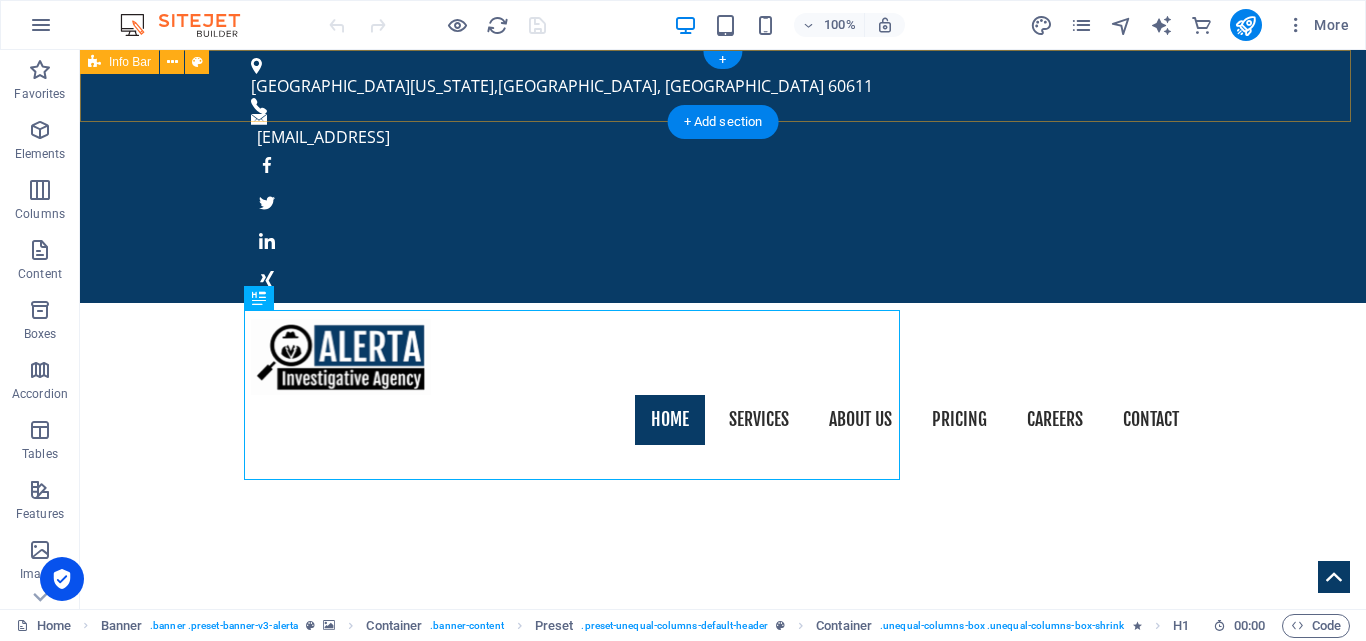 scroll, scrollTop: 0, scrollLeft: 0, axis: both 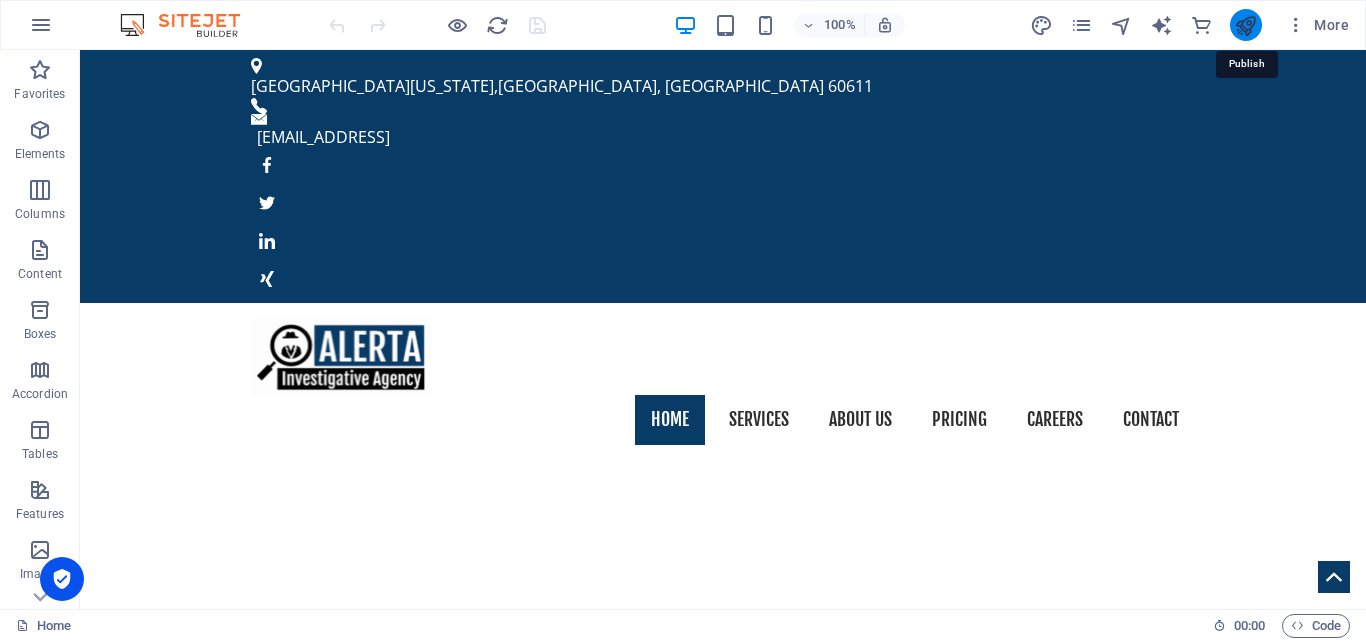 click at bounding box center (1245, 25) 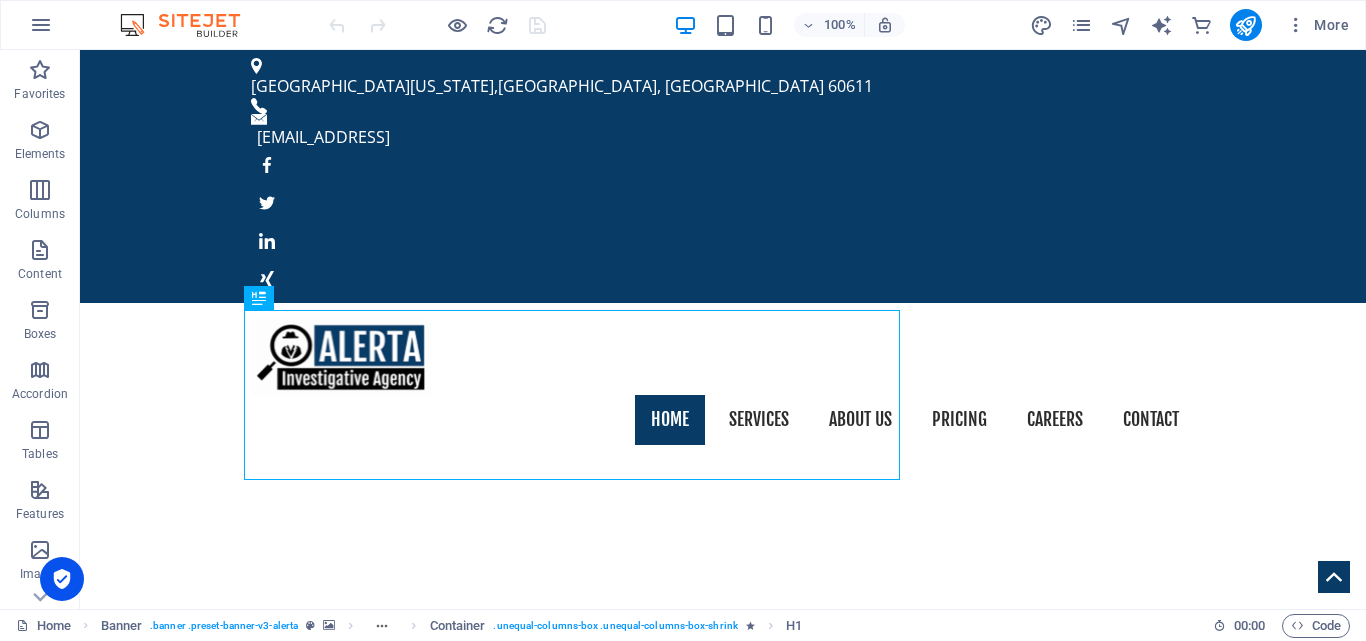 scroll, scrollTop: 0, scrollLeft: 0, axis: both 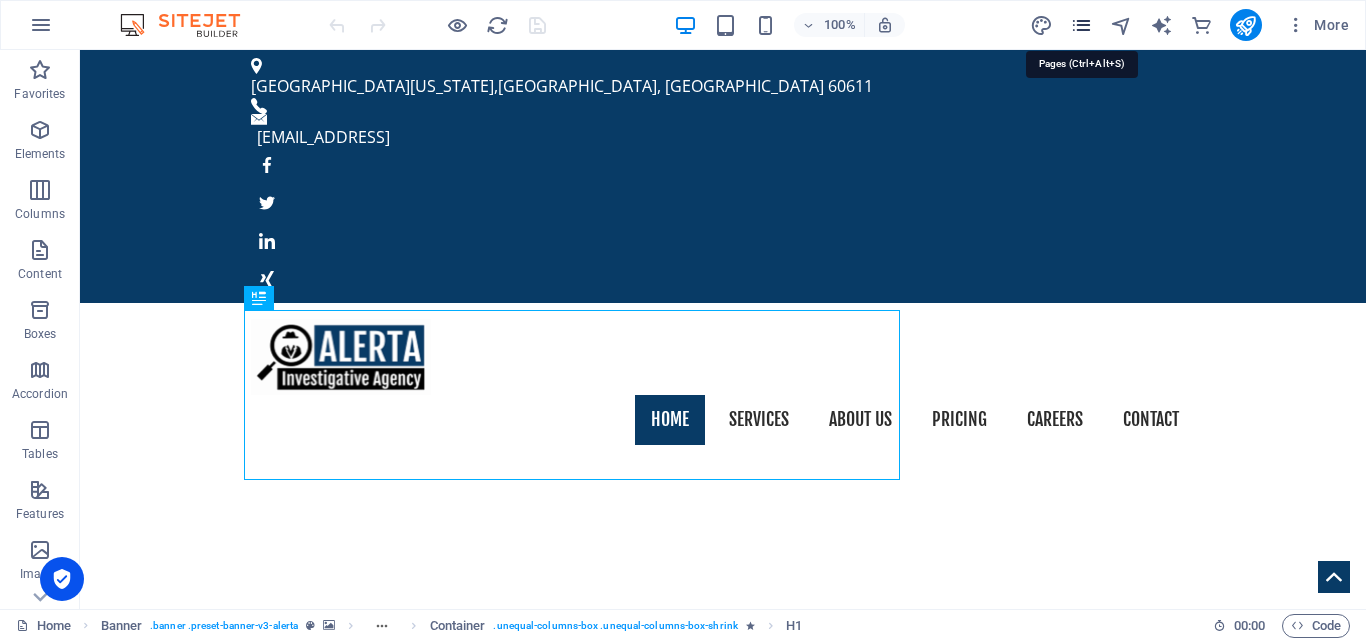 click at bounding box center (1081, 25) 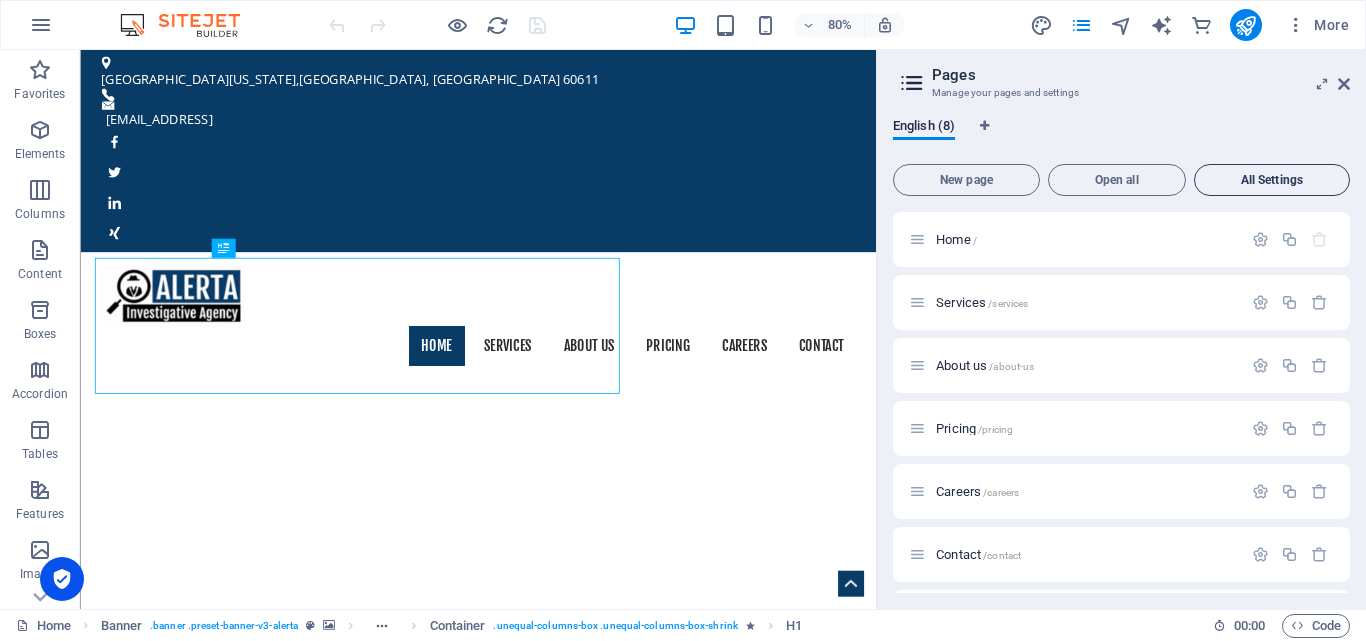 click on "All Settings" at bounding box center [1272, 180] 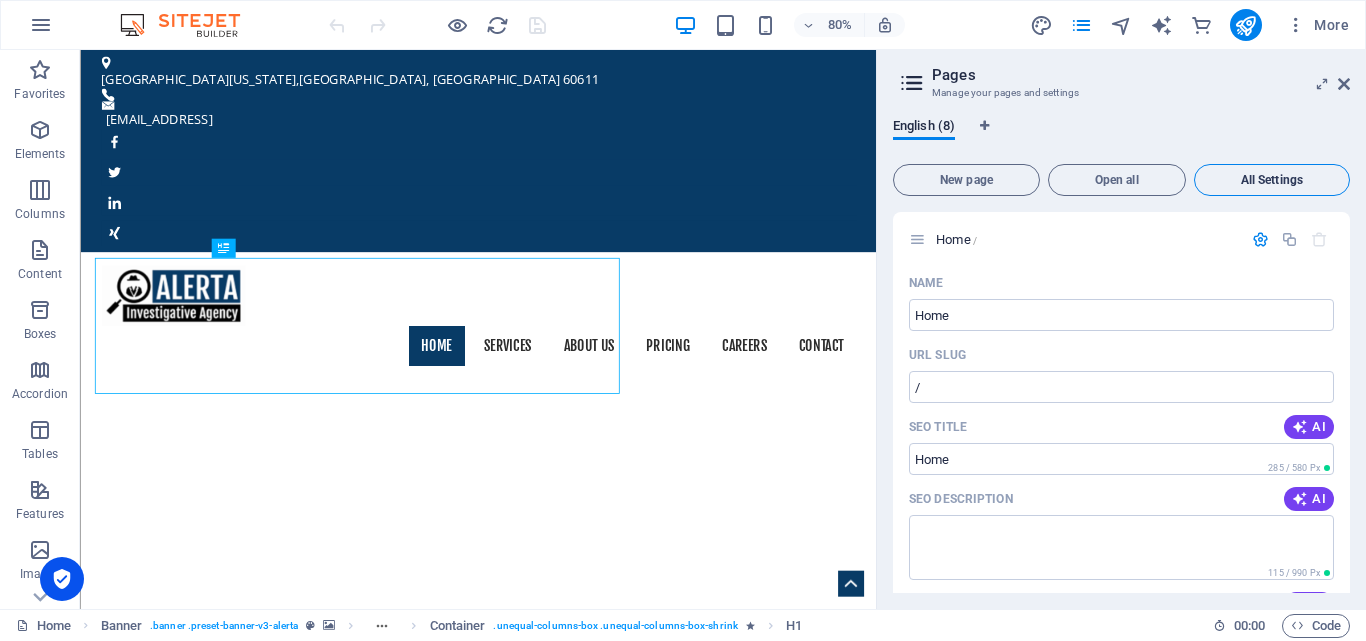 scroll, scrollTop: 5600, scrollLeft: 0, axis: vertical 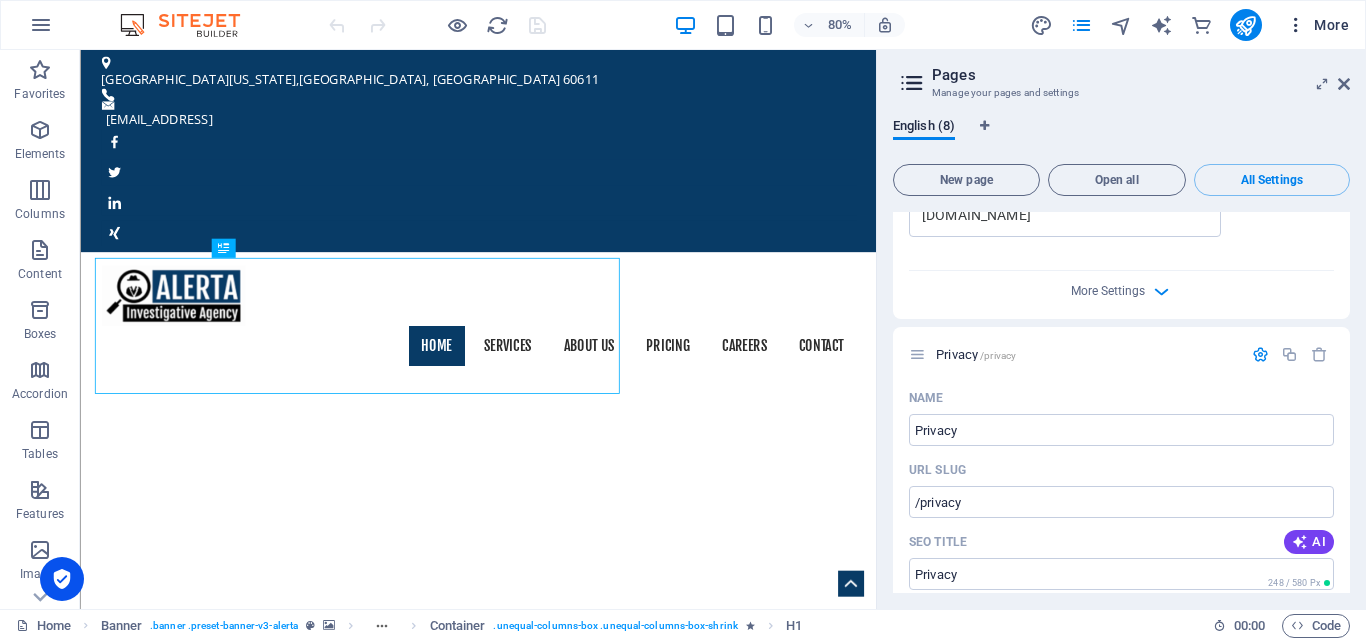 click on "More" at bounding box center (1317, 25) 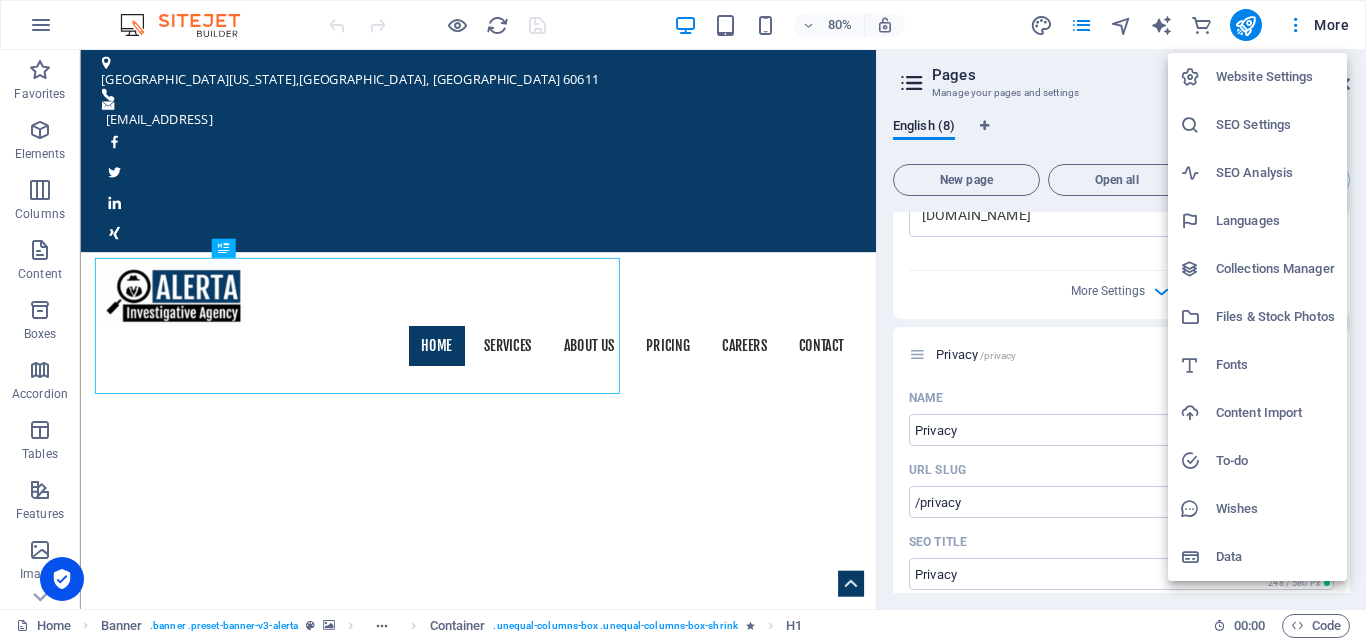 click at bounding box center (683, 320) 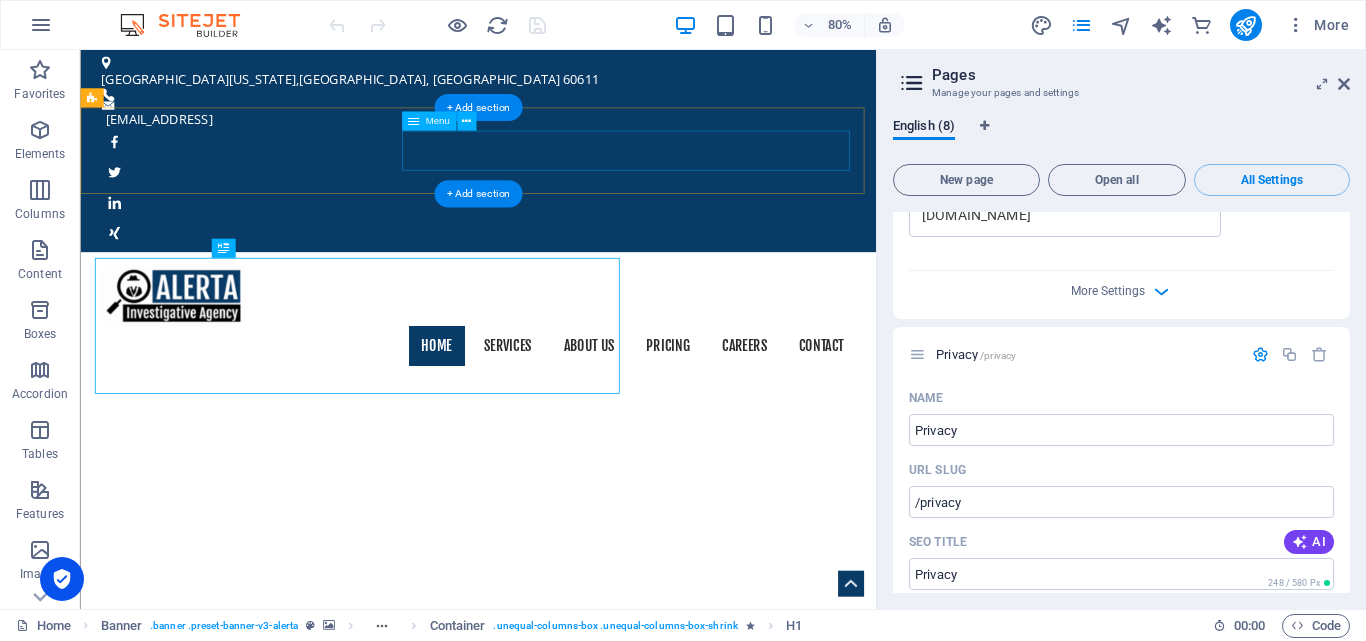 click on "Home Services About us Pricing Careers Contact" at bounding box center [578, 420] 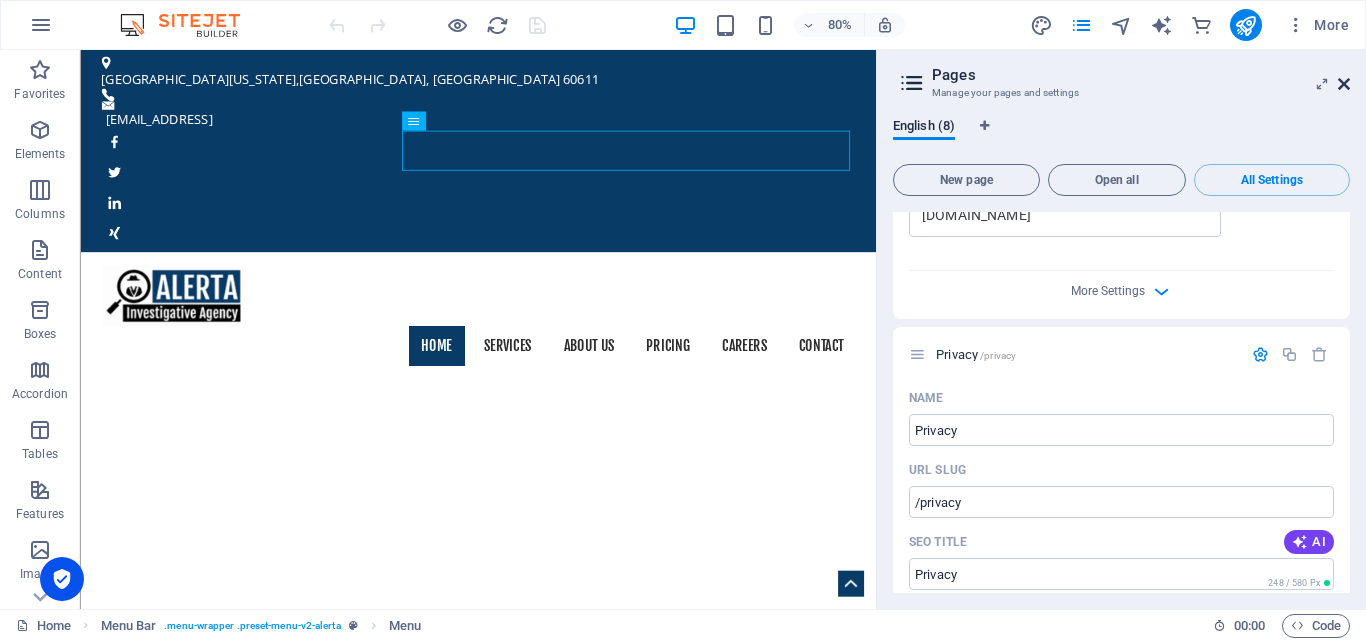 click at bounding box center (1344, 84) 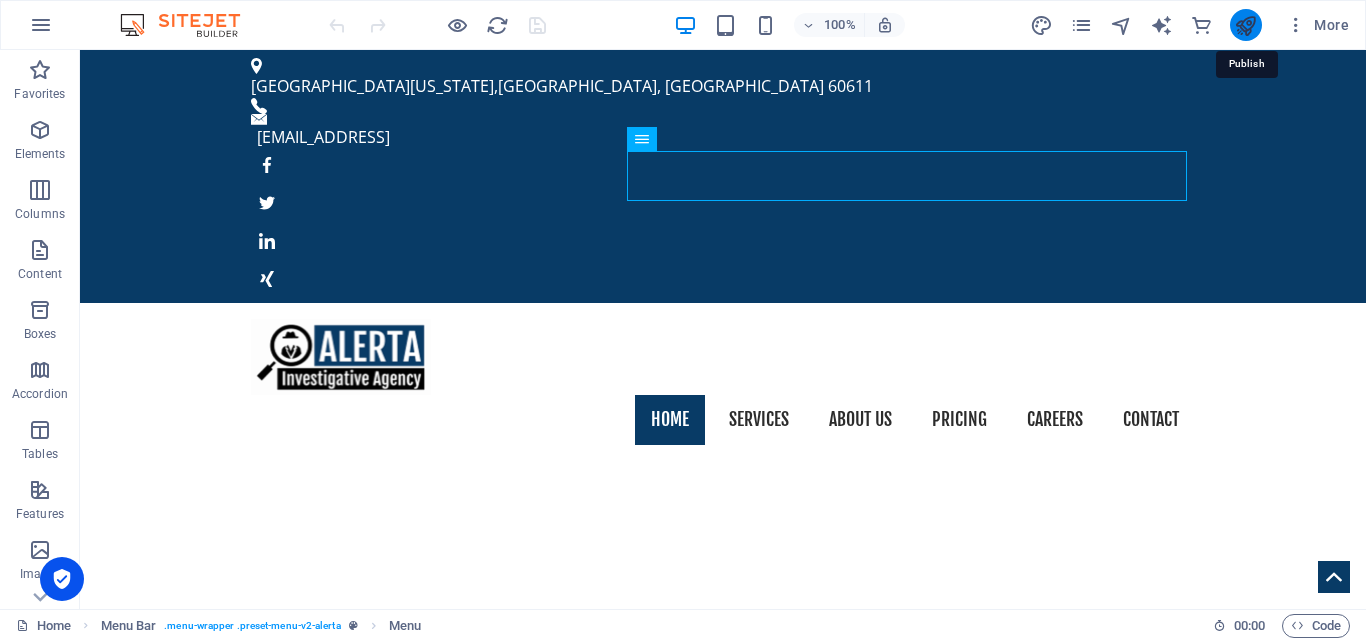click at bounding box center (1245, 25) 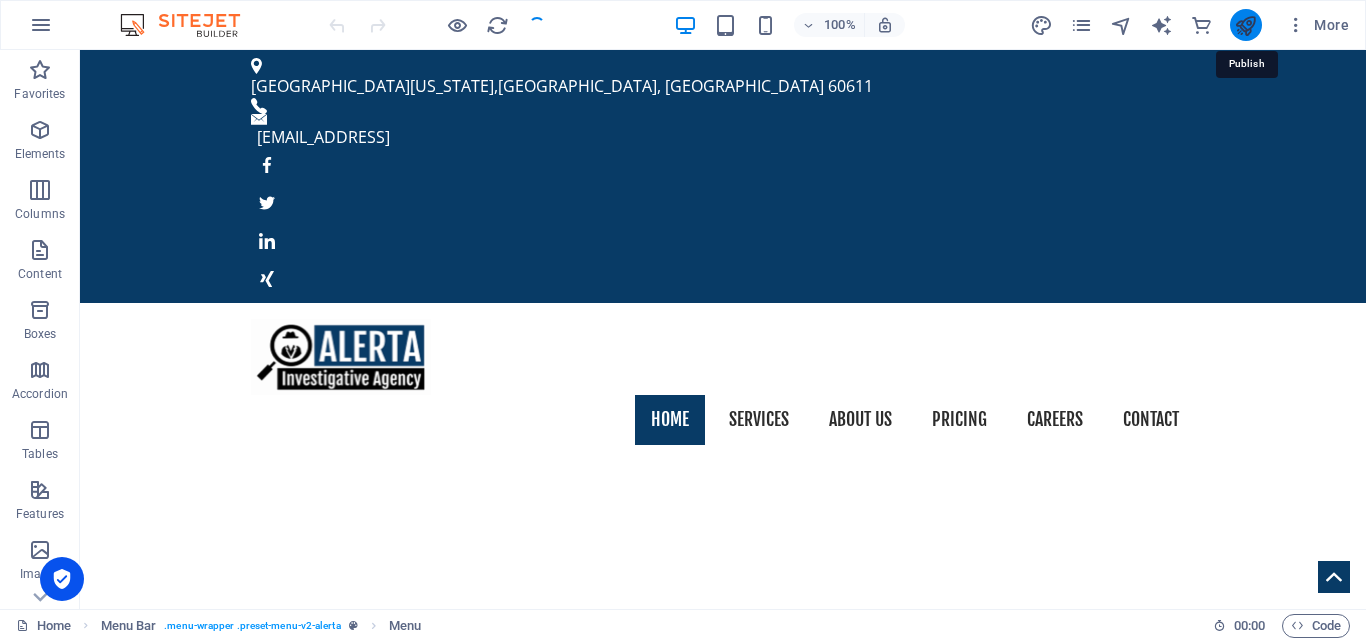 click at bounding box center (1245, 25) 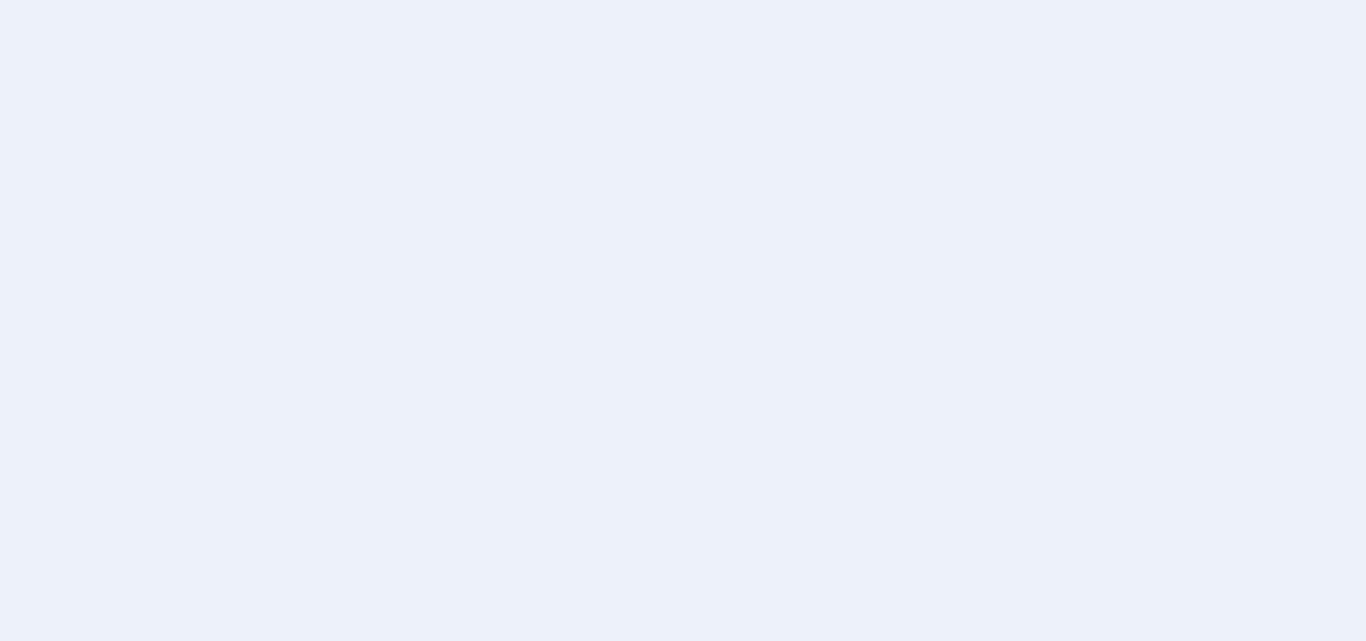 scroll, scrollTop: 0, scrollLeft: 0, axis: both 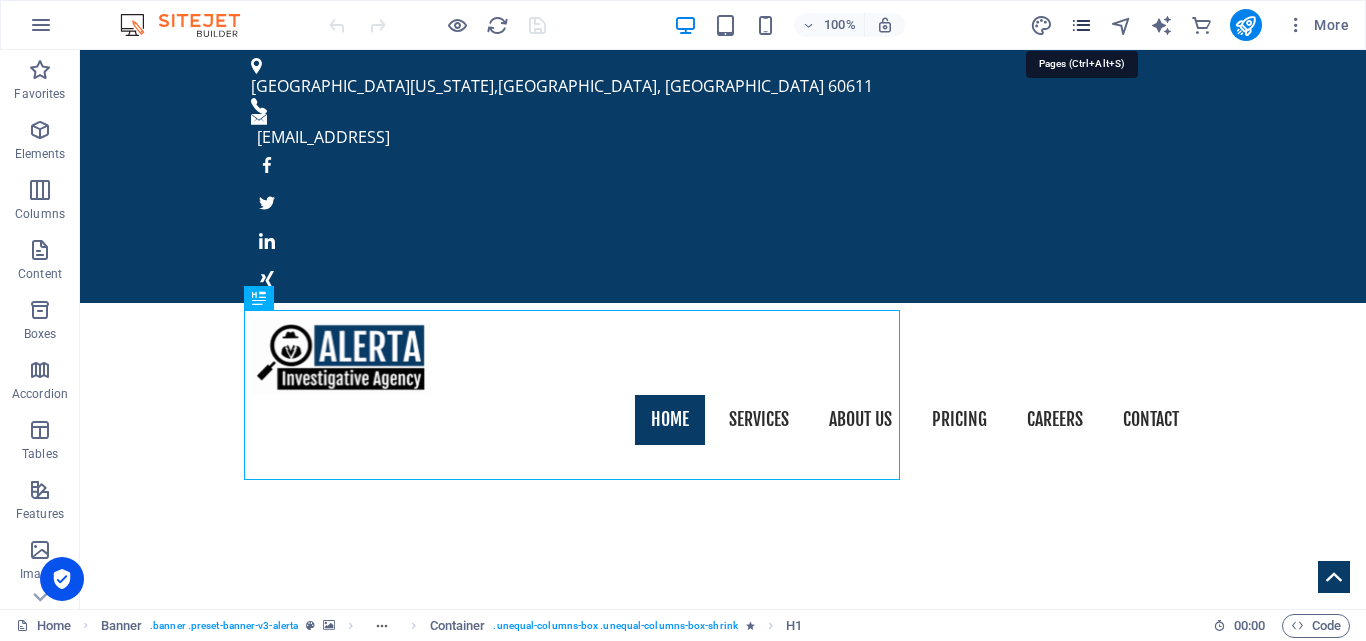 click at bounding box center (1081, 25) 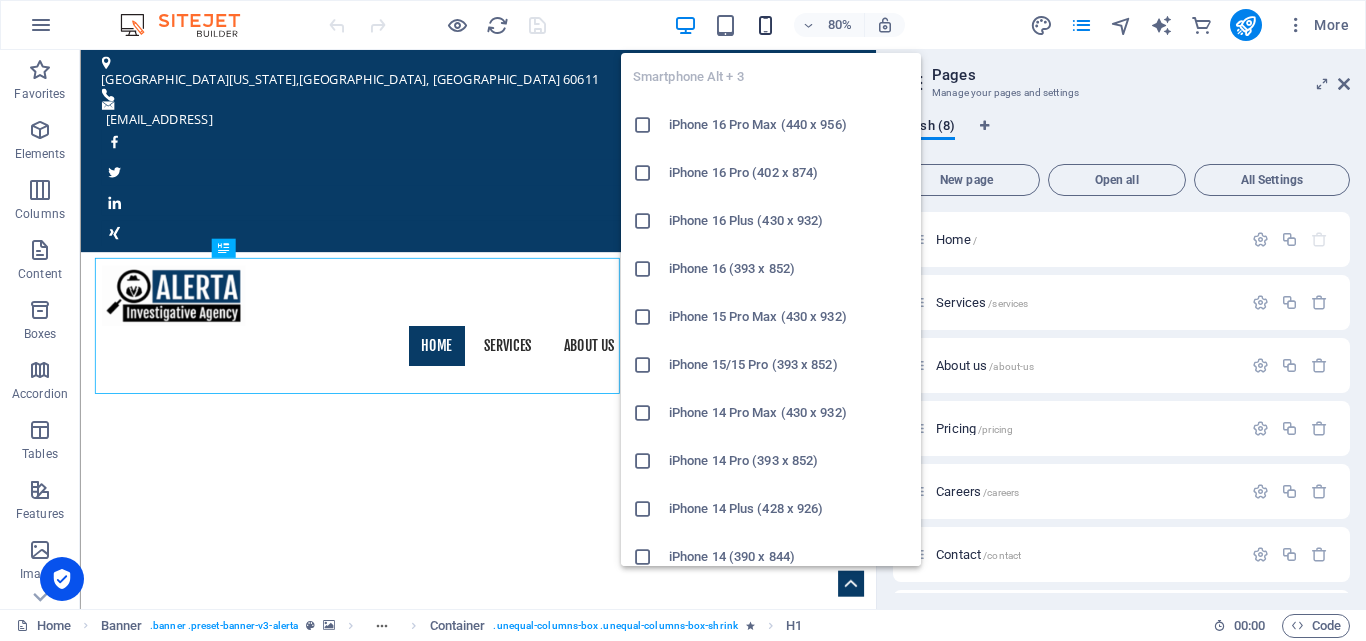click at bounding box center (765, 25) 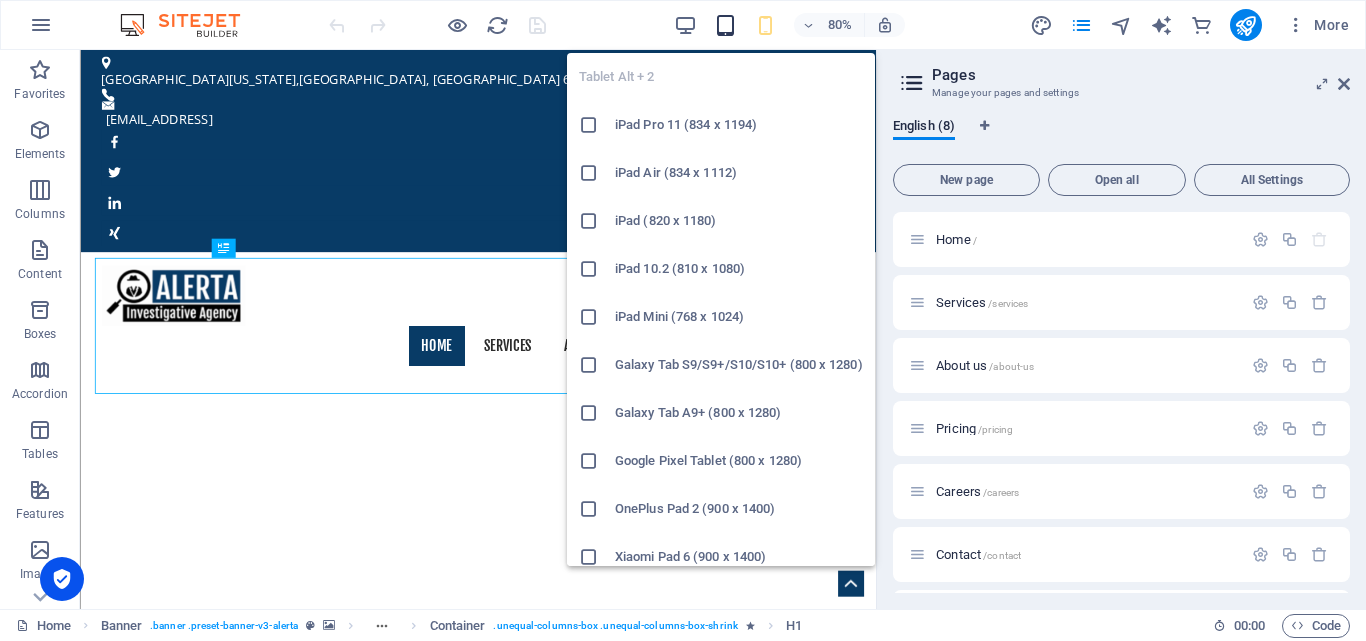 click at bounding box center [725, 25] 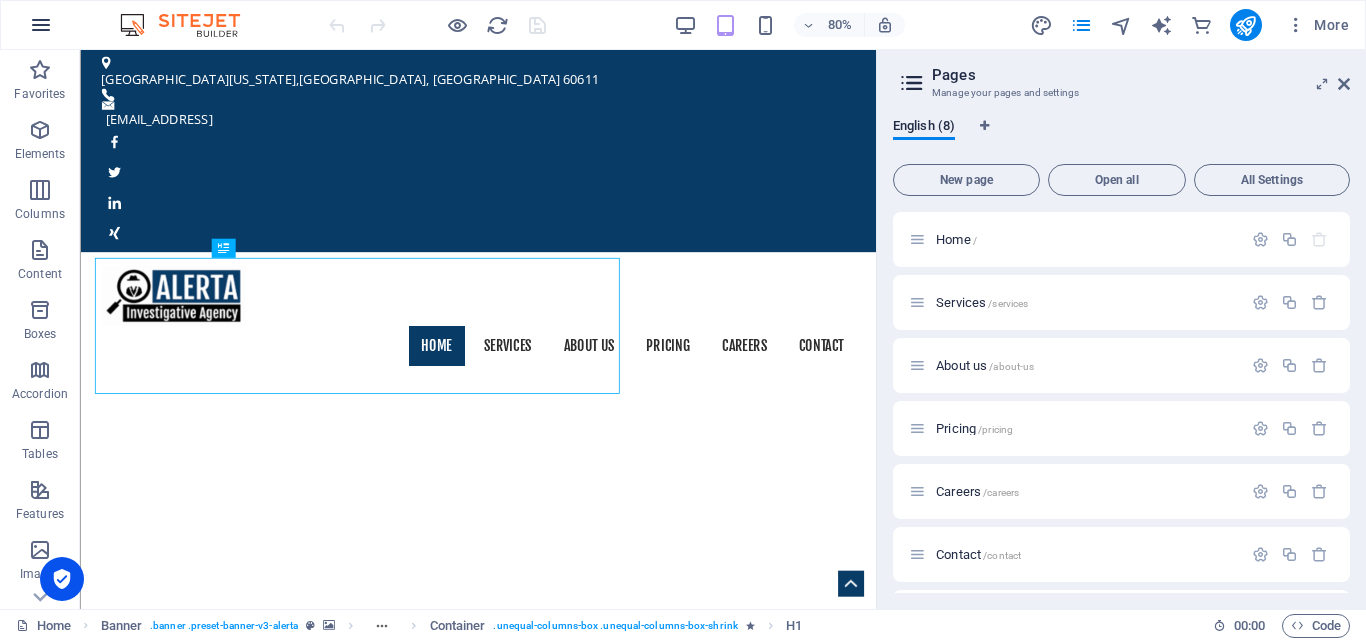 click at bounding box center [41, 25] 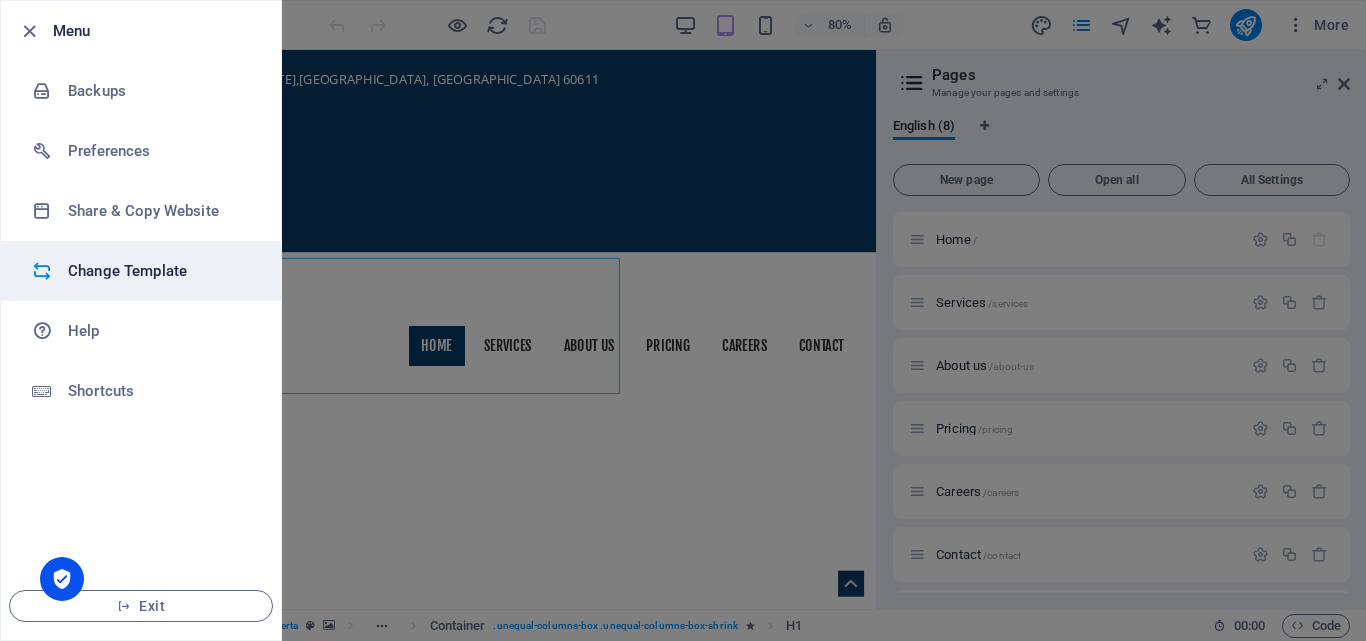 click on "Change Template" at bounding box center (160, 271) 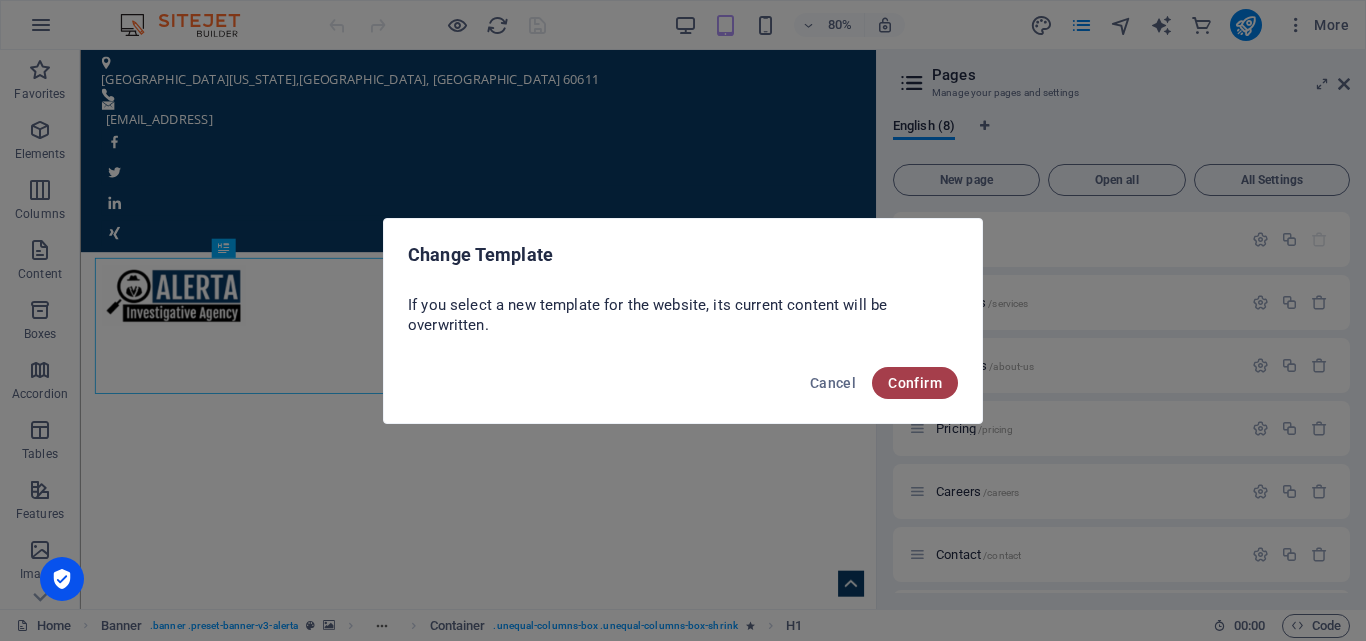 click on "Confirm" at bounding box center (915, 383) 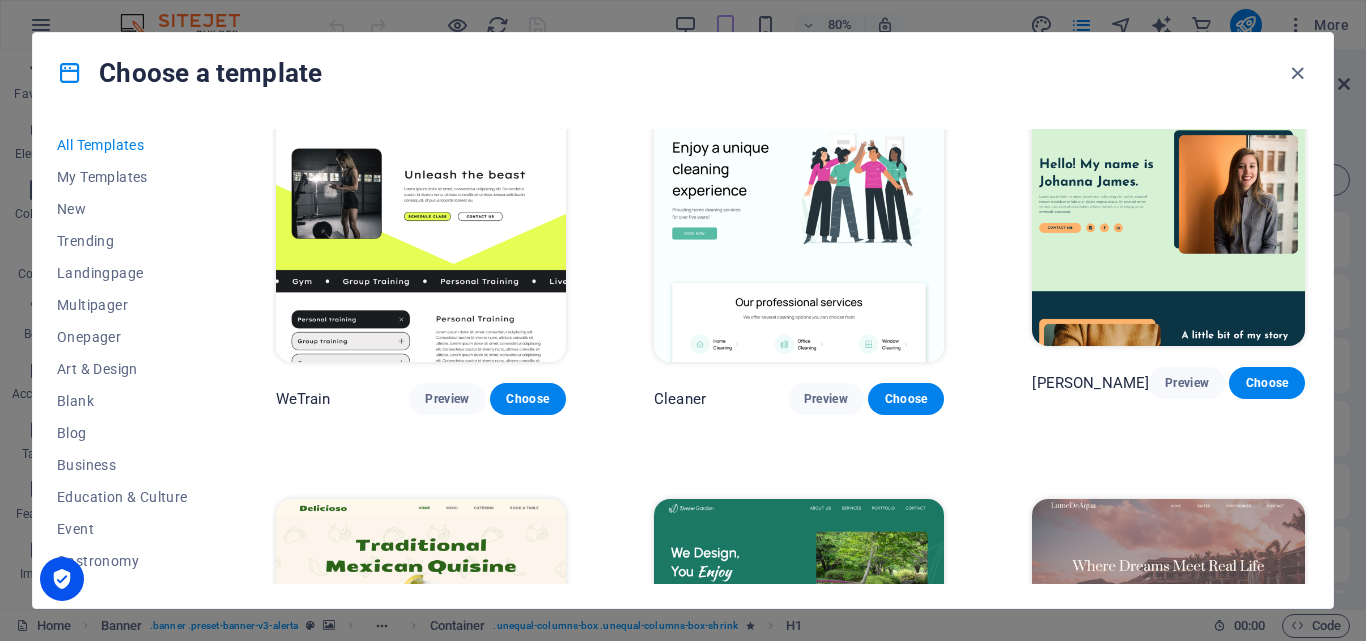 scroll, scrollTop: 2917, scrollLeft: 0, axis: vertical 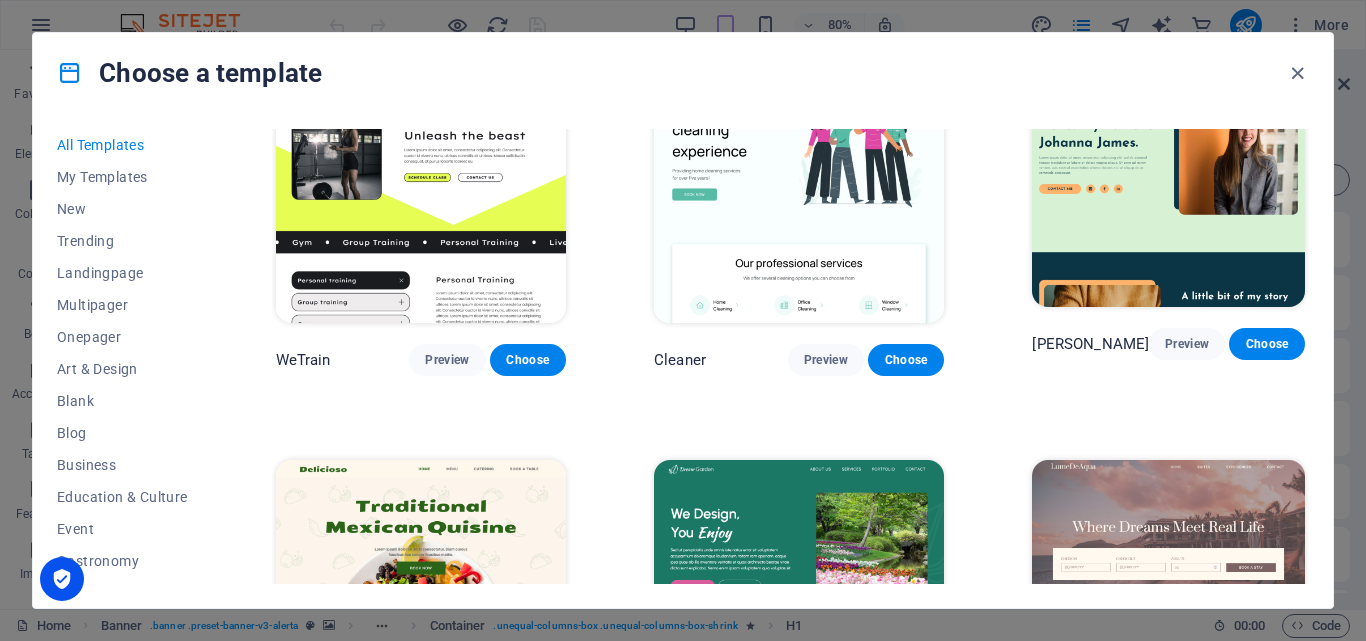 drag, startPoint x: 1307, startPoint y: 221, endPoint x: 1299, endPoint y: 76, distance: 145.22052 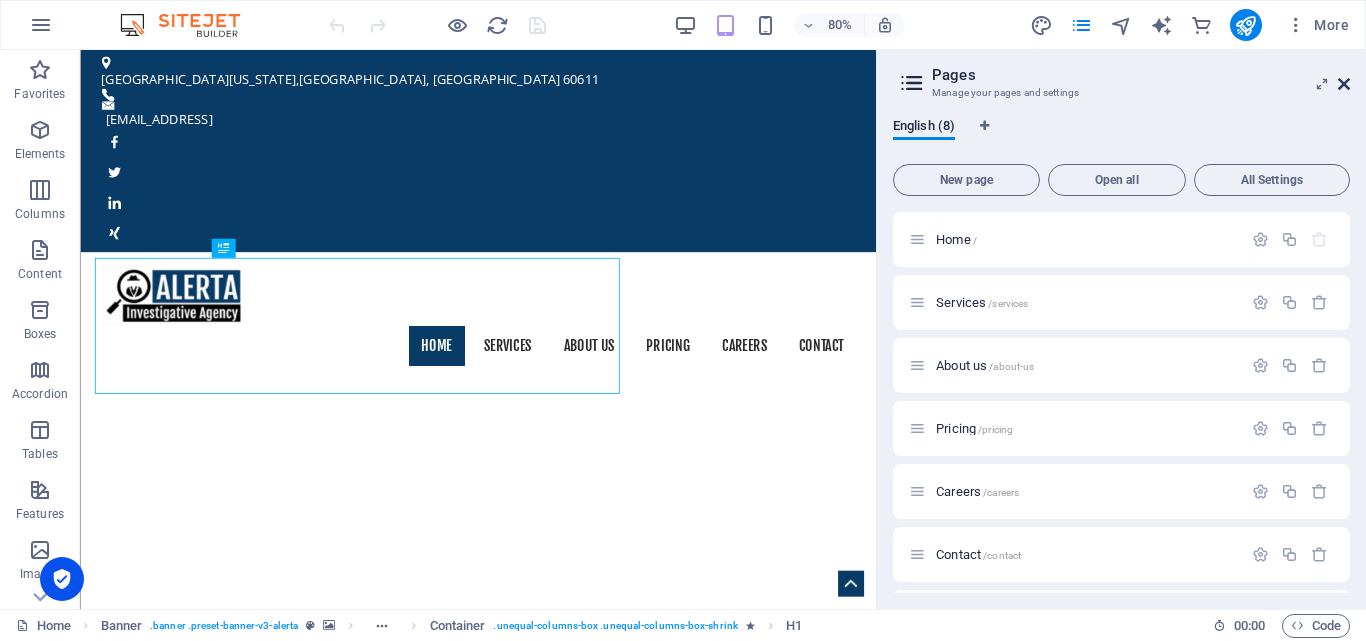click at bounding box center (1344, 84) 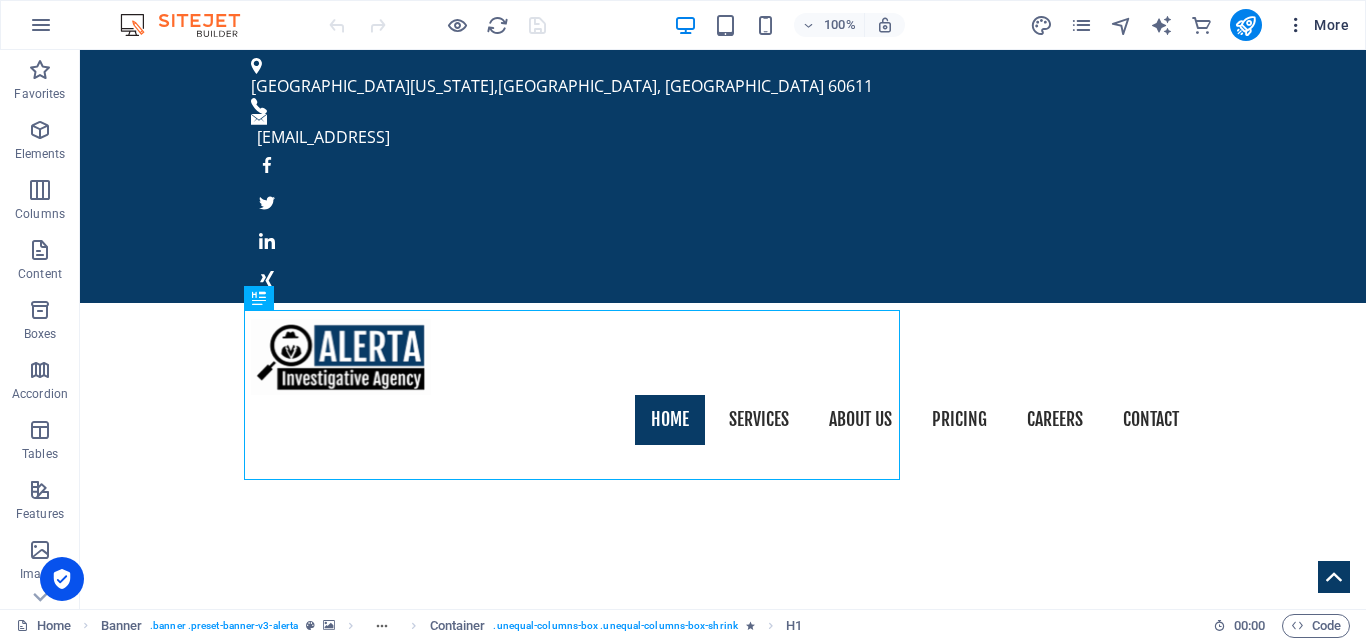 click on "More" at bounding box center [1317, 25] 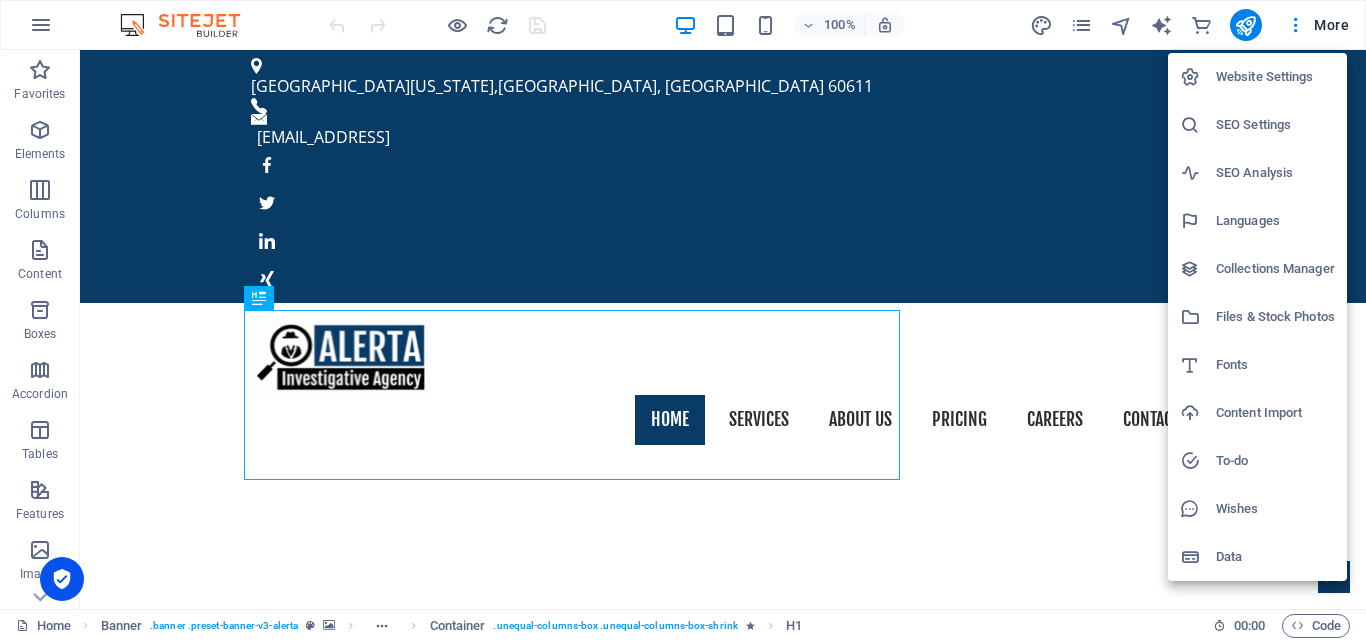 click at bounding box center [683, 320] 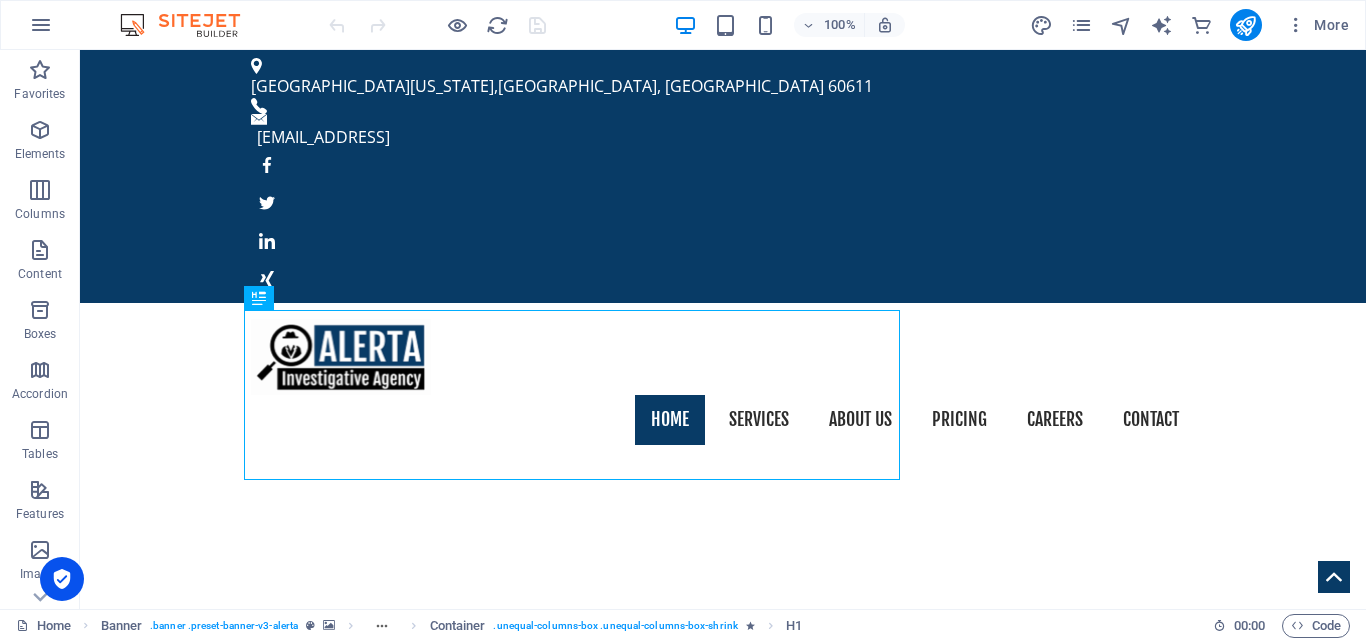 click at bounding box center (1296, 25) 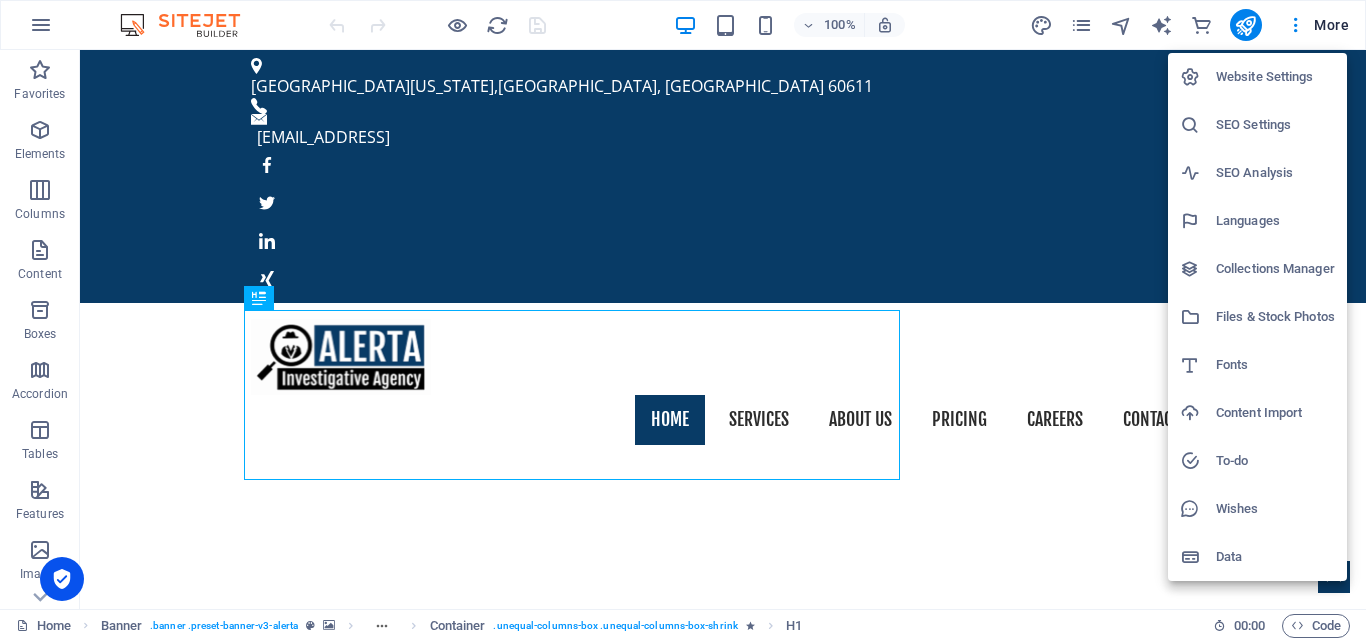 click at bounding box center [683, 320] 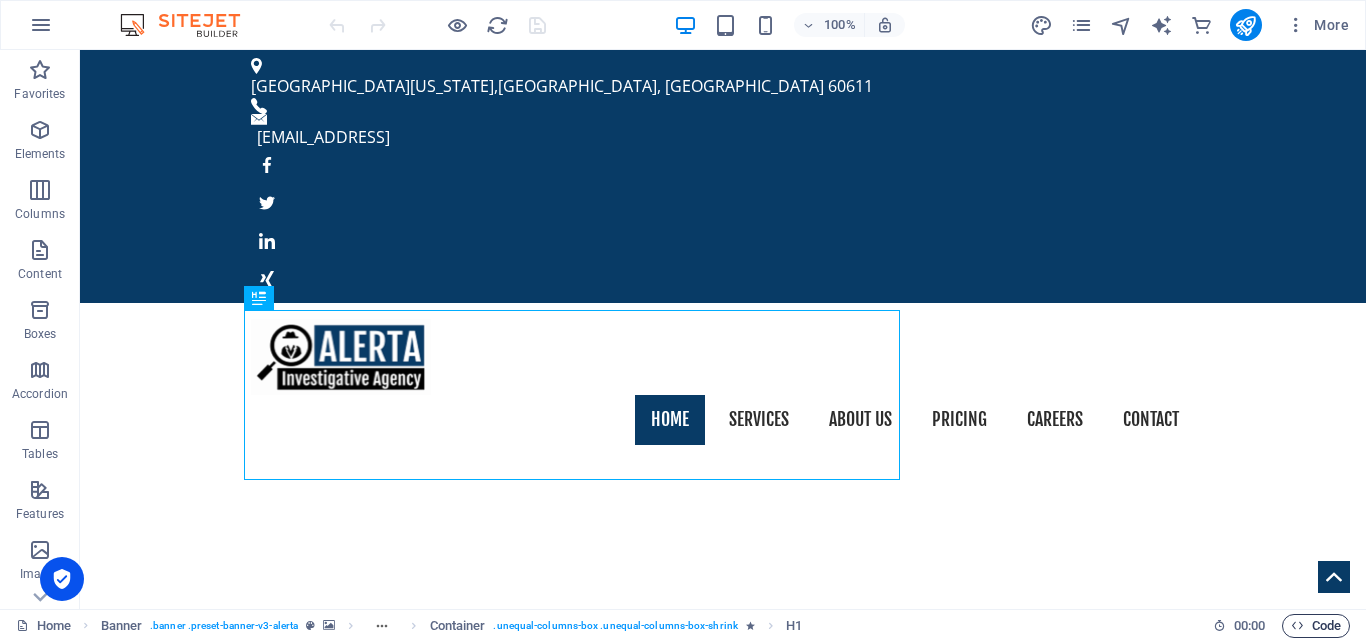 click on "Code" at bounding box center (1316, 626) 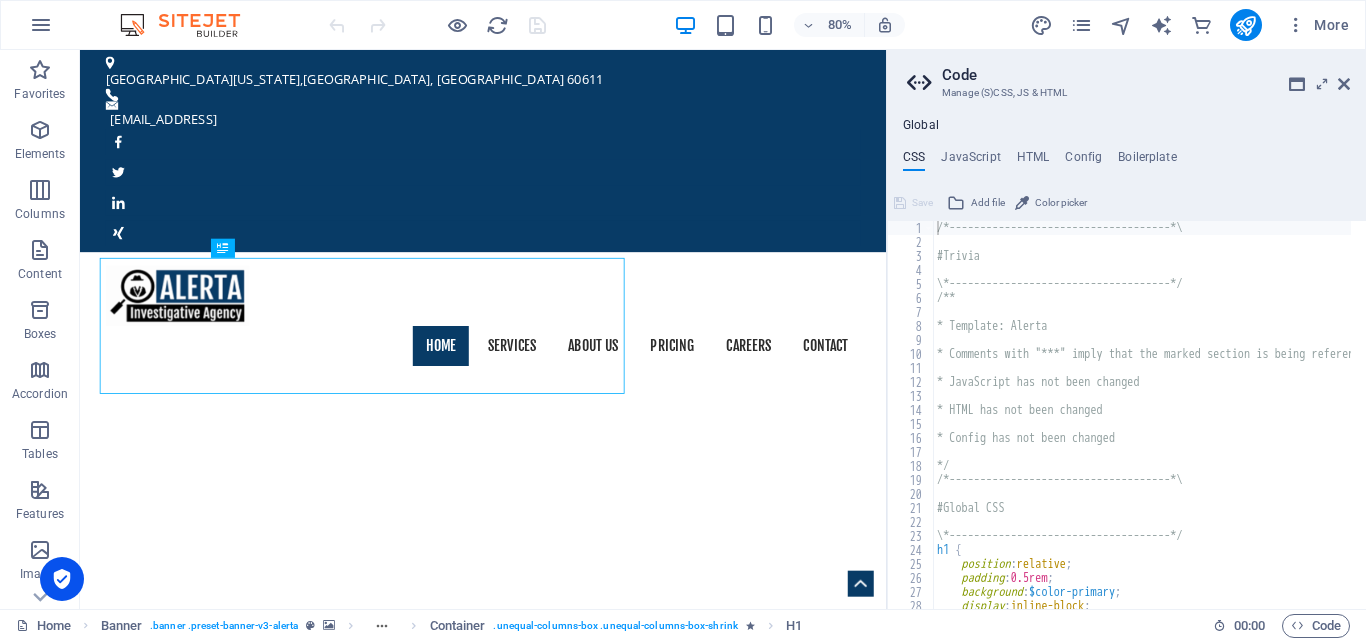 click on "Code Manage (S)CSS, JS & HTML Global CSS JavaScript HTML Config Boilerplate /*------------------------------------*\ 1 2 3 4 5 6 7 8 9 10 11 12 13 14 15 16 17 18 19 20 21 22 23 24 25 26 27 28 29 30 /*------------------------------------*\     #Trivia  \*------------------------------------*/ /**   * Template: Alerta   * Comments with "***" imply that the marked section is being referenced somewhere else   * JavaScript has not been changed   * HTML has not been changed   * Config has not been changed   */ /*------------------------------------*\     #Global CSS \*------------------------------------*/ h1   {      position :  relative ;      padding :  0.5rem ;      background :  $color-primary ;      display :  inline-block ;     XXXXXXXXXXXXXXXXXXXXXXXXXXXXXXXXXXXXXXXXXXXXXXXXXXXXXXXXXXXXXXXXXXXXXXXXXXXXXXXXXXXXXXXXXXXXXXXXXXXXXXXXXXXXXXXXXXXXXXXXXXXXXXXXXXXXXXXXXXXXXXXXXXXXXXXXXXXXXXXXXXXXXXXXXXXXXXXXXXXXXXXXXXXXXXXXXXXXXXXXXXXXXXXXXXXXXXXXXXXXXXXXXXXXXXXXXXXXXXXXXXXXXXXXXXXXXXXX Save Add file Color picker" at bounding box center [1126, 329] 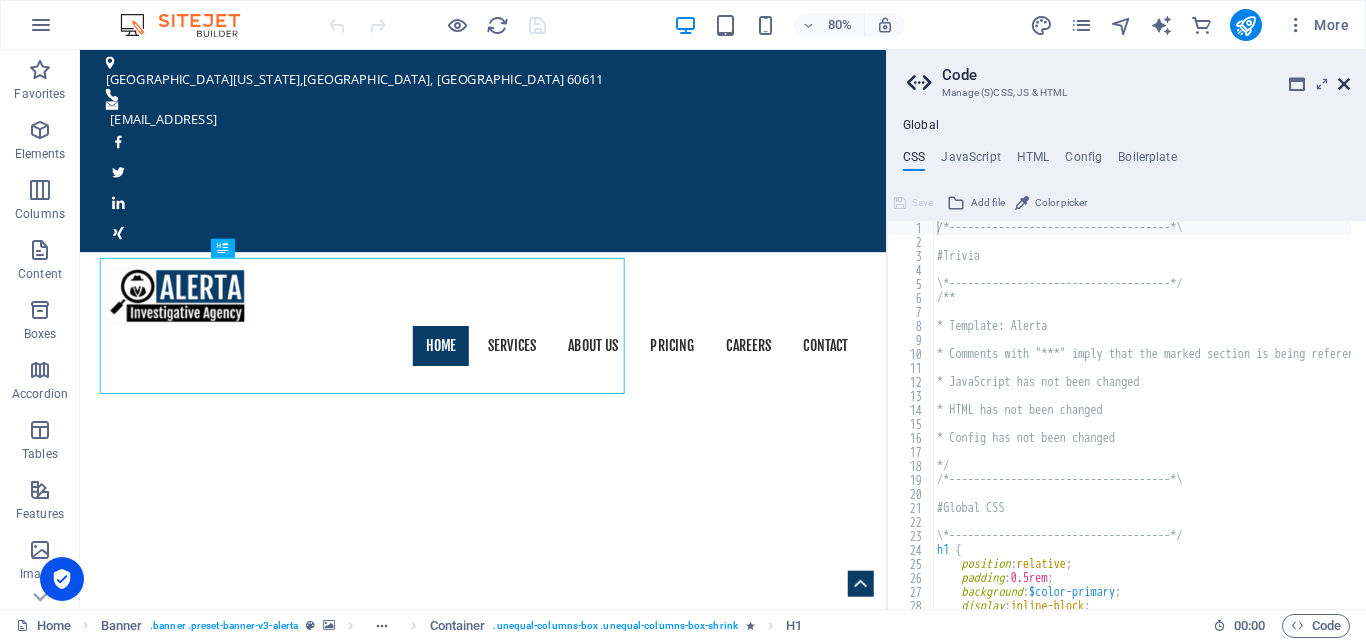 click at bounding box center [1344, 84] 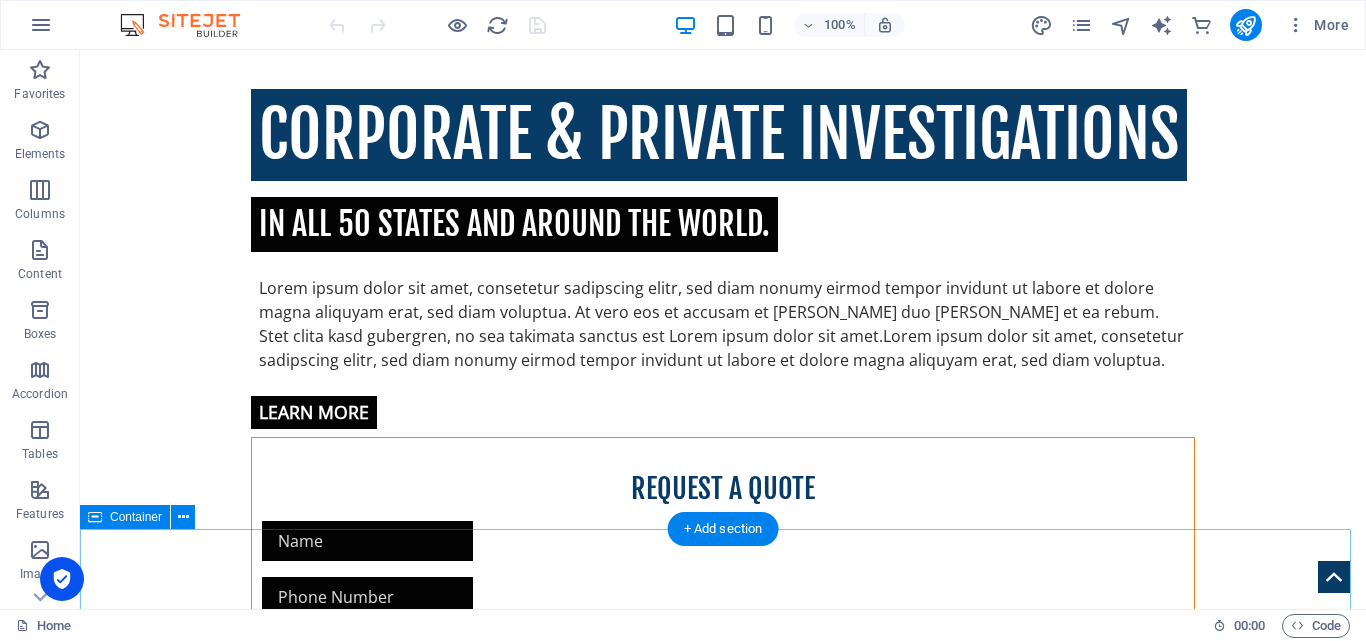 scroll, scrollTop: 0, scrollLeft: 0, axis: both 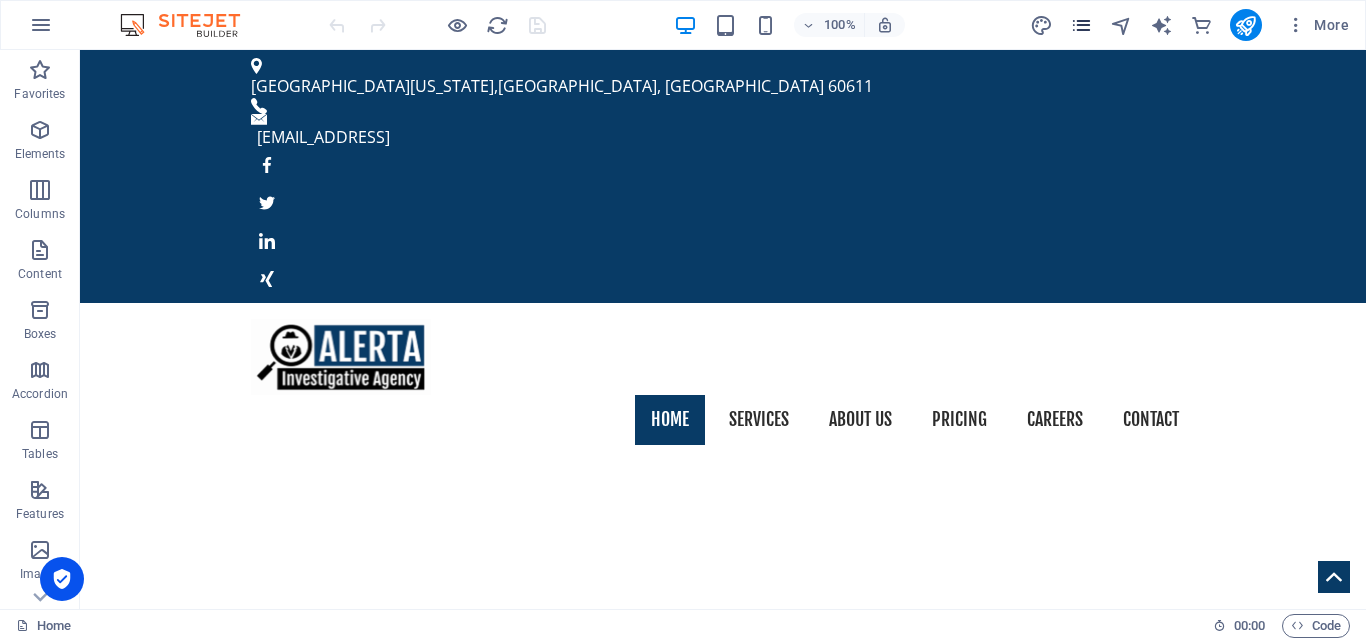 drag, startPoint x: 1285, startPoint y: 63, endPoint x: 1079, endPoint y: 29, distance: 208.78697 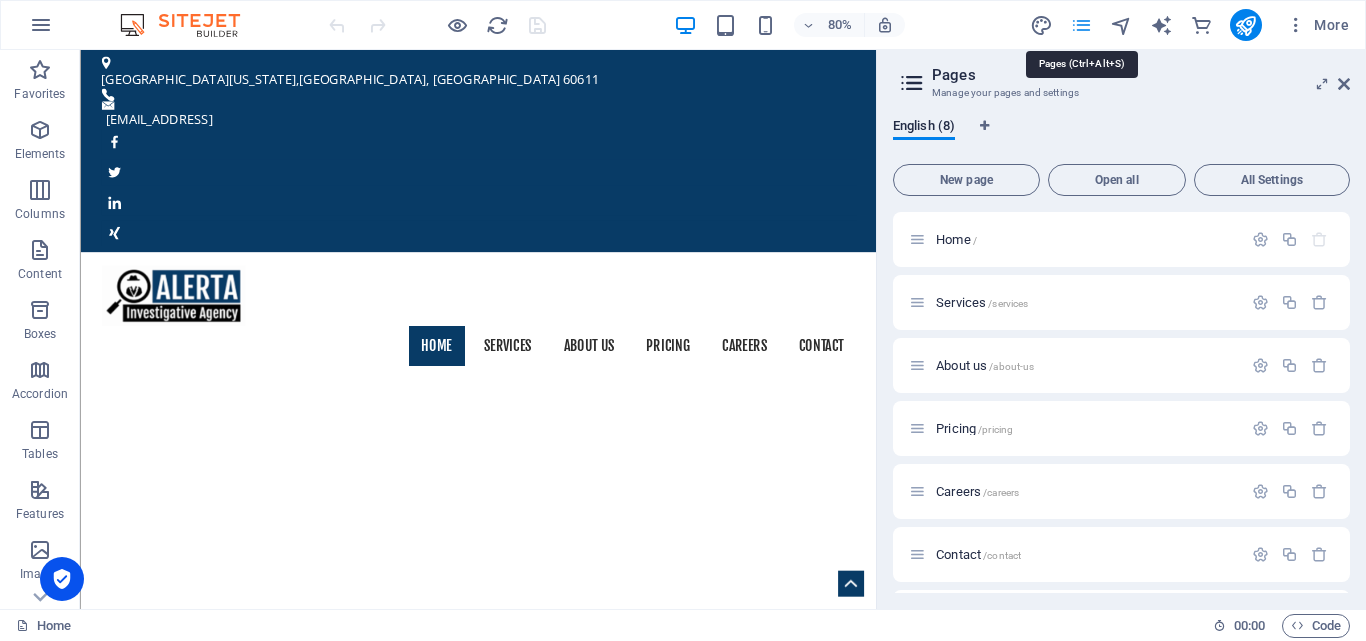click at bounding box center [1081, 25] 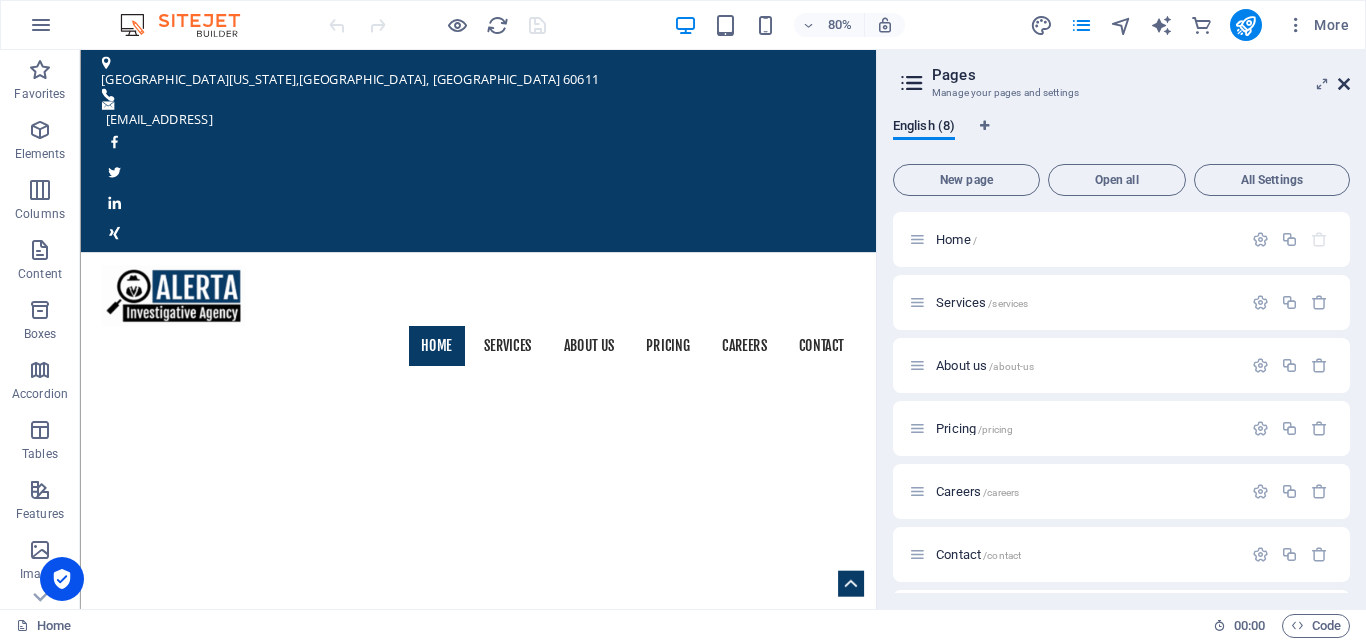 click at bounding box center [1344, 84] 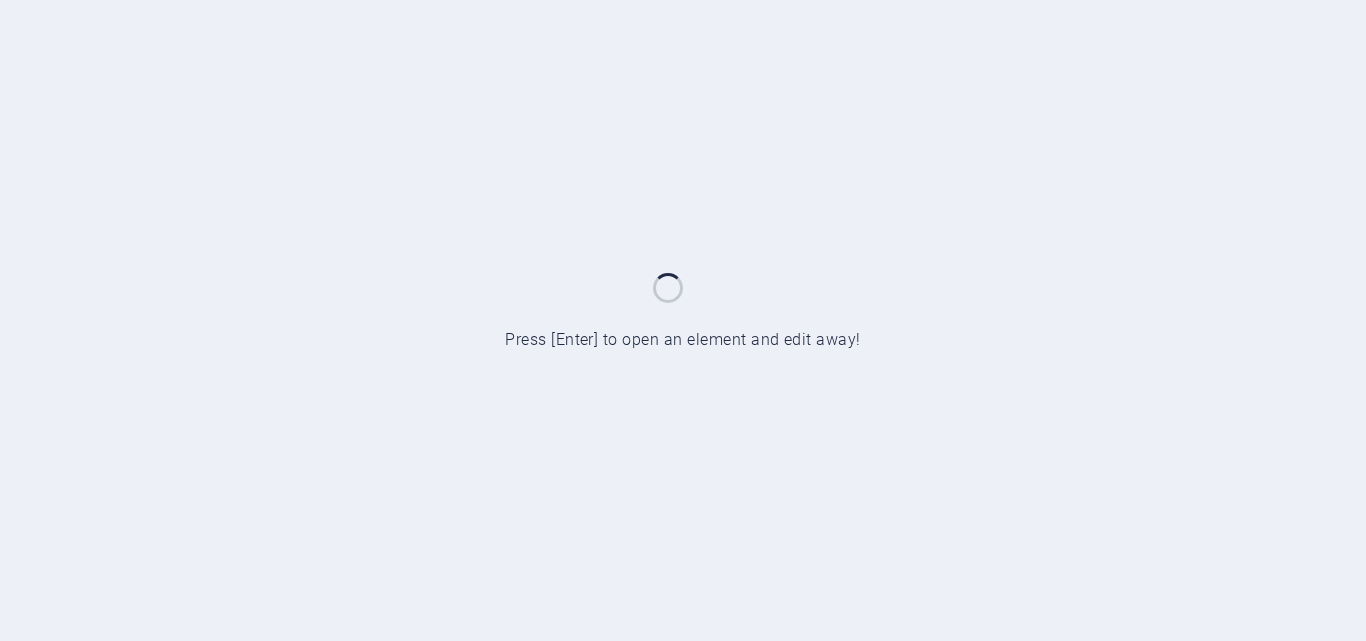 scroll, scrollTop: 0, scrollLeft: 0, axis: both 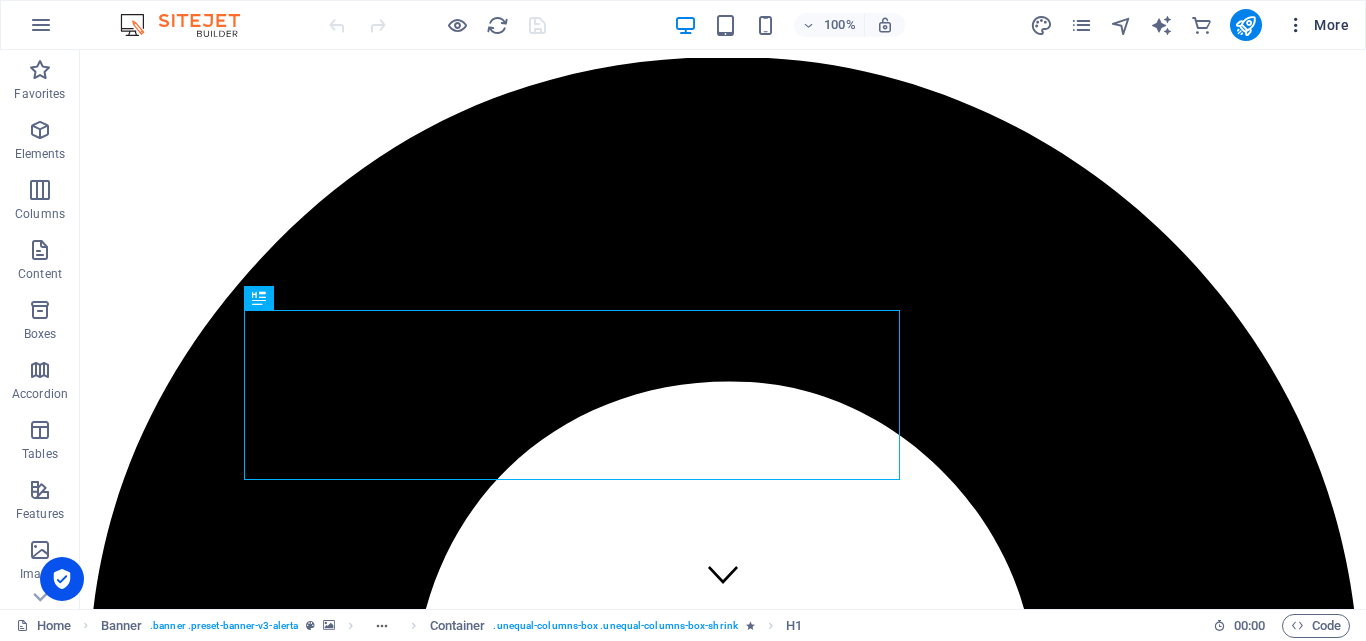 click on "More" at bounding box center (1317, 25) 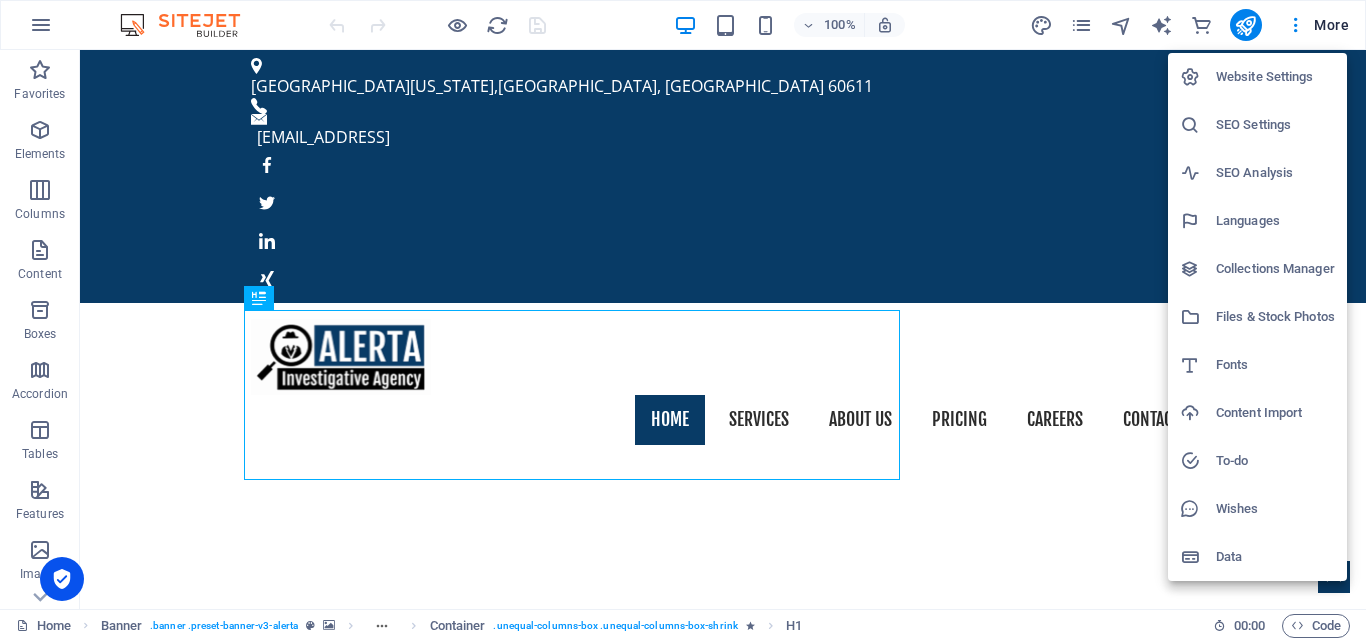 click on "Website Settings" at bounding box center (1275, 77) 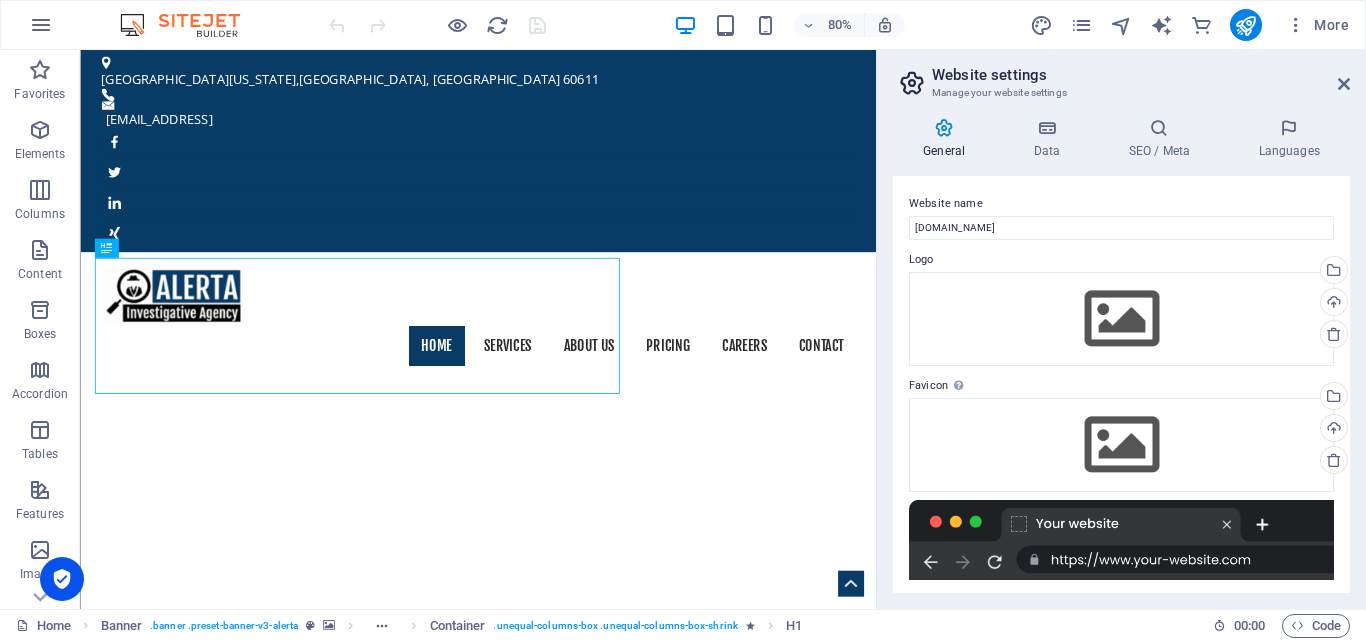 click at bounding box center (912, 83) 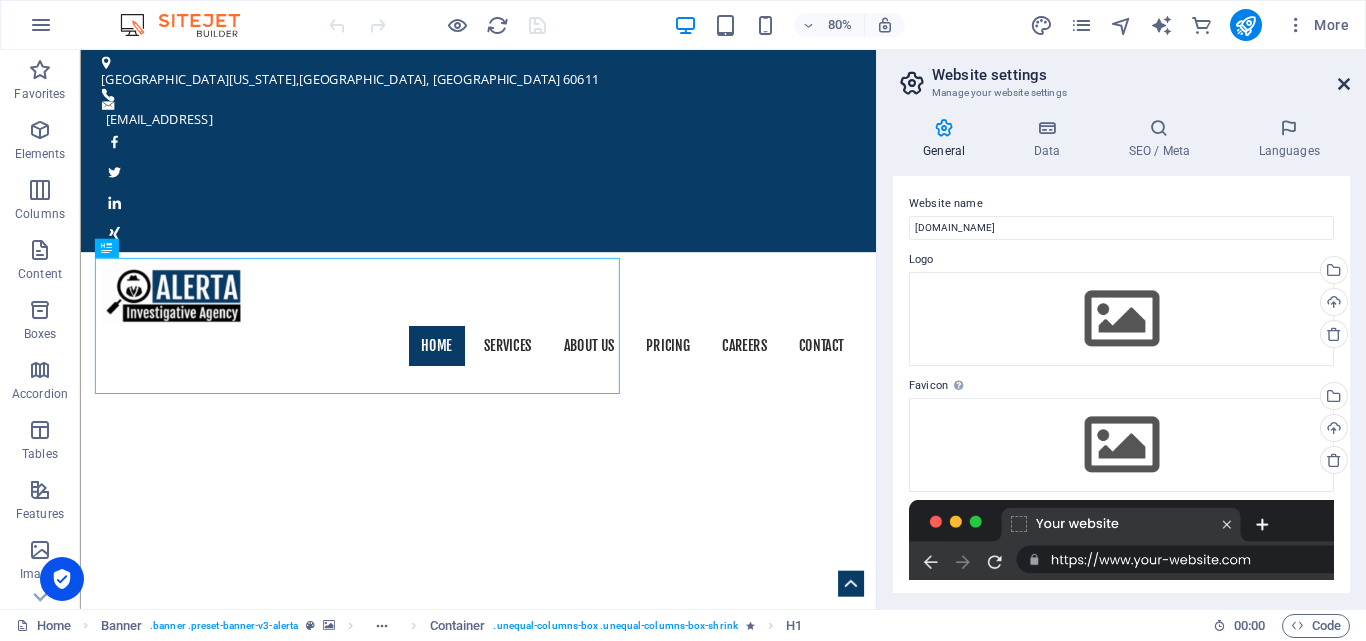 click at bounding box center [1344, 84] 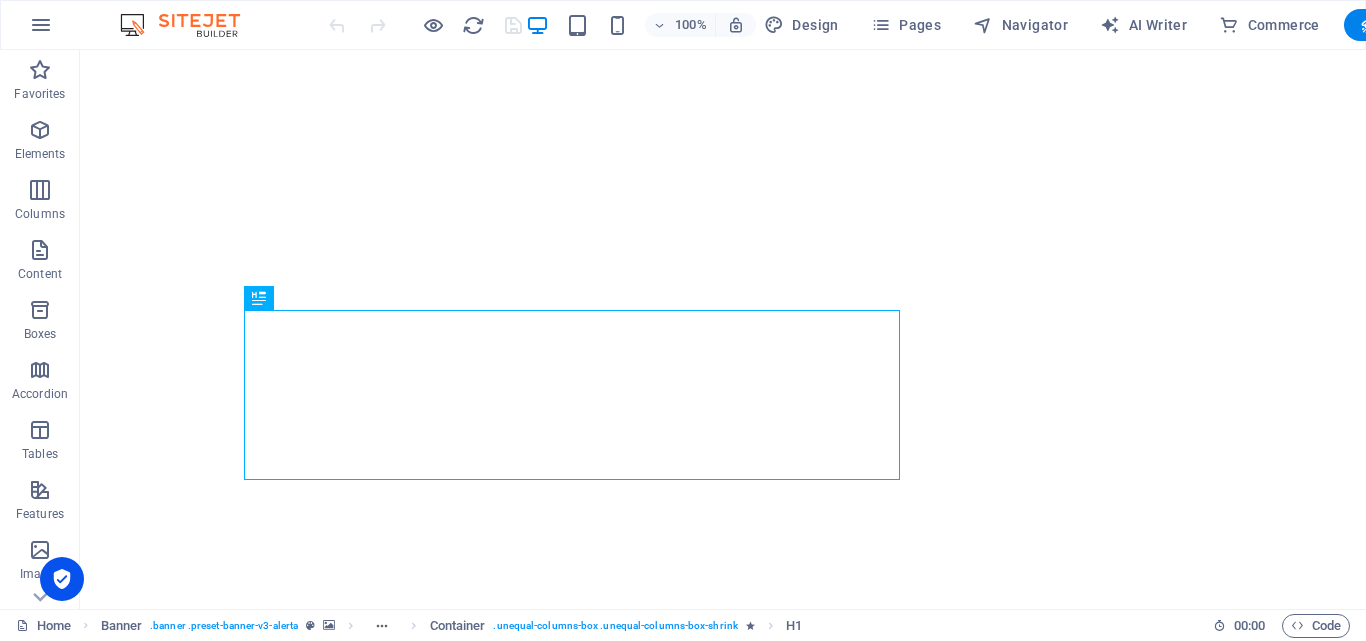 scroll, scrollTop: 0, scrollLeft: 0, axis: both 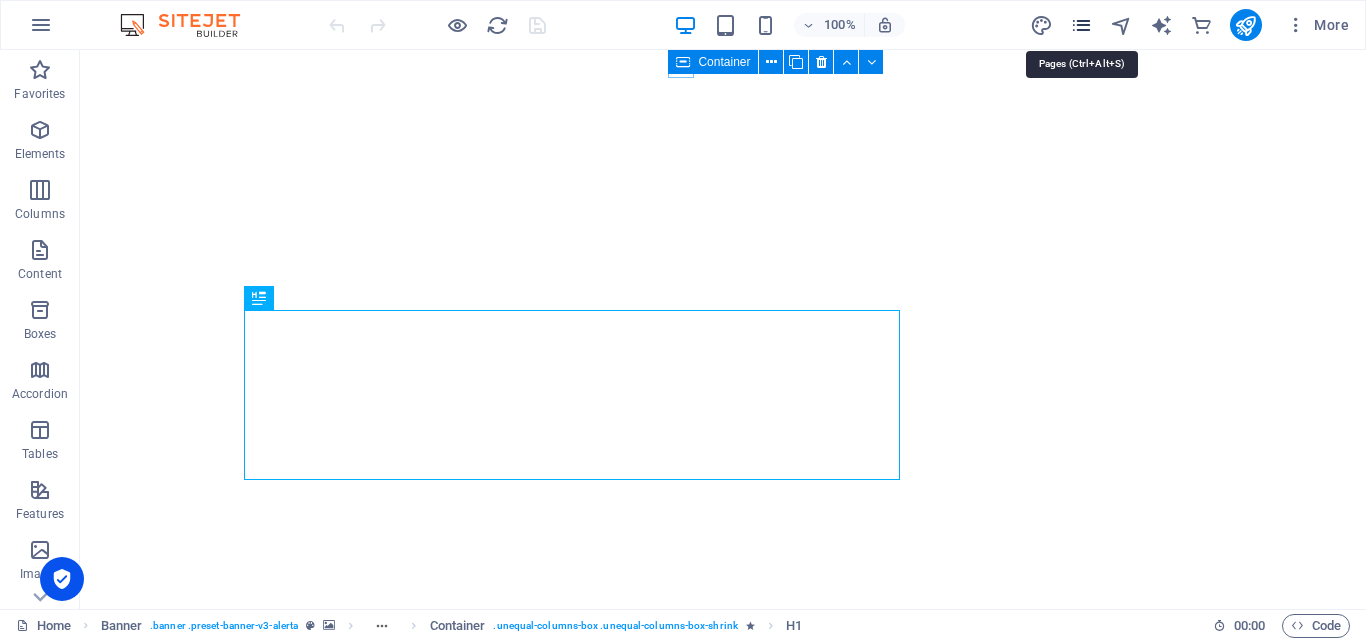 click at bounding box center (1081, 25) 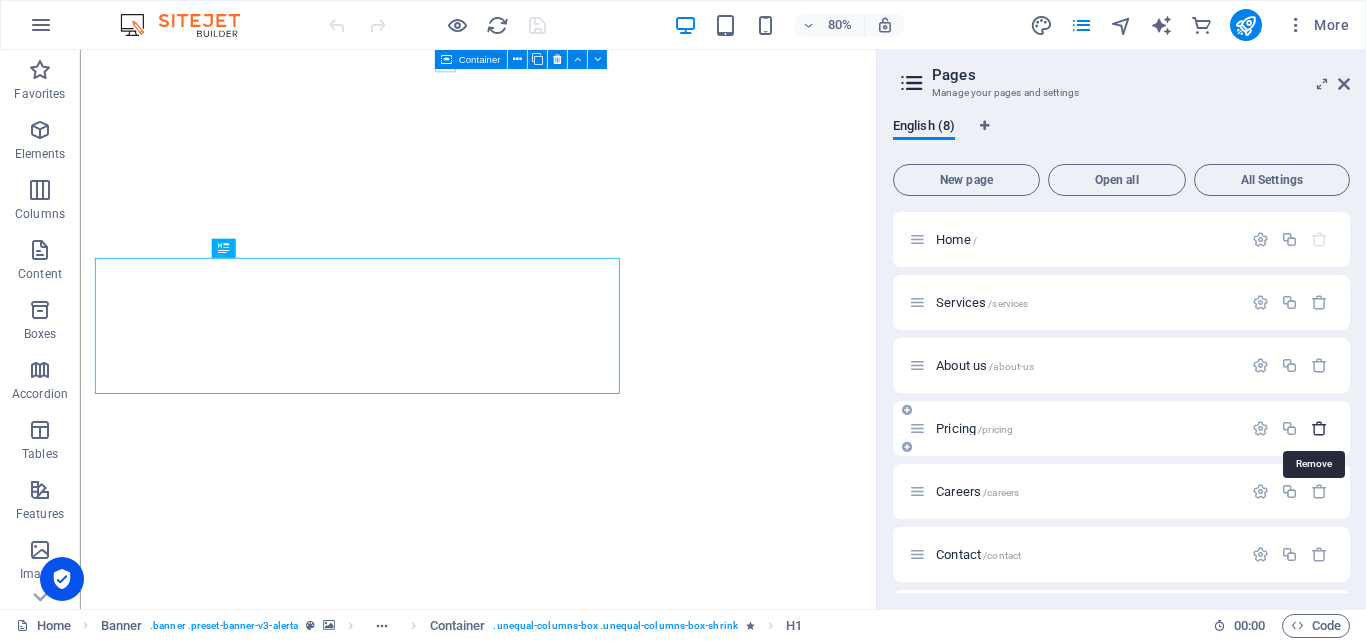 click at bounding box center [1319, 428] 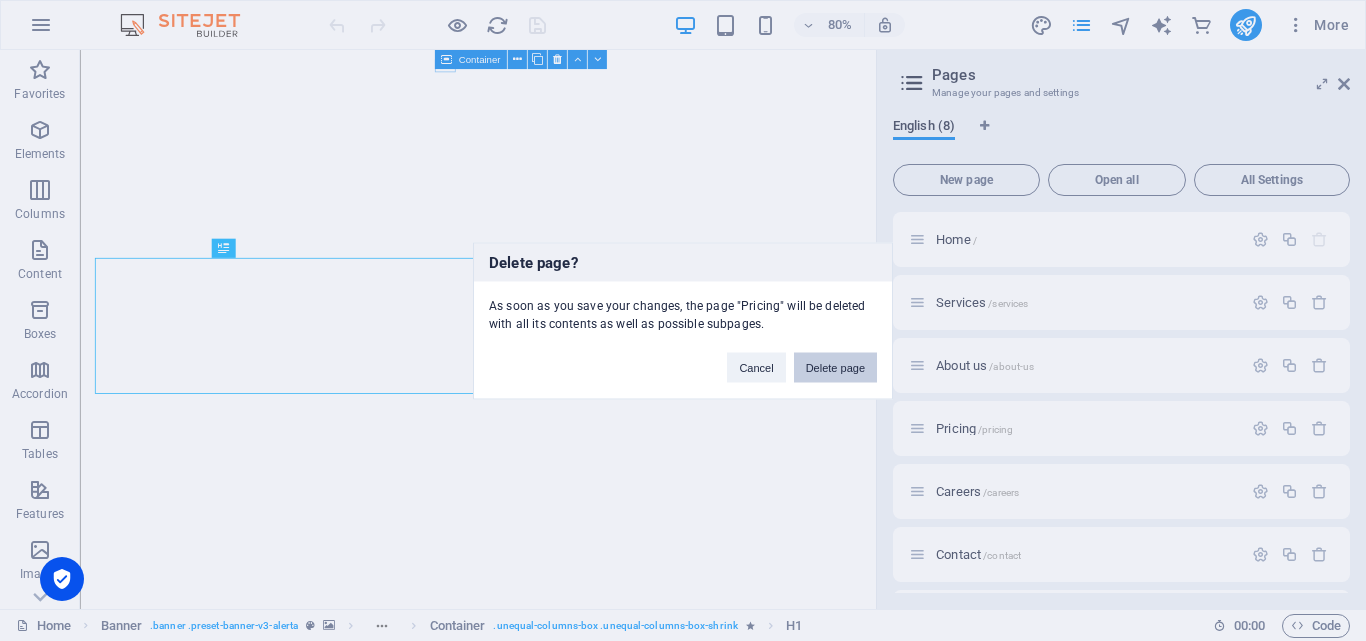 click on "Delete page" at bounding box center (835, 367) 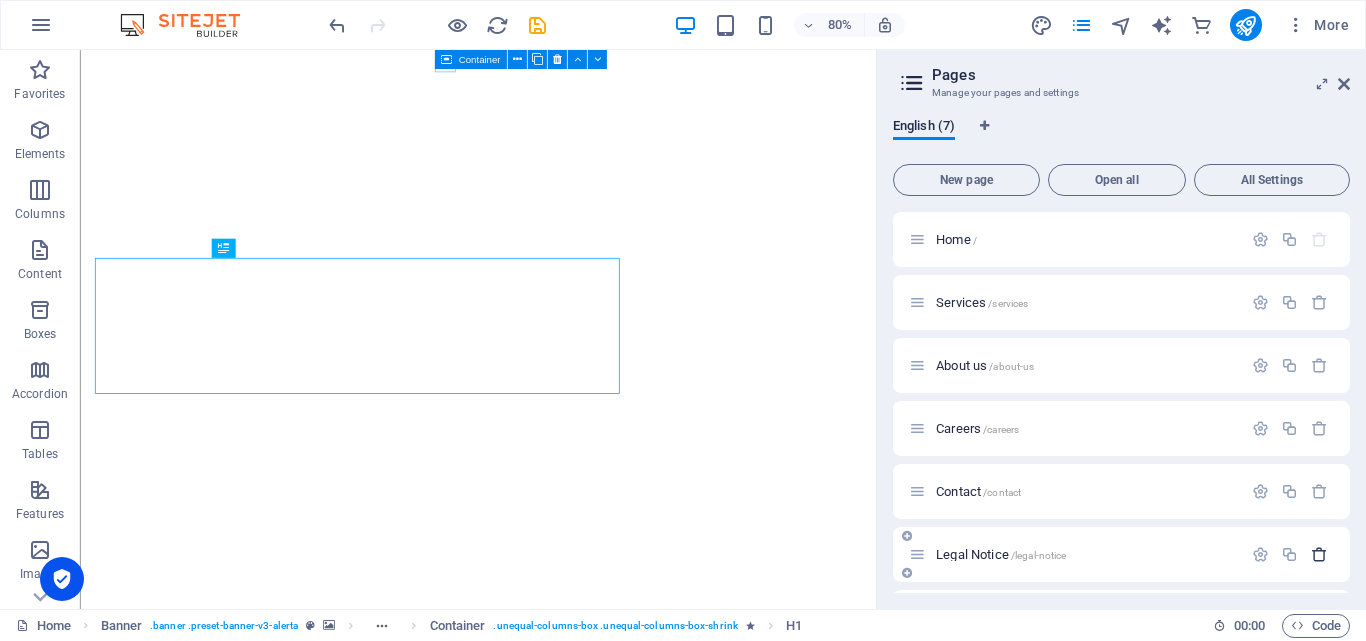 click at bounding box center (1319, 554) 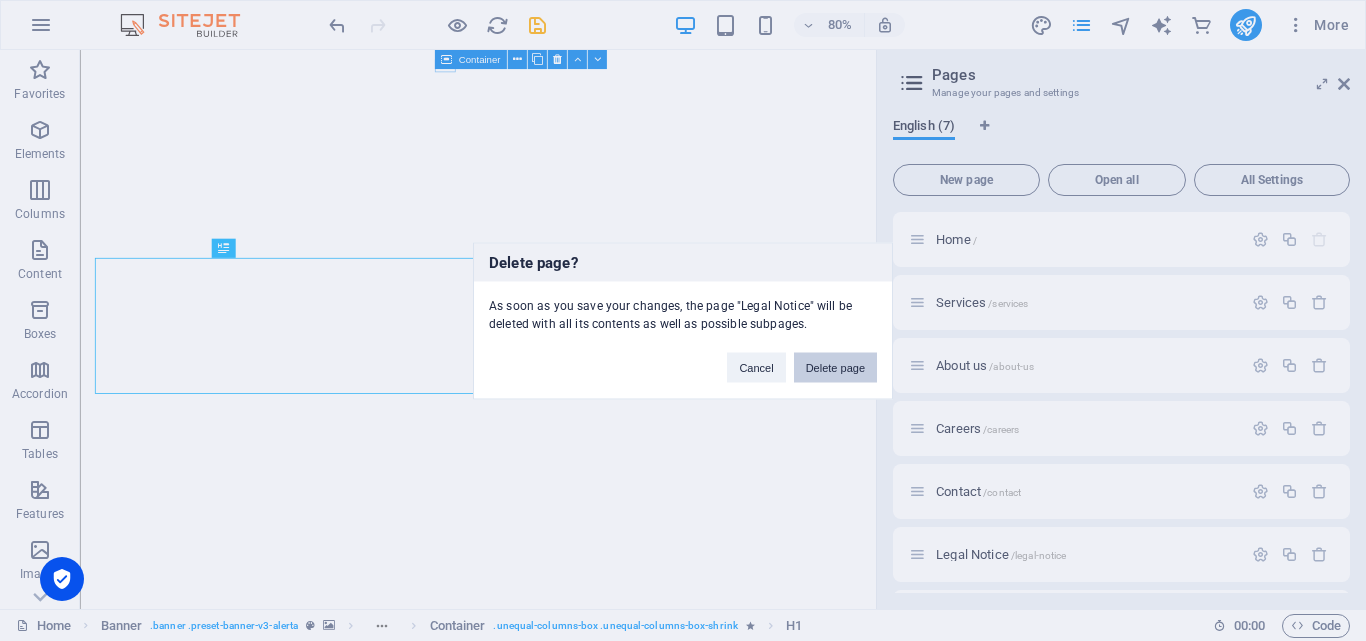 click on "Delete page" at bounding box center (835, 367) 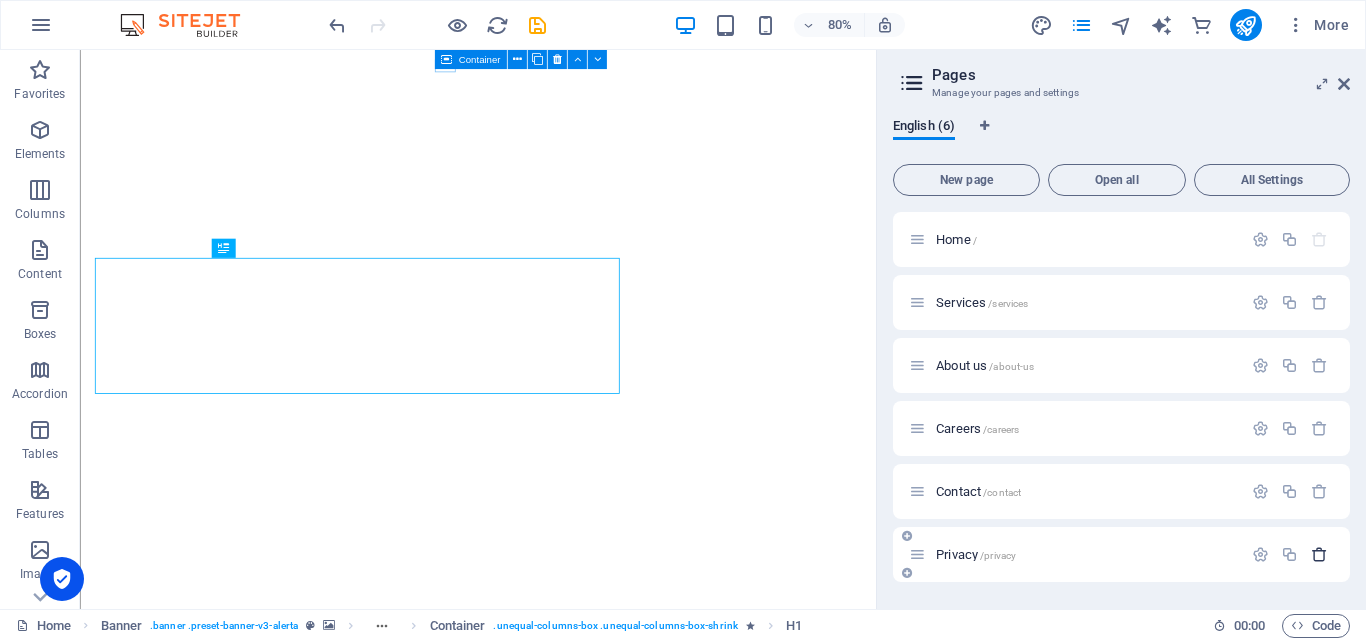 click at bounding box center [1319, 554] 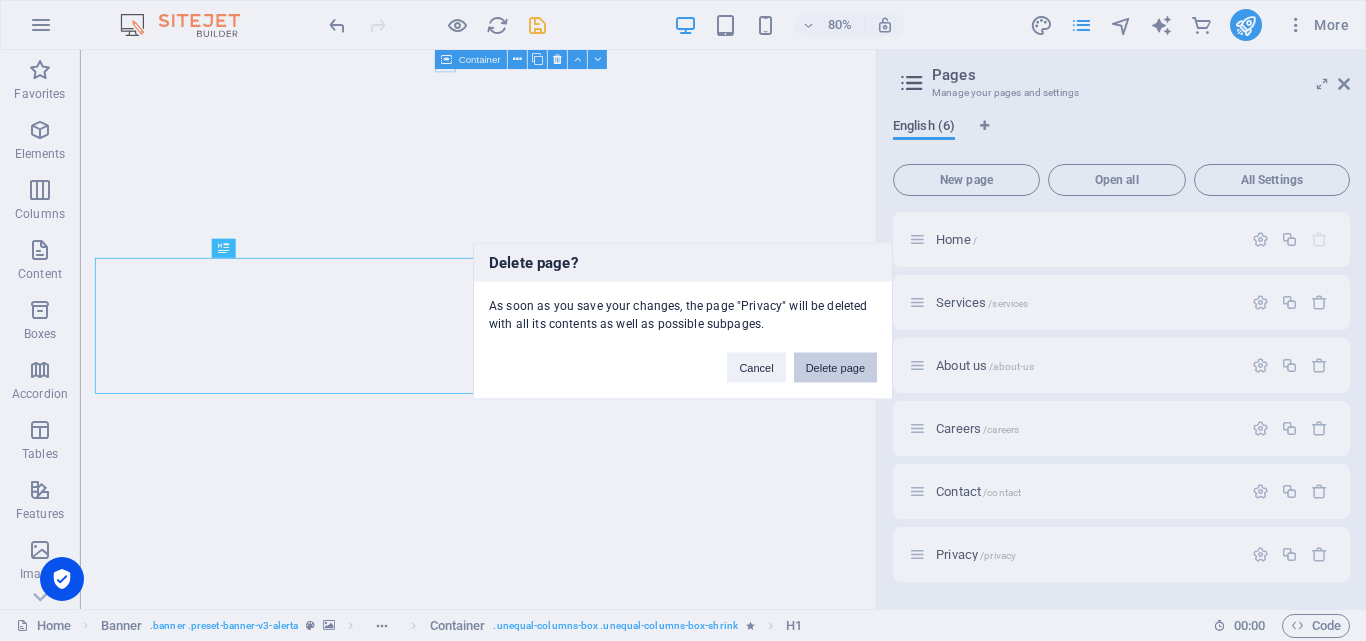click on "Delete page" at bounding box center [835, 367] 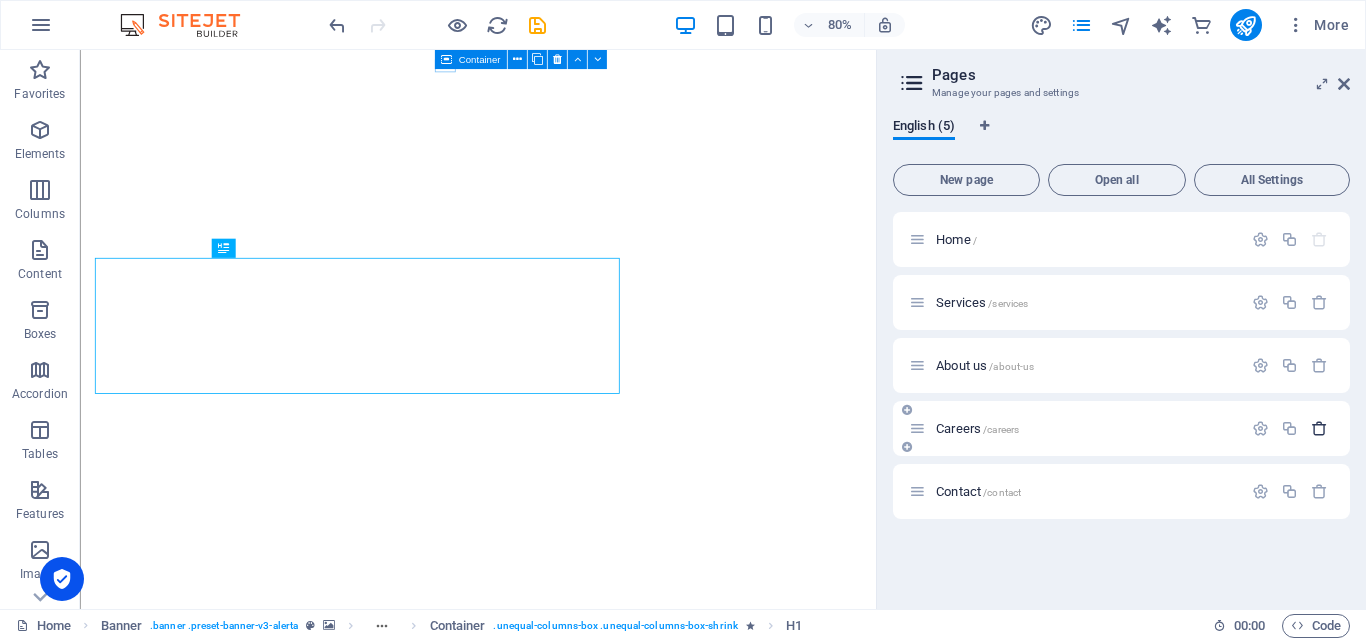 click at bounding box center [1319, 428] 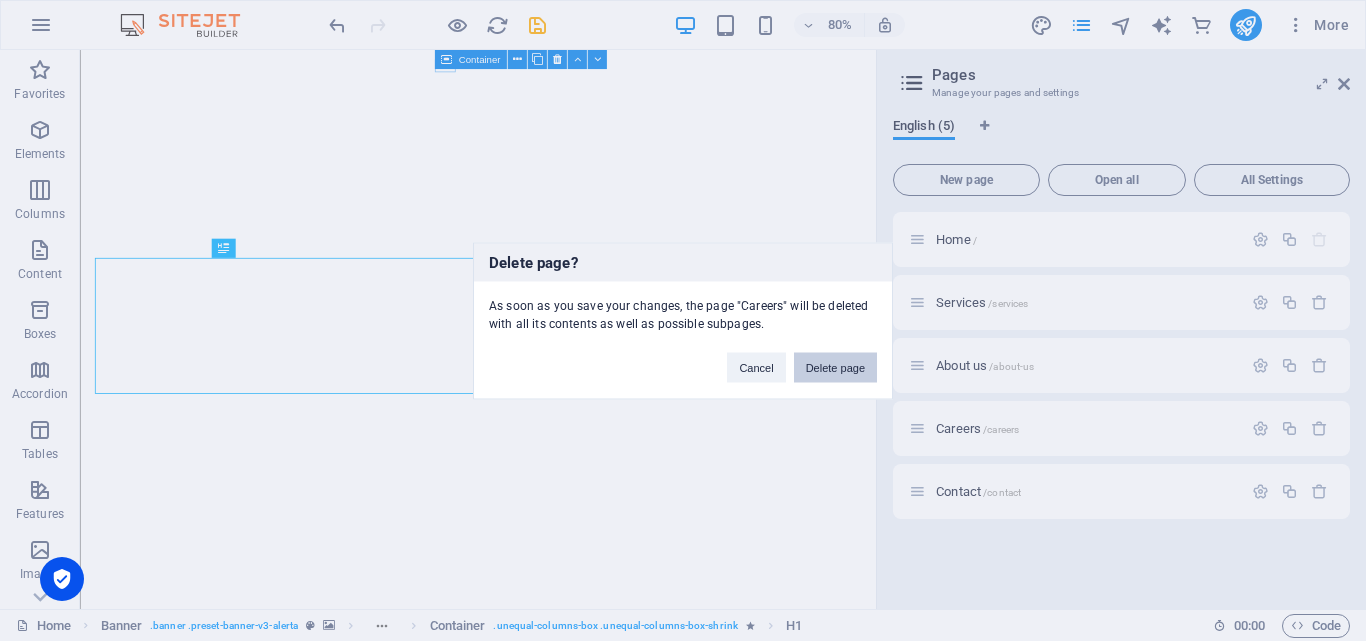 click on "Delete page" at bounding box center [835, 367] 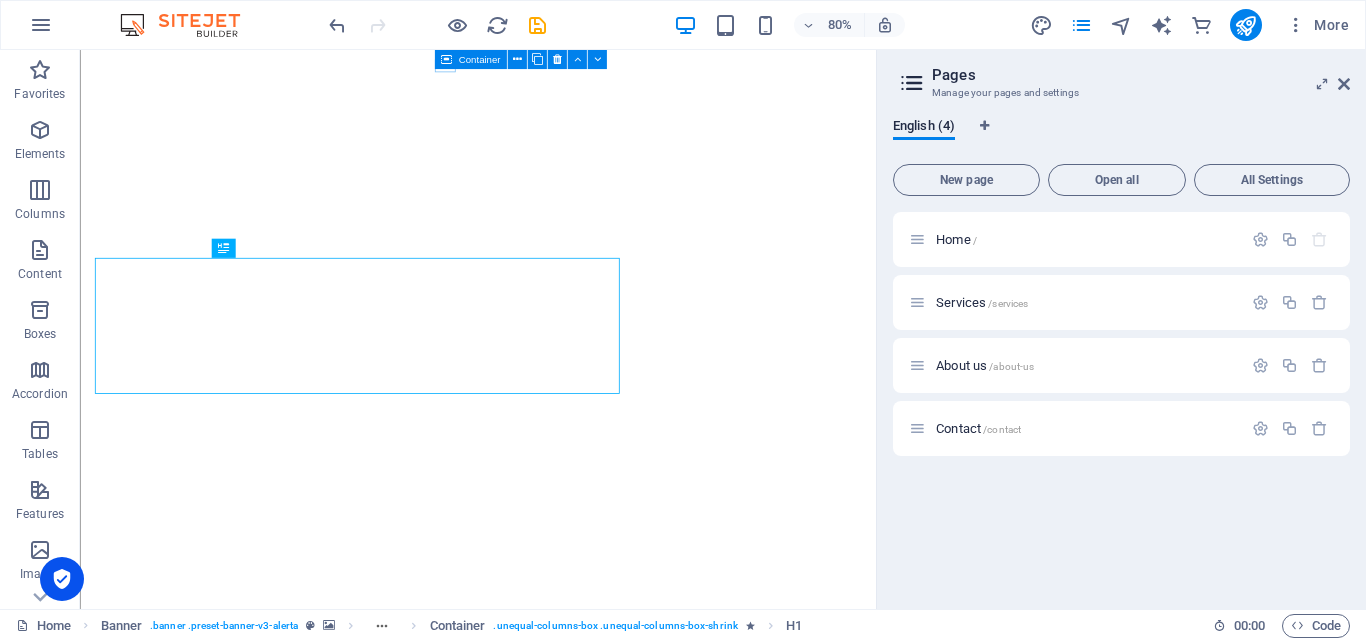 click on "Pages Manage your pages and settings English (4) New page Open all All Settings Home / Services /services About us /about-us Contact /contact" at bounding box center (1121, 329) 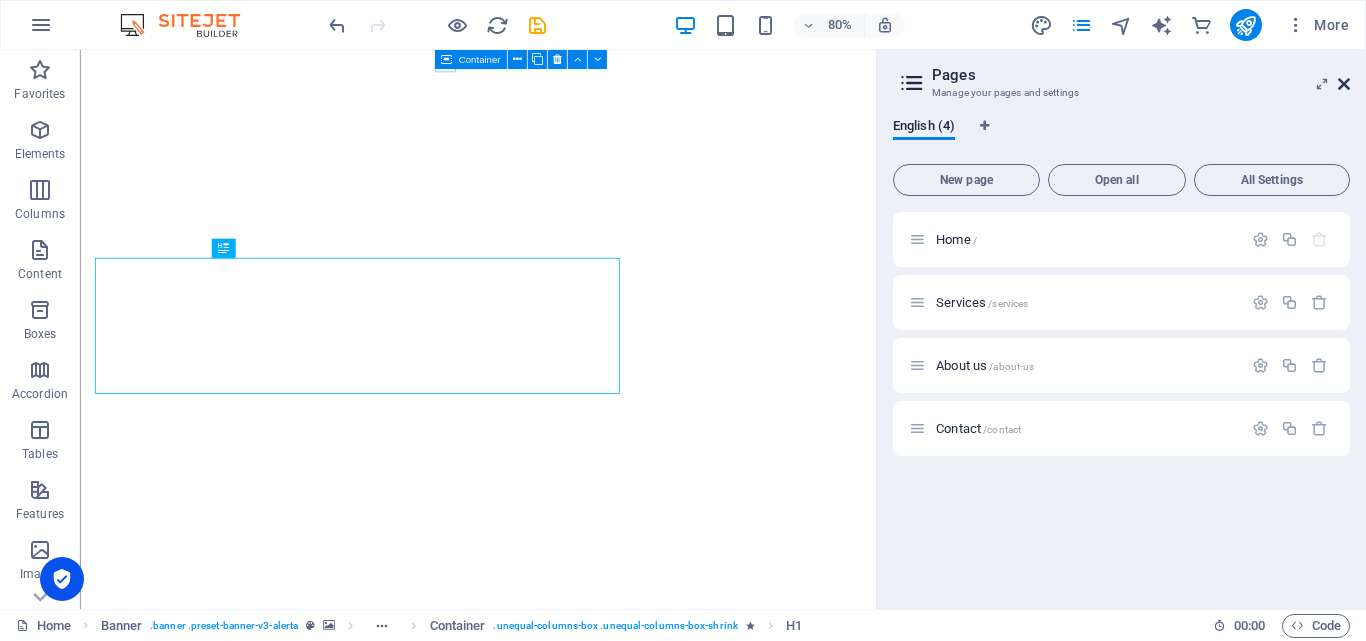 click at bounding box center (1344, 84) 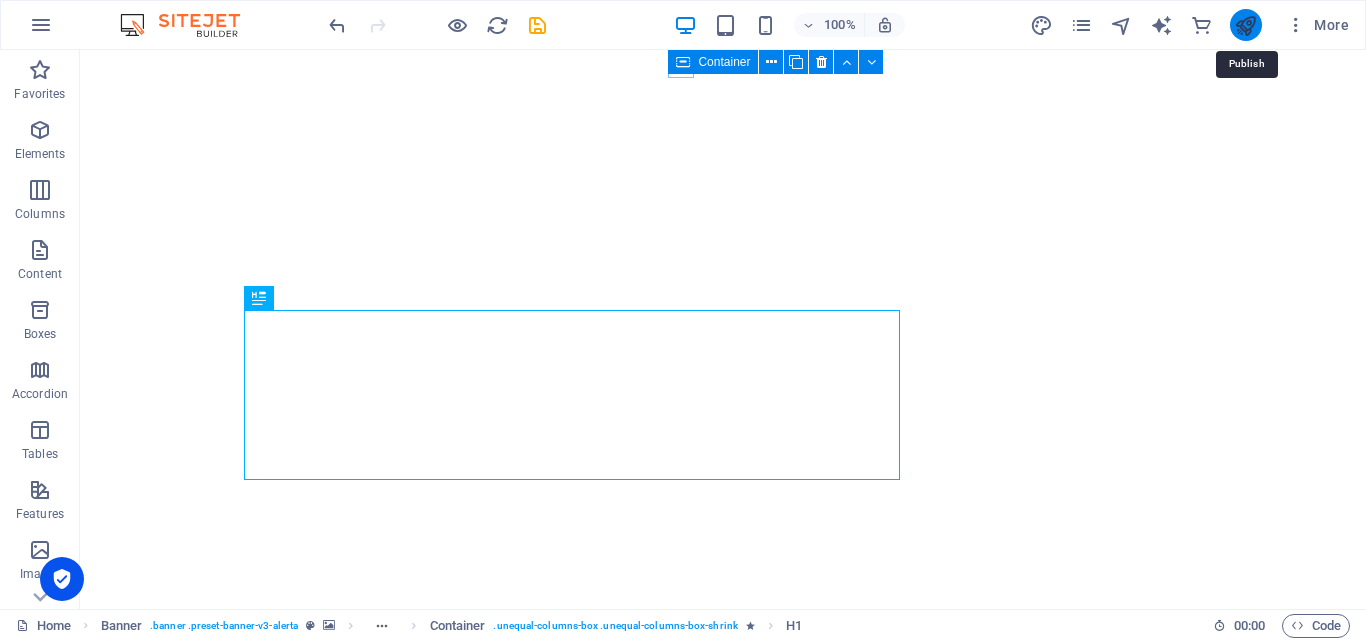 click at bounding box center (1245, 25) 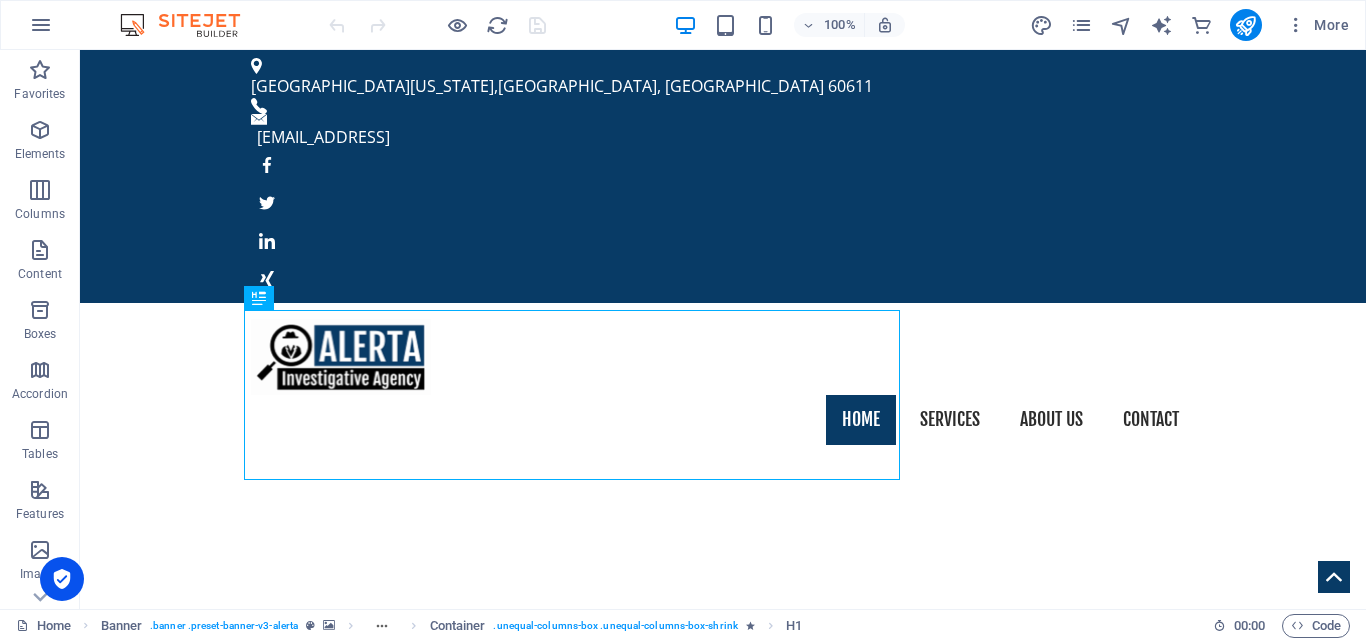 scroll, scrollTop: 0, scrollLeft: 0, axis: both 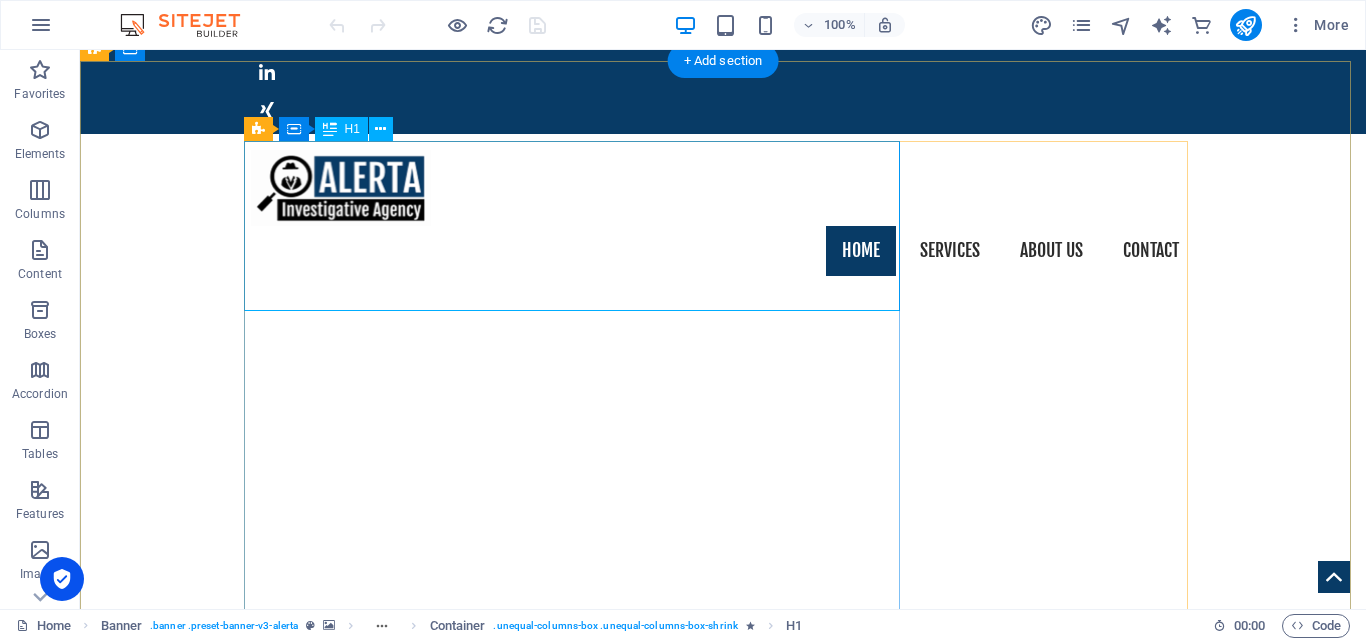 click on "Corporate & Private Investigations" at bounding box center [723, 1220] 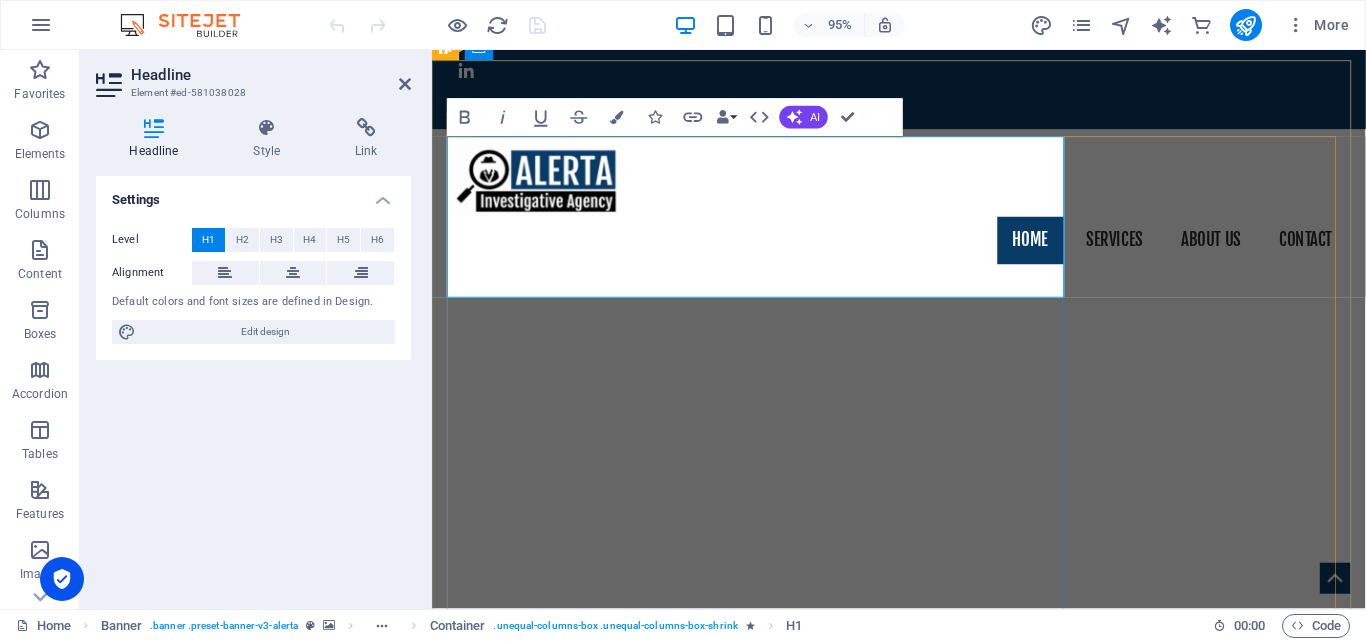 click on "Corporate & Private Investigations" at bounding box center (920, 1220) 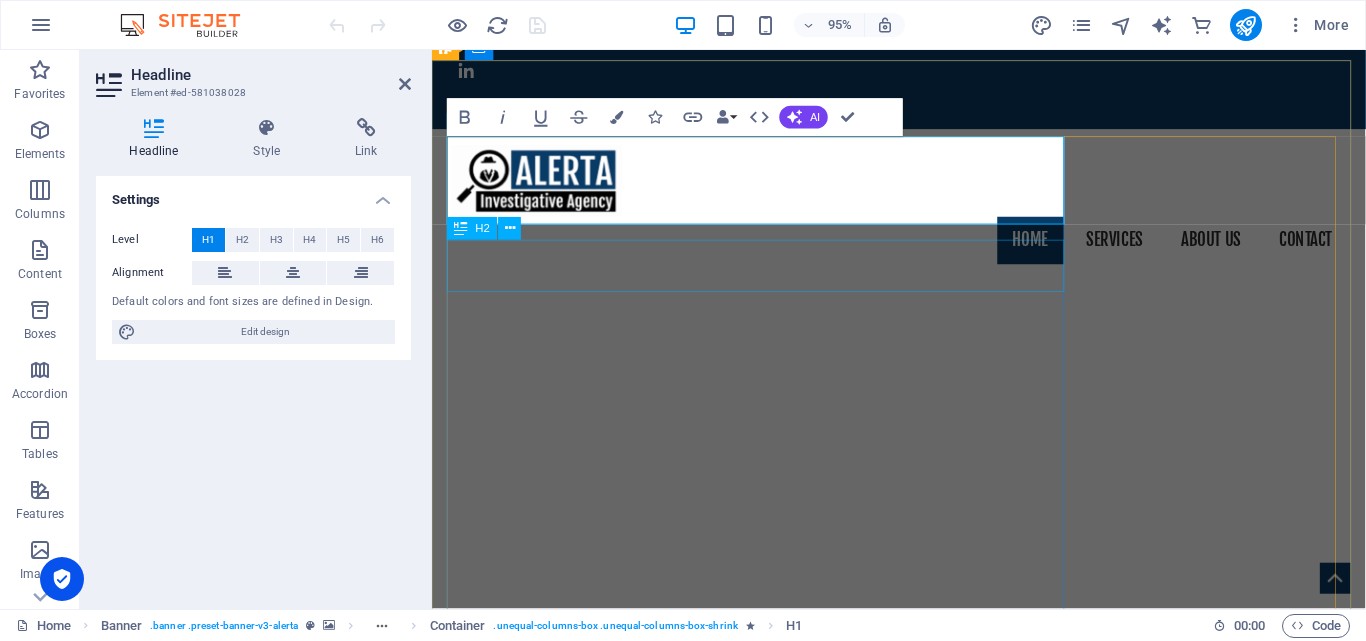 type 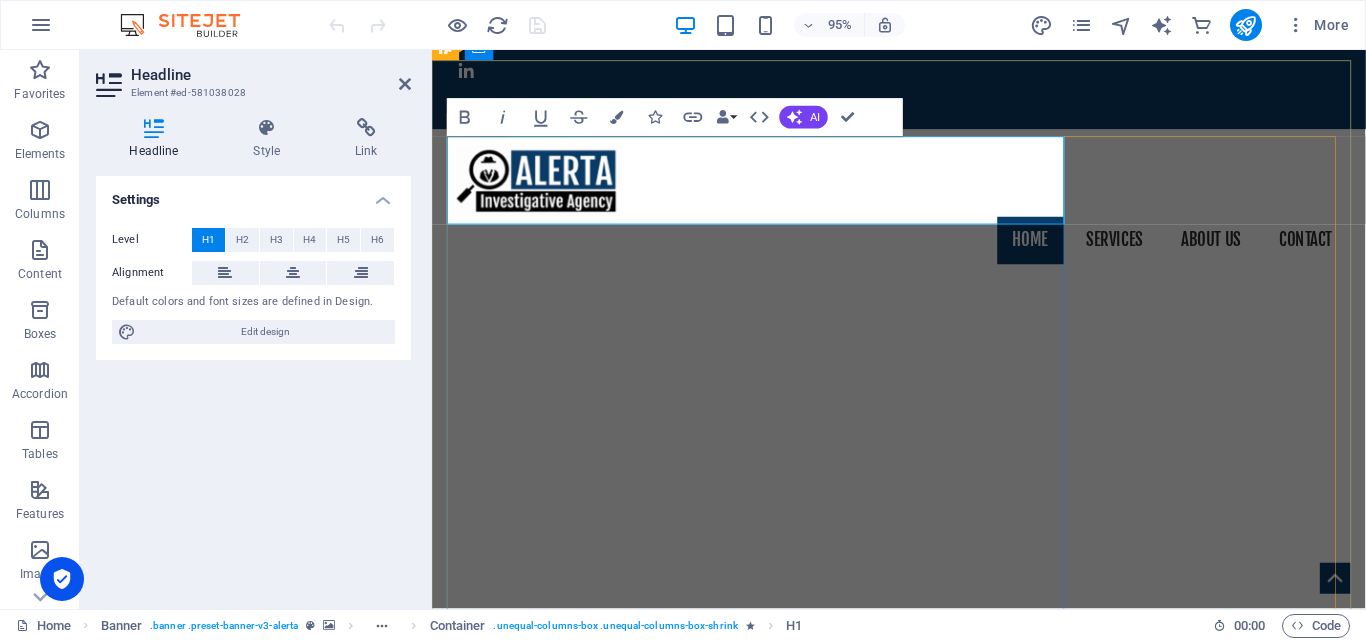 click on "ELEGRAFIX INT" at bounding box center (626, 1220) 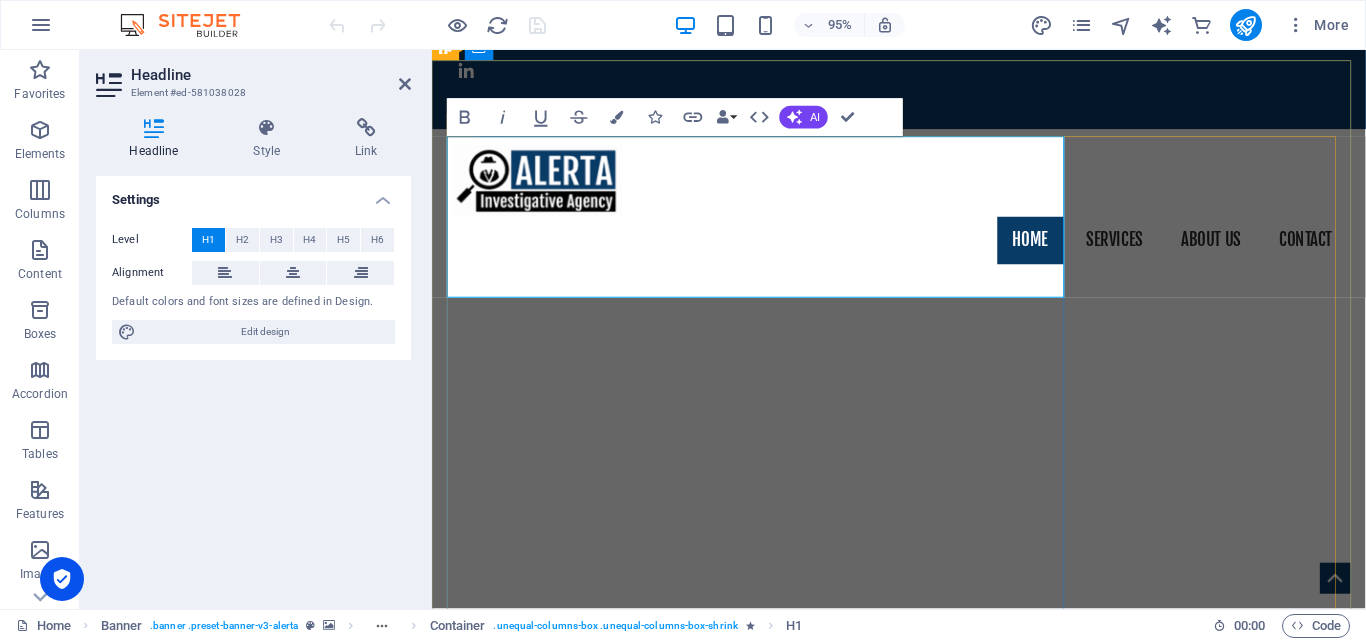 drag, startPoint x: 674, startPoint y: 266, endPoint x: 462, endPoint y: 183, distance: 227.66862 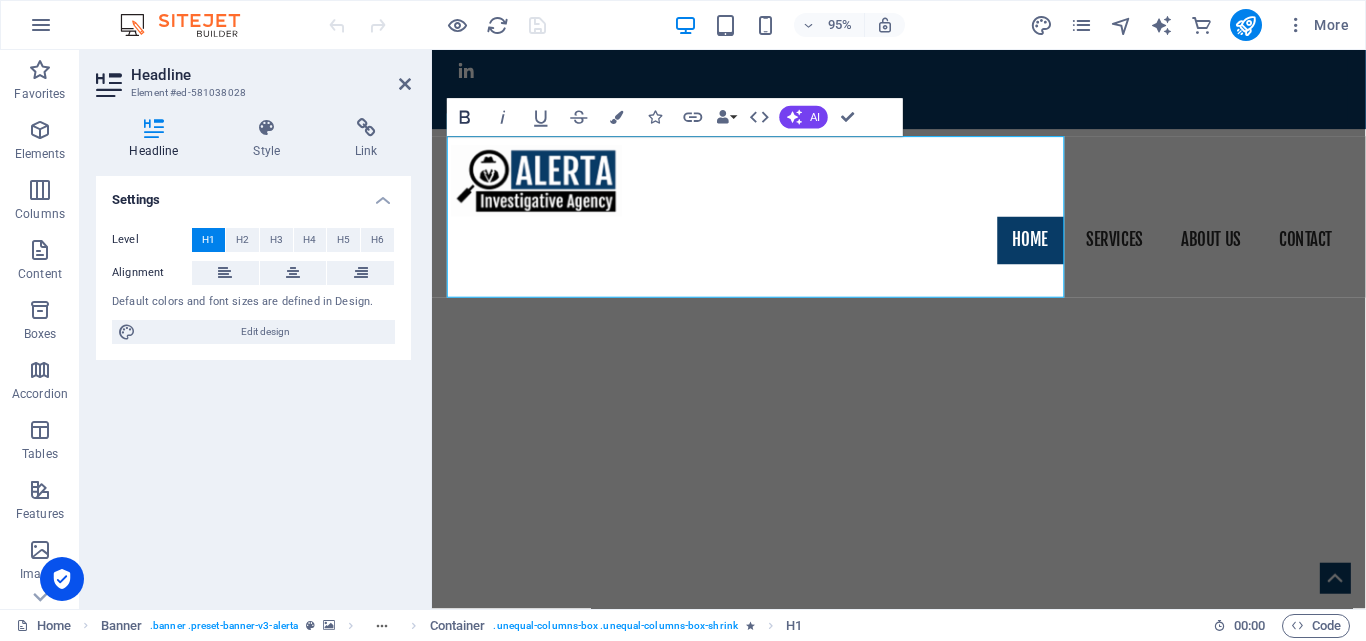 click 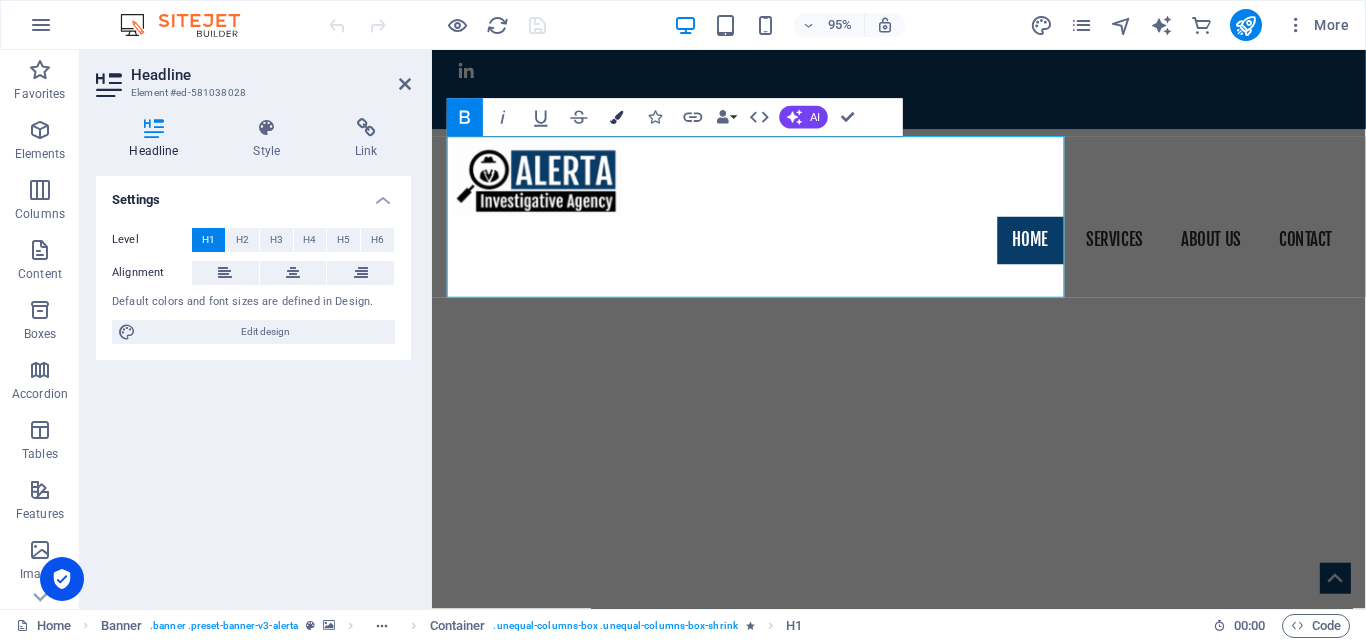 click at bounding box center [617, 117] 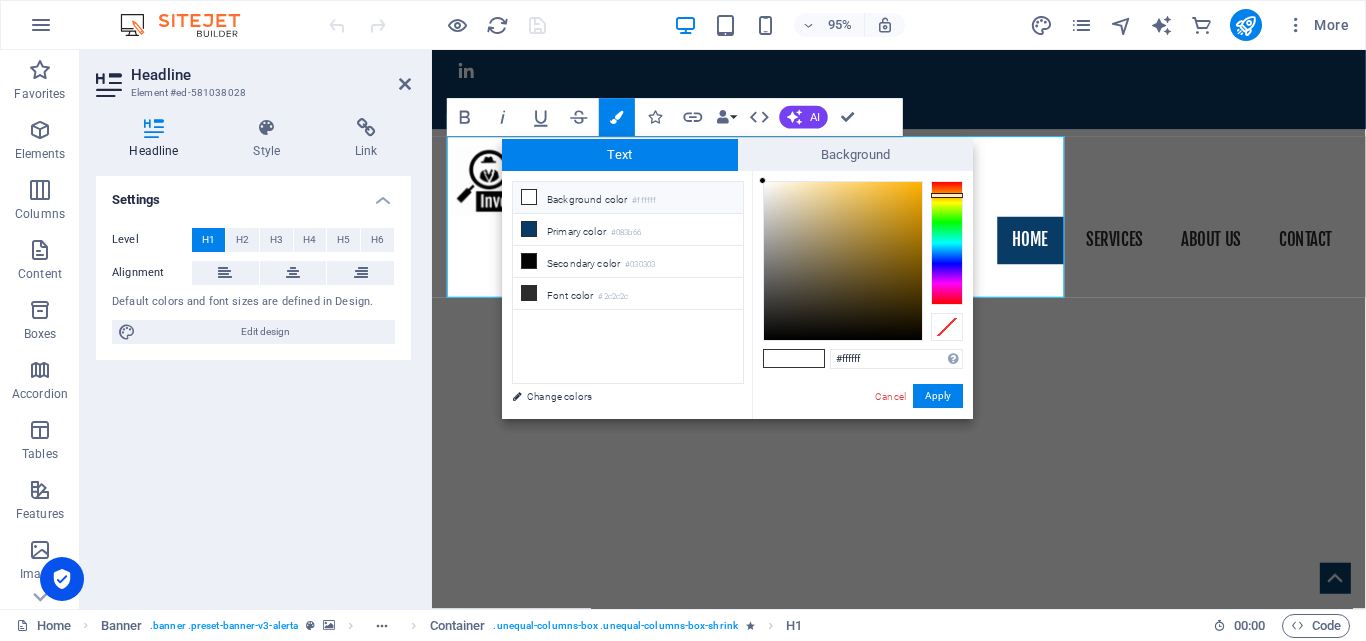 click at bounding box center [947, 243] 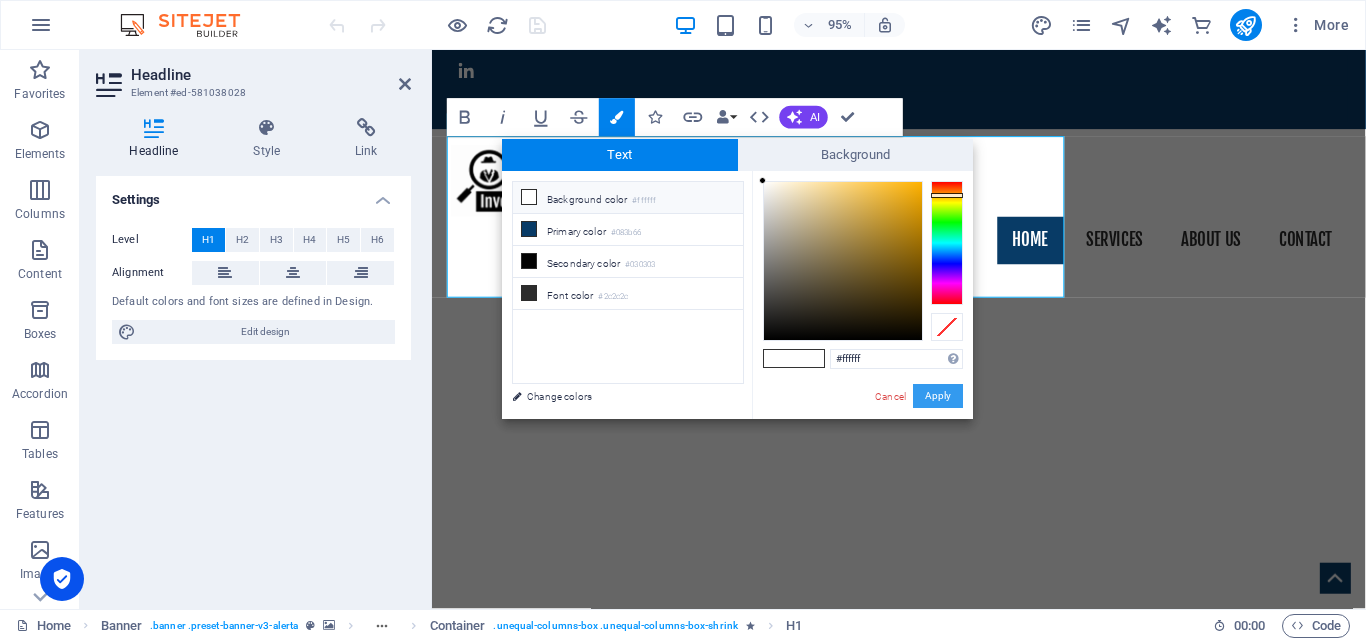 click on "Apply" at bounding box center [938, 396] 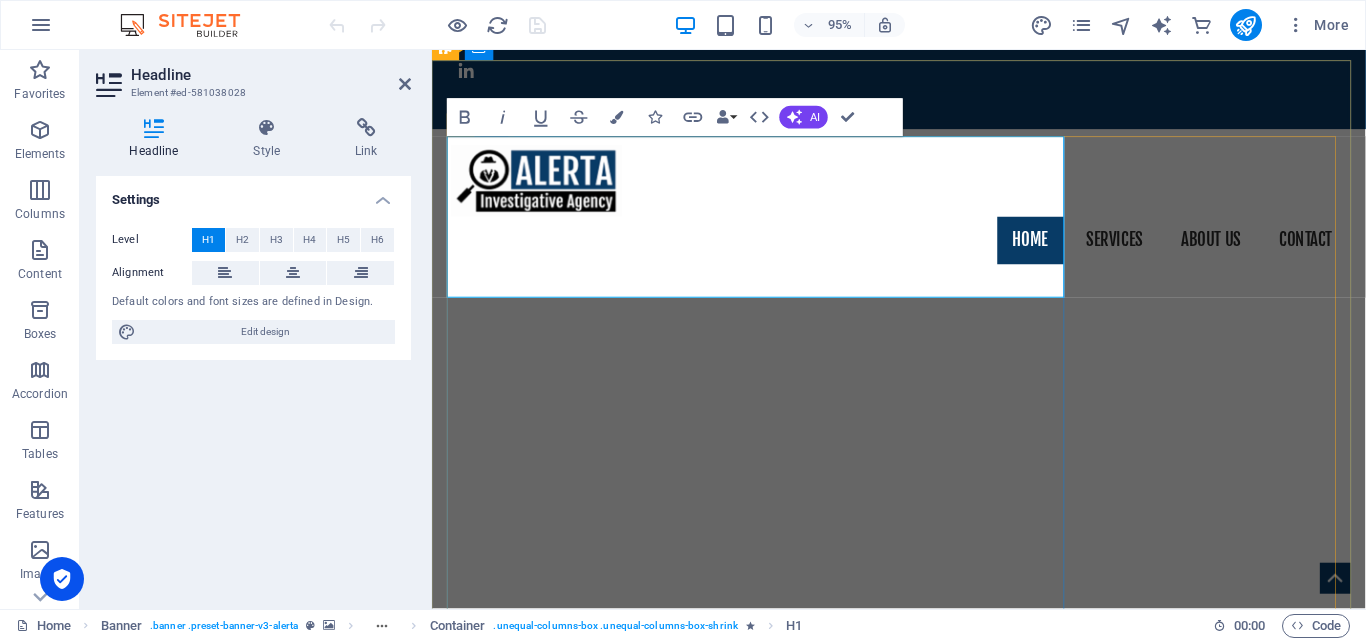 click on "ELEGRAFIX INTEGRATED SERVICES" at bounding box center (843, 1219) 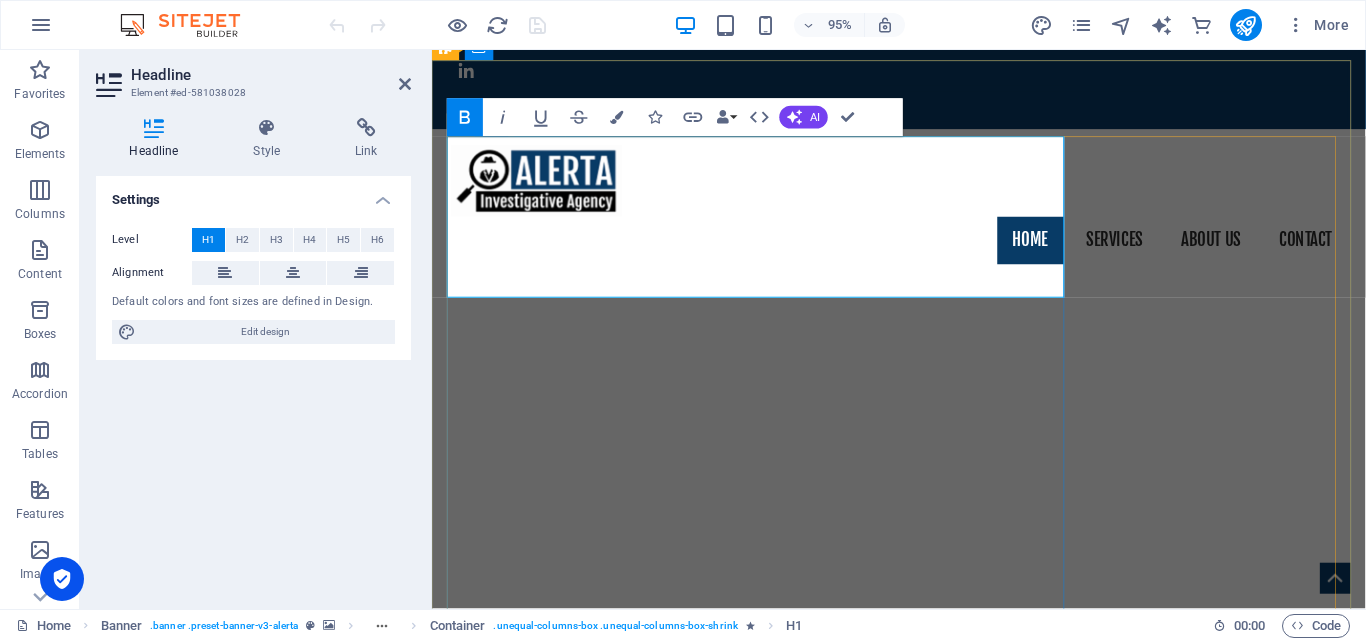 drag, startPoint x: 675, startPoint y: 278, endPoint x: 462, endPoint y: 171, distance: 238.36526 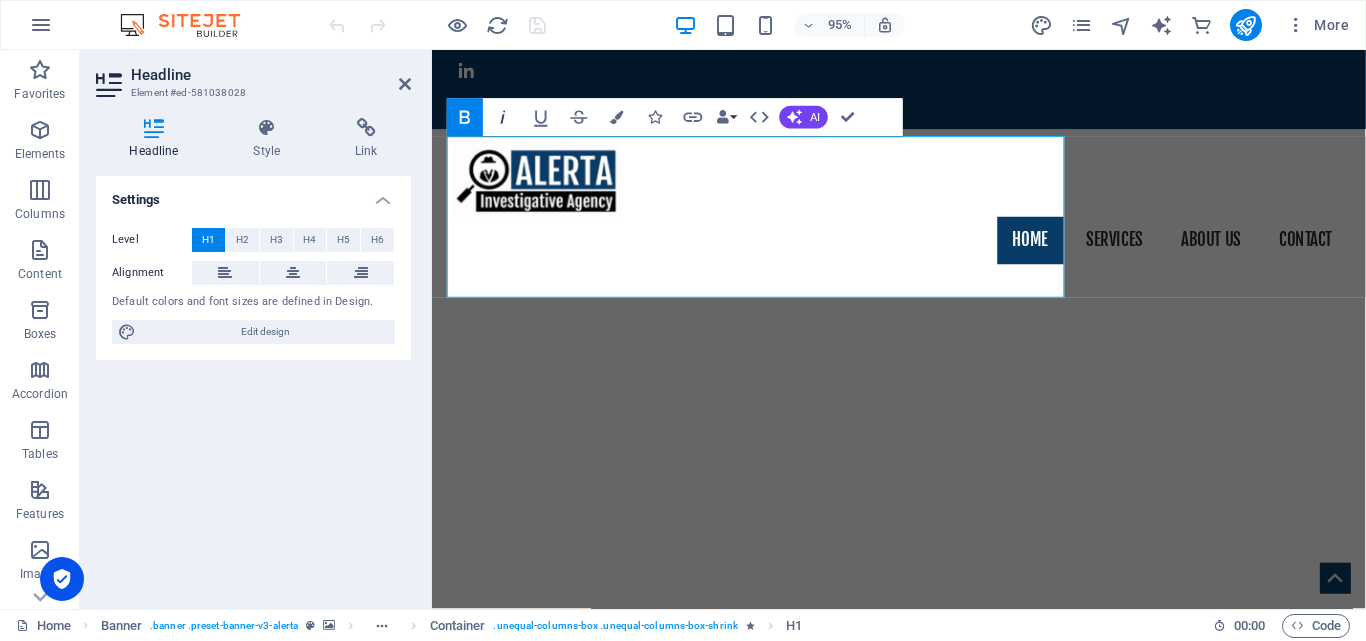 click 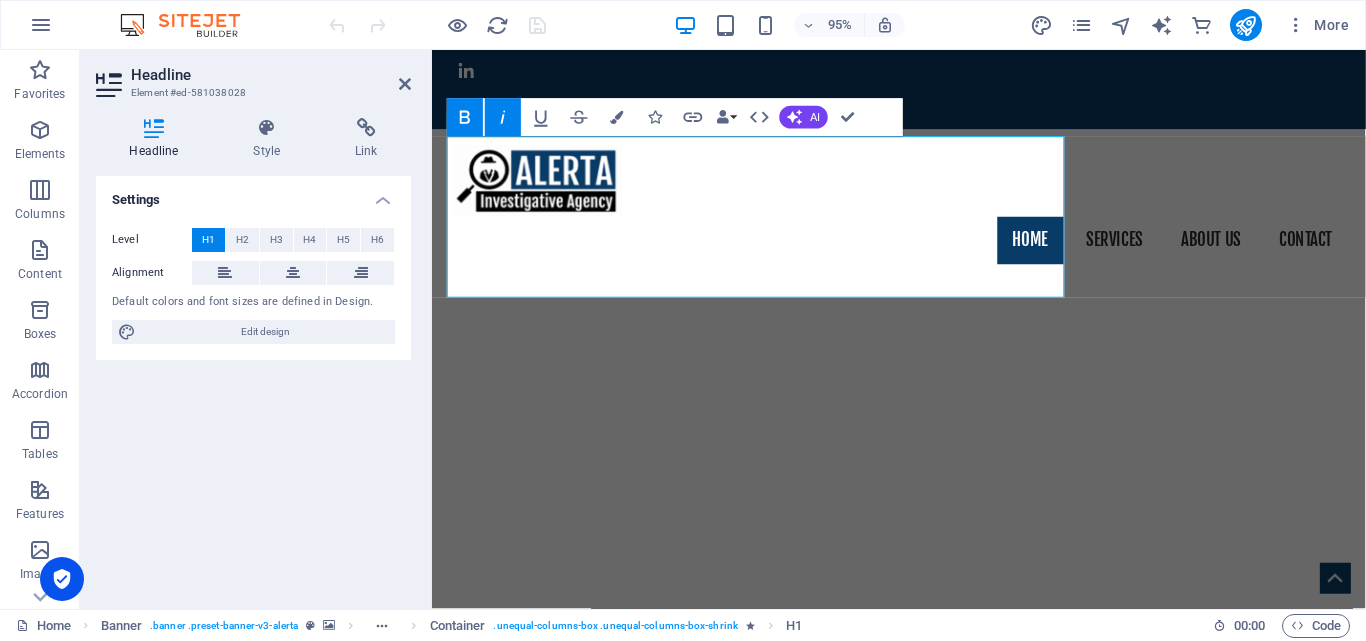 click 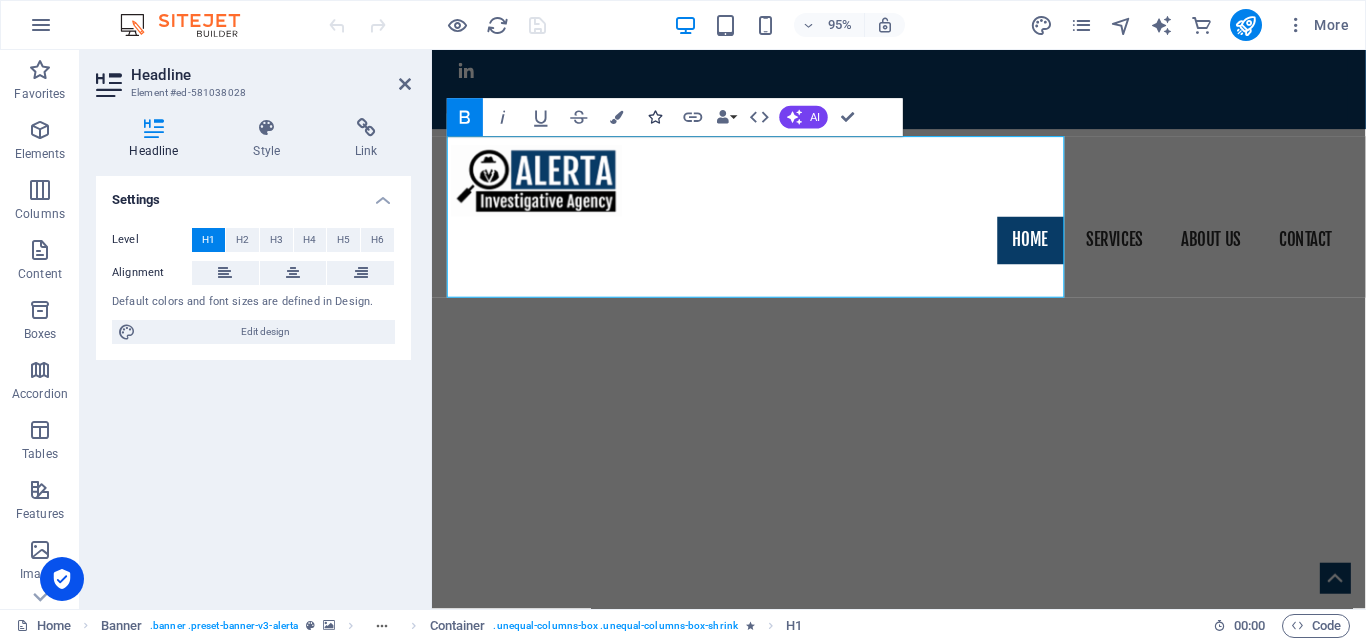click at bounding box center (655, 117) 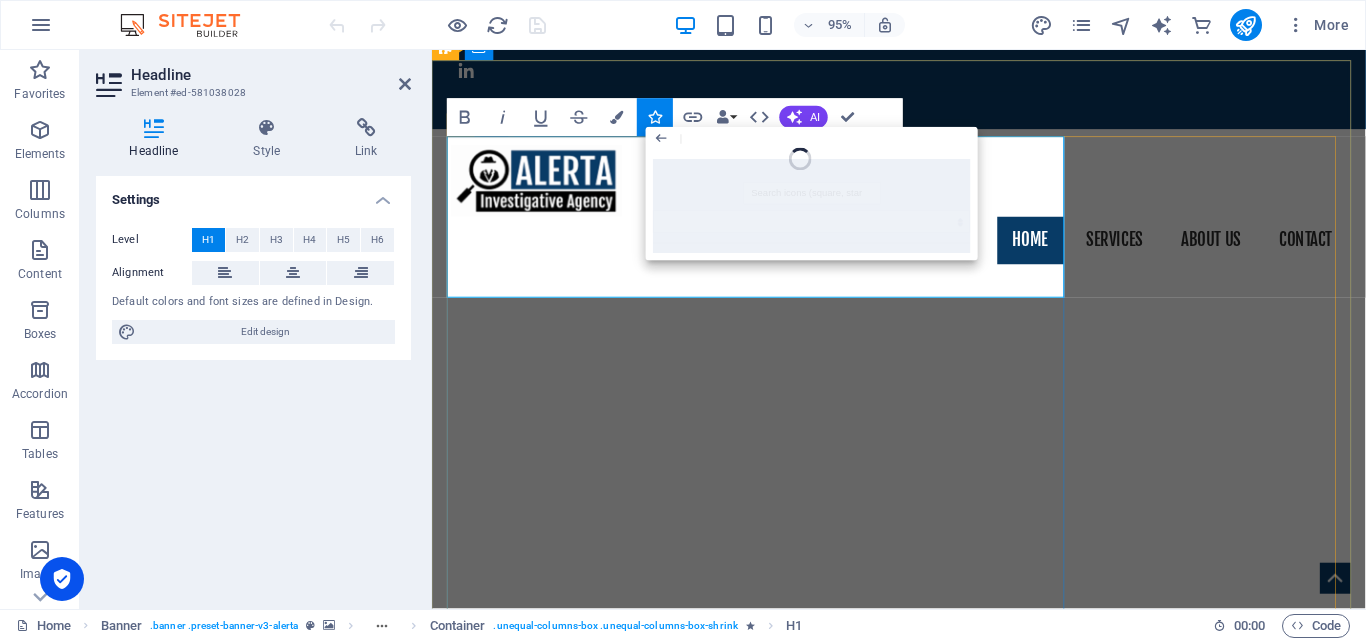 click on "ELEGRAFIX INTEGRATED SERVICES" at bounding box center (843, 1219) 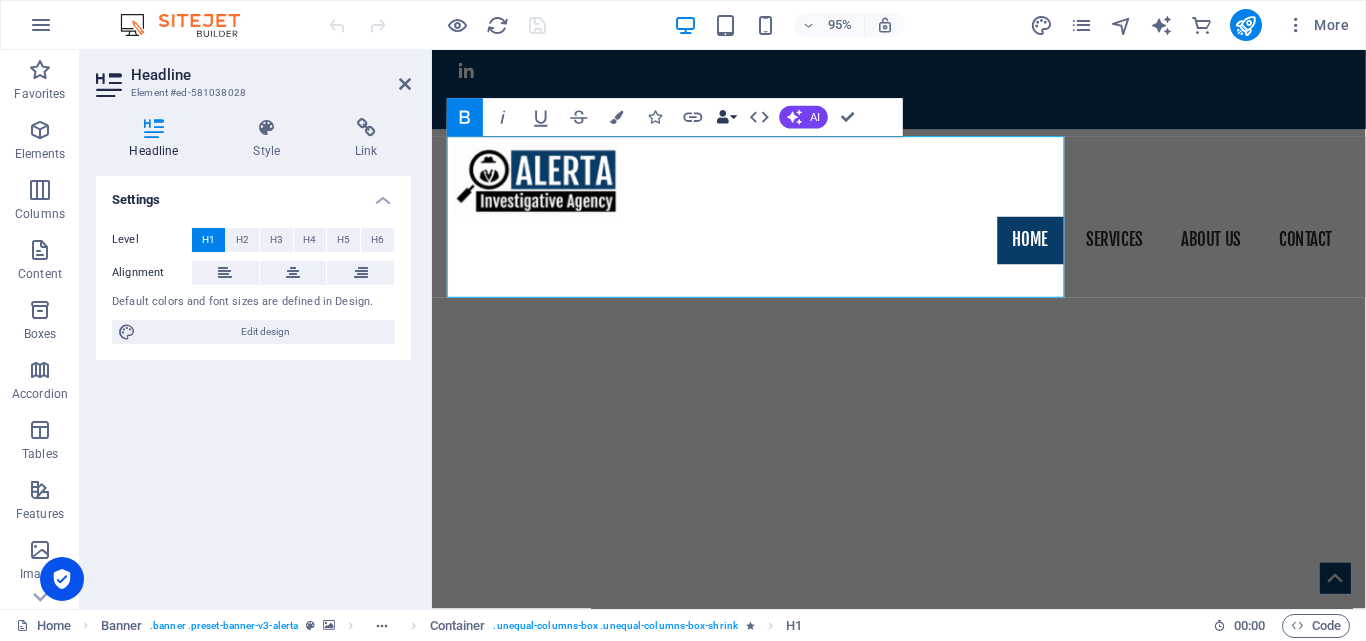 click on "Data Bindings" at bounding box center [726, 118] 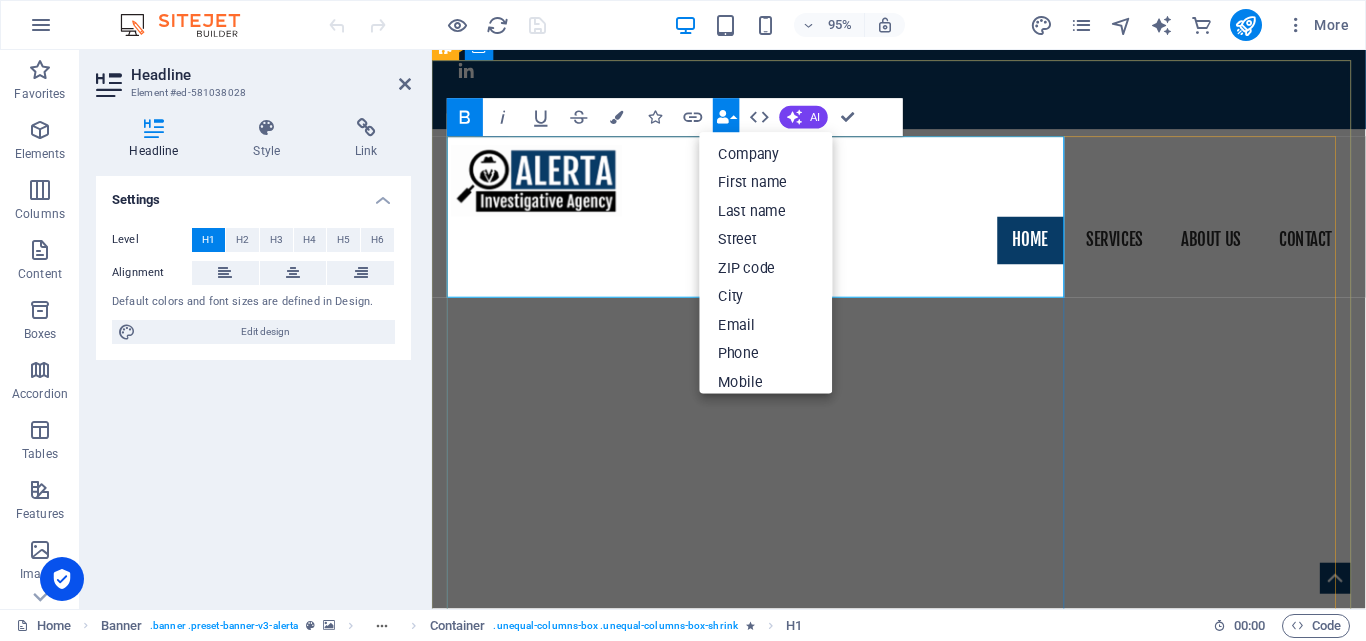click on "ELEGRAFIX INTEGRATED SERVICES" at bounding box center (843, 1219) 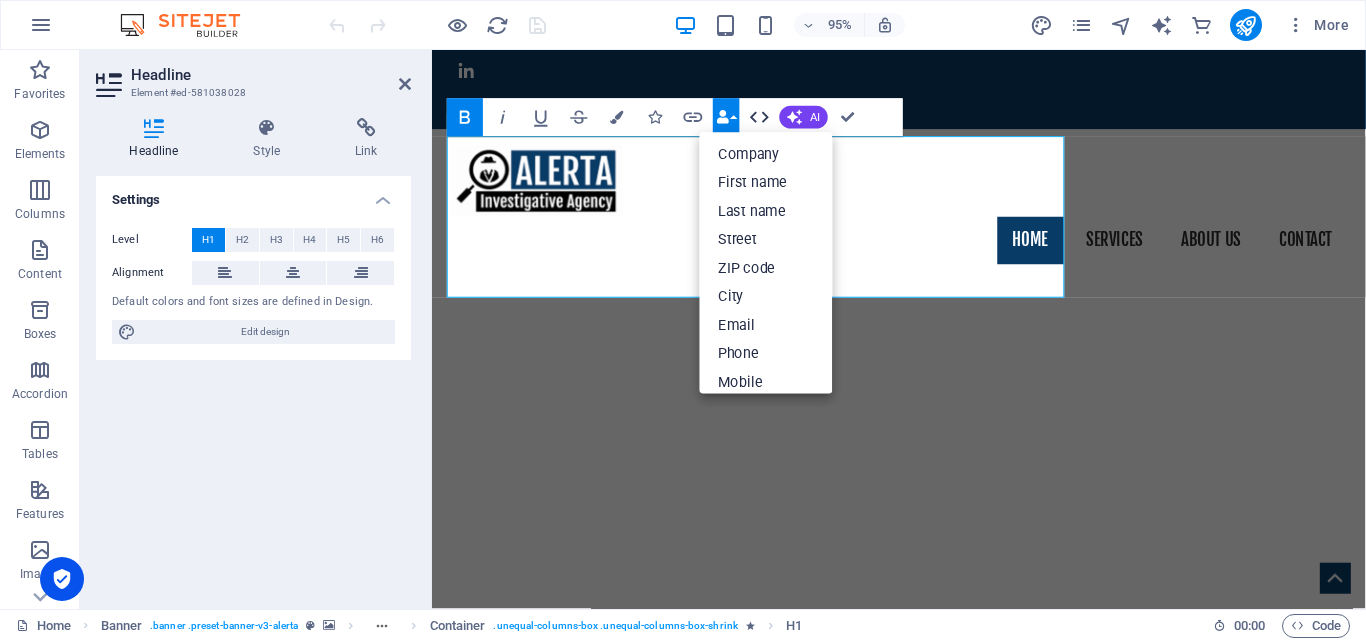 click 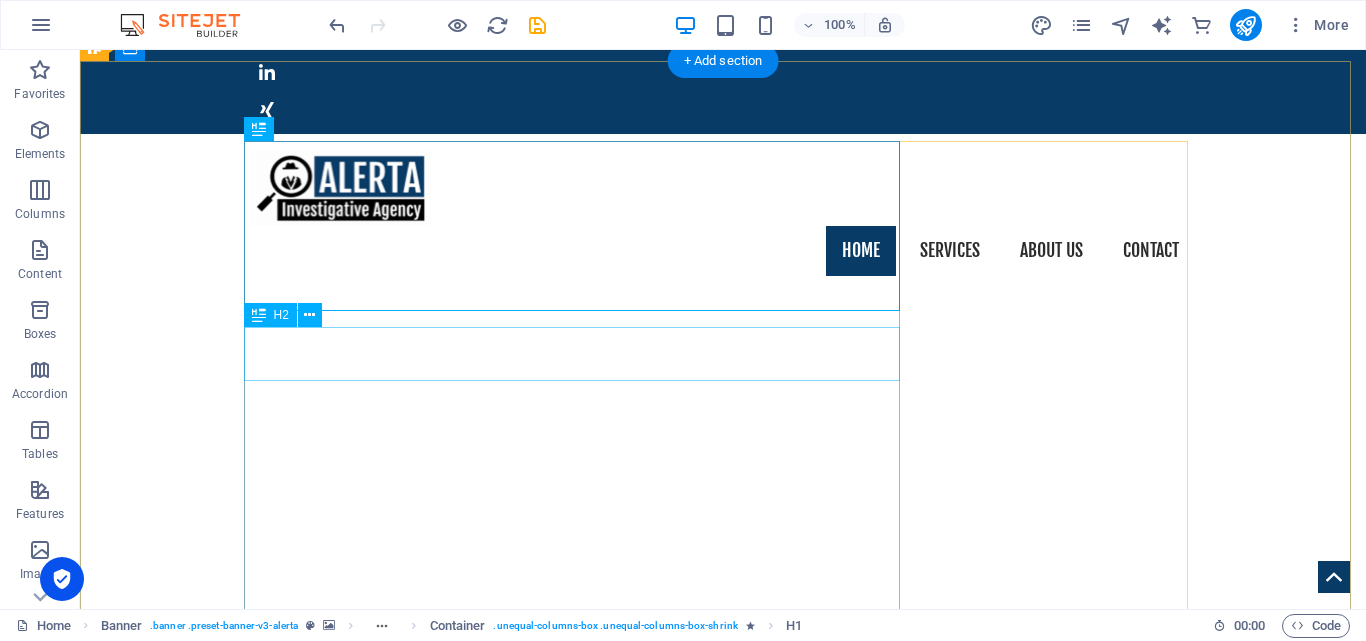 click on "in all 50 states and around the world." at bounding box center [723, 1309] 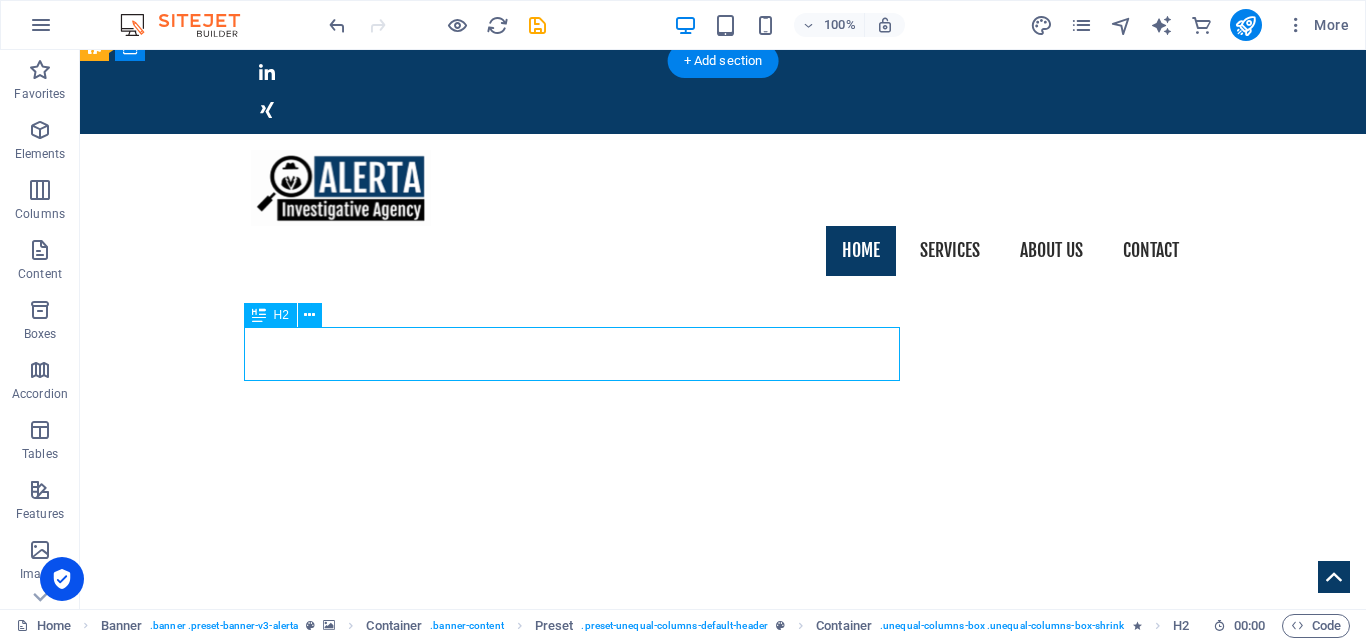 click on "in all 50 states and around the world." at bounding box center [723, 1309] 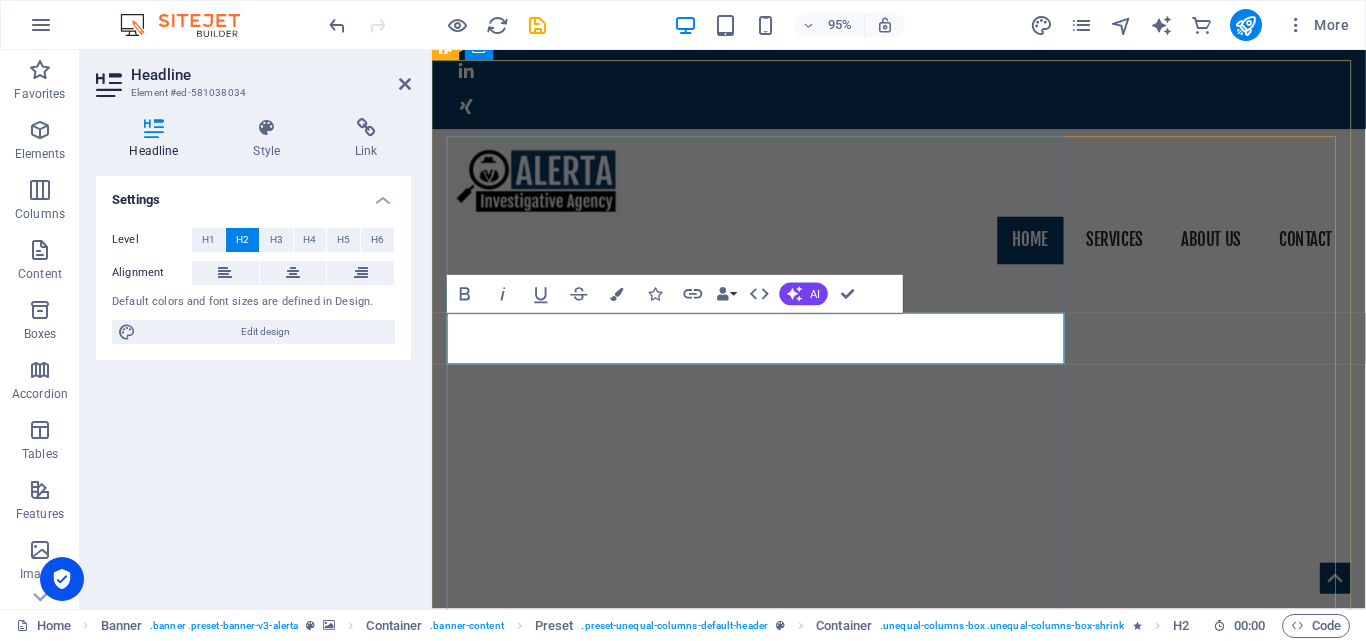 click on "in all 50 states and around the world." at bounding box center (715, 1309) 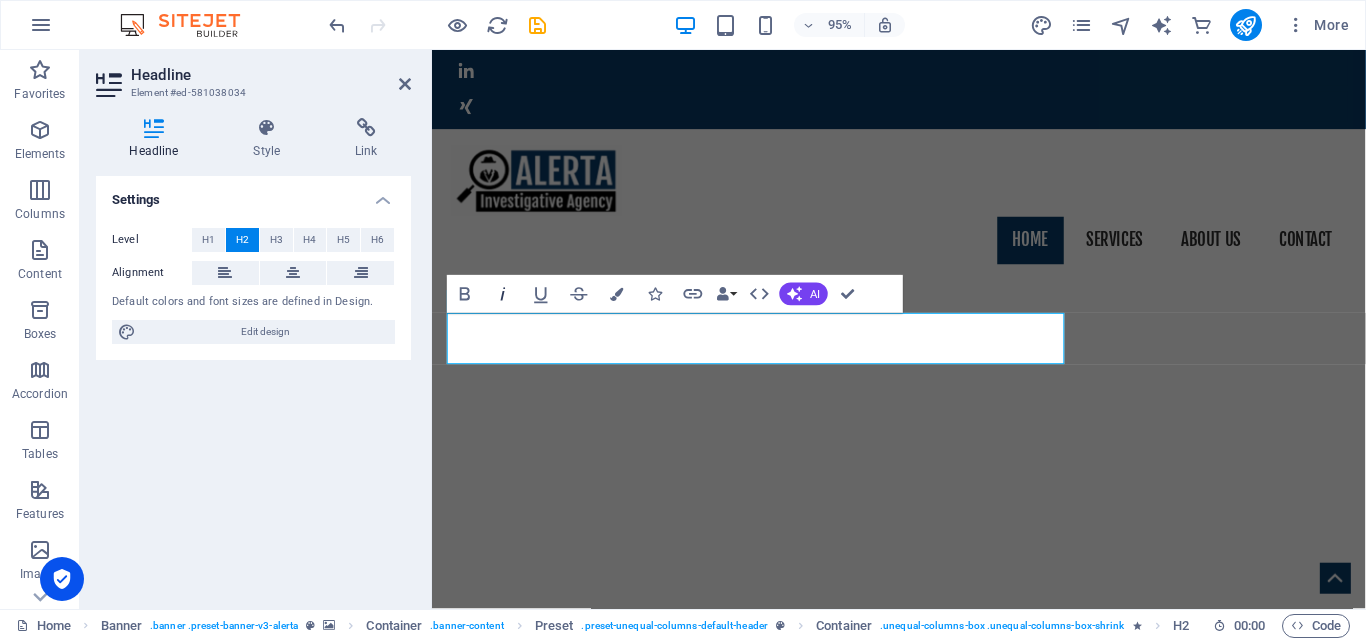 click 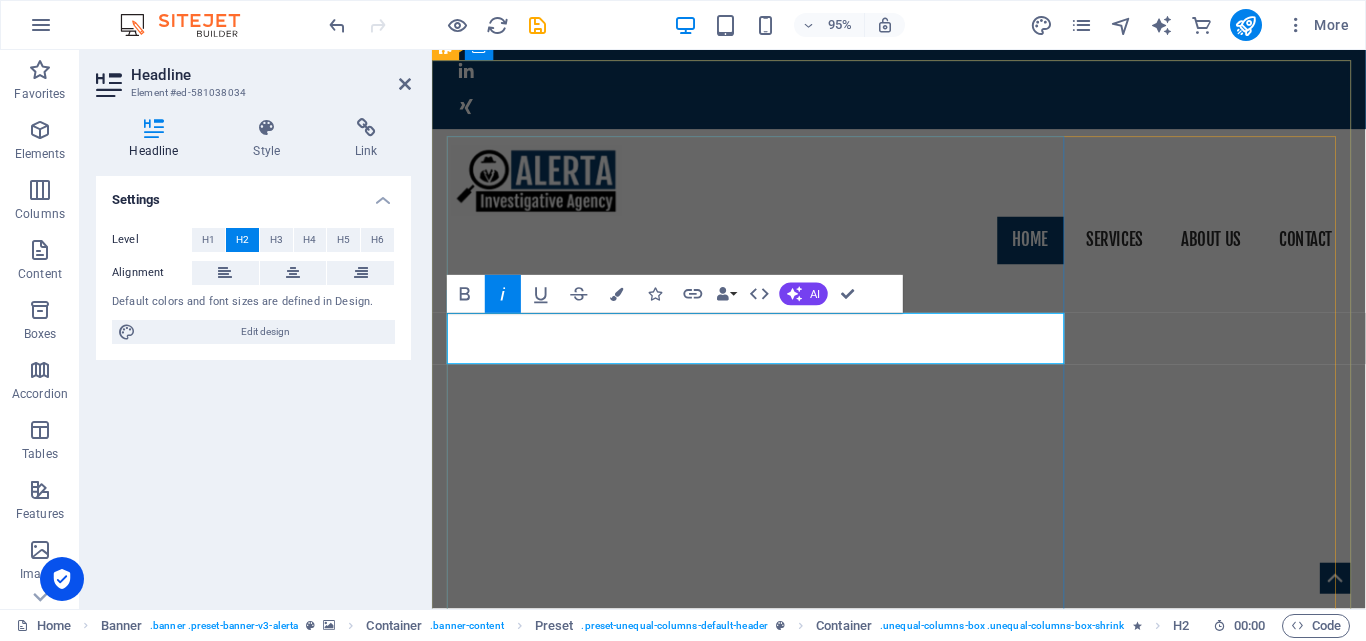 click on "REDEFINING SYNERGY.." at bounding box center [594, 1309] 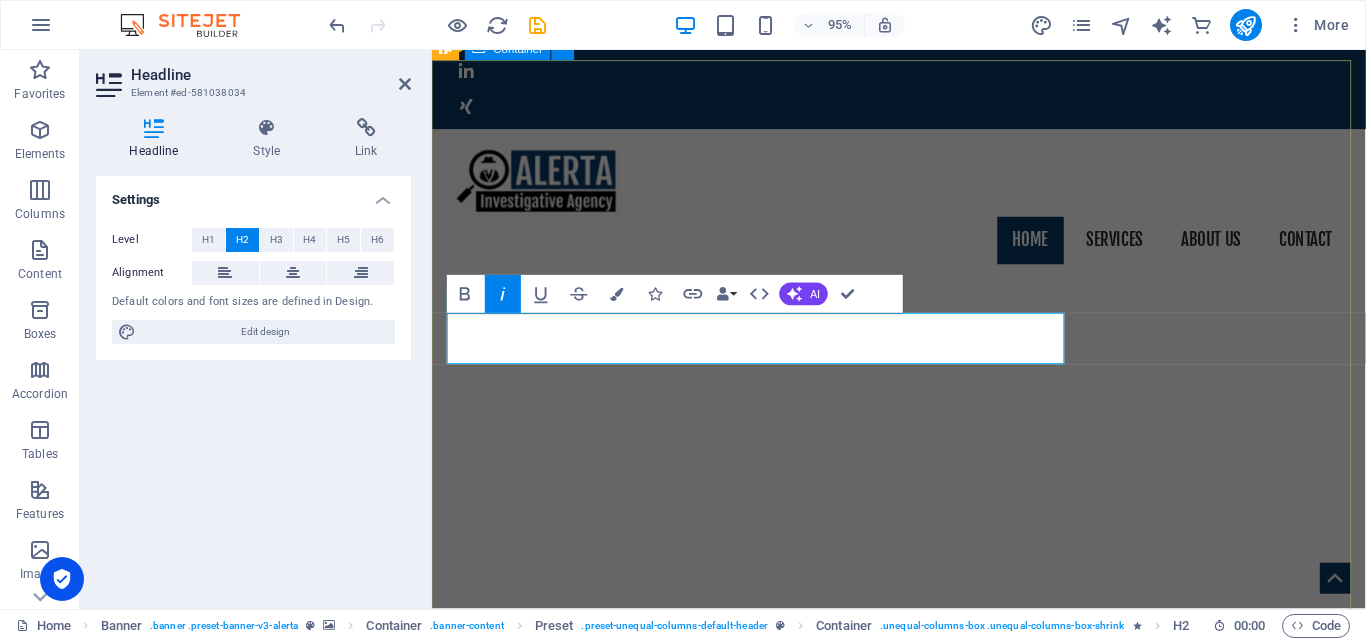 drag, startPoint x: 939, startPoint y: 359, endPoint x: 431, endPoint y: 347, distance: 508.14172 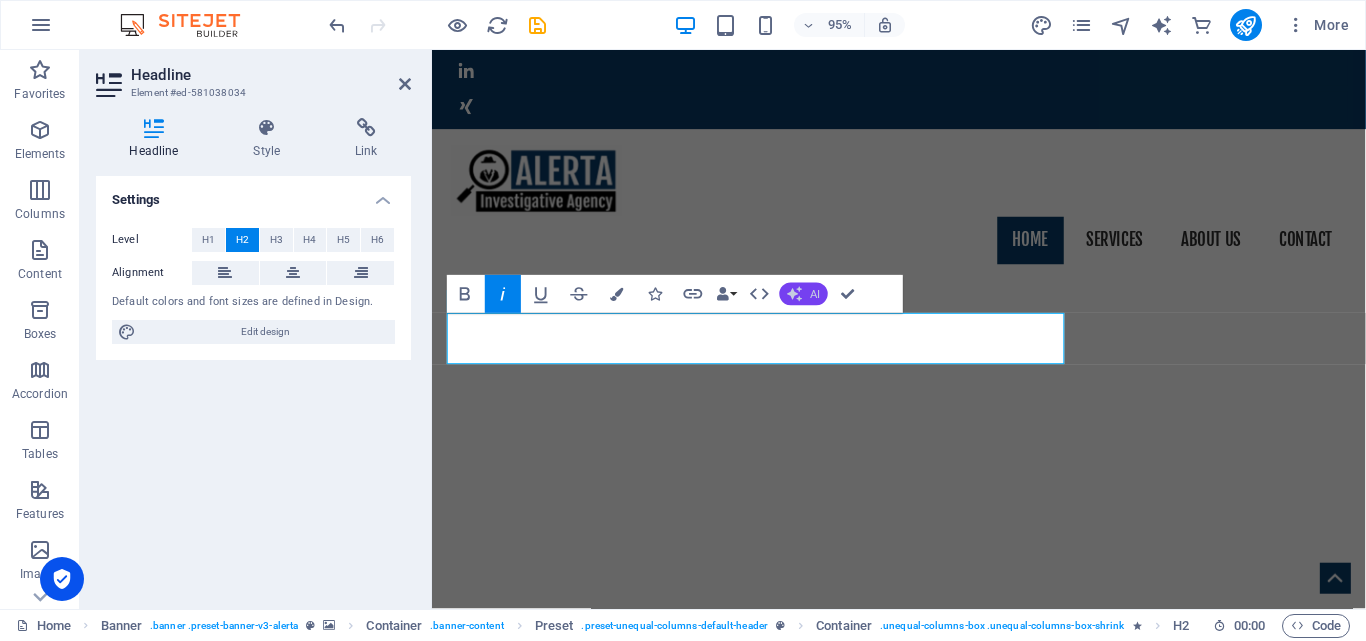 click on "AI" at bounding box center (815, 293) 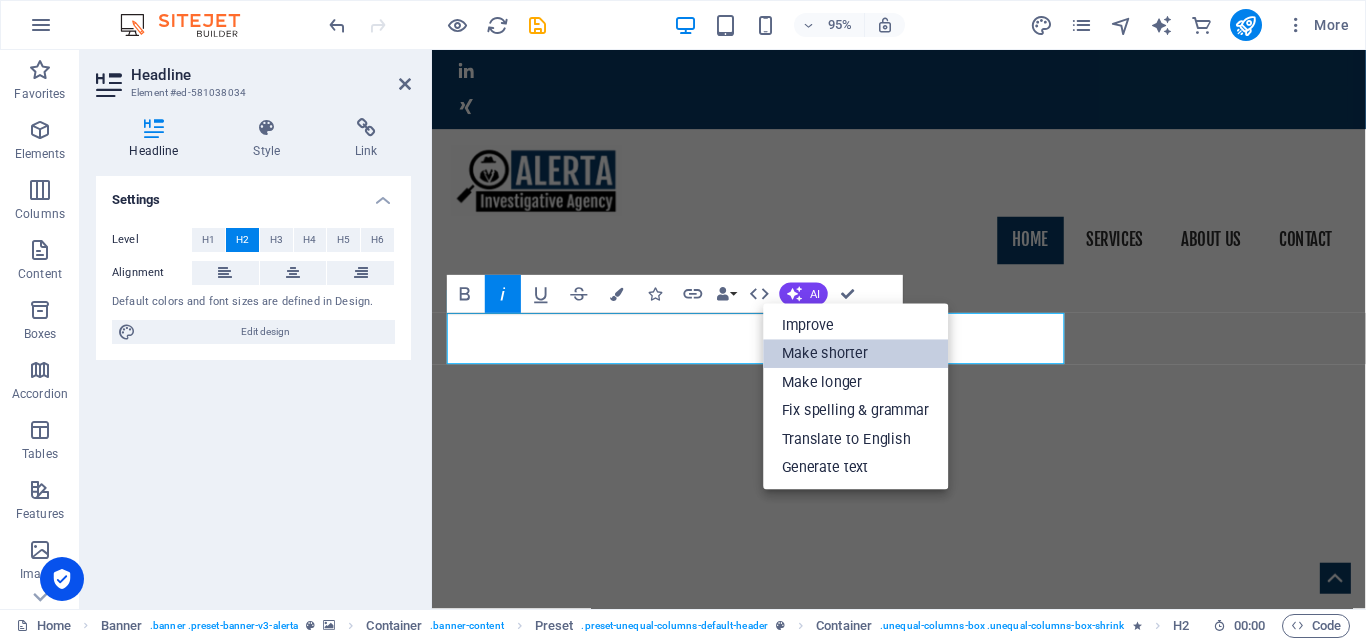 click on "Make shorter" at bounding box center [855, 353] 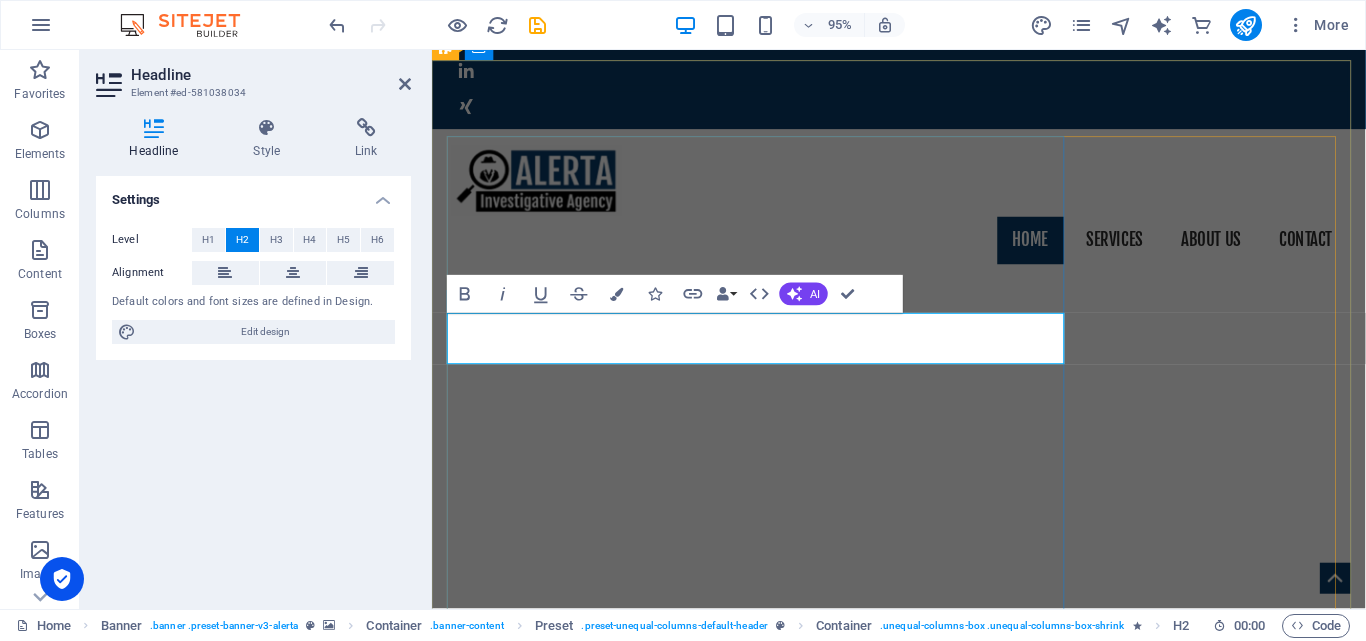 drag, startPoint x: 955, startPoint y: 359, endPoint x: 433, endPoint y: 329, distance: 522.8613 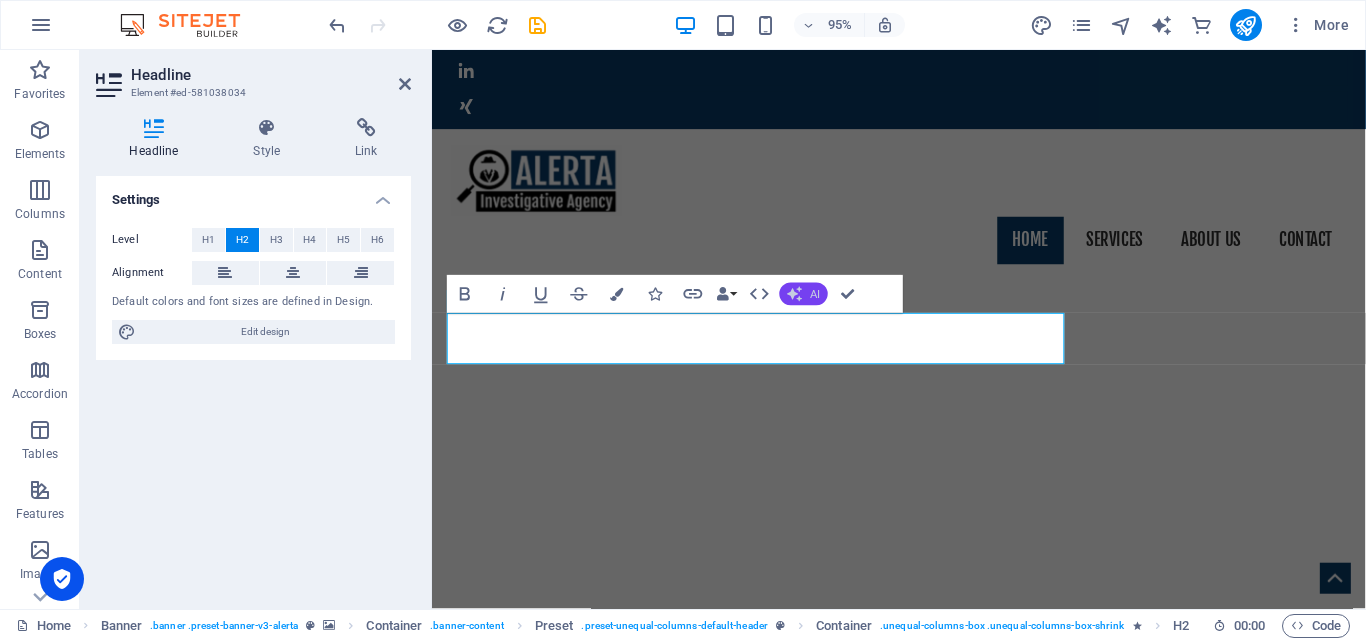 click on "AI" at bounding box center [804, 294] 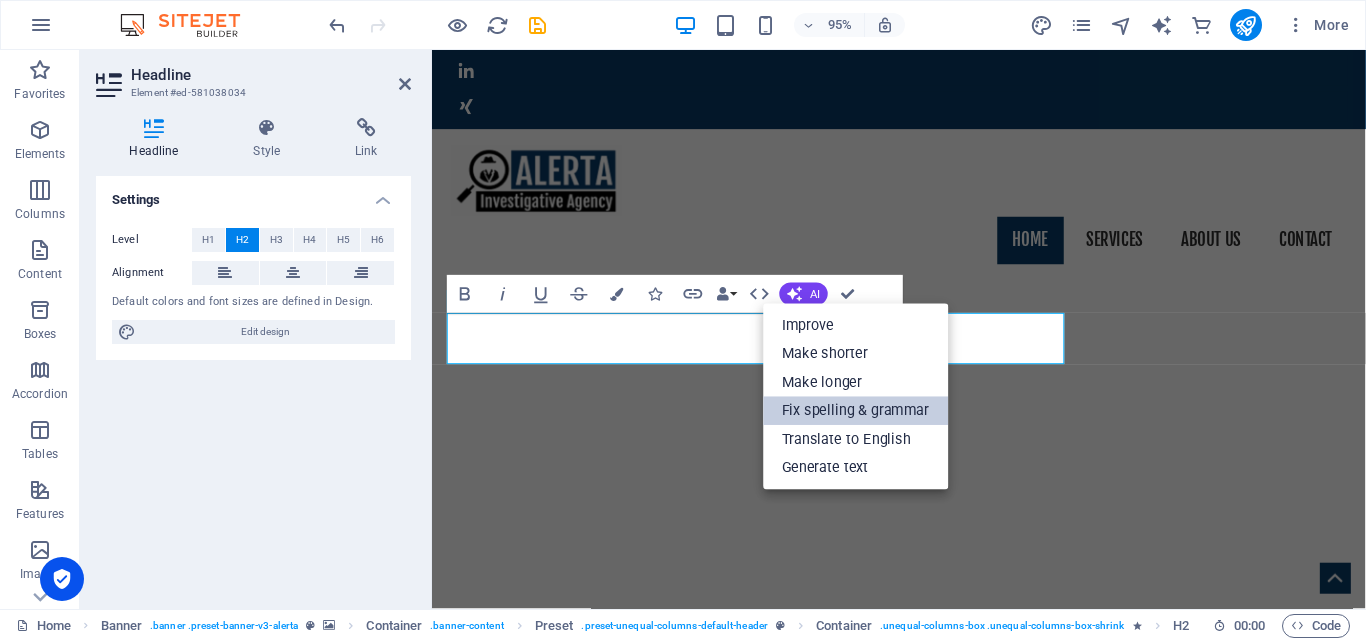 click on "Fix spelling & grammar" at bounding box center [855, 410] 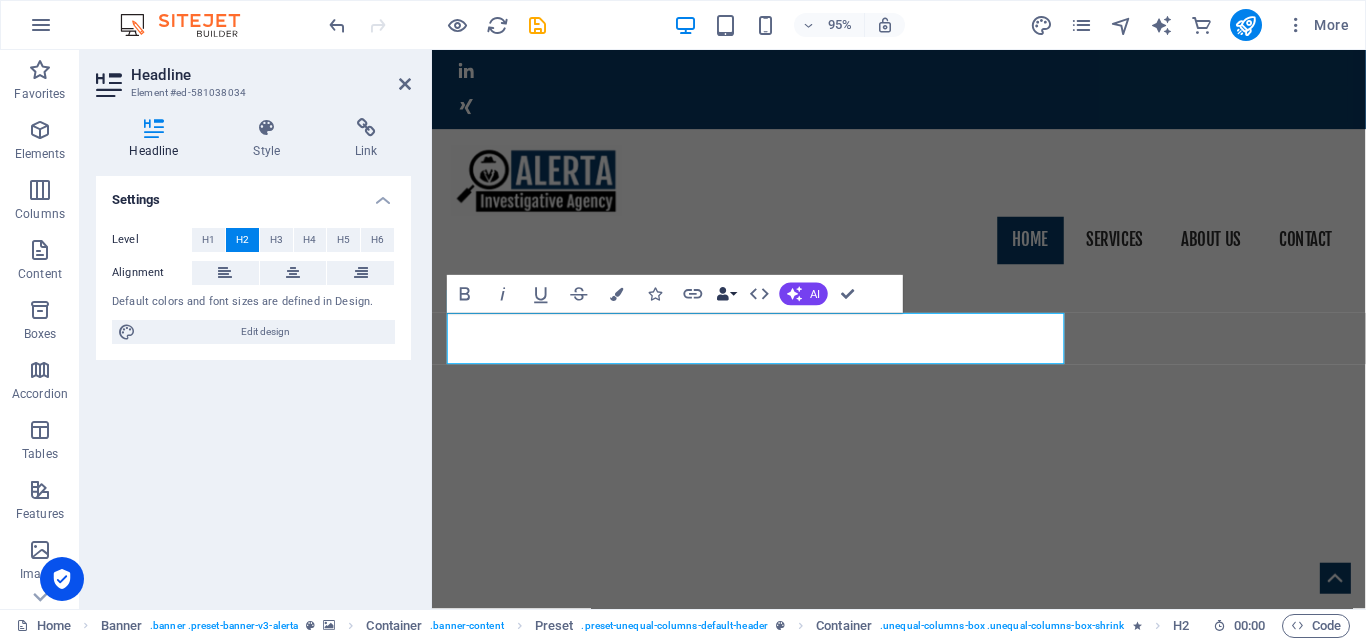 click on "Data Bindings" at bounding box center [726, 294] 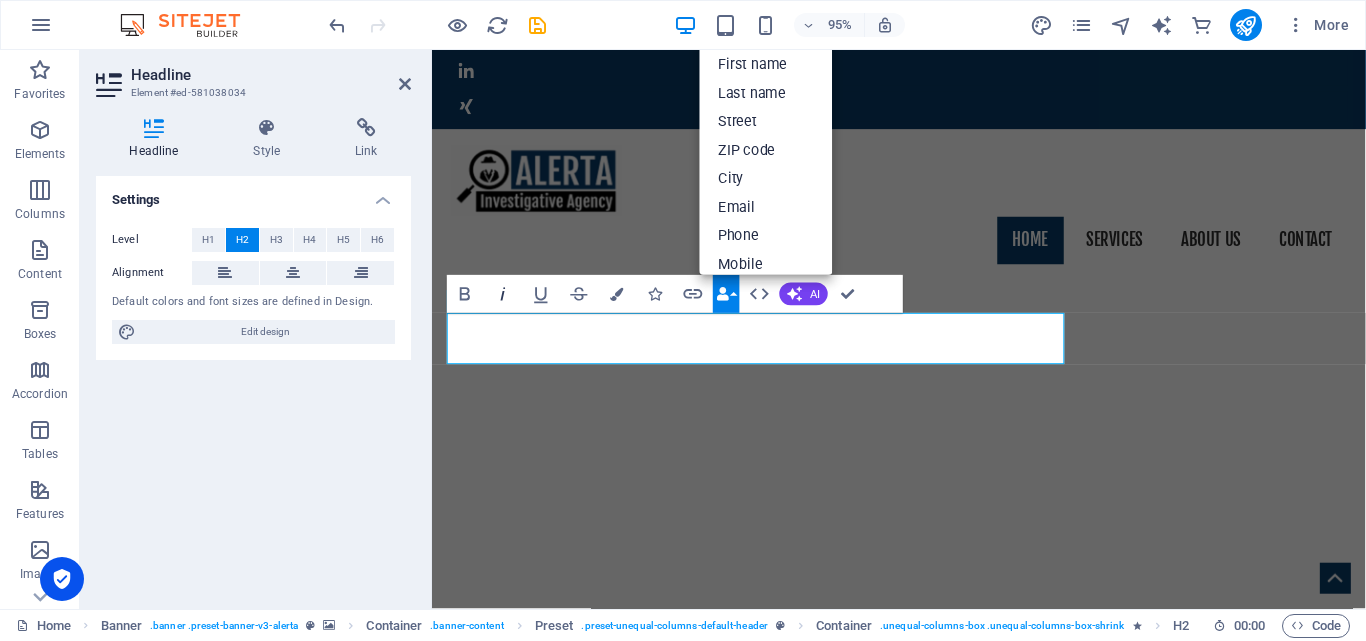 click 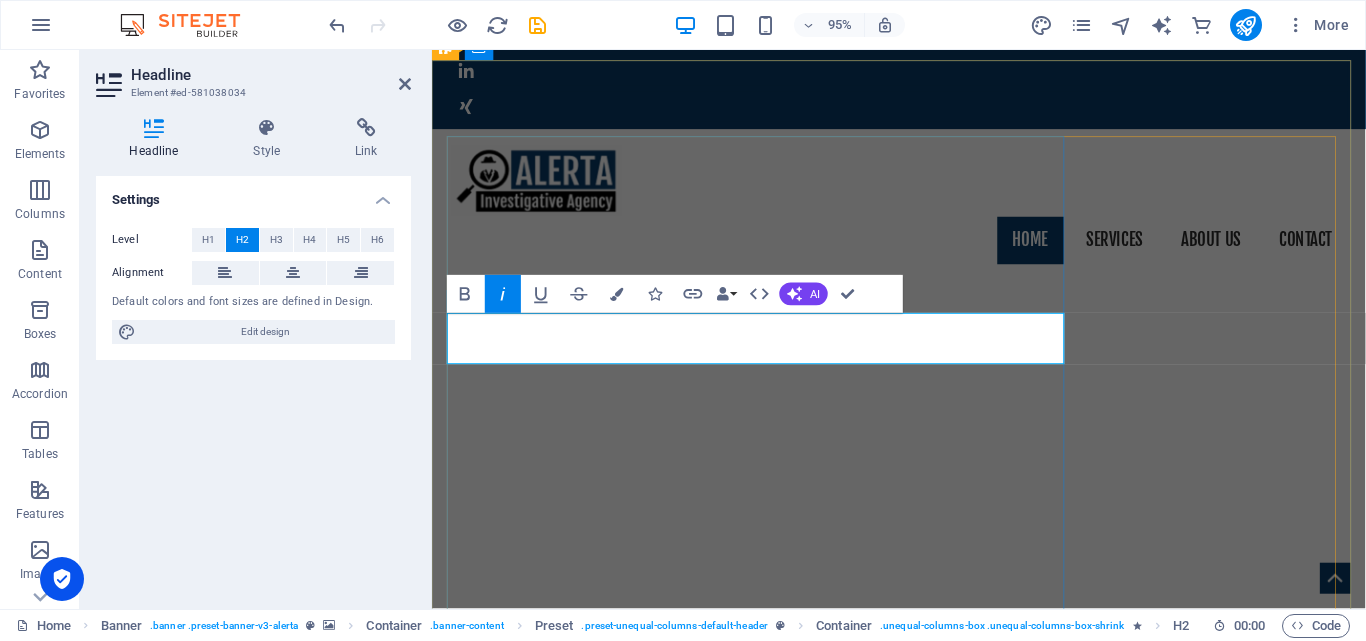 drag, startPoint x: 934, startPoint y: 357, endPoint x: 451, endPoint y: 358, distance: 483.00104 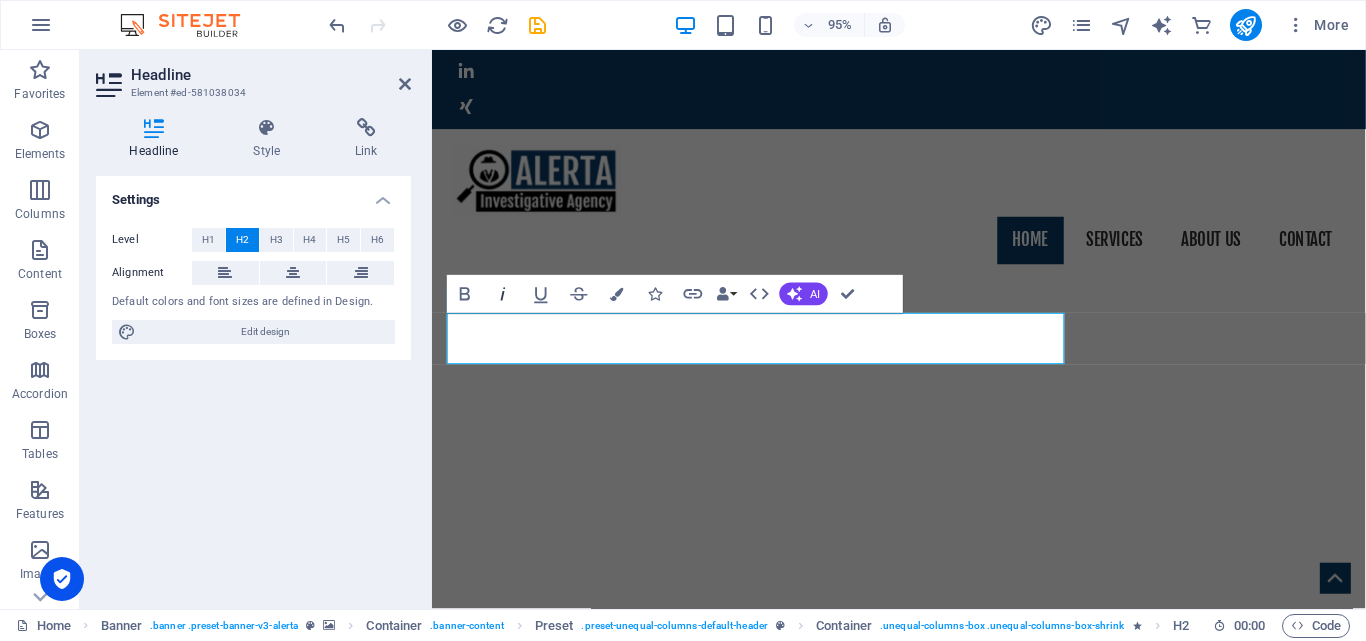 click 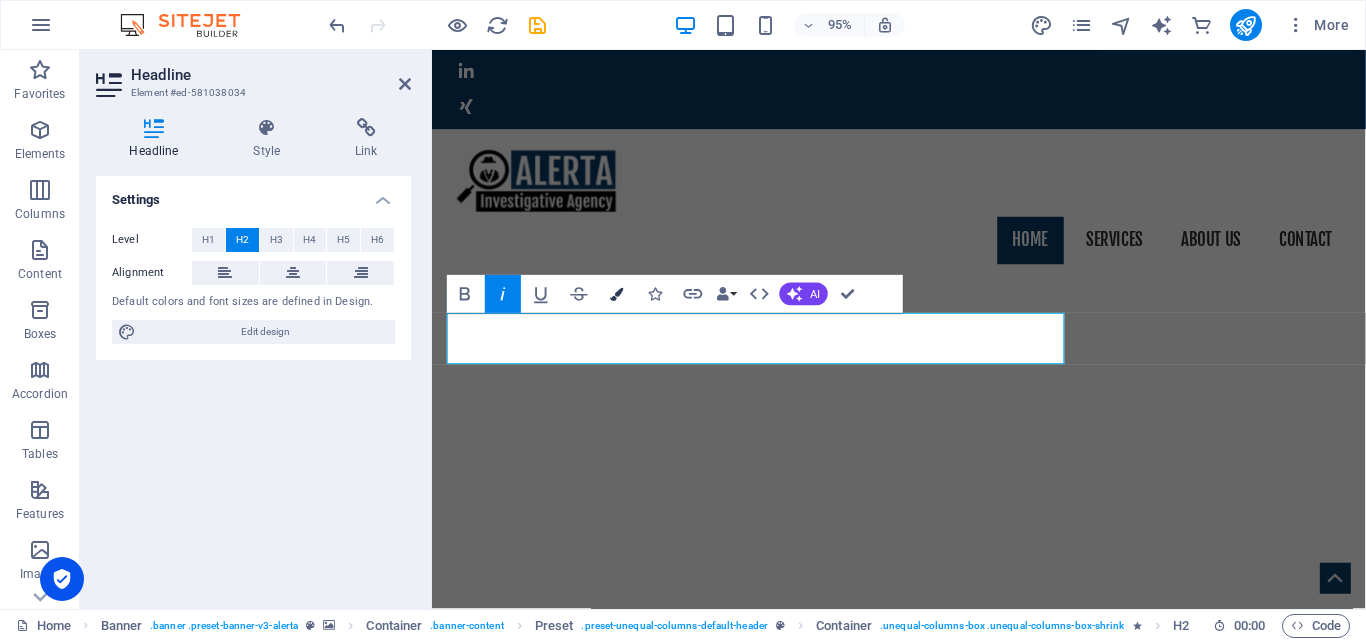 click at bounding box center [617, 294] 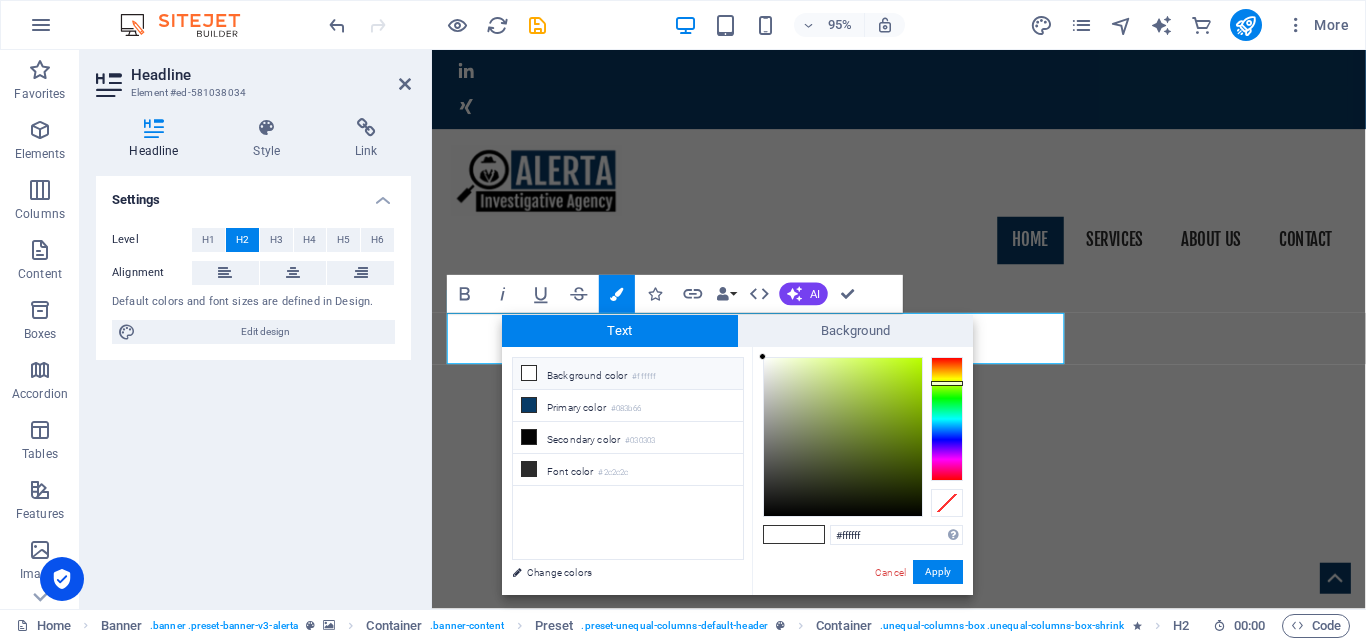 click at bounding box center (947, 419) 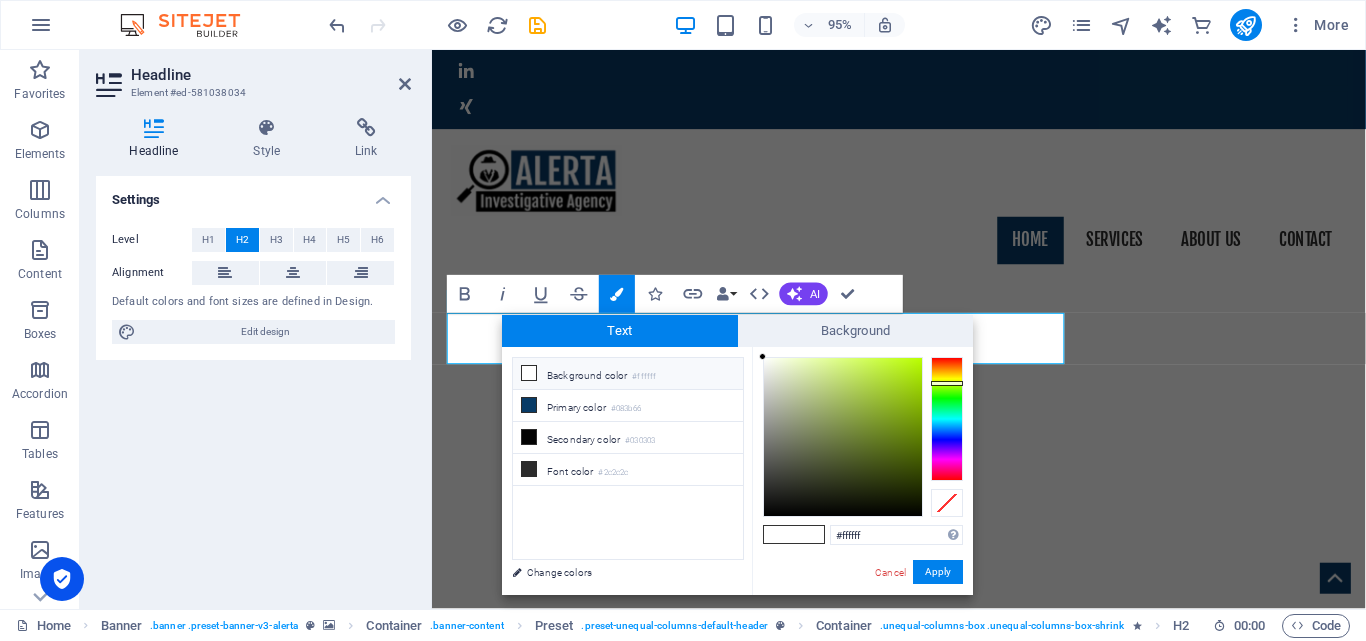 type on "#abe217" 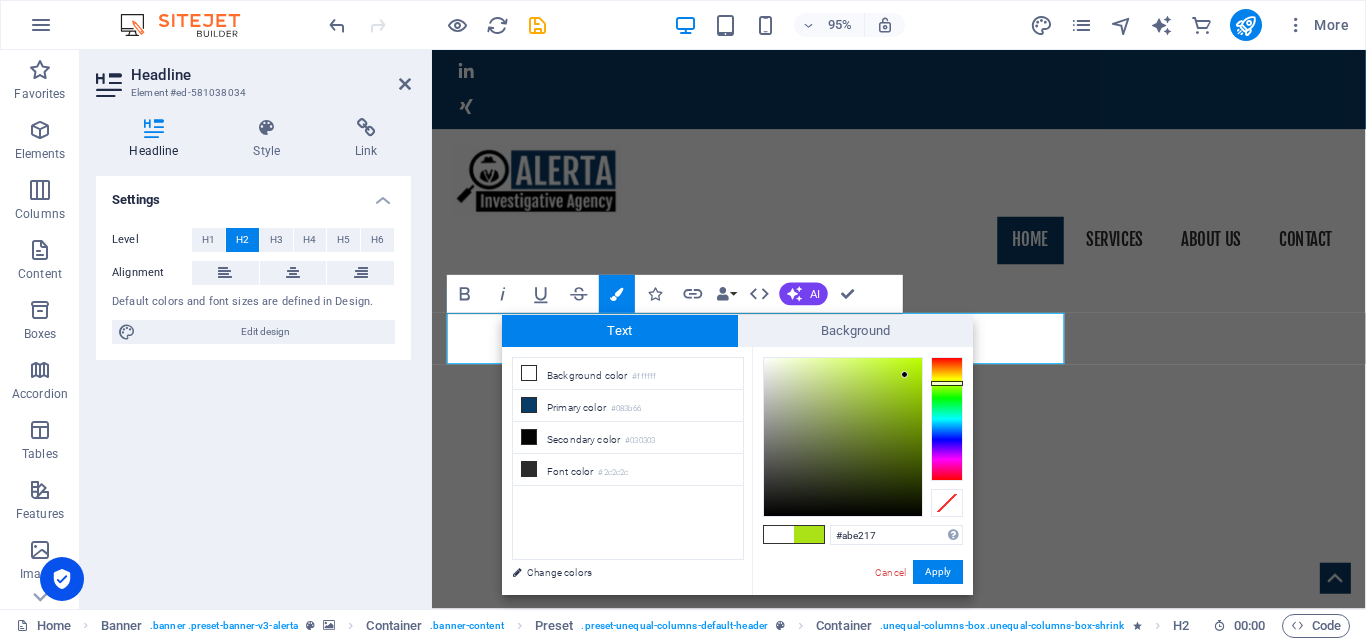 click at bounding box center [843, 437] 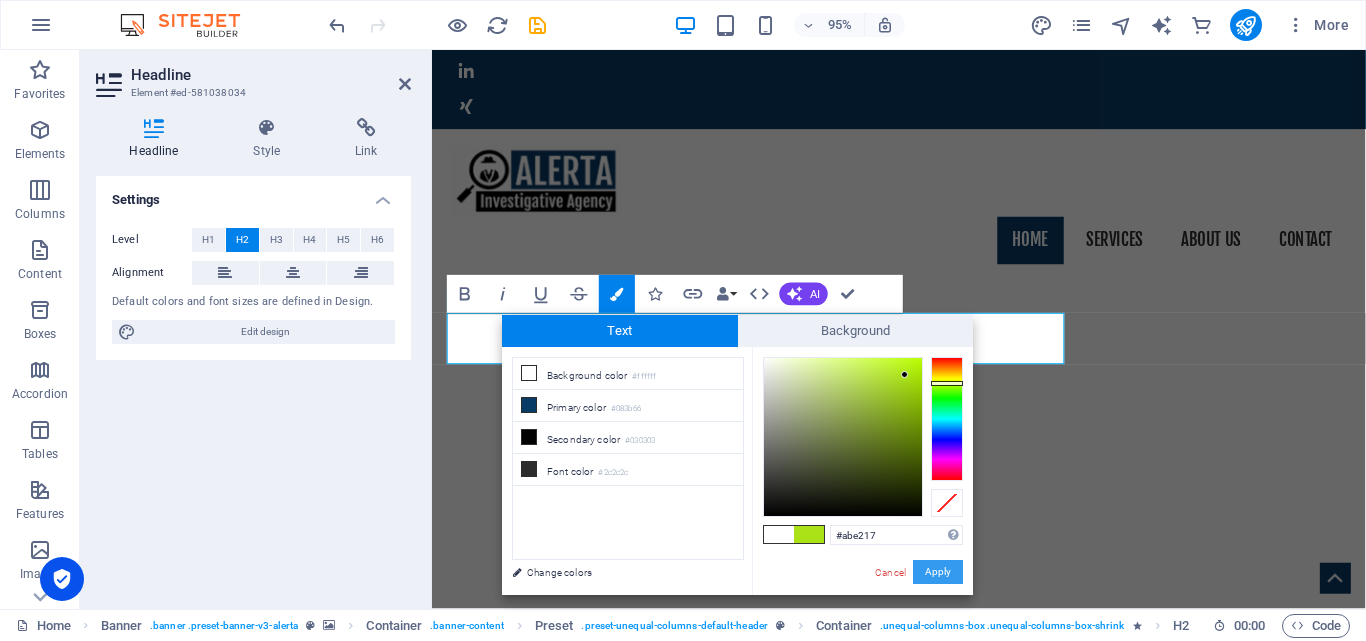 click on "Apply" at bounding box center [938, 572] 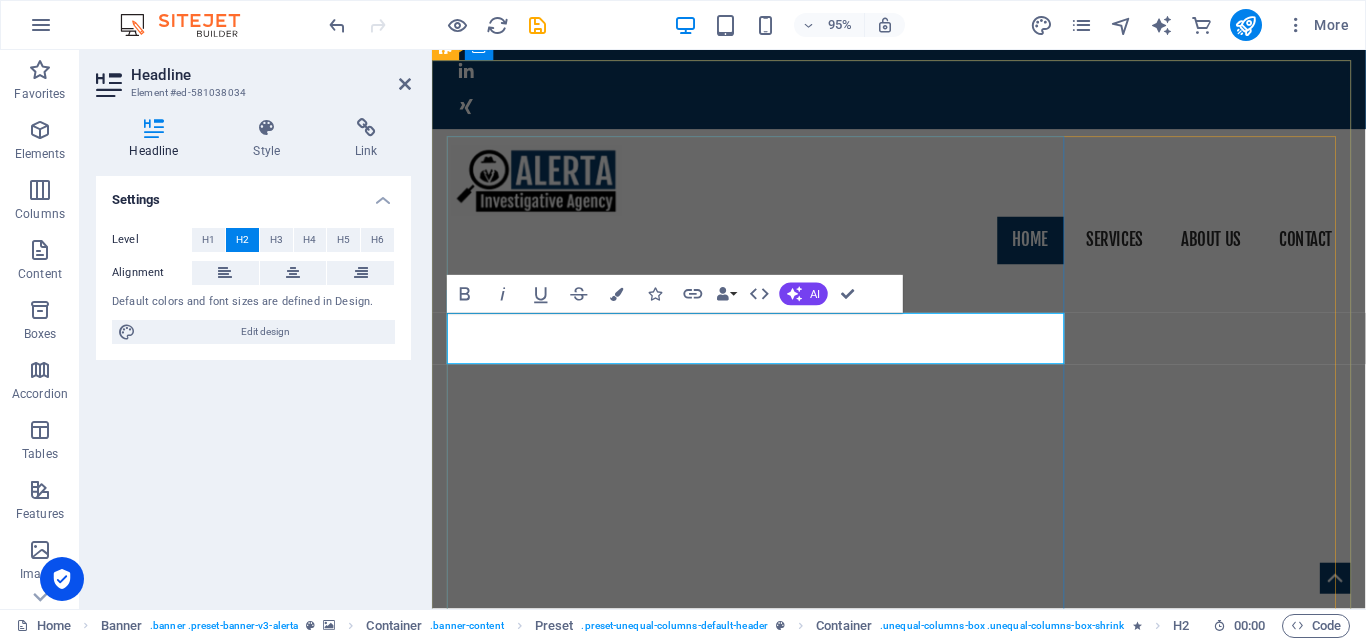 click on "REDEFINING SYNERGY IN ORGANIZATIONS" at bounding box center (702, 1309) 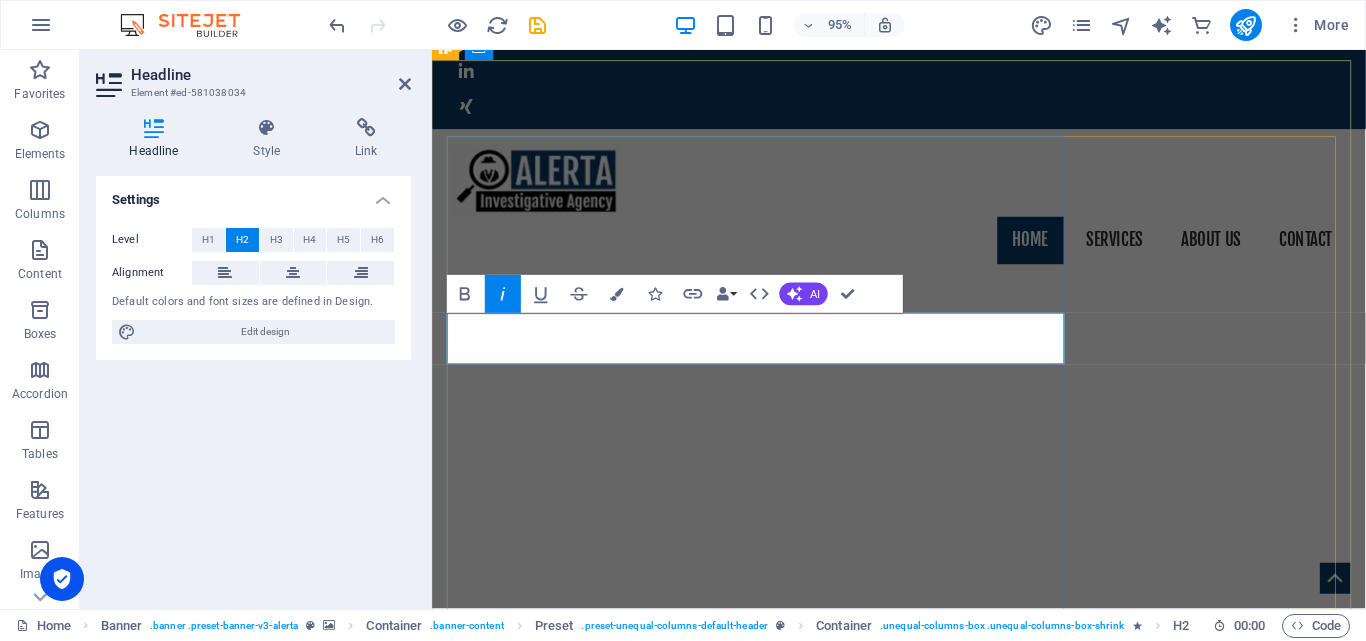 drag, startPoint x: 933, startPoint y: 349, endPoint x: 463, endPoint y: 362, distance: 470.17975 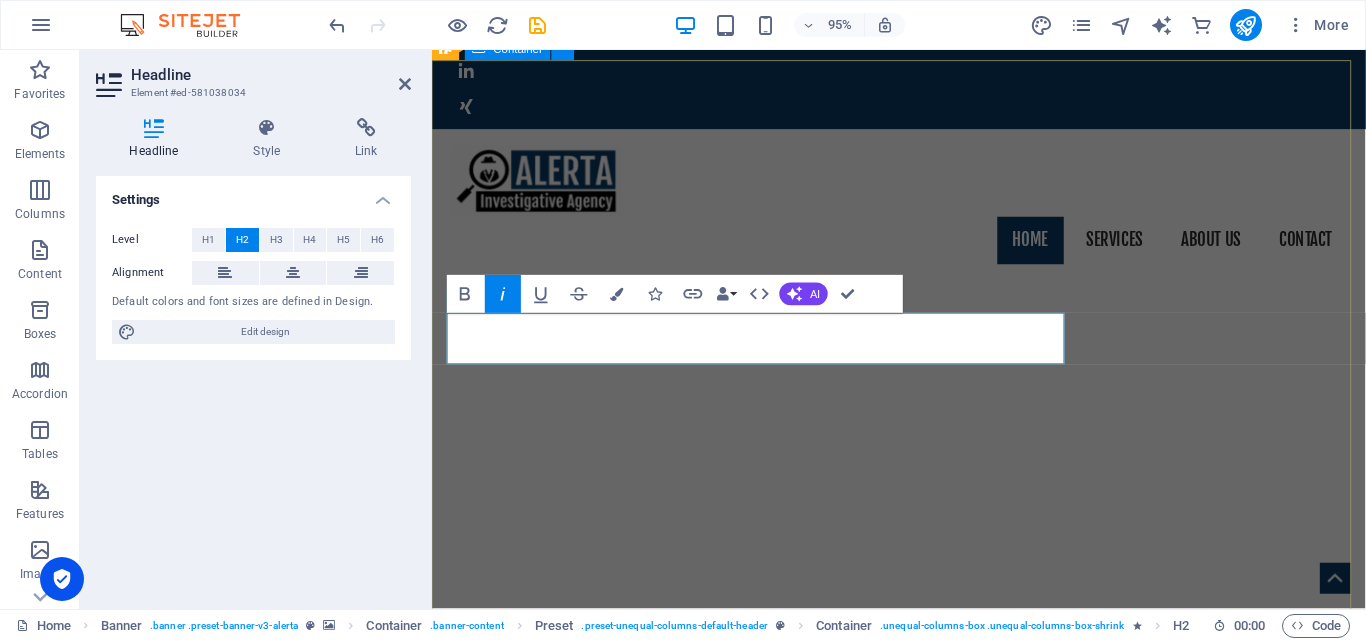 drag, startPoint x: 464, startPoint y: 358, endPoint x: 444, endPoint y: 358, distance: 20 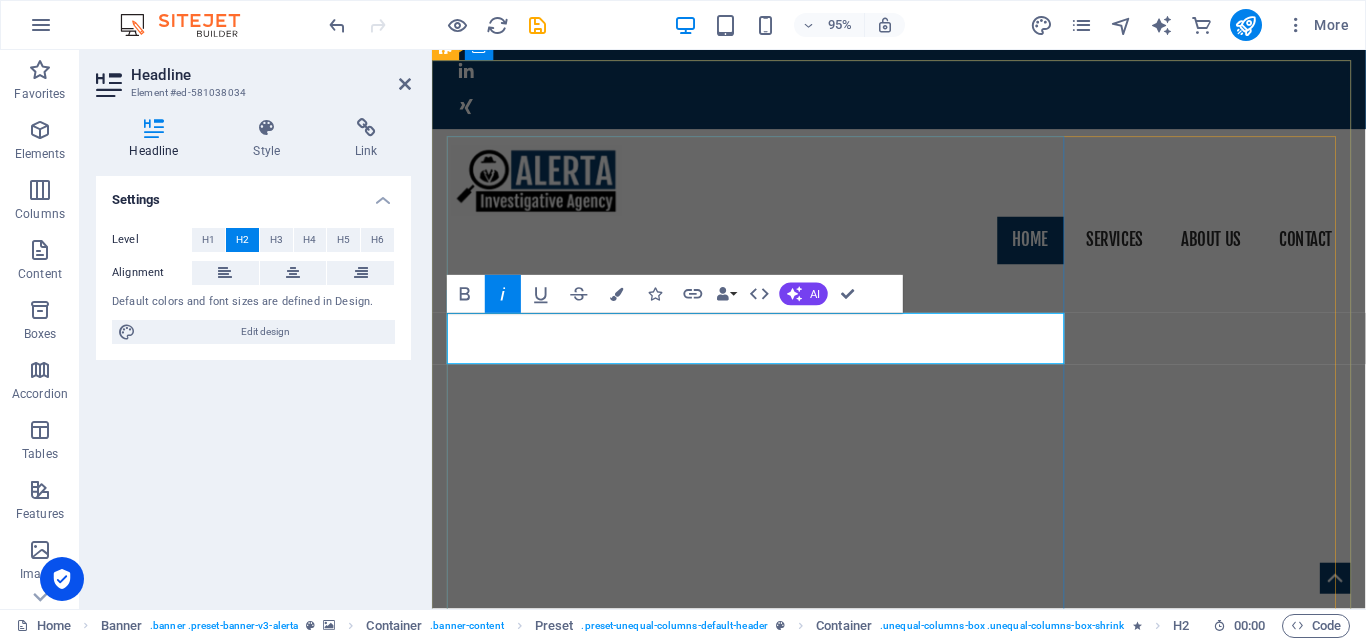 drag, startPoint x: 444, startPoint y: 358, endPoint x: 902, endPoint y: 345, distance: 458.18445 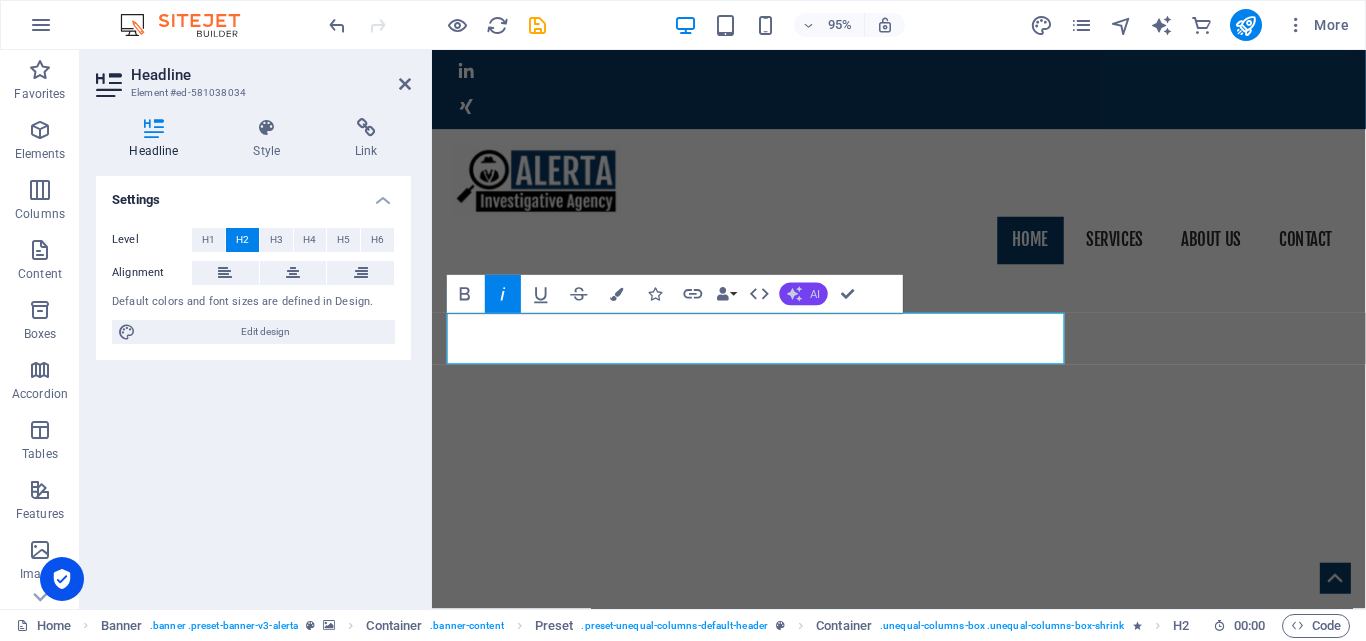 click on "AI" at bounding box center [804, 294] 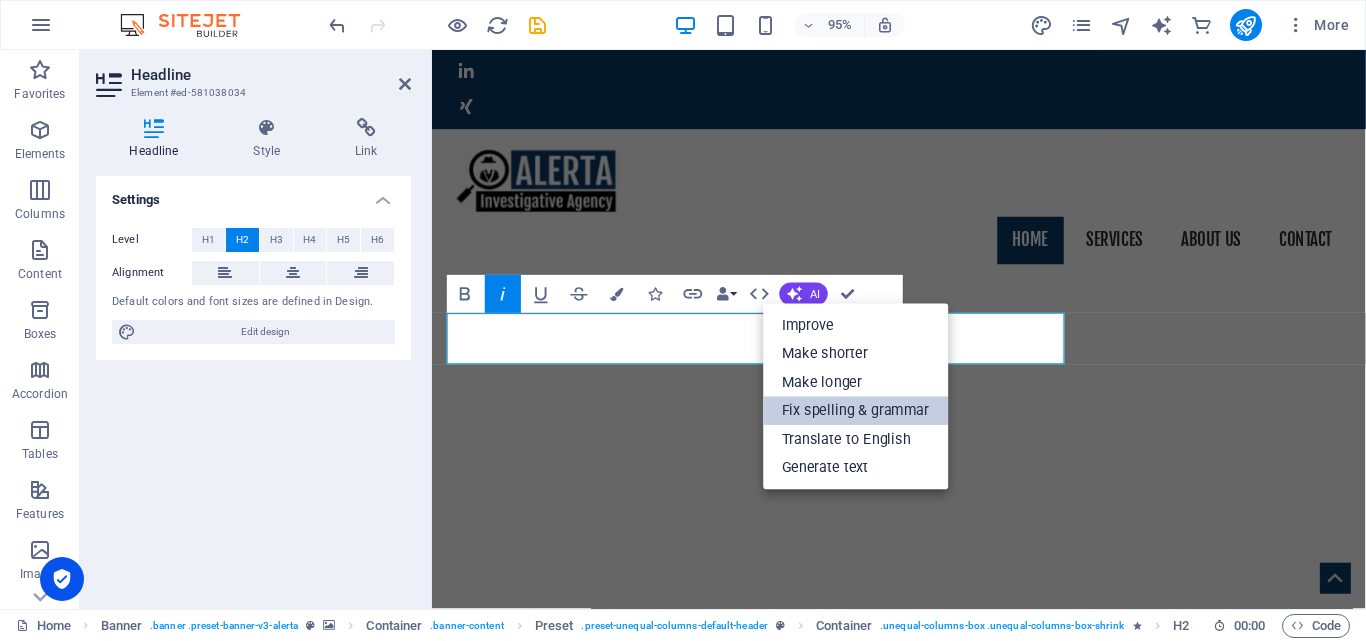 click on "Fix spelling & grammar" at bounding box center [855, 410] 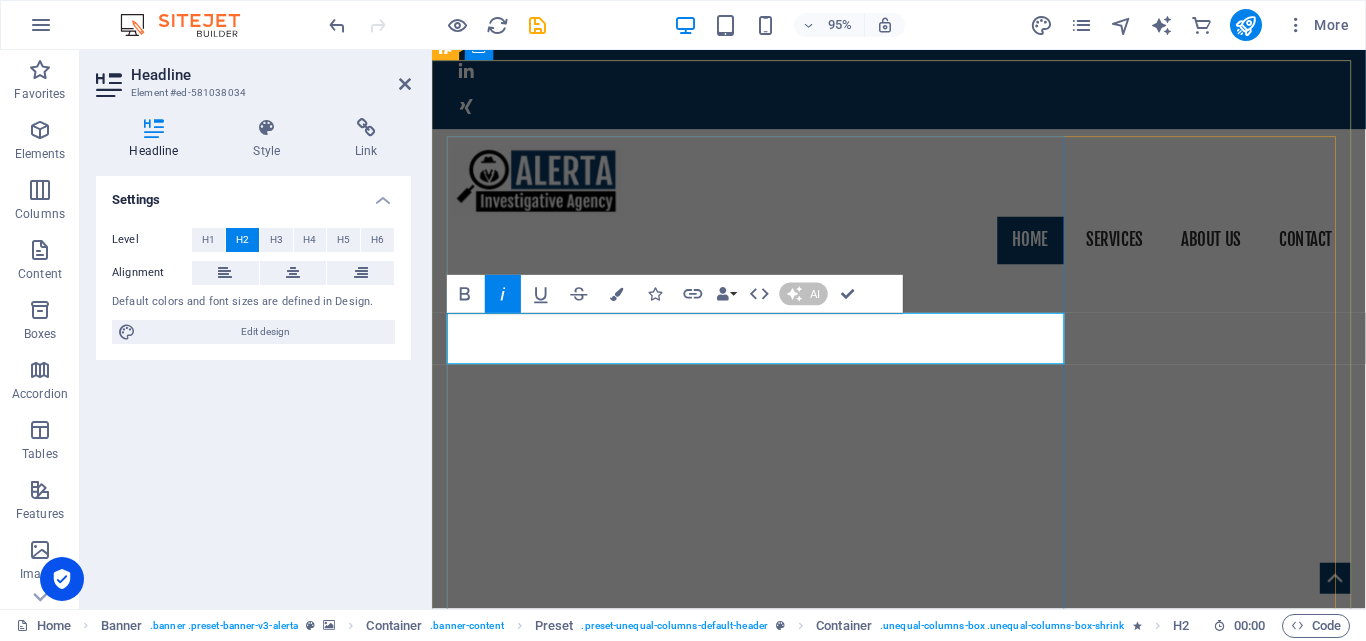 click on "REDEFINING SYNERGY IN ORGANIZATIONS ... ​" at bounding box center [713, 1309] 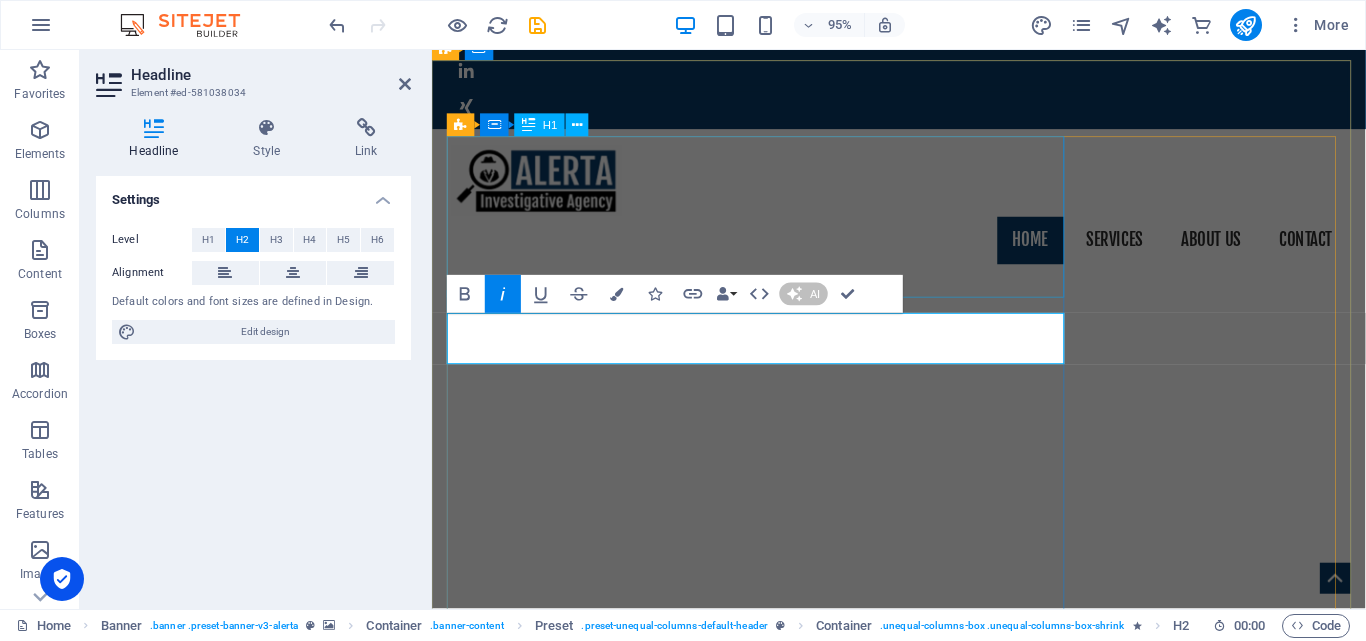click on "ELEGRAFIX INTEGRATED SERVICES" at bounding box center [924, 1220] 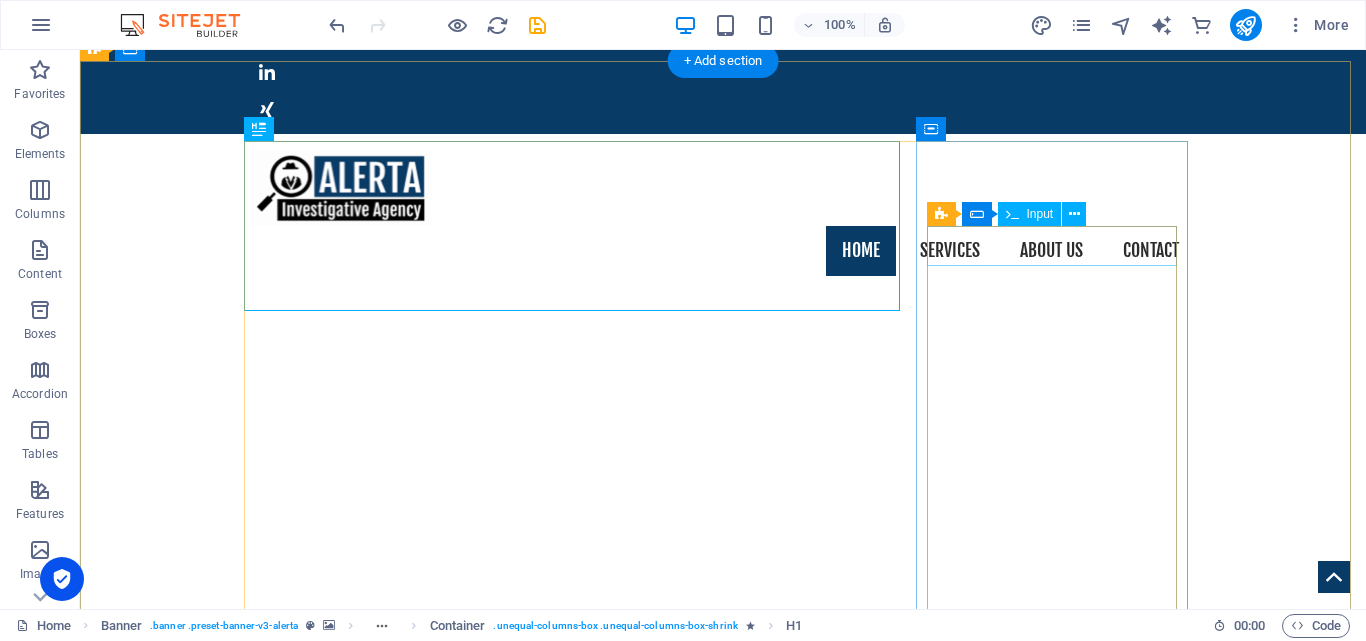 click at bounding box center [723, 1626] 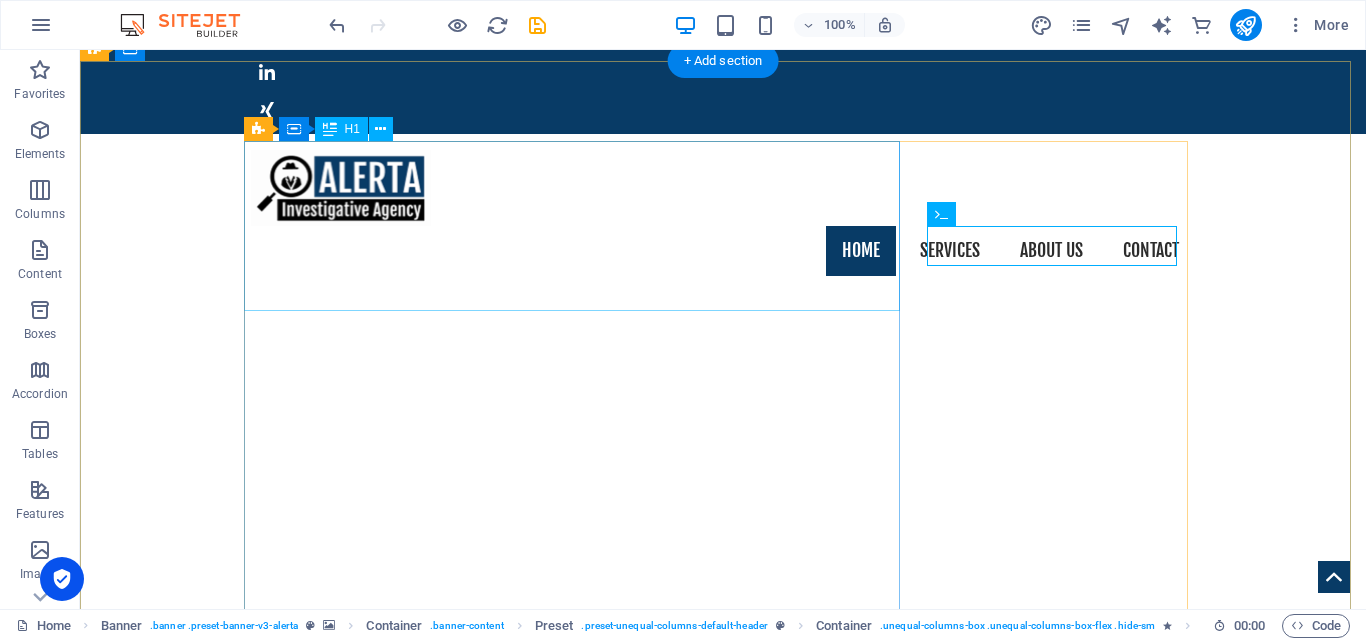 click on "ELEGRAFIX INTEGRATED SERVICES" at bounding box center [723, 1220] 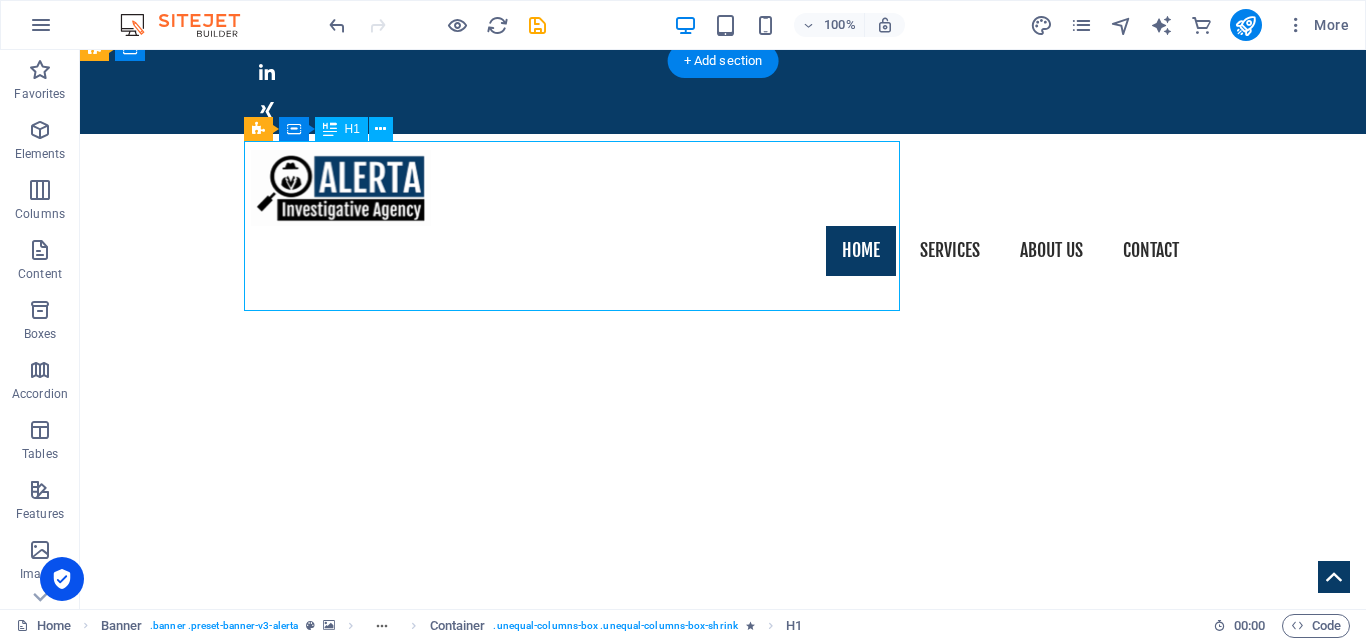 click on "ELEGRAFIX INTEGRATED SERVICES" at bounding box center (723, 1220) 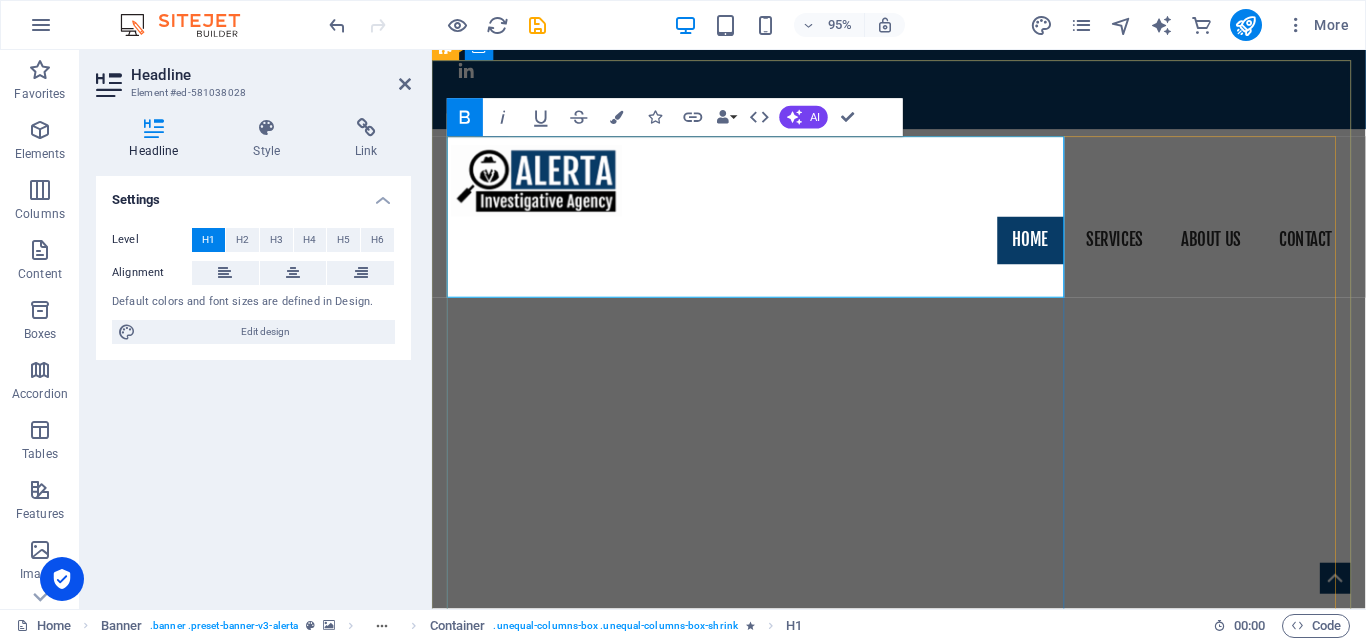 click on "ELEGRAFIX INTEGRATED SERVICES" at bounding box center (843, 1220) 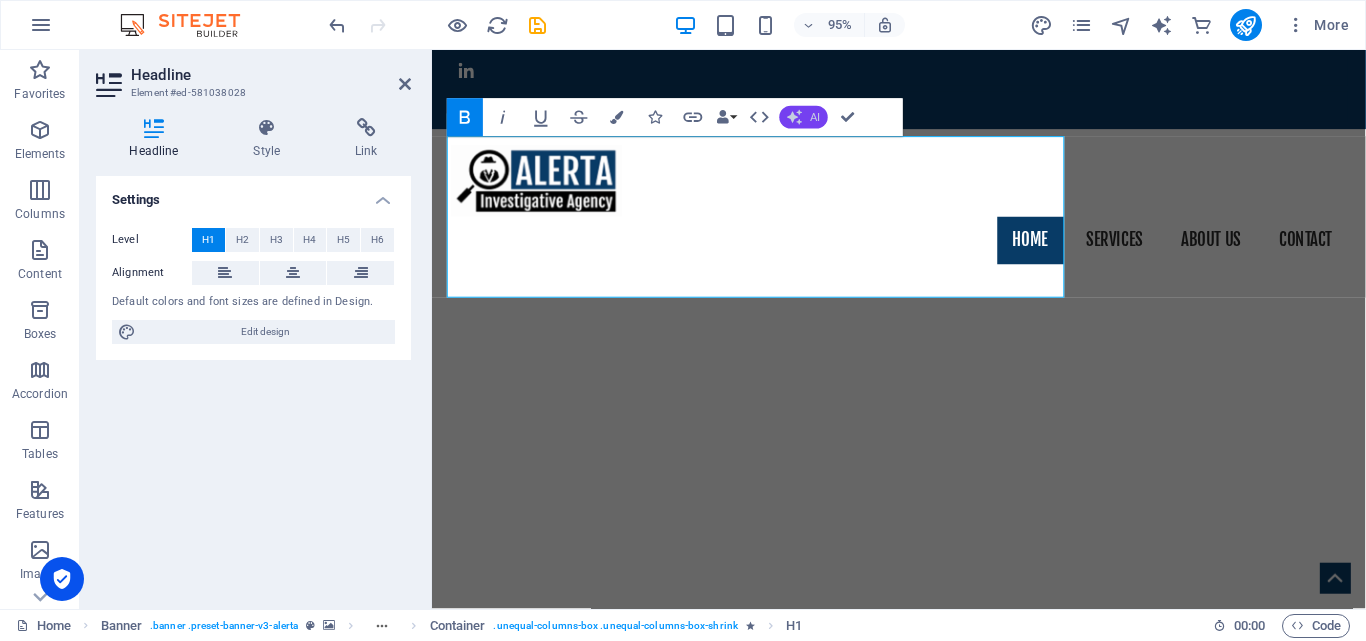click on "AI" at bounding box center (815, 117) 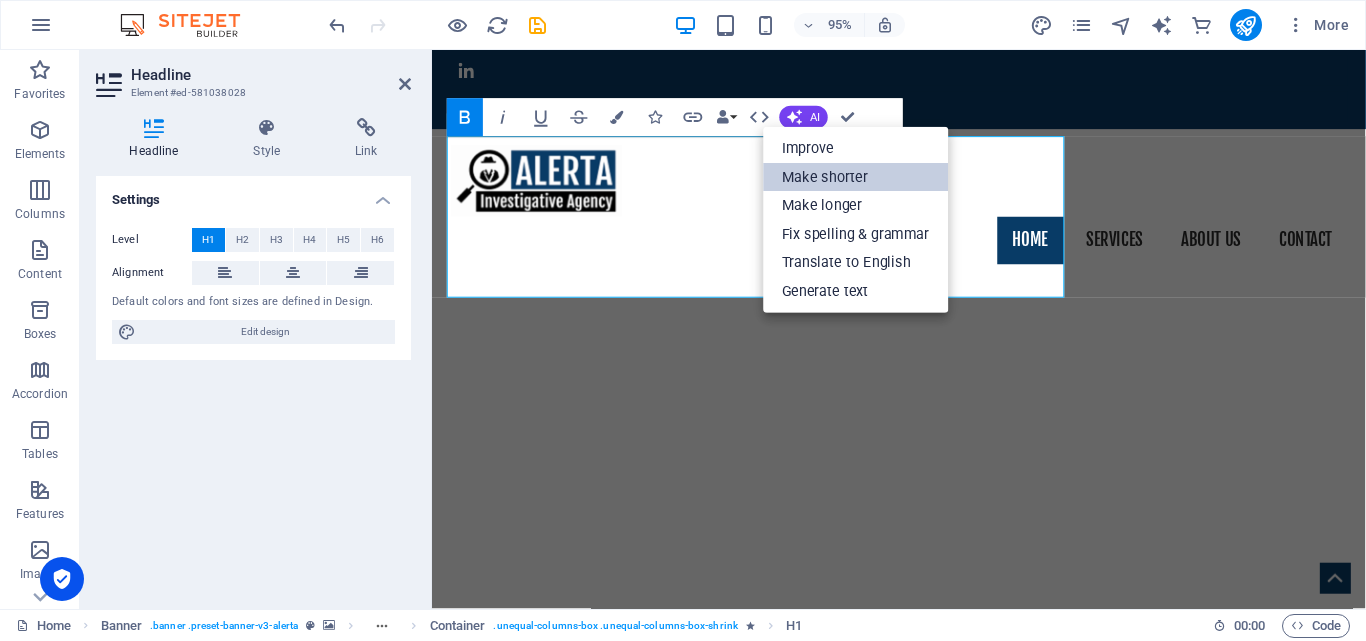 click on "Make shorter" at bounding box center [855, 177] 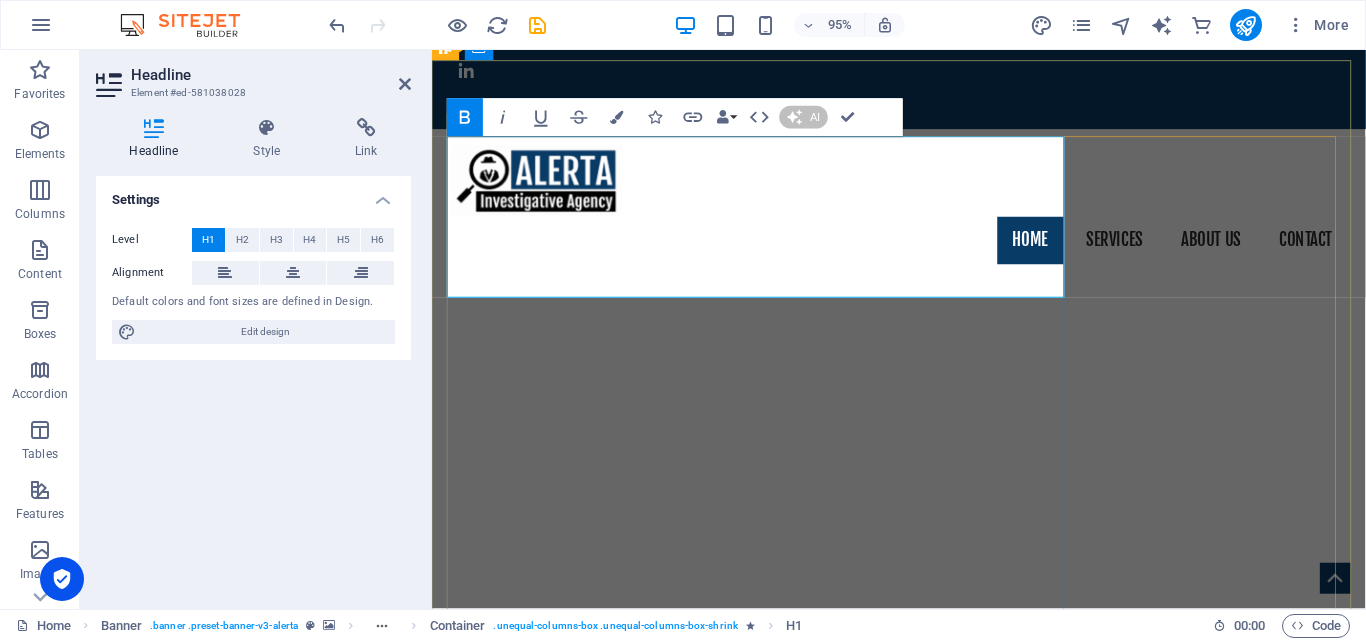 type 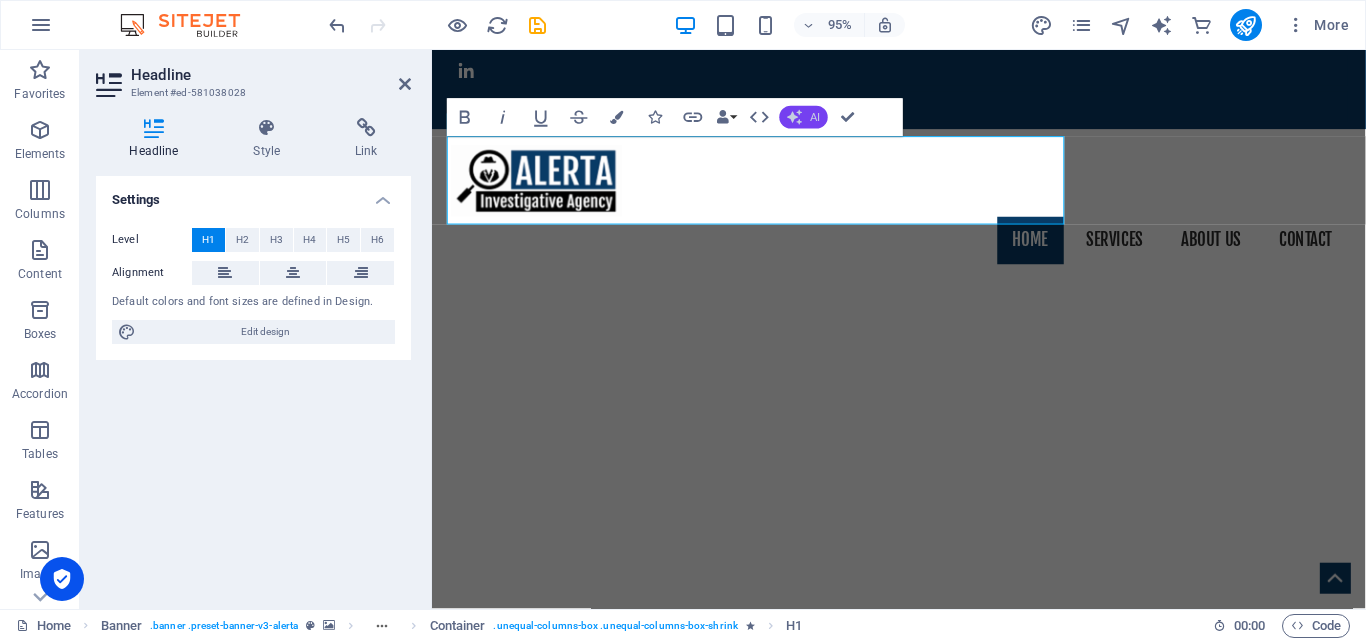 click on "AI" at bounding box center [804, 117] 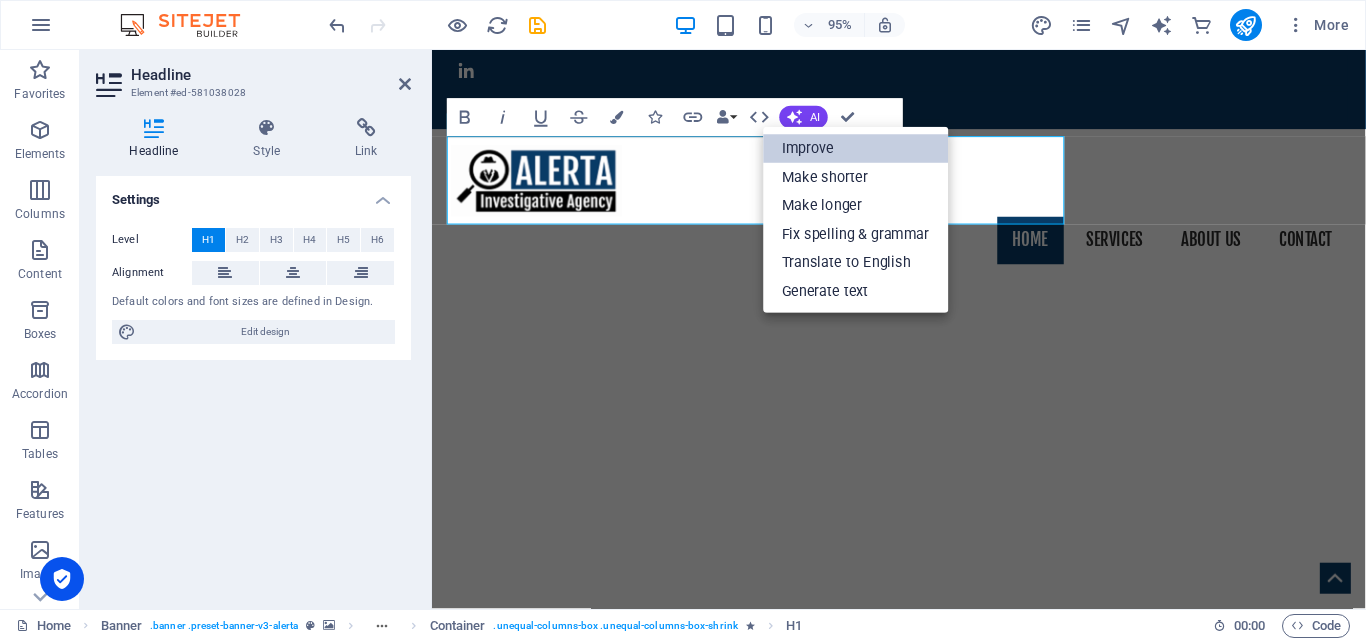 click on "Improve" at bounding box center (855, 149) 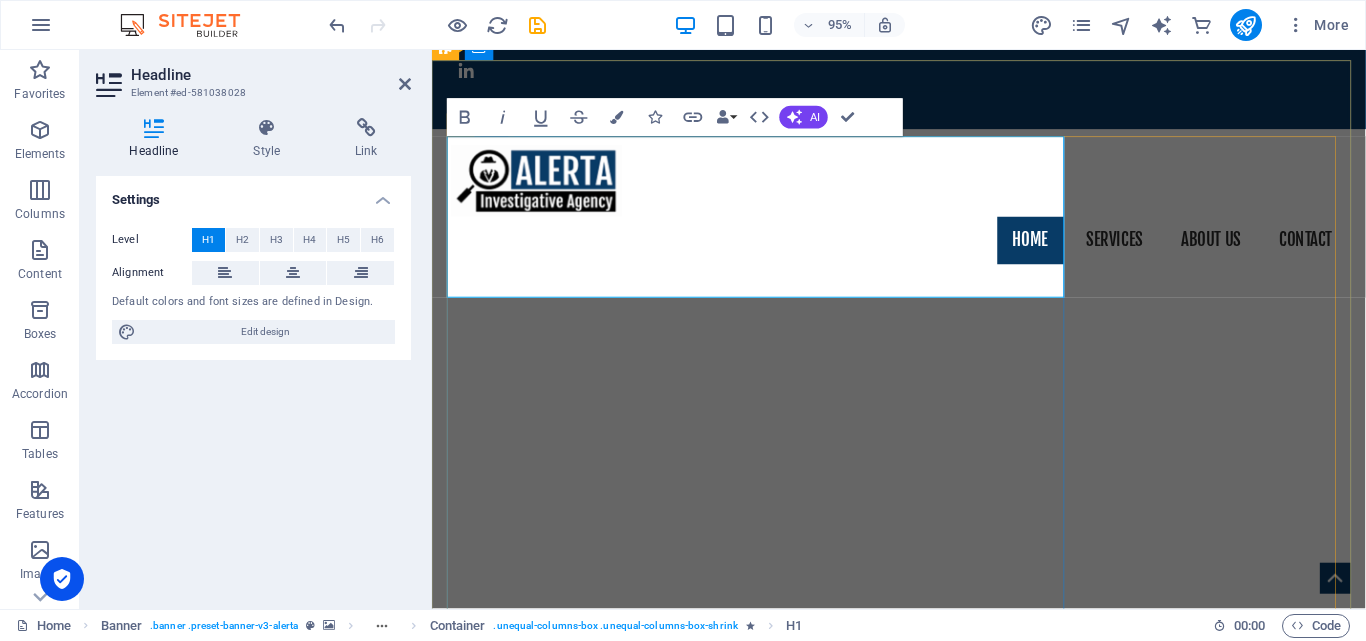 drag, startPoint x: 679, startPoint y: 261, endPoint x: 449, endPoint y: 172, distance: 246.61914 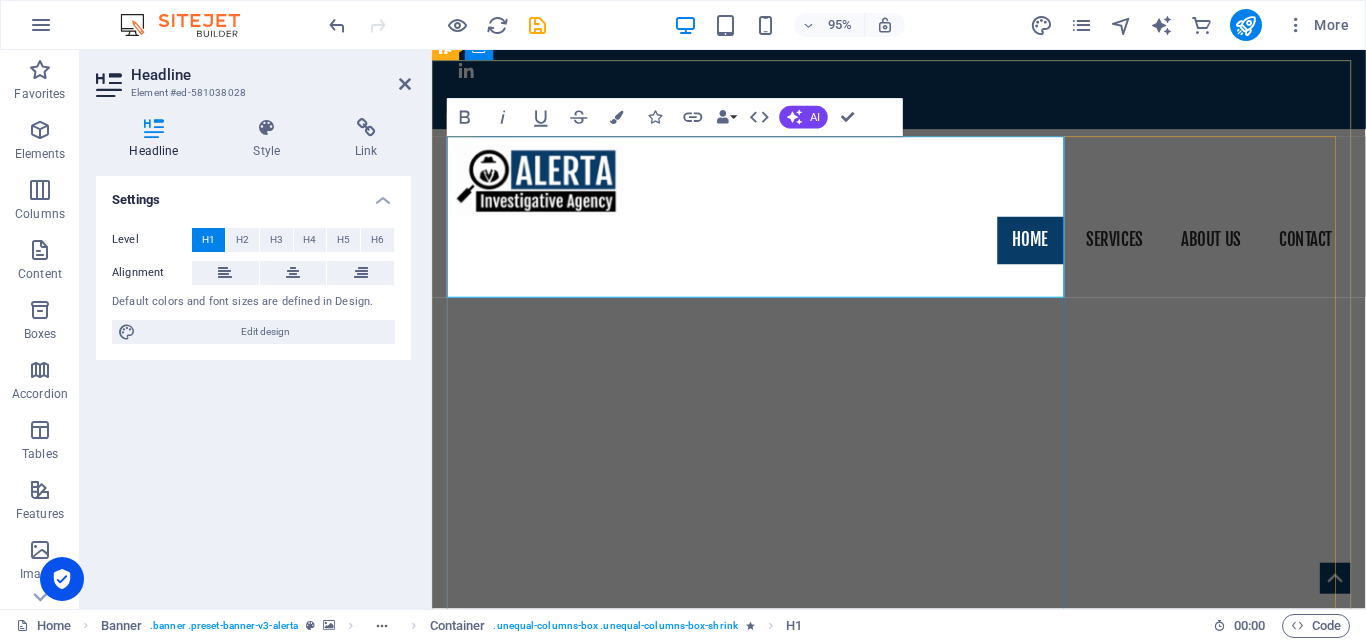 click on "ELEGRAFIX INTEGRATED SERVICES" at bounding box center [843, 1220] 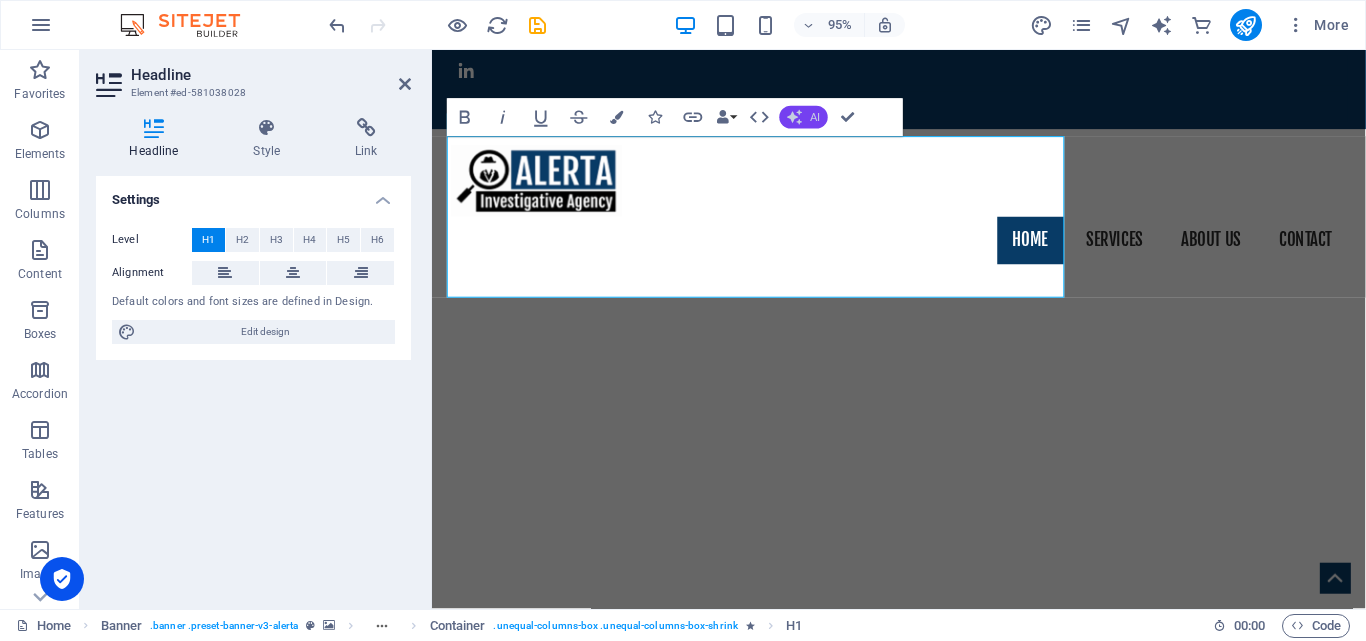 click on "AI" at bounding box center (815, 117) 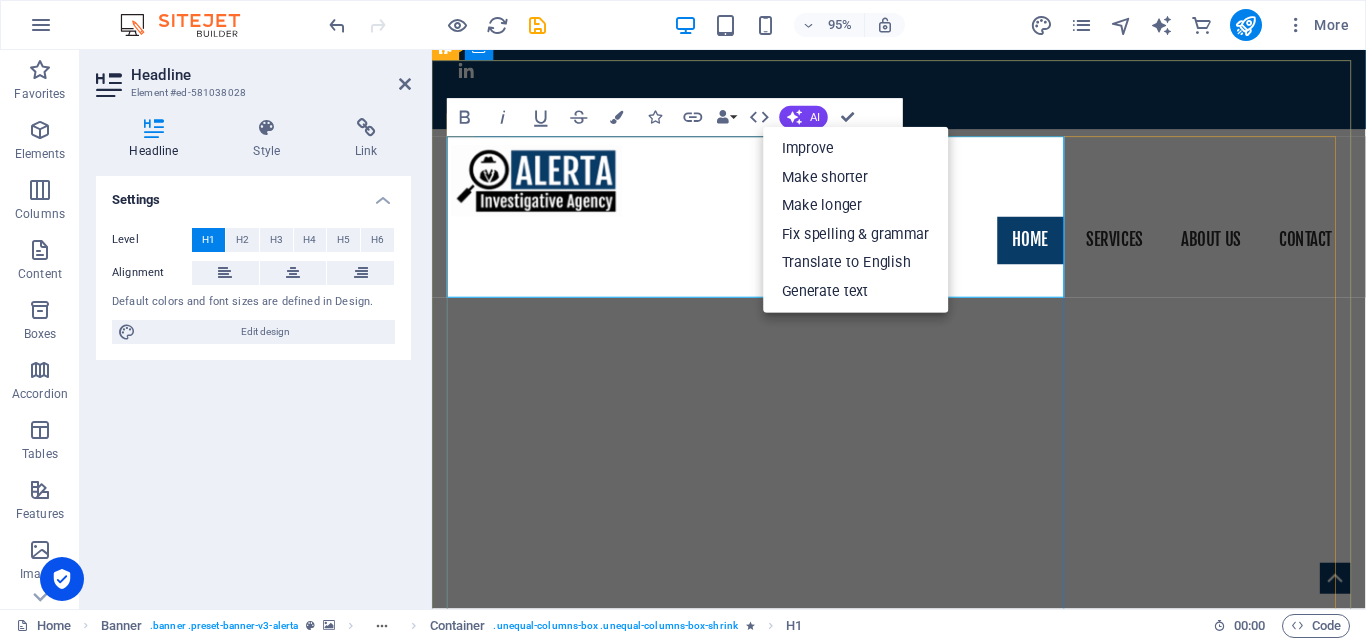 click on "ELEGRAFIX INTEGRATED SERVICES" at bounding box center (843, 1220) 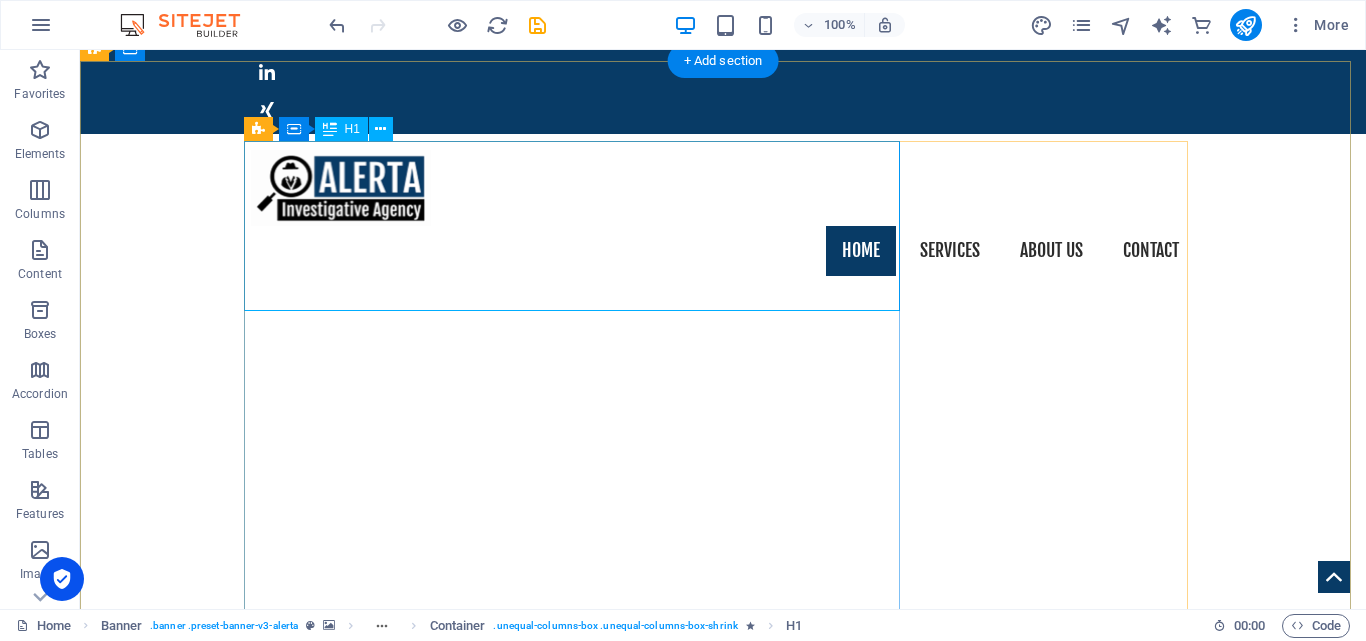 click on "ELEGRAFIX INTEGRATED SERVICES" at bounding box center [723, 1220] 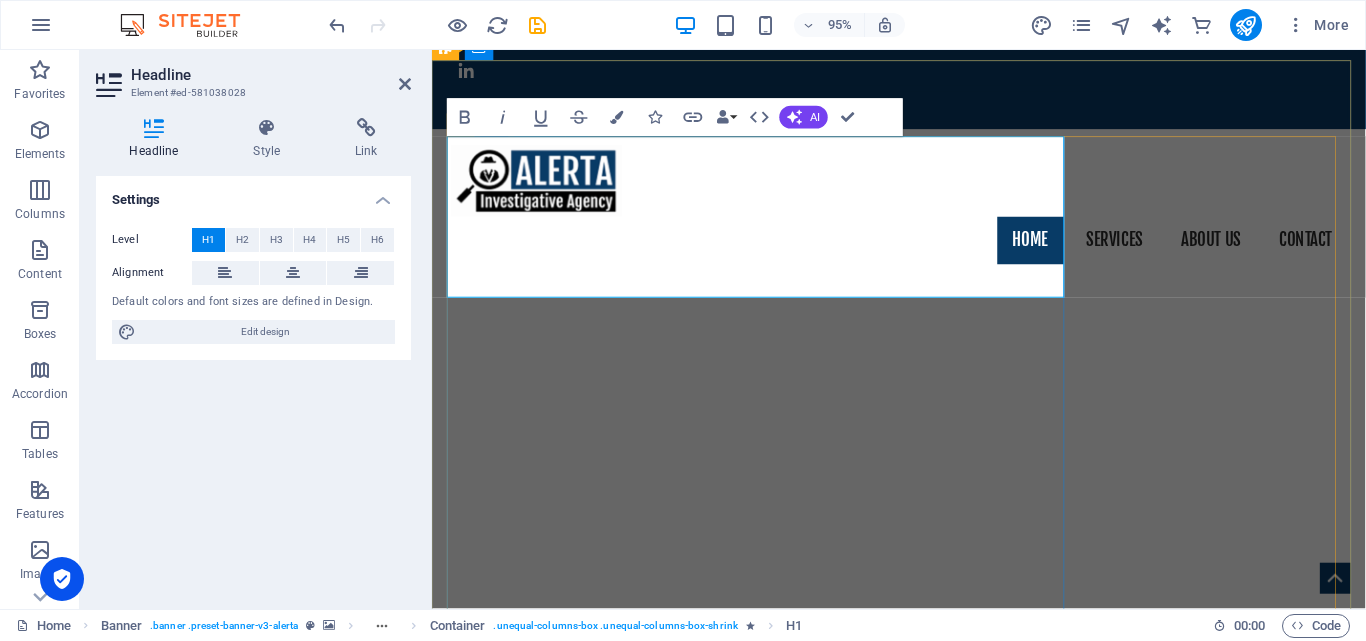 click on "ELEGRAFIX INTEGRATED SERVICES" at bounding box center (843, 1220) 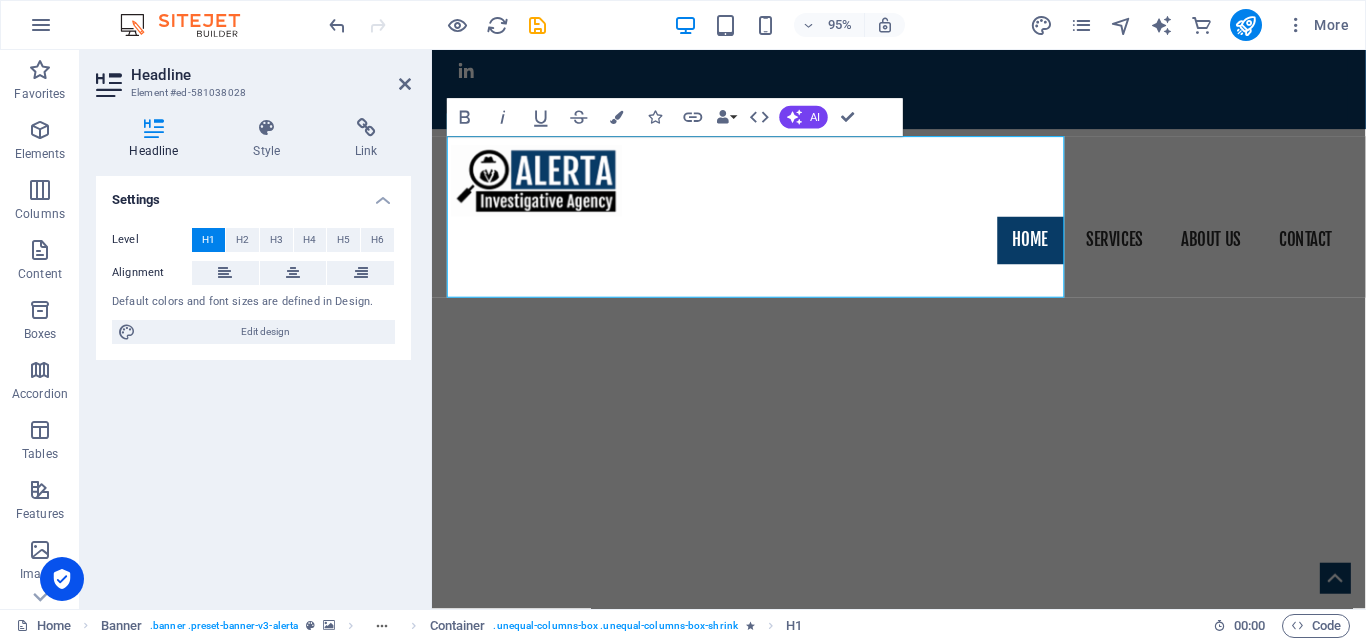 drag, startPoint x: 711, startPoint y: 273, endPoint x: 421, endPoint y: 256, distance: 290.49786 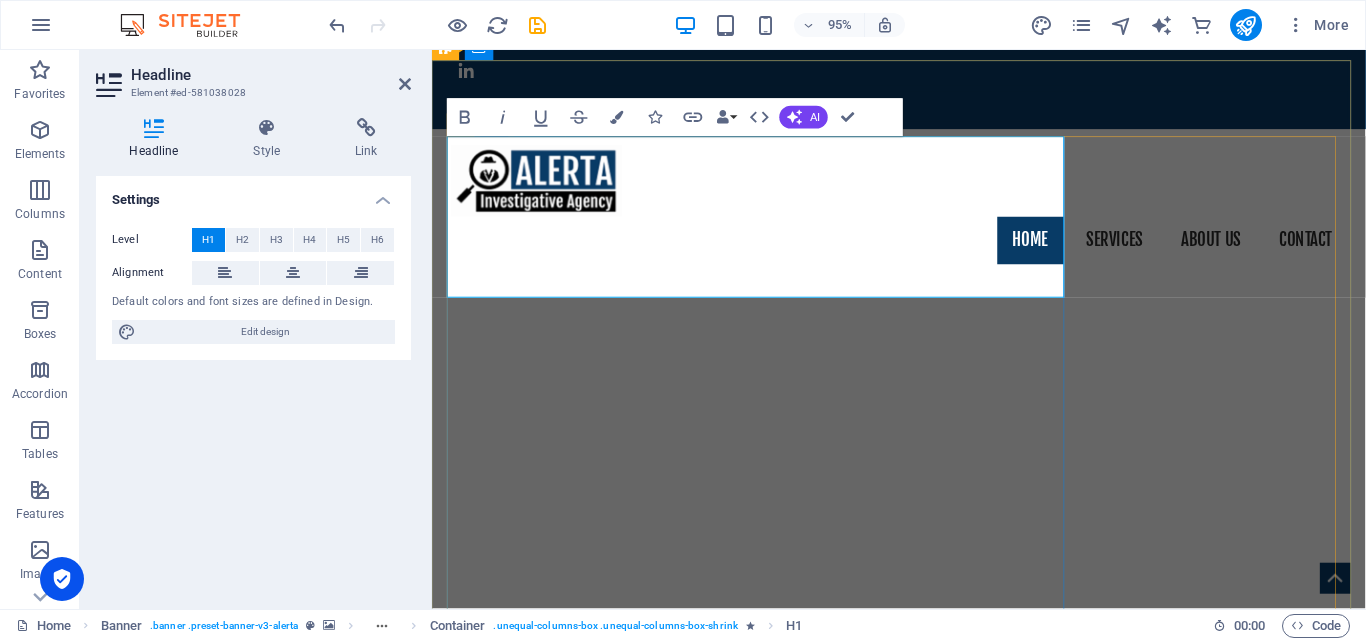 click on "ELEGRAFIX INTEGRATED SERVICES" at bounding box center (843, 1220) 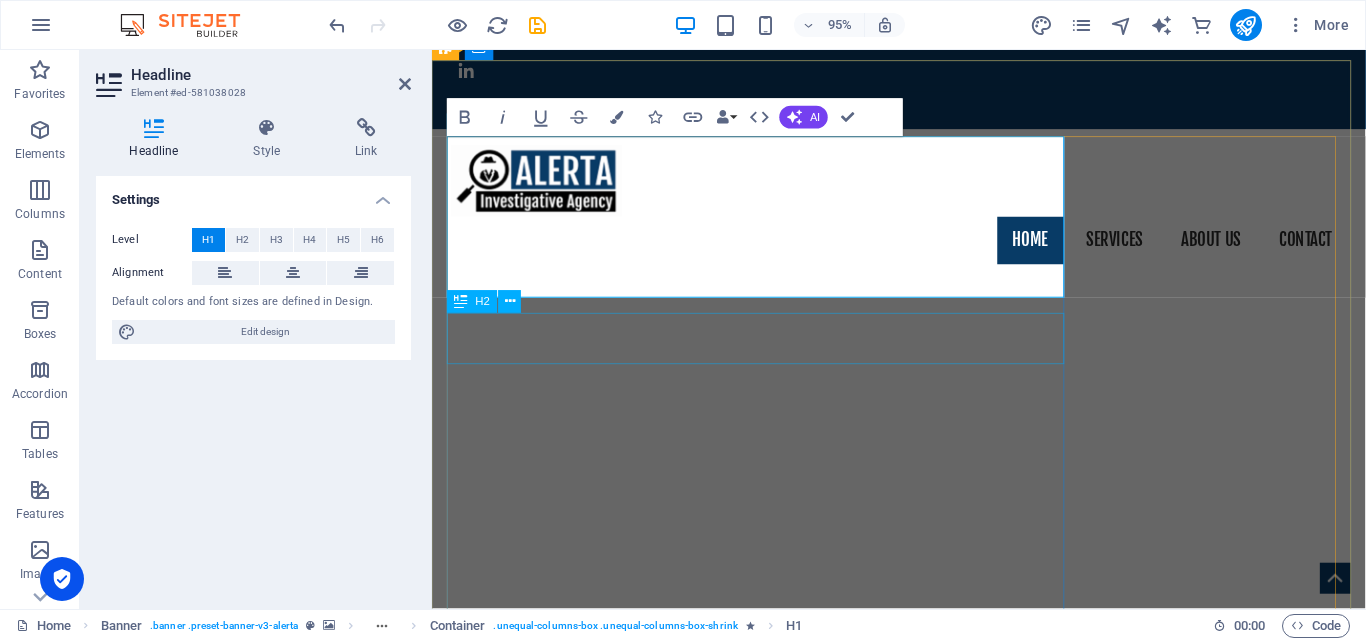 click on "REDEFINING SYNERGY IN ORGANIZATIONS...​" at bounding box center (924, 1386) 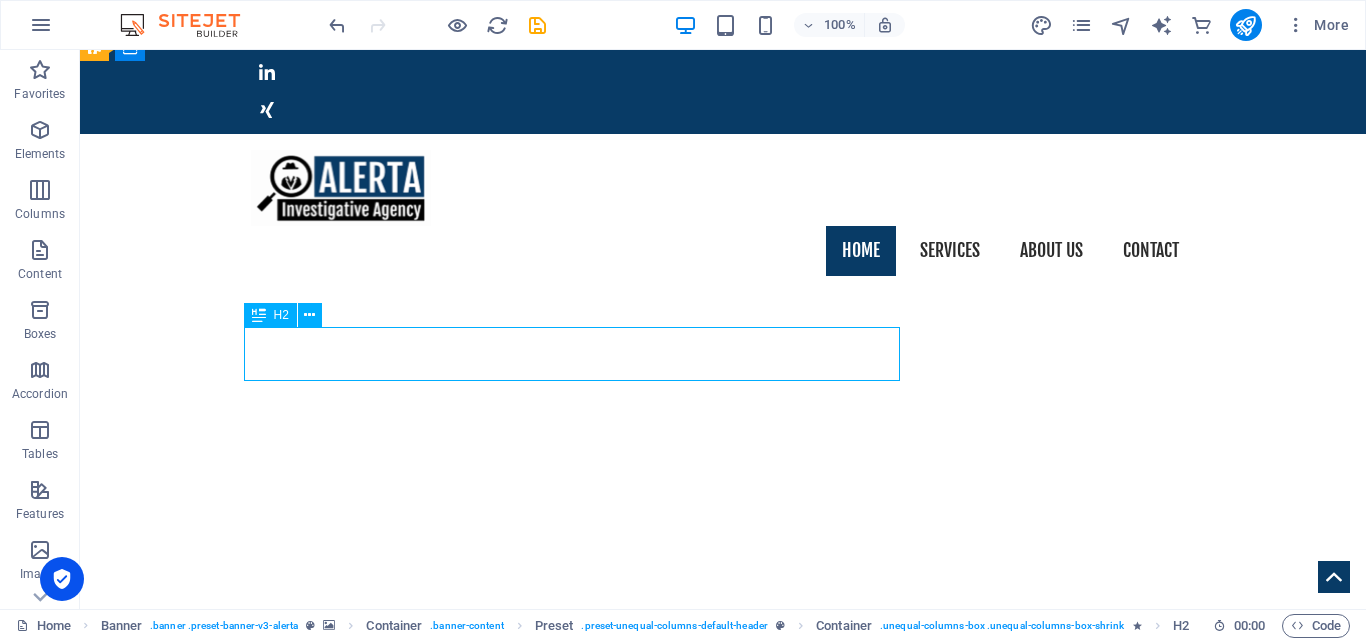 click on "REDEFINING SYNERGY IN ORGANIZATIONS...​" at bounding box center [723, 1386] 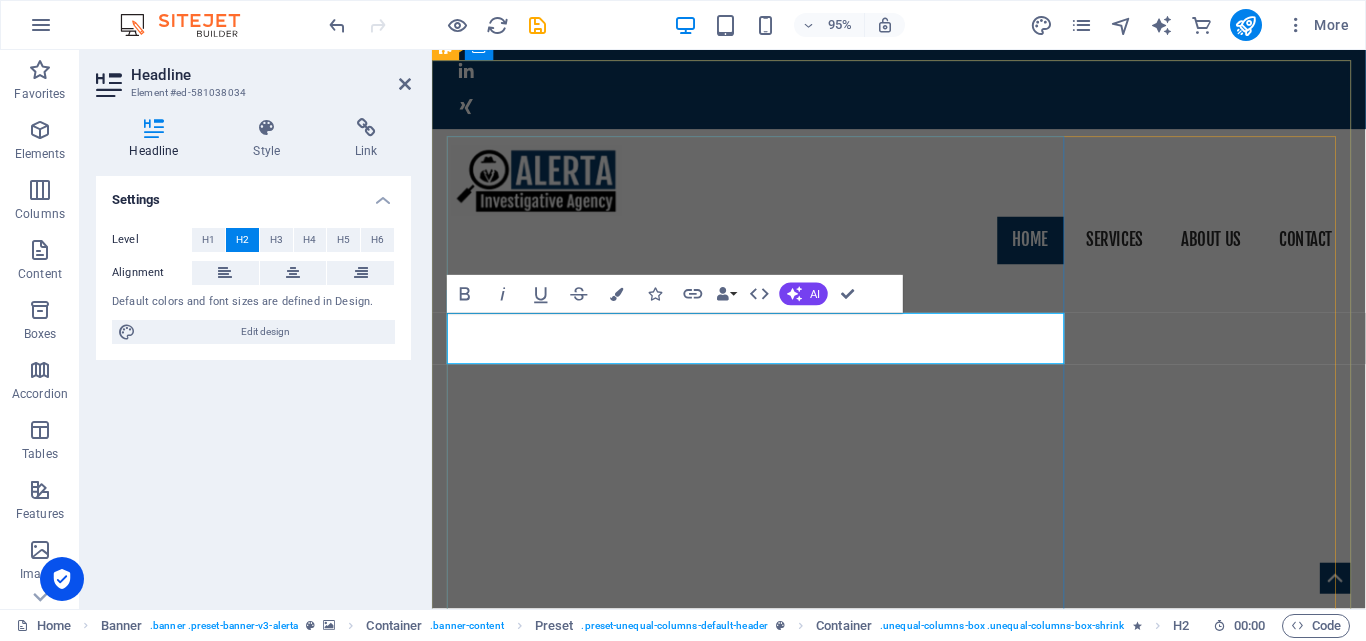 click on "REDEFINING SYNERGY IN ORGANIZATIONS...​" at bounding box center [713, 1386] 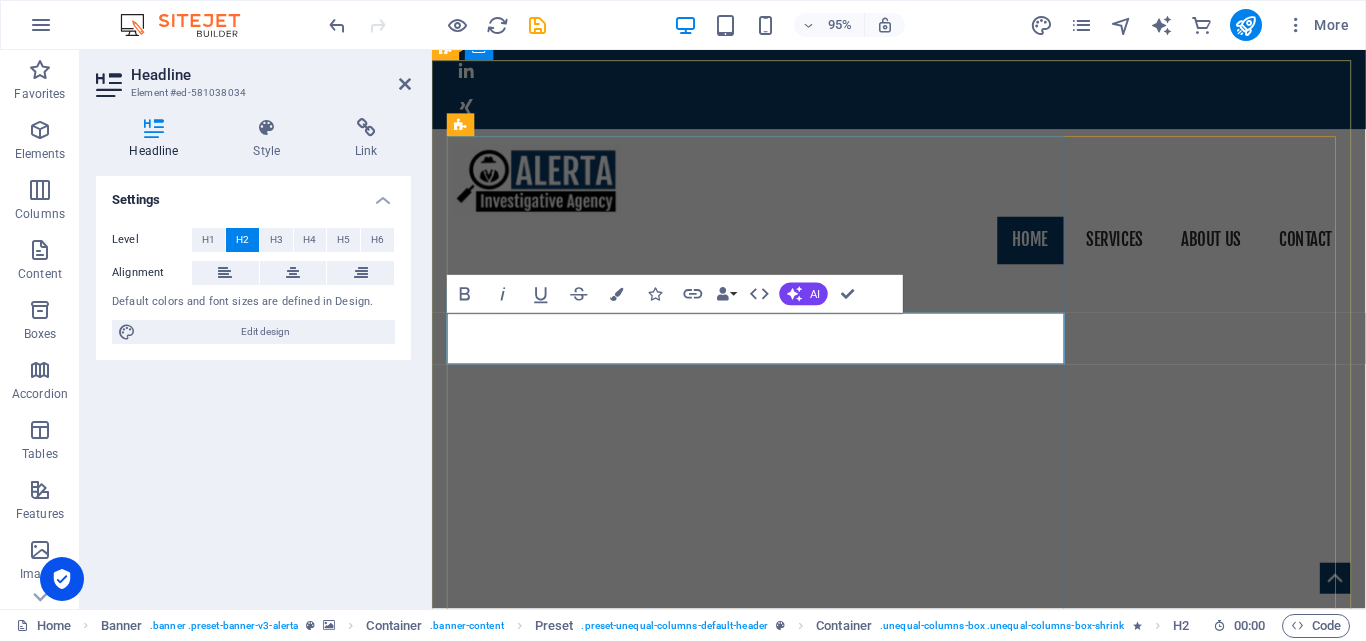 drag, startPoint x: 1013, startPoint y: 351, endPoint x: 535, endPoint y: 358, distance: 478.05124 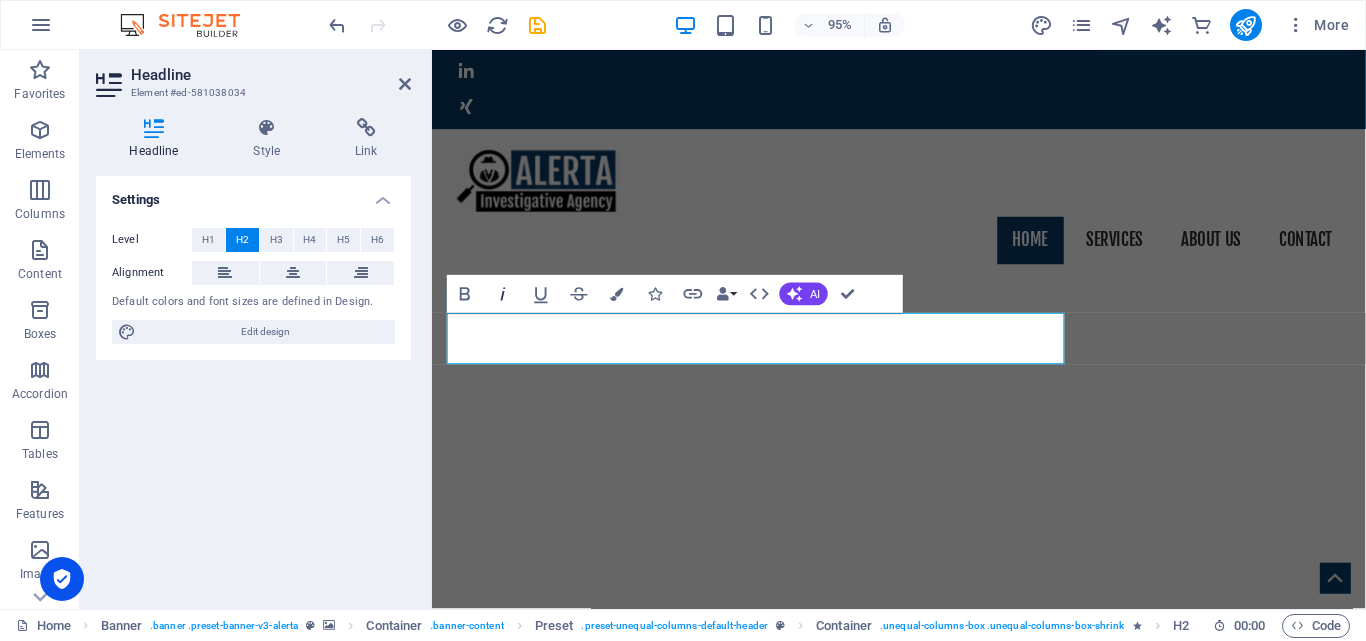 click 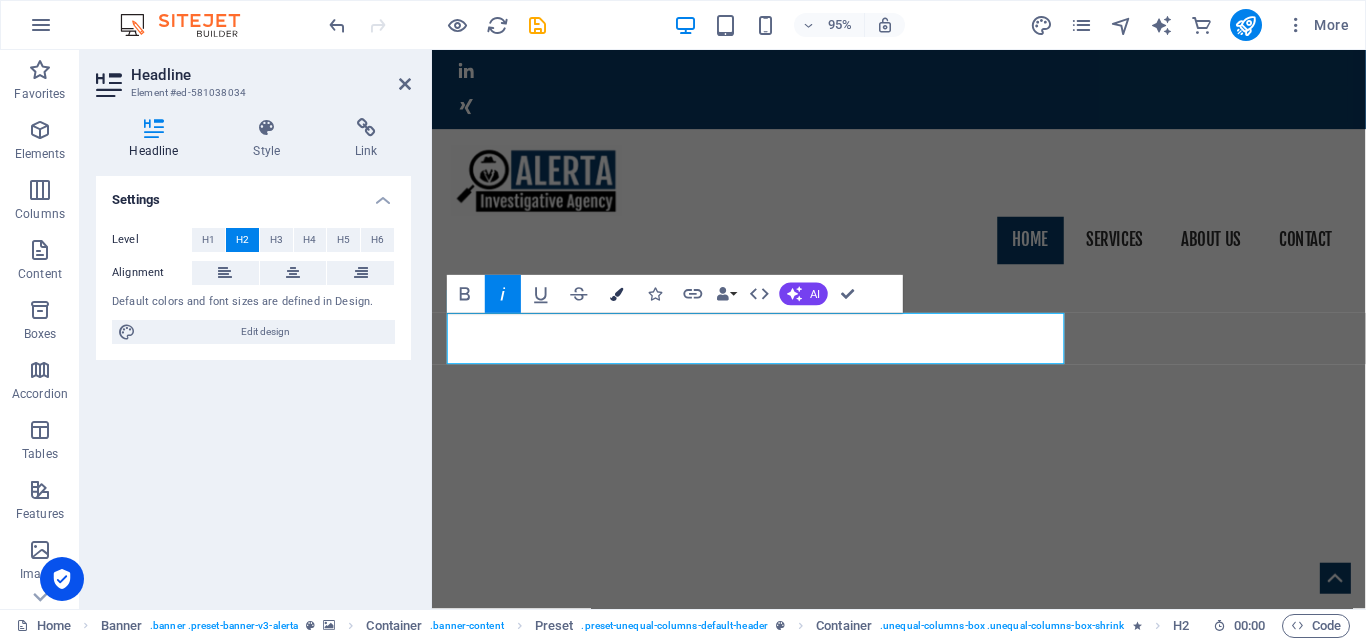 click at bounding box center (617, 294) 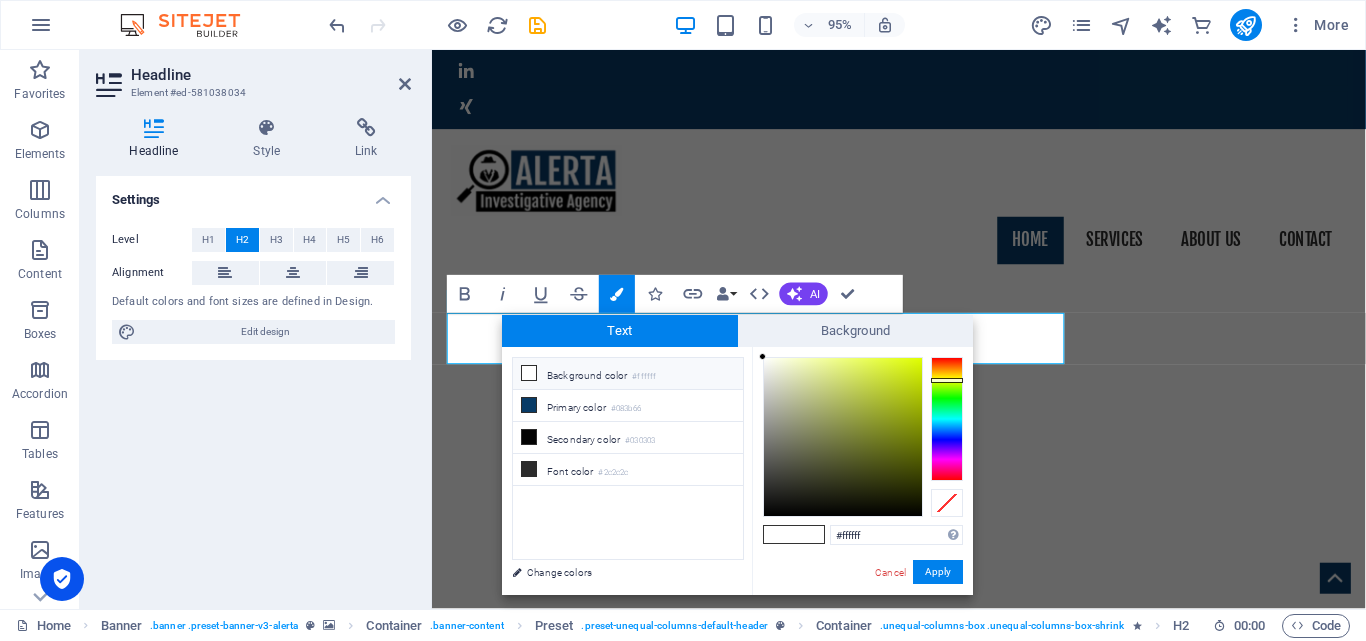 click at bounding box center [947, 419] 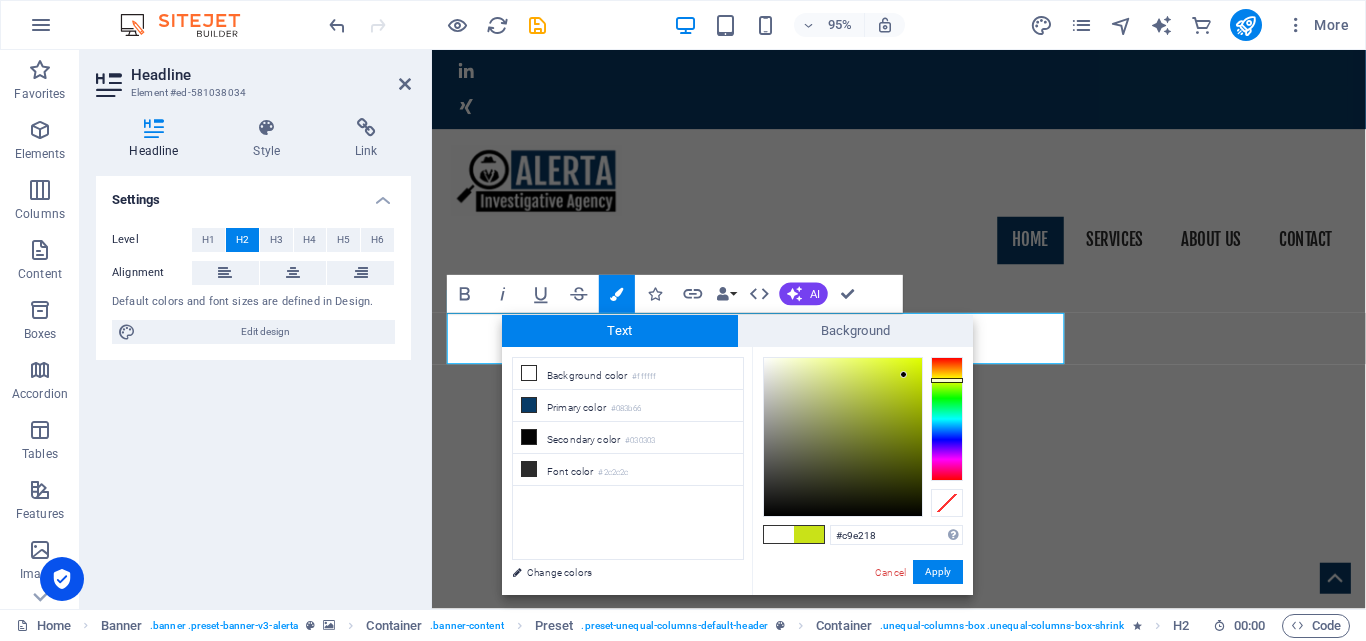 click at bounding box center (843, 437) 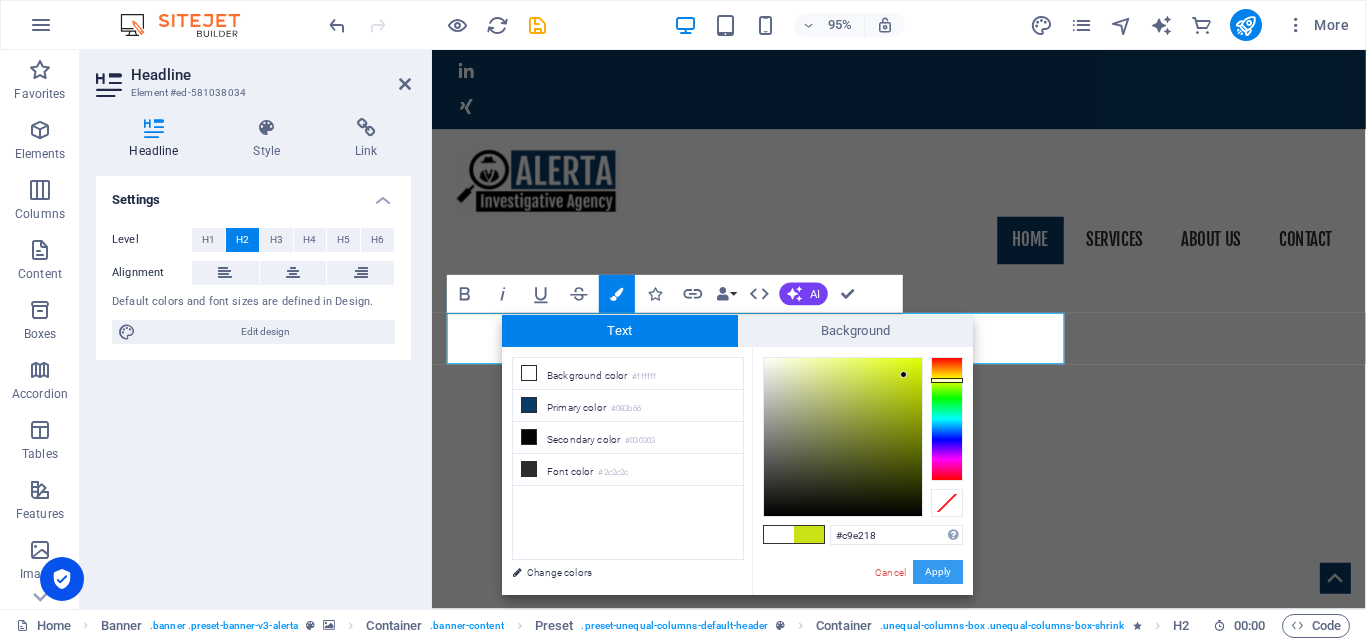 click on "Apply" at bounding box center [938, 572] 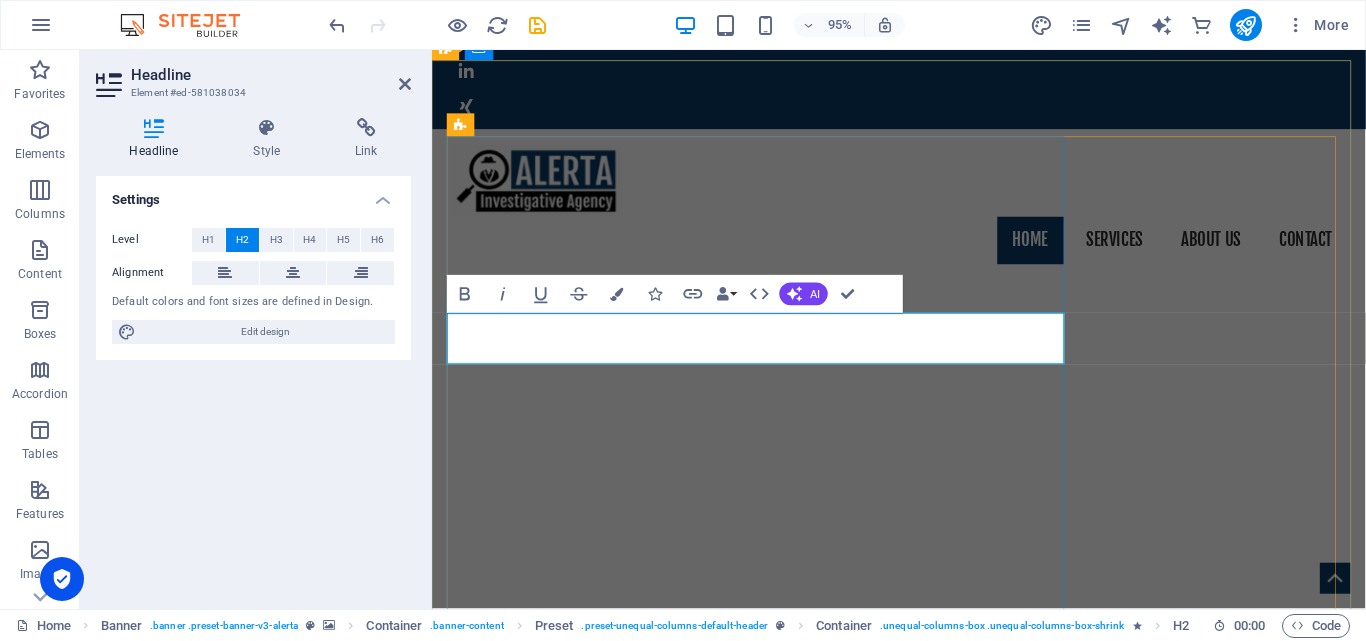 click on "REDEFINING SYNERGY IN ORGANIZATIONS" at bounding box center (779, 1386) 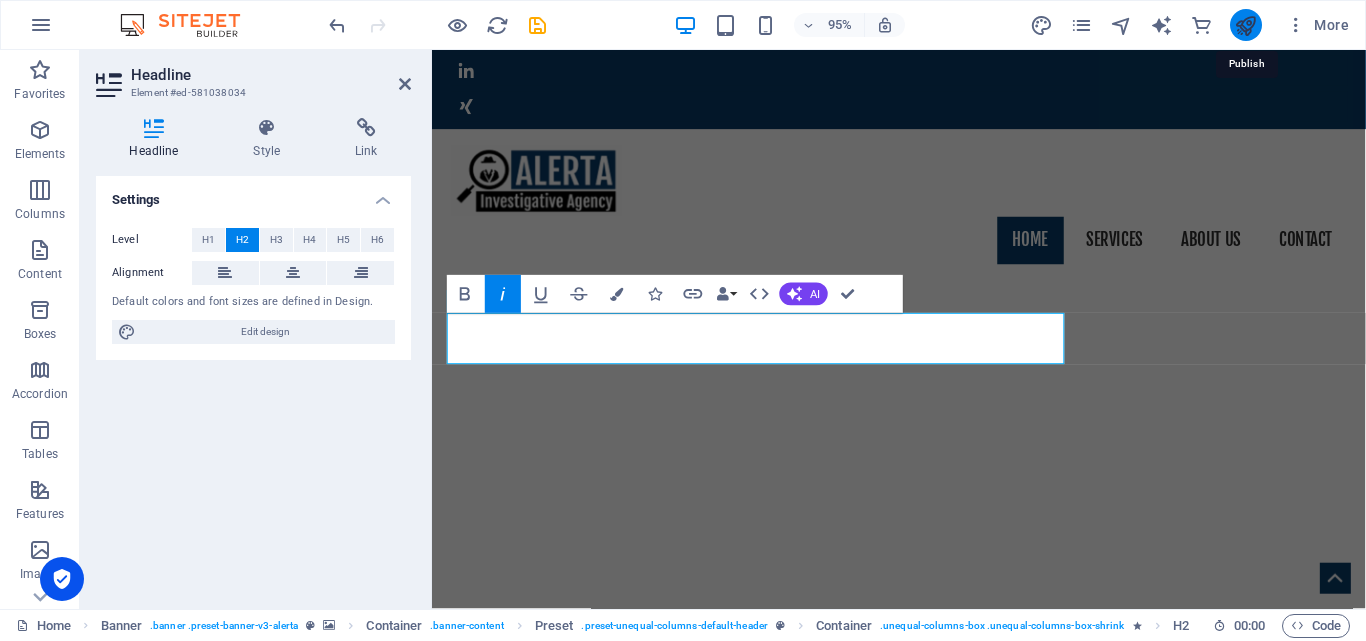 click at bounding box center (1245, 25) 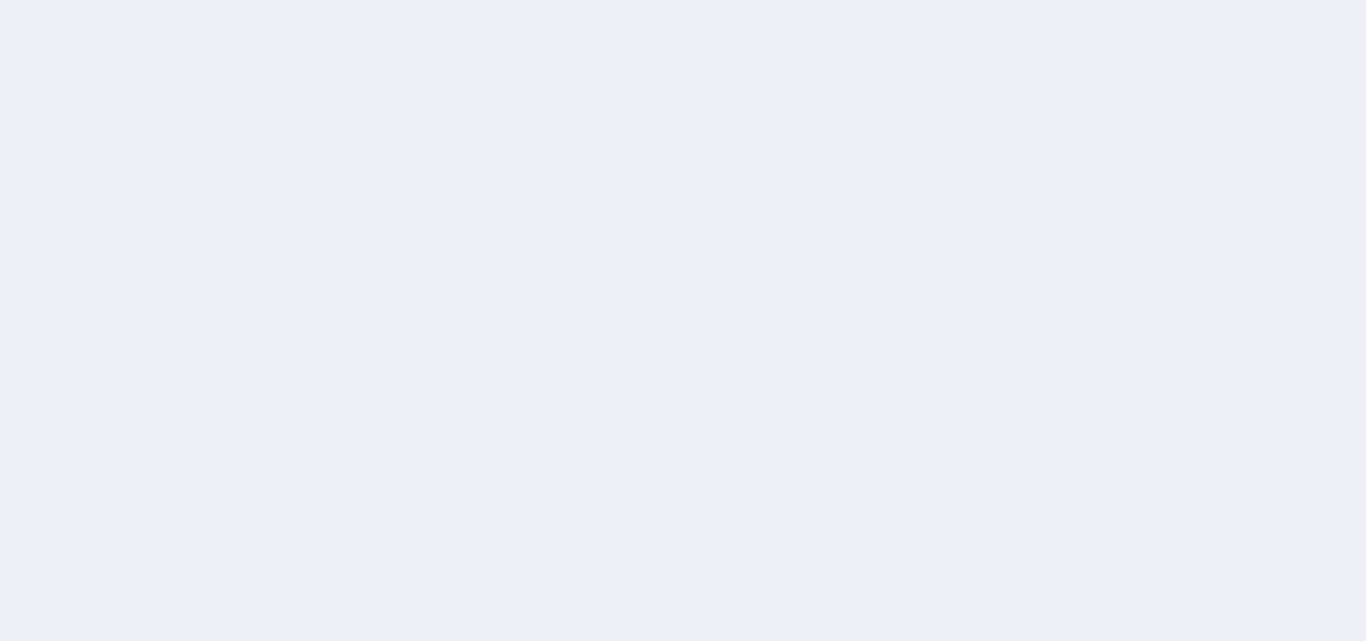 scroll, scrollTop: 0, scrollLeft: 0, axis: both 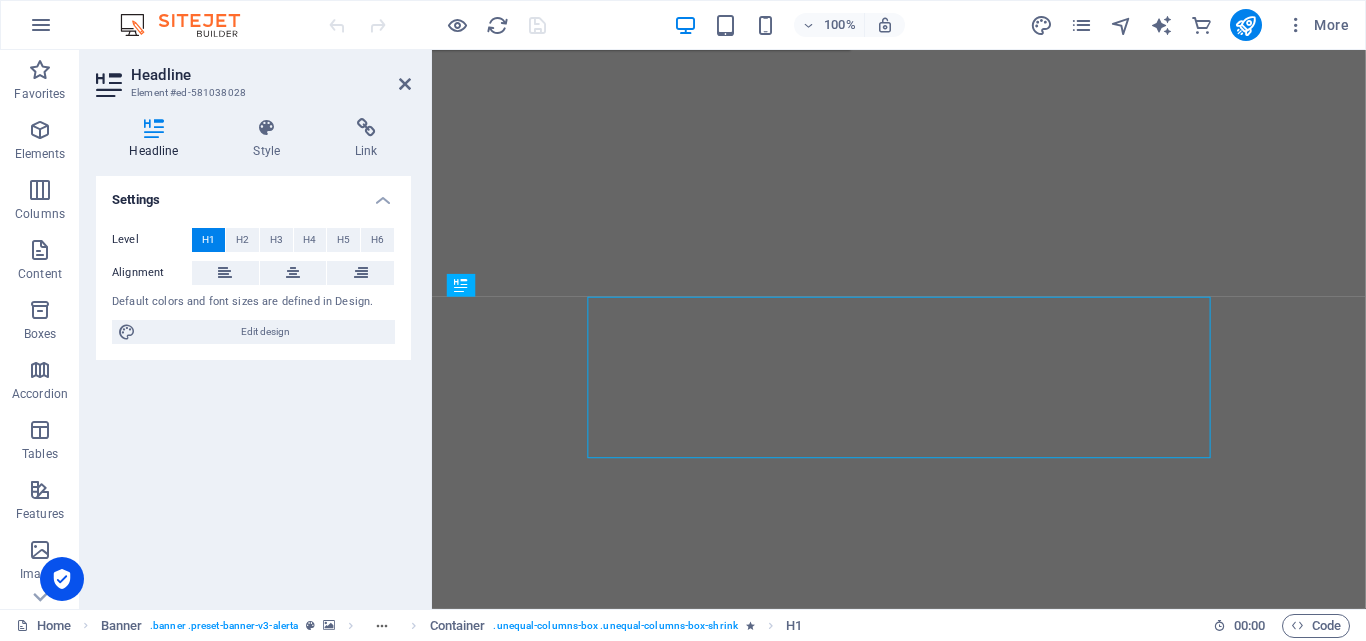 click on "Settings Level H1 H2 H3 H4 H5 H6 Alignment Default colors and font sizes are defined in Design. Edit design" at bounding box center [253, 384] 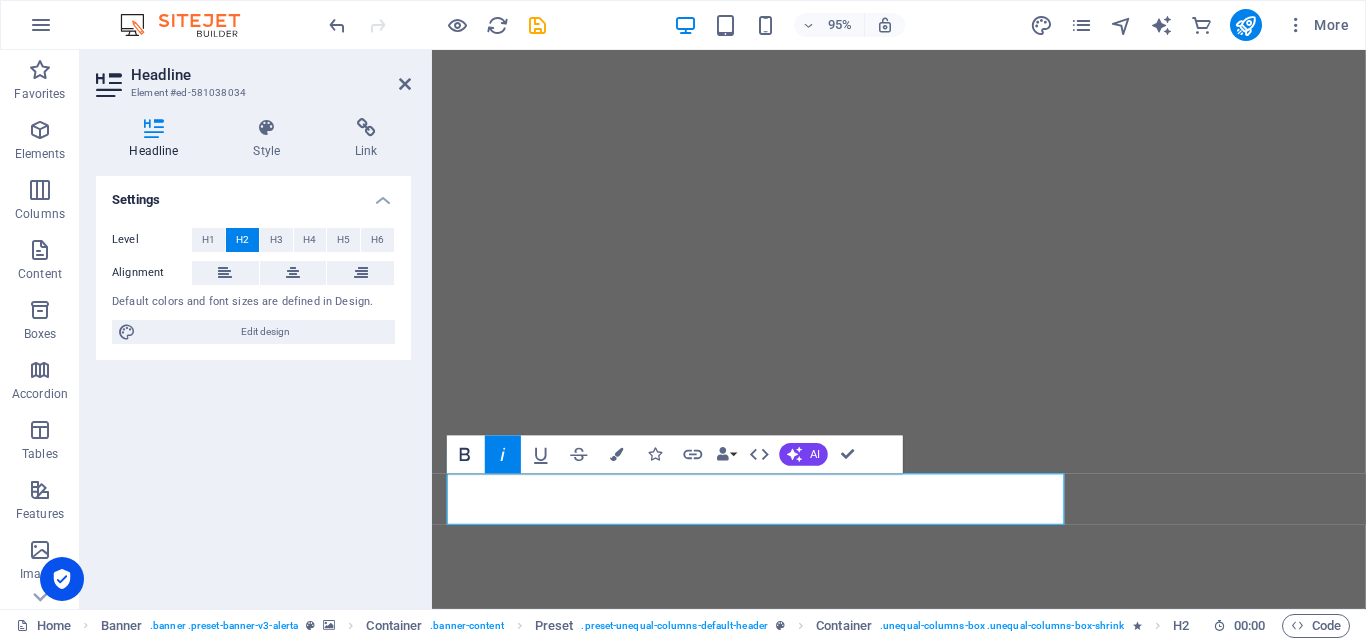 click 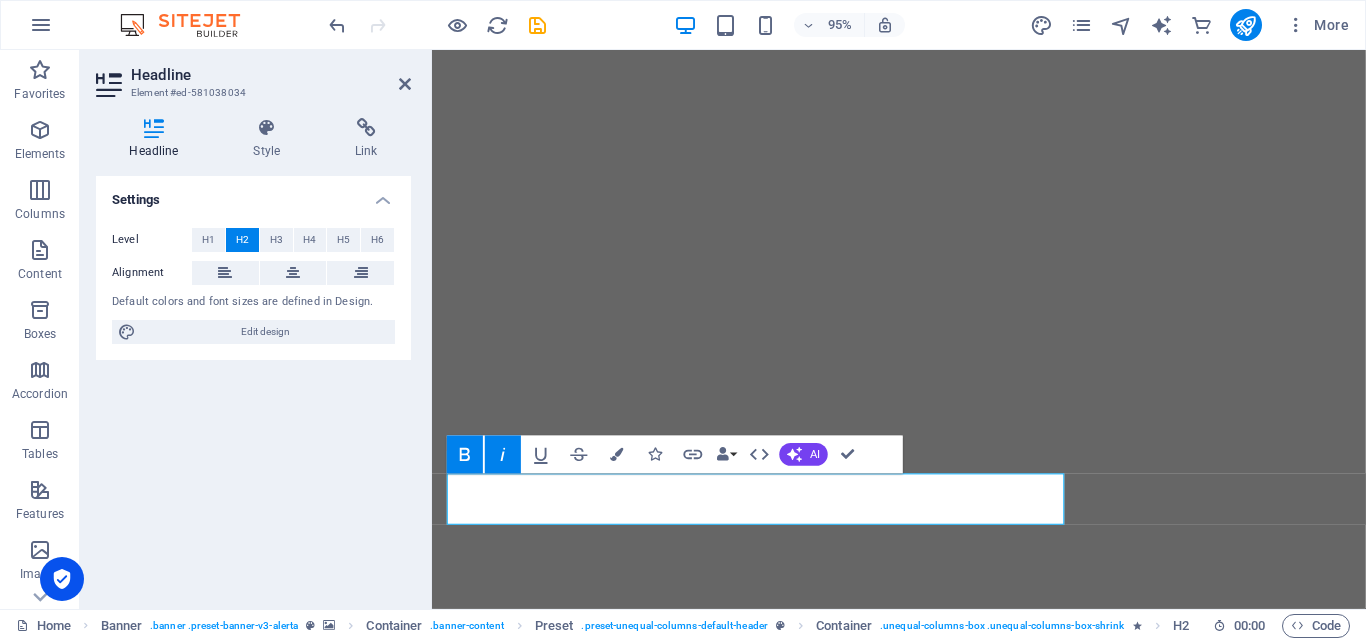 click 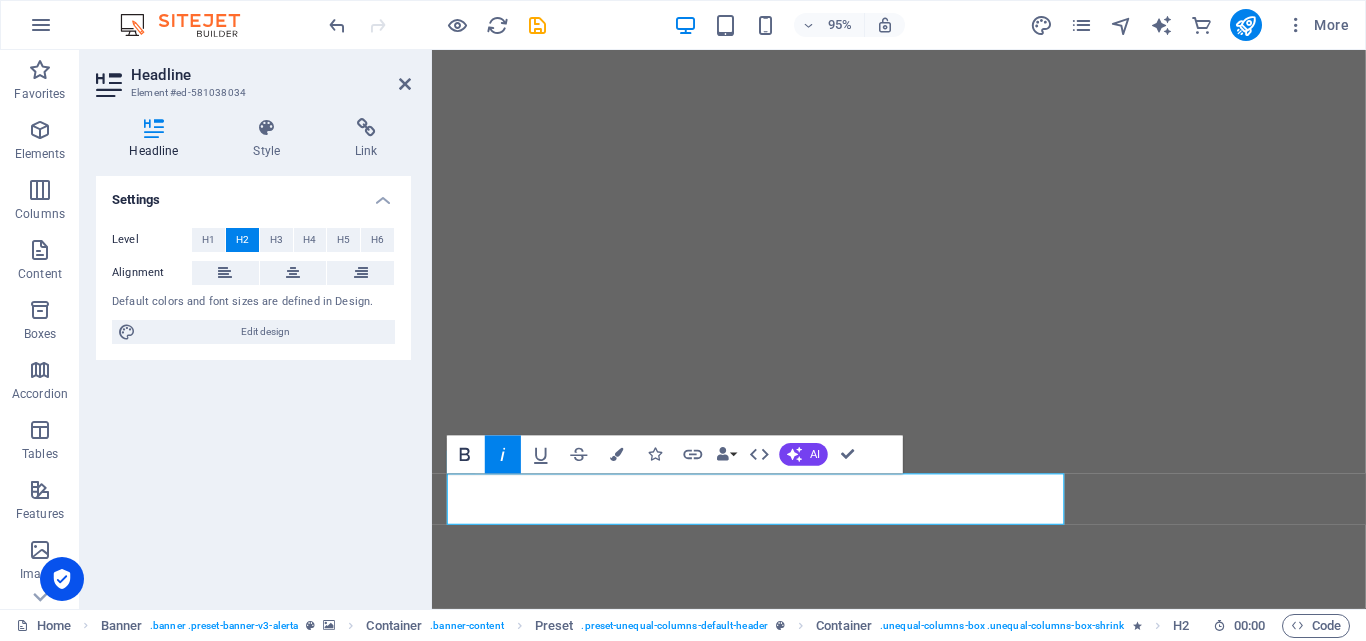 click 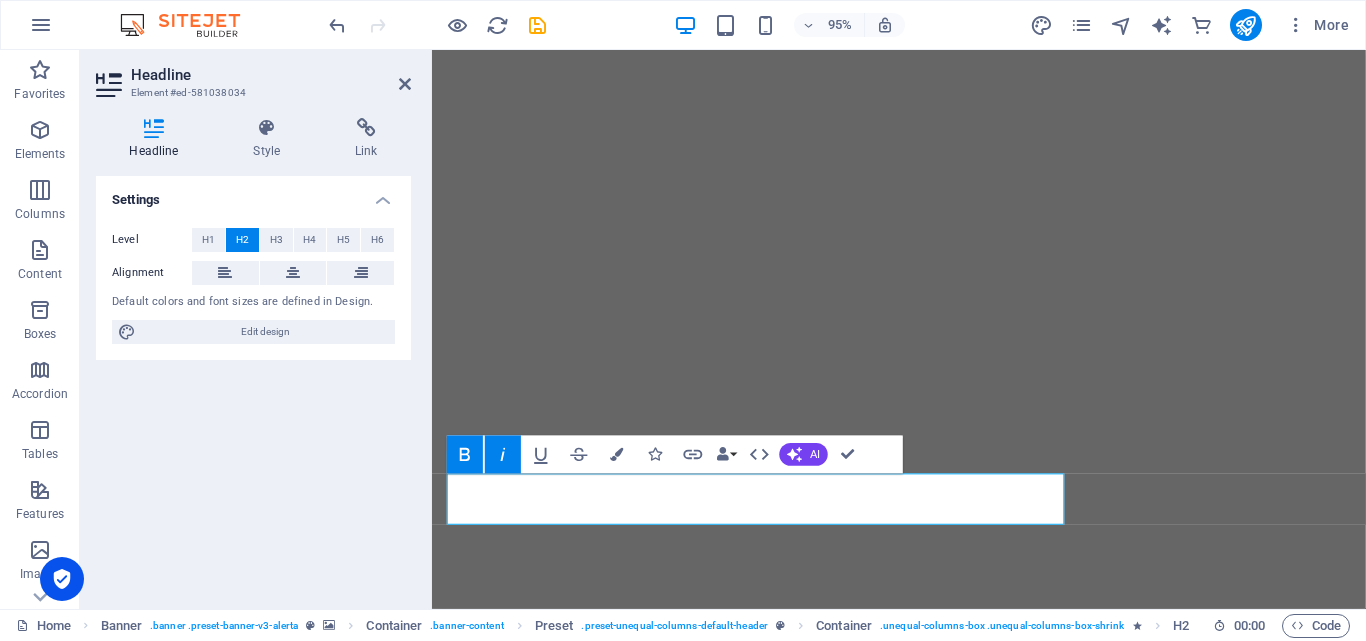click 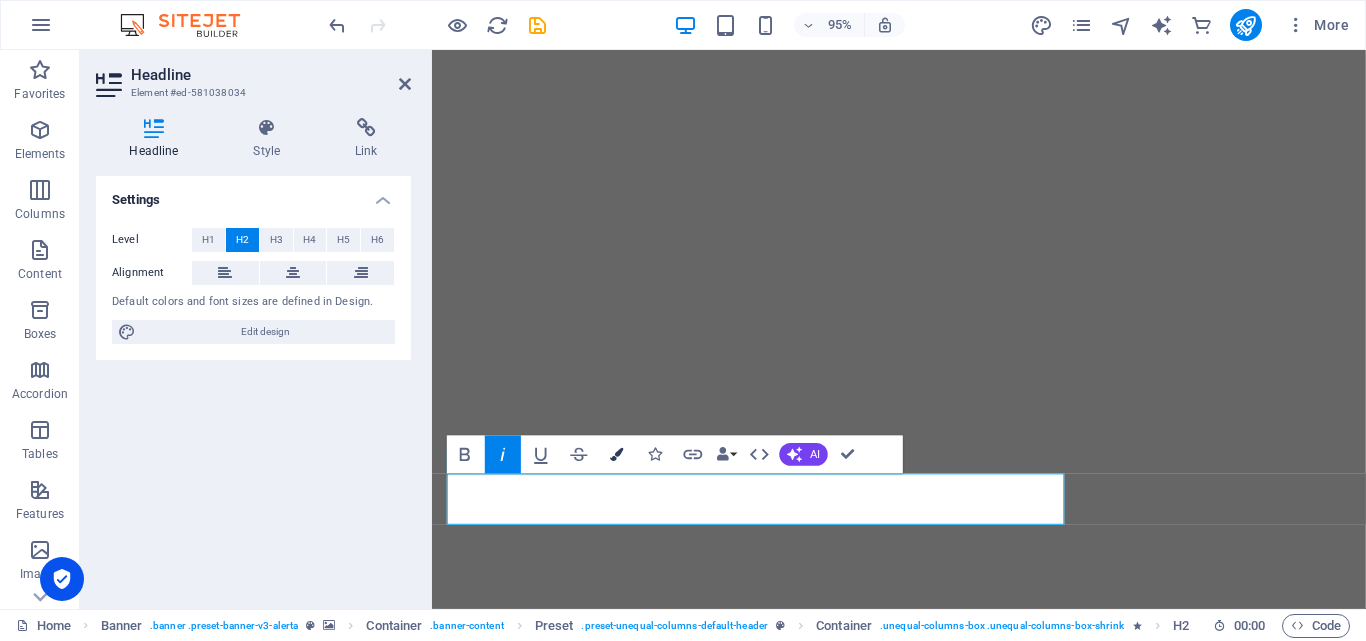 click at bounding box center (617, 454) 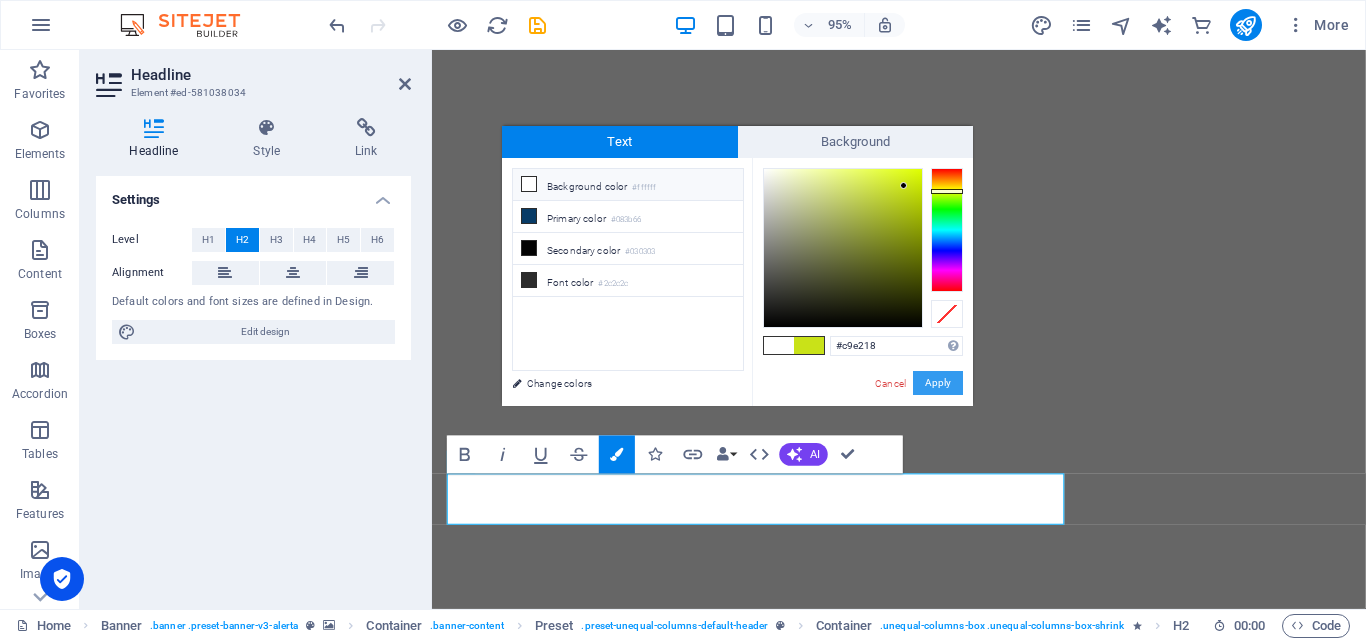 click on "Apply" at bounding box center [938, 383] 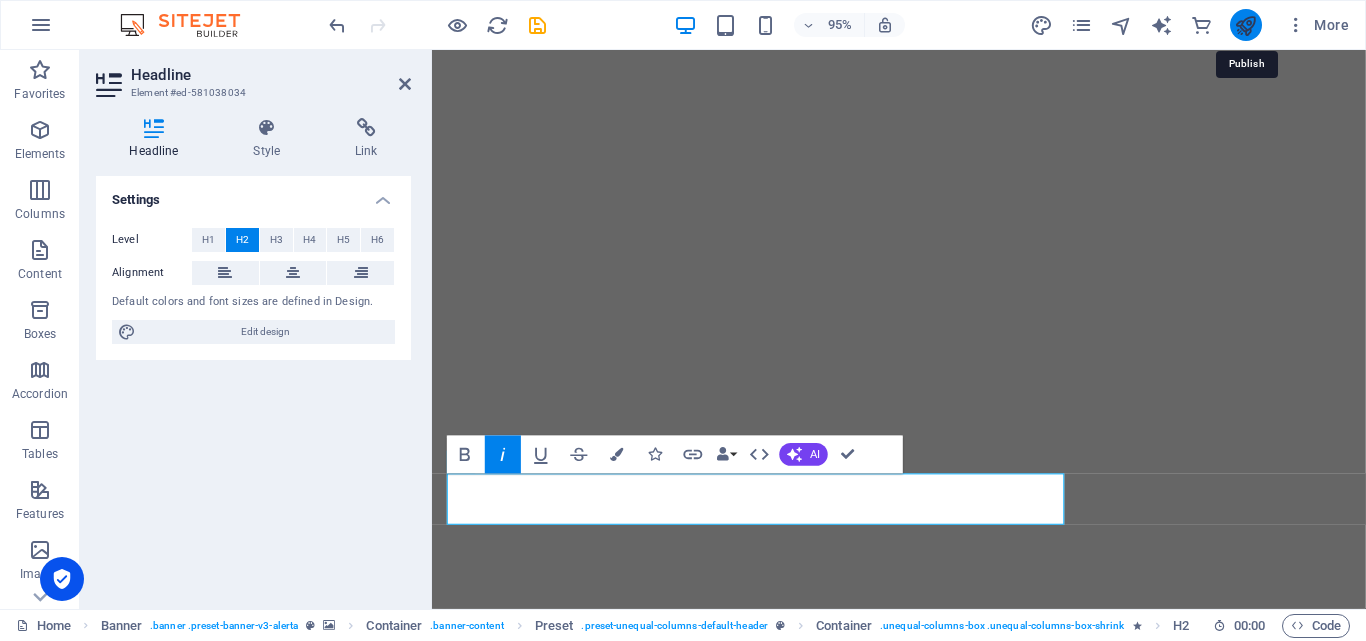 click at bounding box center (1245, 25) 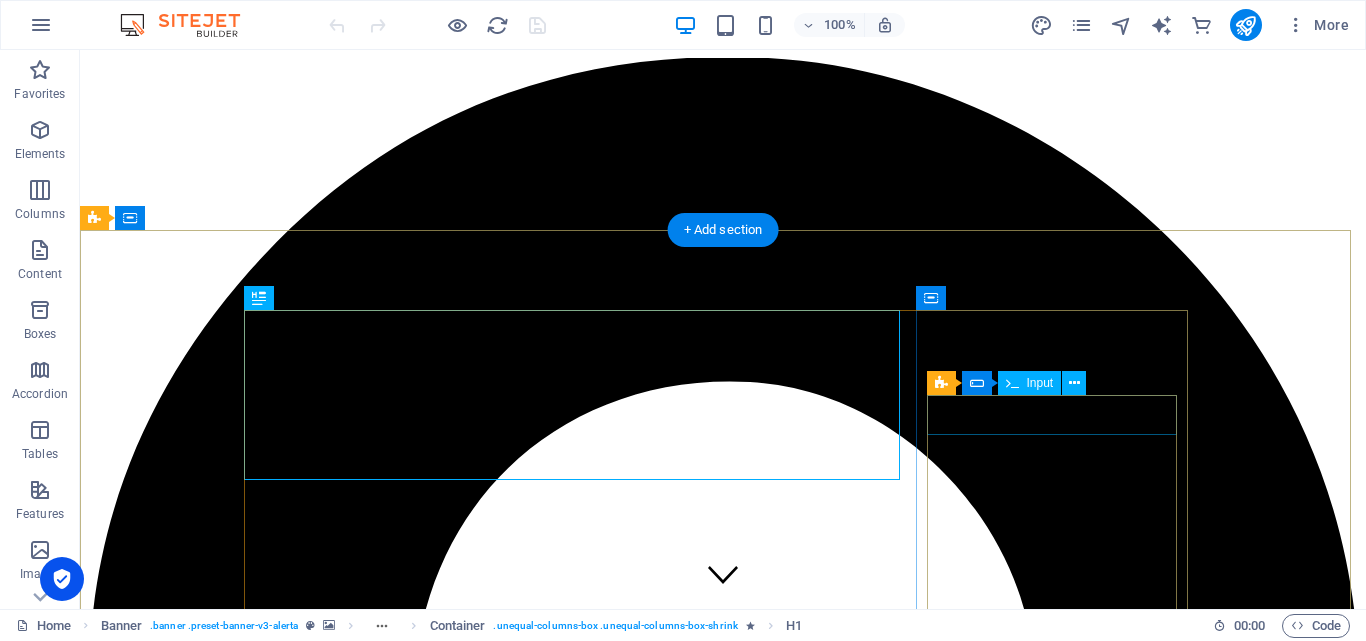 scroll, scrollTop: 0, scrollLeft: 0, axis: both 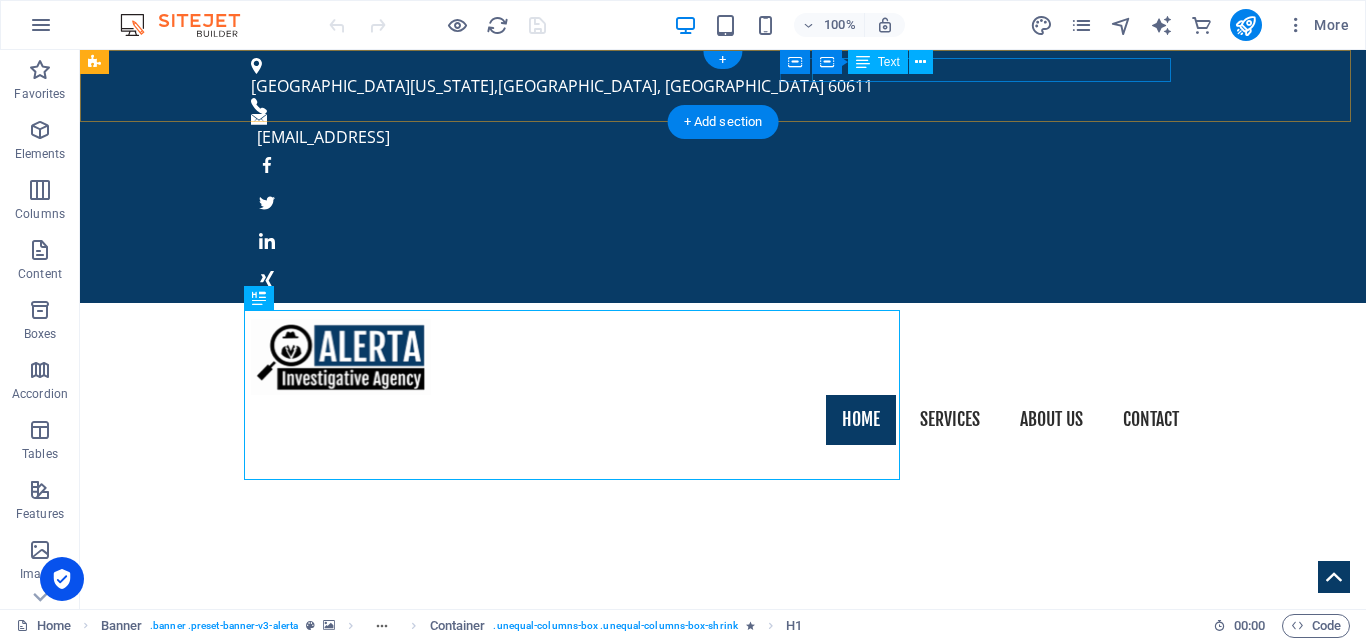 click on "[EMAIL_ADDRESS]" at bounding box center (718, 137) 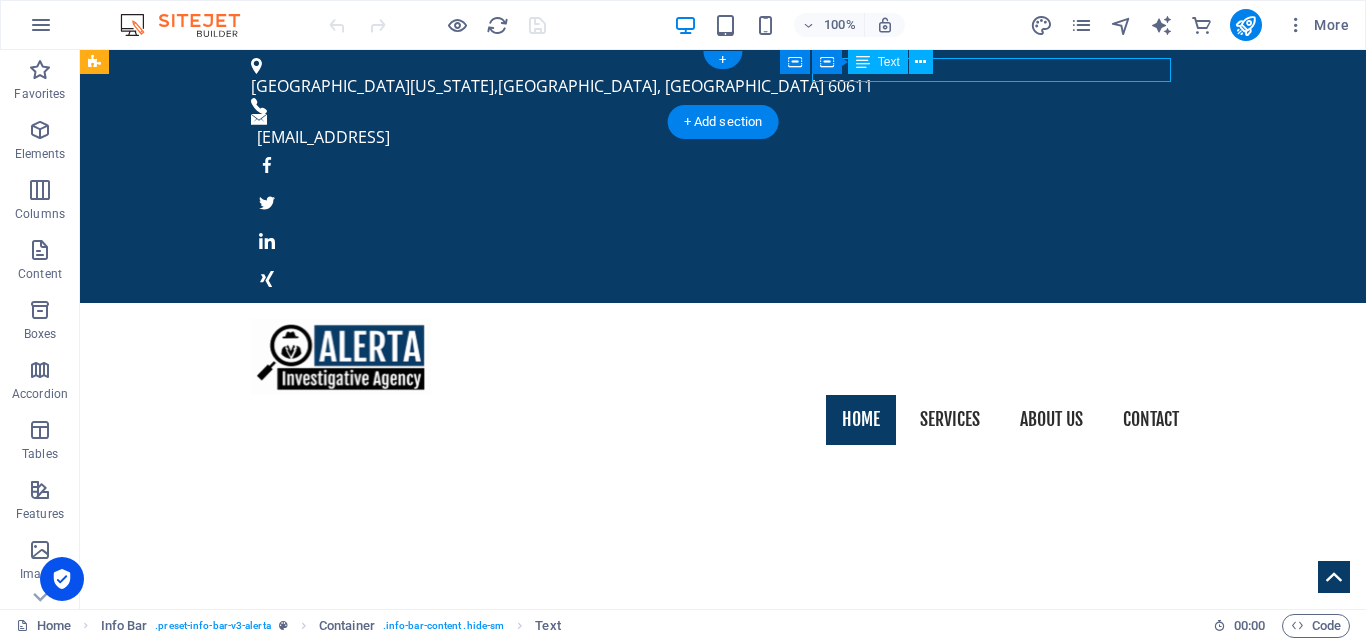 click on "[EMAIL_ADDRESS]" at bounding box center [718, 137] 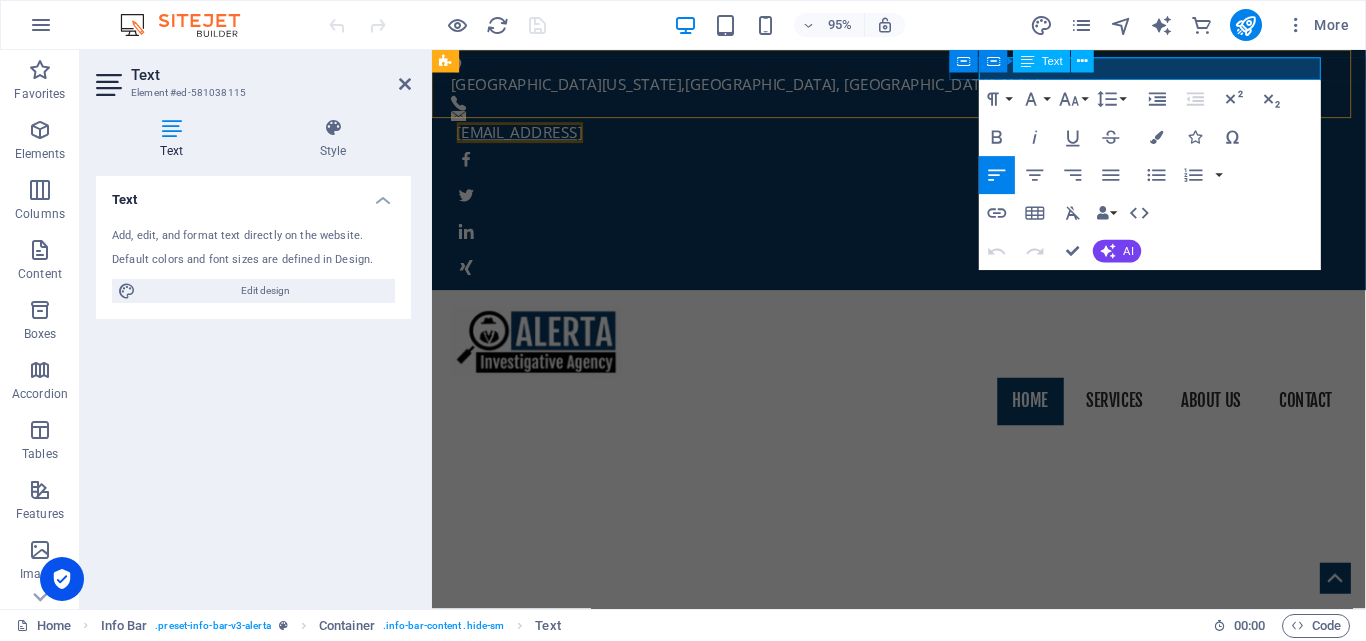 click on "[EMAIL_ADDRESS]" at bounding box center [524, 137] 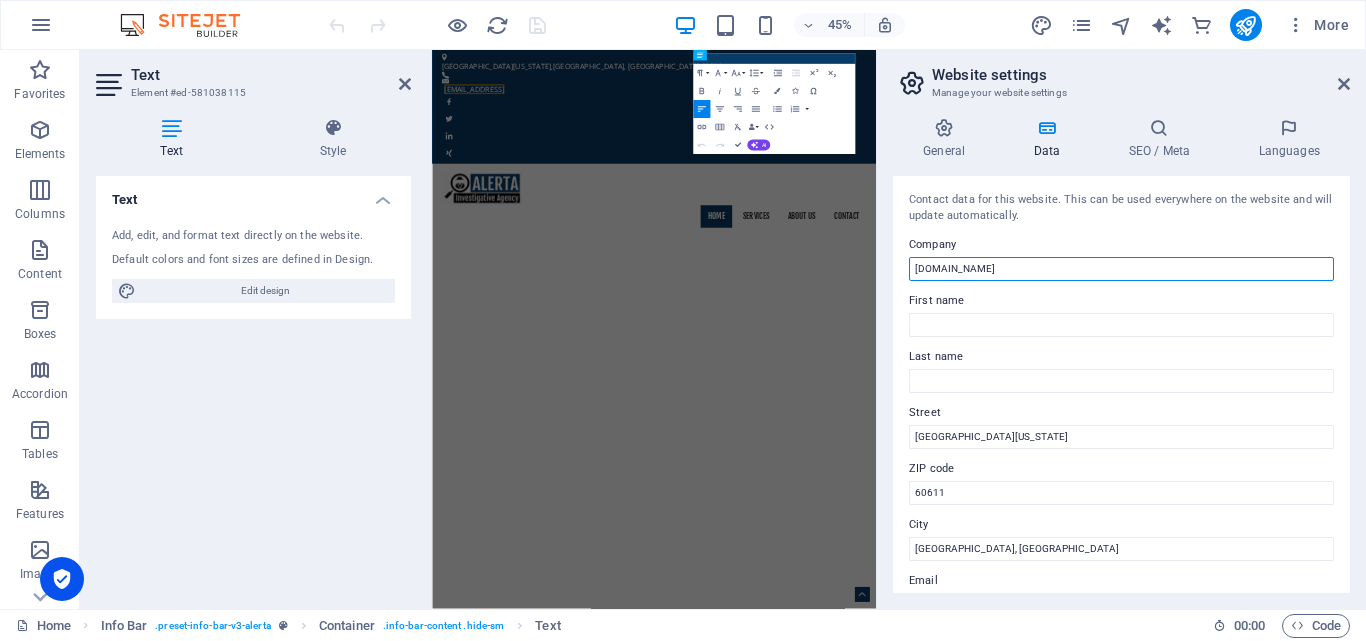 click on "[DOMAIN_NAME]" at bounding box center [1121, 269] 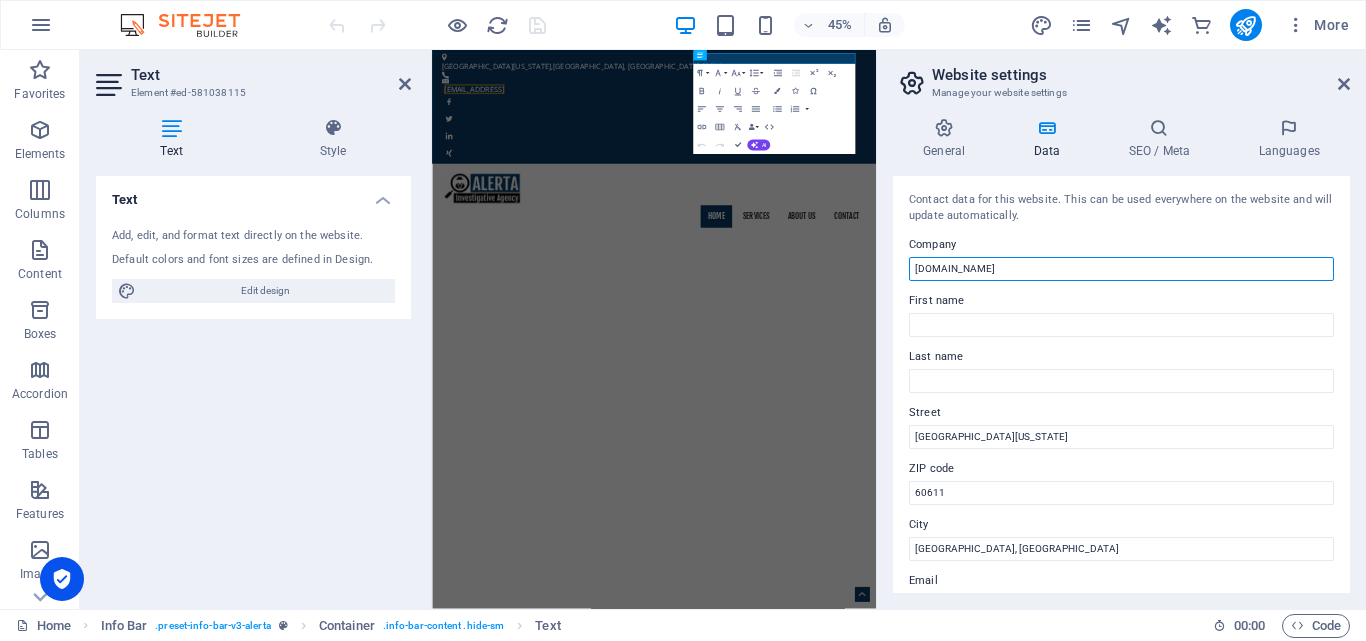 drag, startPoint x: 1014, startPoint y: 272, endPoint x: 902, endPoint y: 271, distance: 112.00446 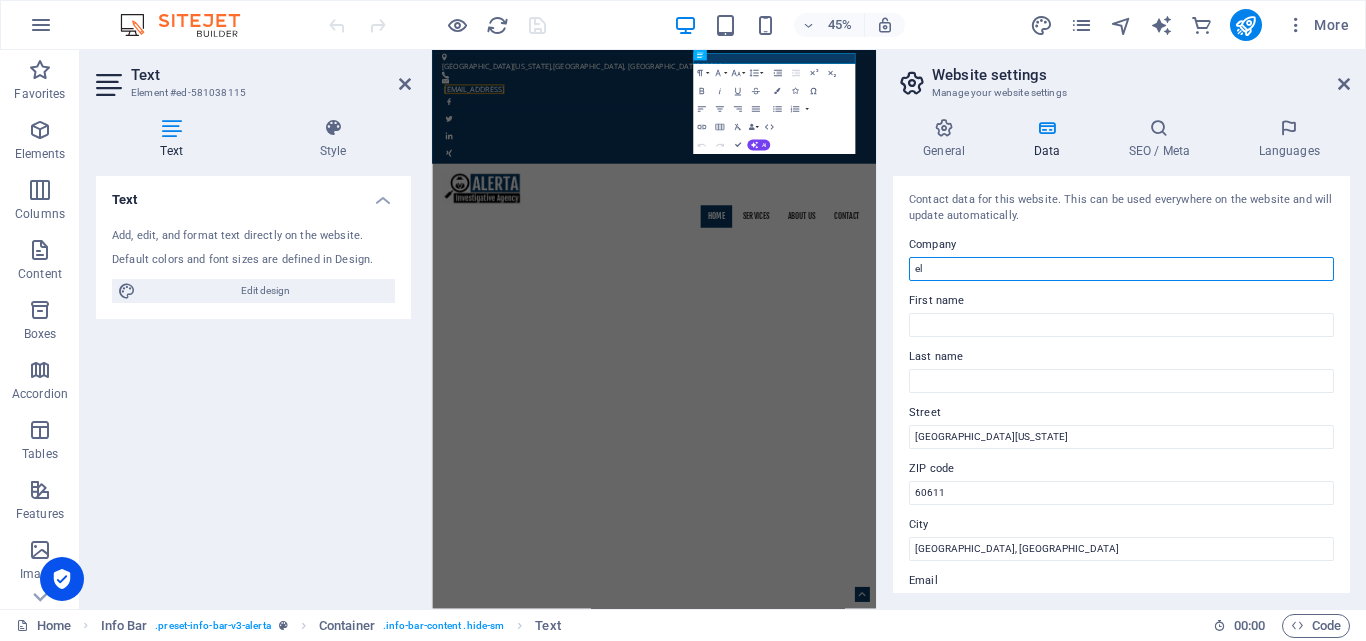 type on "e" 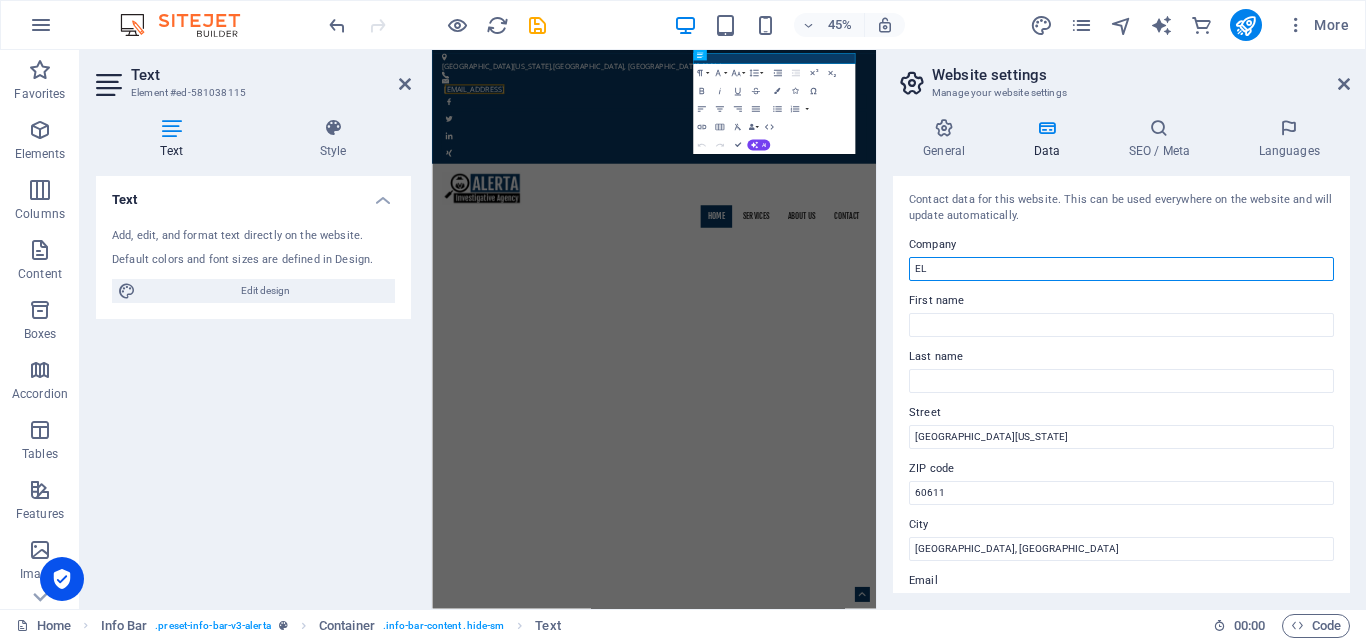 type on "E" 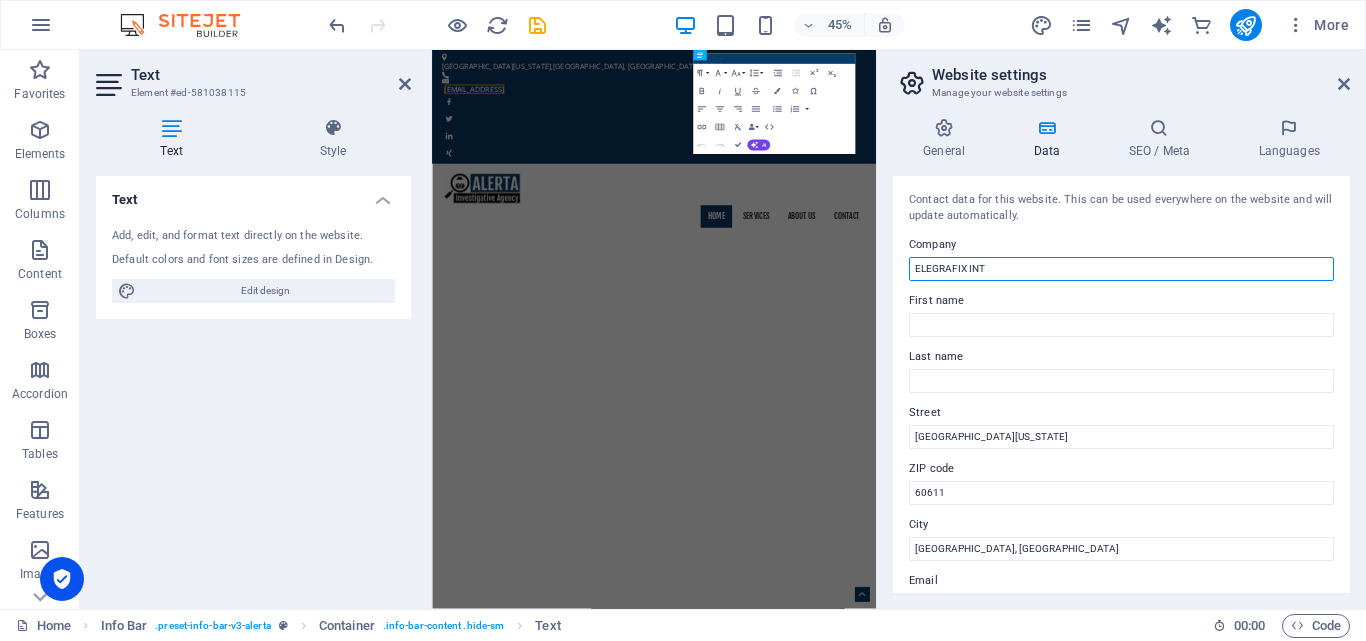 click on "ELEGRAFIX INT" at bounding box center [1121, 269] 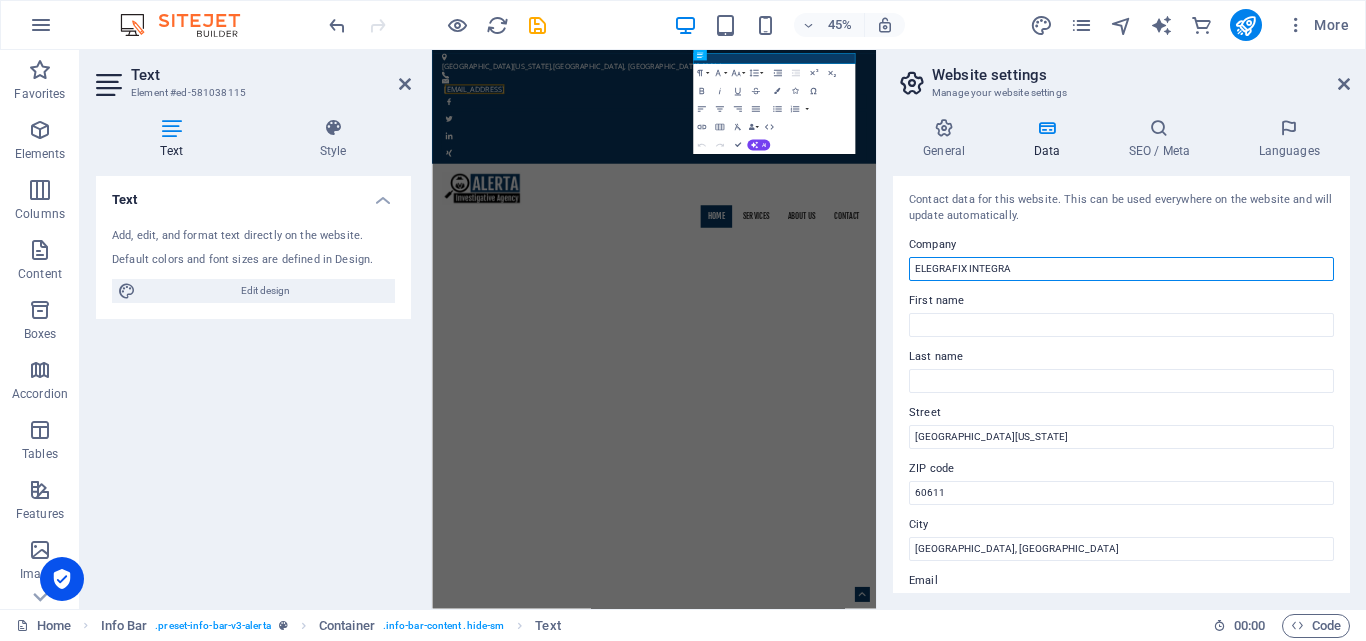 click on "ELEGRAFIX INTEGRA" at bounding box center (1121, 269) 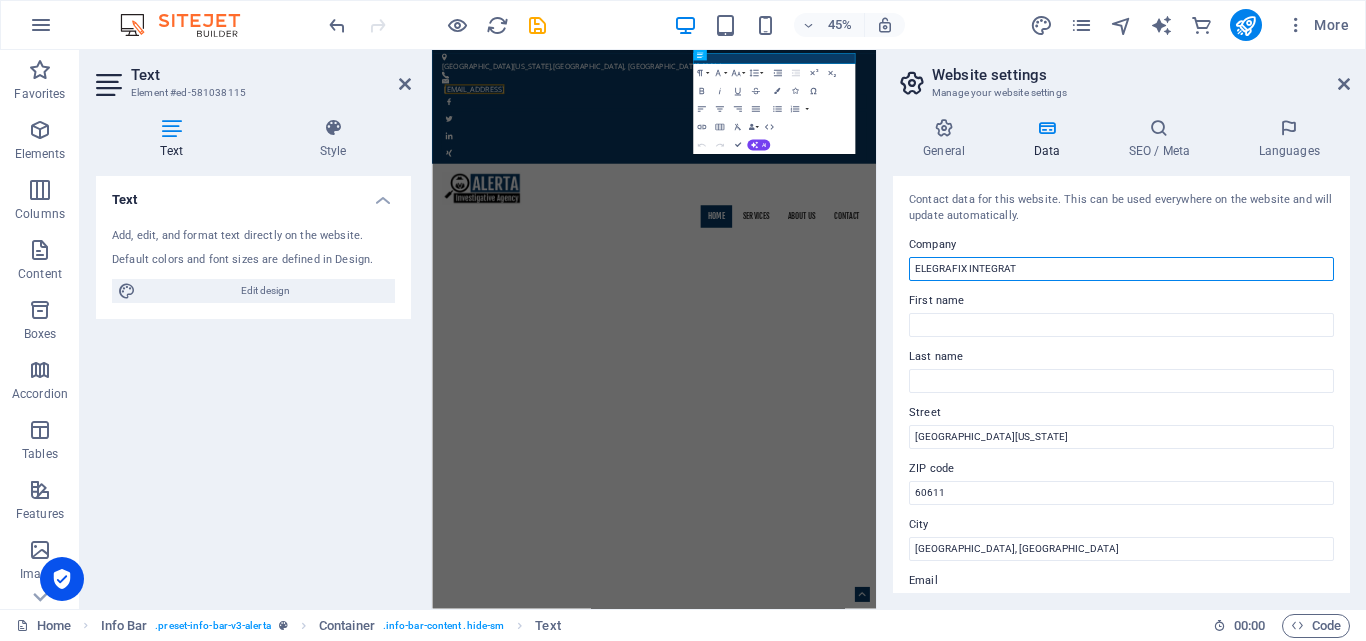 click on "ELEGRAFIX INTEGRAT" at bounding box center (1121, 269) 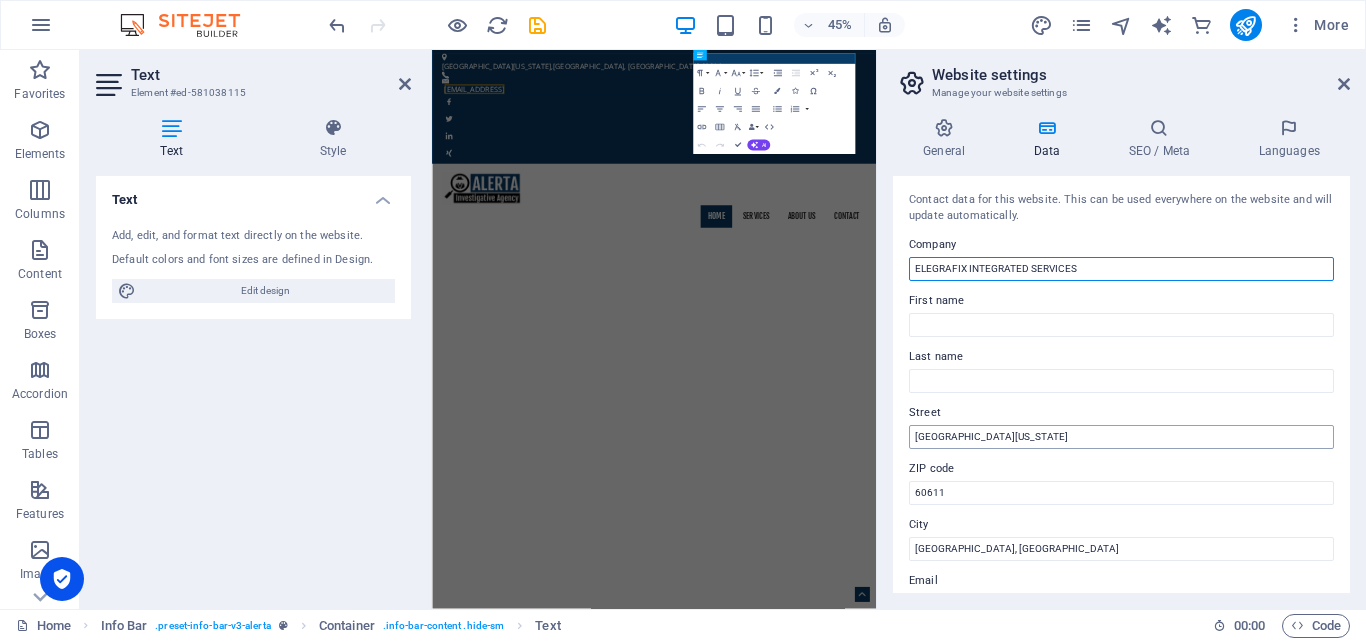 type on "ELEGRAFIX INTEGRATED SERVICES" 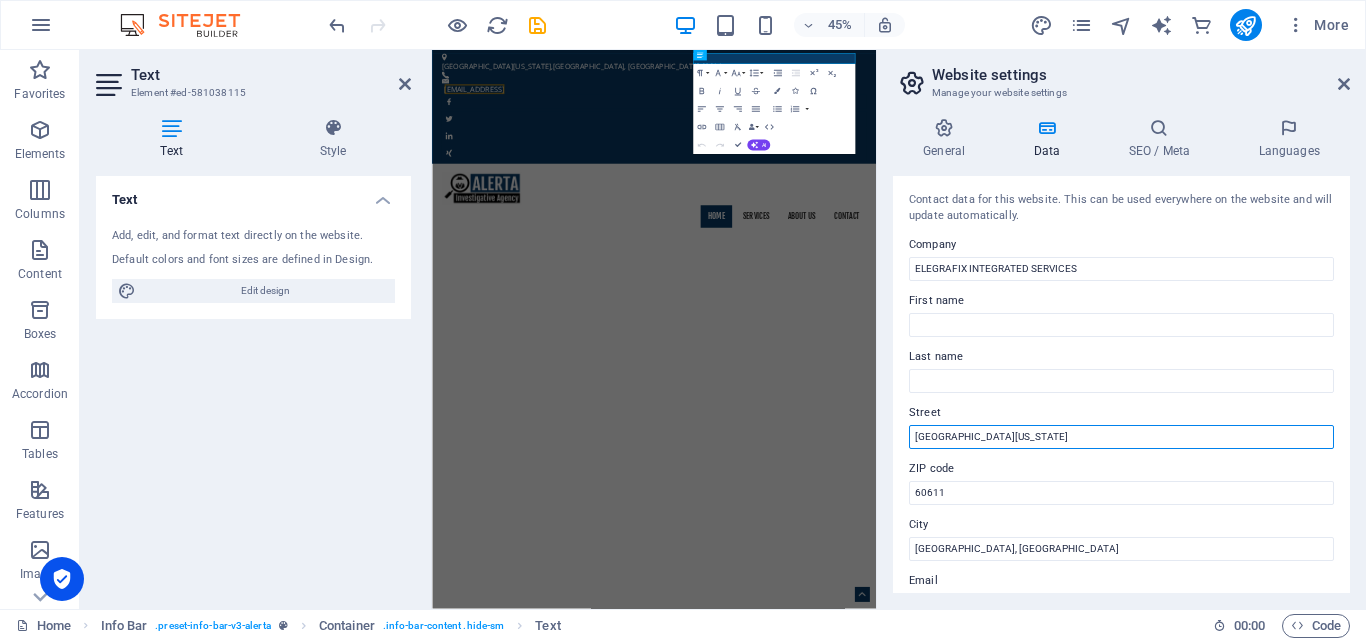 click on "North Michigan Avenue" at bounding box center [1121, 437] 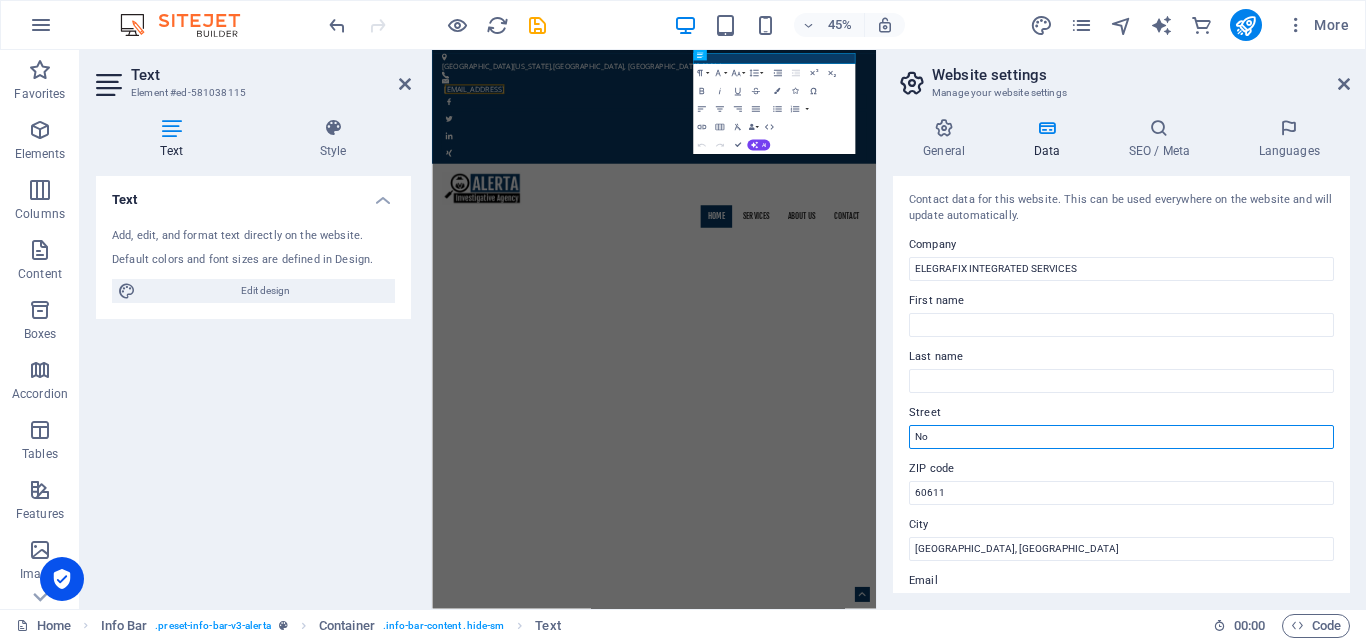 type on "N" 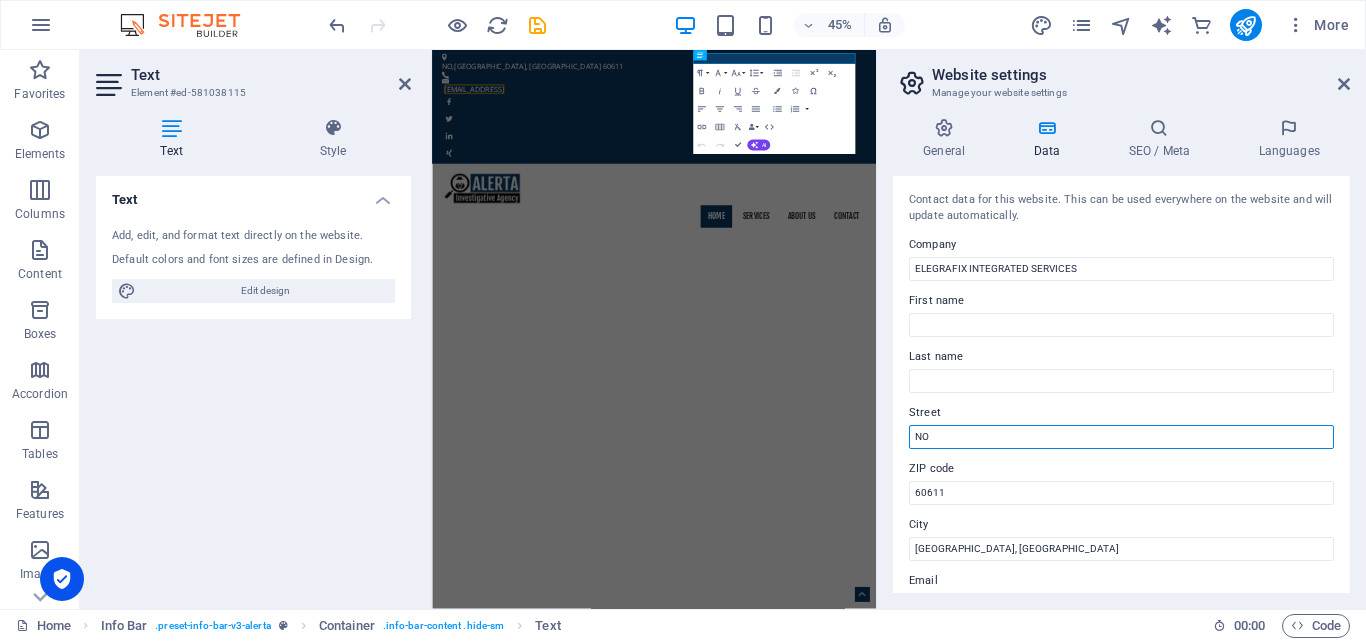 type on "No 1 Jonah Street Off" 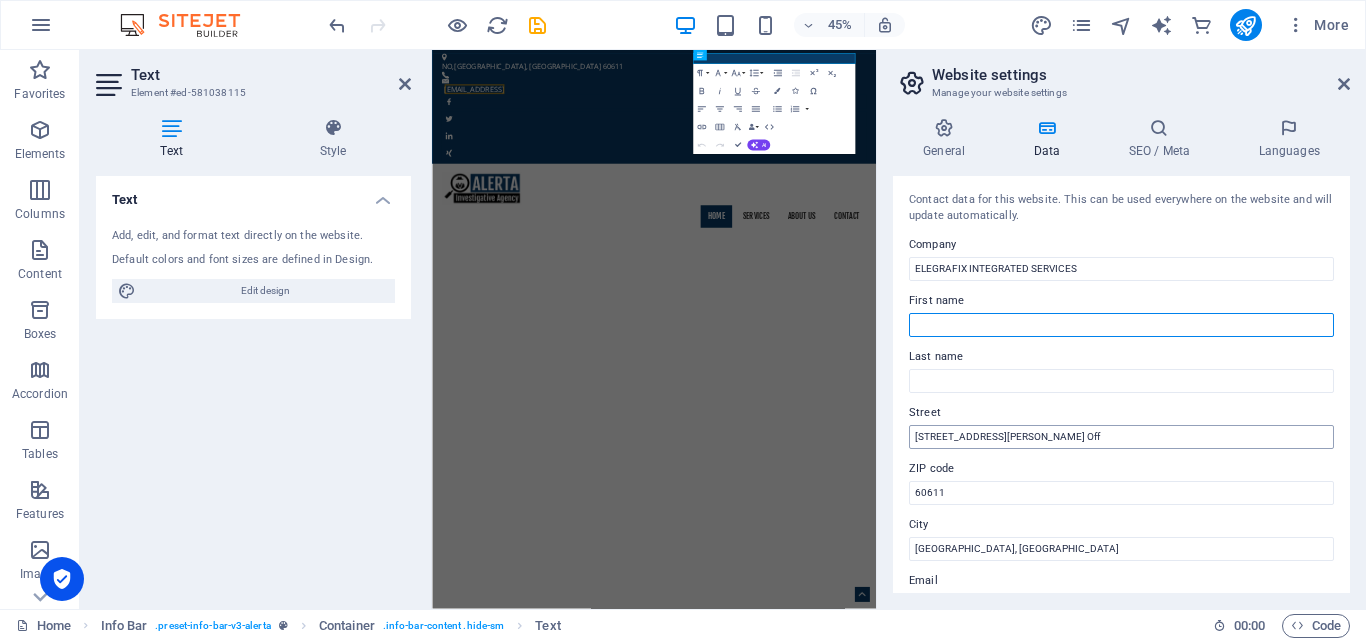 type on "Emmanuel" 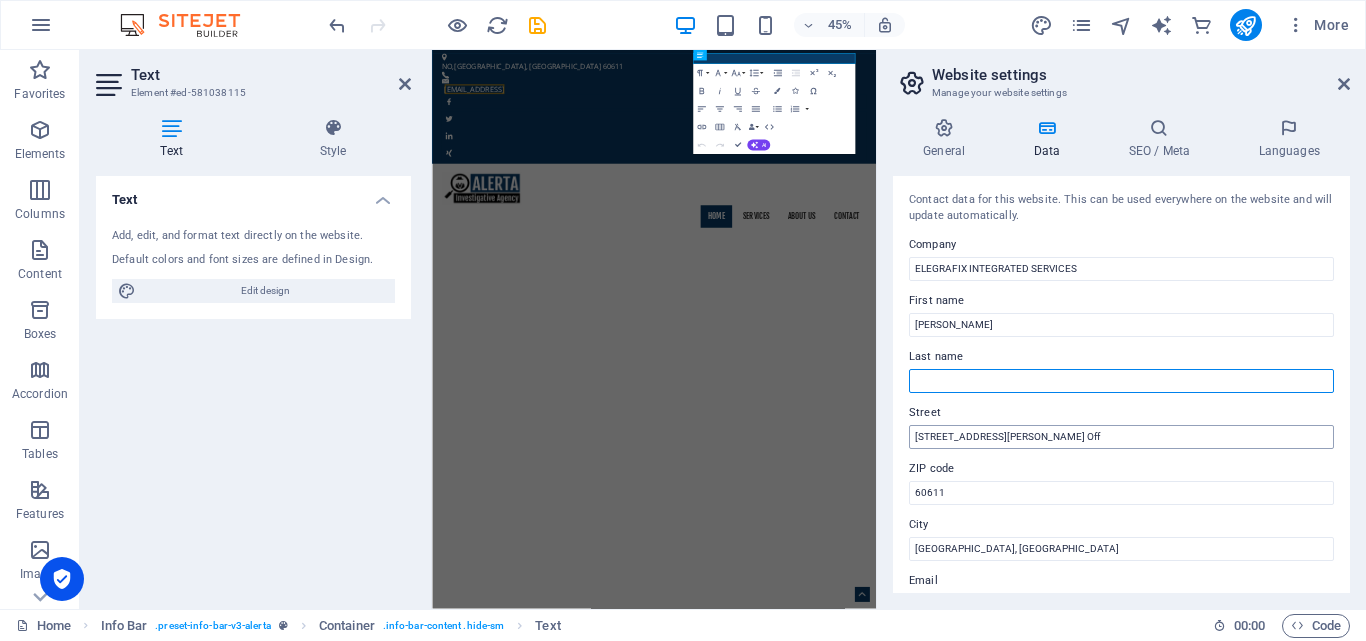 type on "Elele" 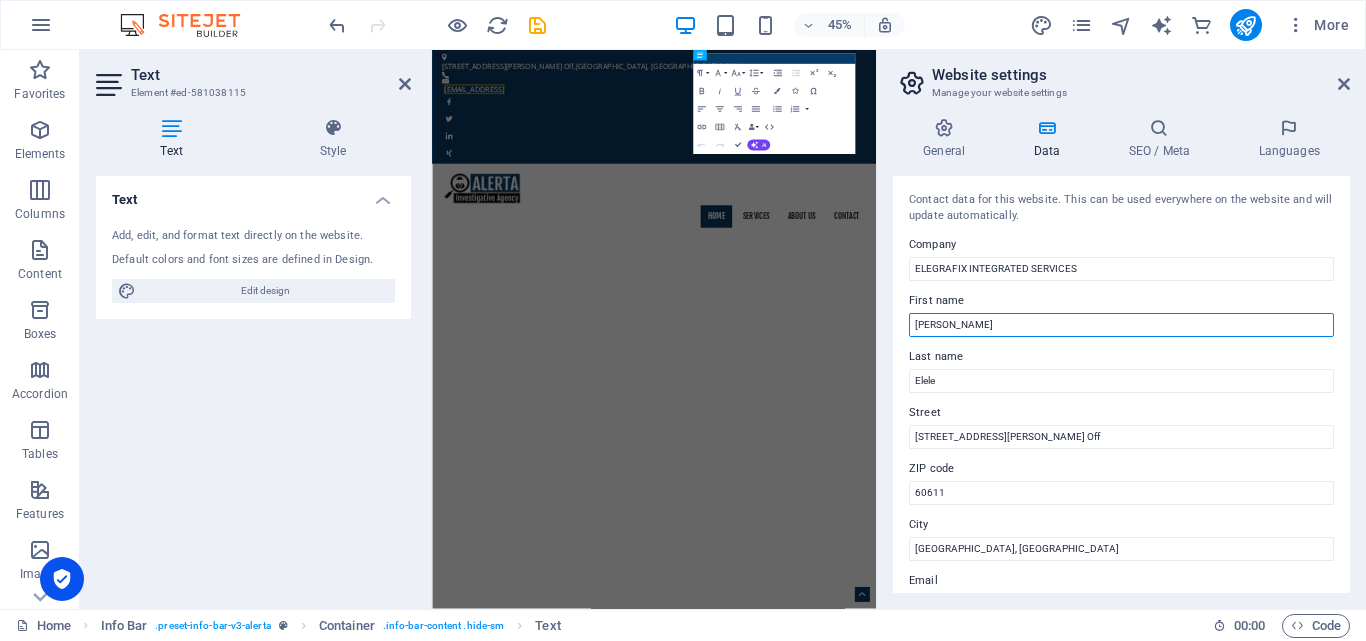 click on "Emmanuel" at bounding box center (1121, 325) 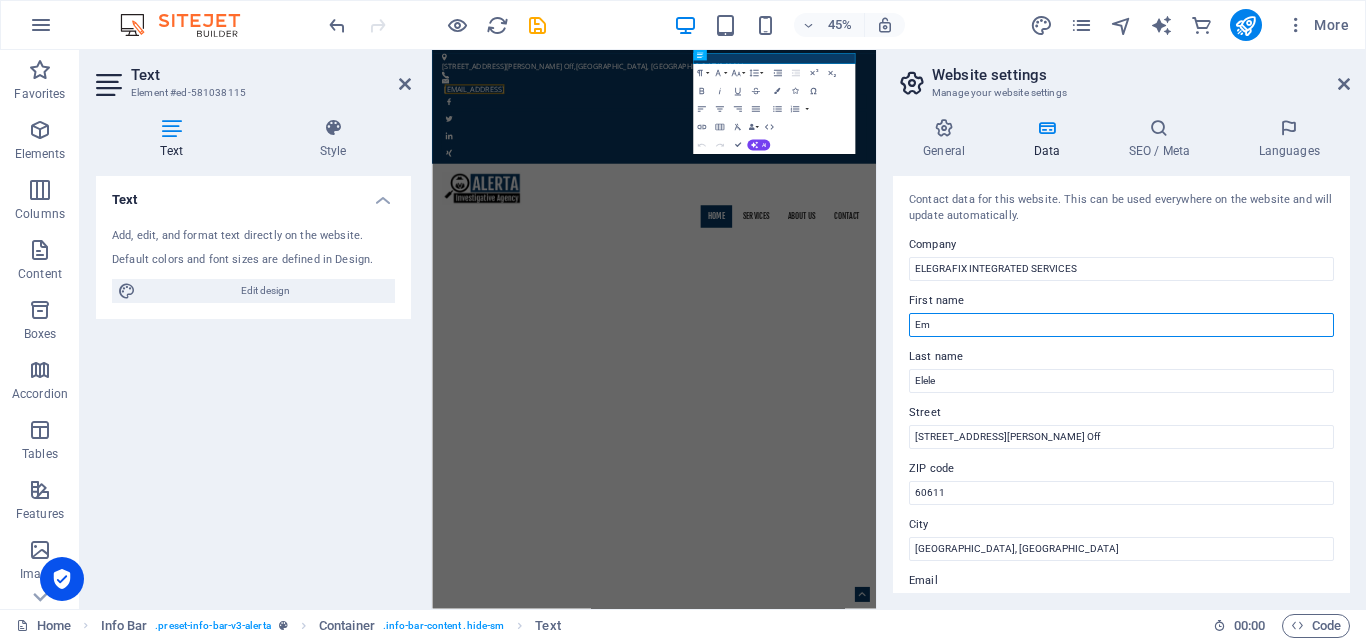 type on "E" 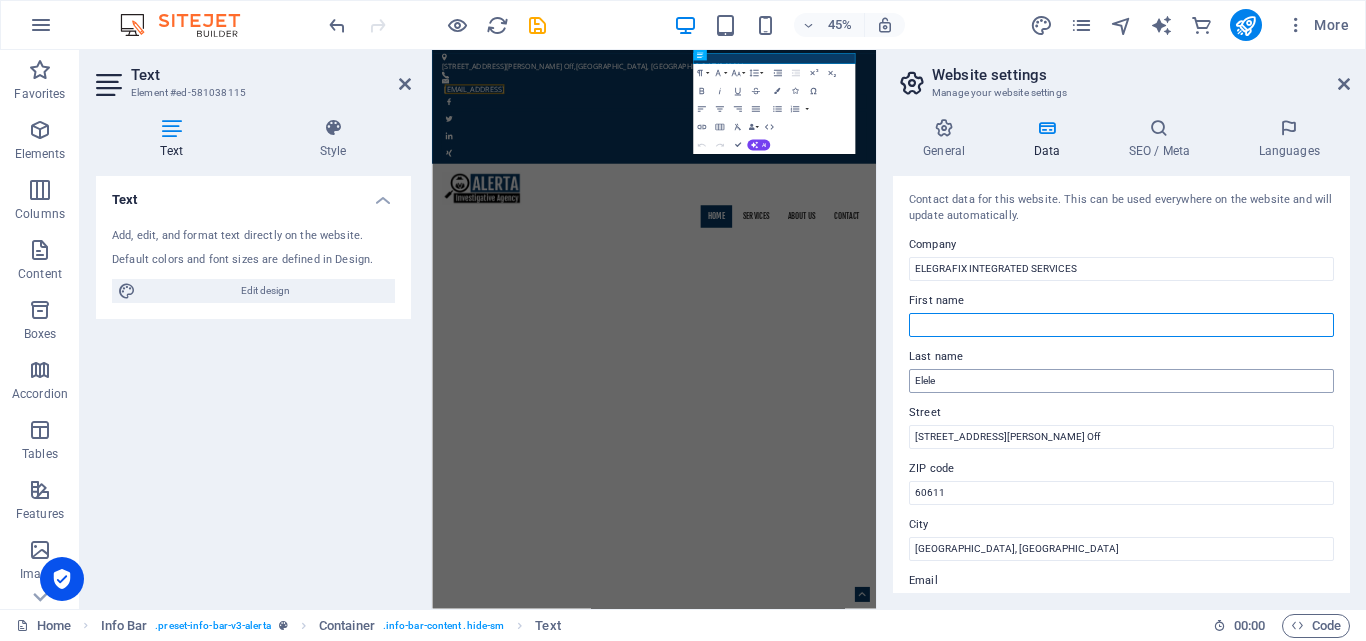 type 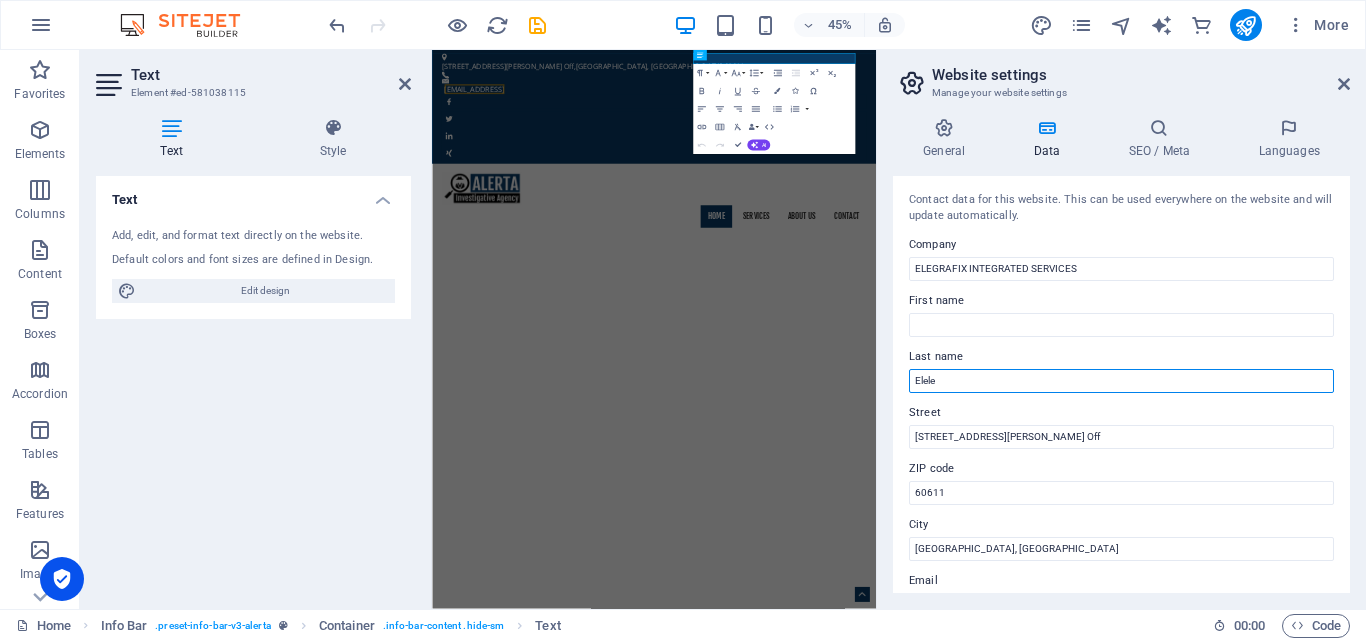 click on "Elele" at bounding box center [1121, 381] 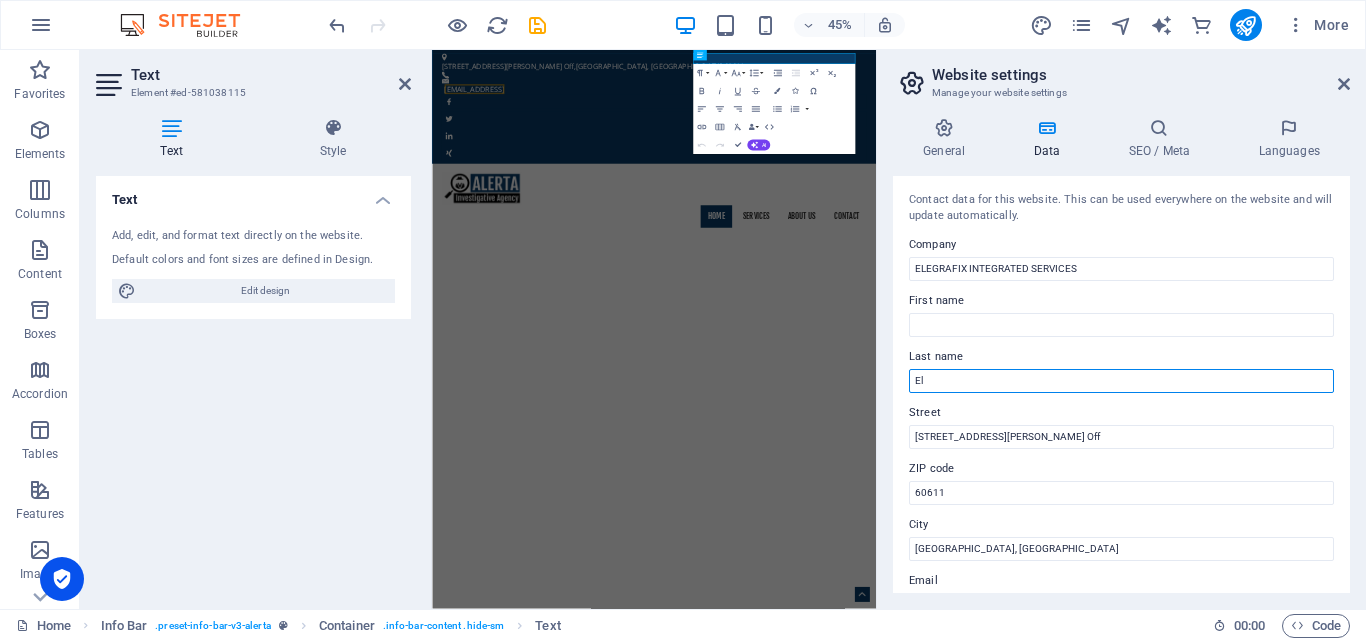 type on "E" 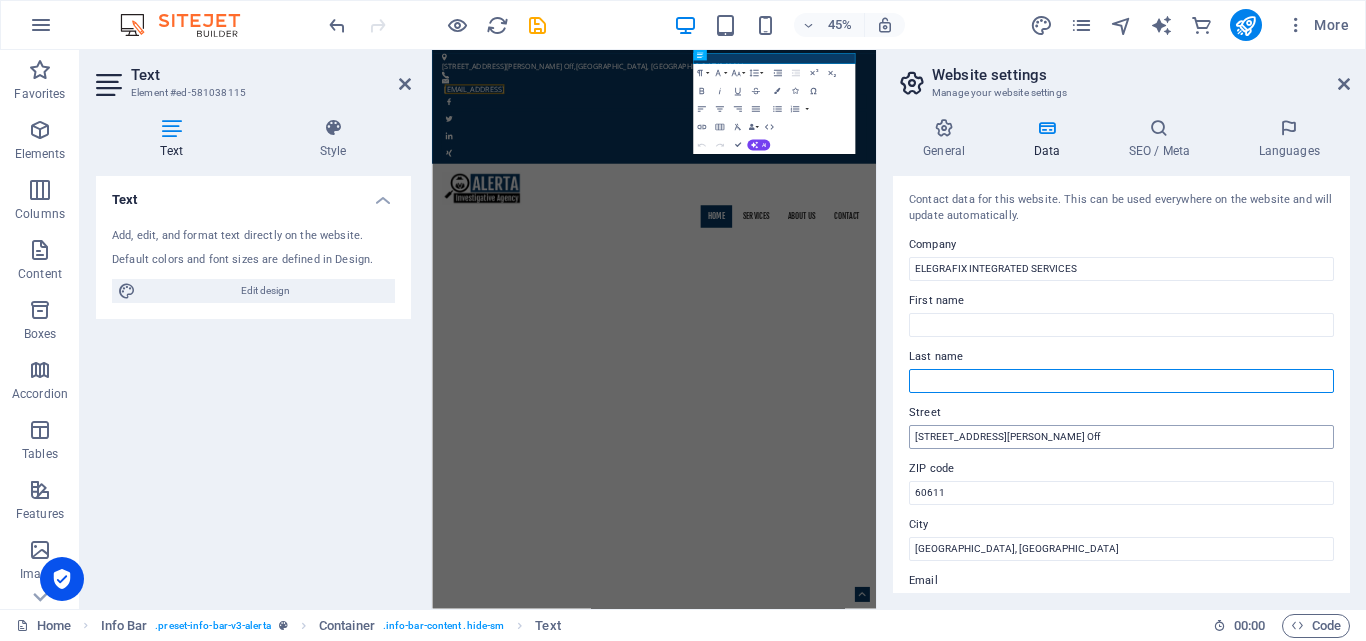 type 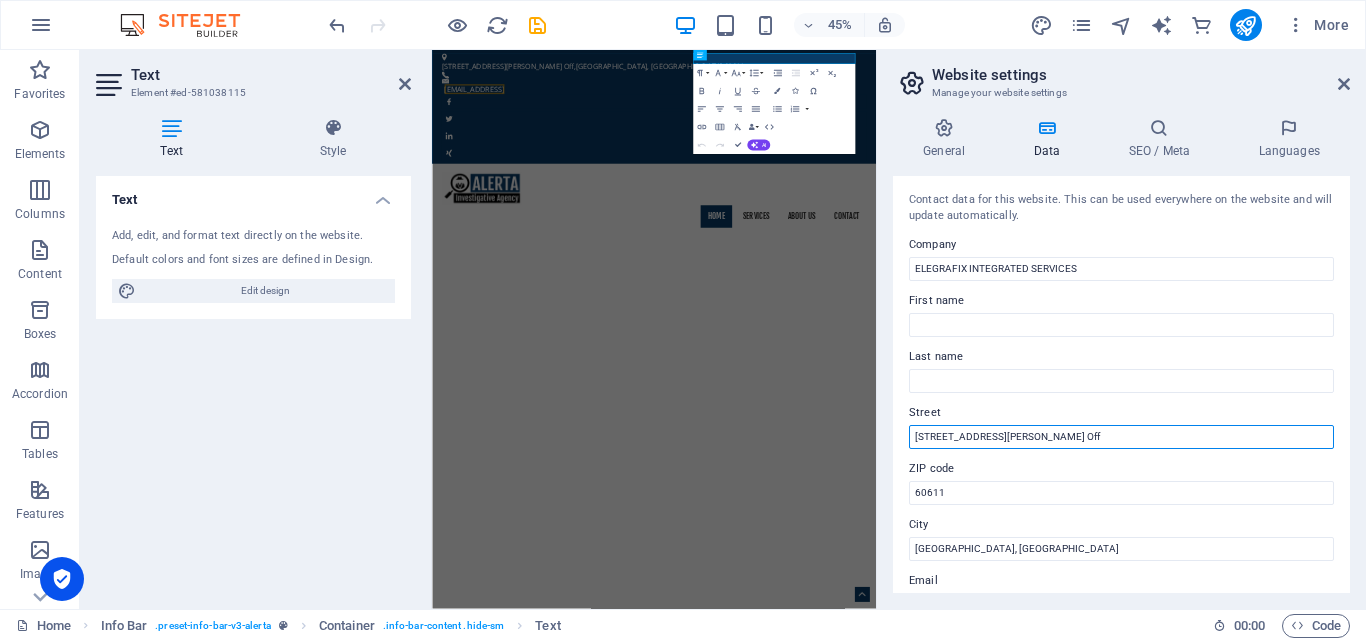 click on "No 1 Jonah Street Off" at bounding box center (1121, 437) 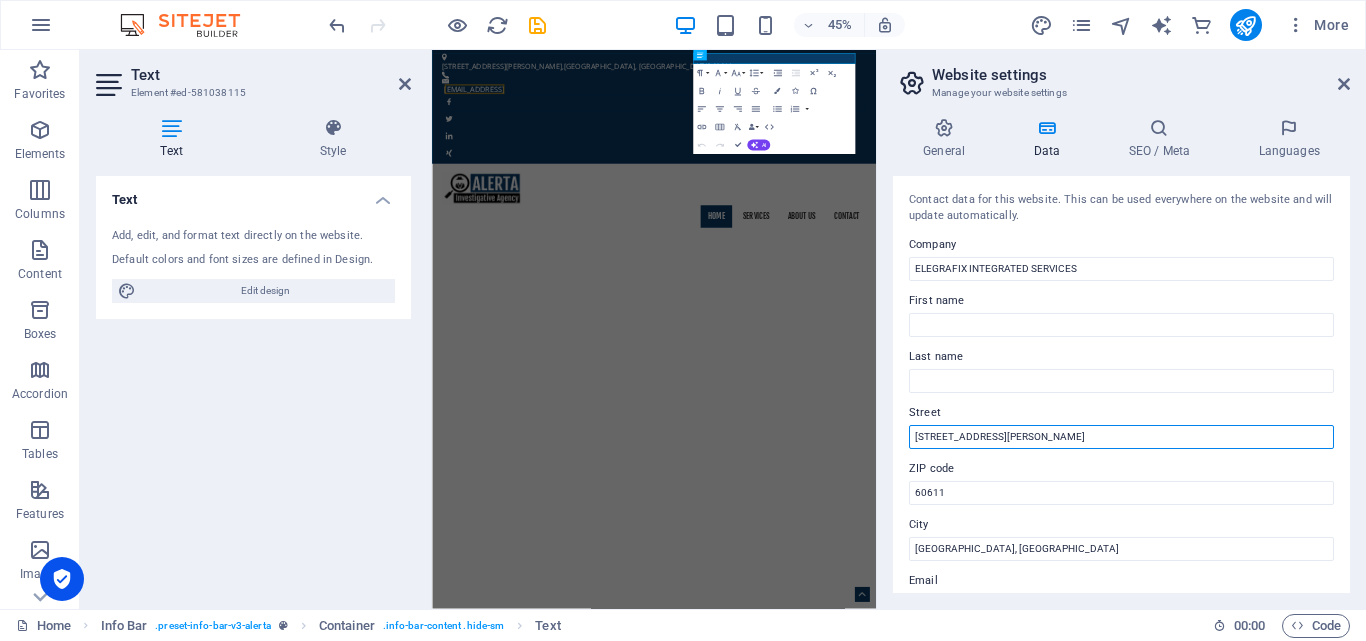 click on "No 1 Jonah Street Off 156 PORT" at bounding box center [1121, 437] 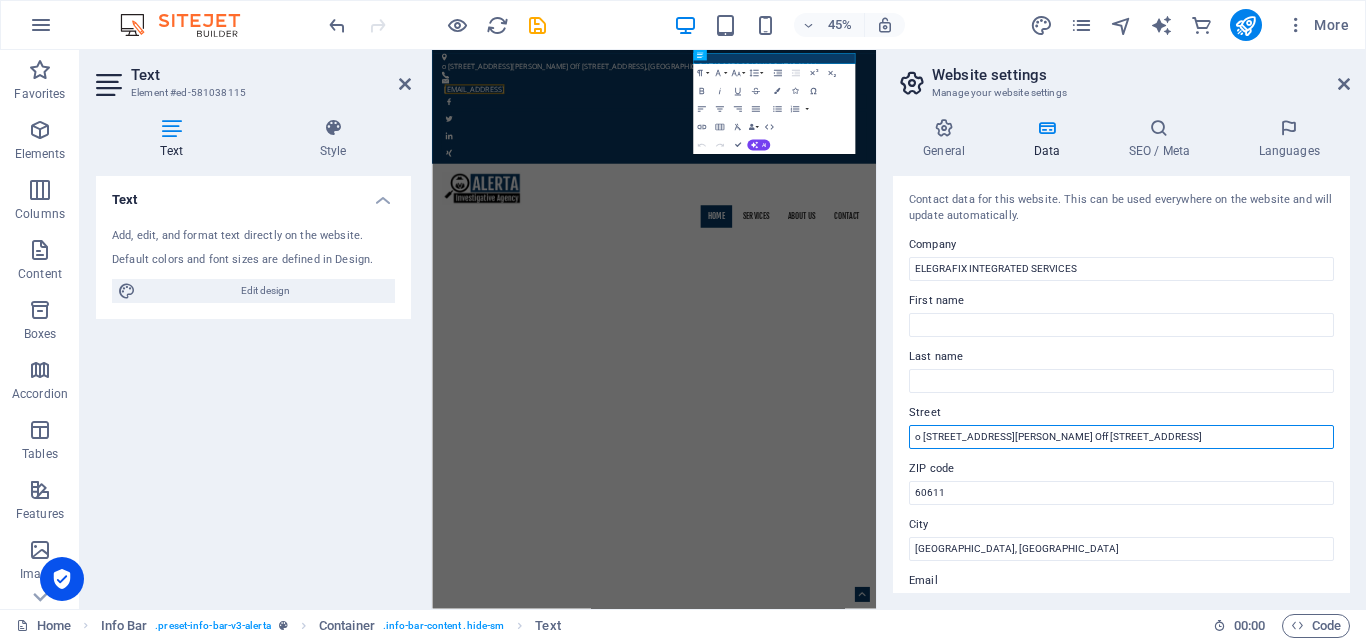 click on "o 1 Jonah Street Off 156 Port" at bounding box center (1121, 437) 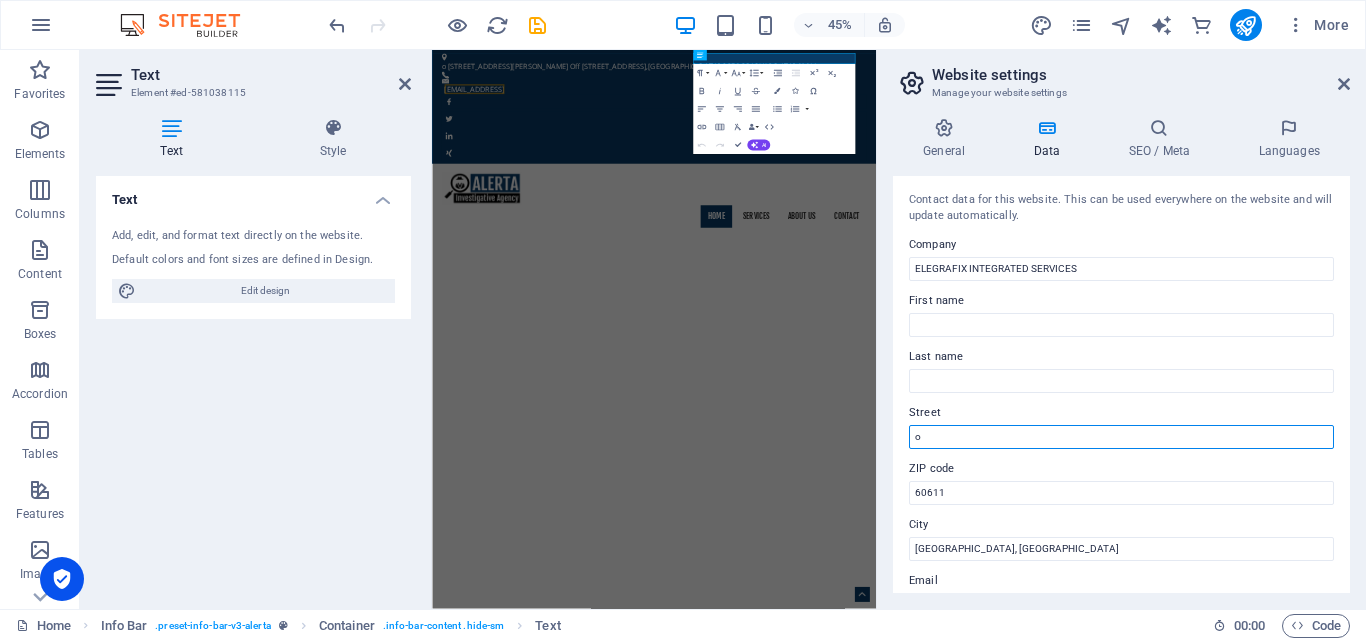 type on "o" 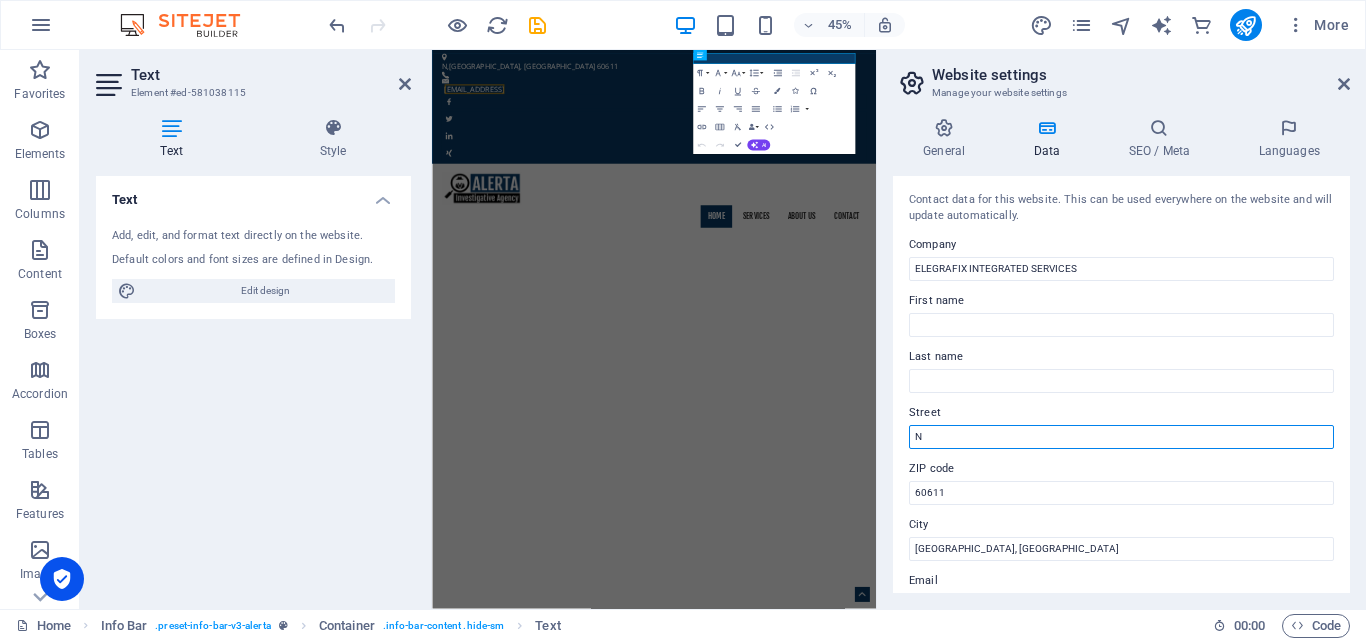type on "No 1 Jonah Street Off" 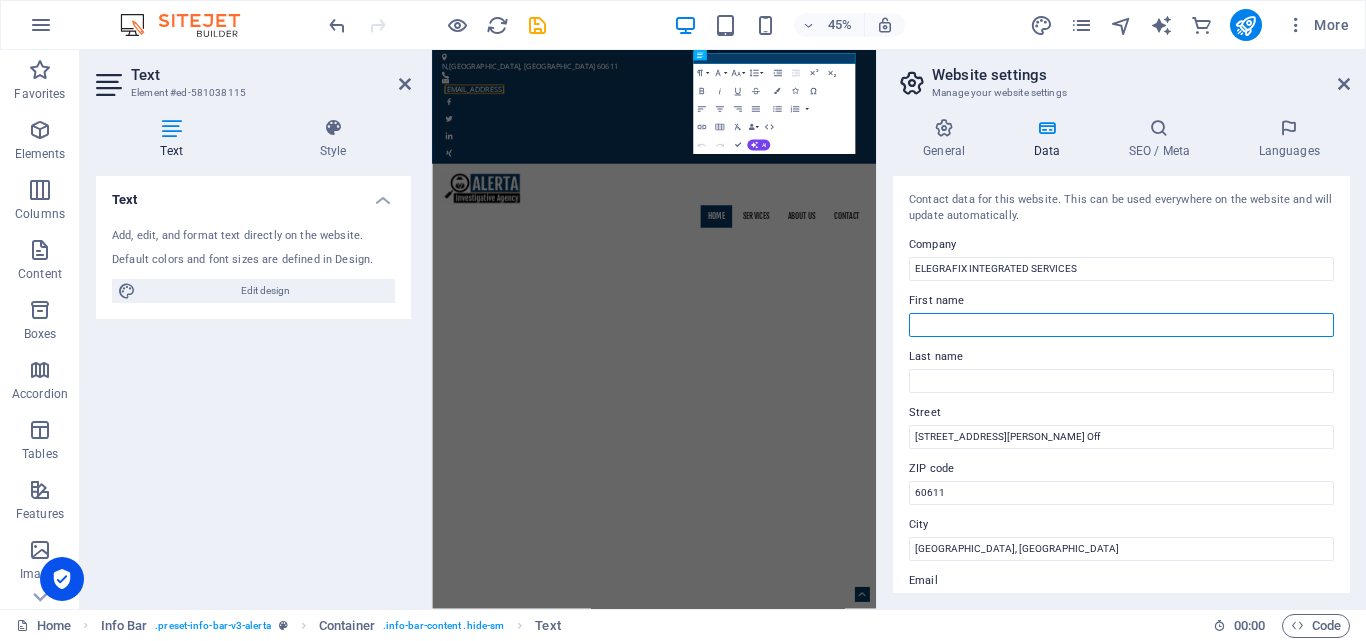 type on "Emmanuel" 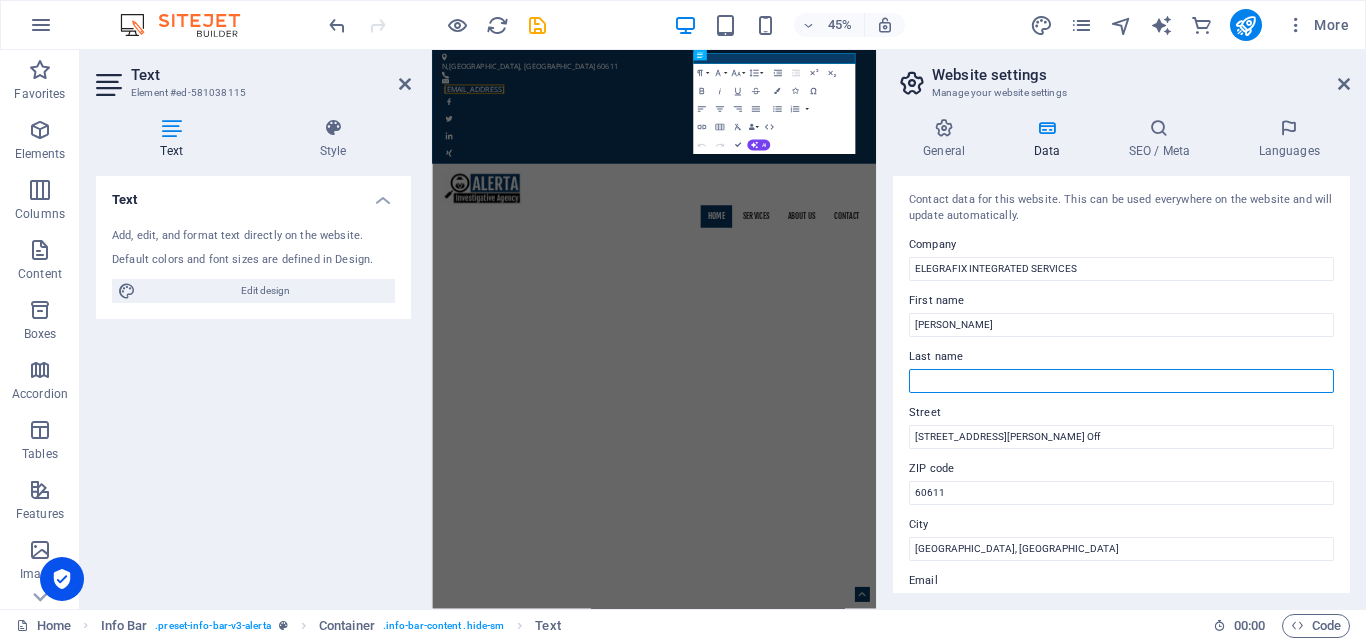 type on "Elele" 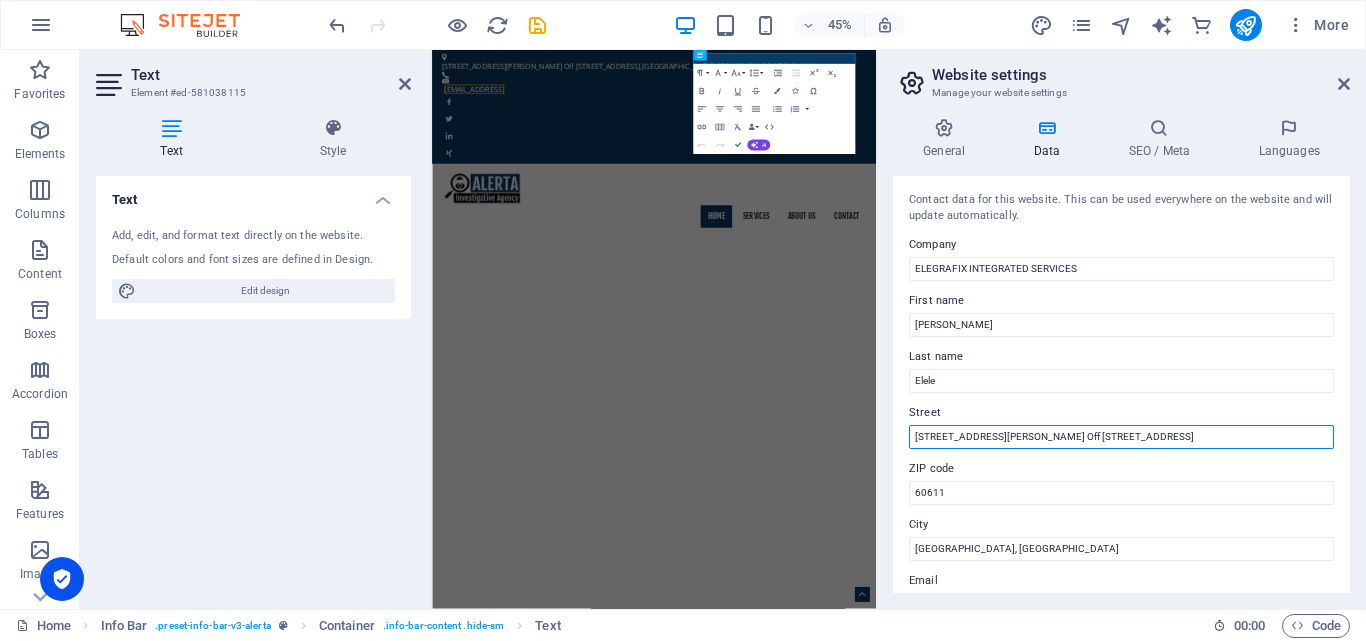 drag, startPoint x: 1212, startPoint y: 435, endPoint x: 1094, endPoint y: 443, distance: 118.270874 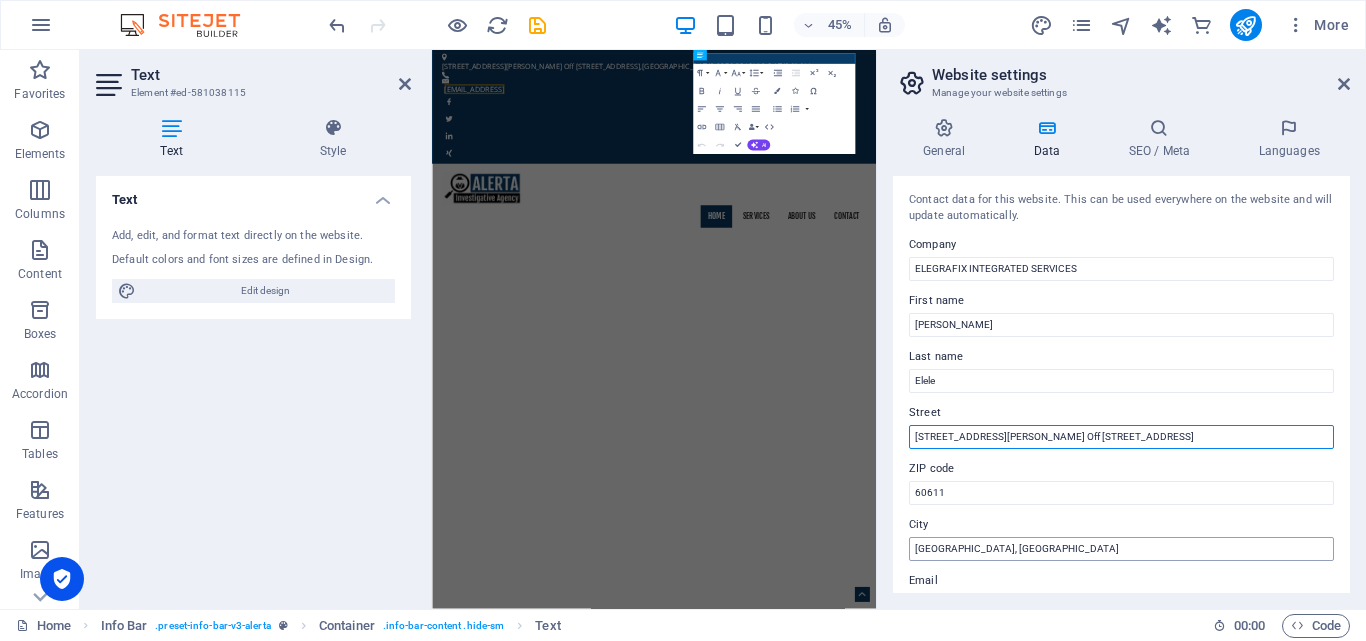 type on "[STREET_ADDRESS][PERSON_NAME] Off [STREET_ADDRESS]" 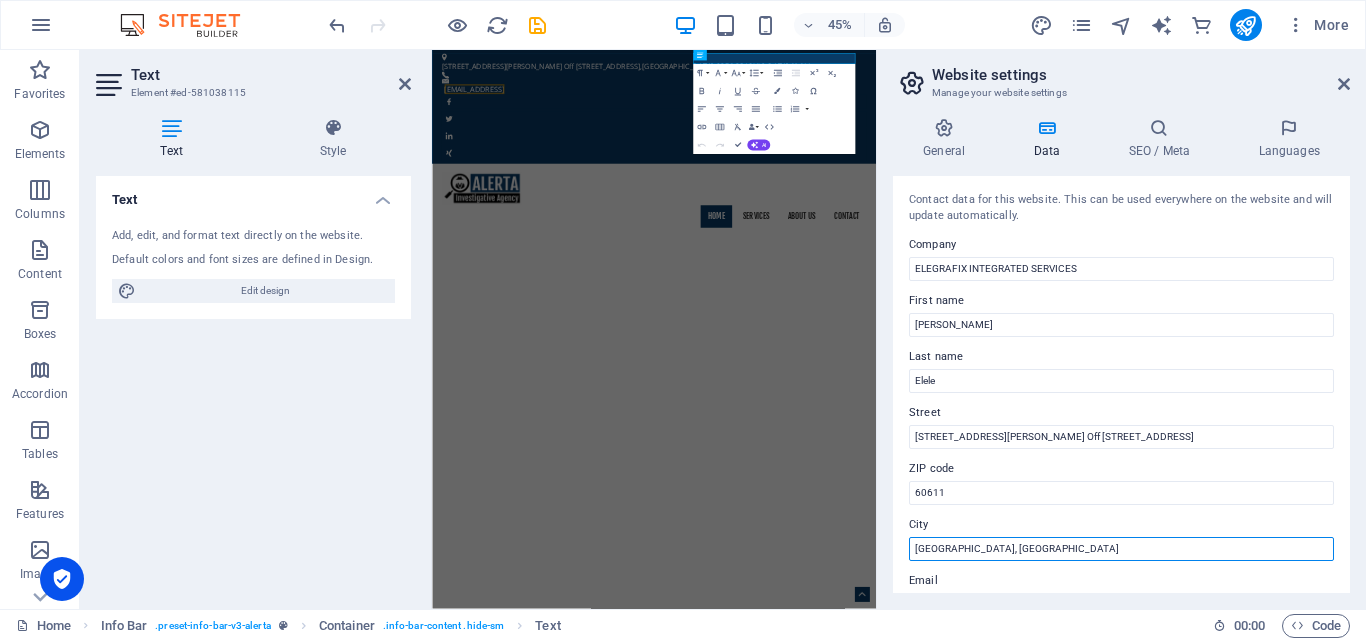 click on "Chicago, IL" at bounding box center [1121, 549] 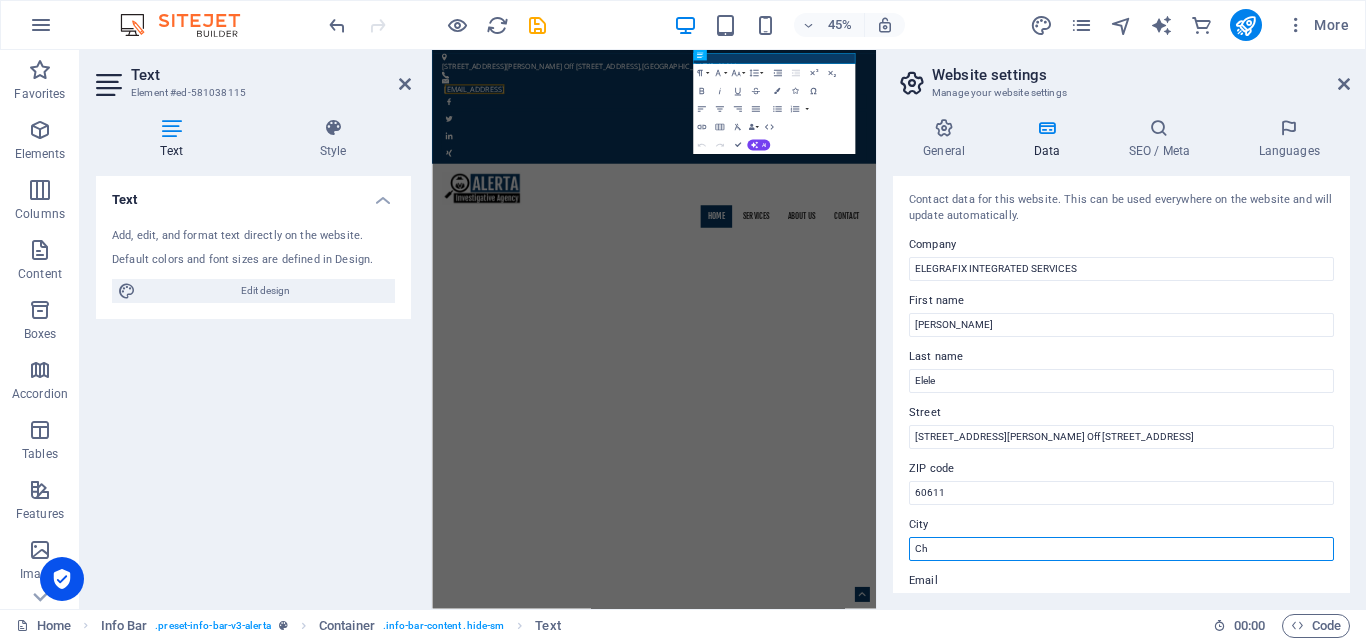 type on "C" 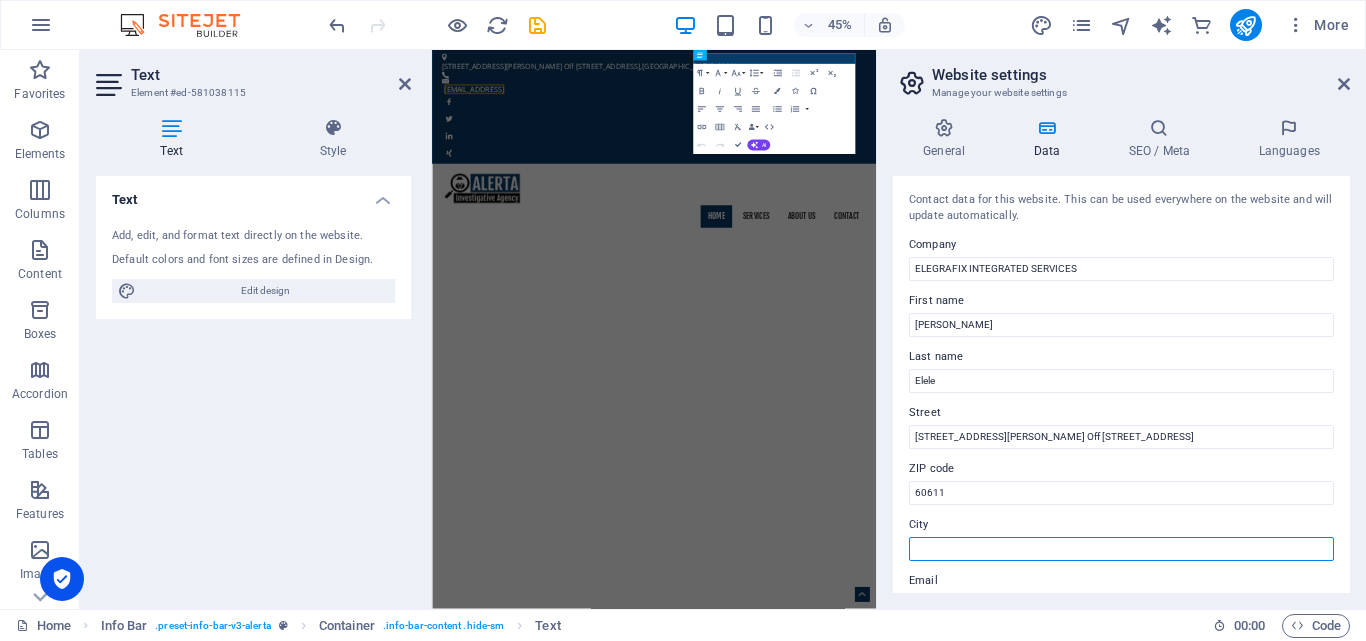type on "v" 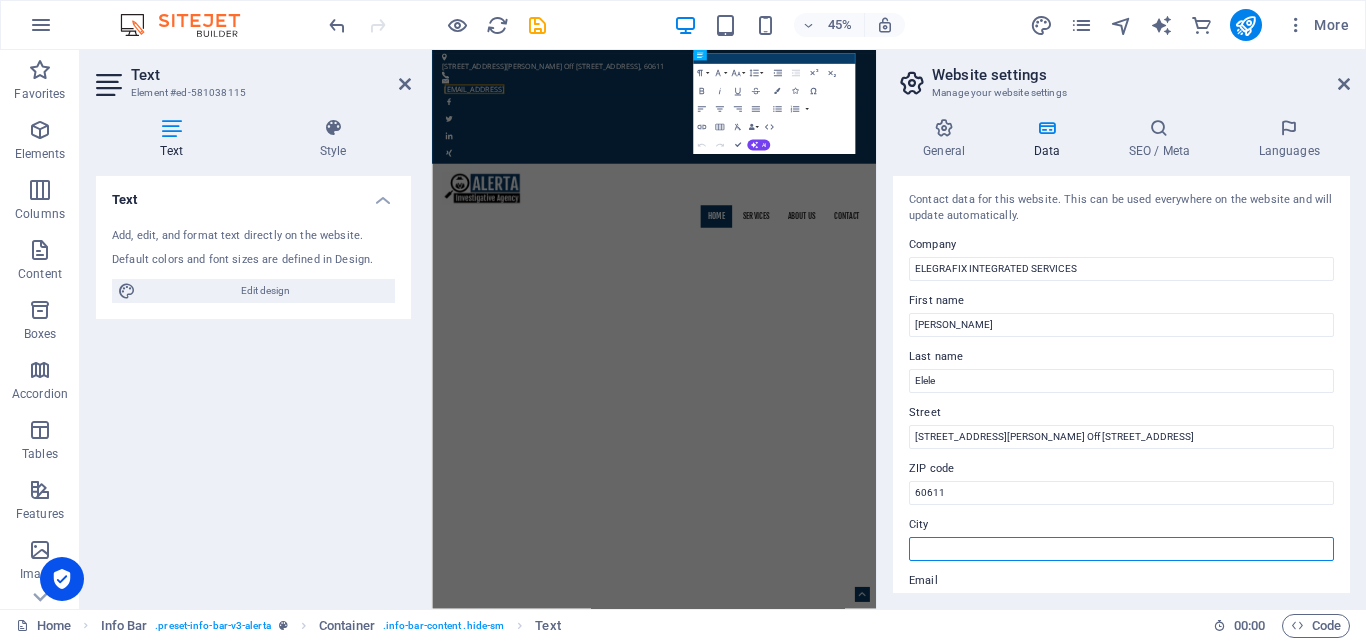 type on "v" 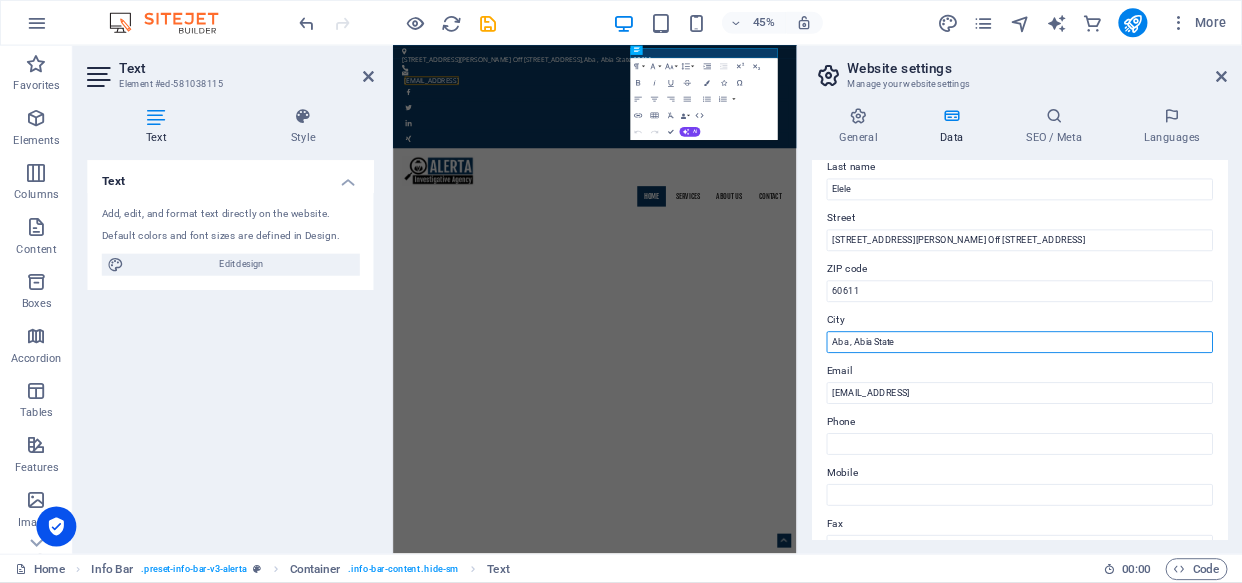 scroll, scrollTop: 184, scrollLeft: 0, axis: vertical 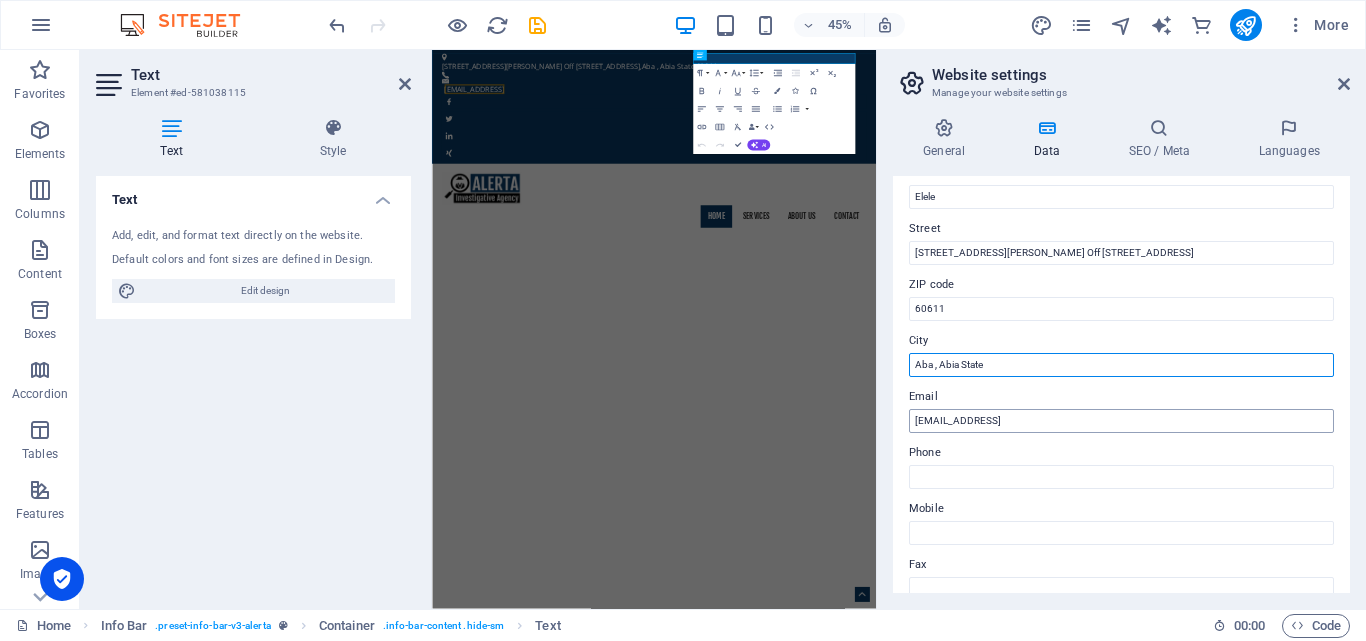type on "Aba , Abia State" 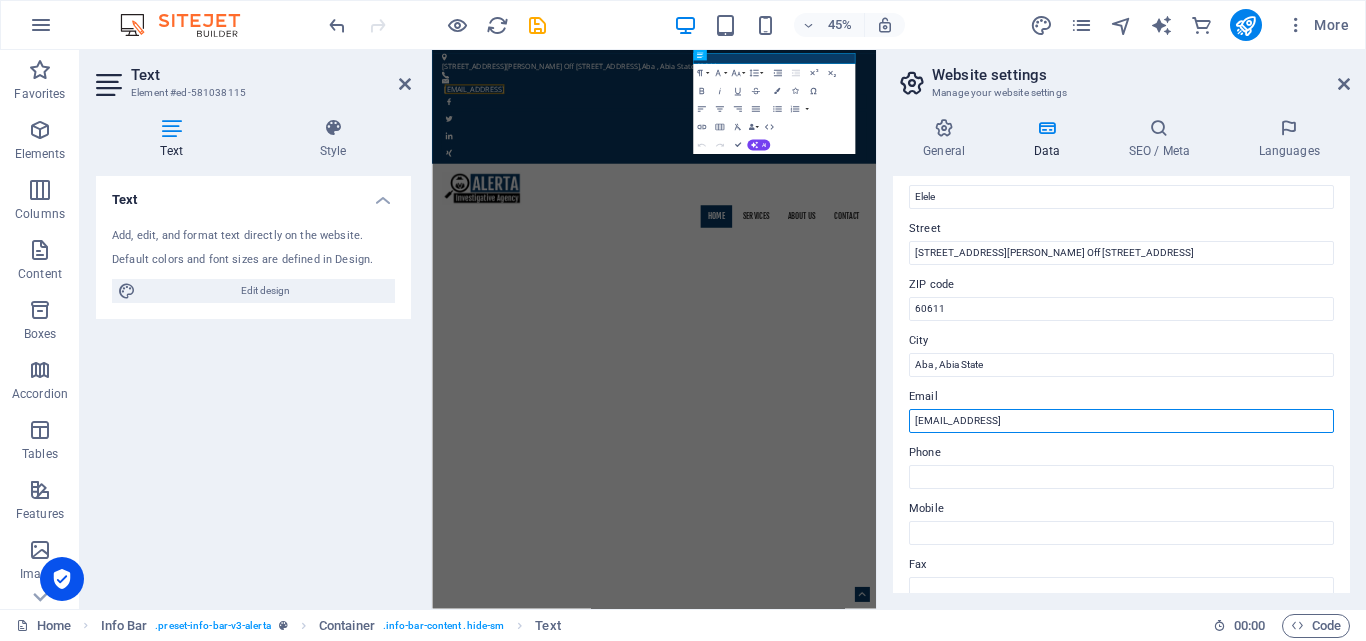 click on "ac08ef1d29cf239c4bef3b91c28bc7@cpanel.local" at bounding box center [1121, 421] 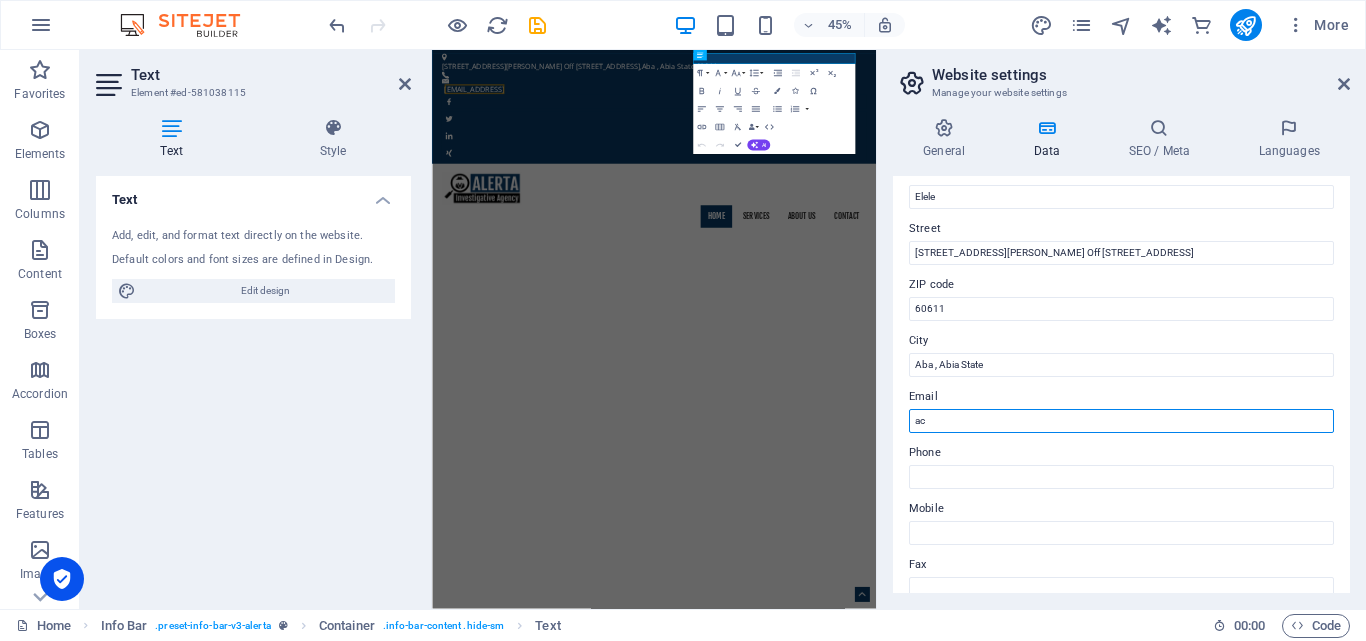 type on "a" 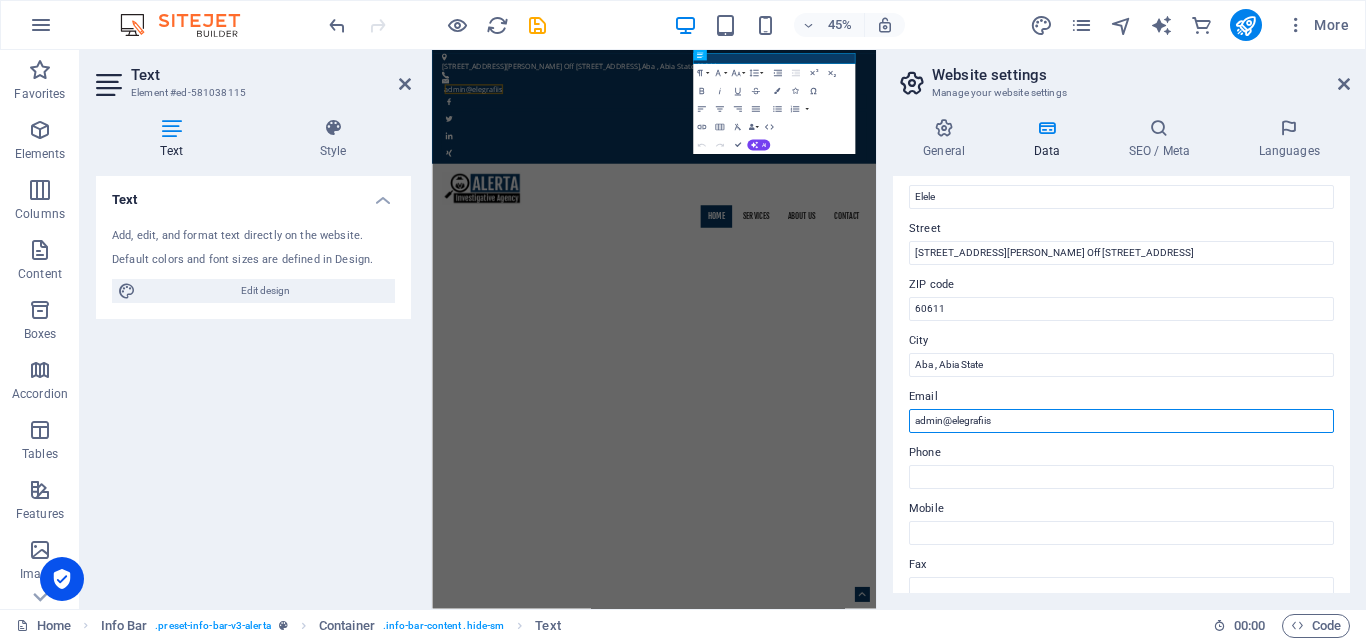 drag, startPoint x: 1013, startPoint y: 424, endPoint x: 954, endPoint y: 426, distance: 59.03389 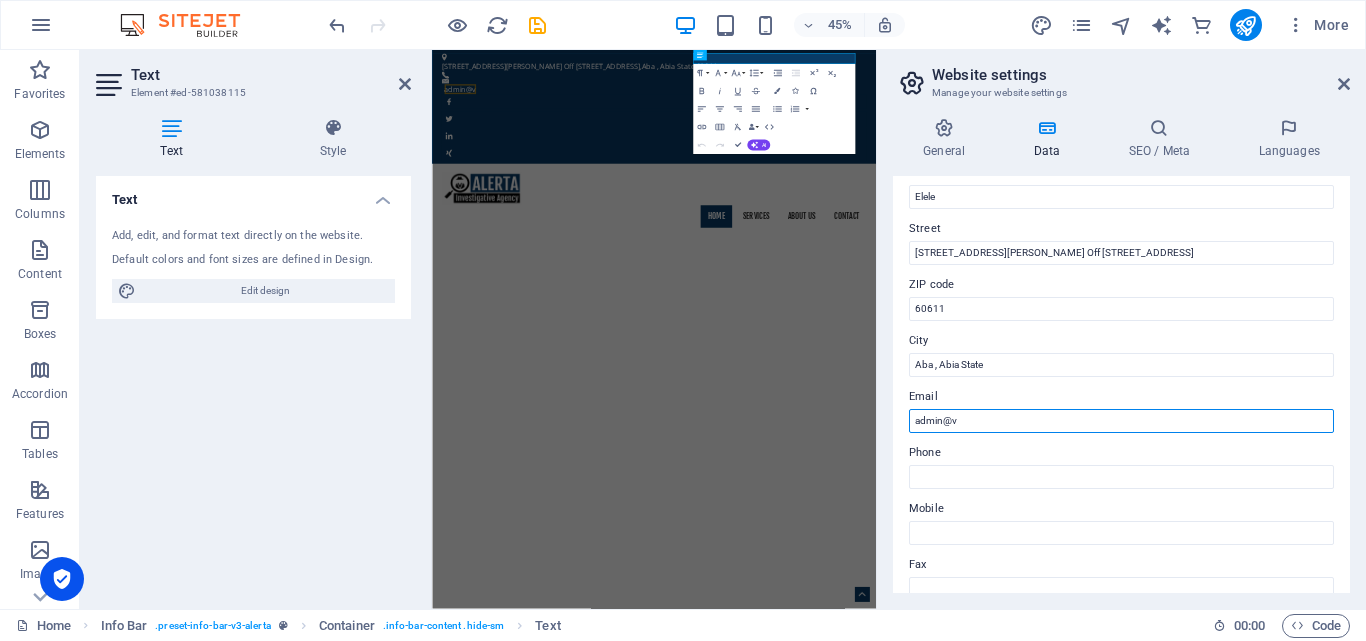 paste on "elegrafixis.com.ng" 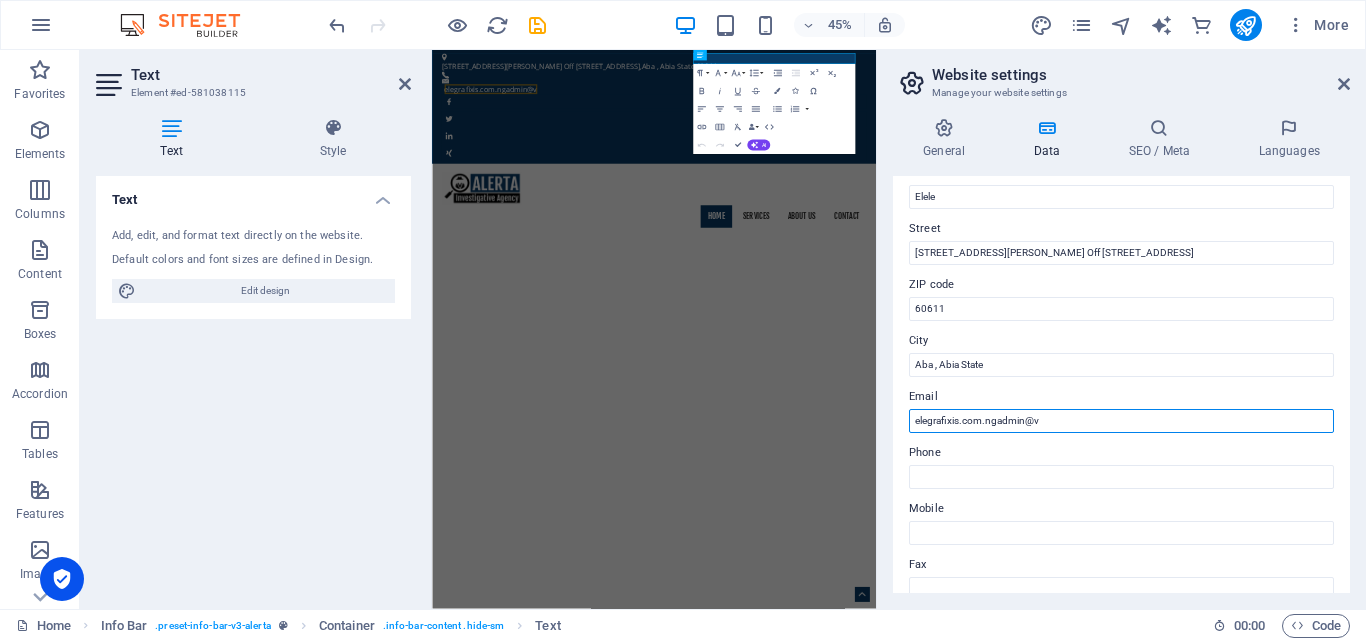 click on "elegrafixis.com.ngadmin@v" at bounding box center (1121, 421) 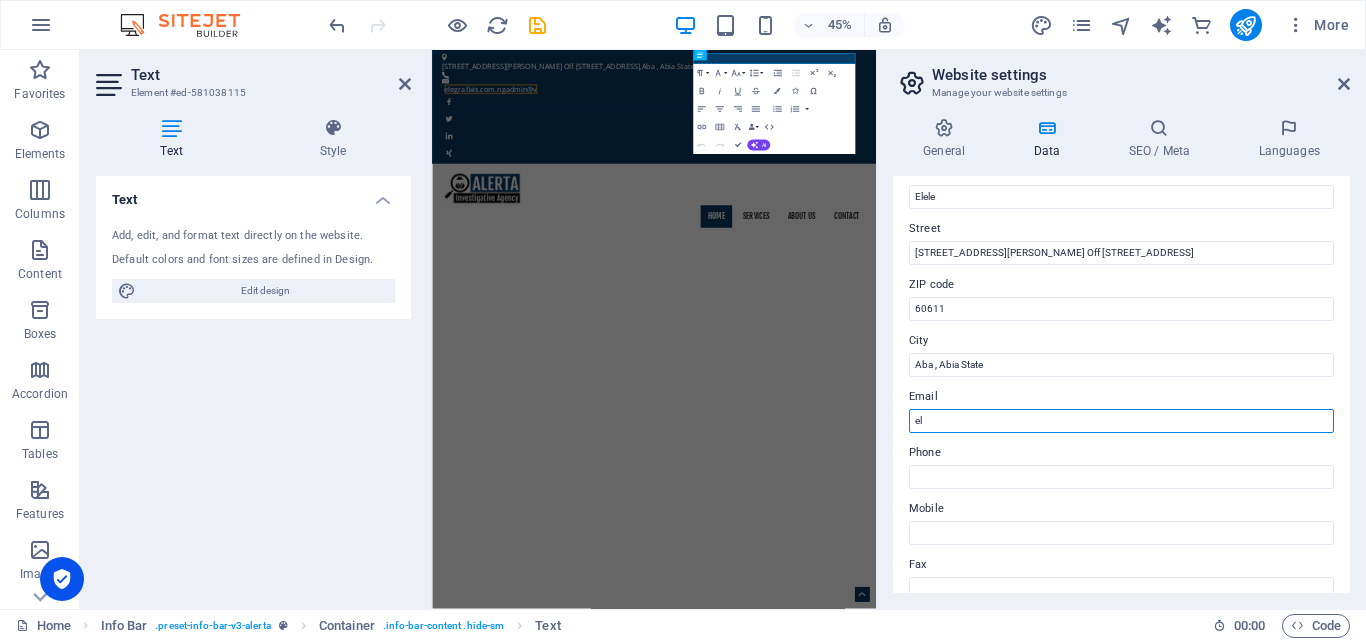type on "e" 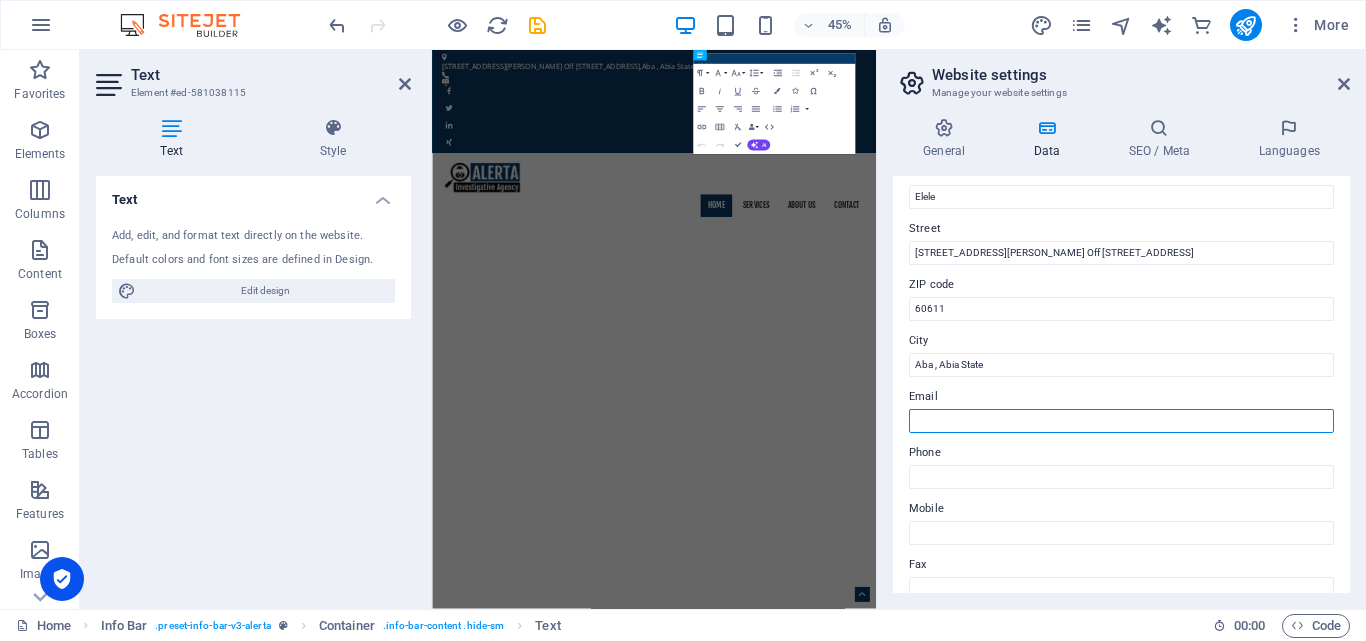 type on "v" 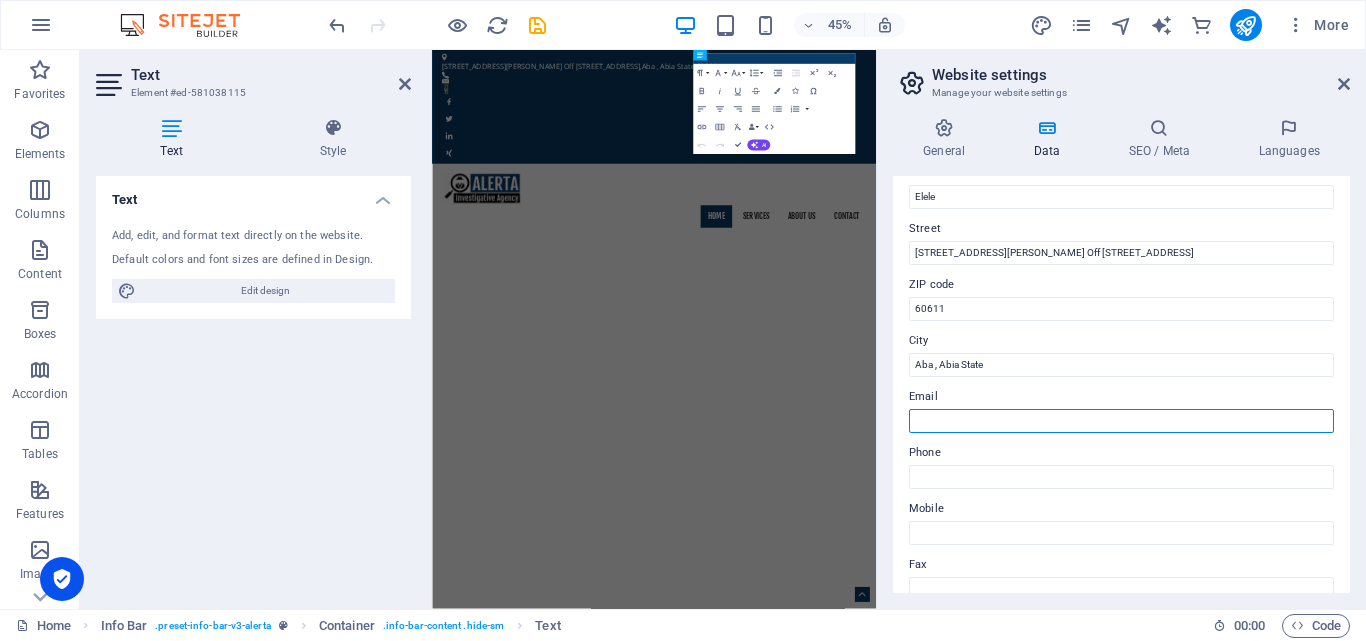 paste on "elegrafixis.com.ng" 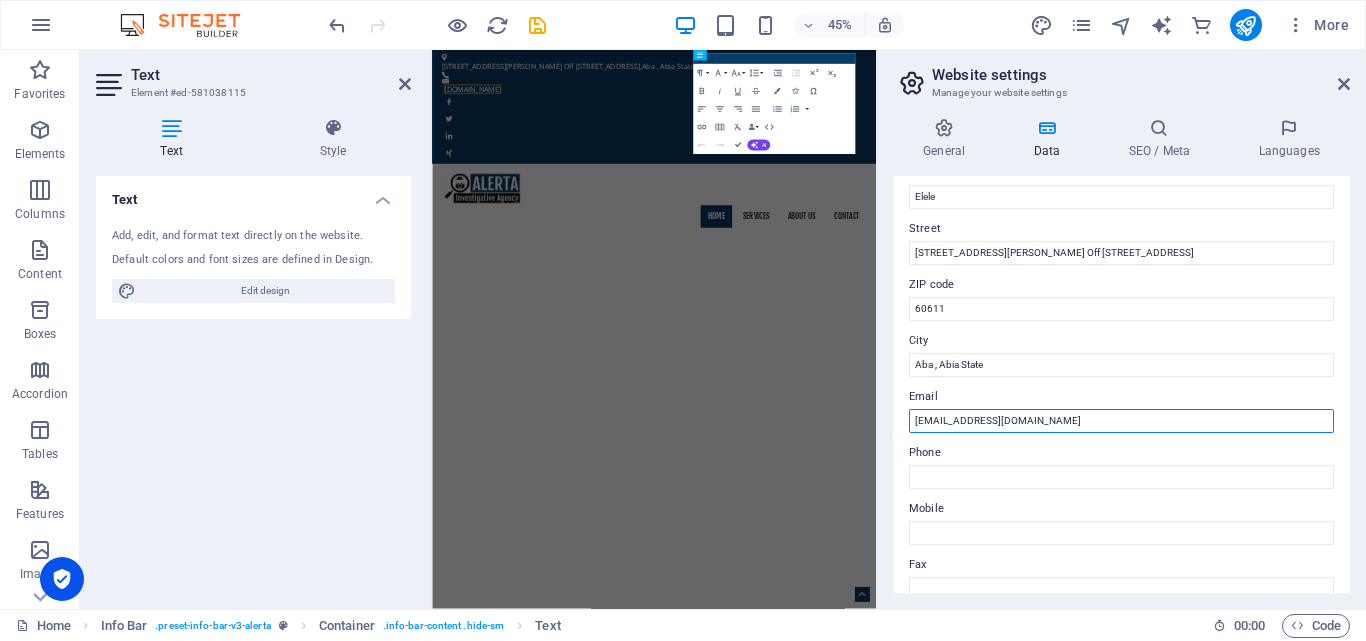 type on "[EMAIL_ADDRESS][DOMAIN_NAME]" 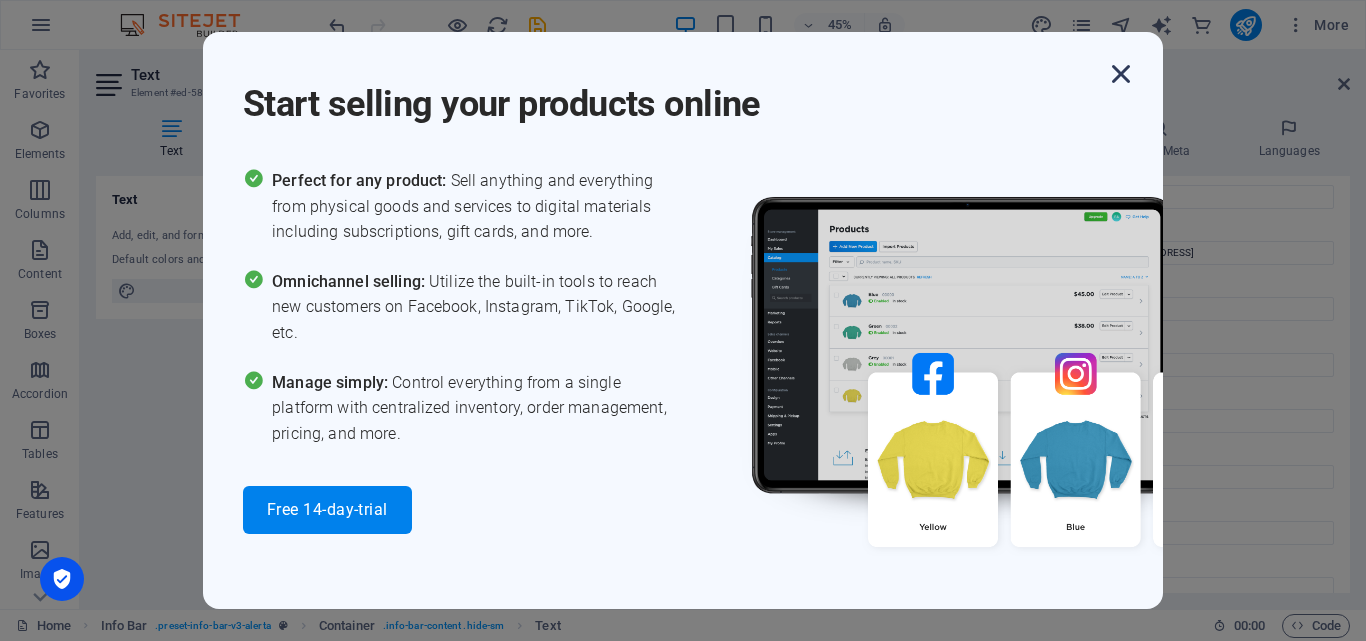 click at bounding box center [1121, 74] 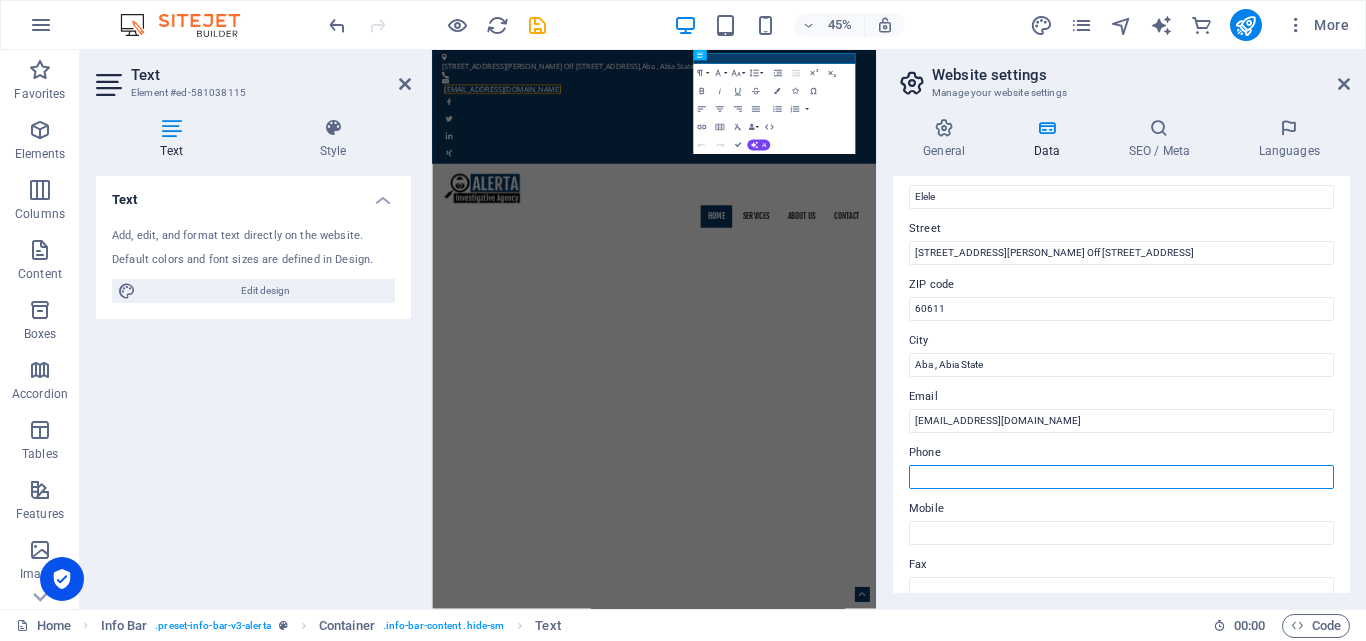 click on "Phone" at bounding box center [1121, 477] 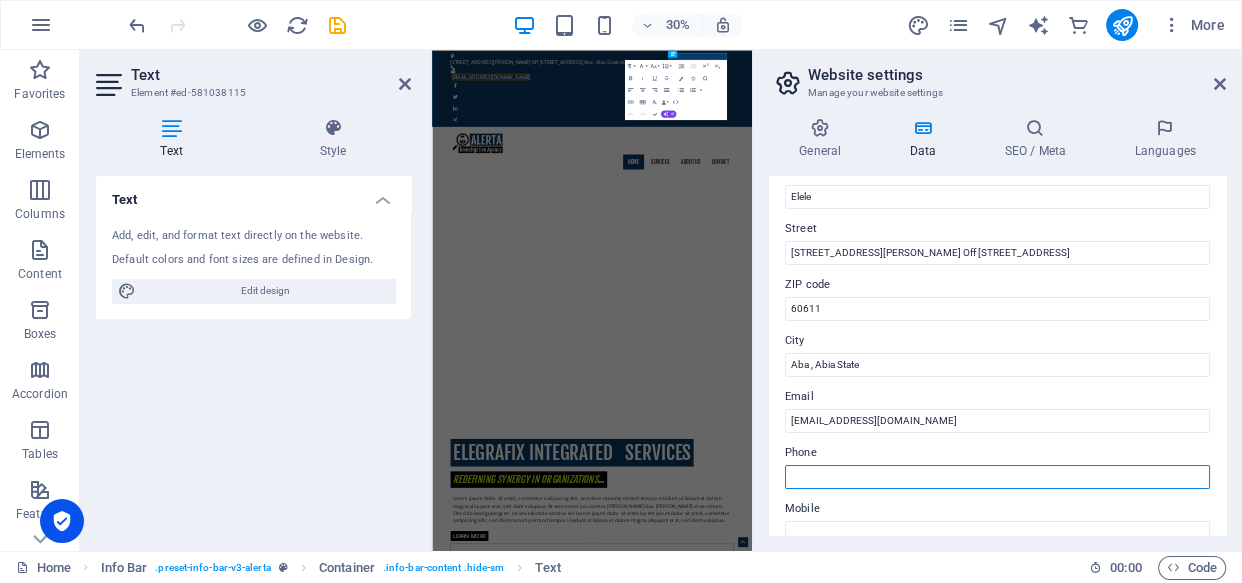 scroll, scrollTop: 183, scrollLeft: 0, axis: vertical 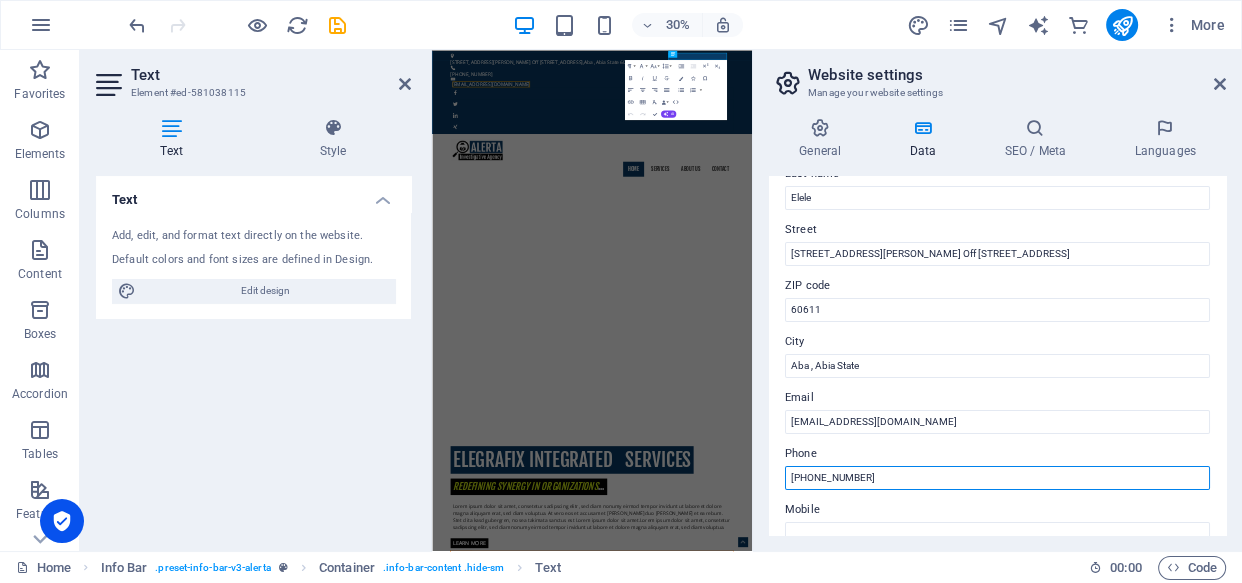 type on "[PHONE_NUMBER]" 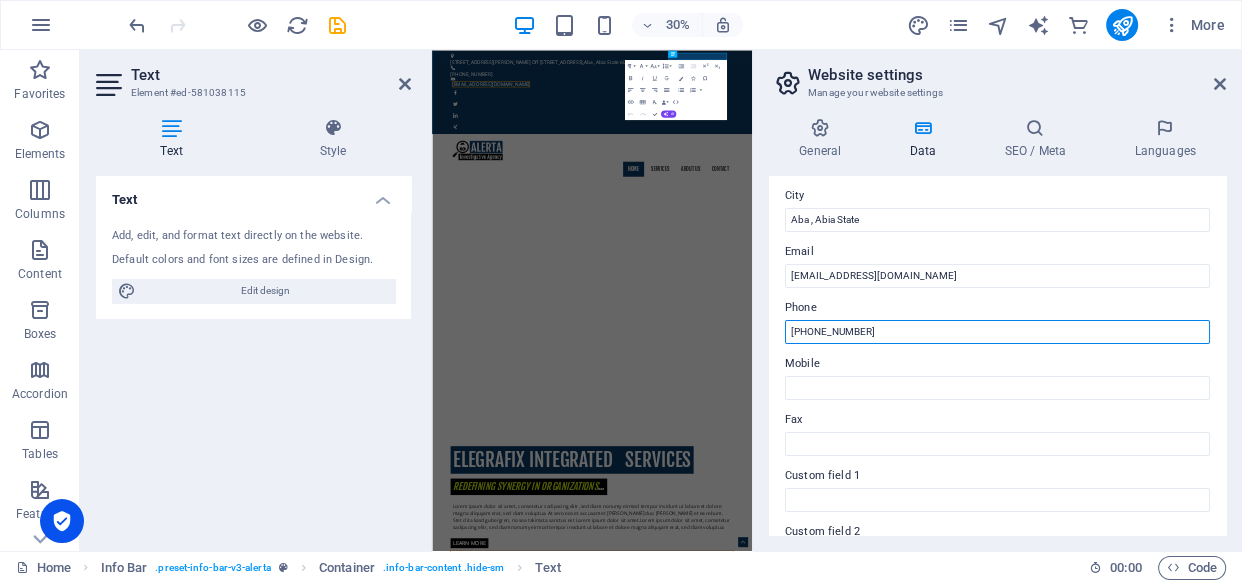 scroll, scrollTop: 338, scrollLeft: 0, axis: vertical 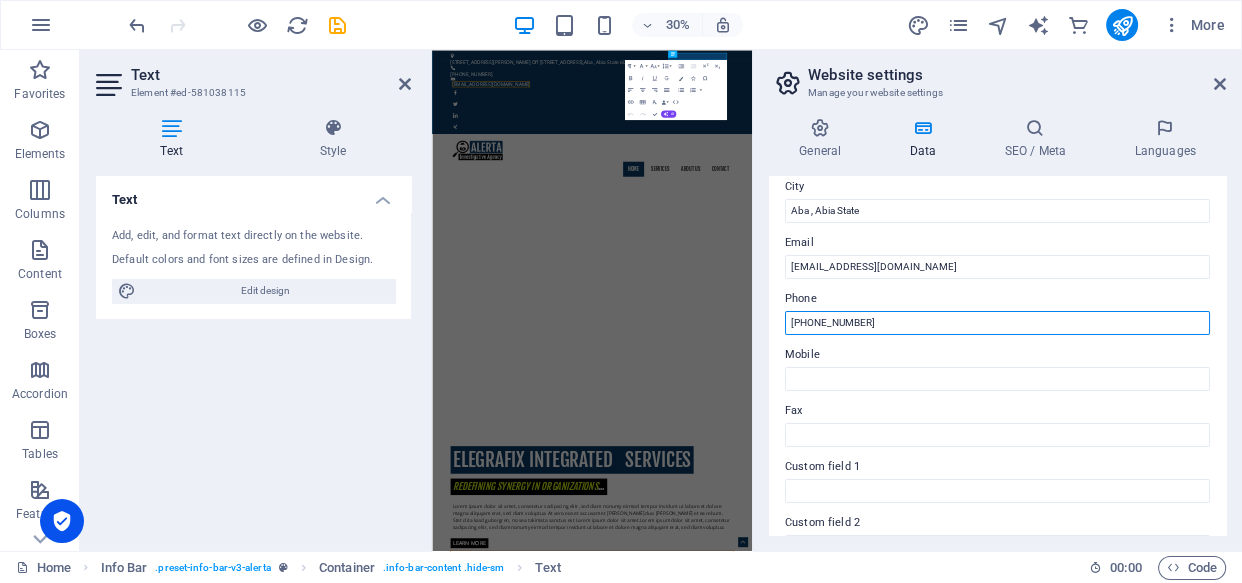 drag, startPoint x: 889, startPoint y: 324, endPoint x: 762, endPoint y: 320, distance: 127.06297 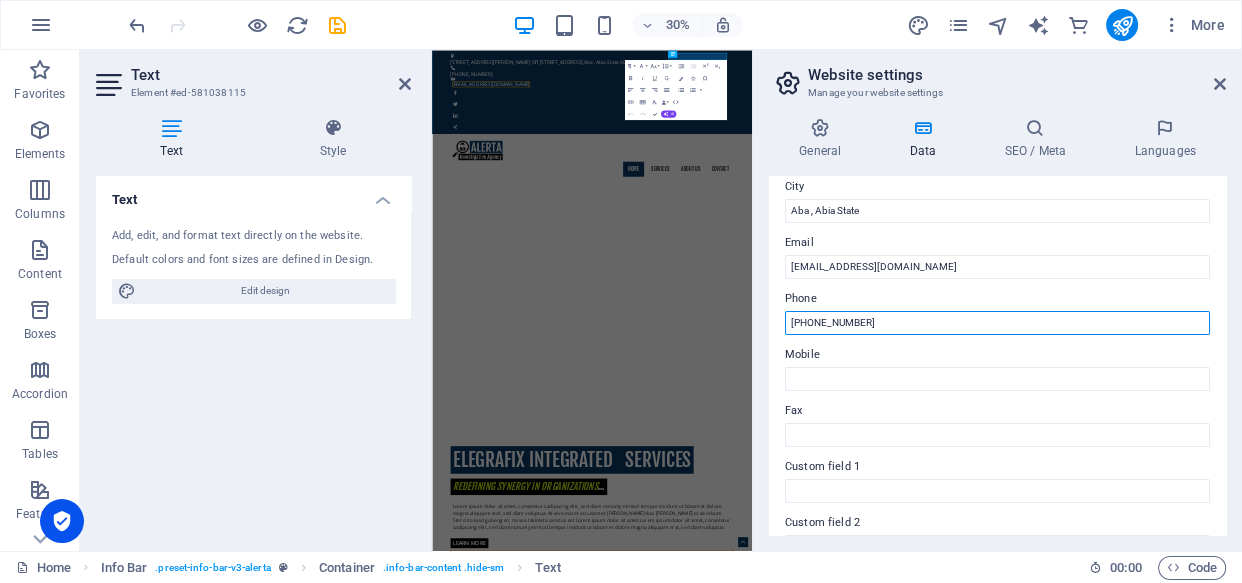 type 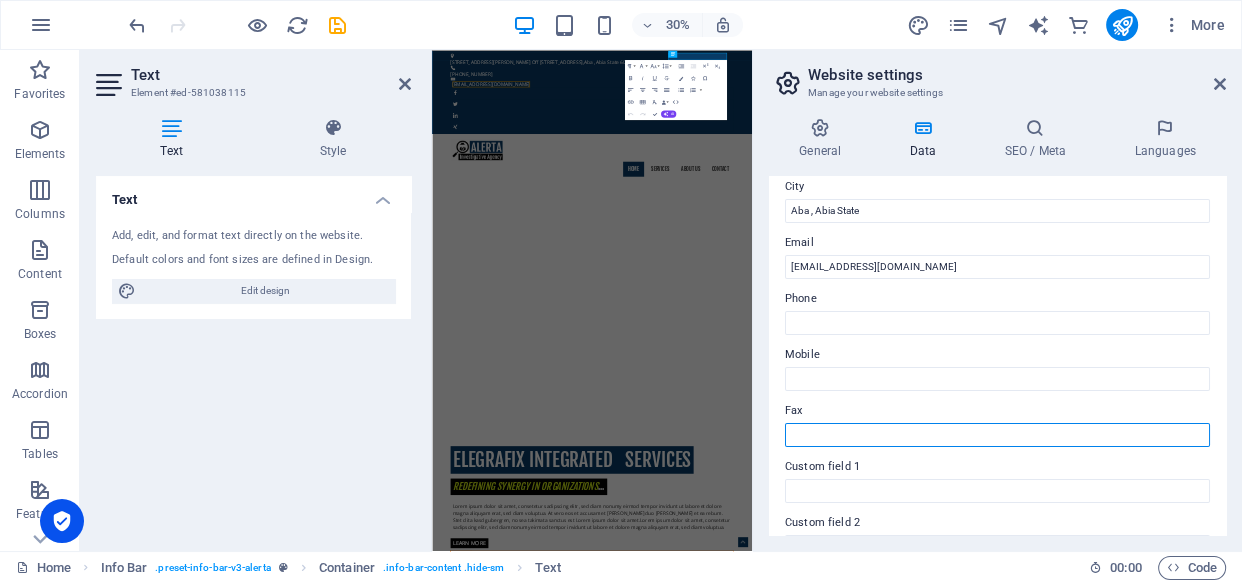 click on "Fax" at bounding box center [997, 435] 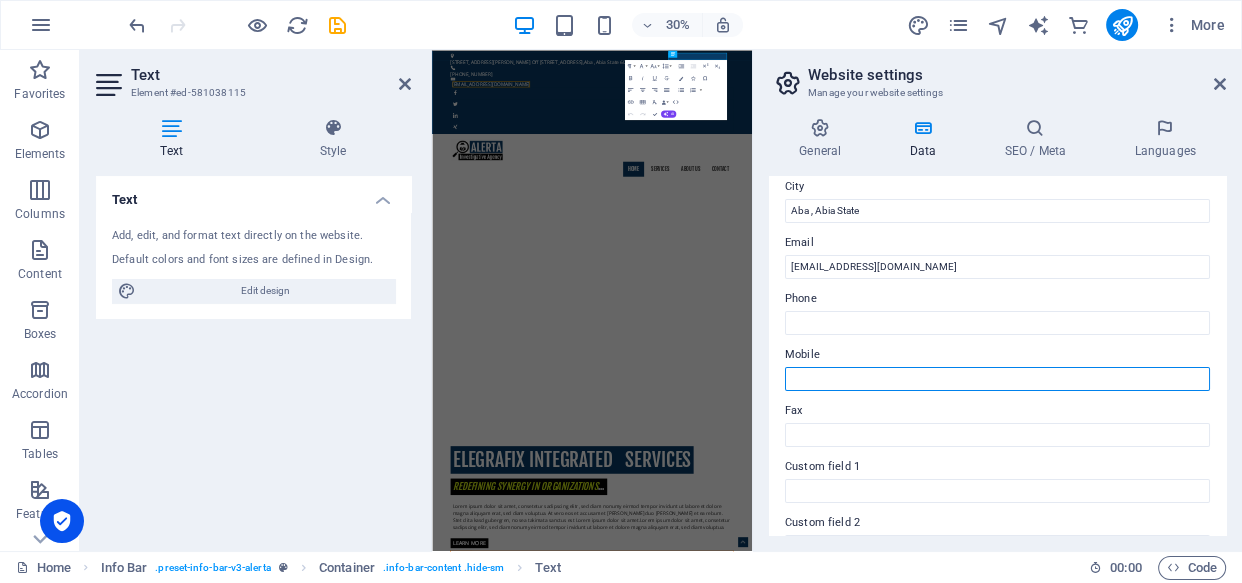click on "Mobile" at bounding box center (997, 379) 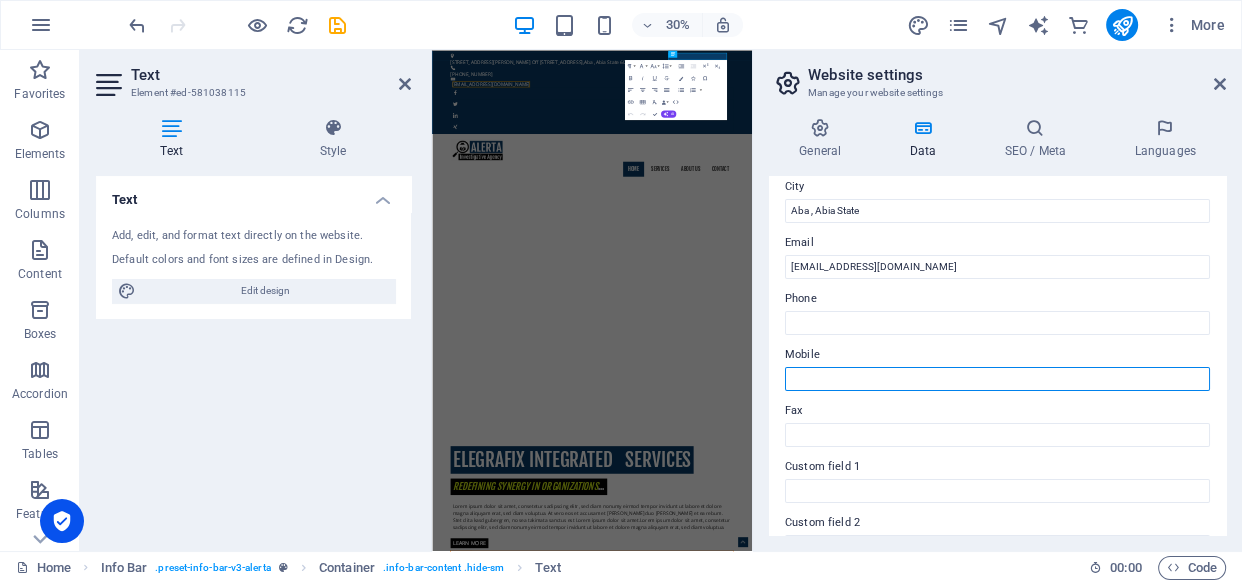 paste on "[PHONE_NUMBER]" 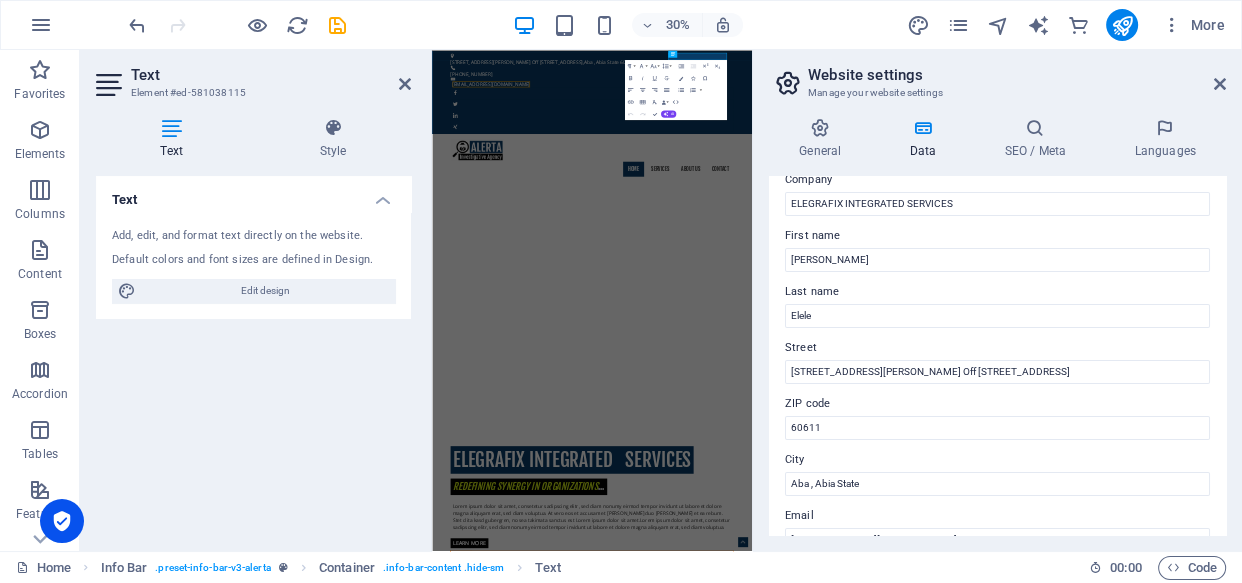 scroll, scrollTop: 14, scrollLeft: 0, axis: vertical 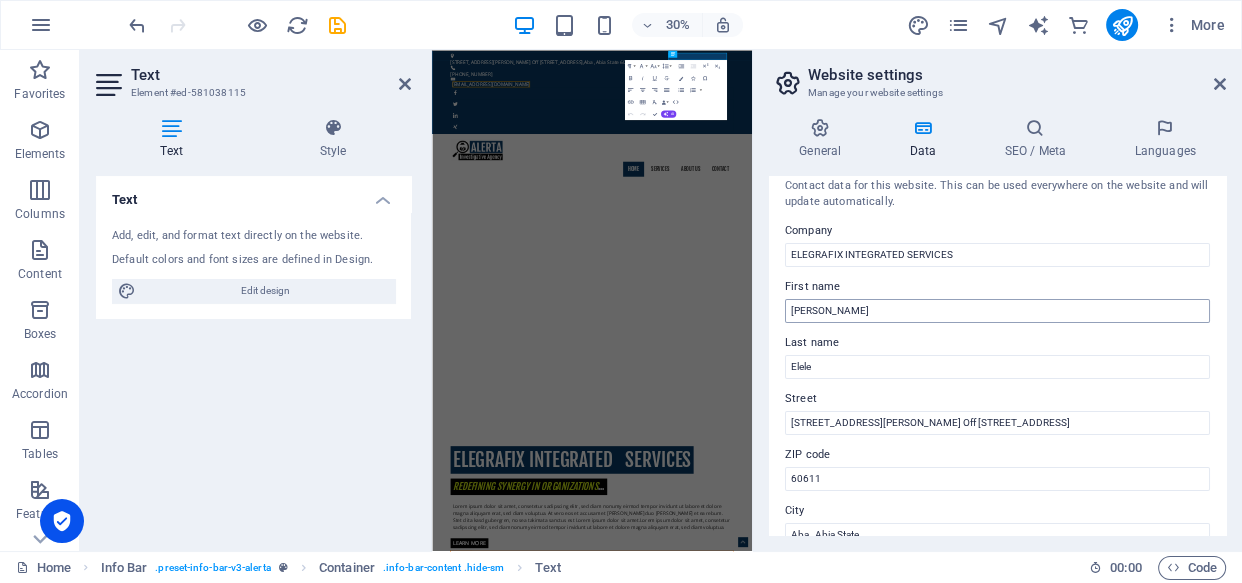 type on "[PHONE_NUMBER]" 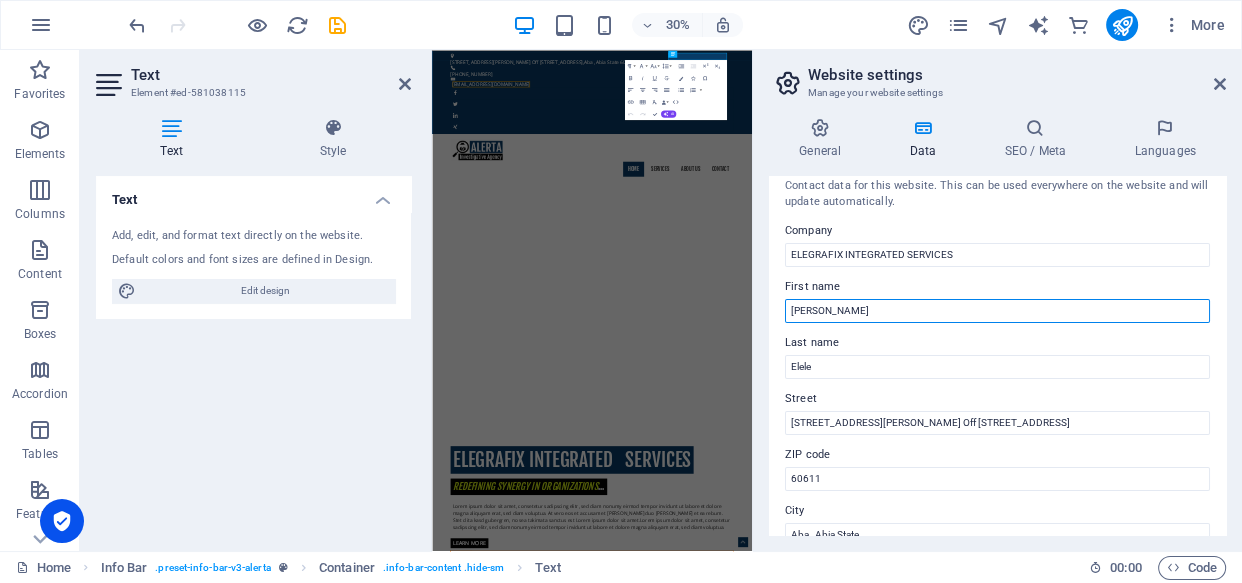 click on "Emmanuel" at bounding box center [997, 311] 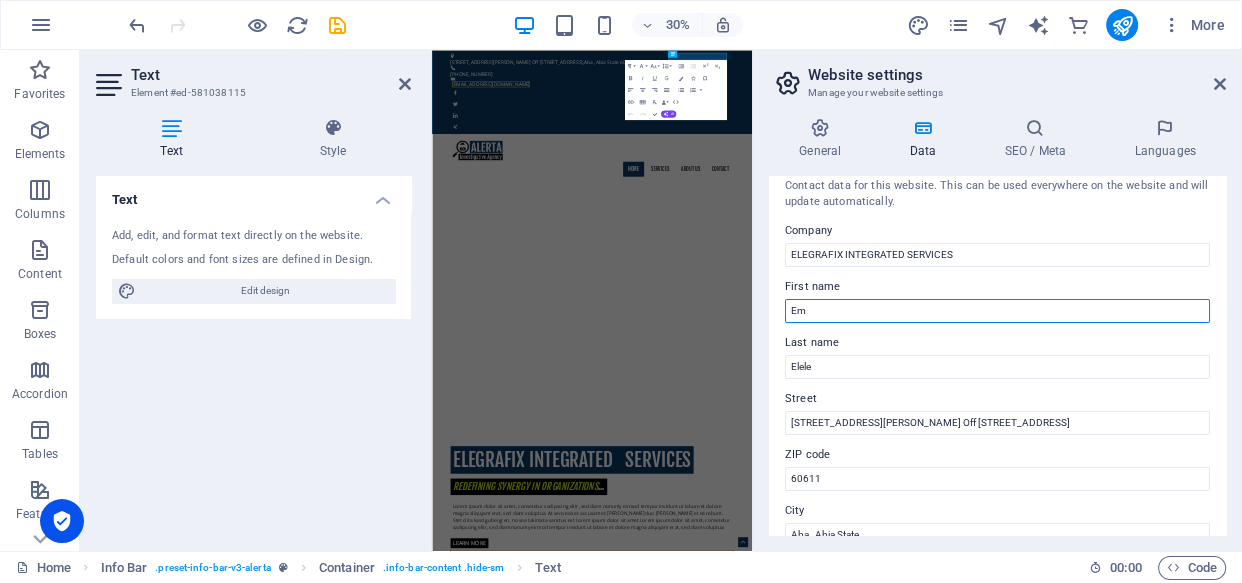 type on "E" 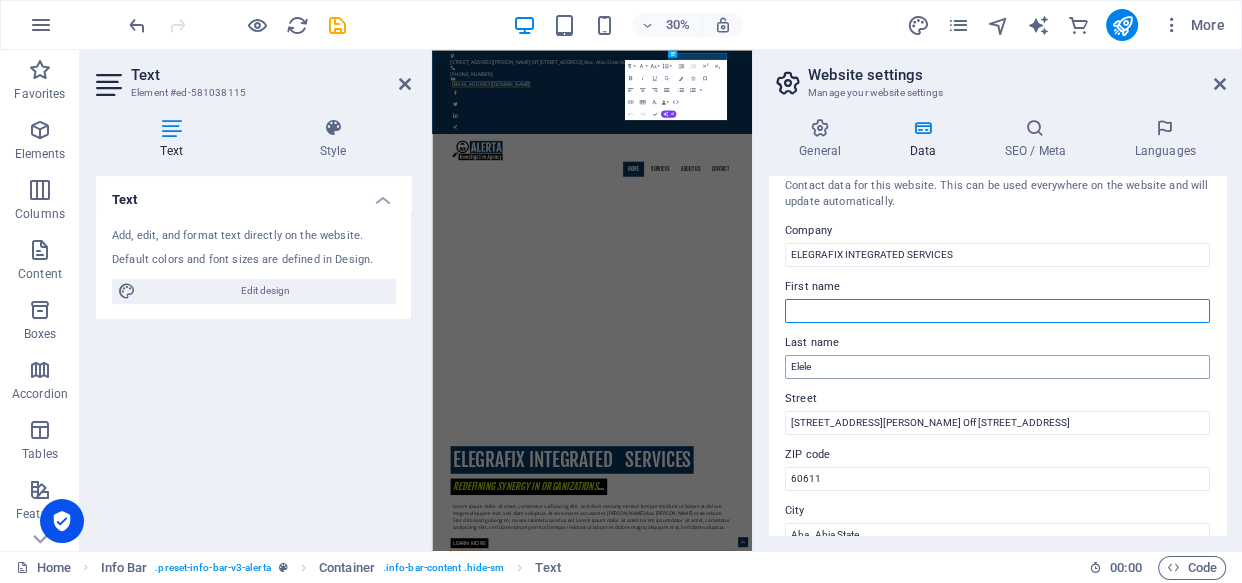 type 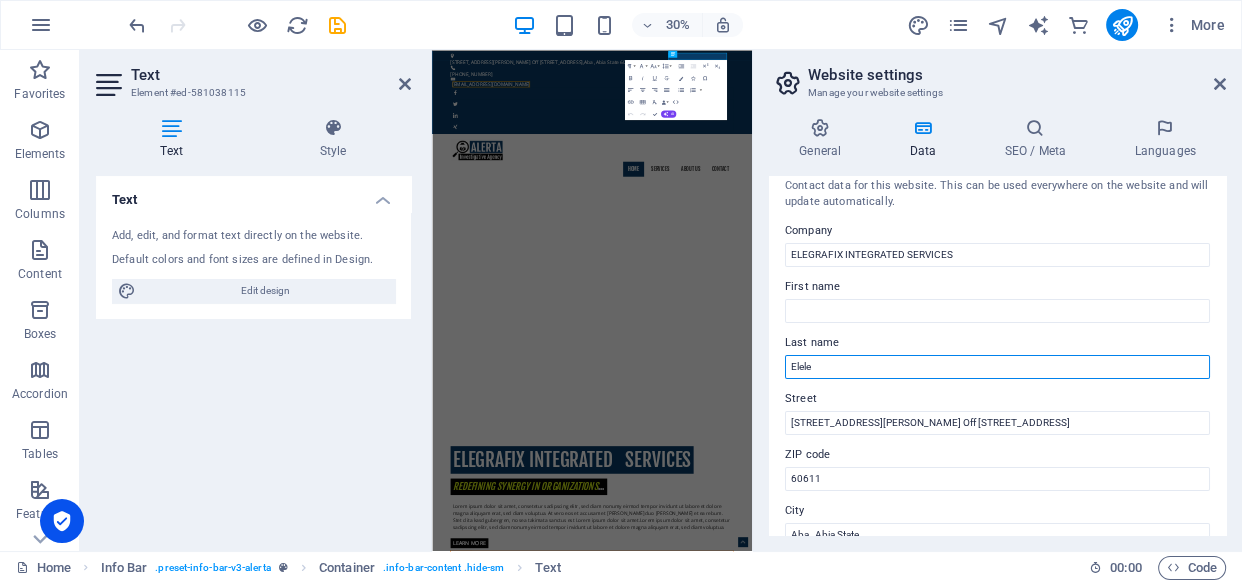 click on "Elele" at bounding box center [997, 367] 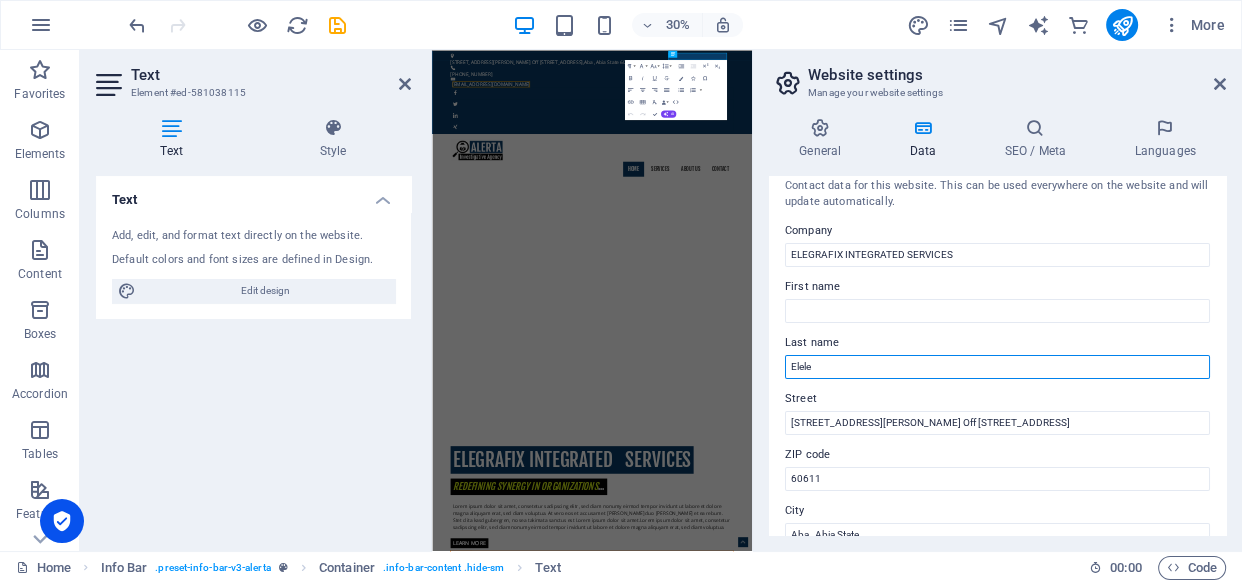 click on "Elele" at bounding box center [997, 367] 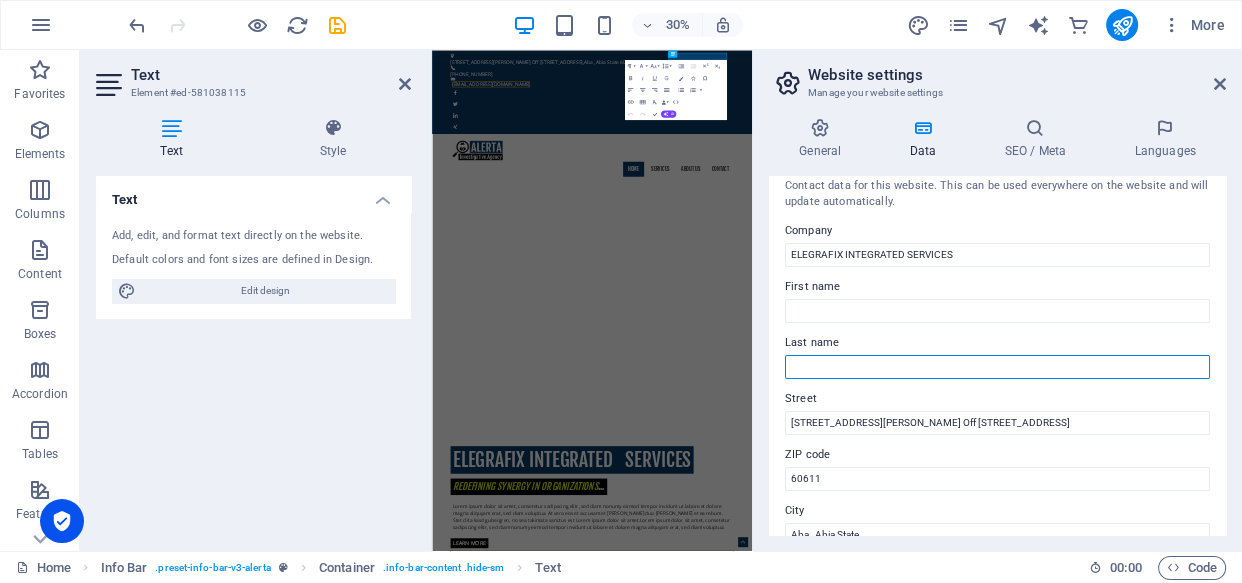 type 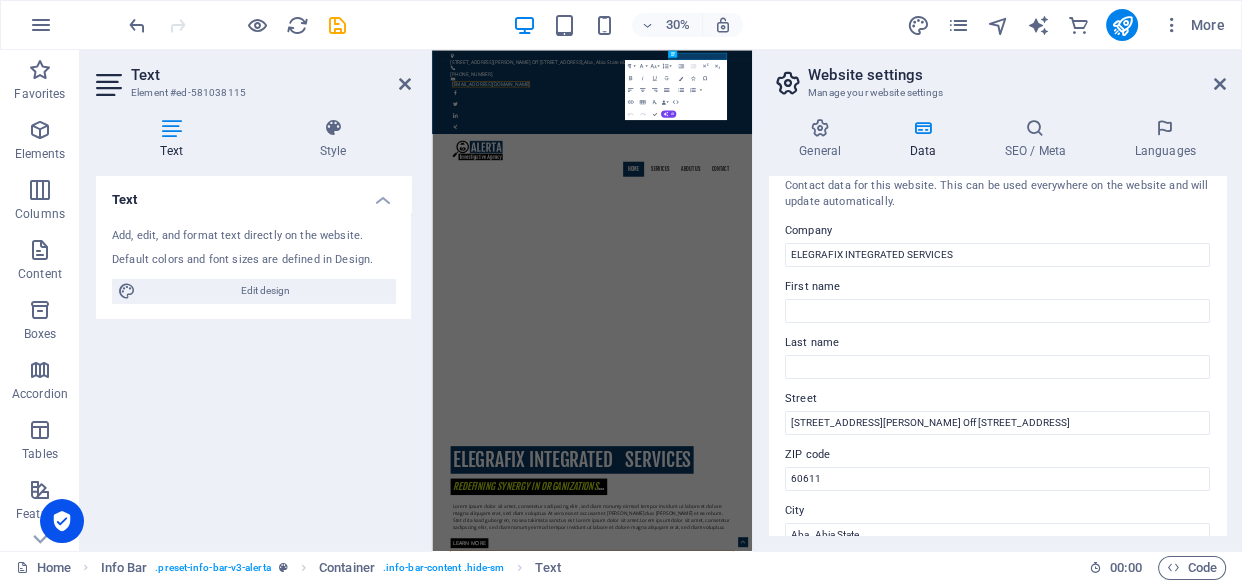 drag, startPoint x: 1228, startPoint y: 334, endPoint x: 1225, endPoint y: 368, distance: 34.132095 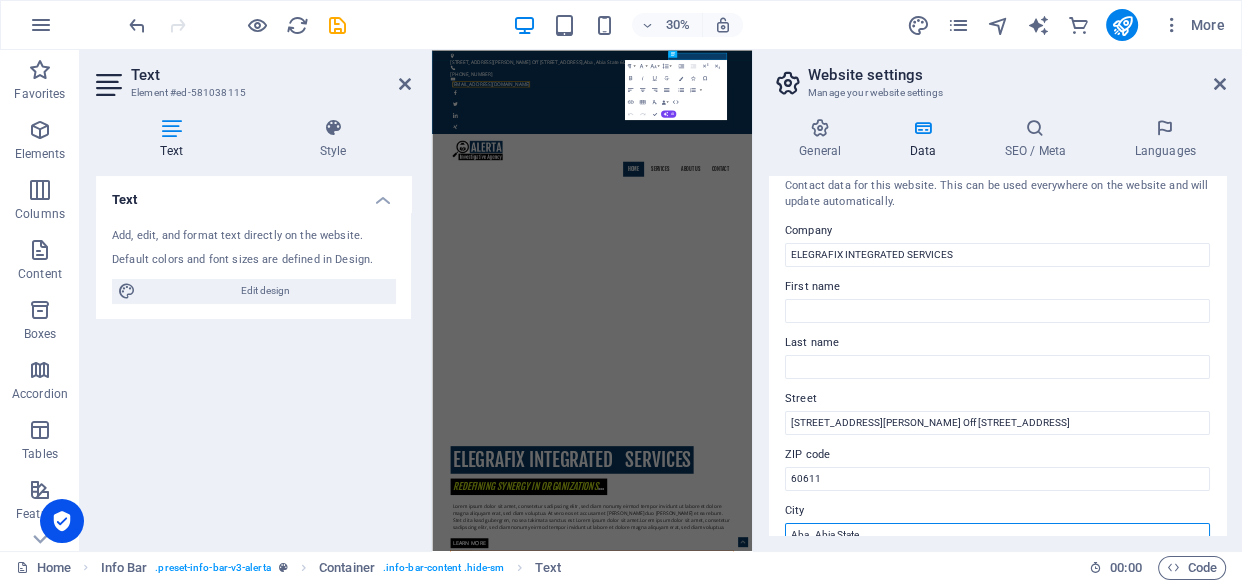 click on "Aba , Abia State" at bounding box center (997, 535) 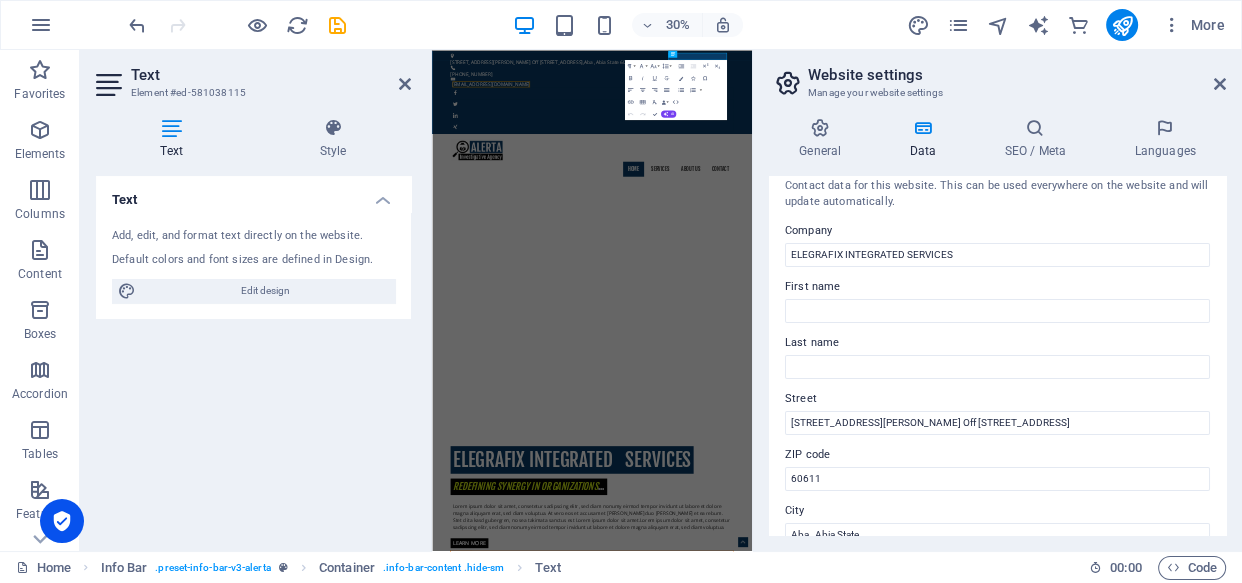drag, startPoint x: 1227, startPoint y: 260, endPoint x: 1221, endPoint y: 321, distance: 61.294373 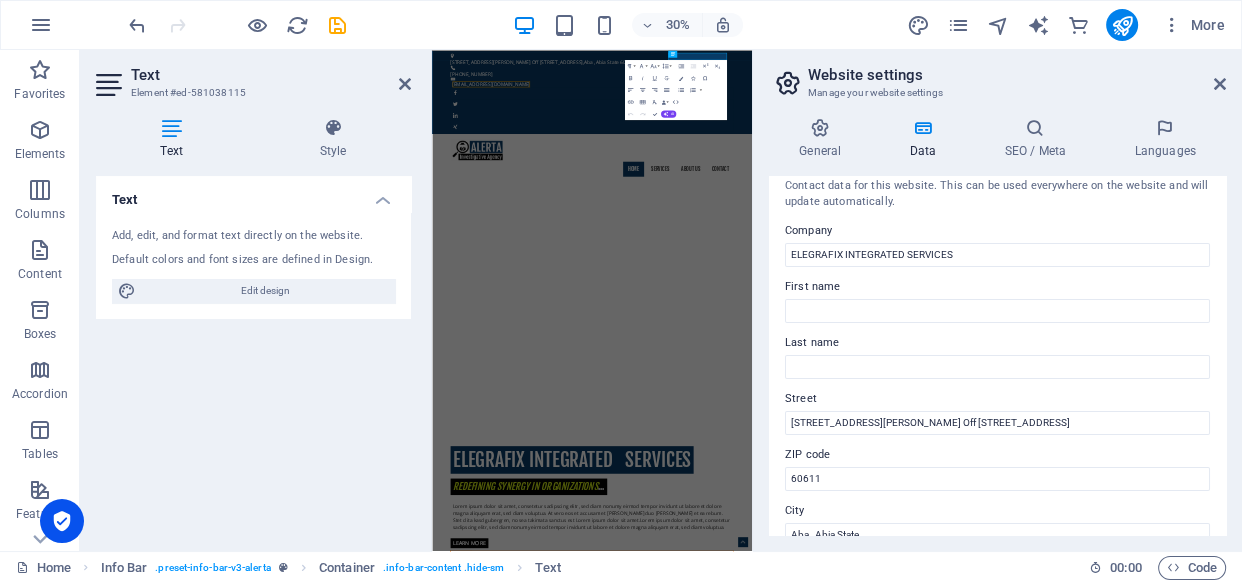 click on "General  Data  SEO / Meta  Languages Website name elegrafixis.com.ng Logo Drag files here, click to choose files or select files from Files or our free stock photos & videos Select files from the file manager, stock photos, or upload file(s) Upload Favicon Set the favicon of your website here. A favicon is a small icon shown in the browser tab next to your website title. It helps visitors identify your website. Drag files here, click to choose files or select files from Files or our free stock photos & videos Select files from the file manager, stock photos, or upload file(s) Upload Preview Image (Open Graph) This image will be shown when the website is shared on social networks Drag files here, click to choose files or select files from Files or our free stock photos & videos Select files from the file manager, stock photos, or upload file(s) Upload Contact data for this website. This can be used everywhere on the website and will update automatically. Company ELEGRAFIX INTEGRATED SERVICES First name Street" at bounding box center (997, 326) 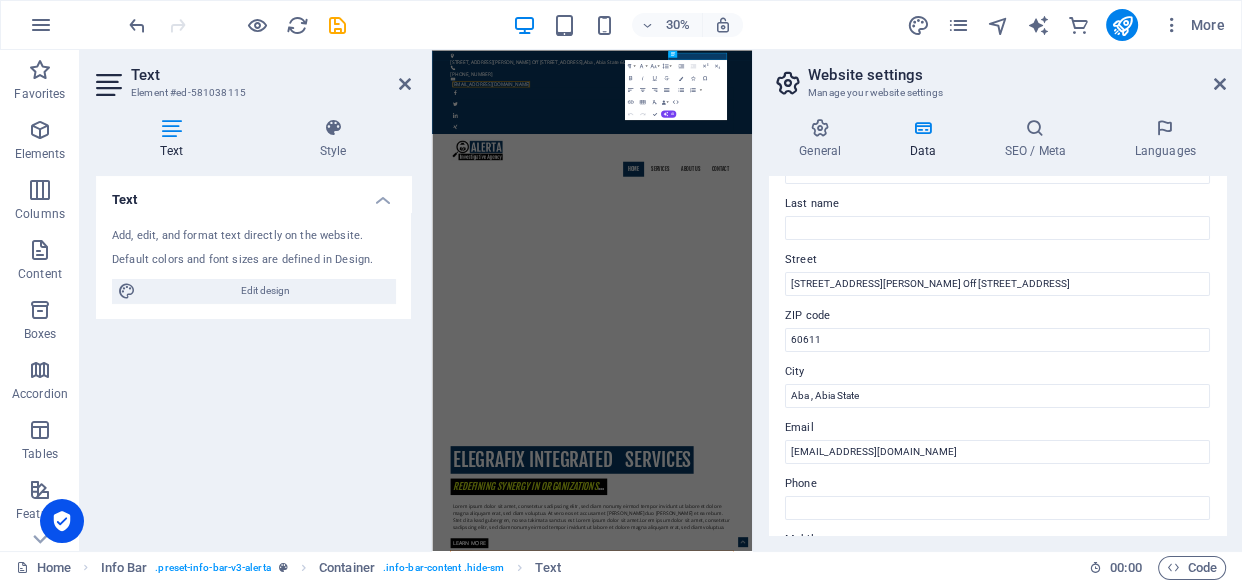 scroll, scrollTop: 160, scrollLeft: 0, axis: vertical 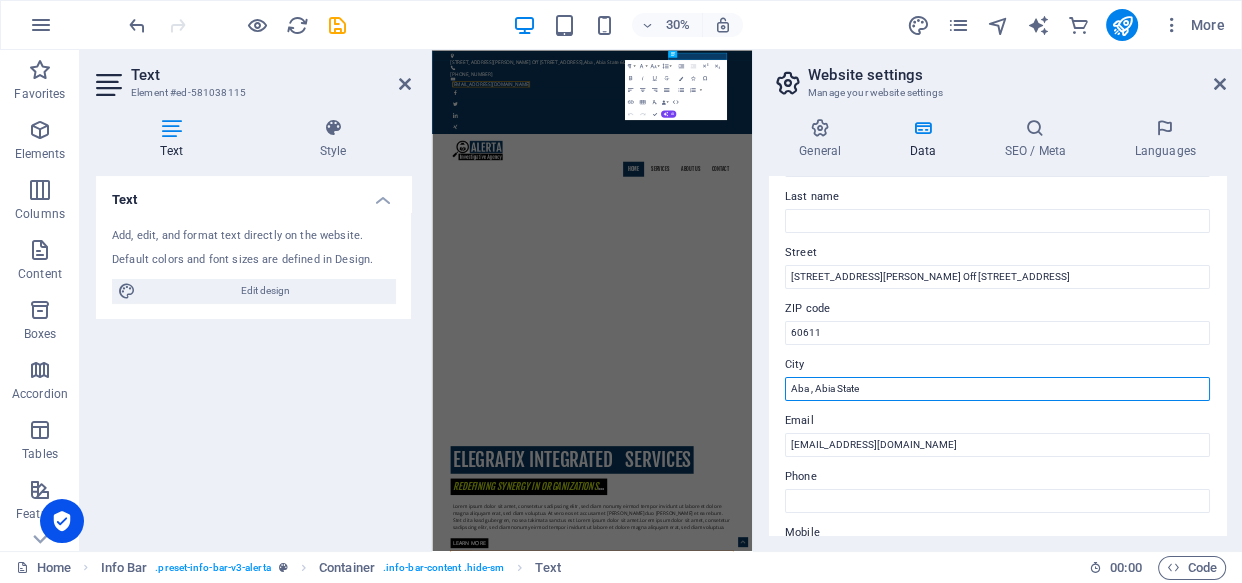 click on "Aba , Abia State" at bounding box center [997, 389] 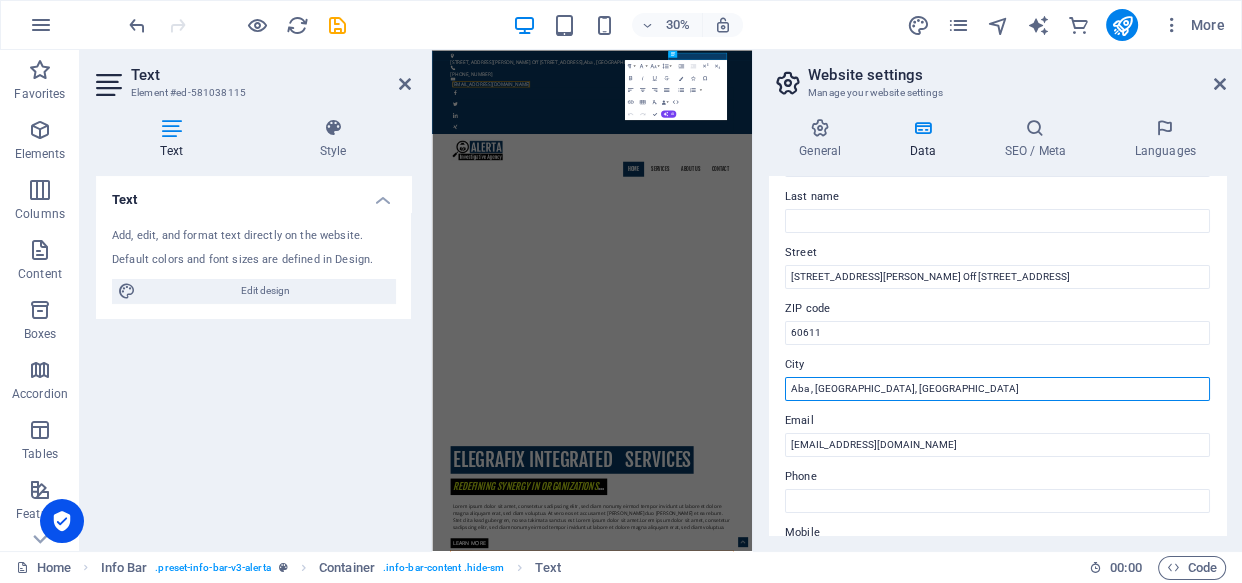type on "Aba , [GEOGRAPHIC_DATA], [GEOGRAPHIC_DATA]" 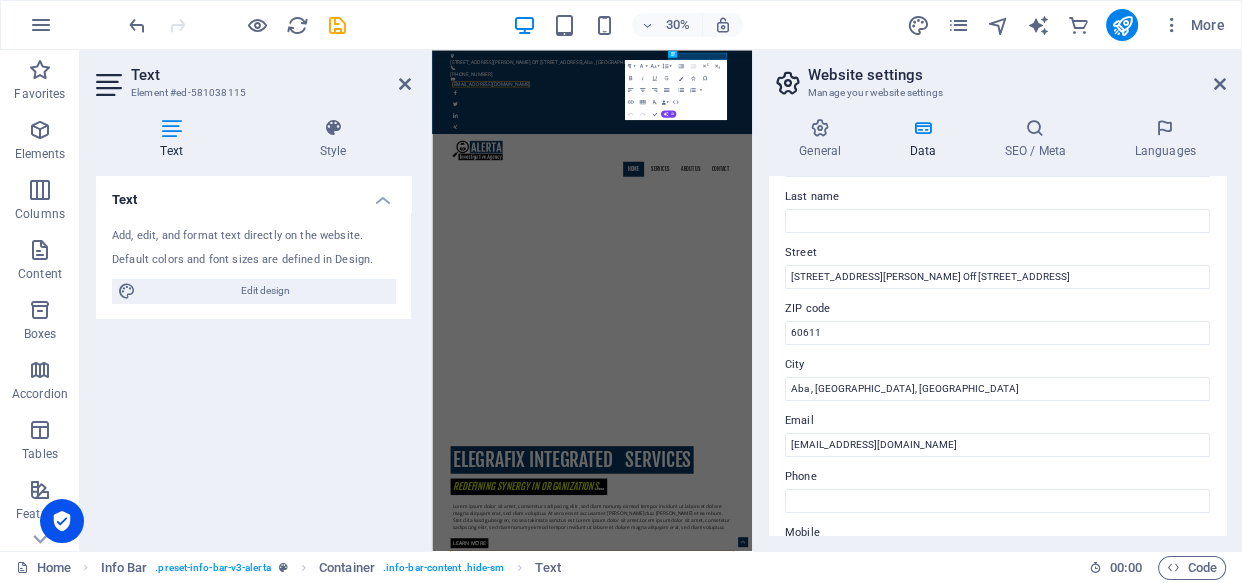 drag, startPoint x: 1225, startPoint y: 295, endPoint x: 1218, endPoint y: 405, distance: 110.2225 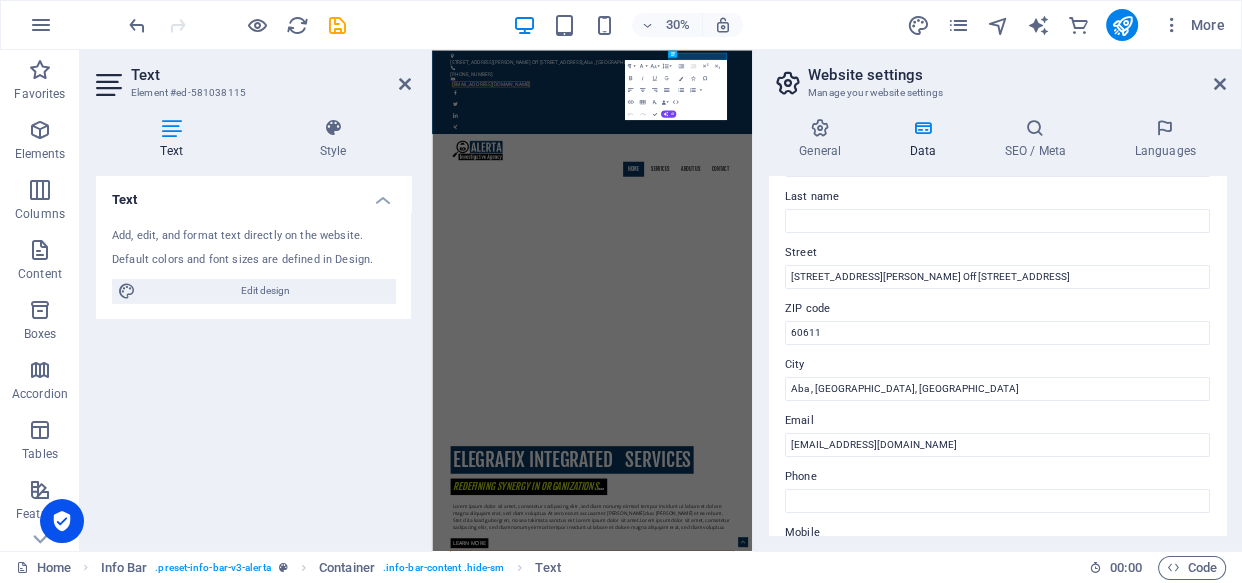click on "Contact data for this website. This can be used everywhere on the website and will update automatically. Company ELEGRAFIX INTEGRATED SERVICES First name Last name Street No 1 Jonah Street Off 156 Port-Harcourt Road ZIP code 60611 City Aba , Abia State, Nigeria Email admin@elegrafixis.com.ng Phone Mobile +2347031271430 Fax Custom field 1 Custom field 2 Custom field 3 Custom field 4 Custom field 5 Custom field 6" at bounding box center [997, 355] 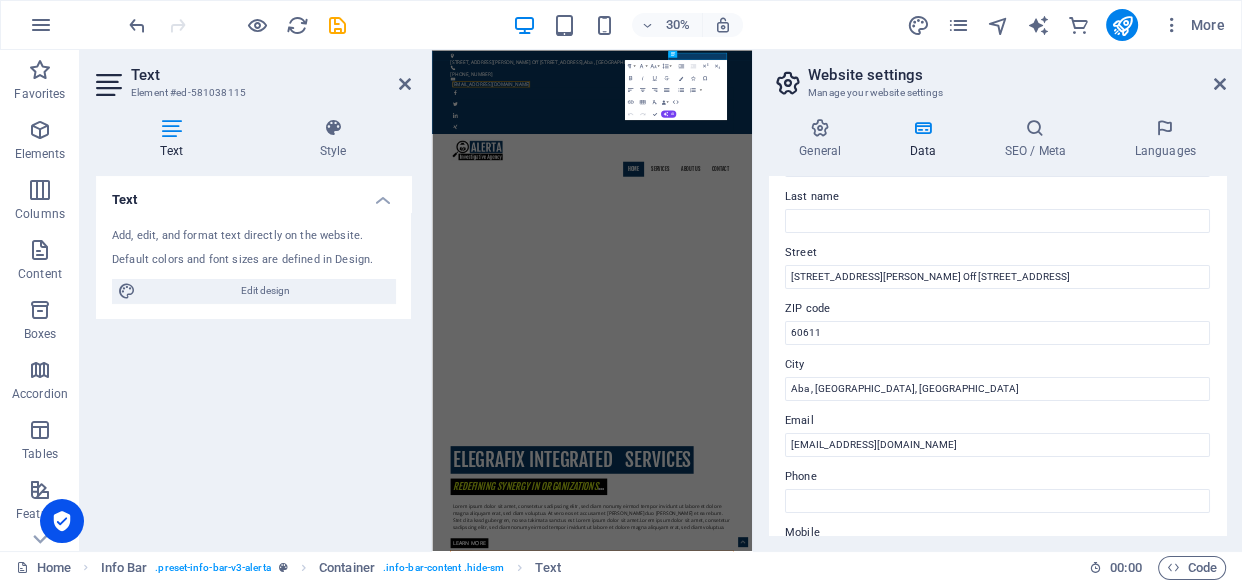 drag, startPoint x: 1230, startPoint y: 345, endPoint x: 1230, endPoint y: 399, distance: 54 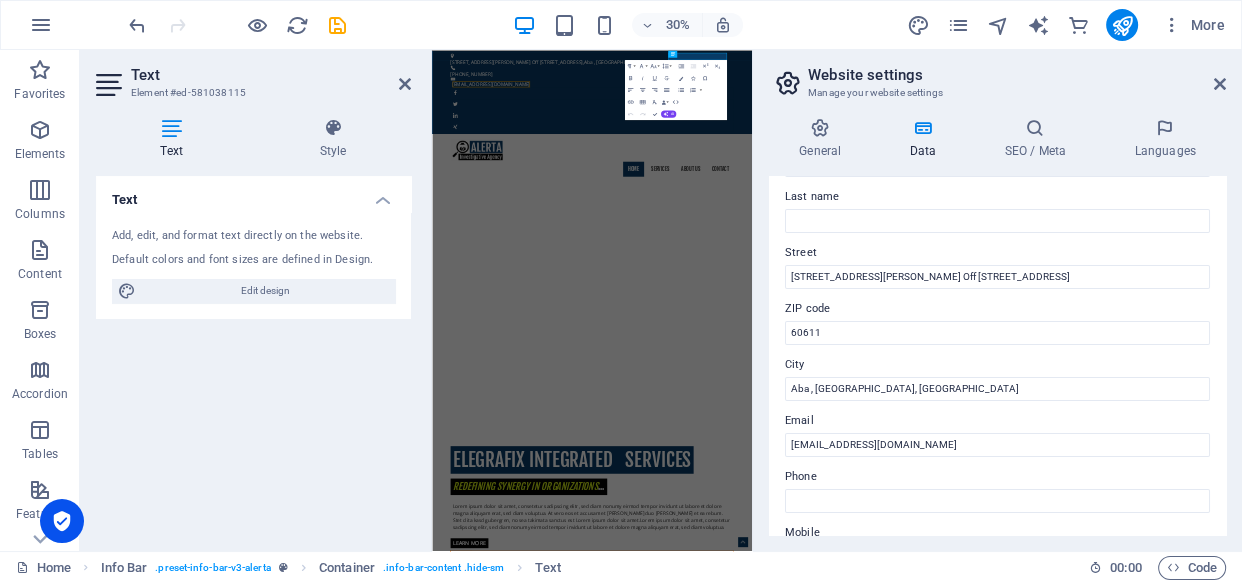click on "General  Data  SEO / Meta  Languages Website name elegrafixis.com.ng Logo Drag files here, click to choose files or select files from Files or our free stock photos & videos Select files from the file manager, stock photos, or upload file(s) Upload Favicon Set the favicon of your website here. A favicon is a small icon shown in the browser tab next to your website title. It helps visitors identify your website. Drag files here, click to choose files or select files from Files or our free stock photos & videos Select files from the file manager, stock photos, or upload file(s) Upload Preview Image (Open Graph) This image will be shown when the website is shared on social networks Drag files here, click to choose files or select files from Files or our free stock photos & videos Select files from the file manager, stock photos, or upload file(s) Upload Contact data for this website. This can be used everywhere on the website and will update automatically. Company ELEGRAFIX INTEGRATED SERVICES First name Street" at bounding box center [997, 326] 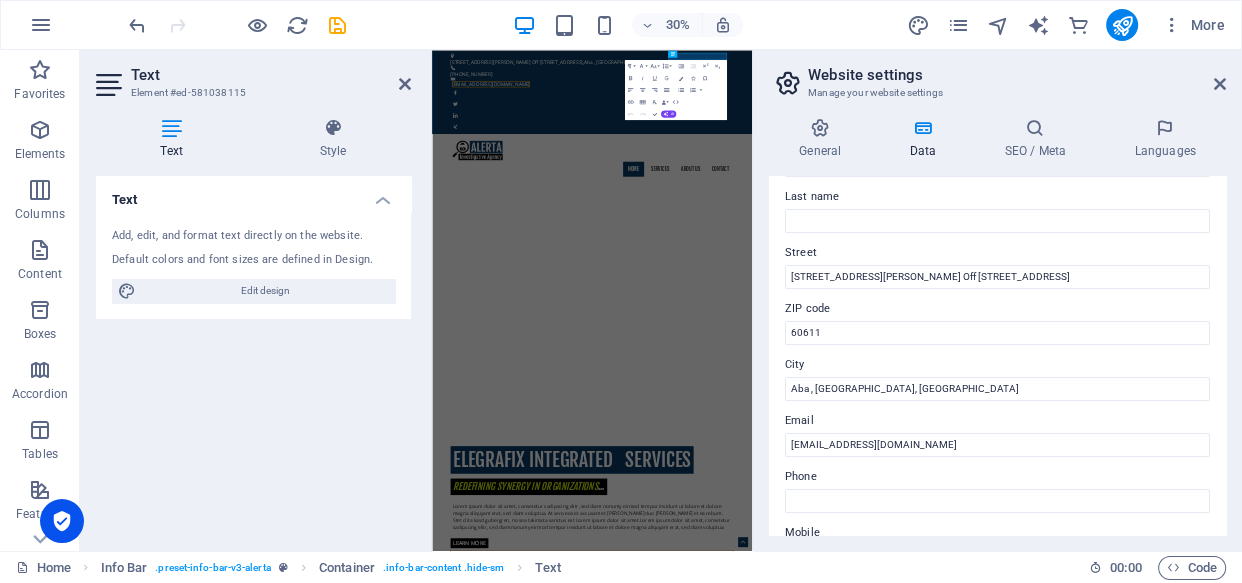 drag, startPoint x: 1229, startPoint y: 351, endPoint x: 1230, endPoint y: 404, distance: 53.009434 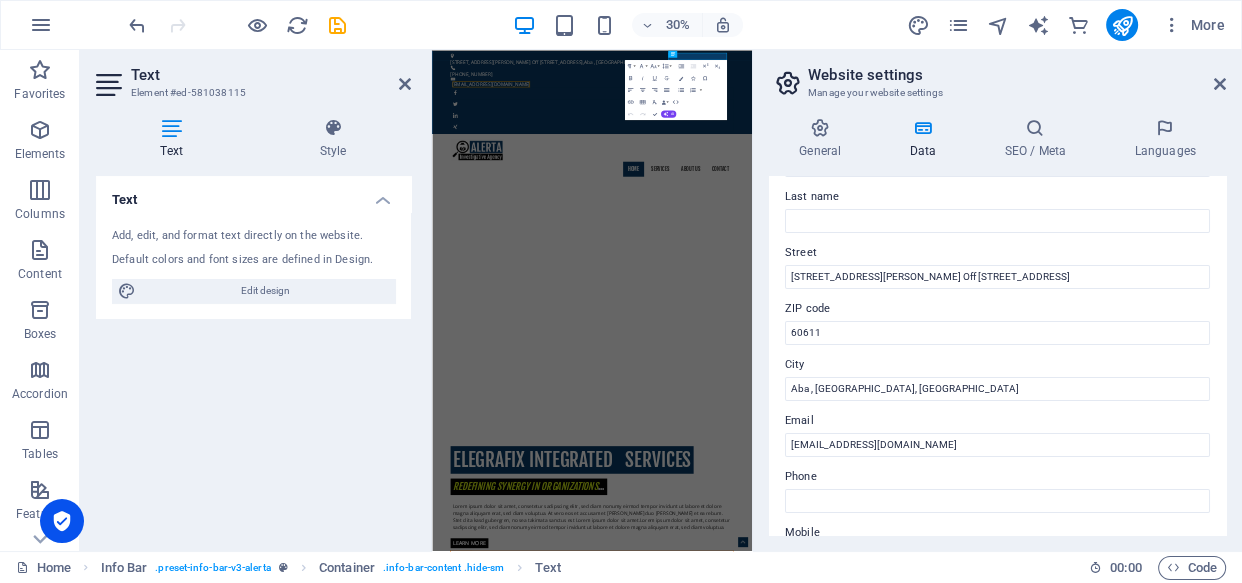 click on "General  Data  SEO / Meta  Languages Website name elegrafixis.com.ng Logo Drag files here, click to choose files or select files from Files or our free stock photos & videos Select files from the file manager, stock photos, or upload file(s) Upload Favicon Set the favicon of your website here. A favicon is a small icon shown in the browser tab next to your website title. It helps visitors identify your website. Drag files here, click to choose files or select files from Files or our free stock photos & videos Select files from the file manager, stock photos, or upload file(s) Upload Preview Image (Open Graph) This image will be shown when the website is shared on social networks Drag files here, click to choose files or select files from Files or our free stock photos & videos Select files from the file manager, stock photos, or upload file(s) Upload Contact data for this website. This can be used everywhere on the website and will update automatically. Company ELEGRAFIX INTEGRATED SERVICES First name Street" at bounding box center (997, 326) 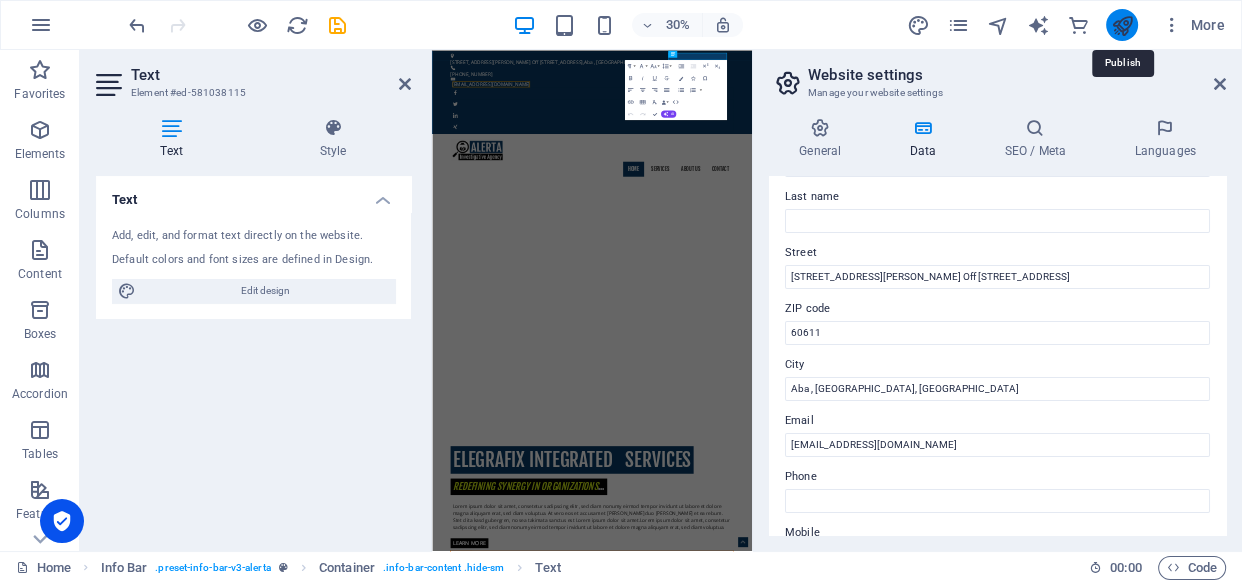click at bounding box center (1121, 25) 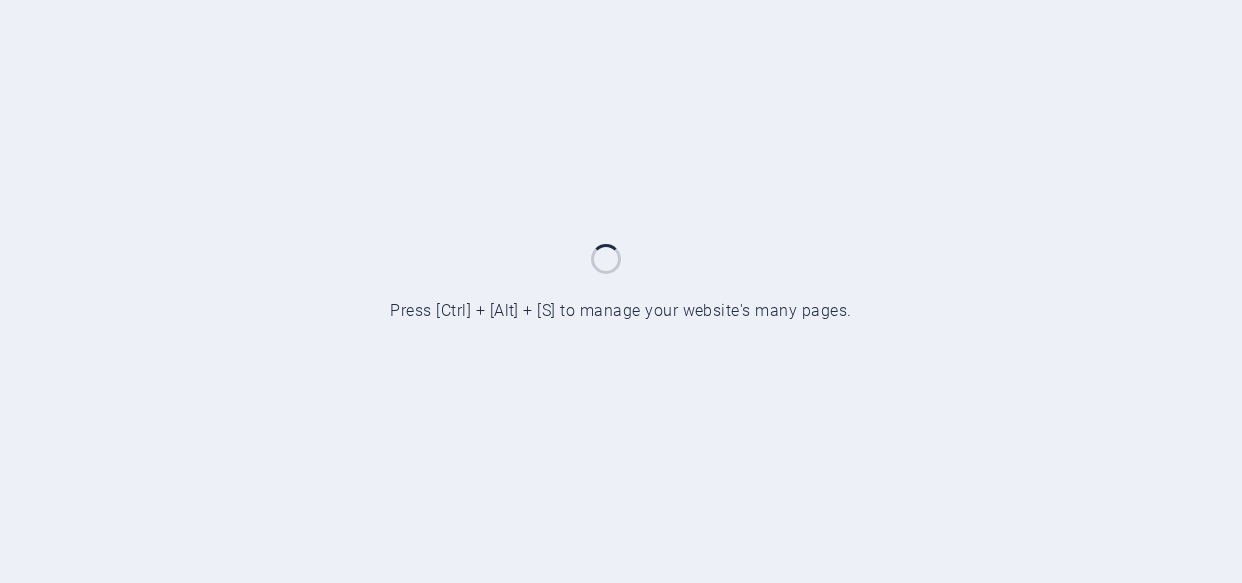 scroll, scrollTop: 0, scrollLeft: 0, axis: both 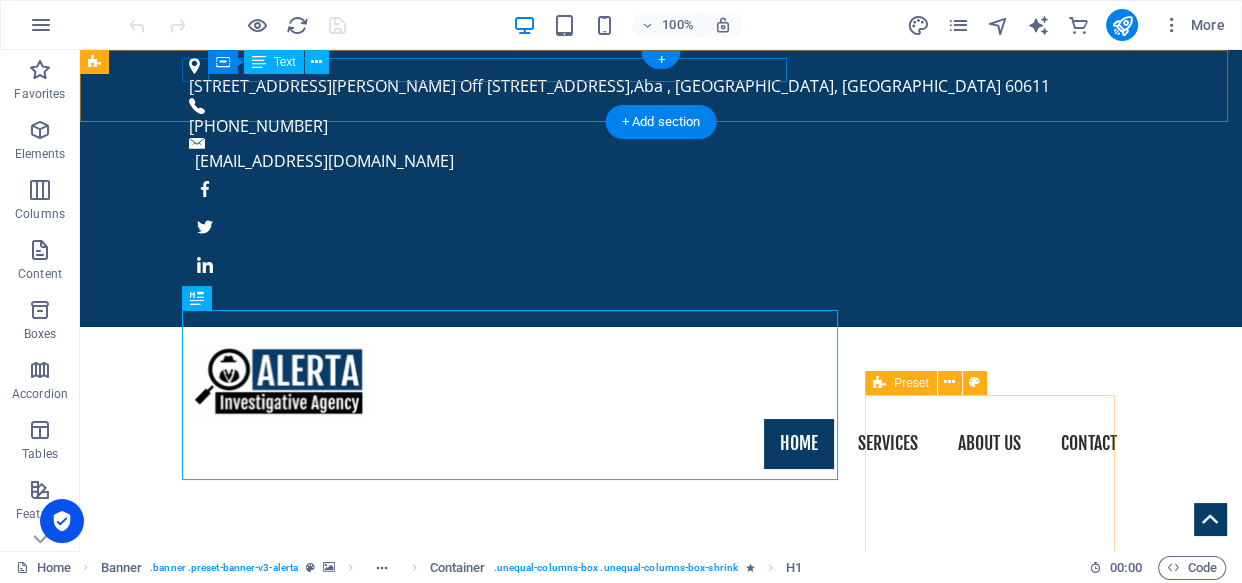 click on "[STREET_ADDRESS][PERSON_NAME]" at bounding box center [653, 86] 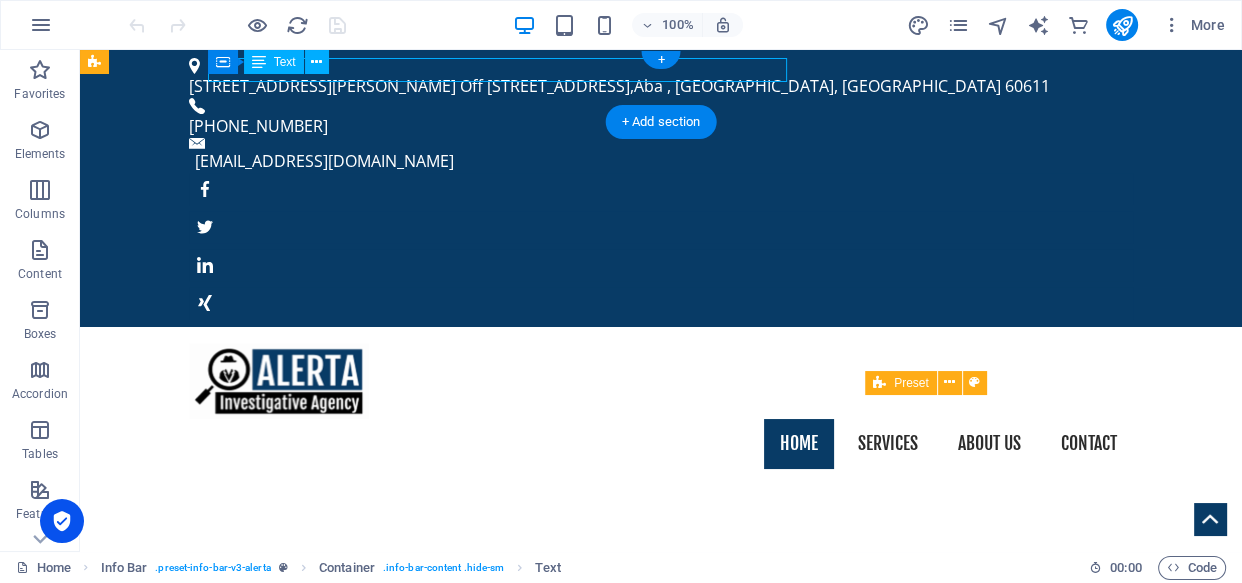 click on "No 1 Jonah Street Off 156 Port-Harcourt Road  ,  Aba , Abia State, Nigeria   60611" at bounding box center [653, 86] 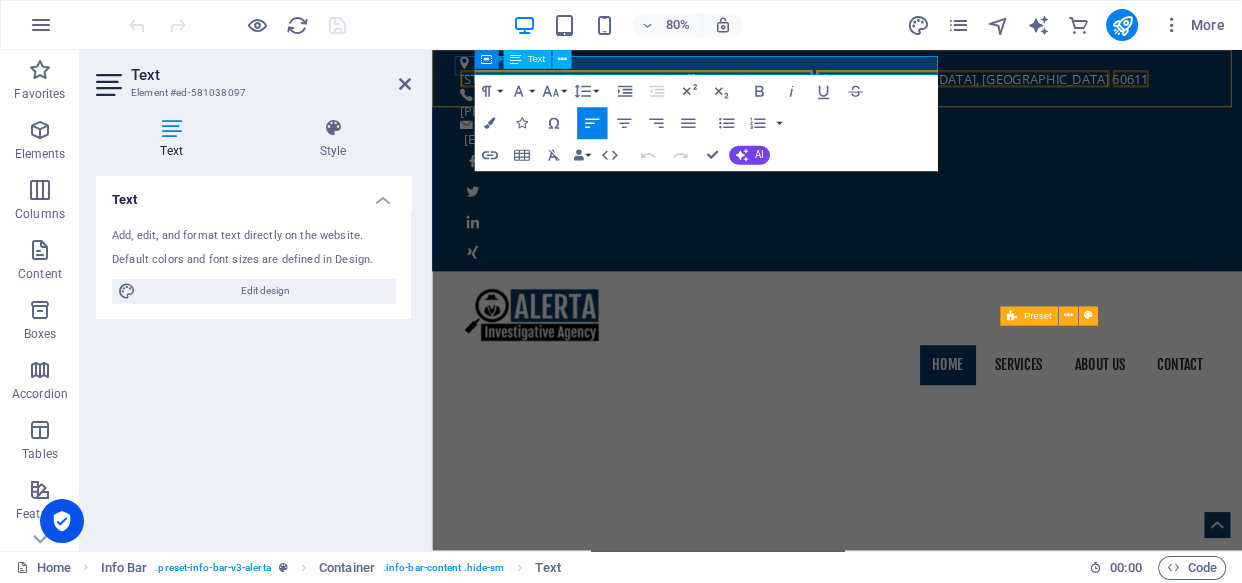 click on "Aba , [GEOGRAPHIC_DATA], [GEOGRAPHIC_DATA]" at bounding box center [1095, 86] 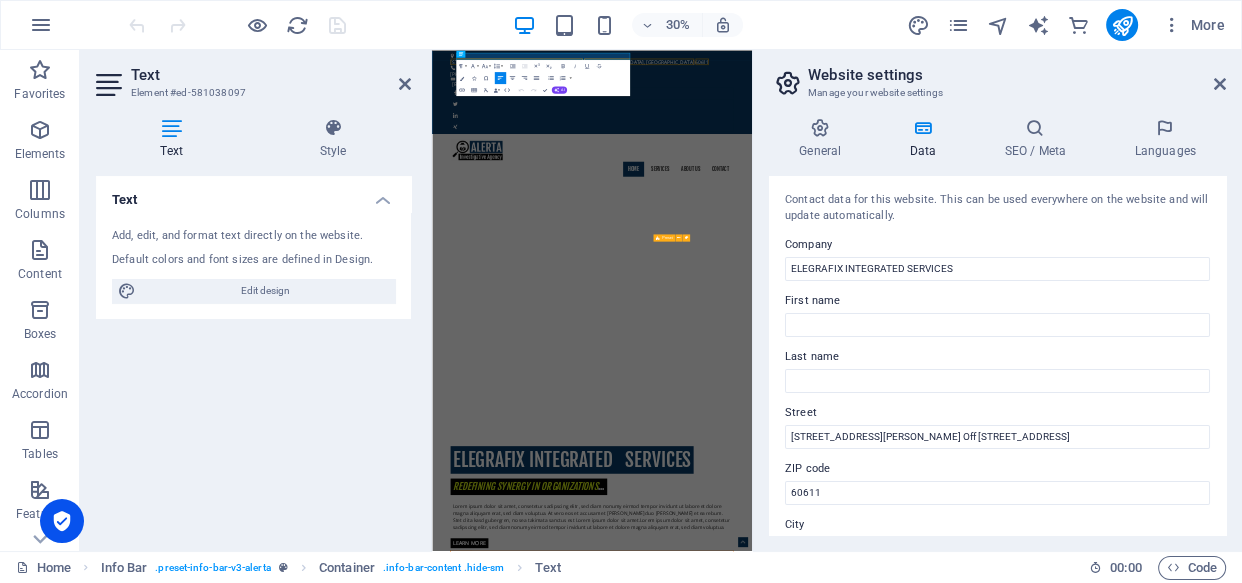 click on "Website settings" at bounding box center (1017, 75) 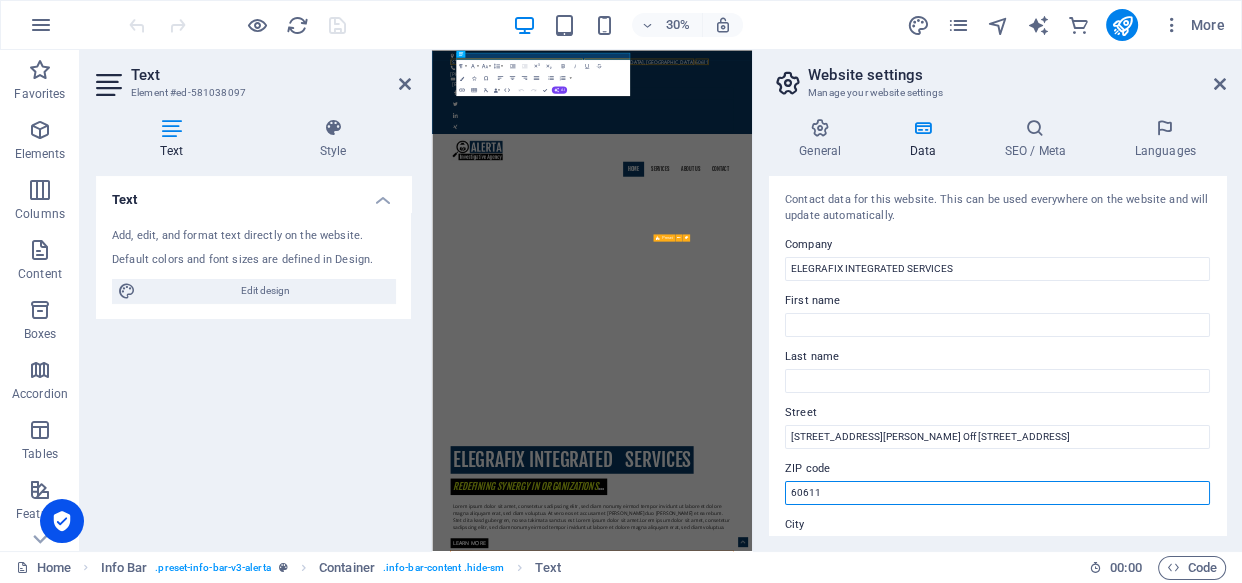 click on "60611" at bounding box center [997, 493] 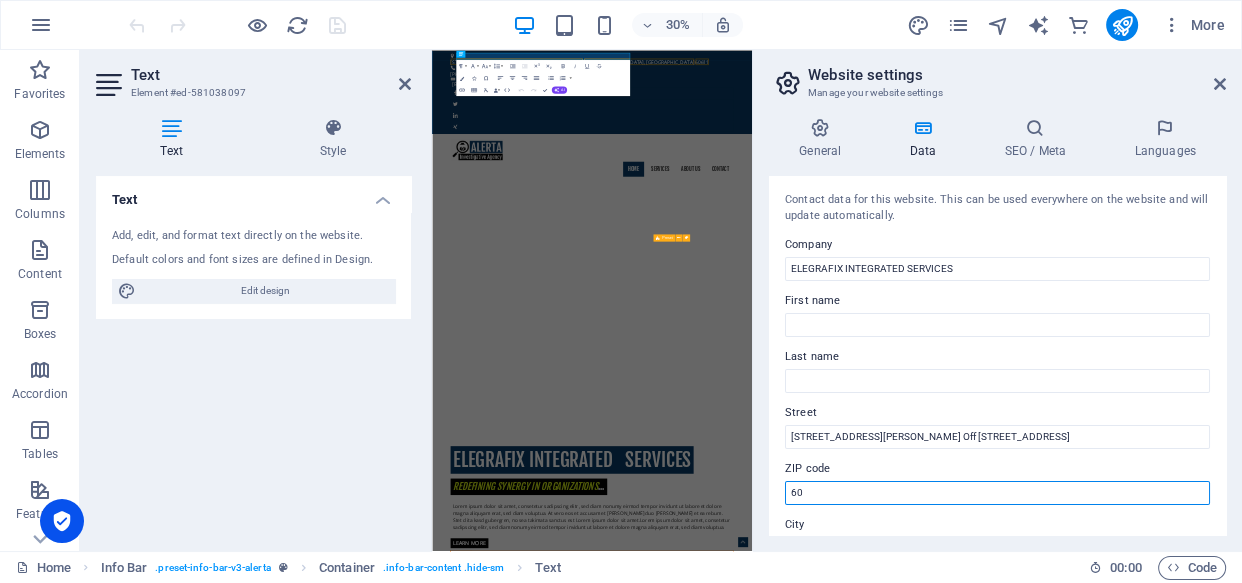 type on "6" 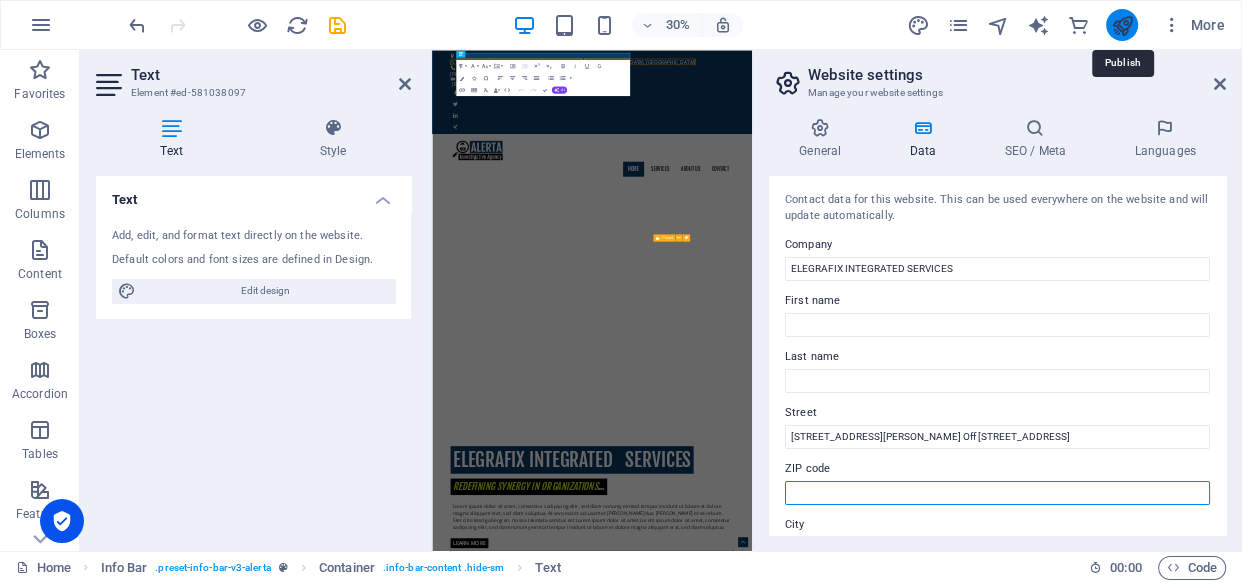 type 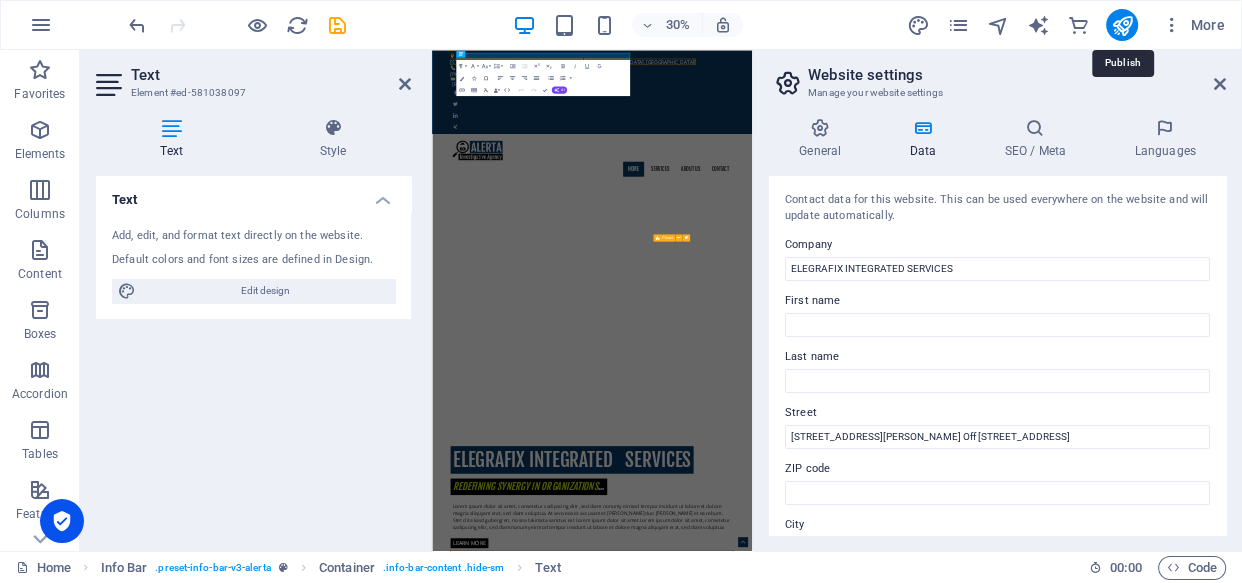 drag, startPoint x: 1557, startPoint y: 71, endPoint x: 1410, endPoint y: 1377, distance: 1314.247 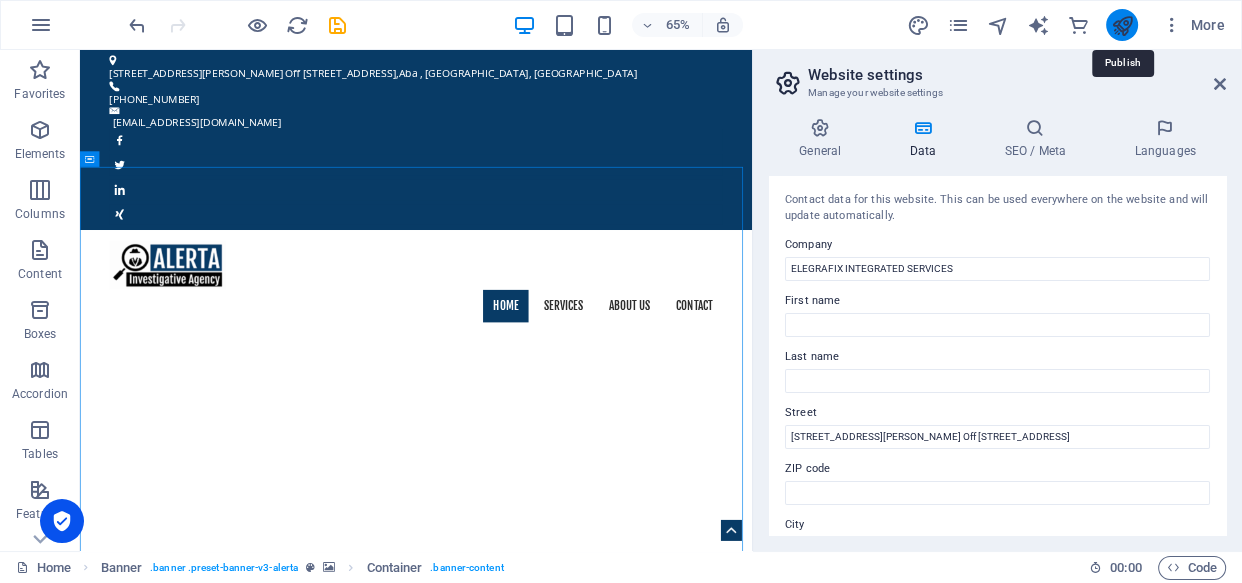click at bounding box center [1121, 25] 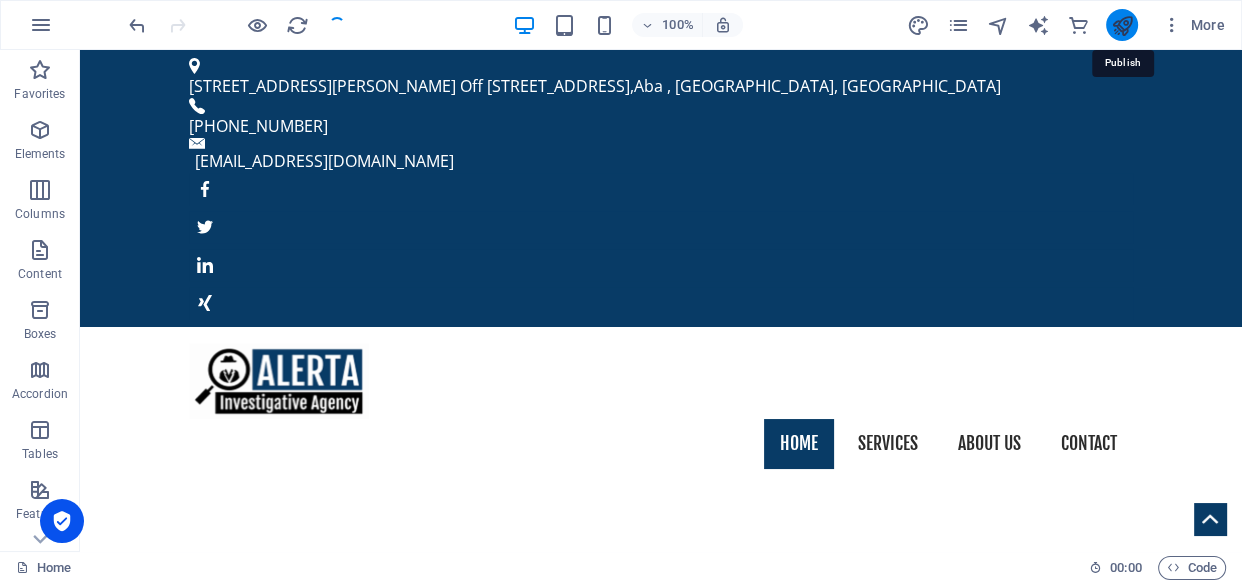 click at bounding box center [1121, 25] 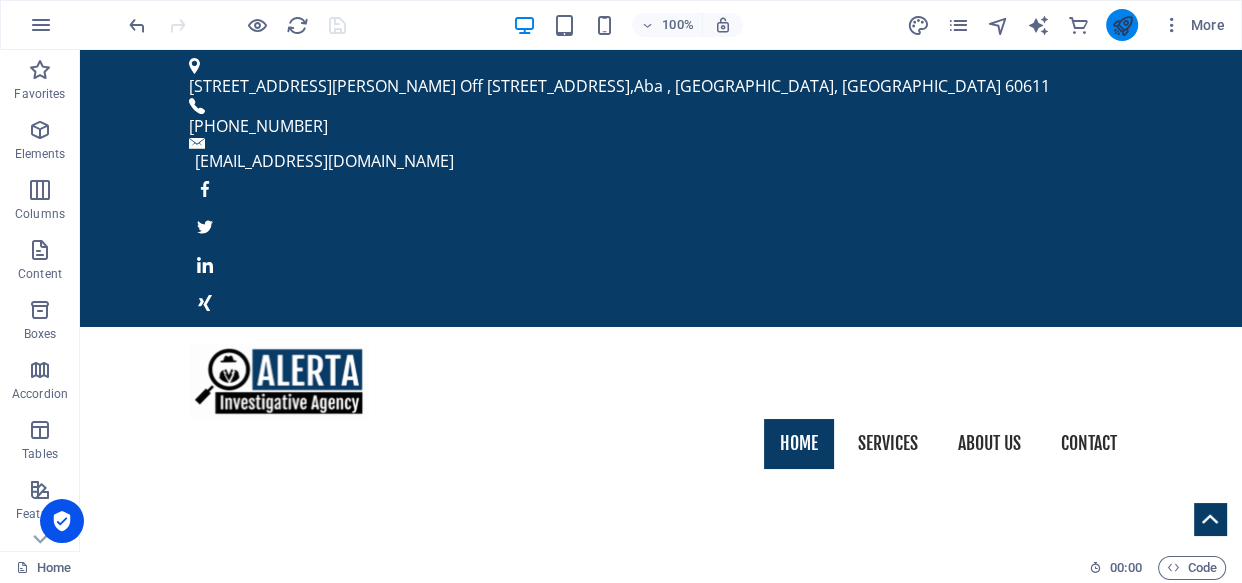 click at bounding box center [1122, 25] 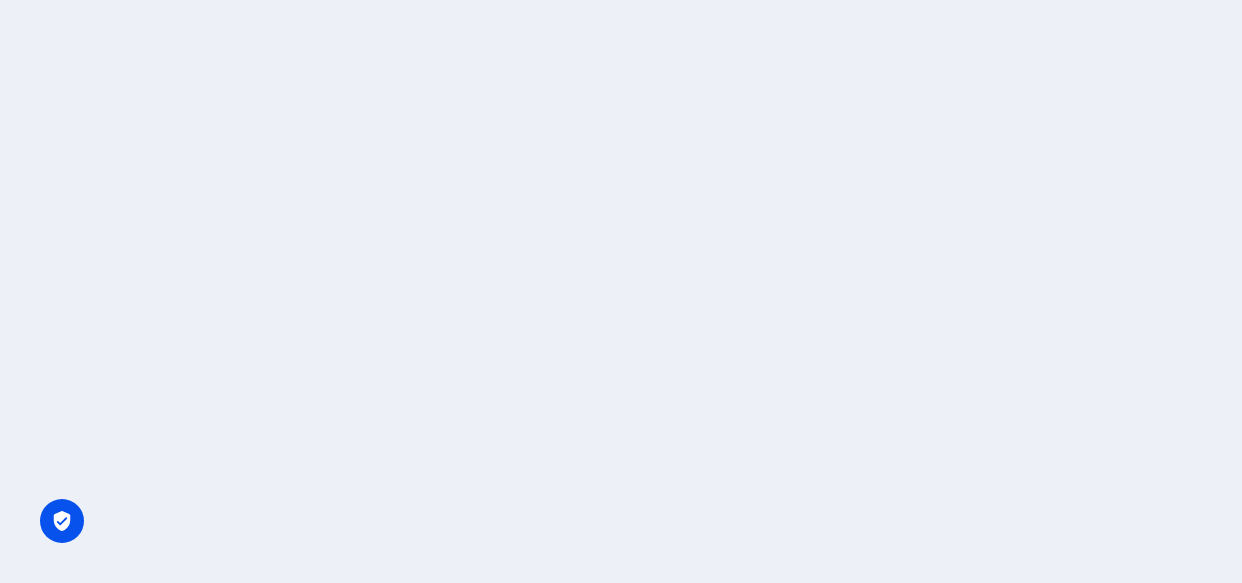 scroll, scrollTop: 0, scrollLeft: 0, axis: both 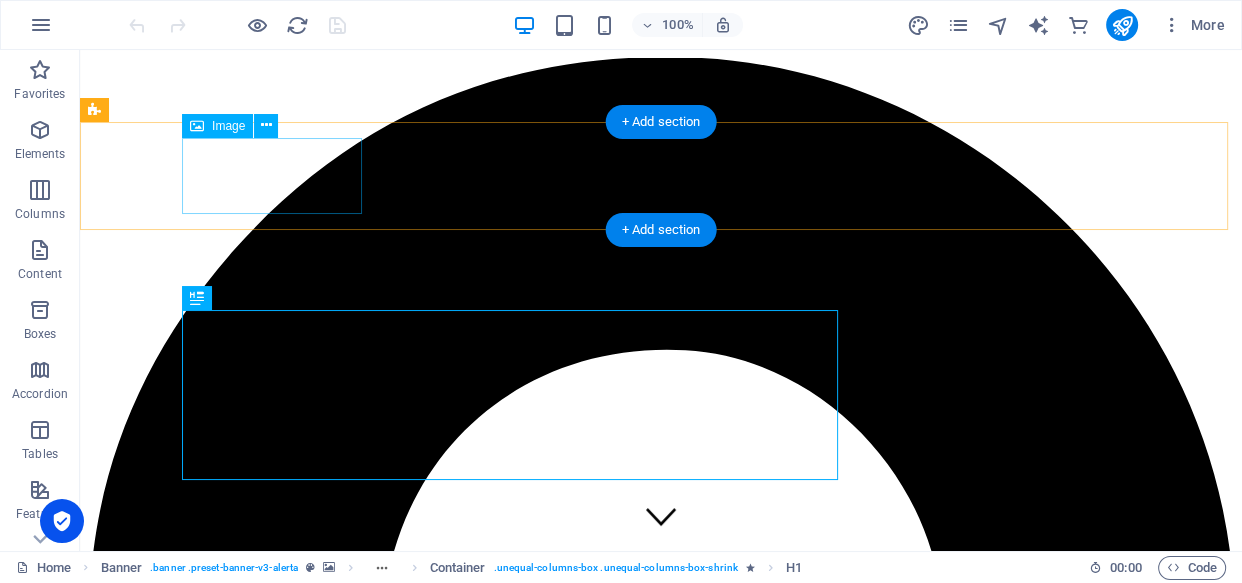 click at bounding box center [661, 9512] 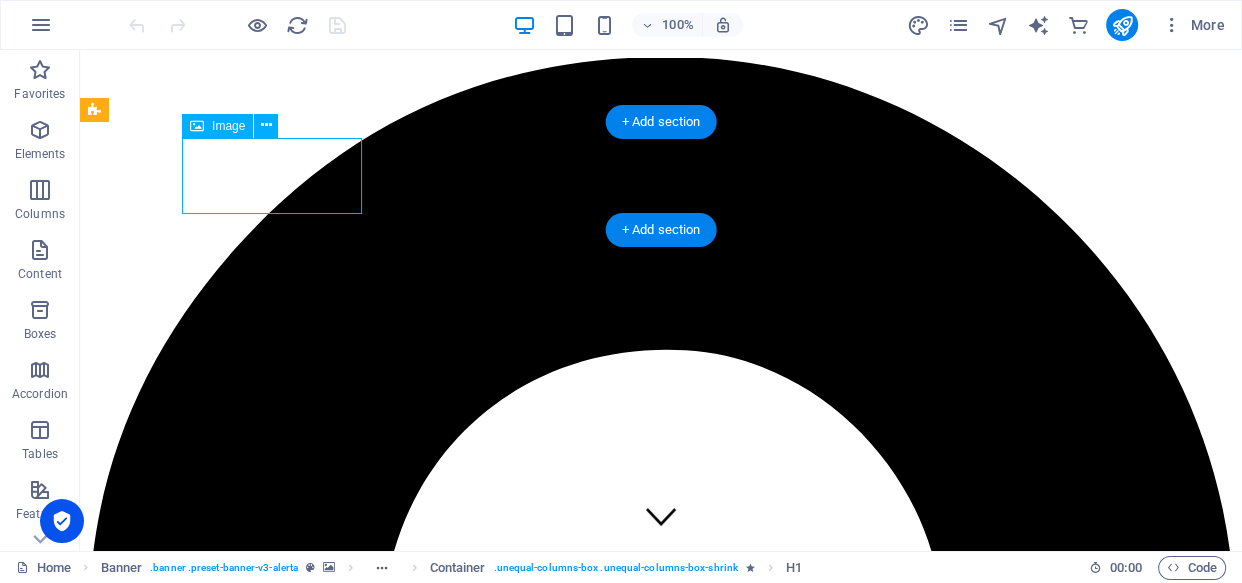 click at bounding box center (661, 9512) 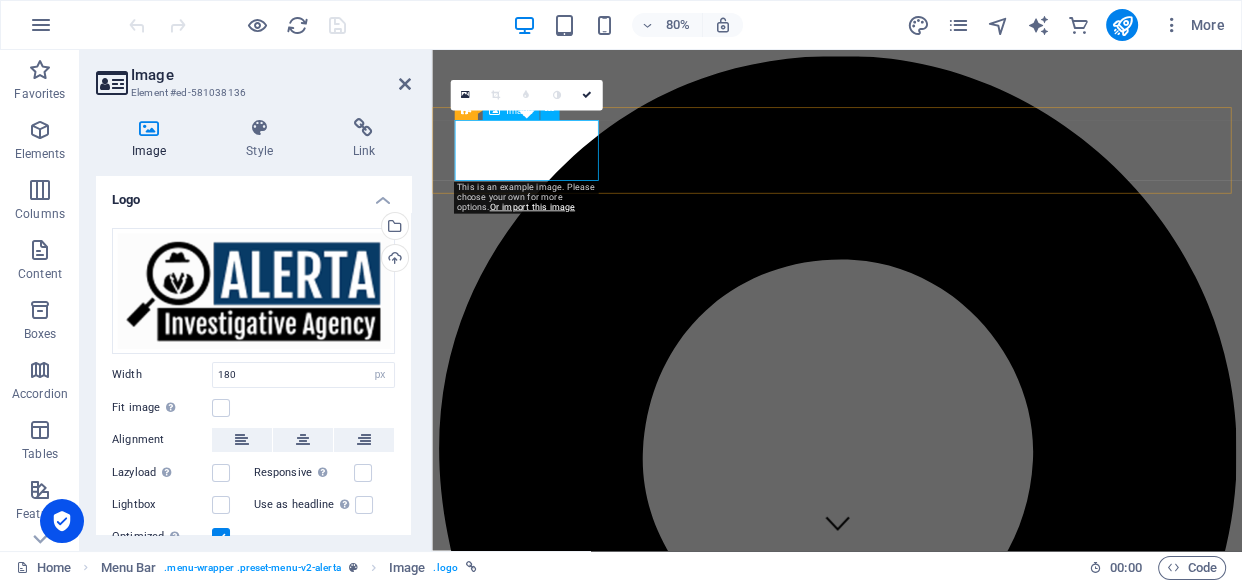 click at bounding box center (938, 8311) 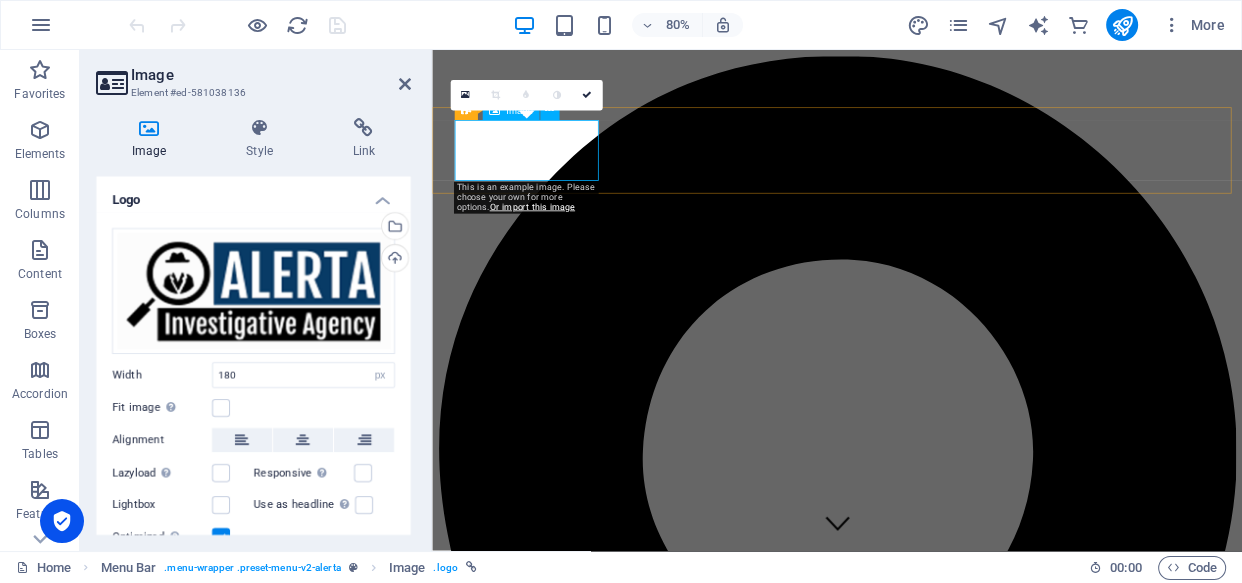 click at bounding box center [938, 8311] 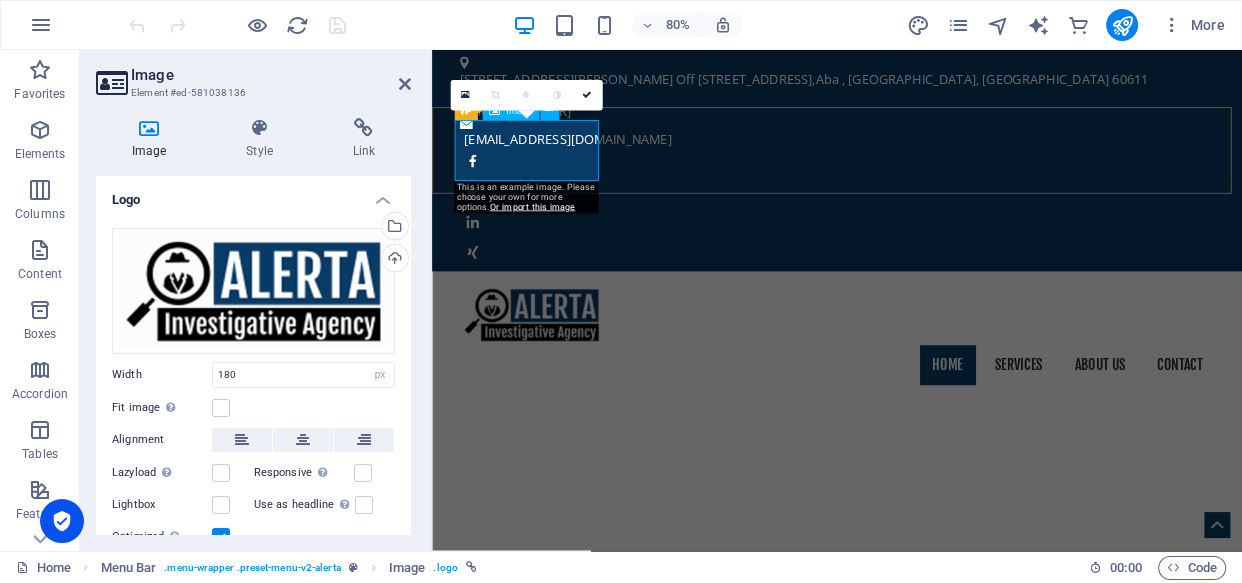 click at bounding box center (939, 381) 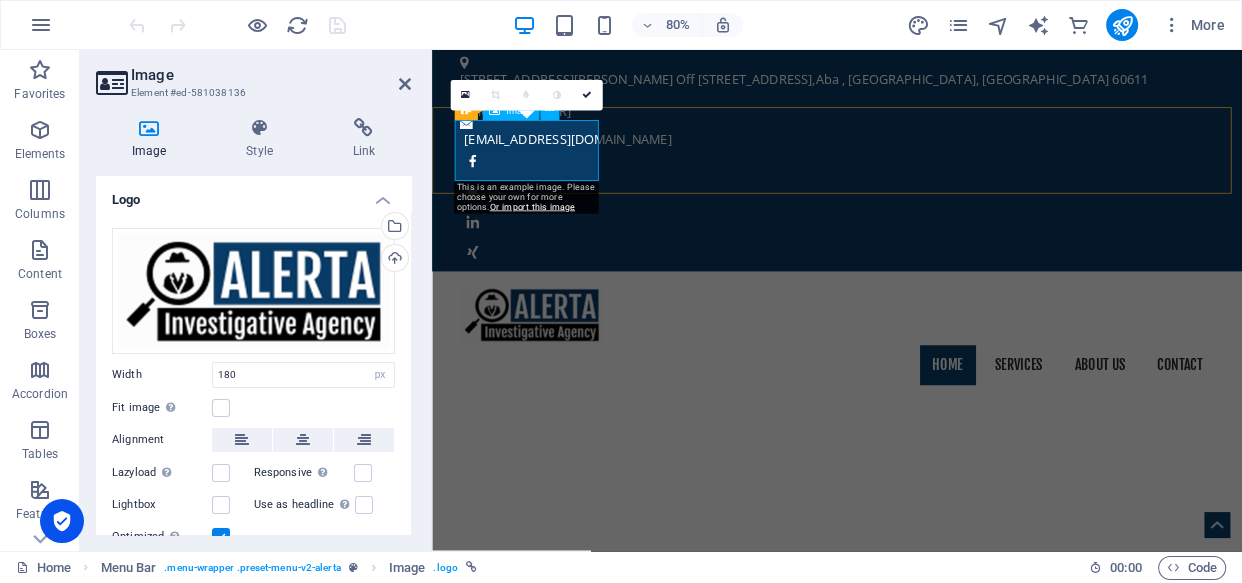 click at bounding box center (939, 381) 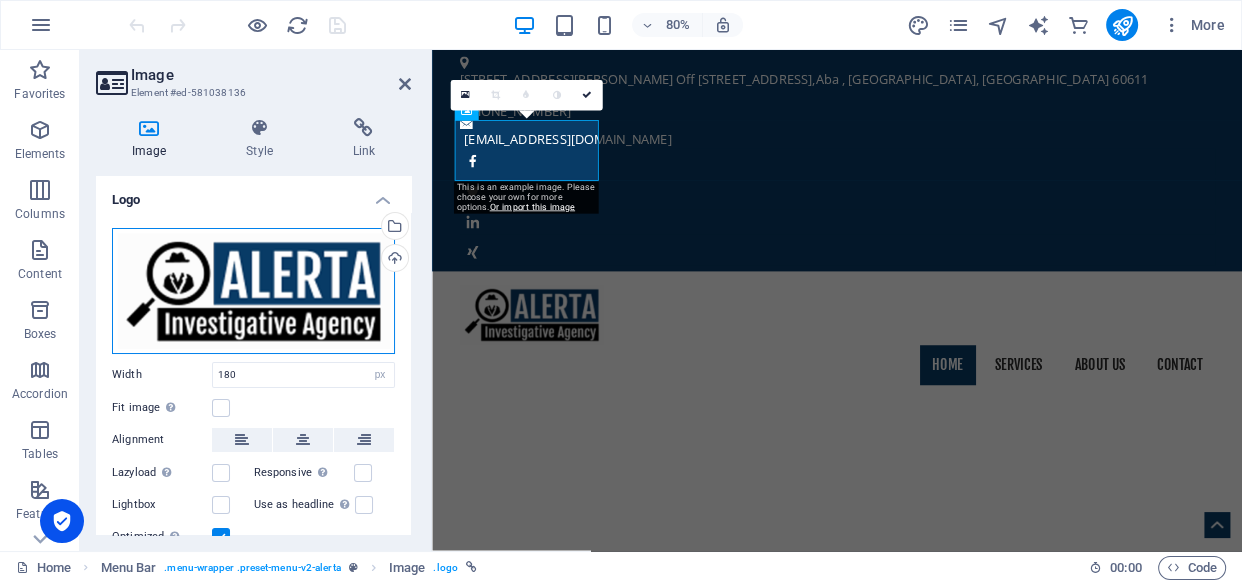 click on "Drag files here, click to choose files or select files from Files or our free stock photos & videos" at bounding box center (253, 291) 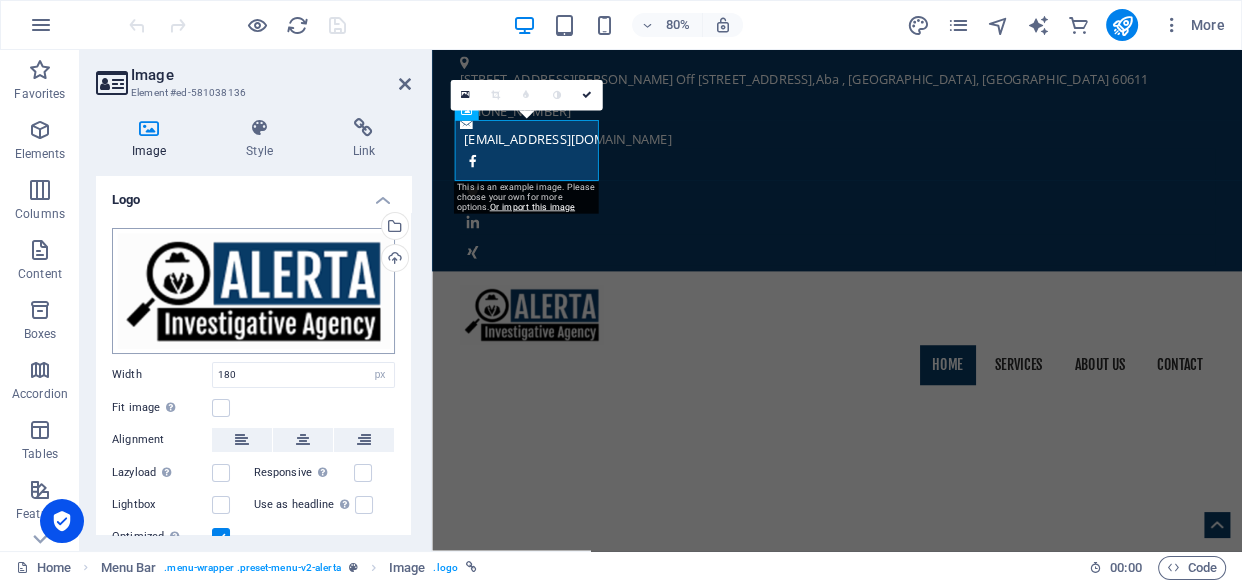click on "ELEGRAFIX INTEGRATED SERVICES Home Favorites Elements Columns Content Boxes Accordion Tables Features Images Slider Header Footer Forms Marketing Collections Commerce Image Element #ed-581038136 Image Style Link Logo Drag files here, click to choose files or select files from Files or our free stock photos & videos Select files from the file manager, stock photos, or upload file(s) Upload Width 180 Default auto px rem % em vh vw Fit image Automatically fit image to a fixed width and height Height Default auto px Alignment Lazyload Loading images after the page loads improves page speed. Responsive Automatically load retina image and smartphone optimized sizes. Lightbox Use as headline The image will be wrapped in an H1 headline tag. Useful for giving alternative text the weight of an H1 headline, e.g. for the logo. Leave unchecked if uncertain. Optimized Images are compressed to improve page speed. Position Direction Custom 50 px" at bounding box center [621, 291] 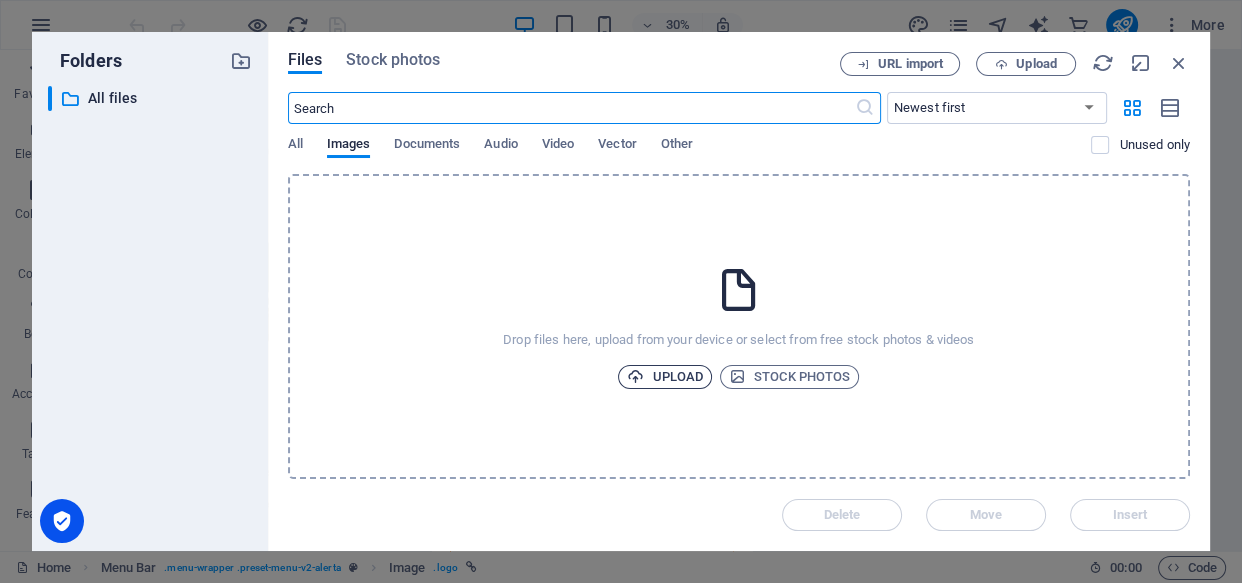 click on "Upload" at bounding box center (665, 377) 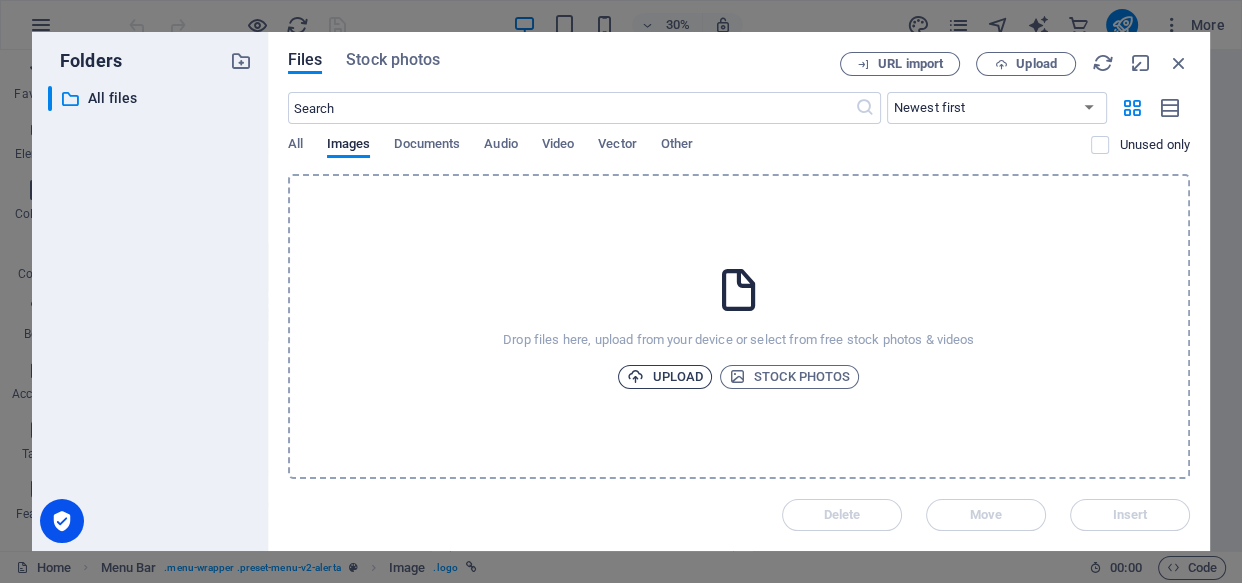 click on "Upload" at bounding box center (665, 377) 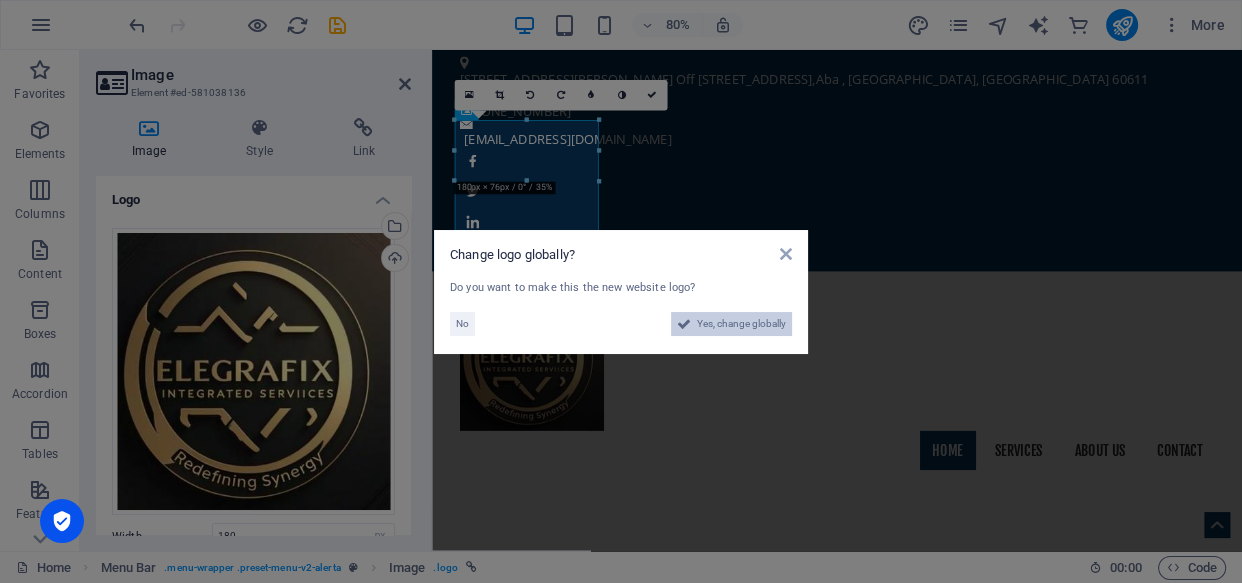 drag, startPoint x: 732, startPoint y: 330, endPoint x: 756, endPoint y: 730, distance: 400.71936 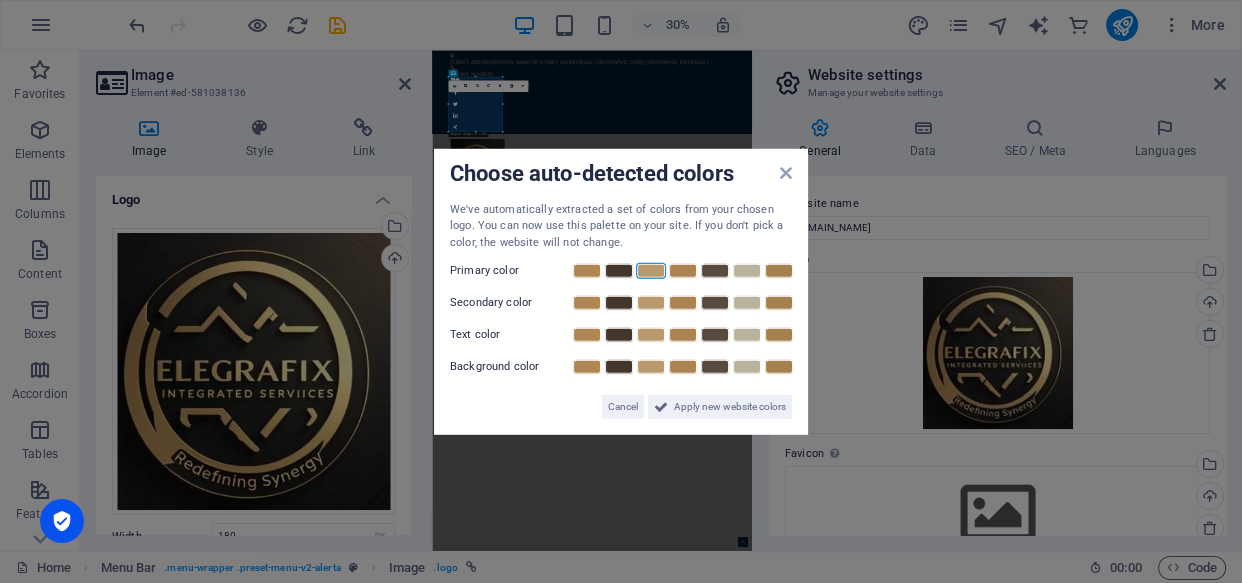 click at bounding box center (651, 271) 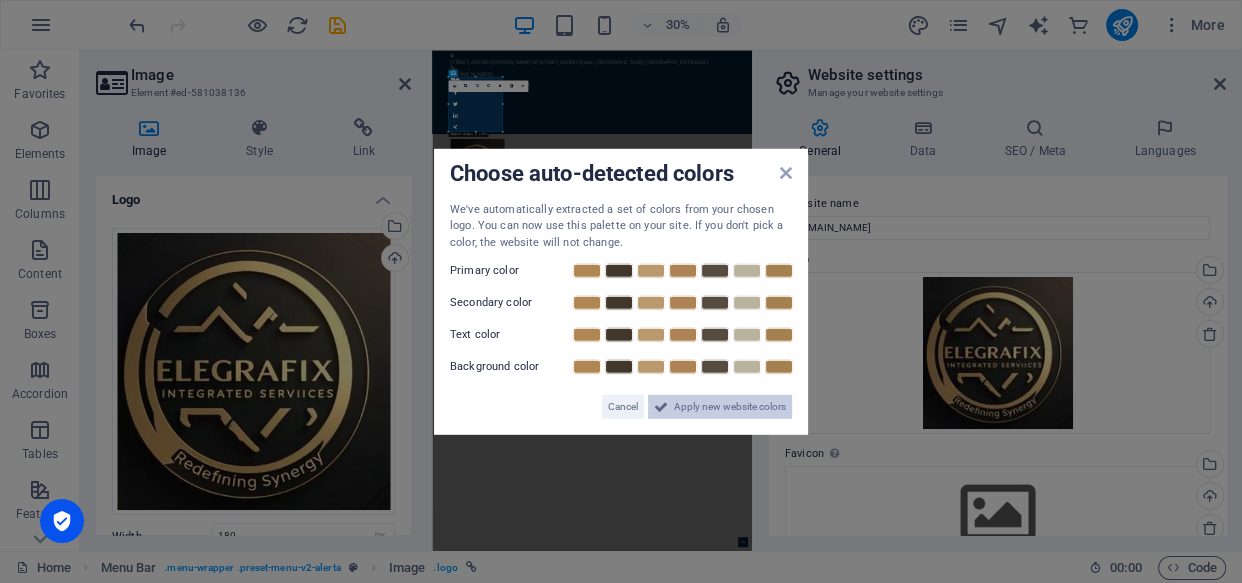 click on "Apply new website colors" at bounding box center (730, 407) 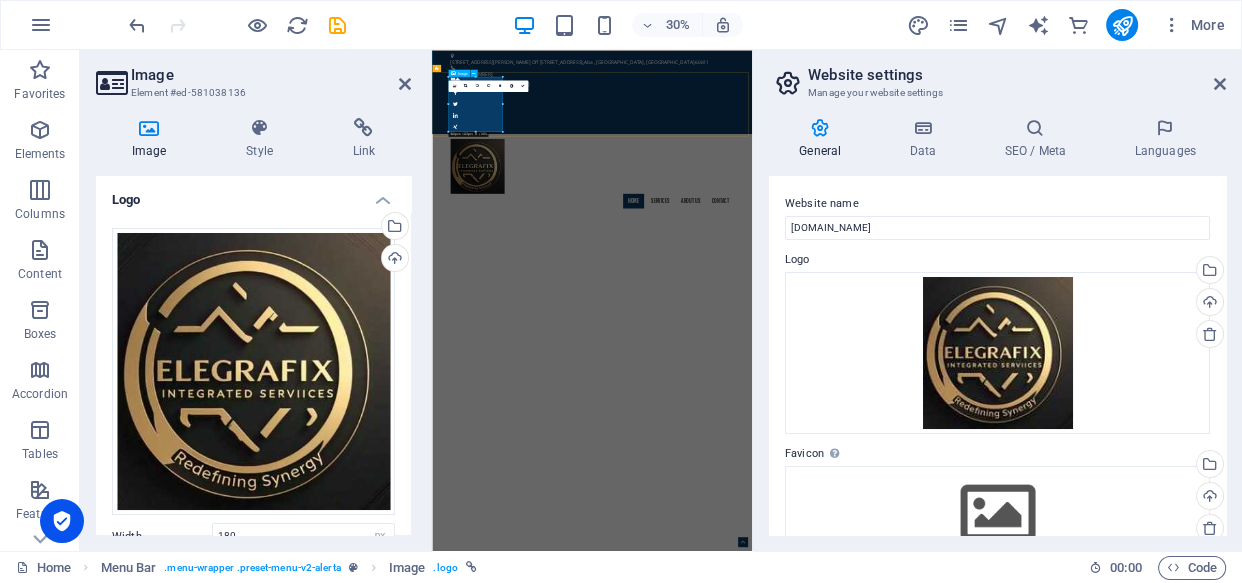 click at bounding box center (966, 434) 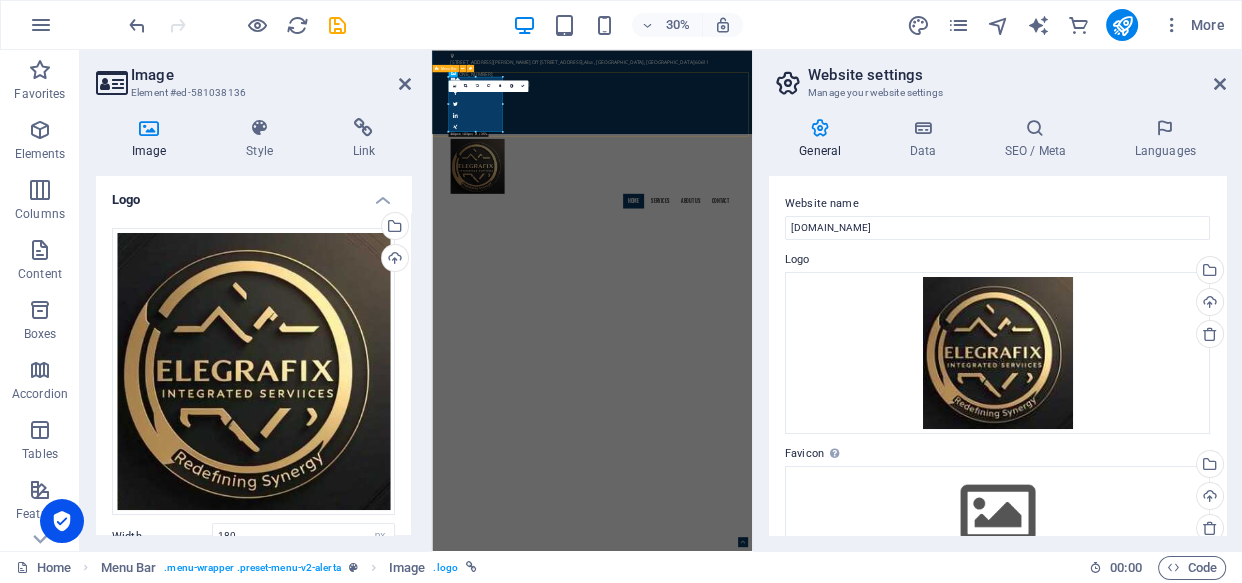 drag, startPoint x: 879, startPoint y: 155, endPoint x: 455, endPoint y: 231, distance: 430.75748 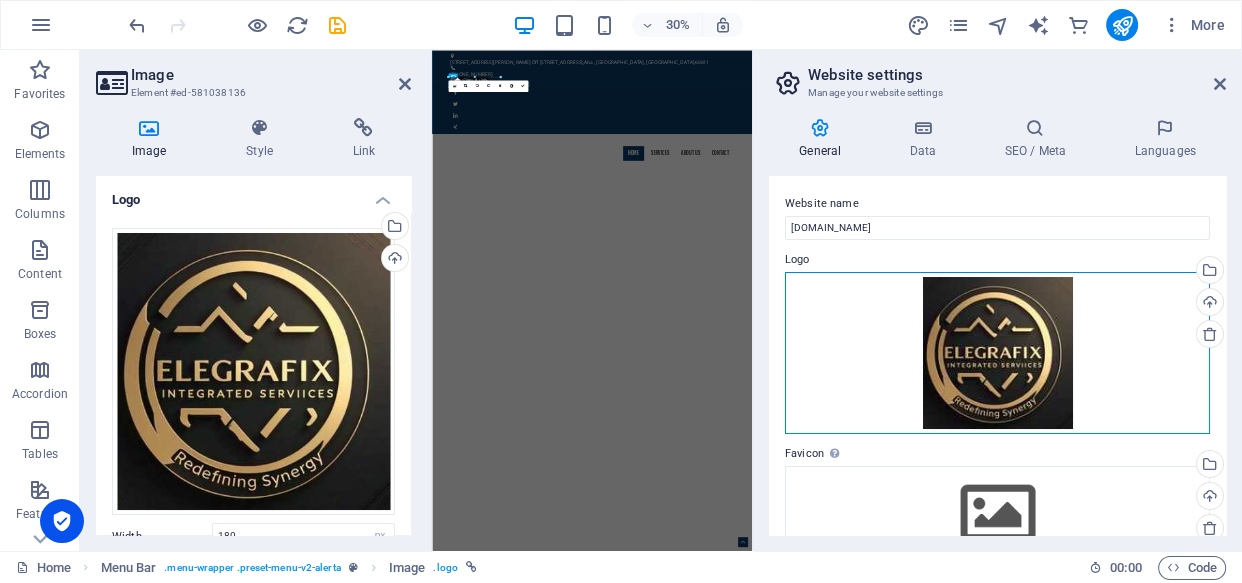 click on "Drag files here, click to choose files or select files from Files or our free stock photos & videos" at bounding box center (997, 353) 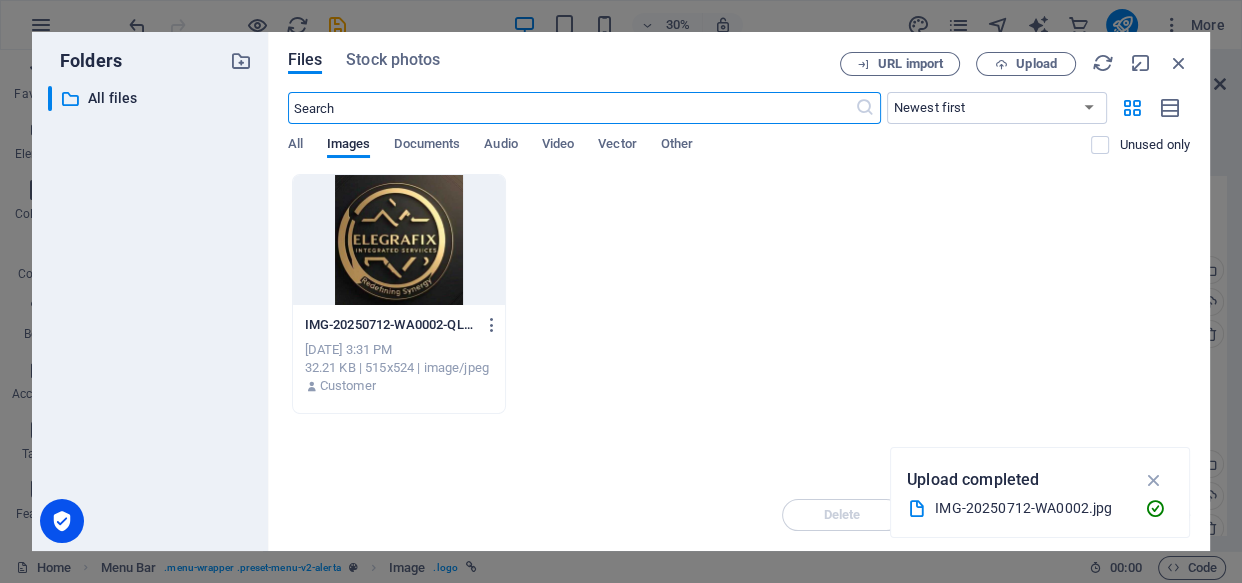 scroll, scrollTop: 439, scrollLeft: 0, axis: vertical 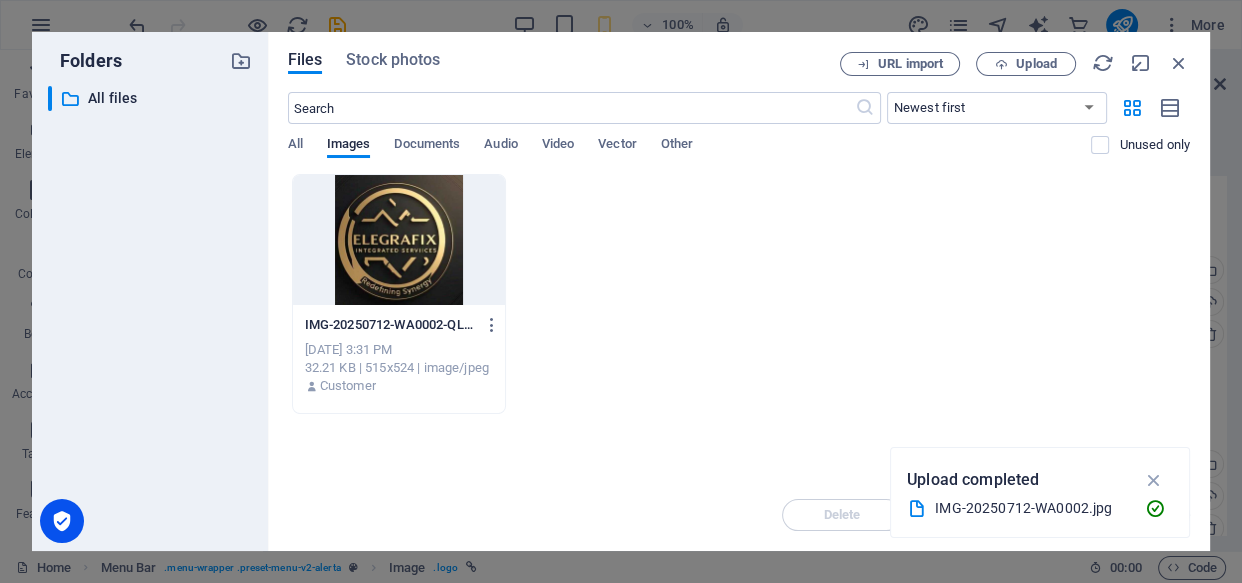 click at bounding box center (399, 240) 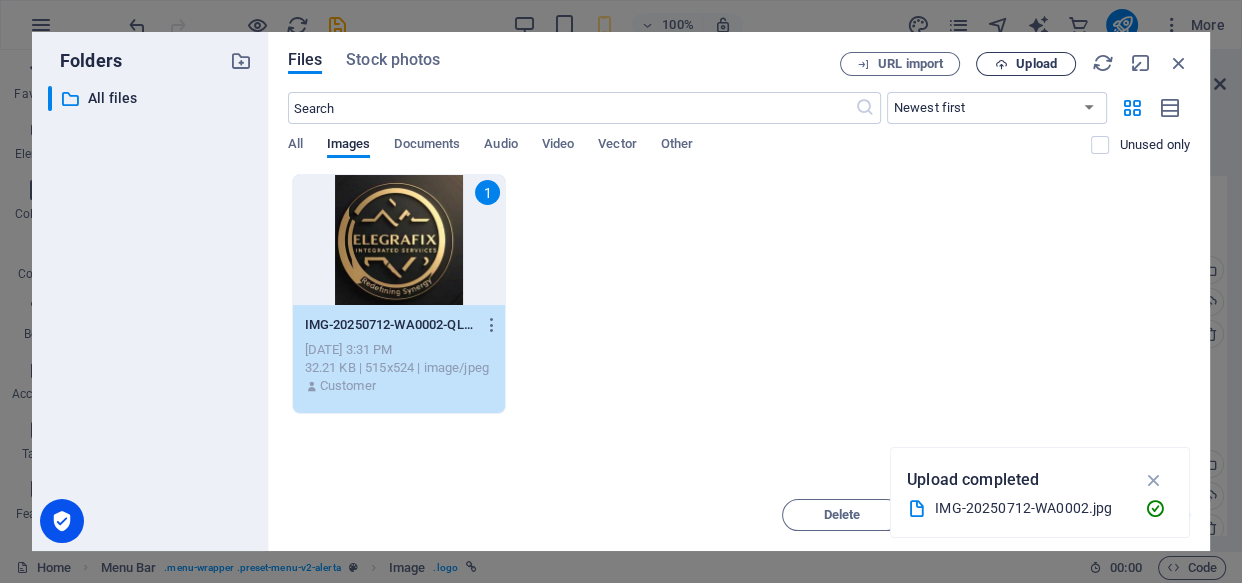 click on "Upload" at bounding box center [1036, 64] 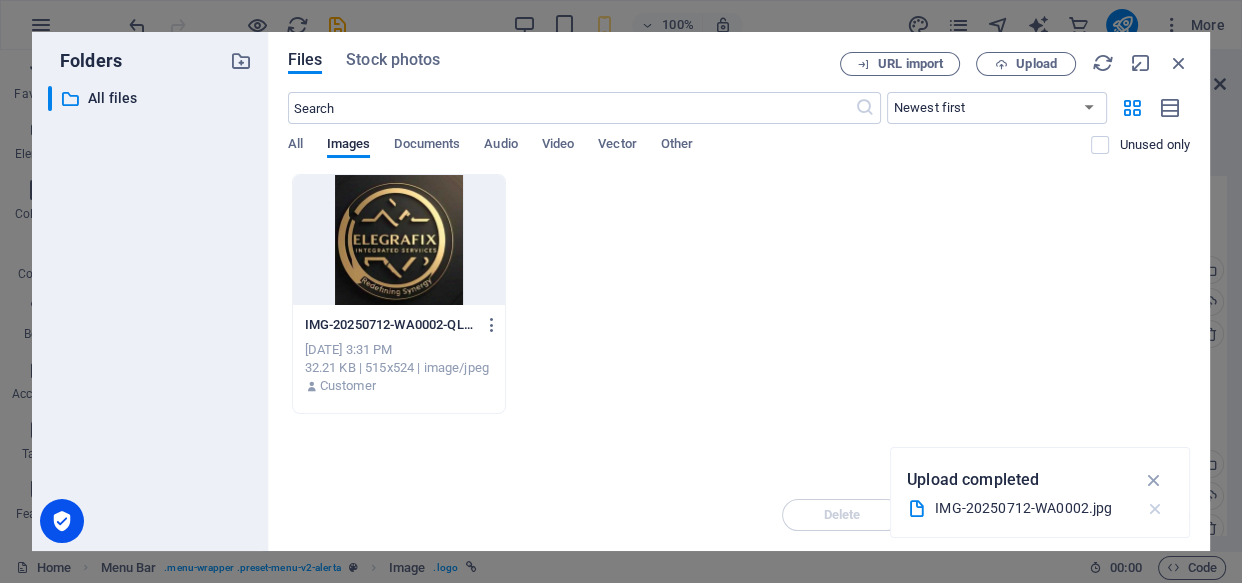 click at bounding box center (1154, 509) 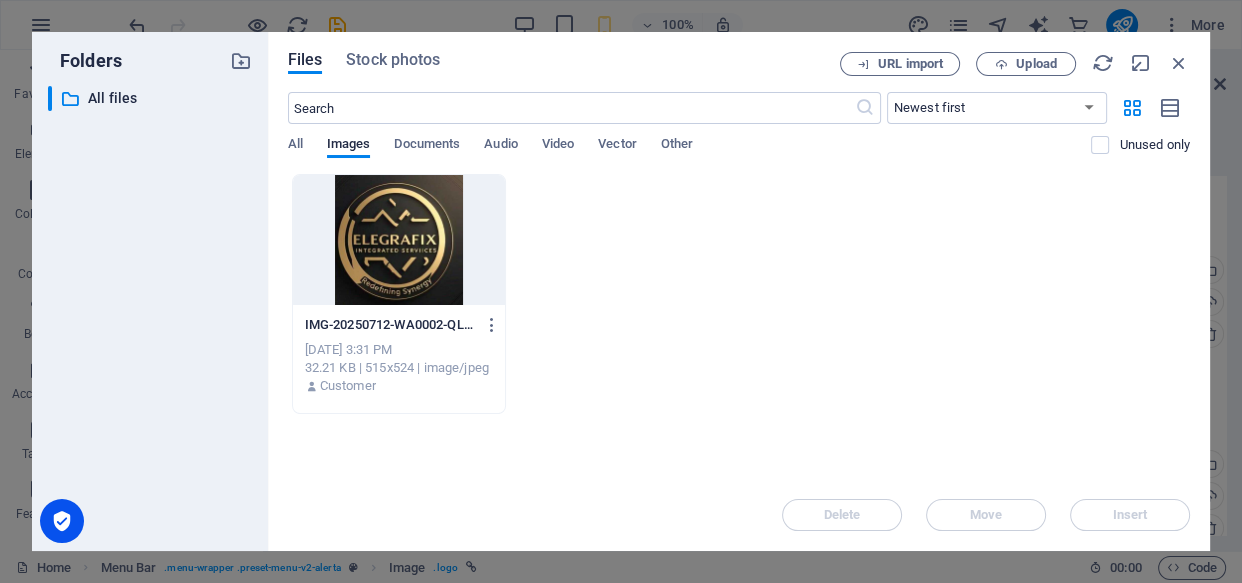 click at bounding box center [399, 240] 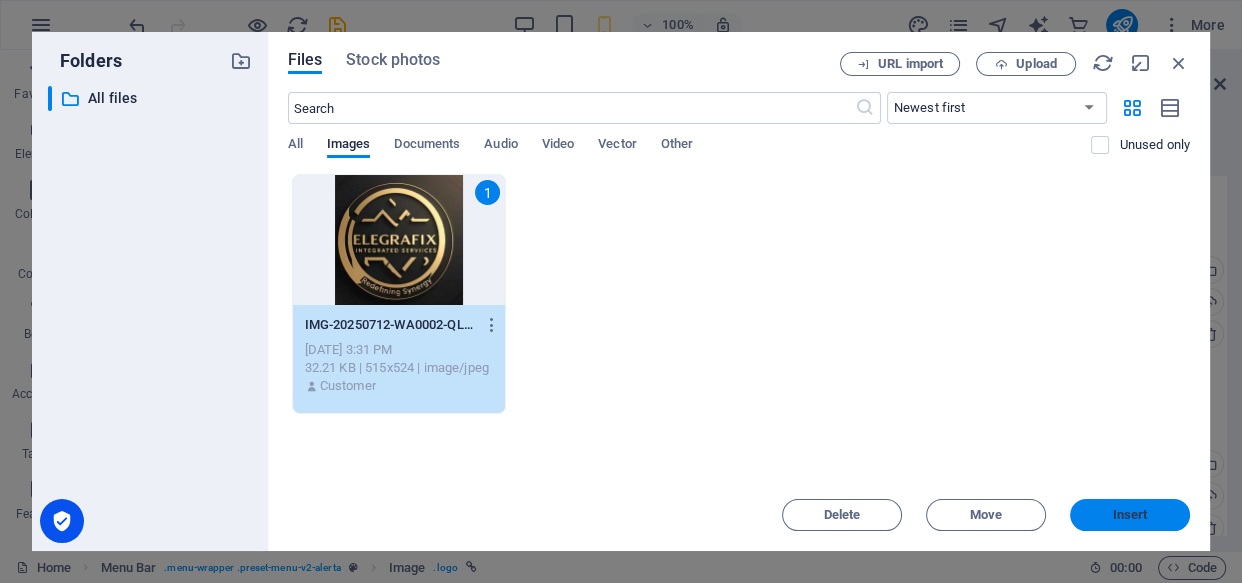 click on "Insert" at bounding box center (1130, 515) 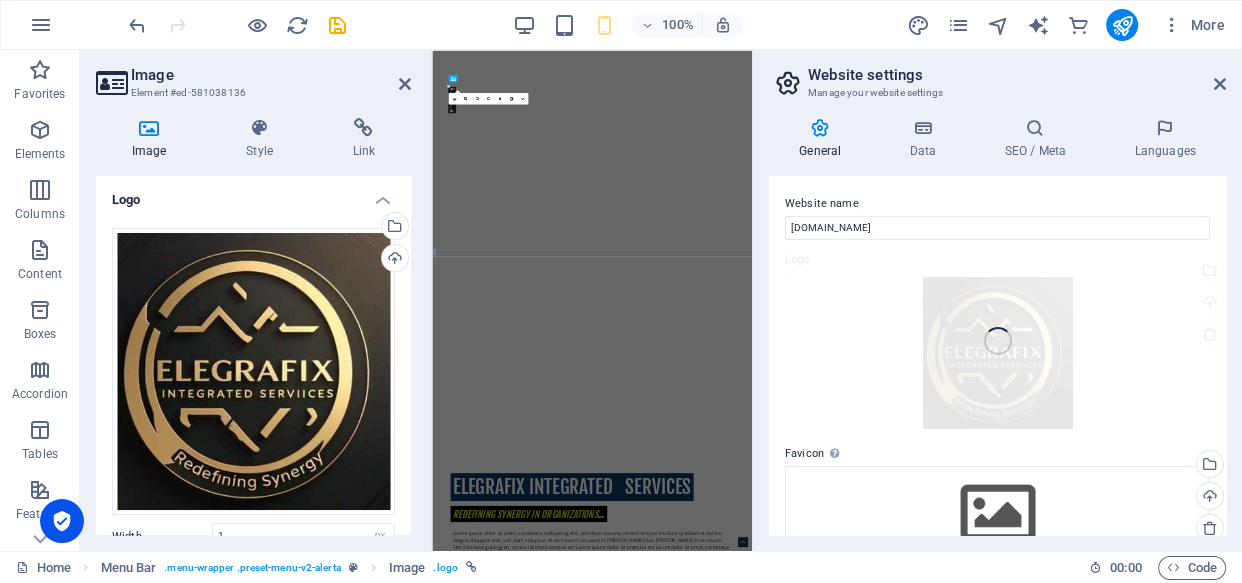 scroll, scrollTop: 0, scrollLeft: 0, axis: both 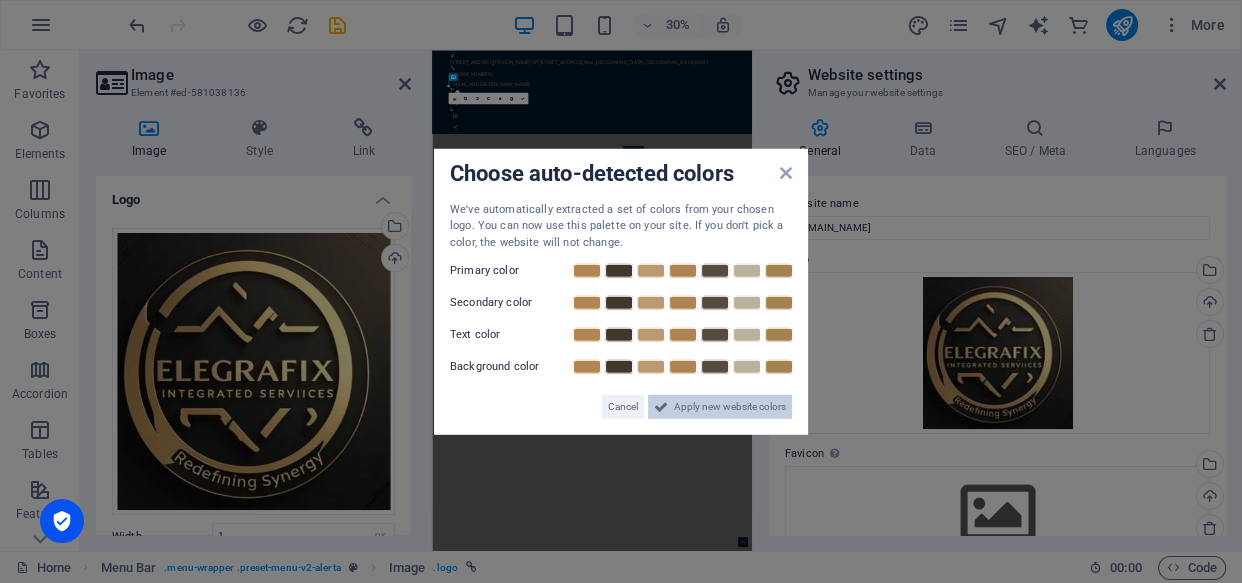 click on "Apply new website colors" at bounding box center [730, 407] 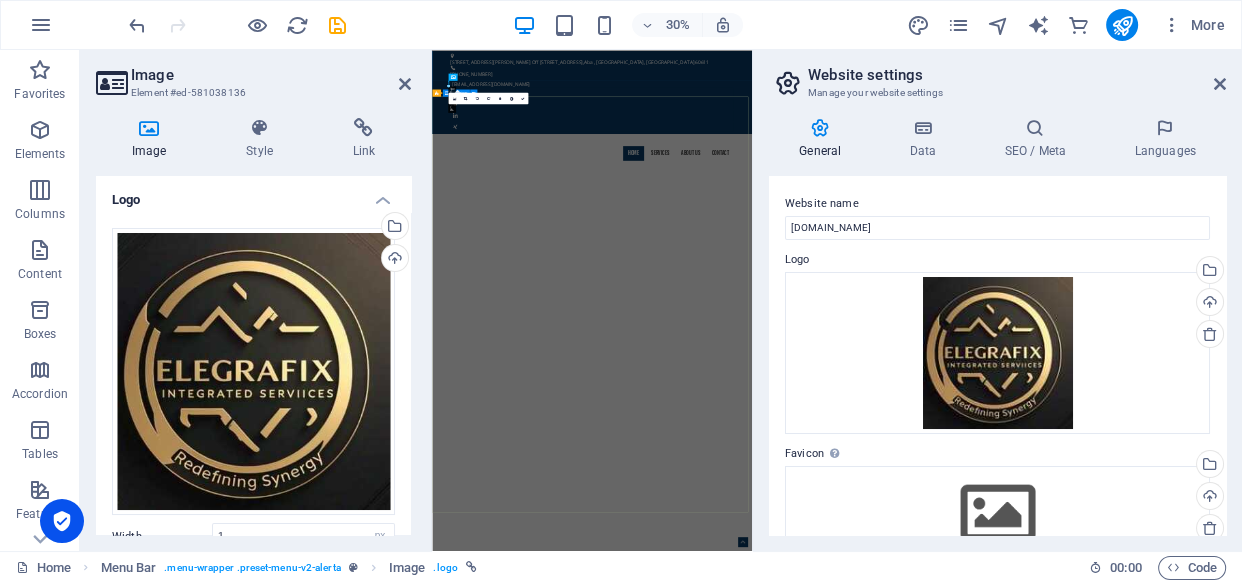 click on "ELEGRAFIX INTEGRATED   SERVICES REDEFINING SYNERGY IN ORGANIZATIONS ... Lorem ipsum dolor sit amet, consetetur sadipscing elitr, sed diam nonumy eirmod tempor invidunt ut labore et dolore magna aliquyam erat, sed diam voluptua. At vero eos et accusam et justo duo dolores et ea rebum. Stet clita kasd gubergren, no sea takimata sanctus est Lorem ipsum dolor sit amet.Lorem ipsum dolor sit amet, consetetur sadipscing elitr, sed diam nonumy eirmod tempor invidunt ut labore et dolore magna aliquyam erat, sed diam voluptua. Learn more ​​​​ REQUEST A QUOTE   I have read and understand the privacy policy. Unreadable? Regenerate Send" at bounding box center (965, 2367) 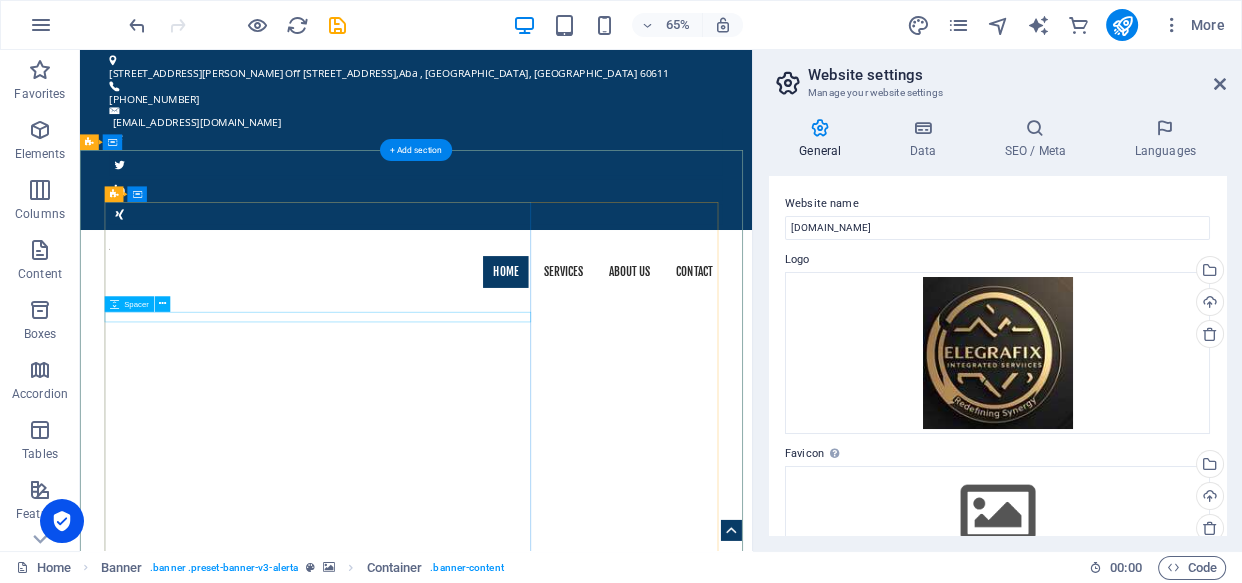 click at bounding box center (597, 1998) 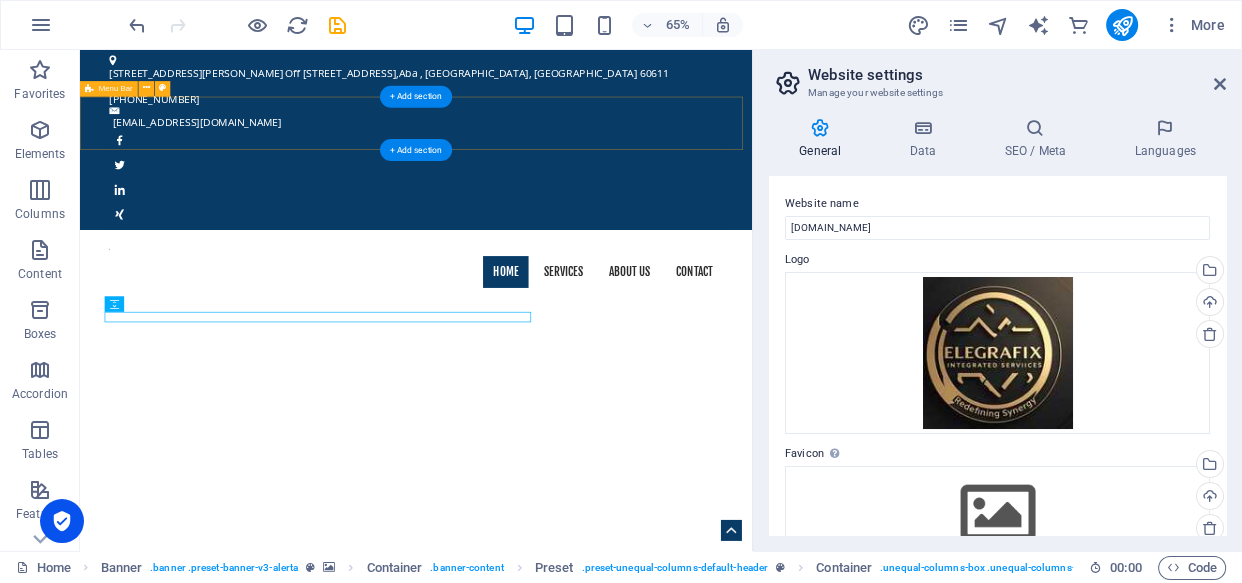 click on "Home Services About us Contact" at bounding box center (597, 380) 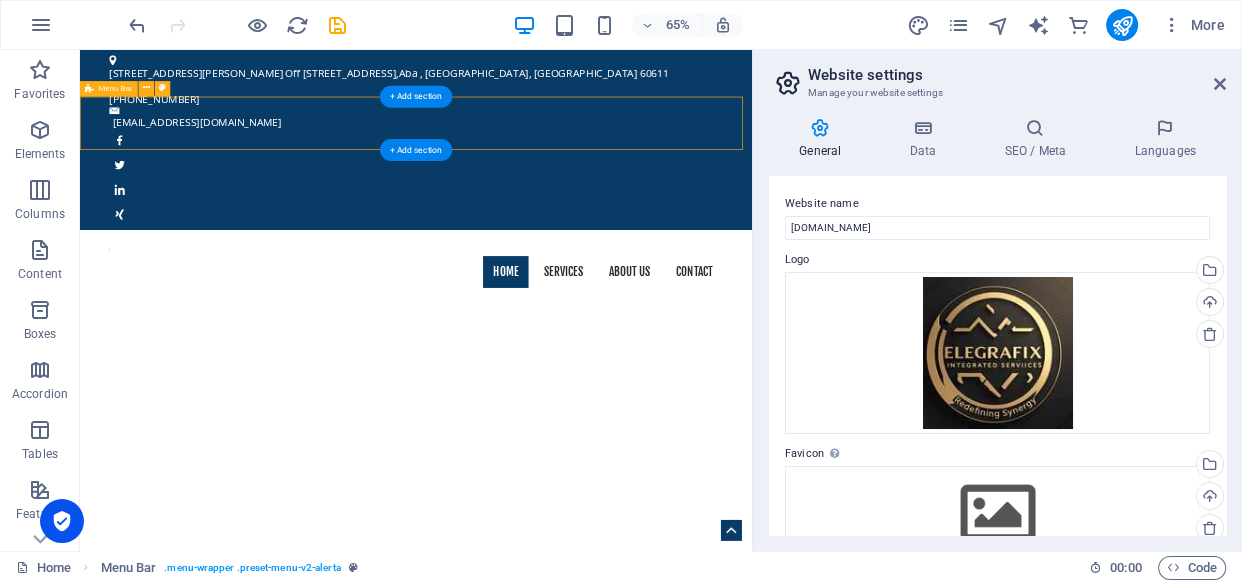 click on "Home Services About us Contact" at bounding box center [597, 380] 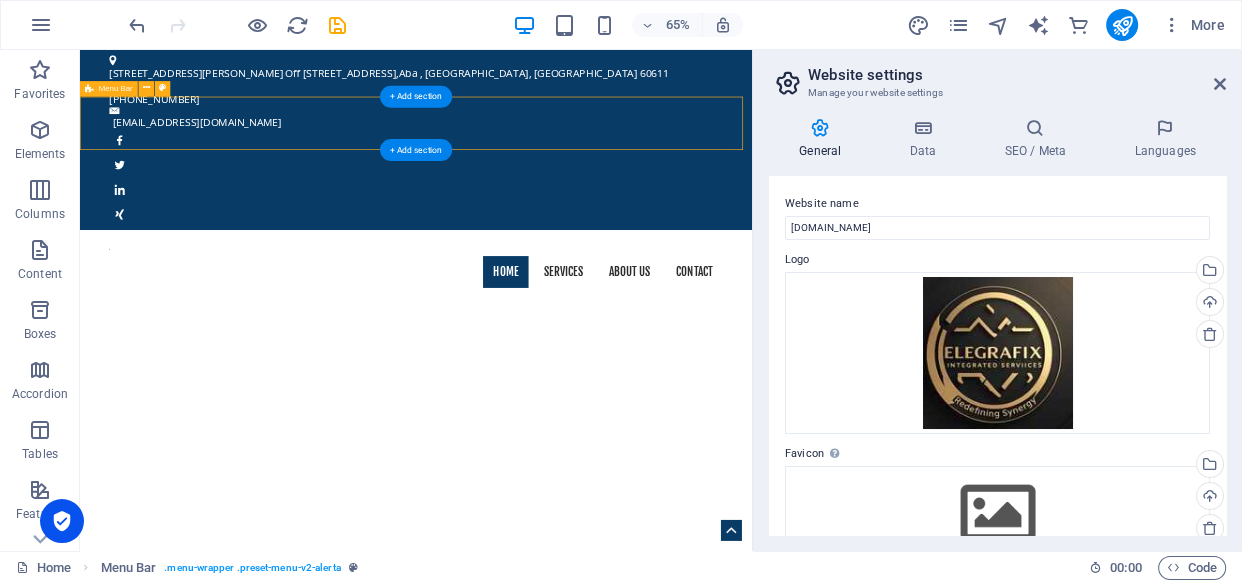 click on "Home Services About us Contact" at bounding box center (597, 380) 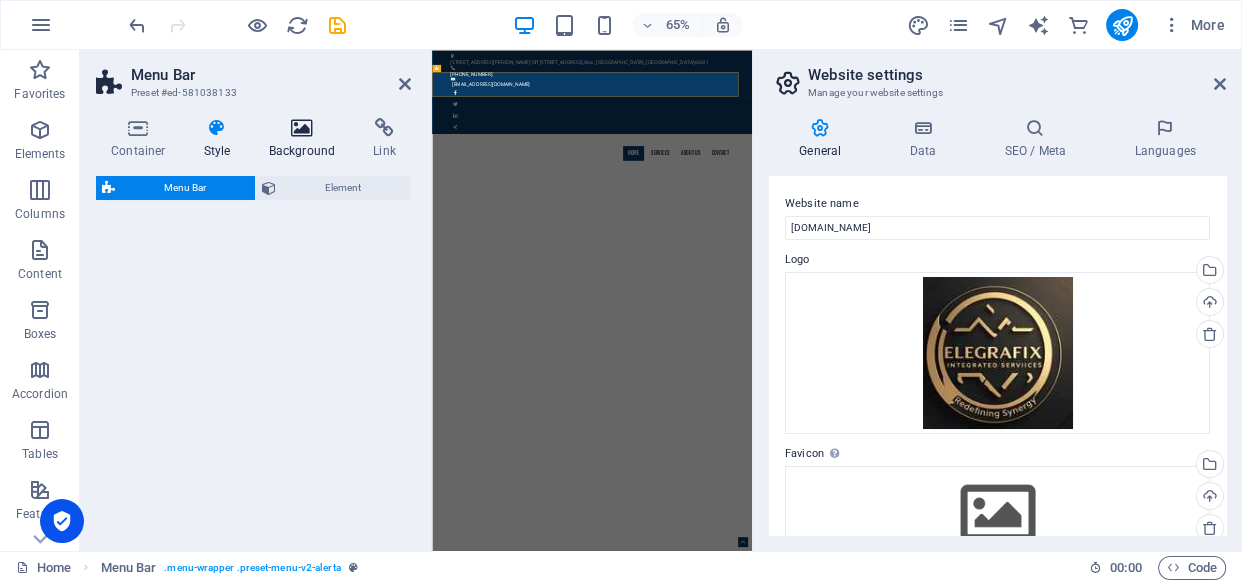 select on "rem" 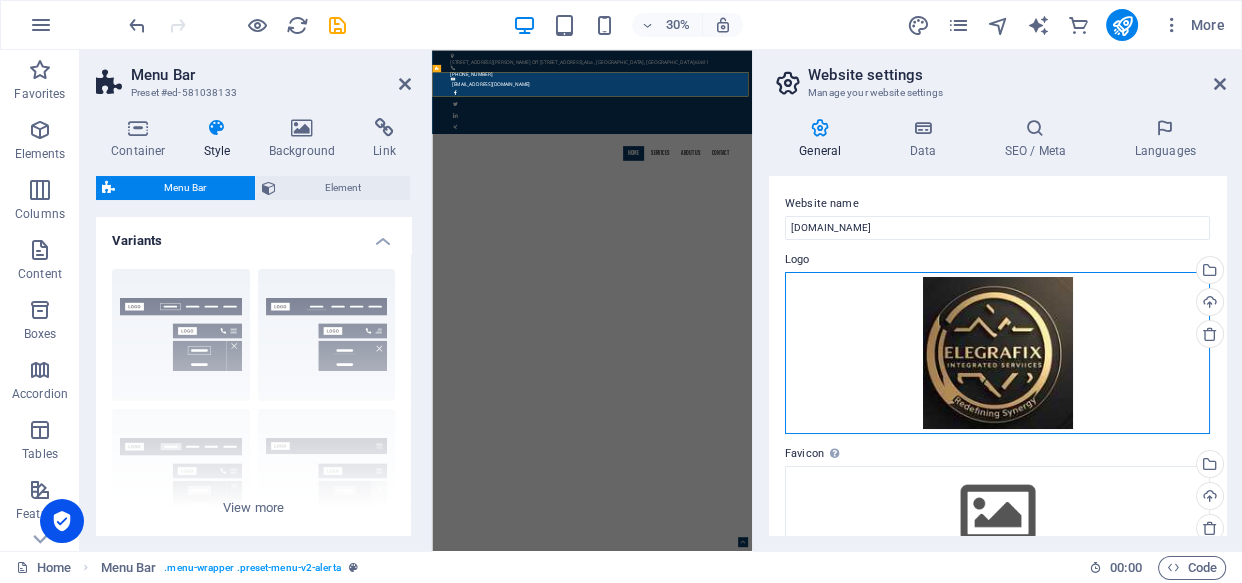 click on "Drag files here, click to choose files or select files from Files or our free stock photos & videos" at bounding box center (997, 353) 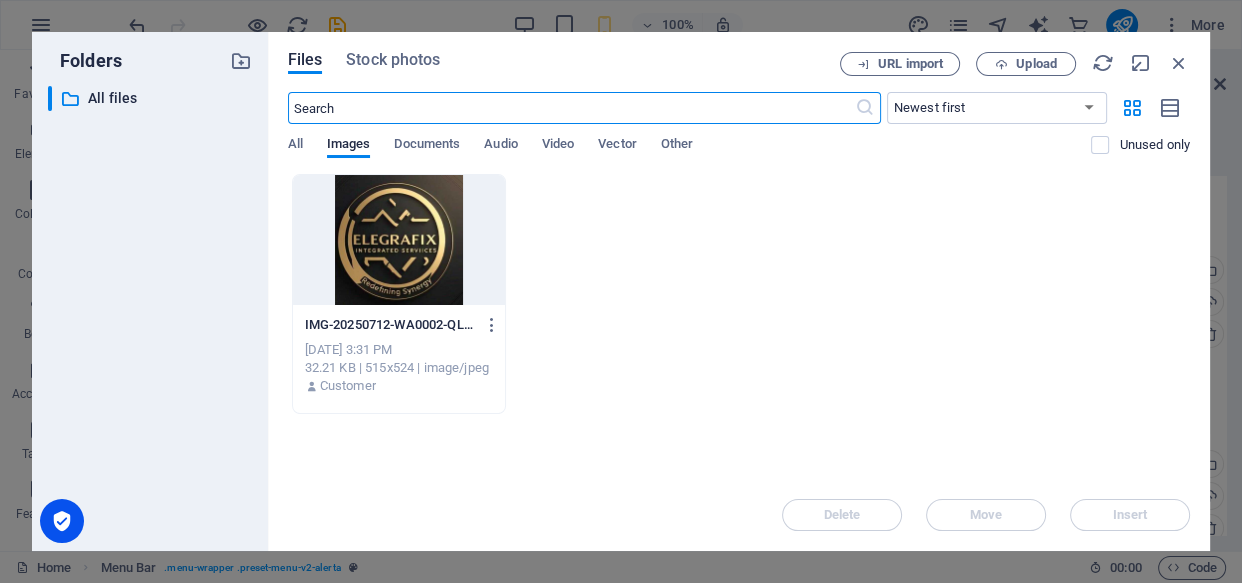scroll, scrollTop: 462, scrollLeft: 0, axis: vertical 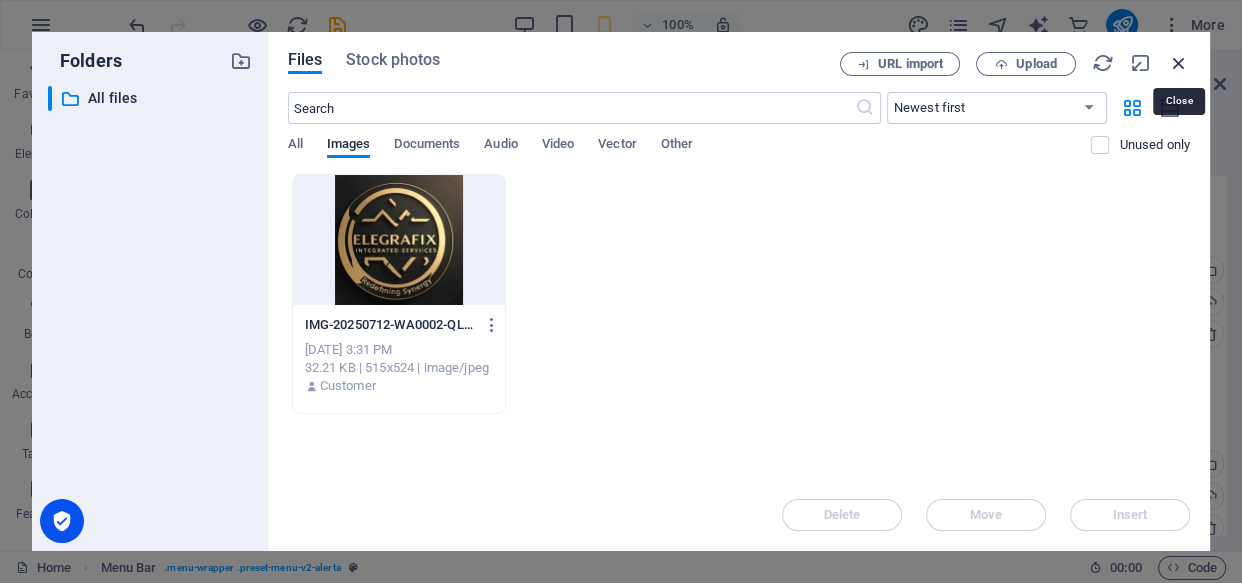 click at bounding box center [1179, 63] 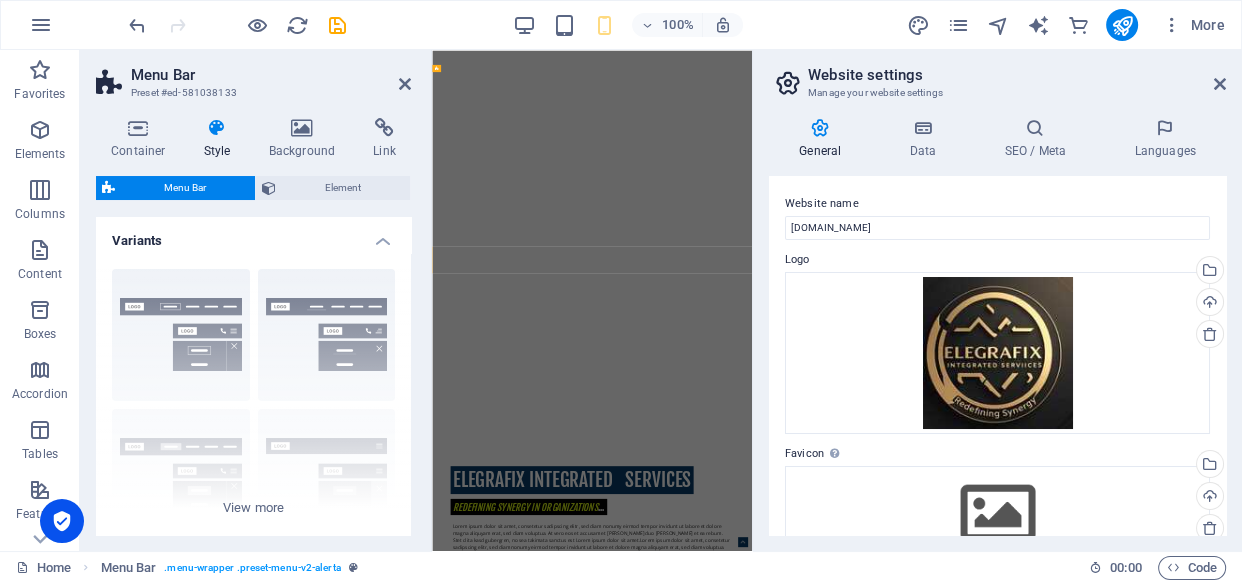 type on "1" 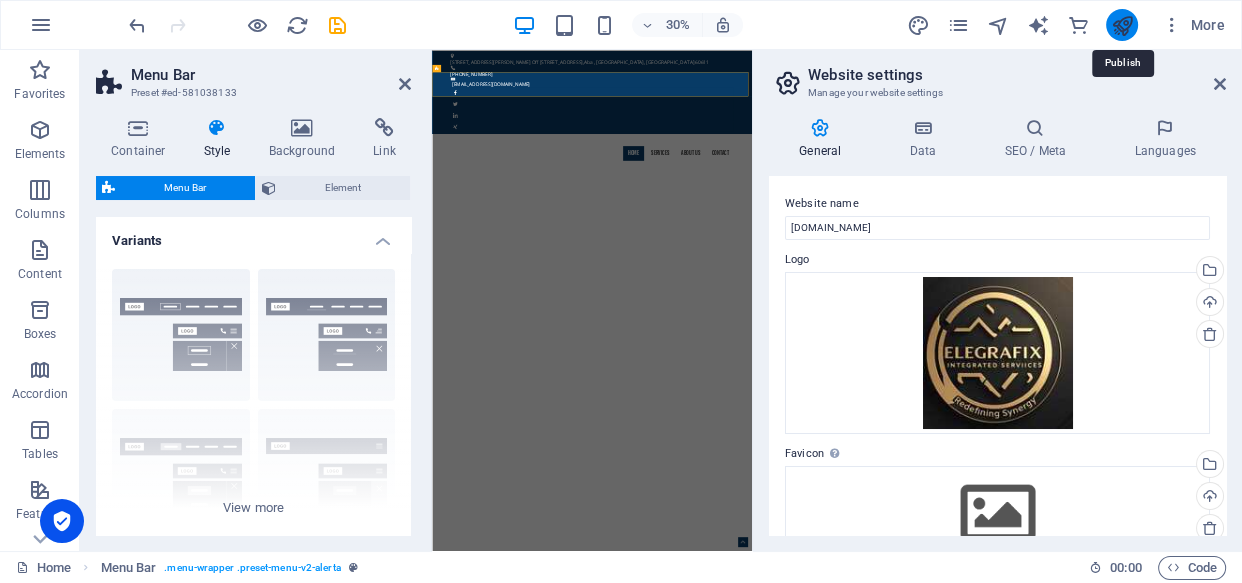 click at bounding box center [1121, 25] 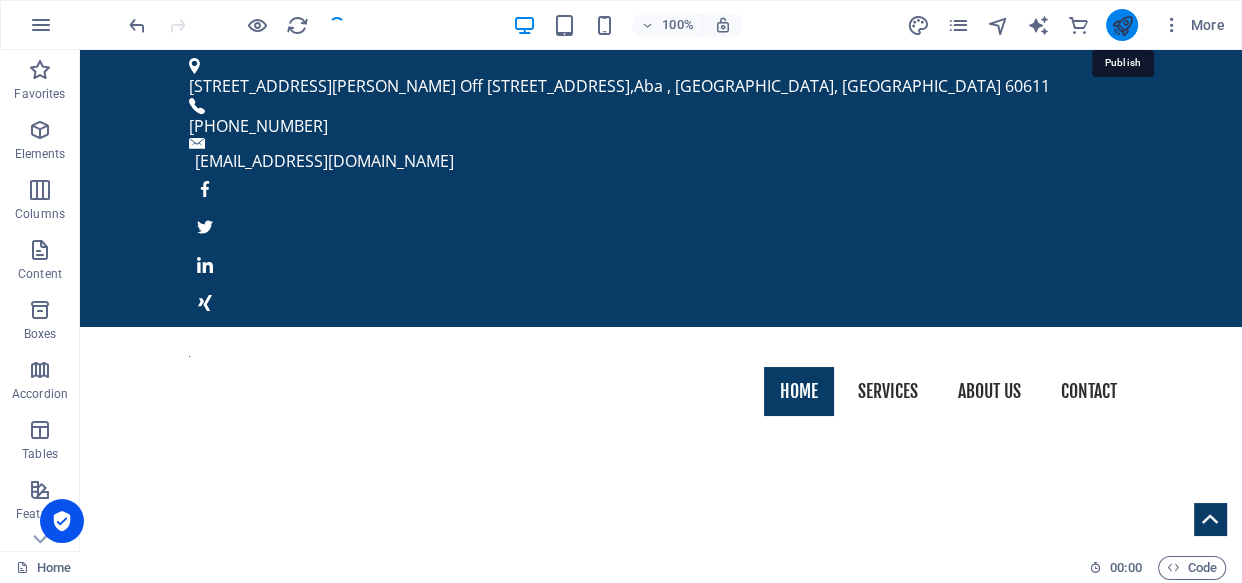 click at bounding box center [1121, 25] 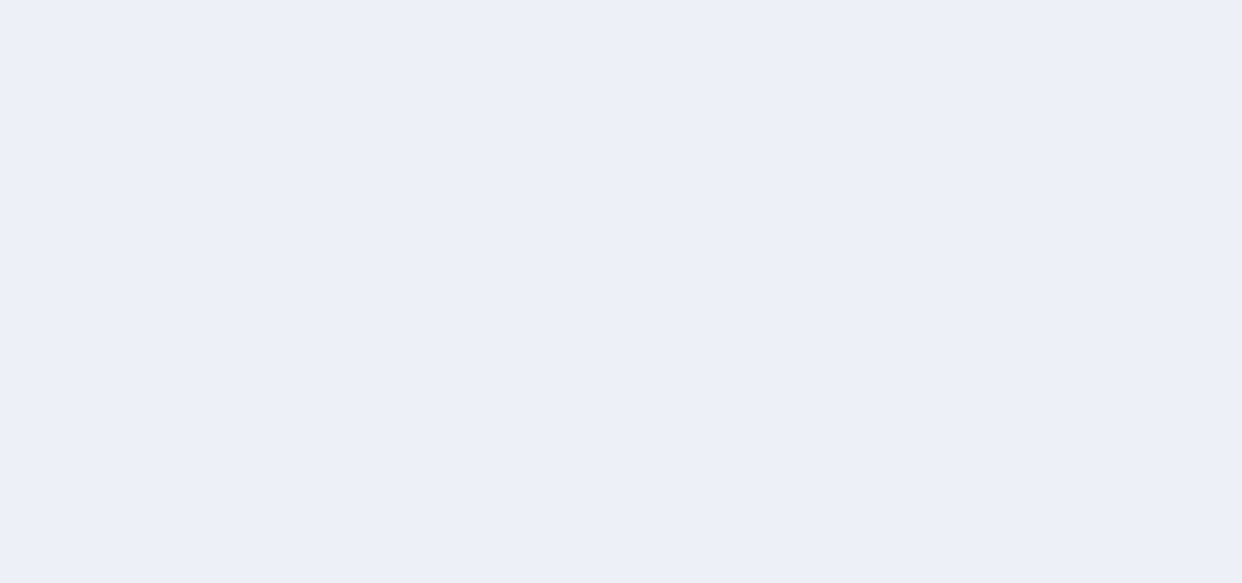 scroll, scrollTop: 0, scrollLeft: 0, axis: both 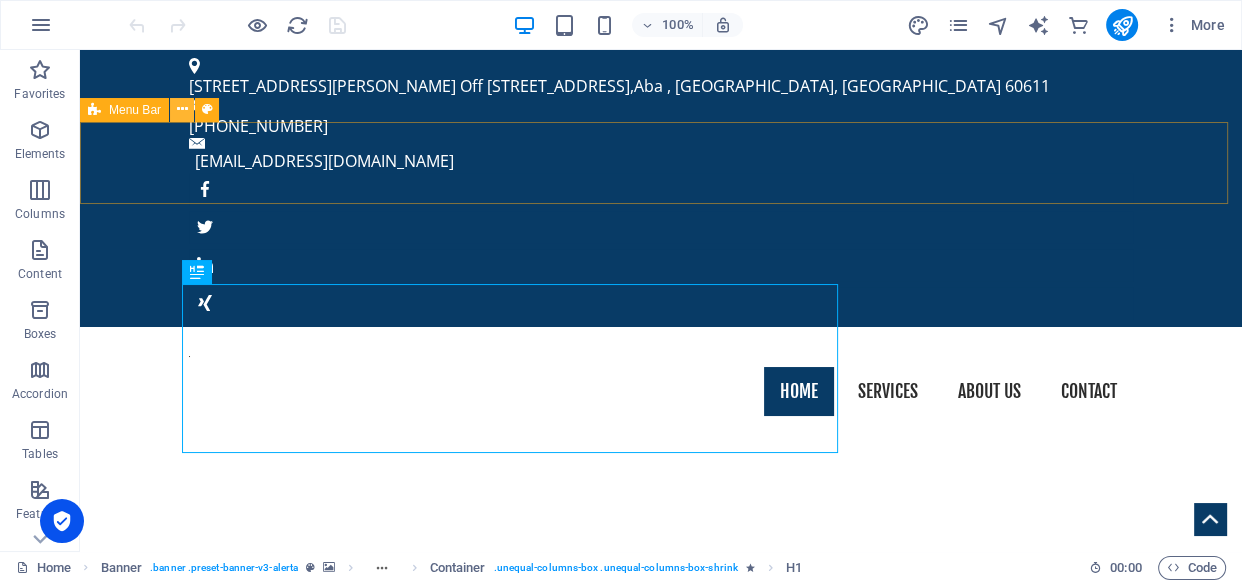 click at bounding box center (182, 109) 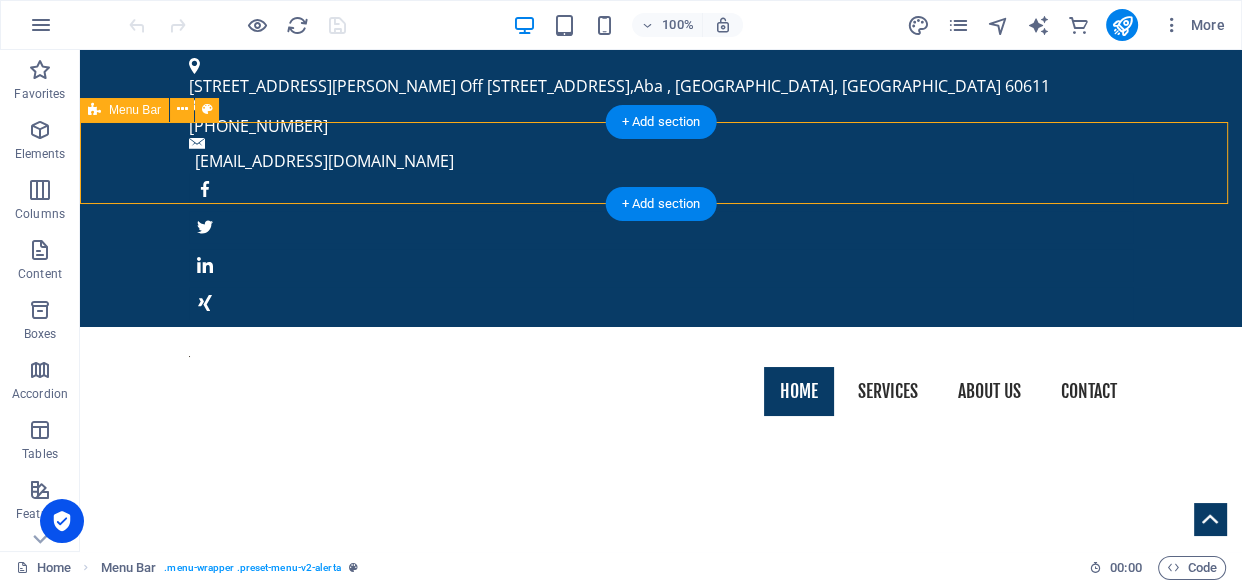 click on "Home Services About us Contact" at bounding box center (661, 380) 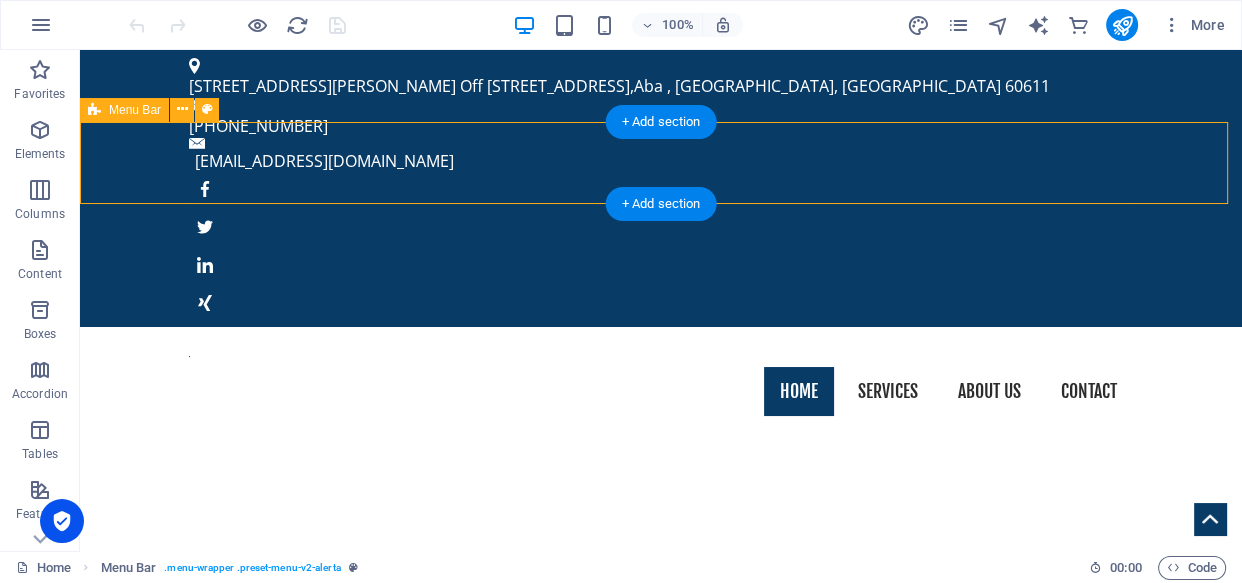 click on "Home Services About us Contact" at bounding box center (661, 380) 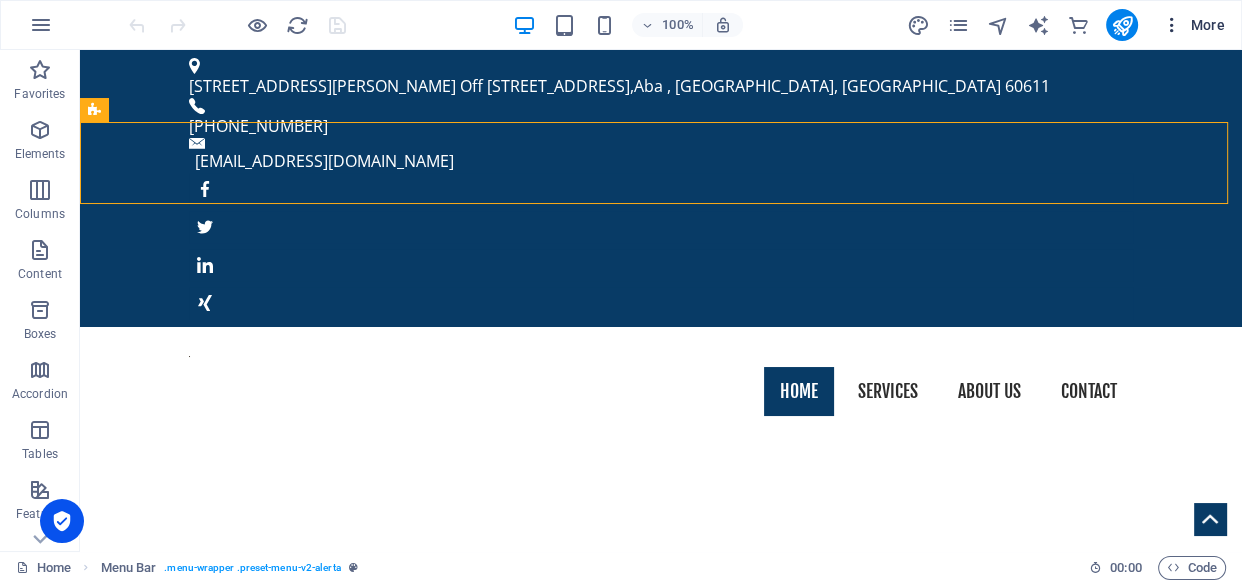 click on "More" at bounding box center [1193, 25] 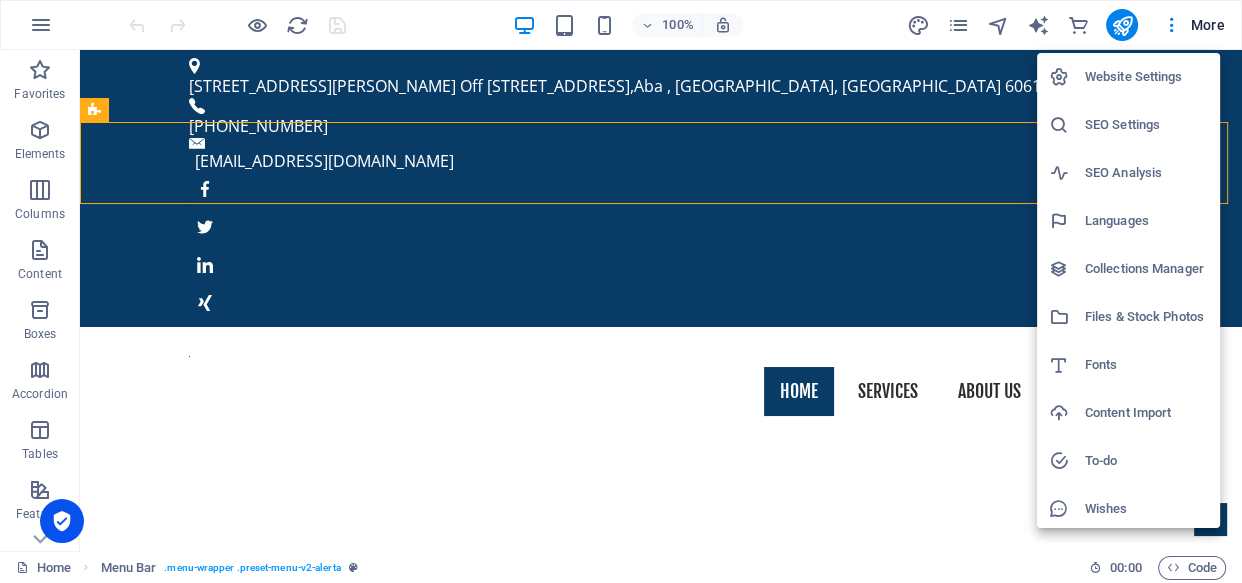 click at bounding box center (621, 291) 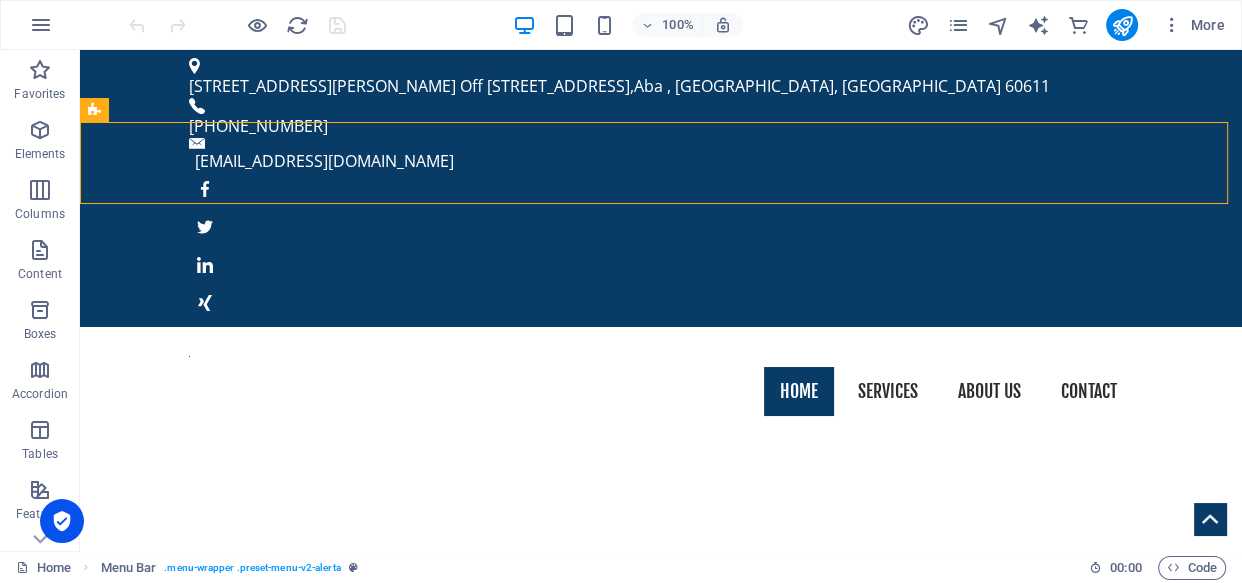 click at bounding box center (1172, 25) 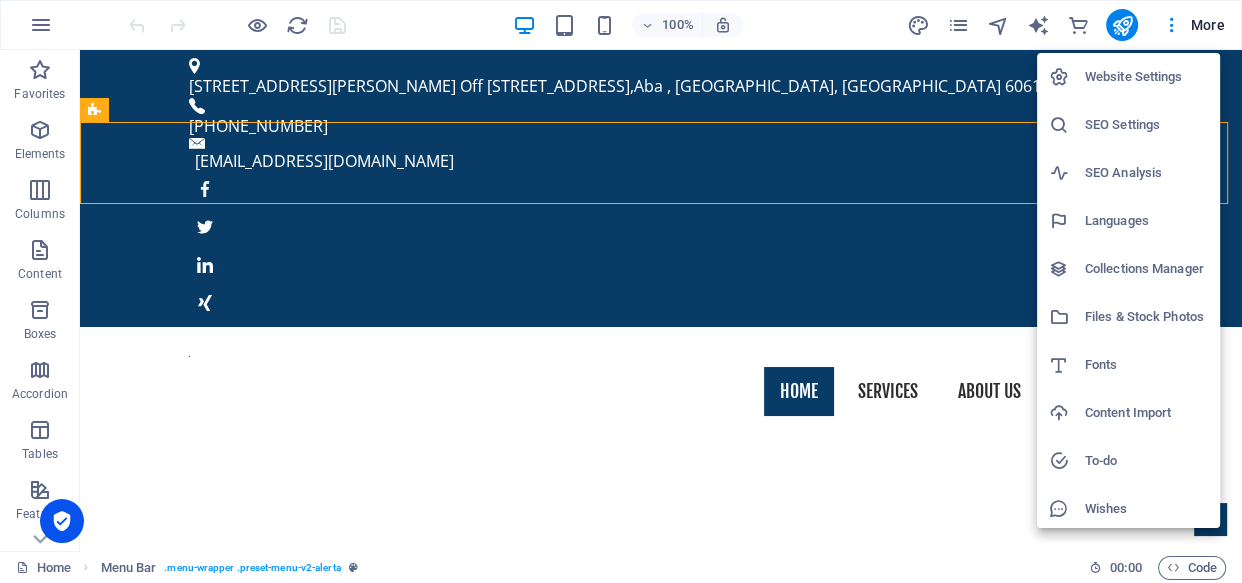 click at bounding box center [621, 291] 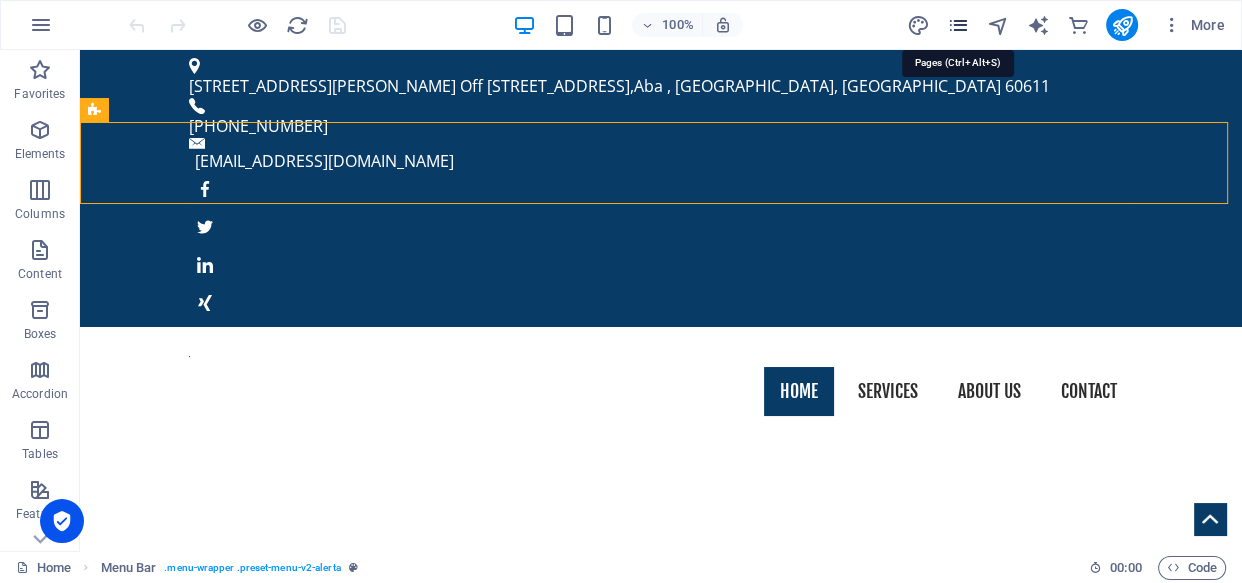 click at bounding box center (957, 25) 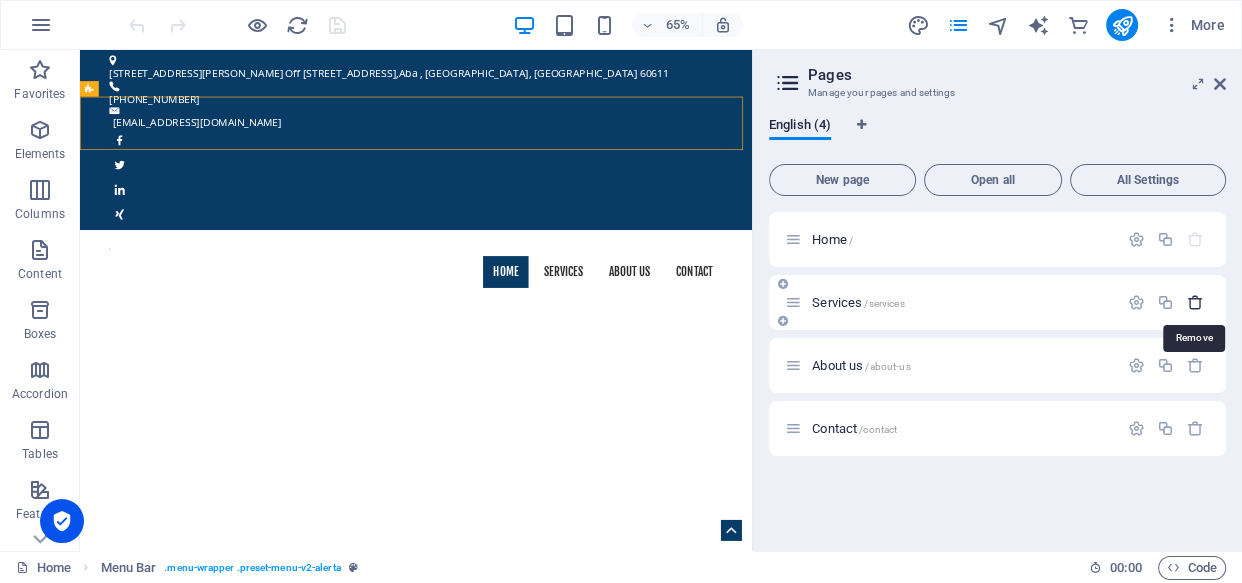 click at bounding box center (1195, 302) 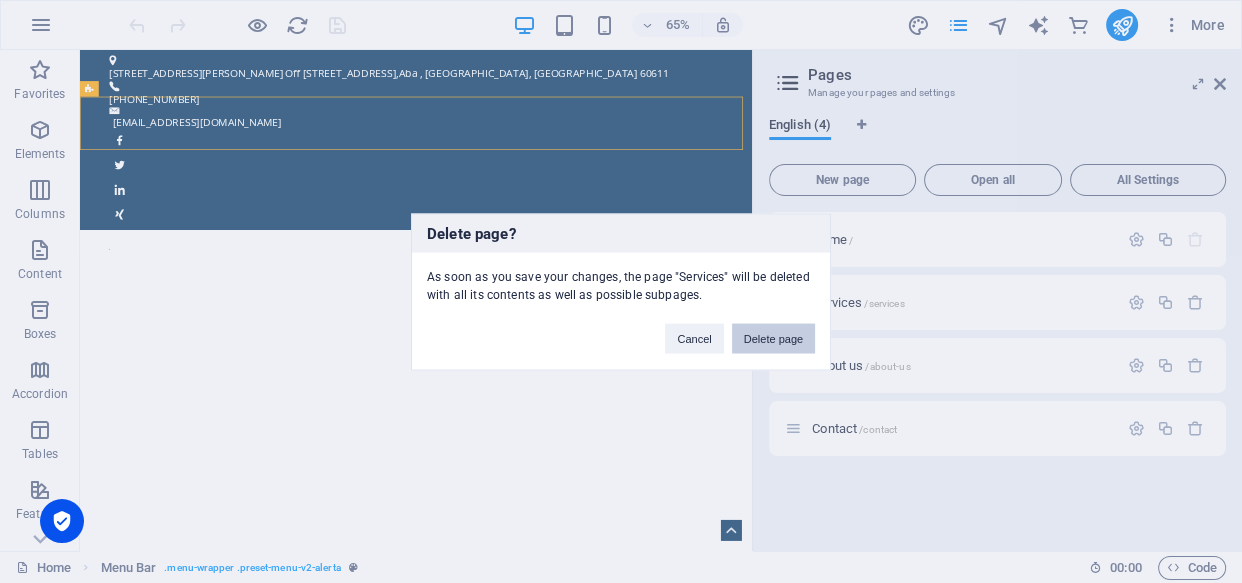 click on "Delete page" at bounding box center (773, 338) 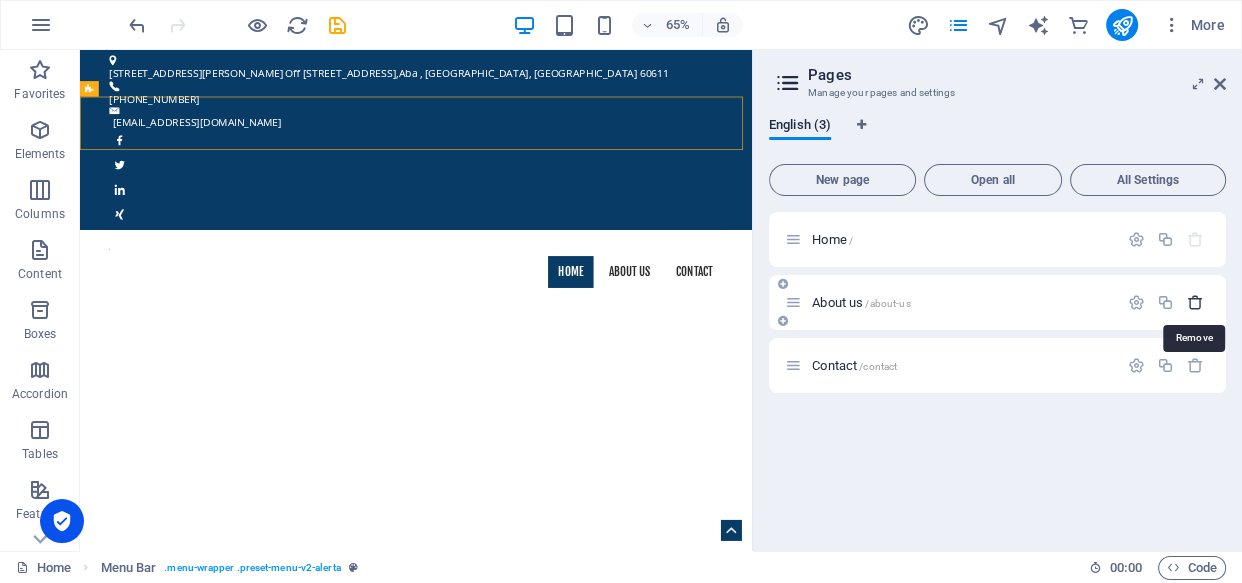 click at bounding box center [1195, 302] 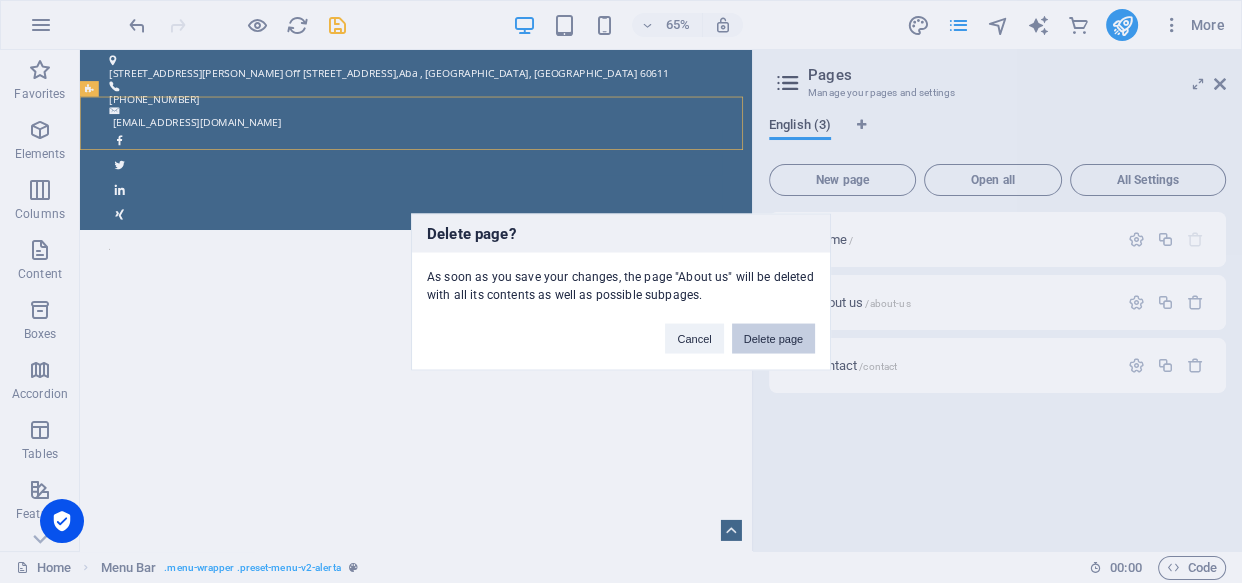 click on "Delete page" at bounding box center [773, 338] 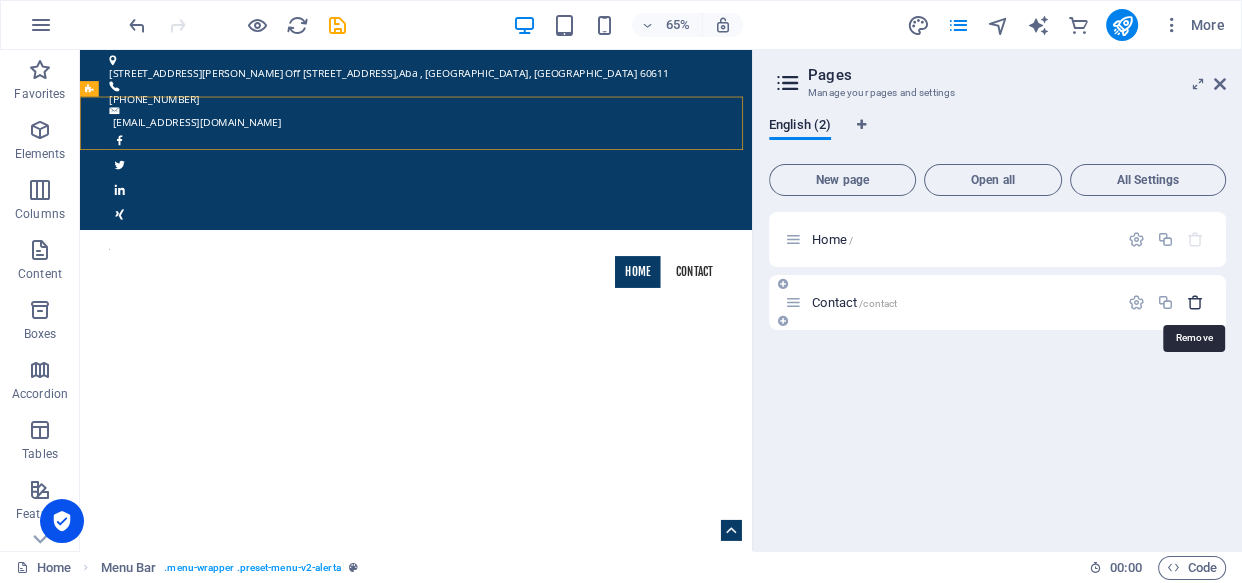 click at bounding box center [1195, 302] 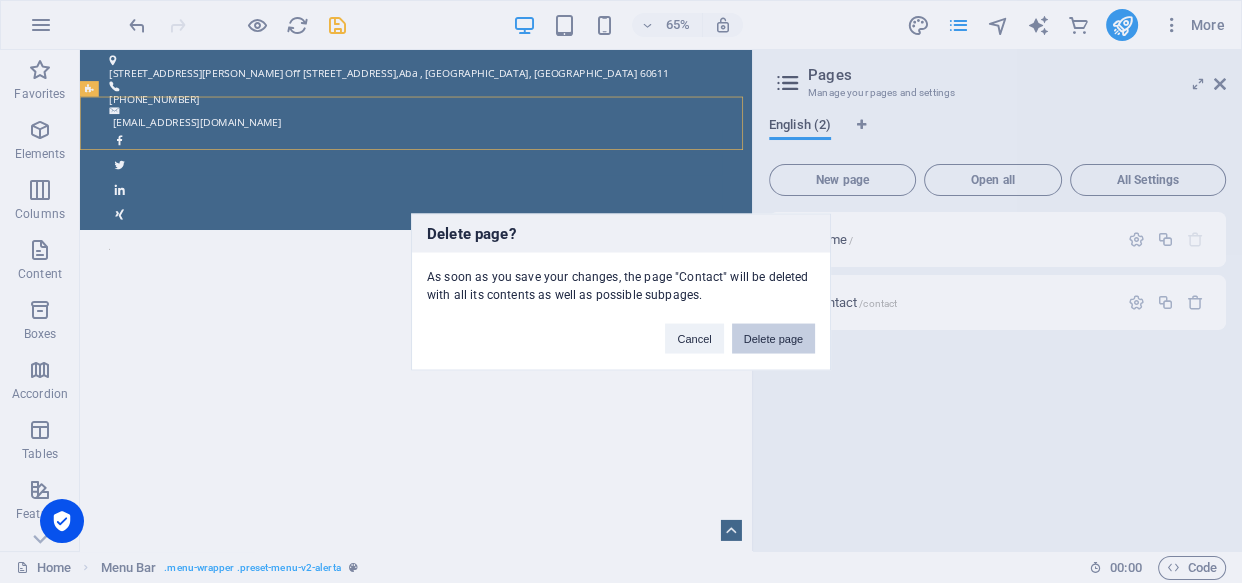 click on "Delete page" at bounding box center (773, 338) 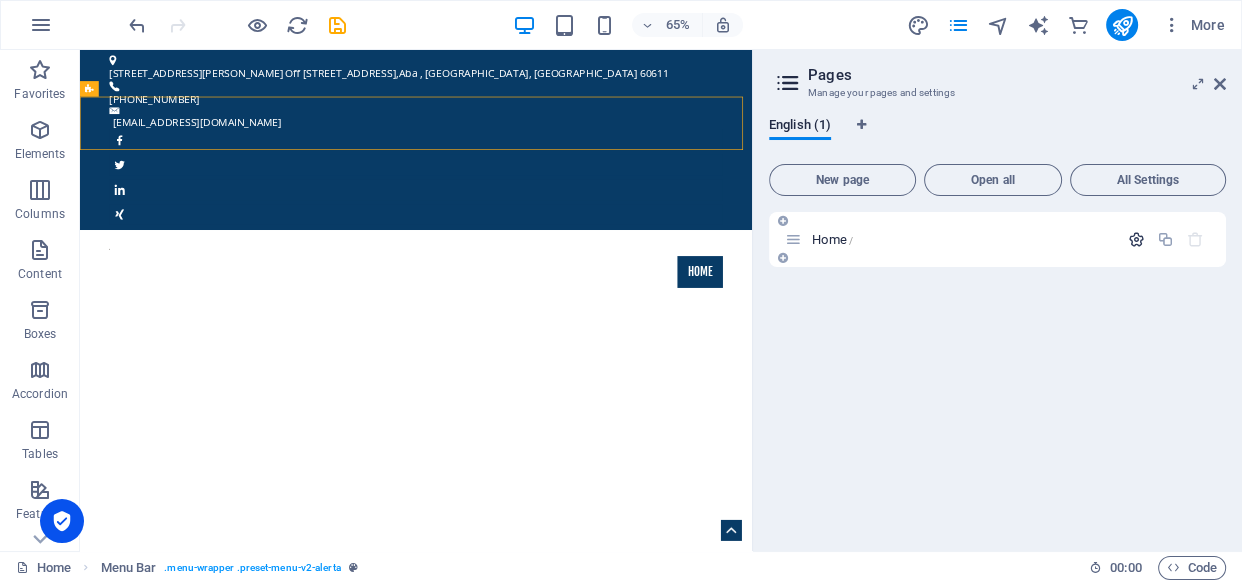click at bounding box center [1136, 239] 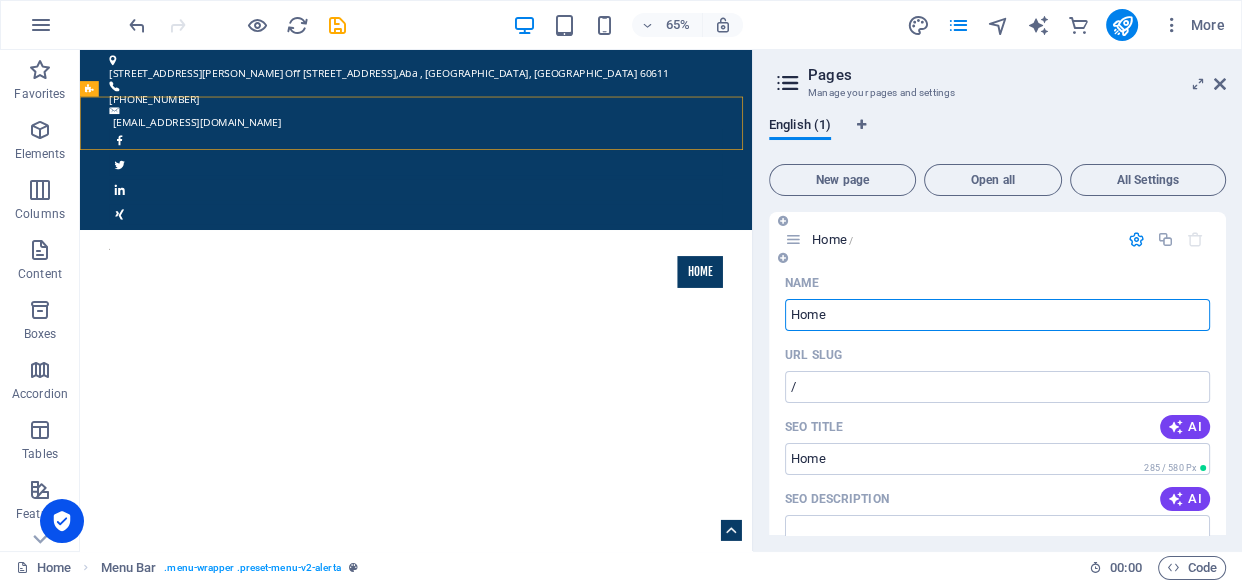 click on "Home" at bounding box center [997, 315] 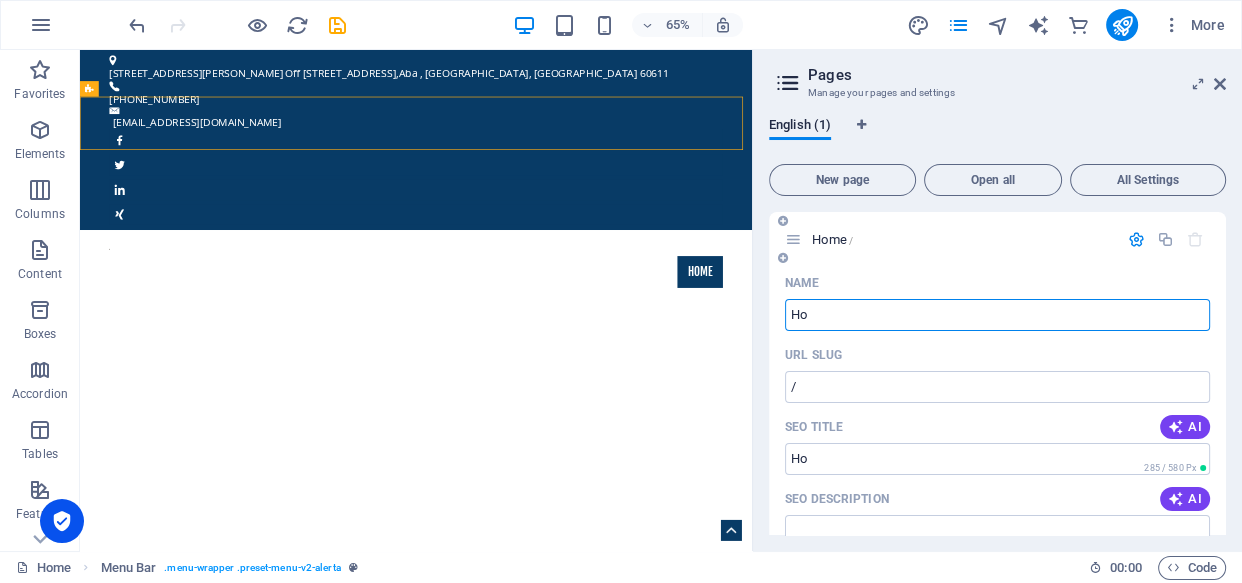 type on "H" 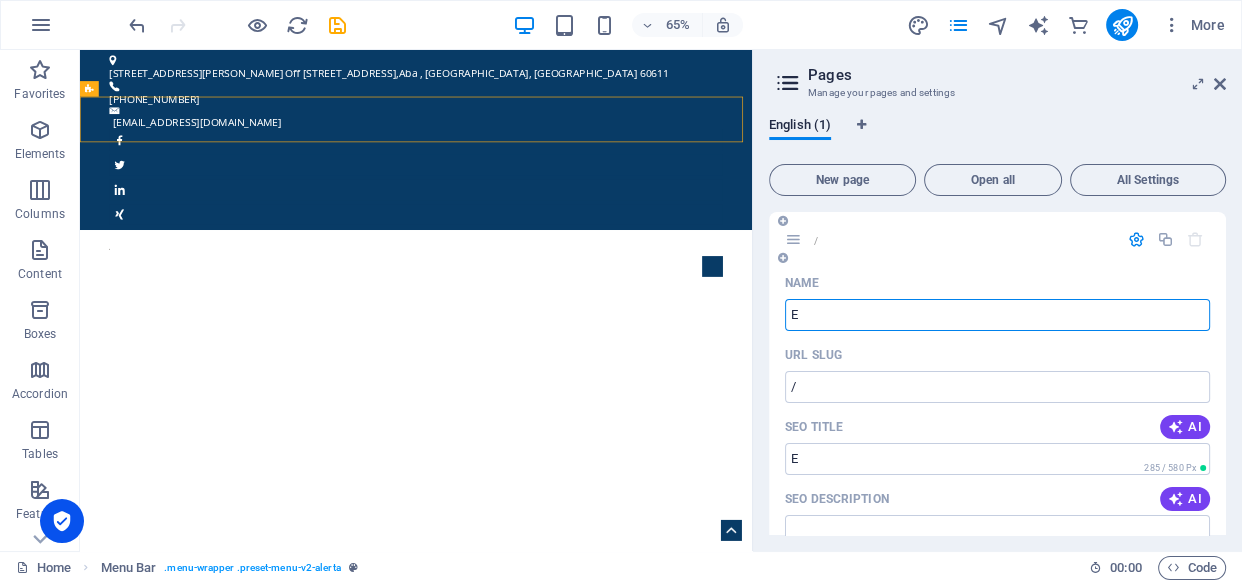 type on "E" 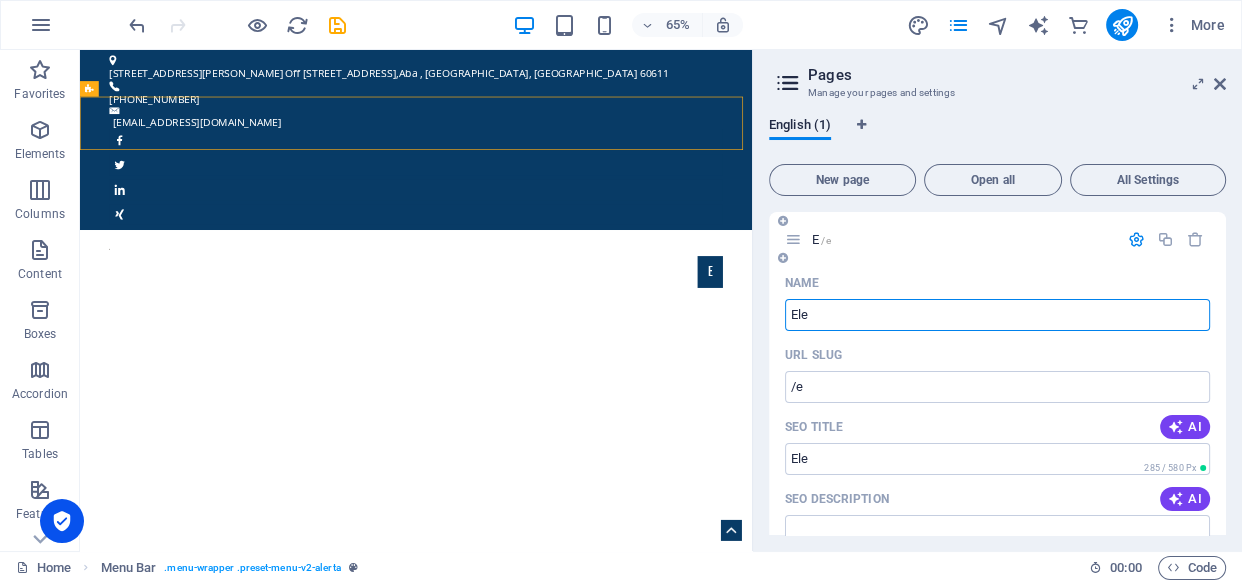 type on "Ele" 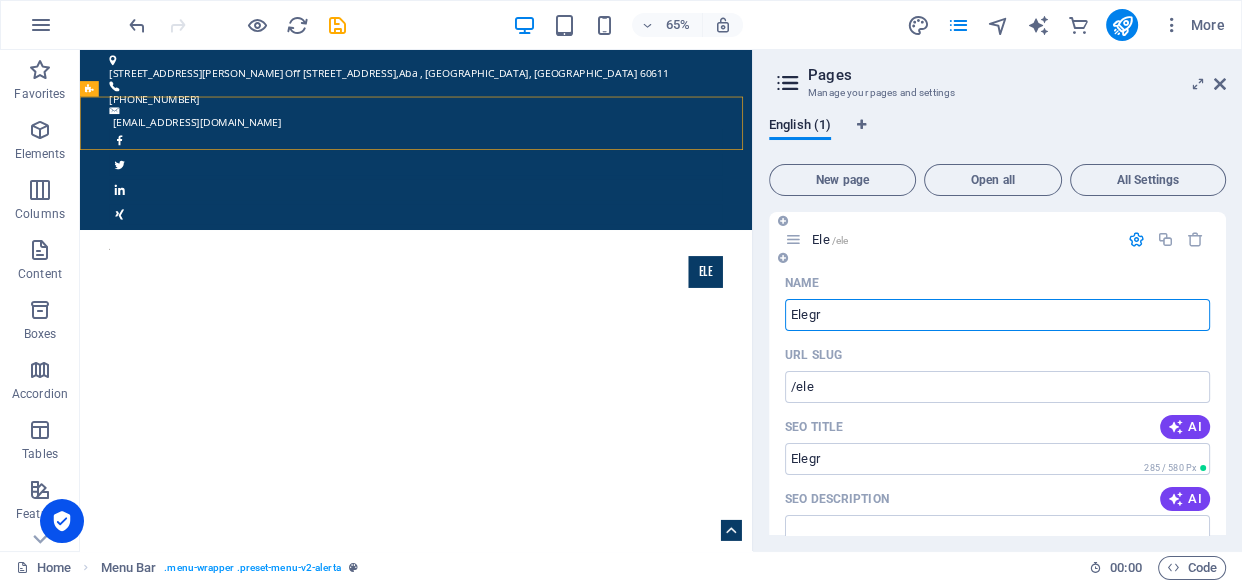 type on "Elegra" 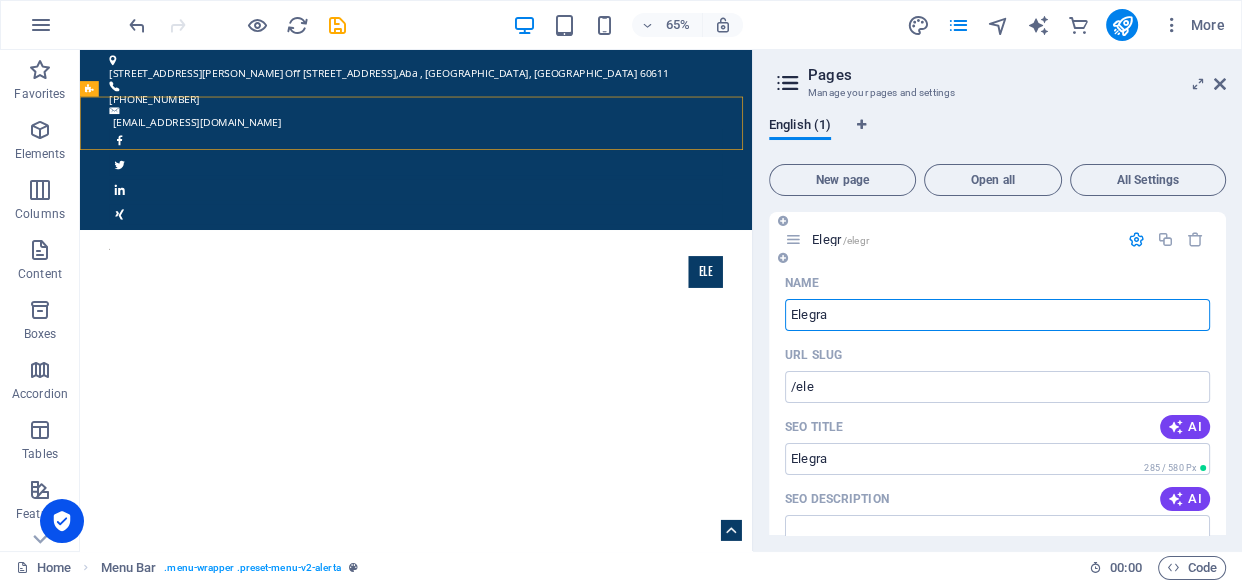 type on "/elegr" 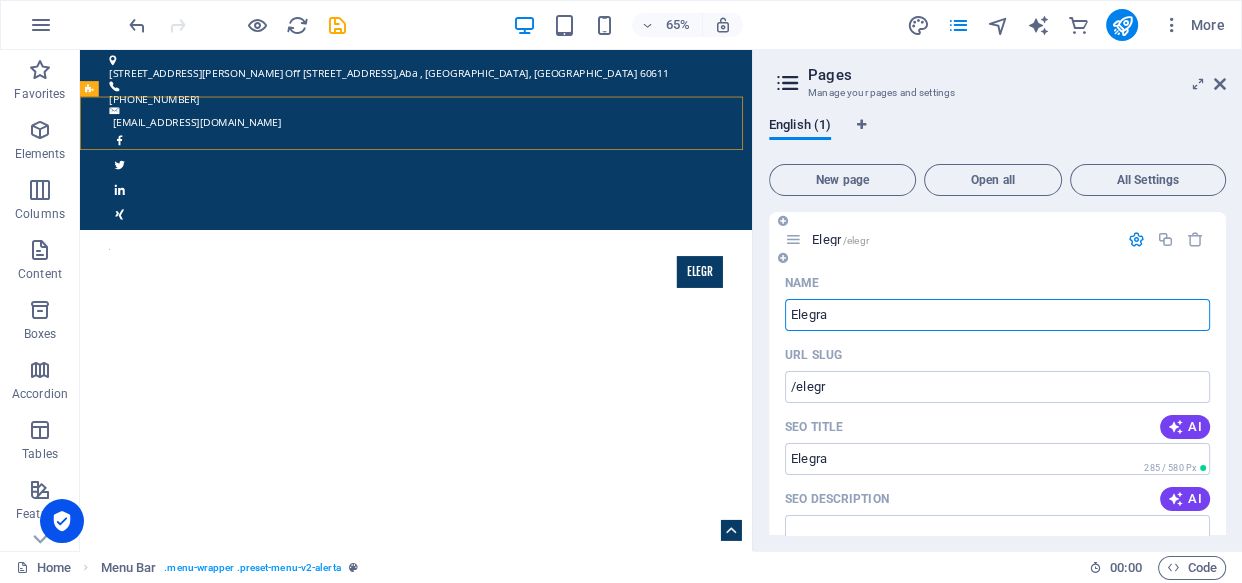 type on "Elegraa" 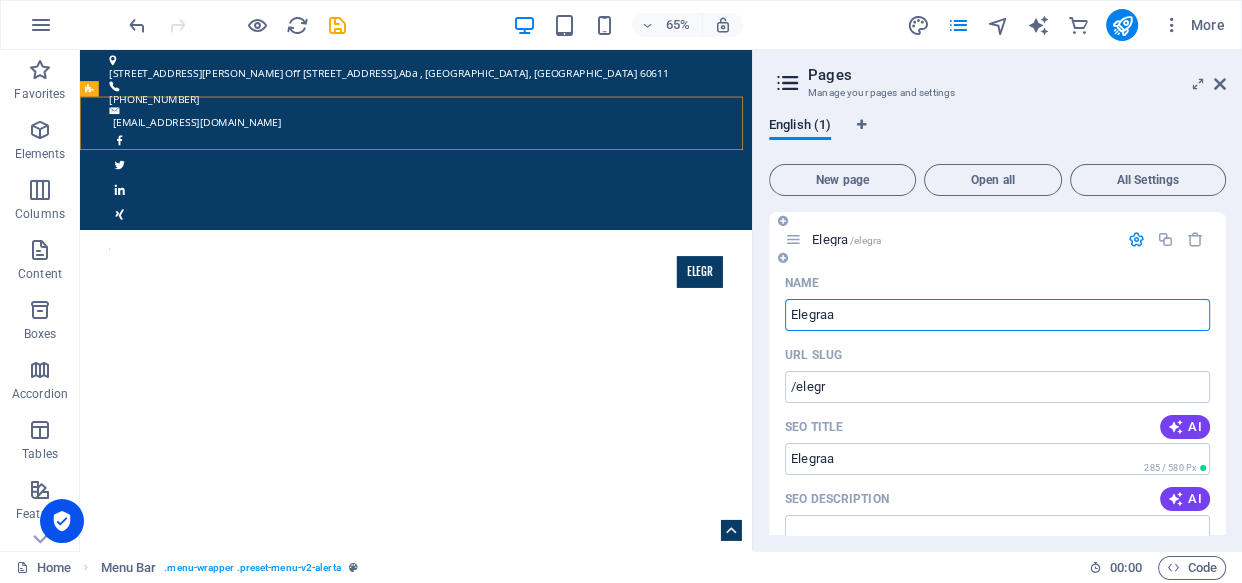 type on "/elegra" 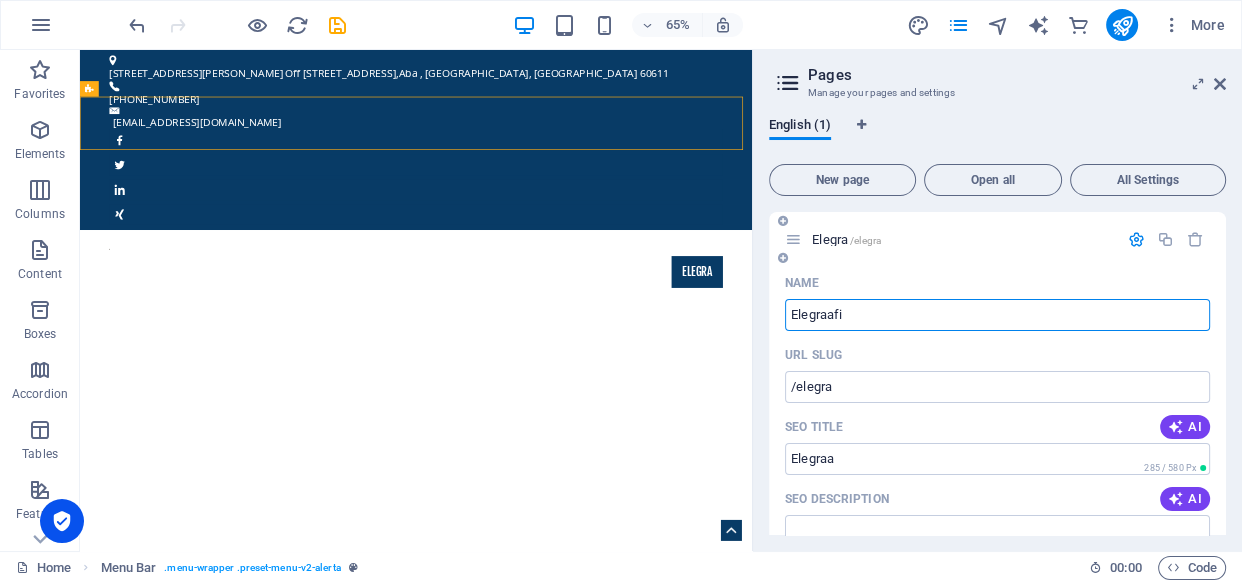 type on "Elegraafix" 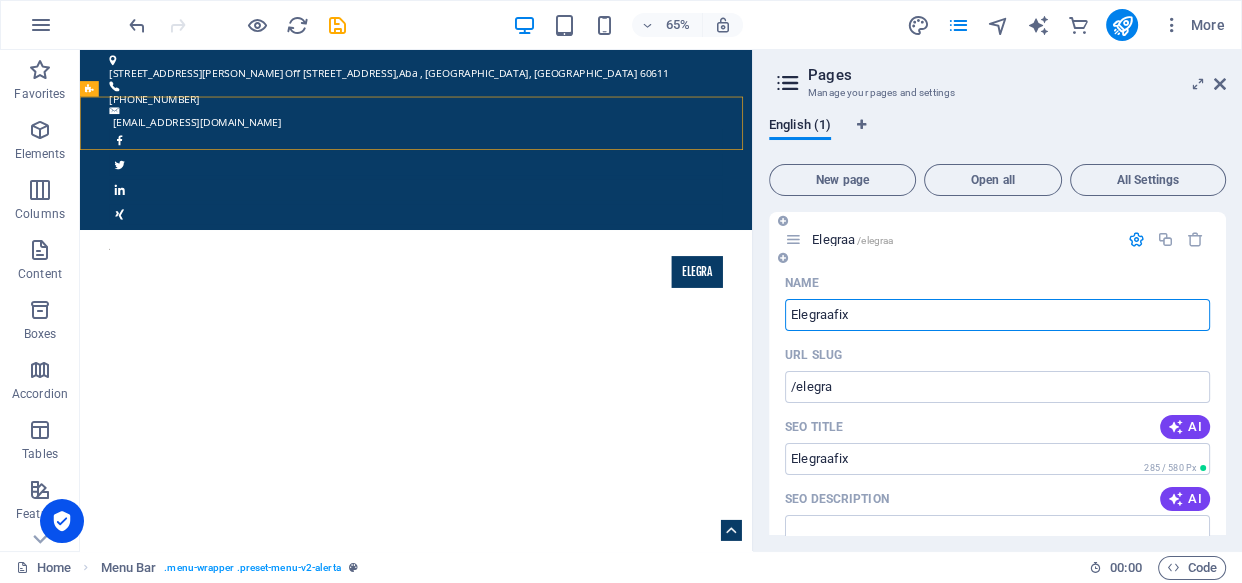 type on "/elegraa" 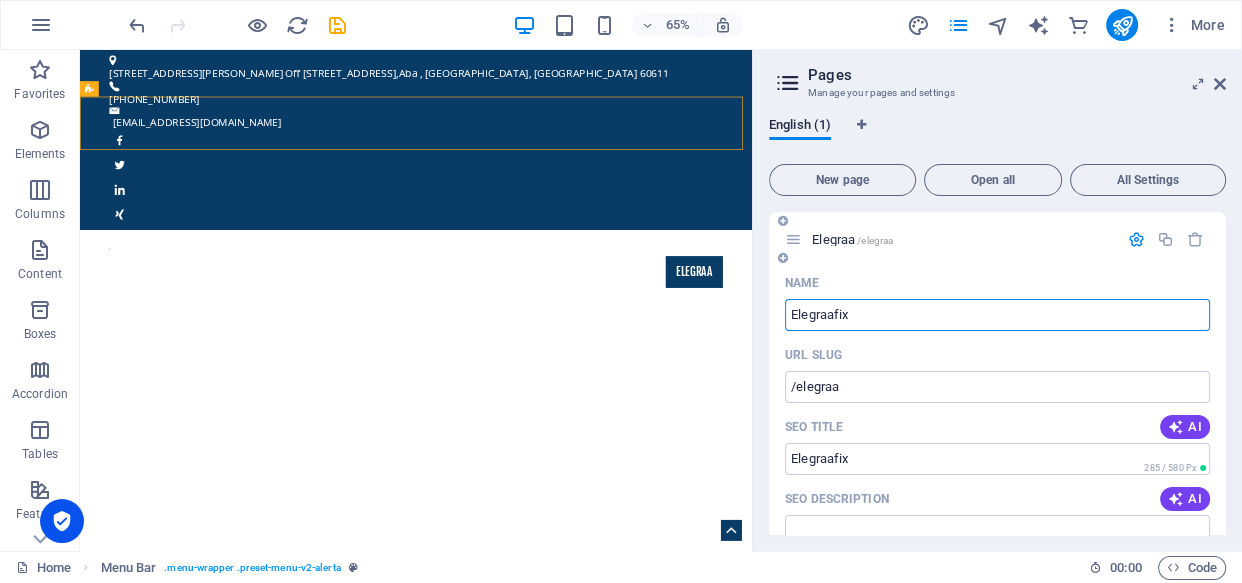 type on "Elegraafix" 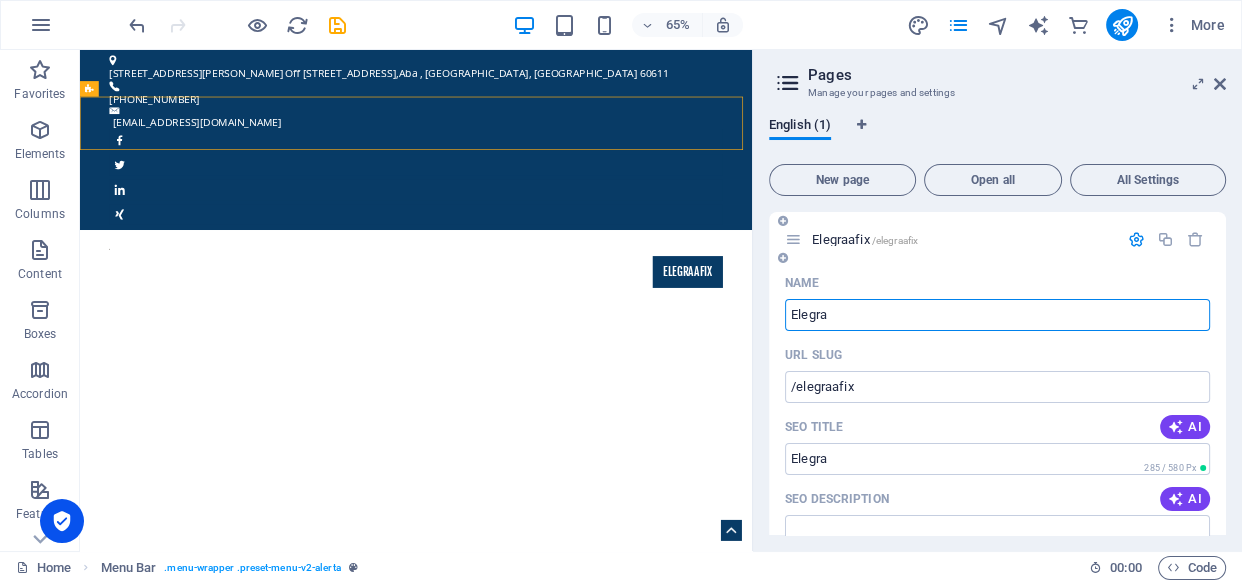 type on "Elegra" 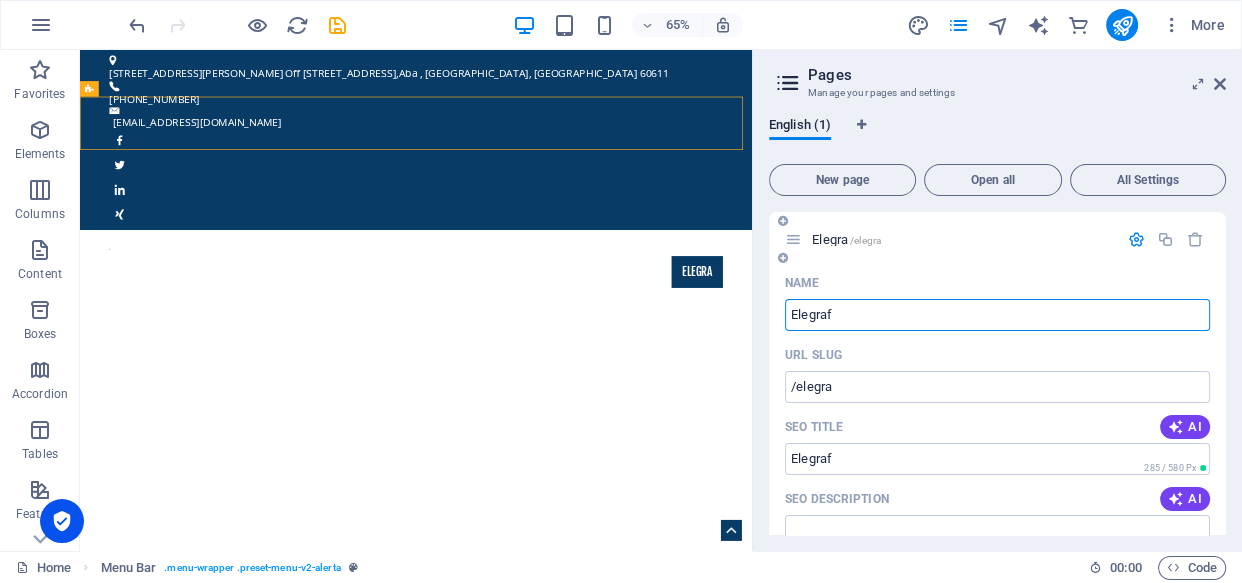 type on "Elegrafi" 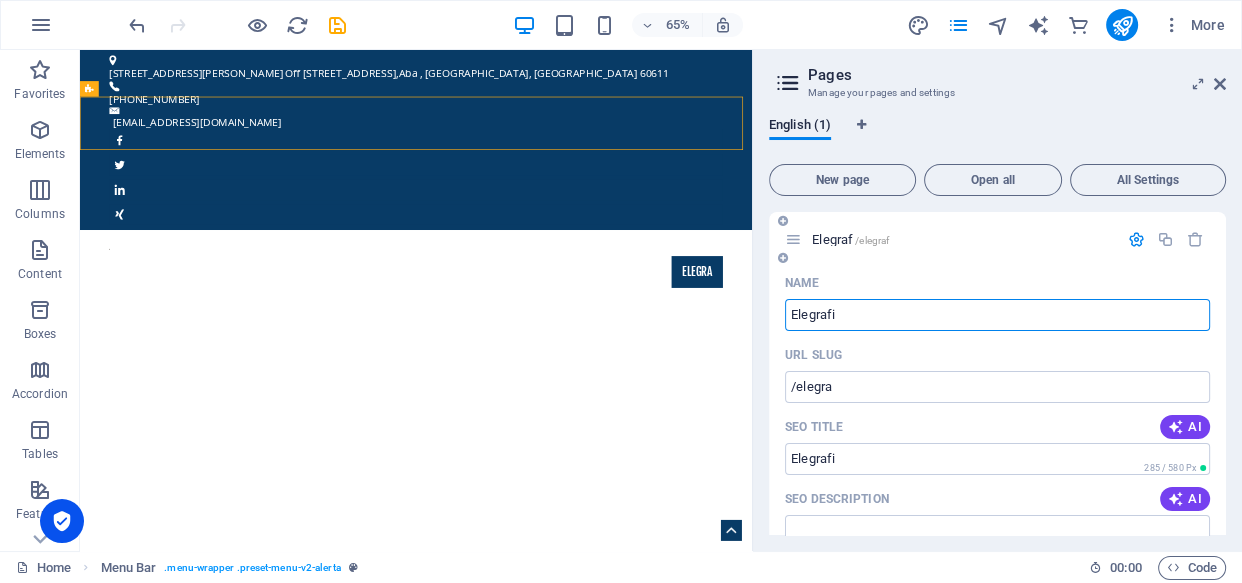 type on "/elegraf" 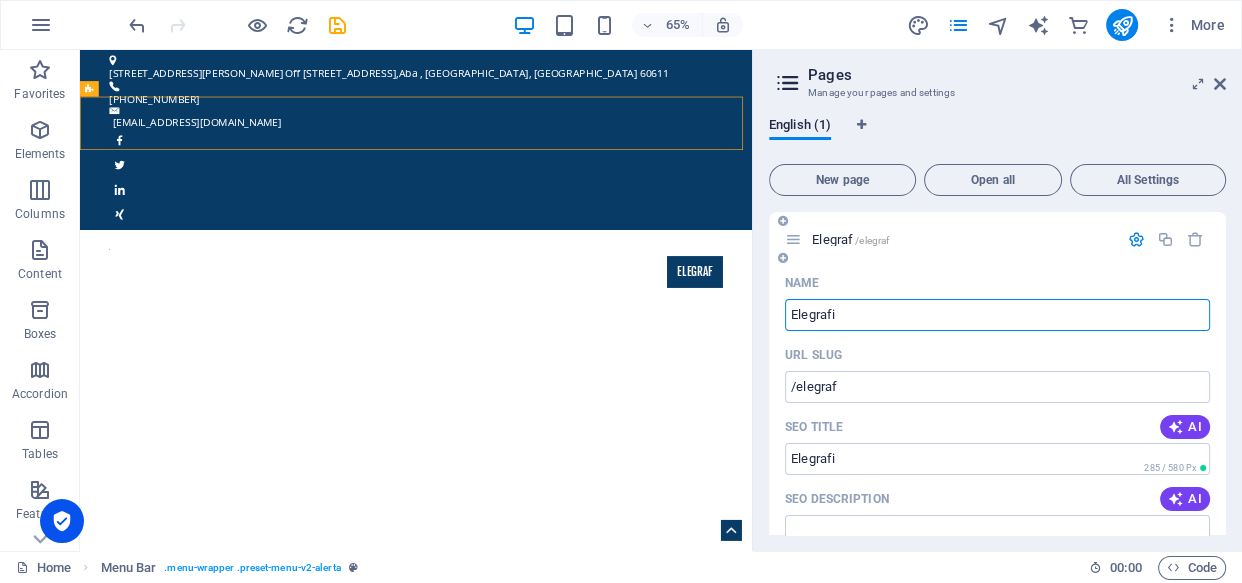 type on "Elegrafix" 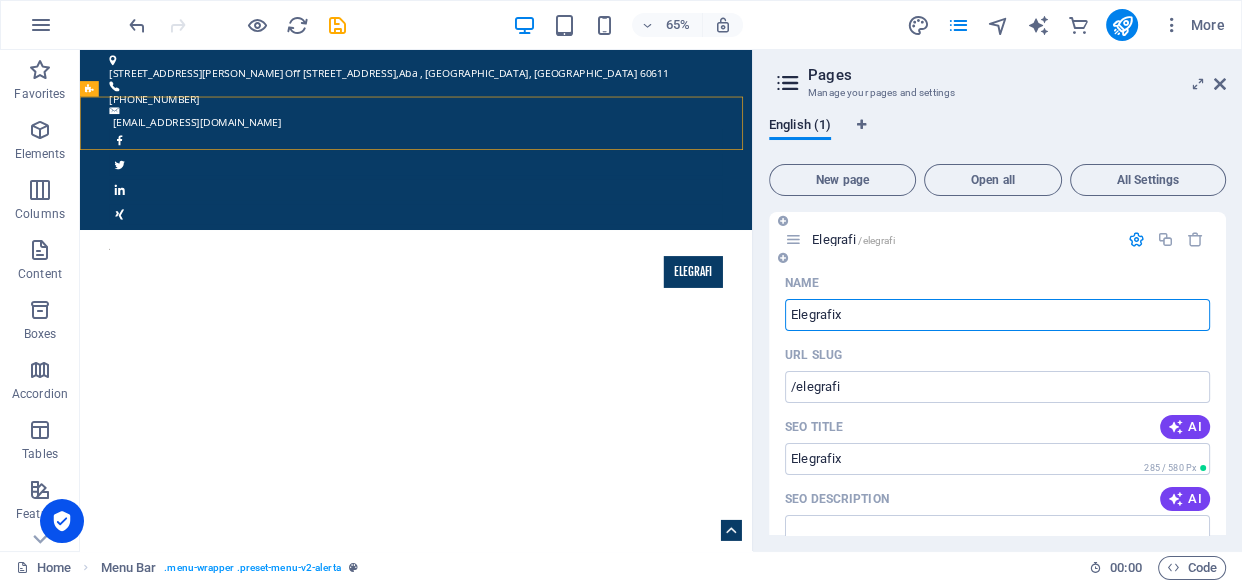 type on "Elegrafix" 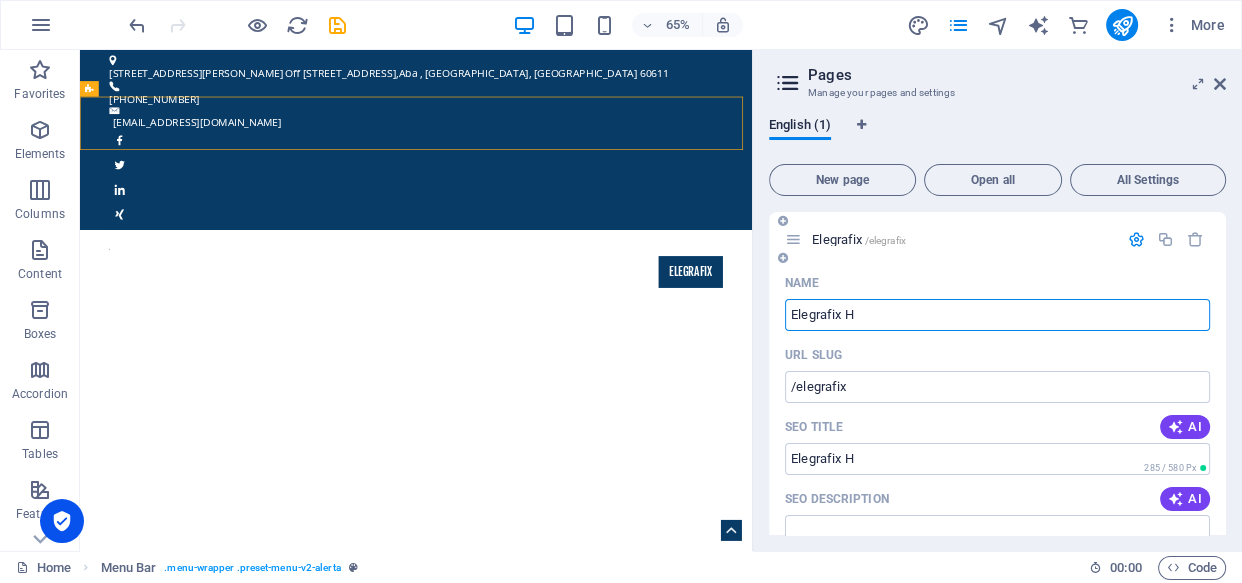 type on "Elegrafix H" 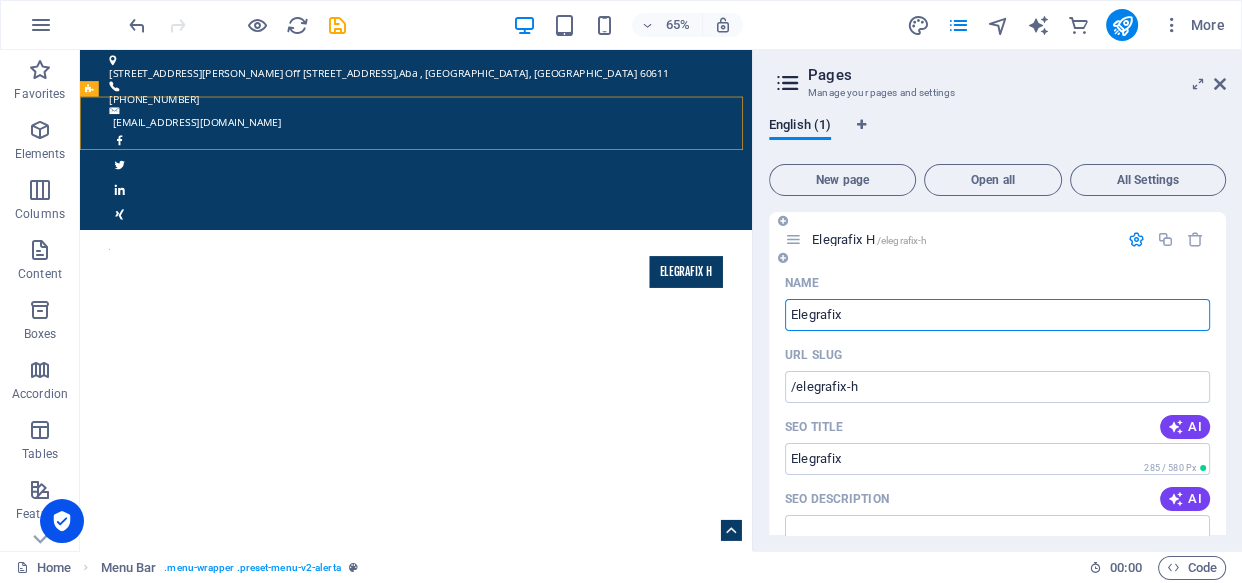 type on "Elegrafix" 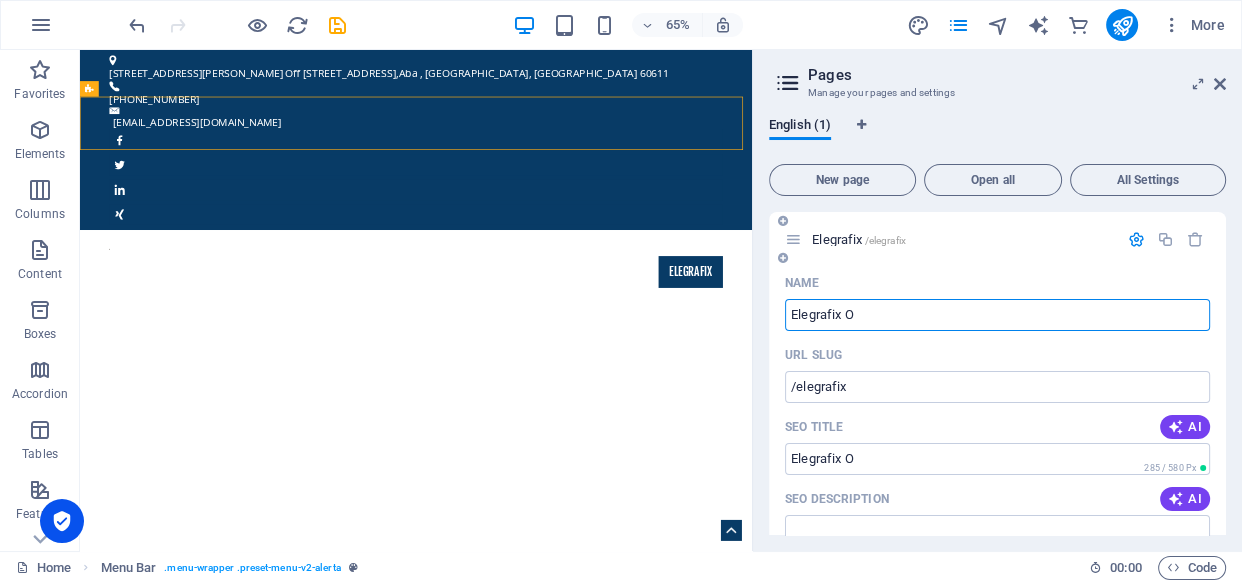 type on "Elegrafix O" 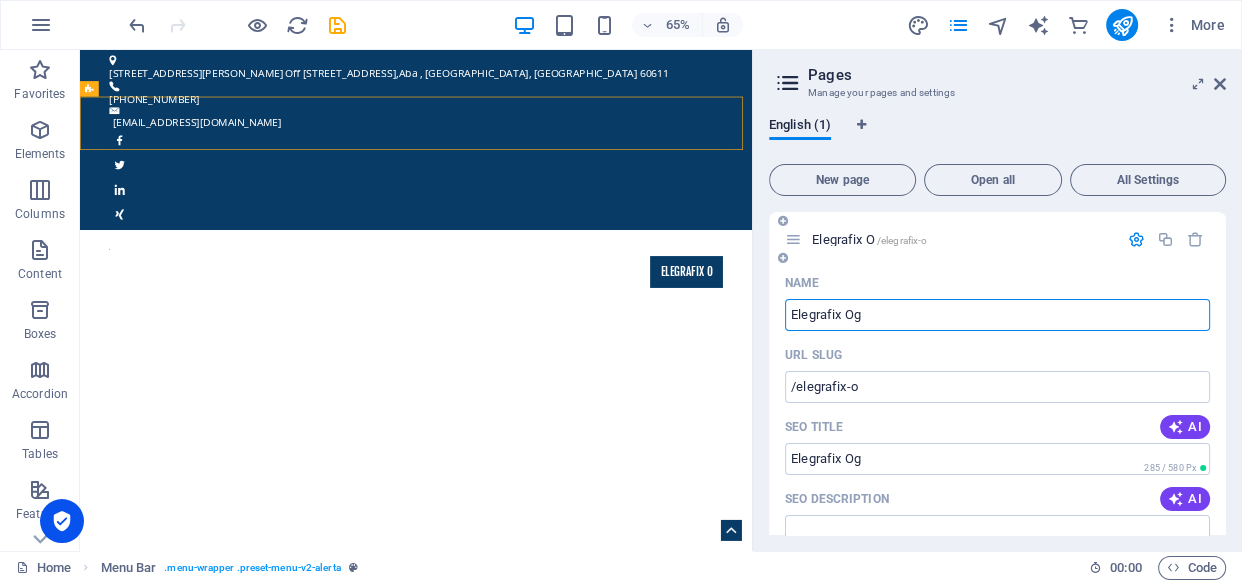 type on "Elegrafix Og" 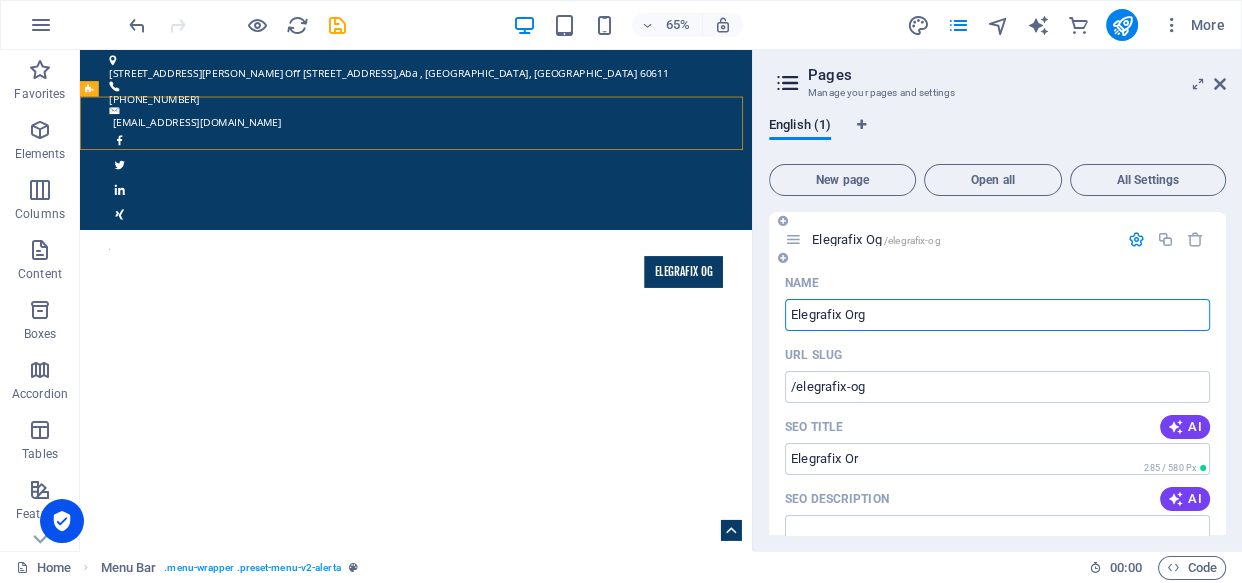 type on "Elegrafix Orga" 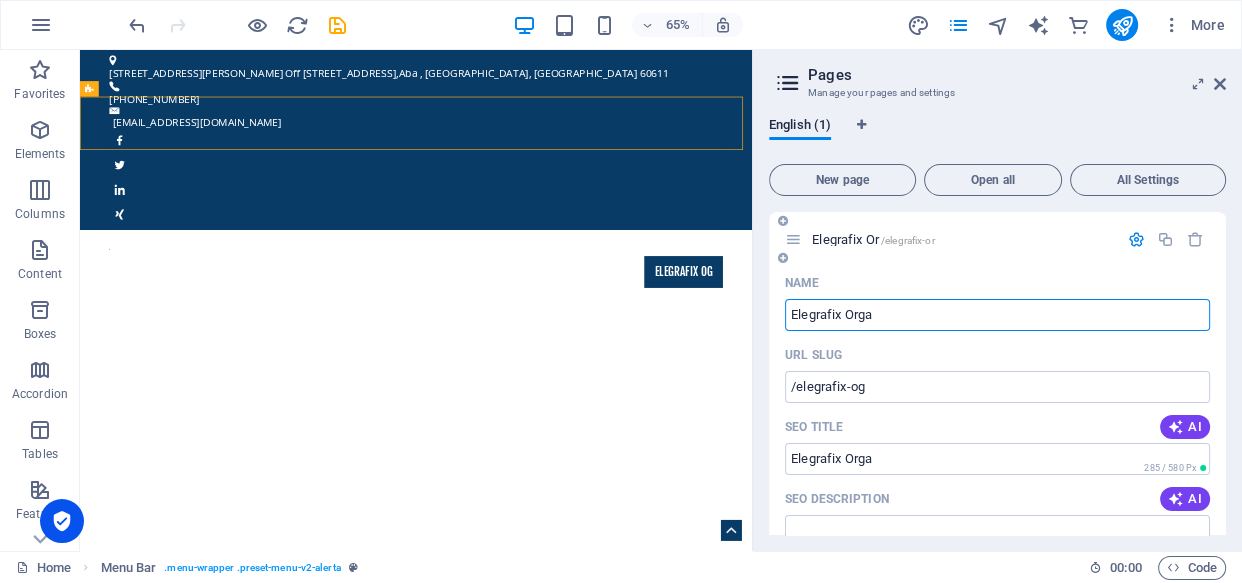 type on "/elegrafix-or" 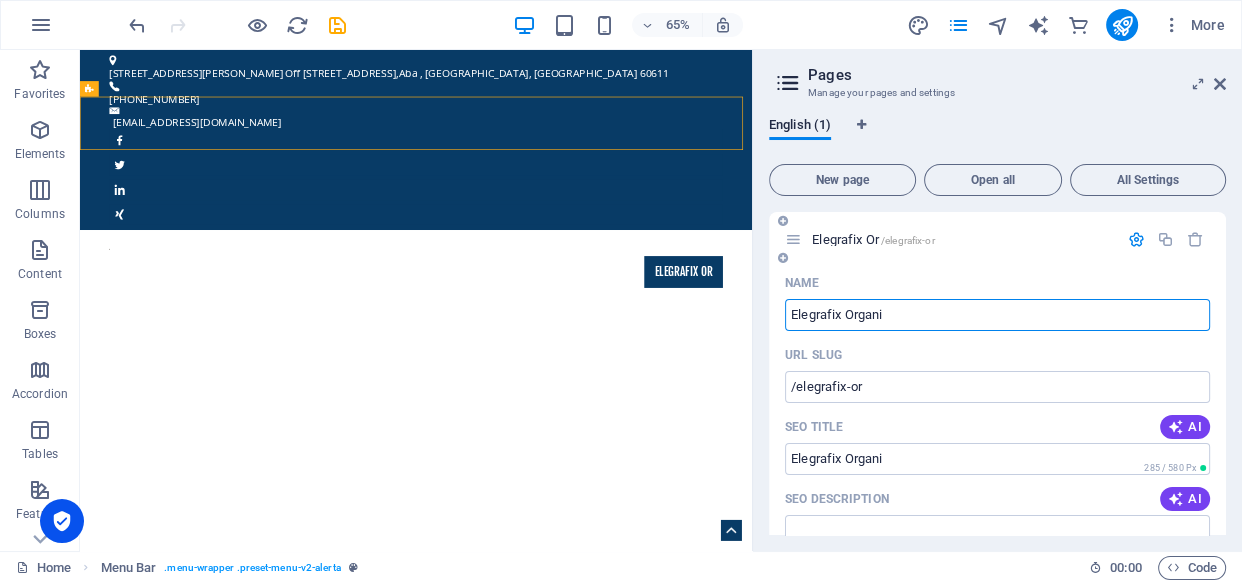 type on "Elegrafix Organi" 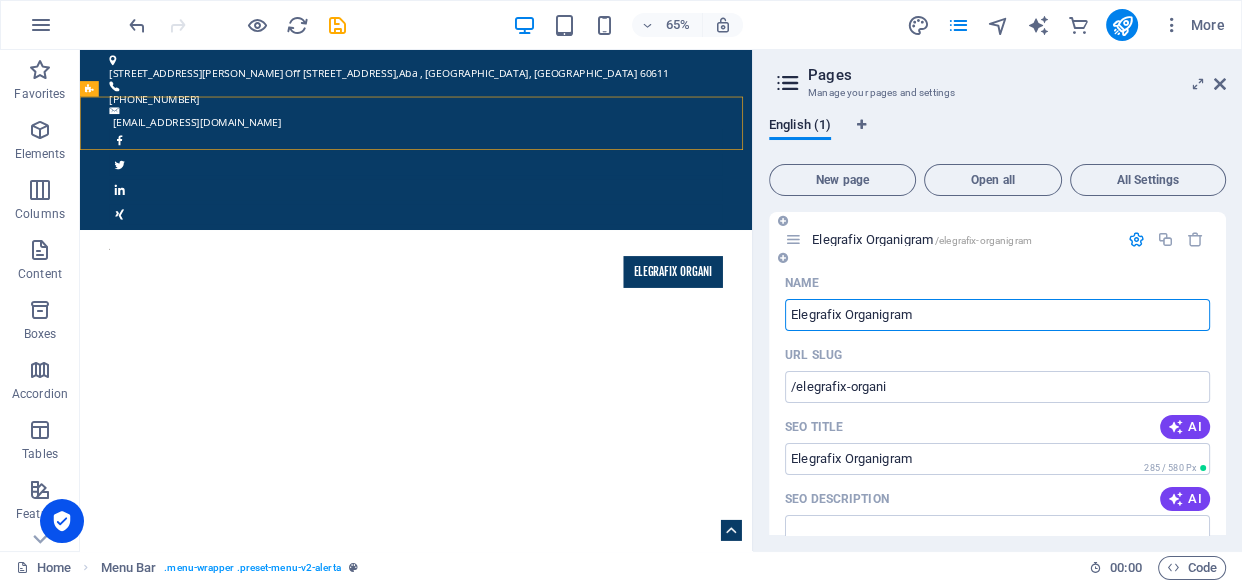 type on "Elegrafix Organigram" 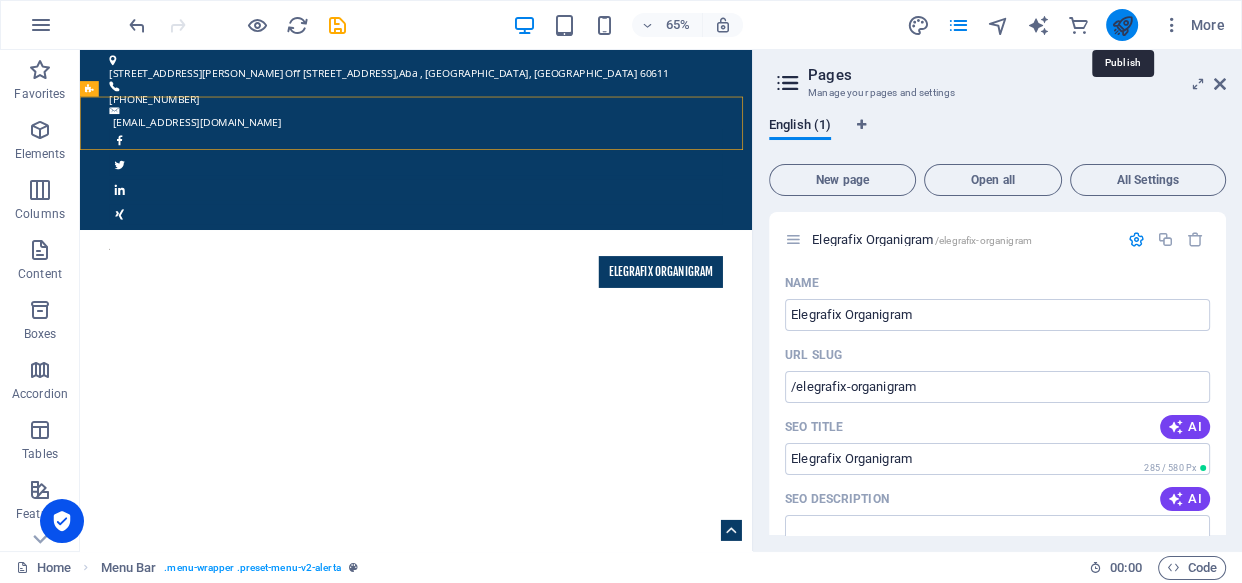 click at bounding box center (1121, 25) 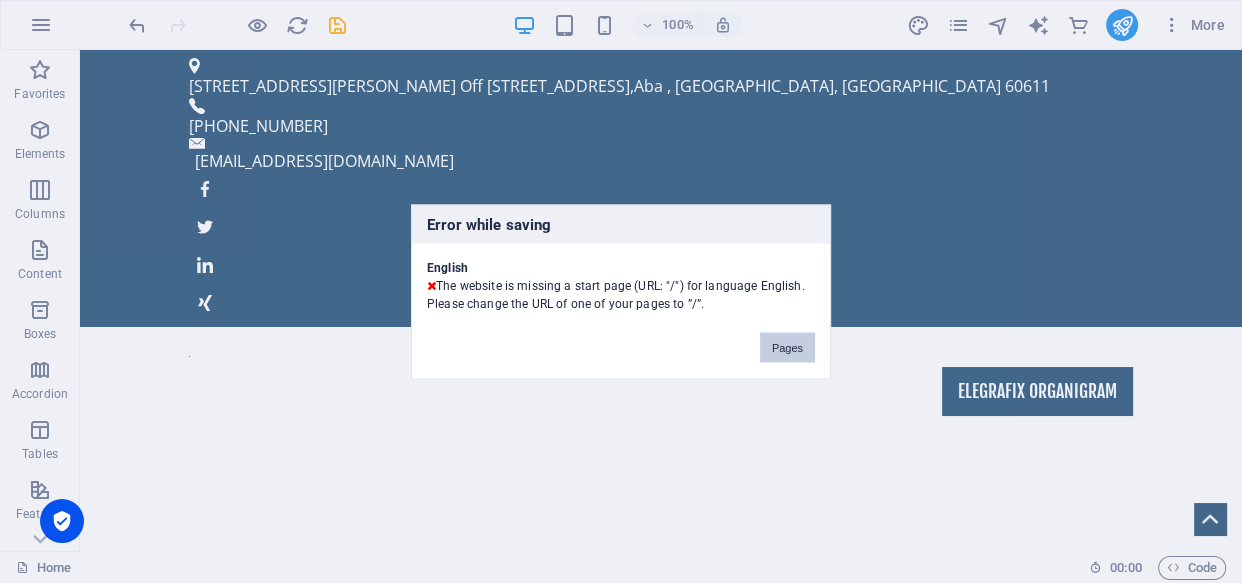 click on "Pages" at bounding box center (787, 347) 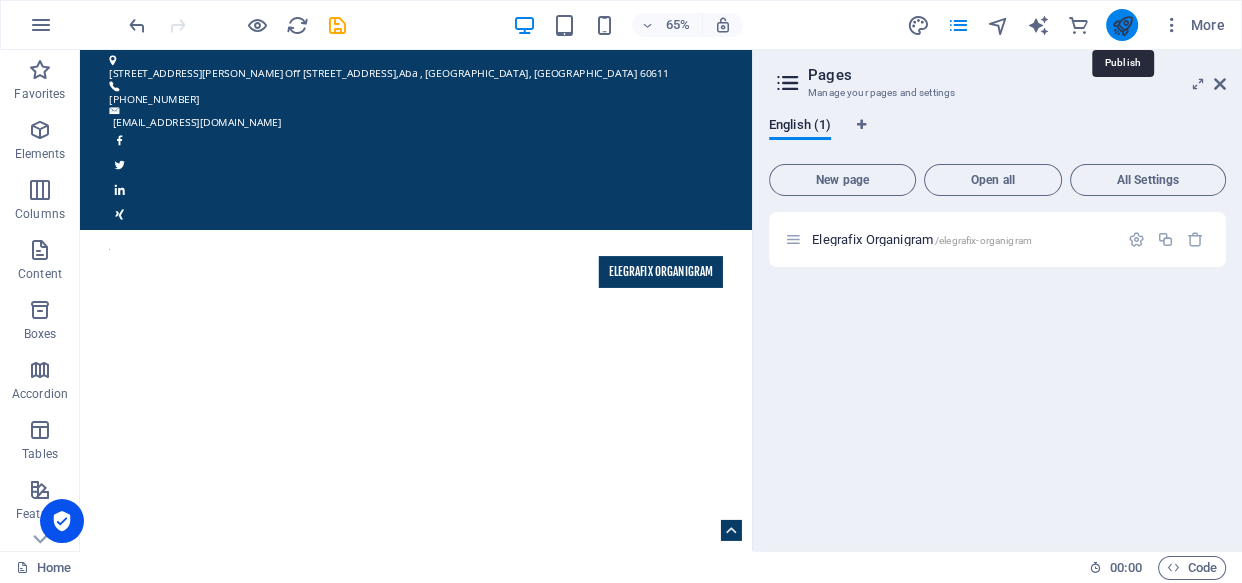 click at bounding box center [1121, 25] 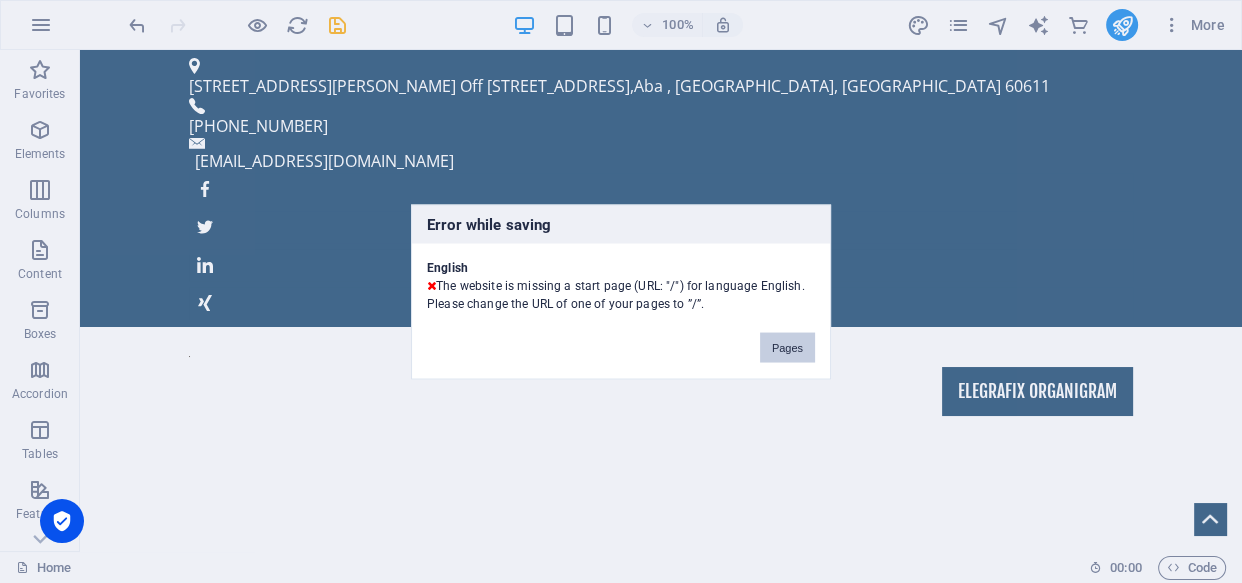 click on "Pages" at bounding box center (787, 347) 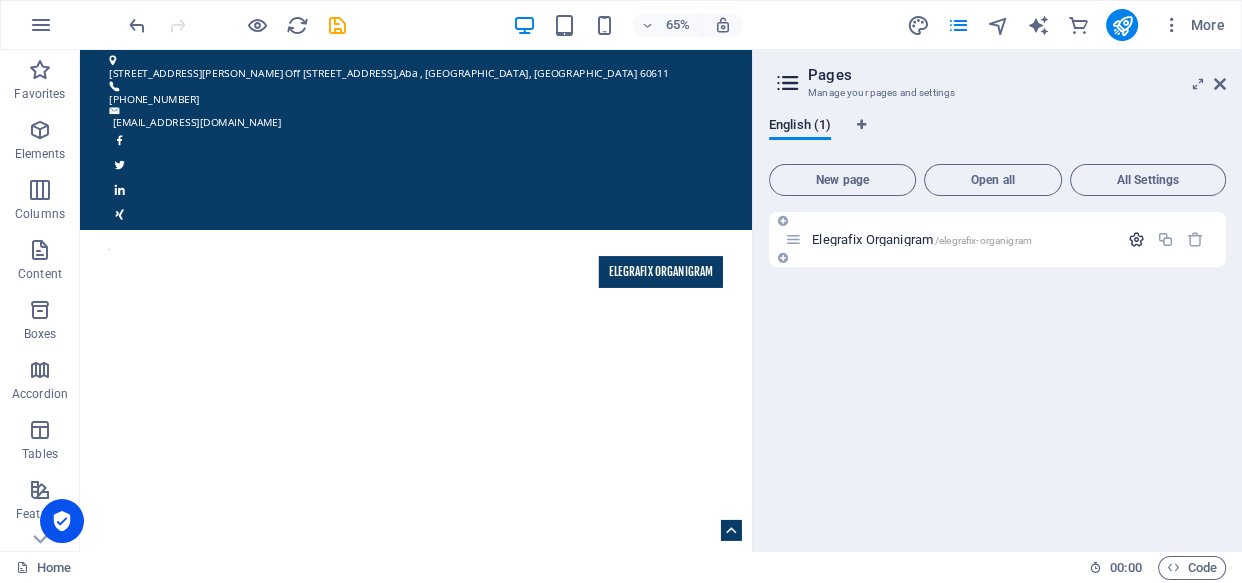 click at bounding box center [1136, 239] 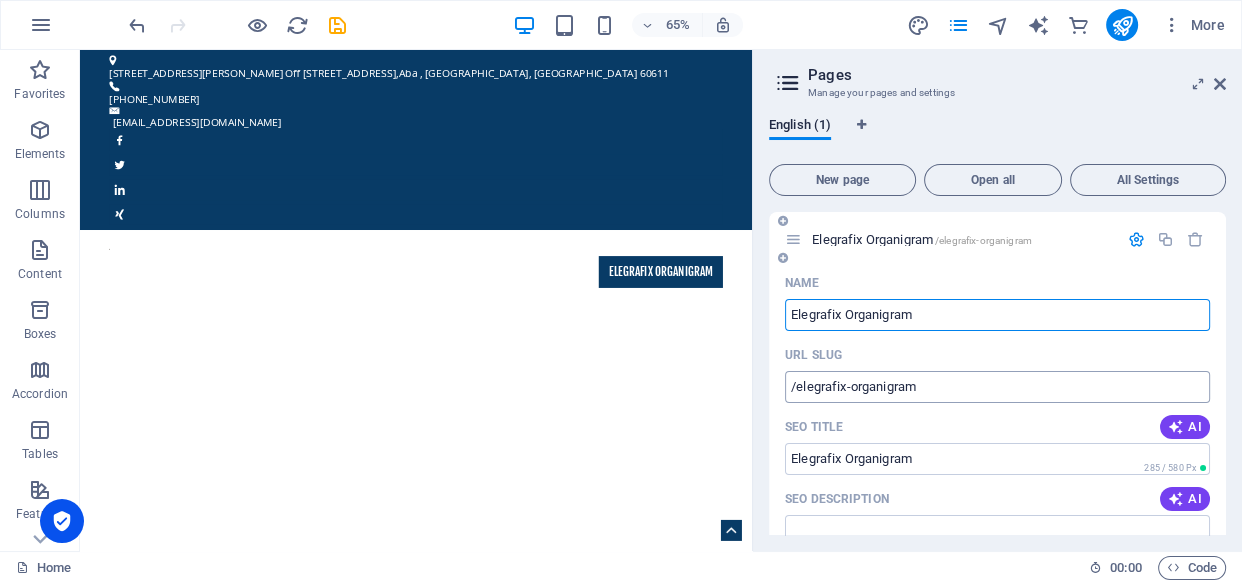 click on "/elegrafix-organigram" at bounding box center [997, 387] 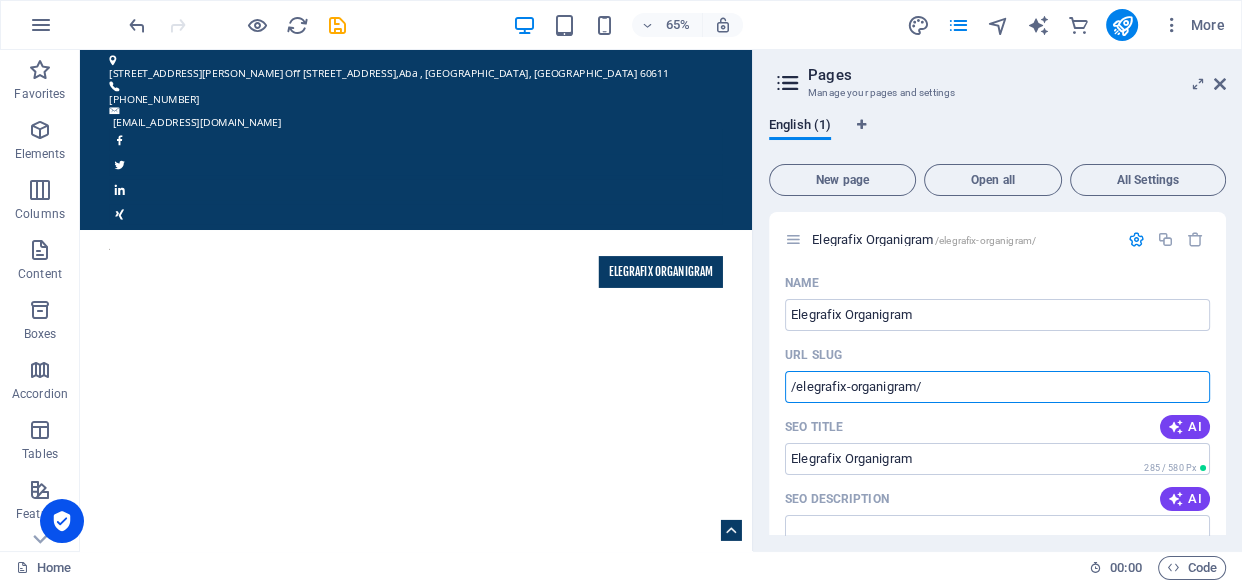 type on "/elegrafix-organigram/" 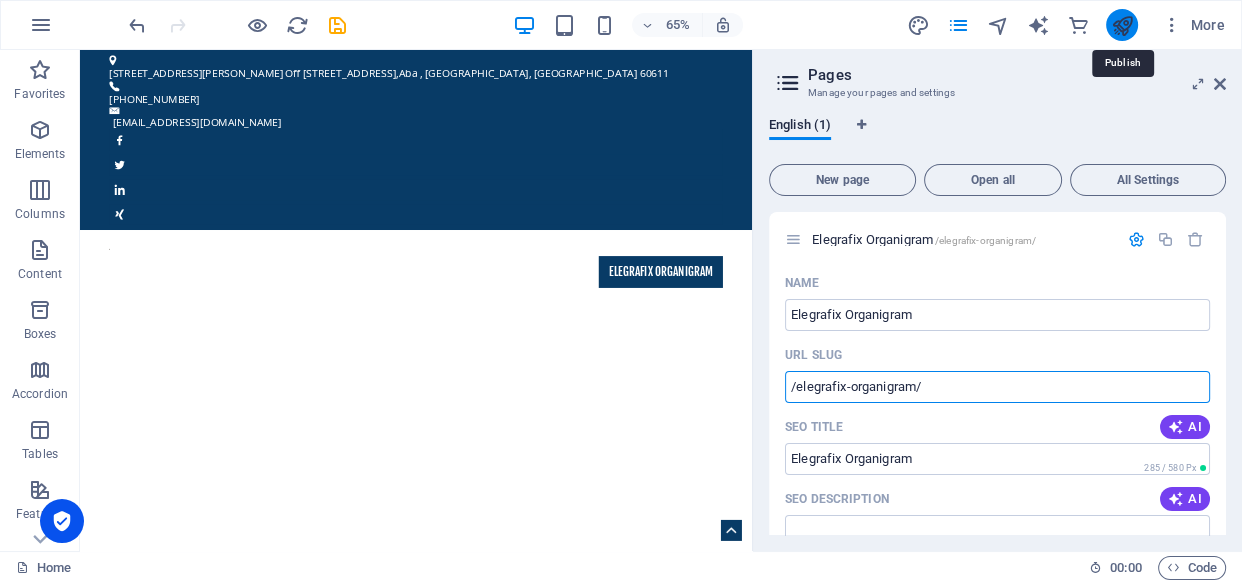 click at bounding box center [1121, 25] 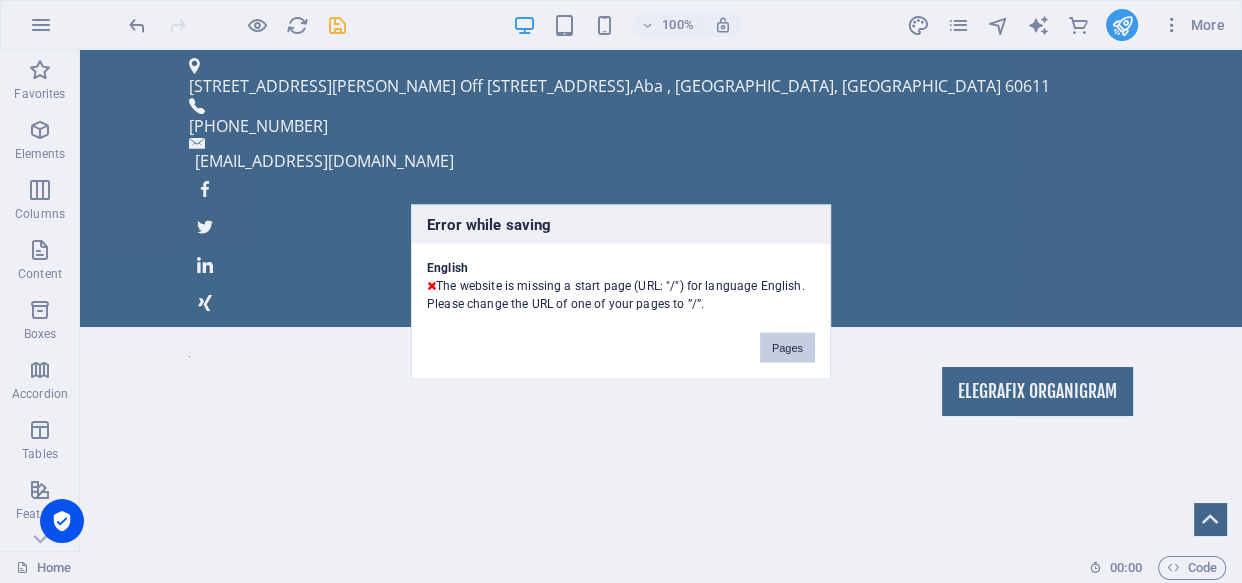 click on "Pages" at bounding box center (787, 347) 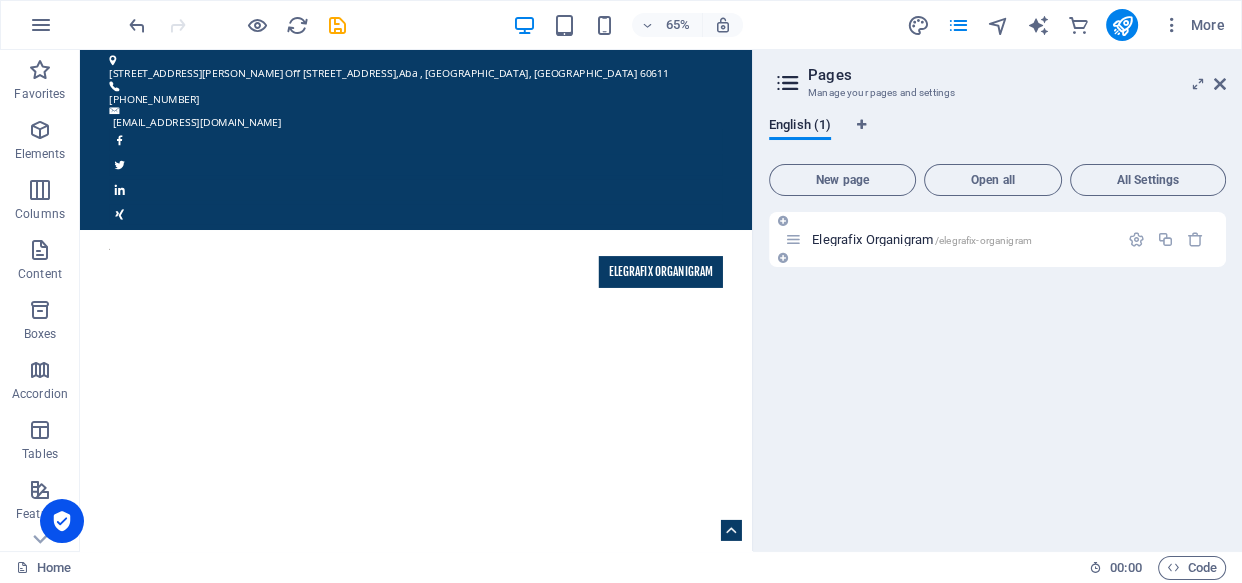 click on "Elegrafix Organigram /elegrafix-organigram" at bounding box center (951, 239) 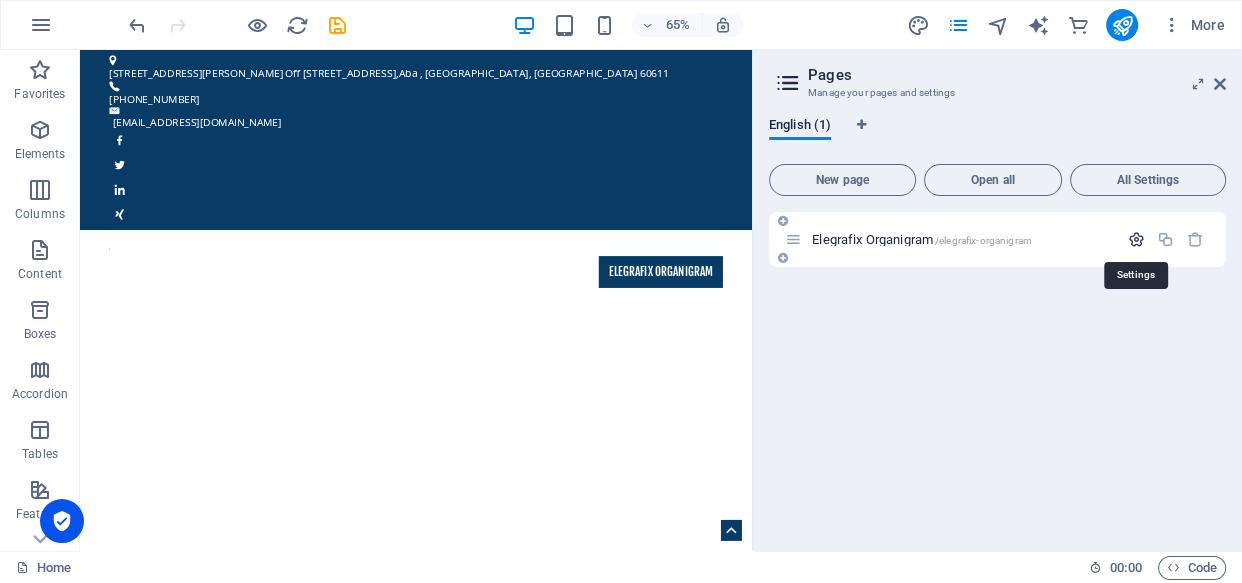 click at bounding box center (1136, 239) 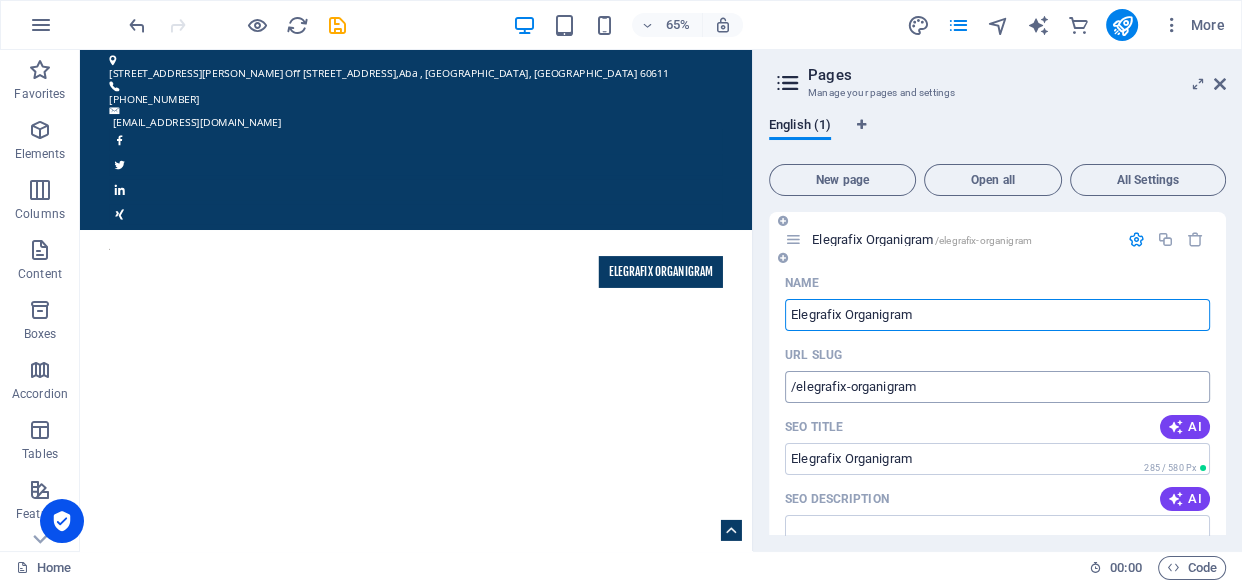 click on "/elegrafix-organigram" at bounding box center (997, 387) 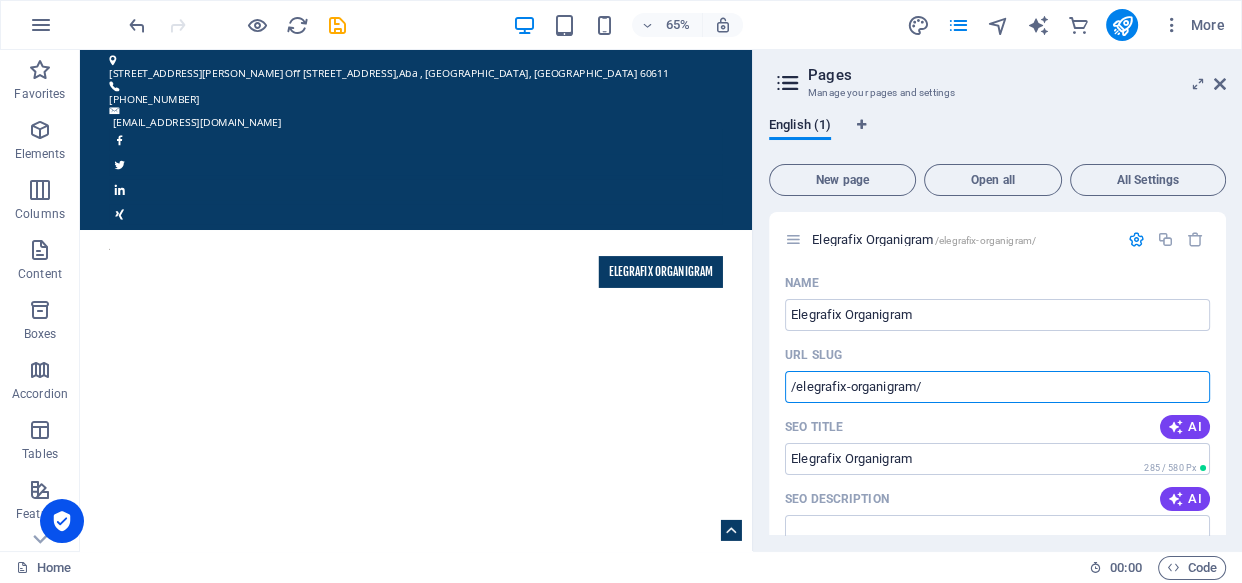 type on "/elegrafix-organigram" 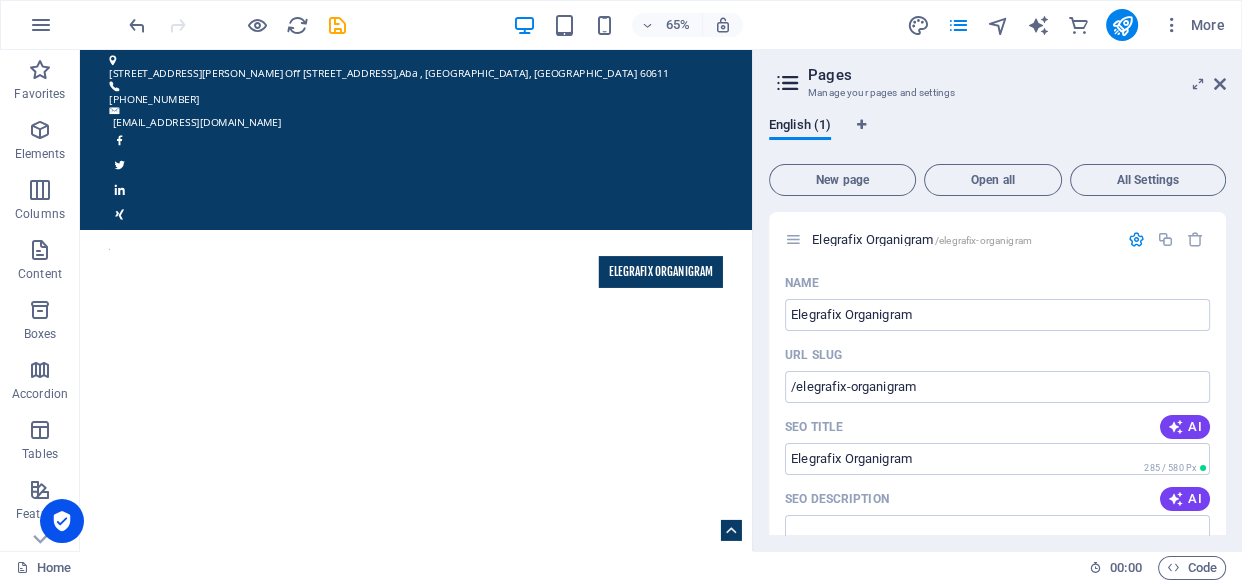 drag, startPoint x: 1228, startPoint y: 236, endPoint x: 1229, endPoint y: 300, distance: 64.00781 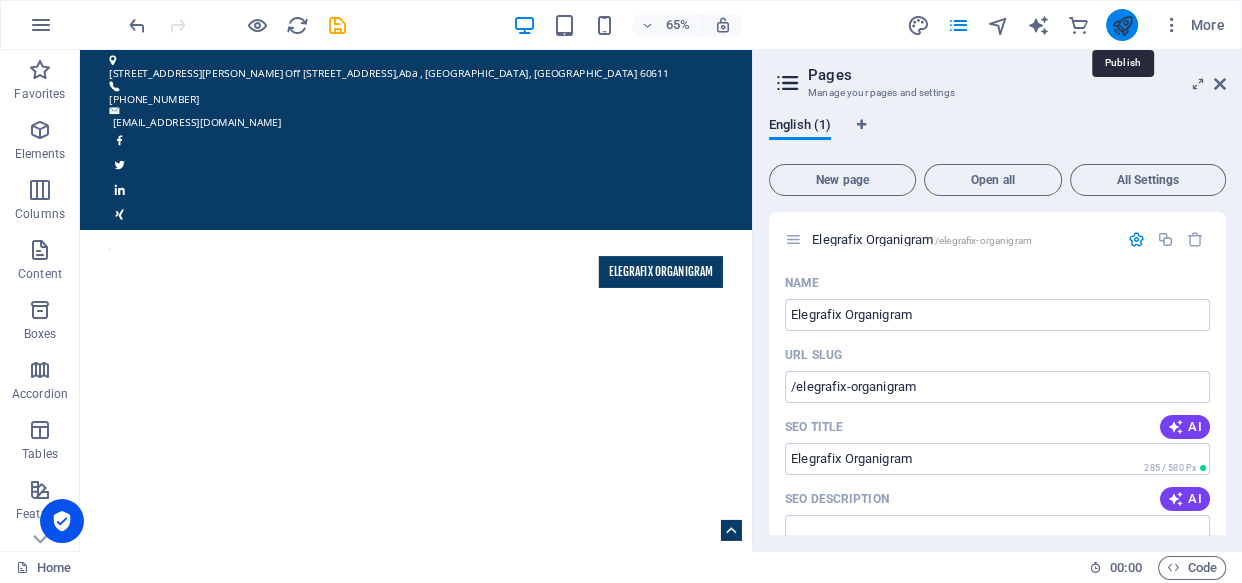click at bounding box center [1121, 25] 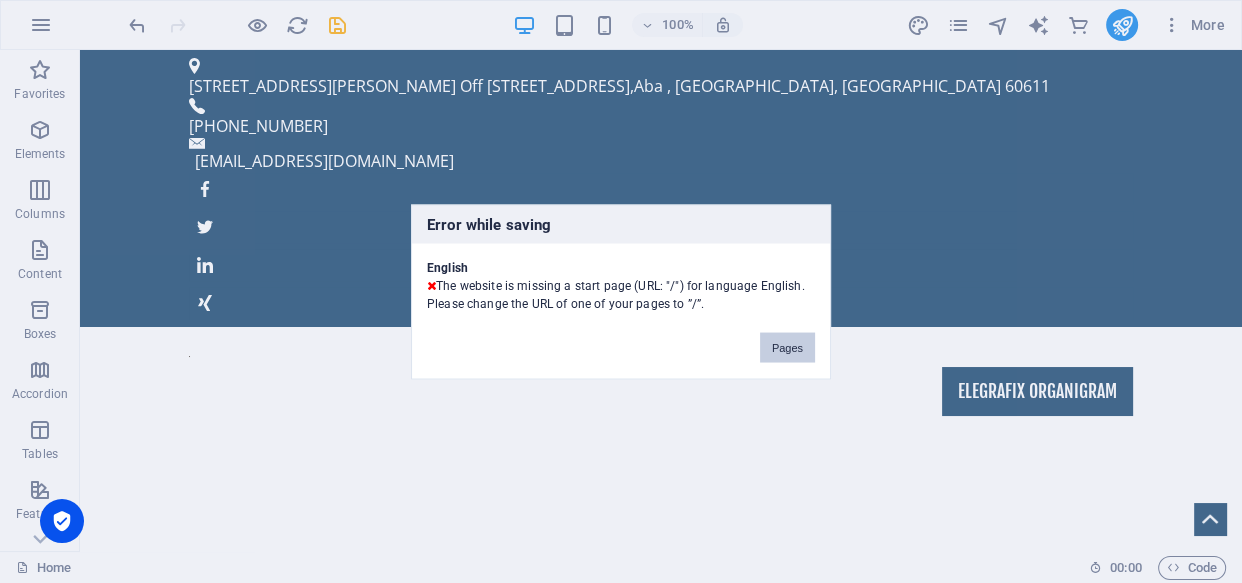 click on "Pages" at bounding box center [787, 347] 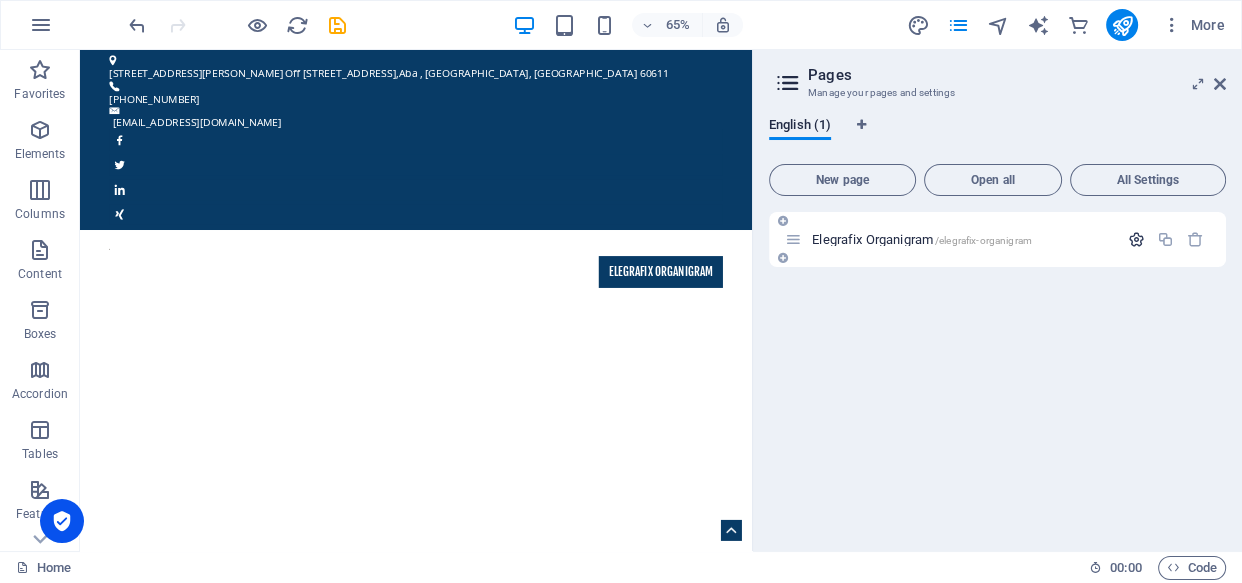 click at bounding box center (1136, 239) 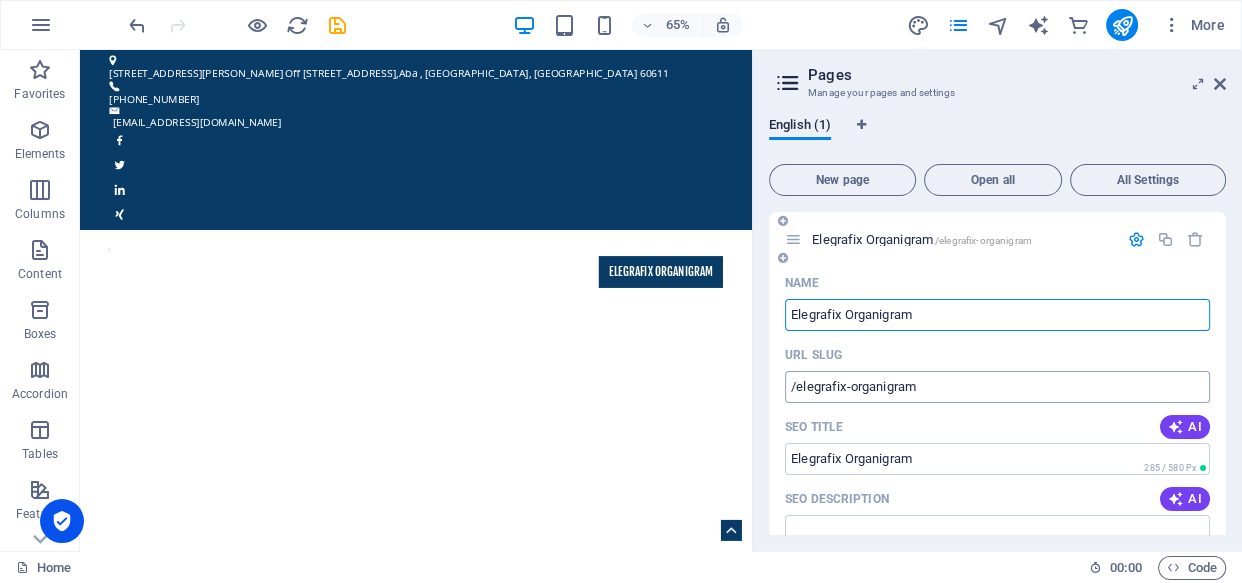 click on "/elegrafix-organigram" at bounding box center [997, 387] 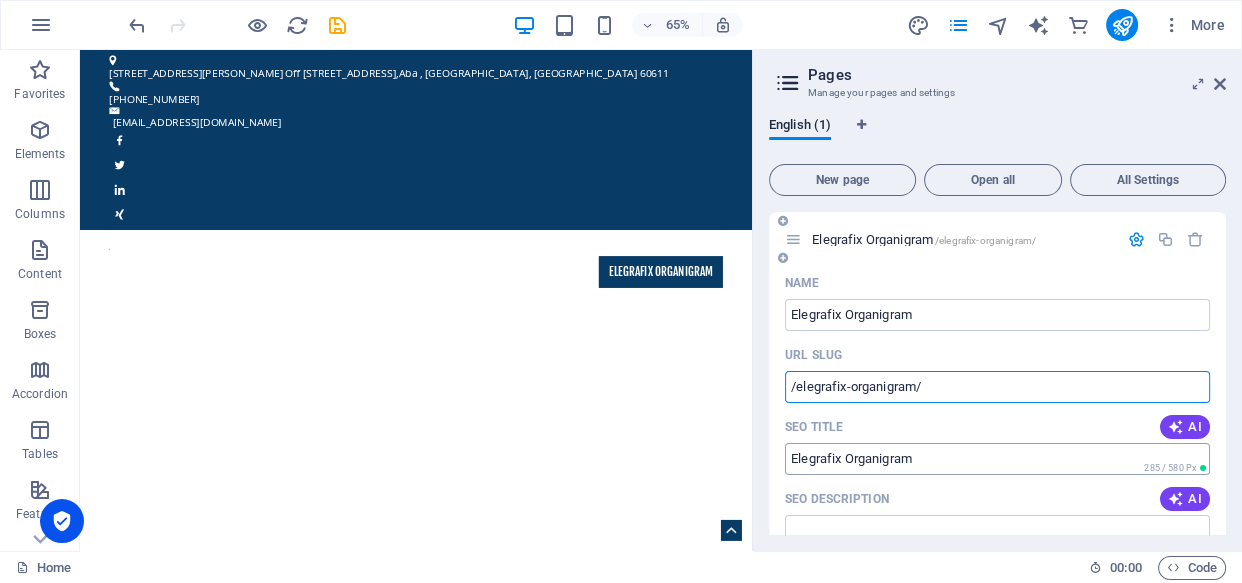 click on "SEO Title" at bounding box center [997, 459] 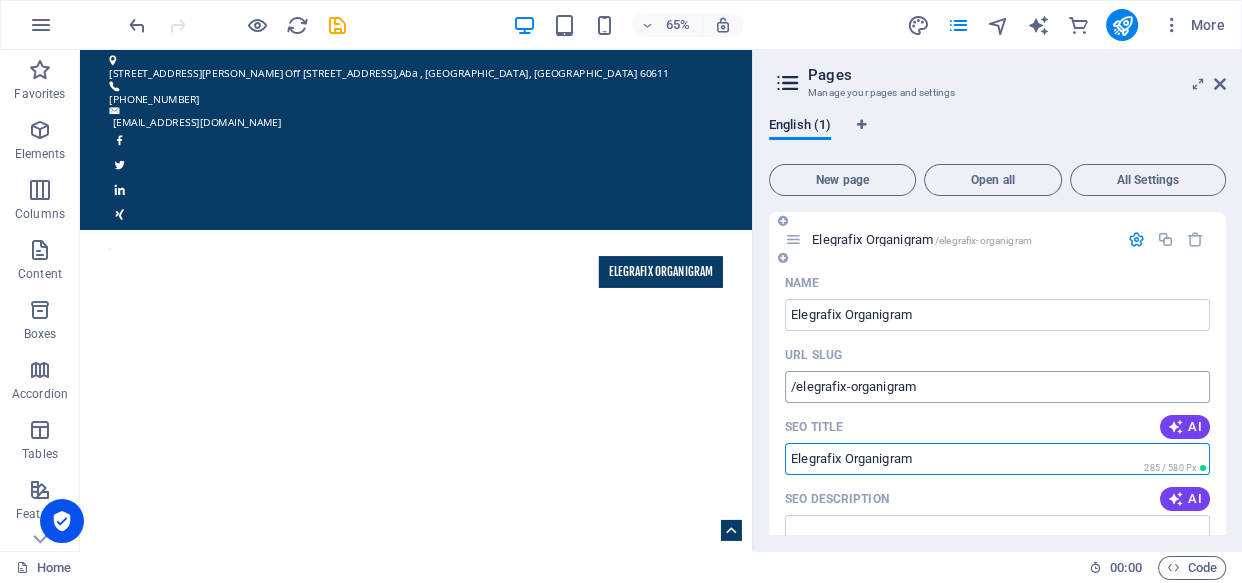 click on "/elegrafix-organigram" at bounding box center (997, 387) 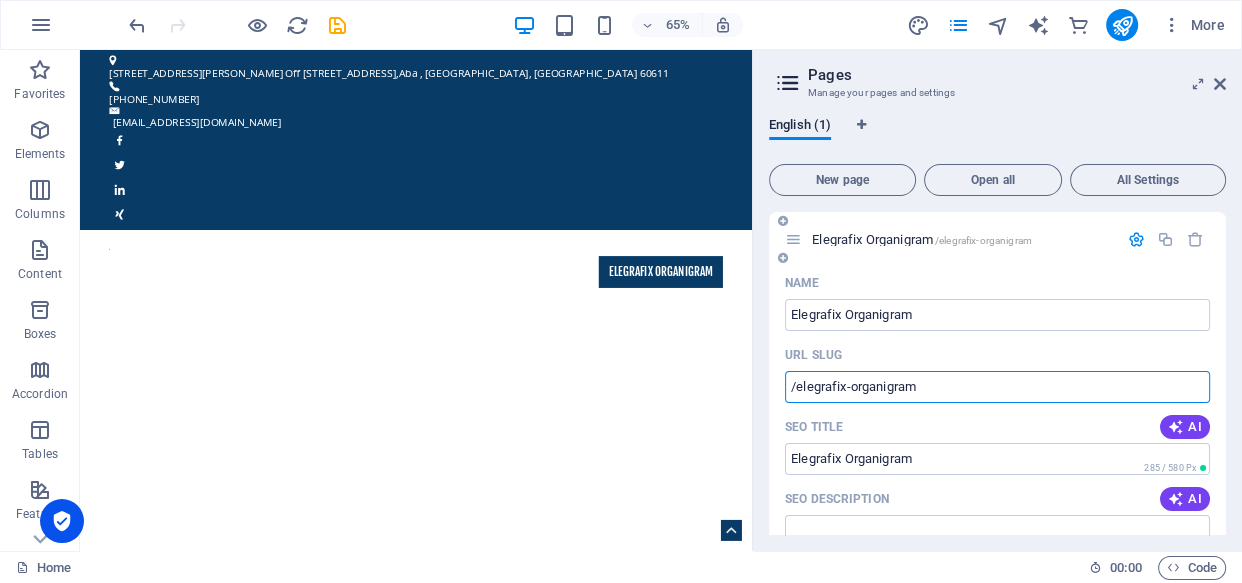 click on "/elegrafix-organigram" at bounding box center (997, 387) 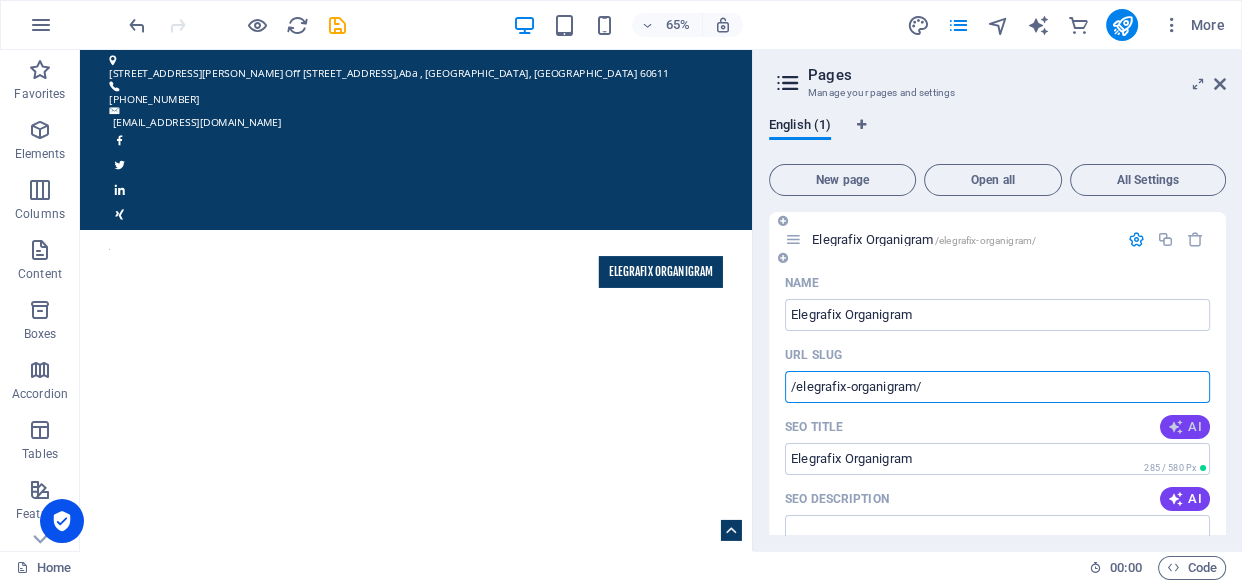 click on "AI" at bounding box center (1185, 427) 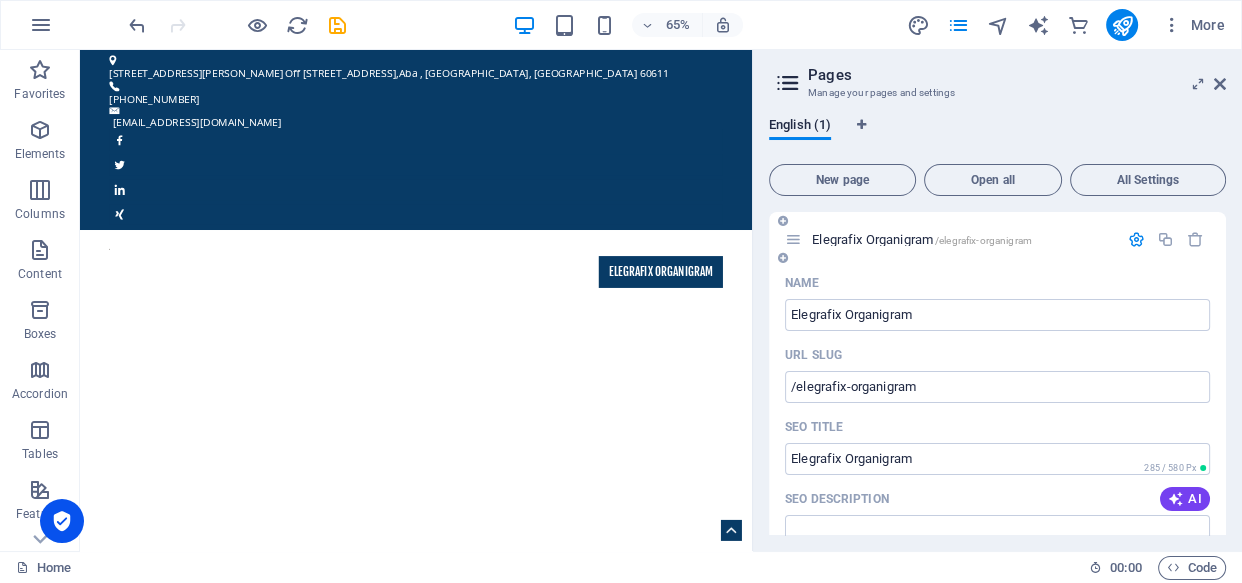 type on "Top Investigative Services Aba" 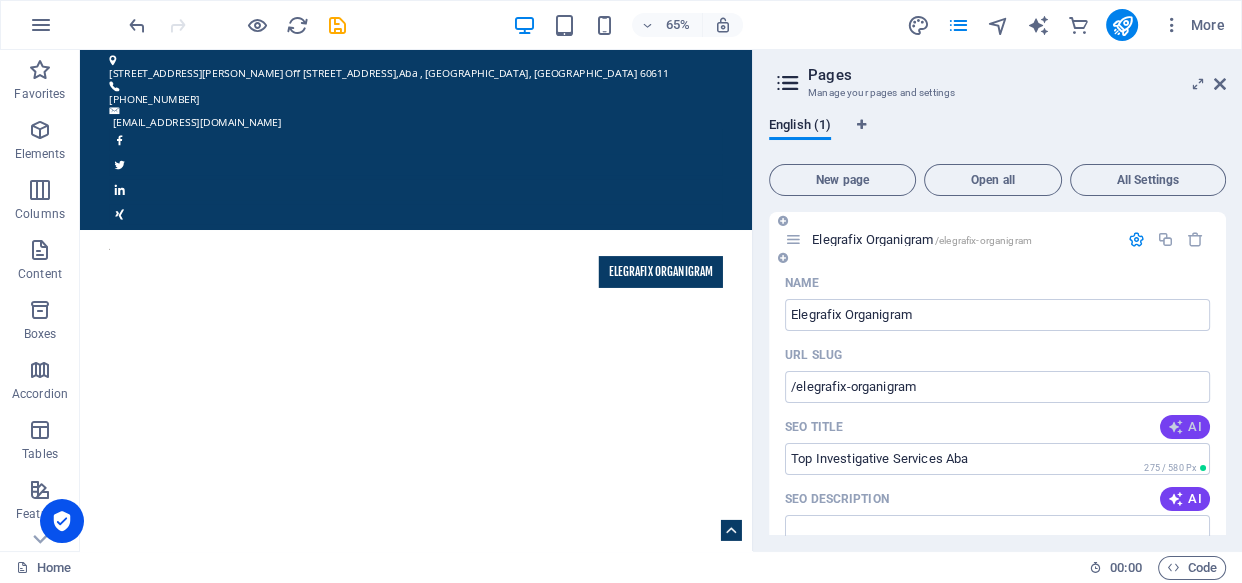 click on "AI" at bounding box center (1185, 427) 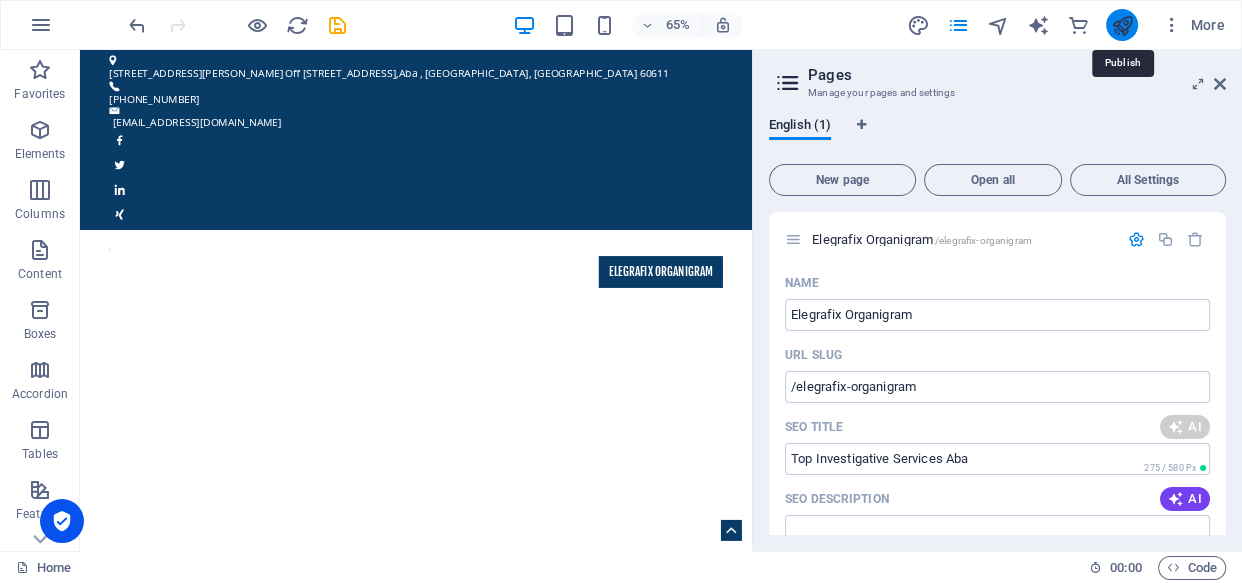 click at bounding box center [1121, 25] 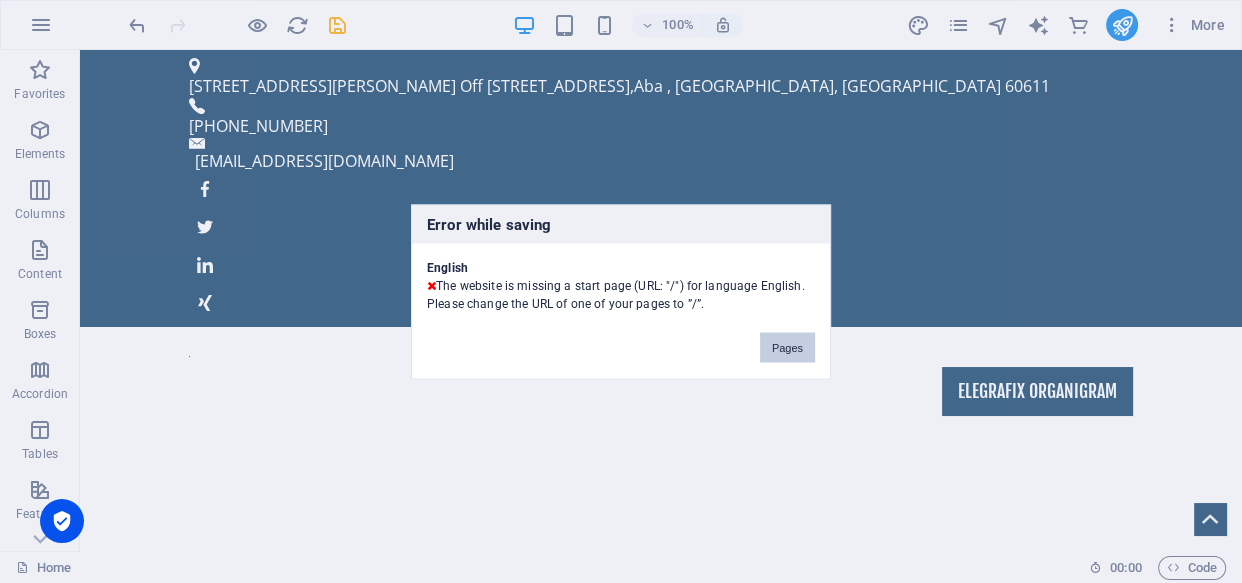 click on "Pages" at bounding box center (787, 347) 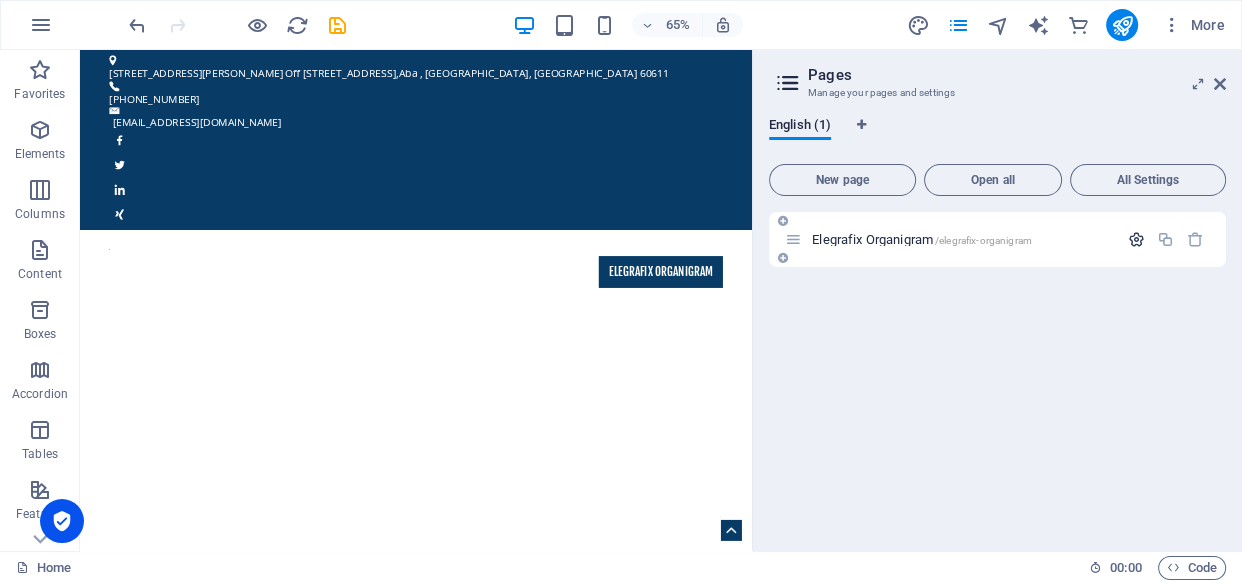 click at bounding box center [1136, 239] 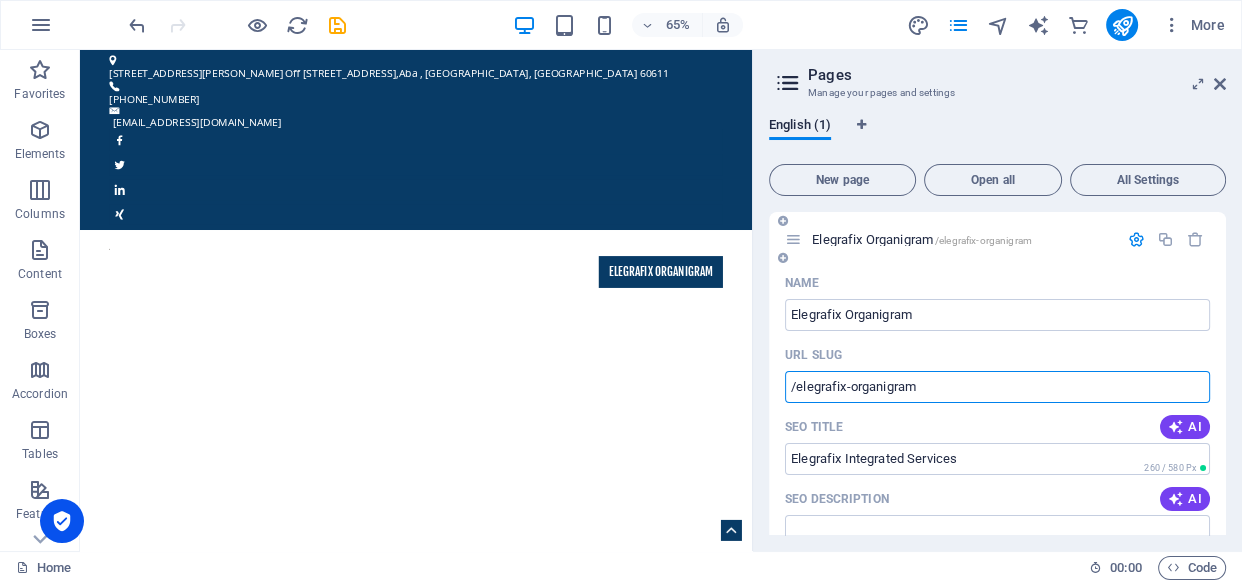click on "/elegrafix-organigram" at bounding box center (997, 387) 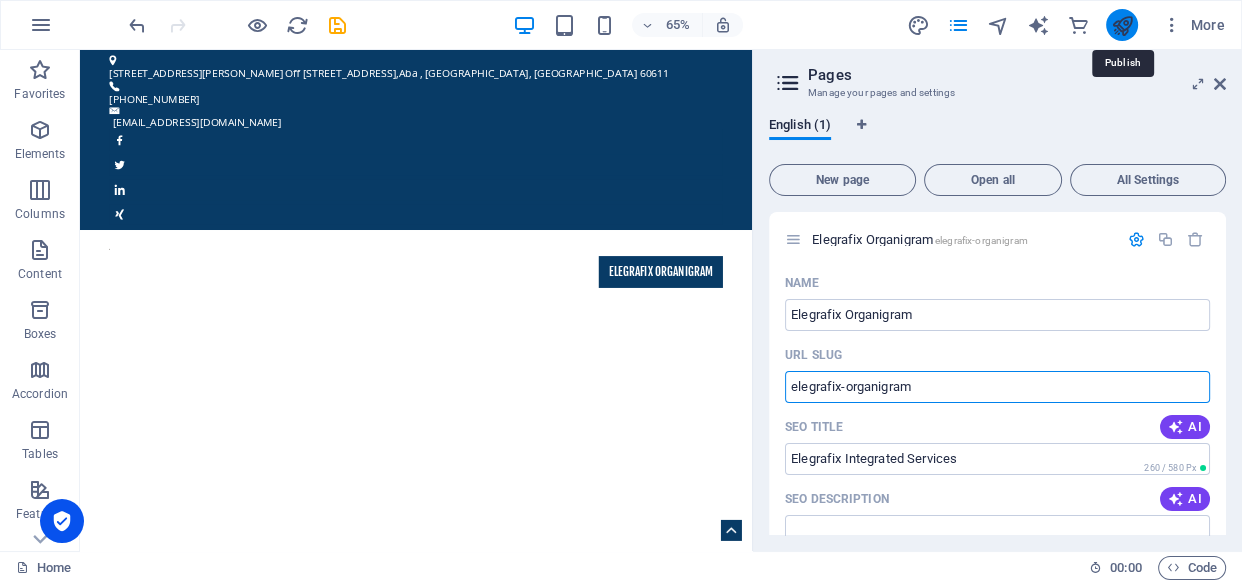 type on "elegrafix-organigram" 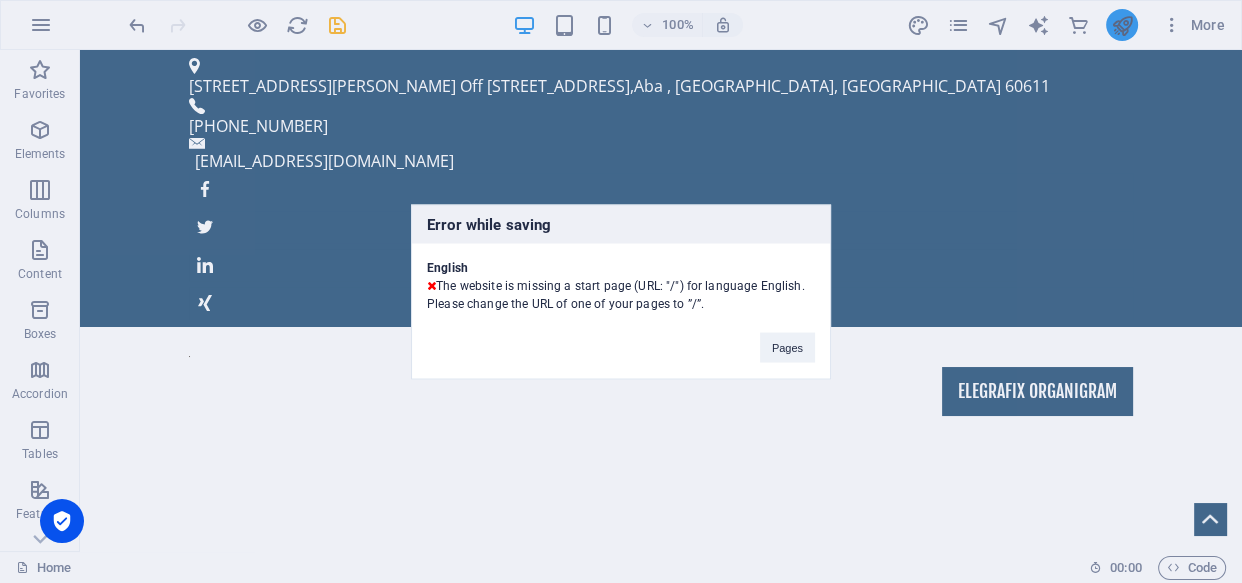 click on "Error while saving English  The website is missing a start page (URL: "/") for language English. Please change the URL of one of your pages to ”/”. Pages" at bounding box center [621, 291] 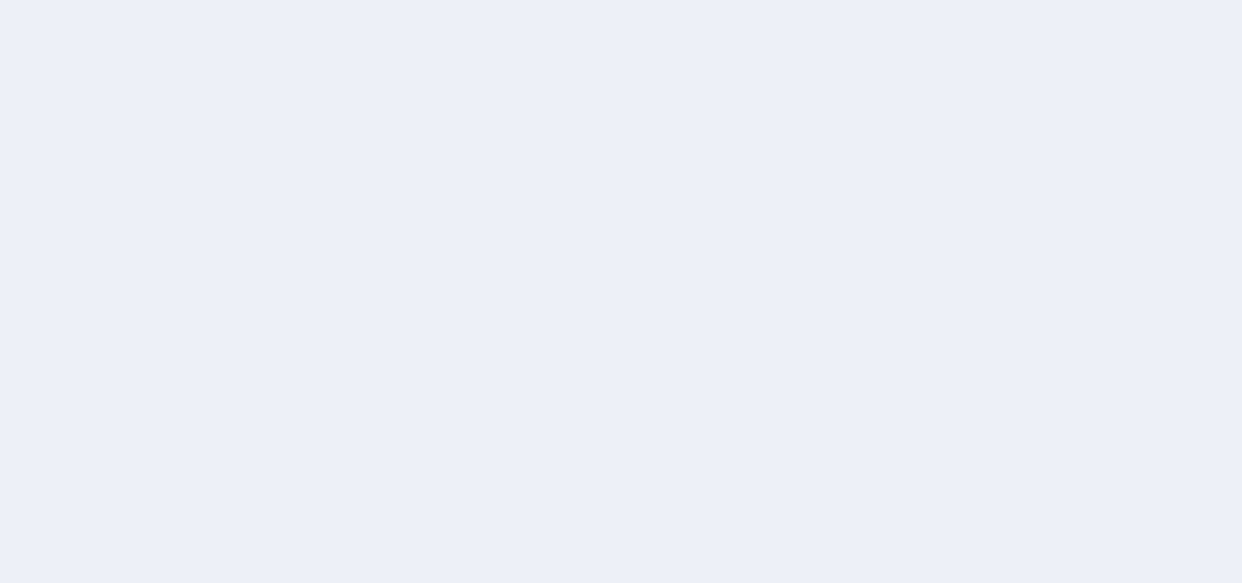 scroll, scrollTop: 0, scrollLeft: 0, axis: both 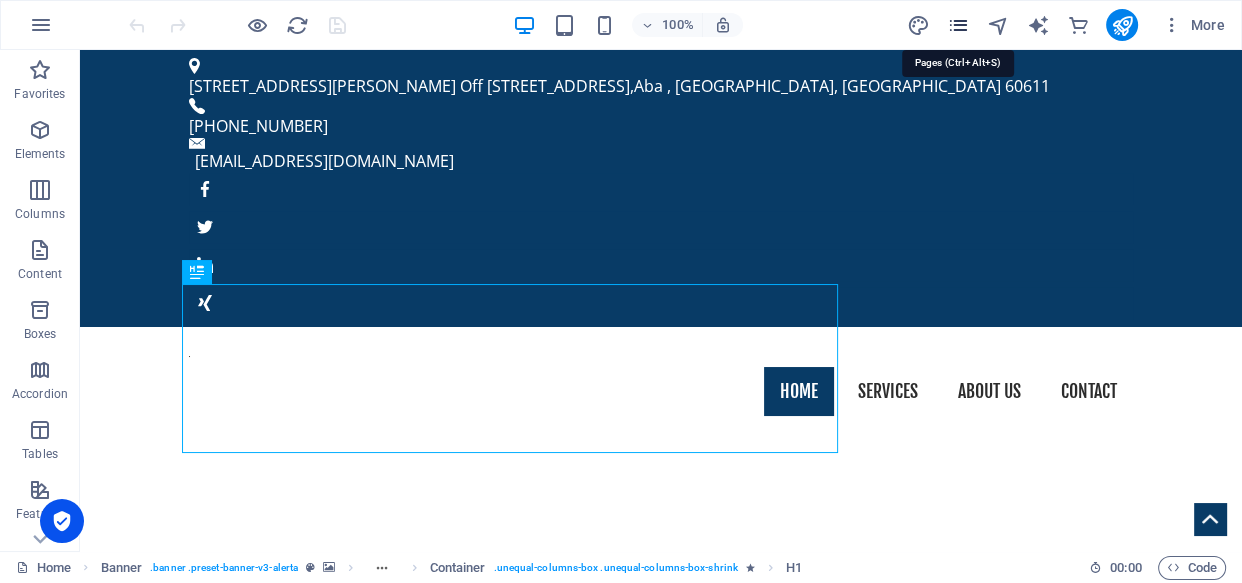 click at bounding box center (957, 25) 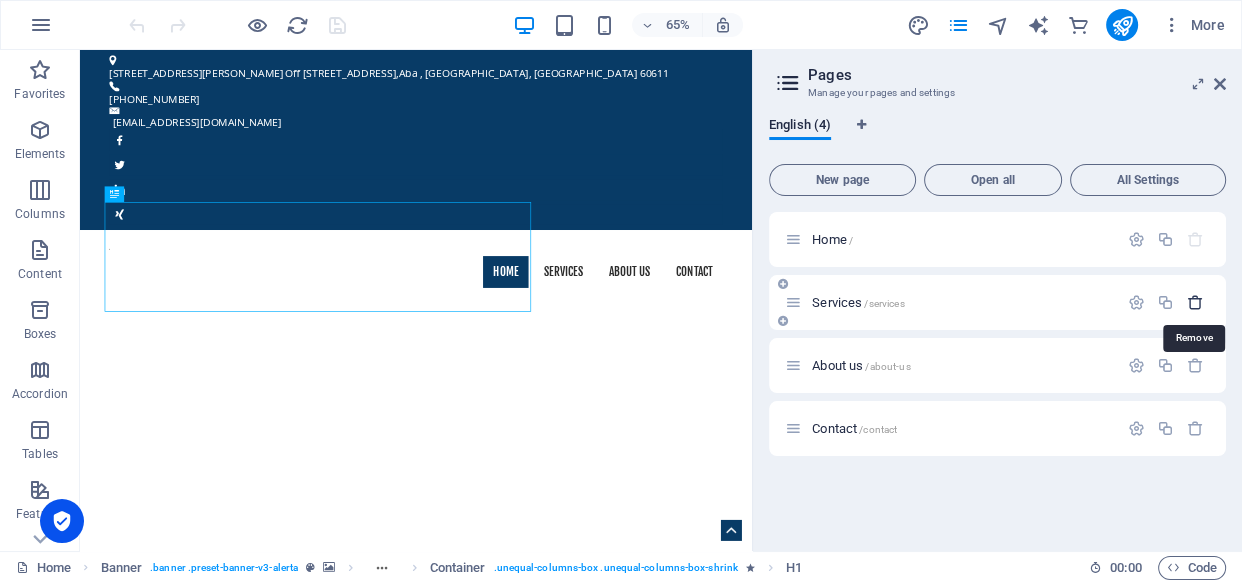 click at bounding box center (1195, 302) 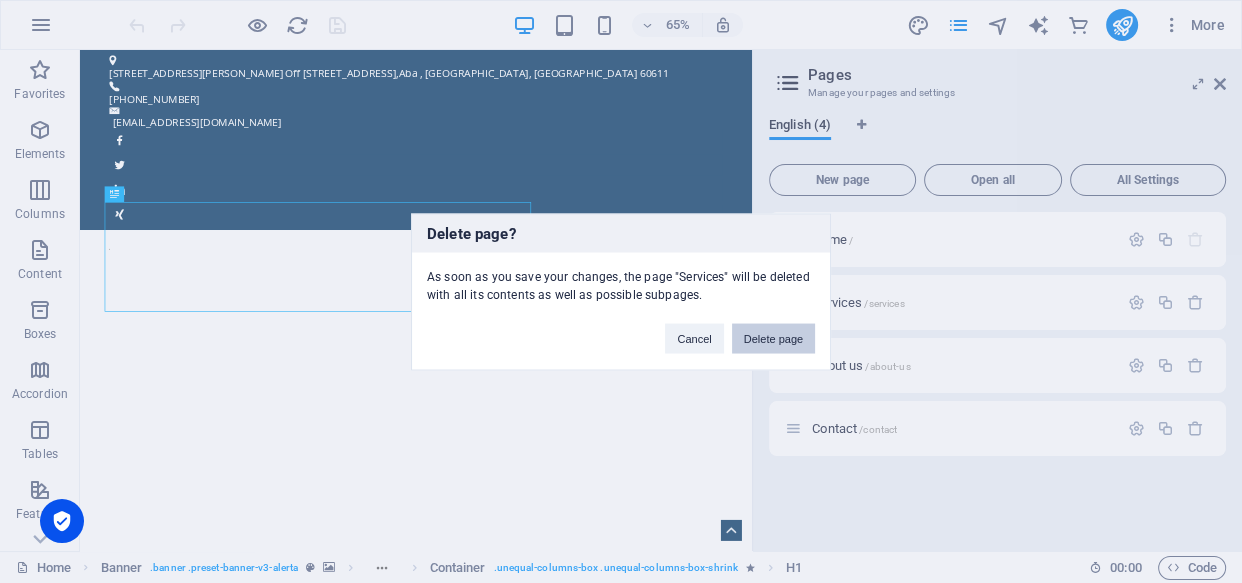 click on "Delete page" at bounding box center (773, 338) 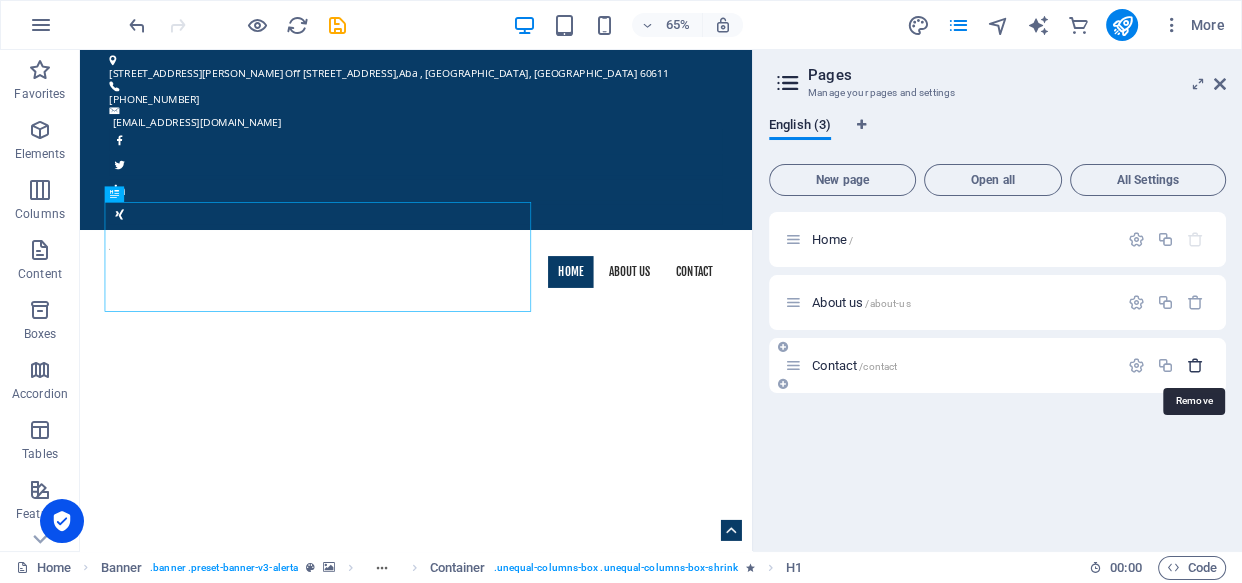 click at bounding box center (1195, 365) 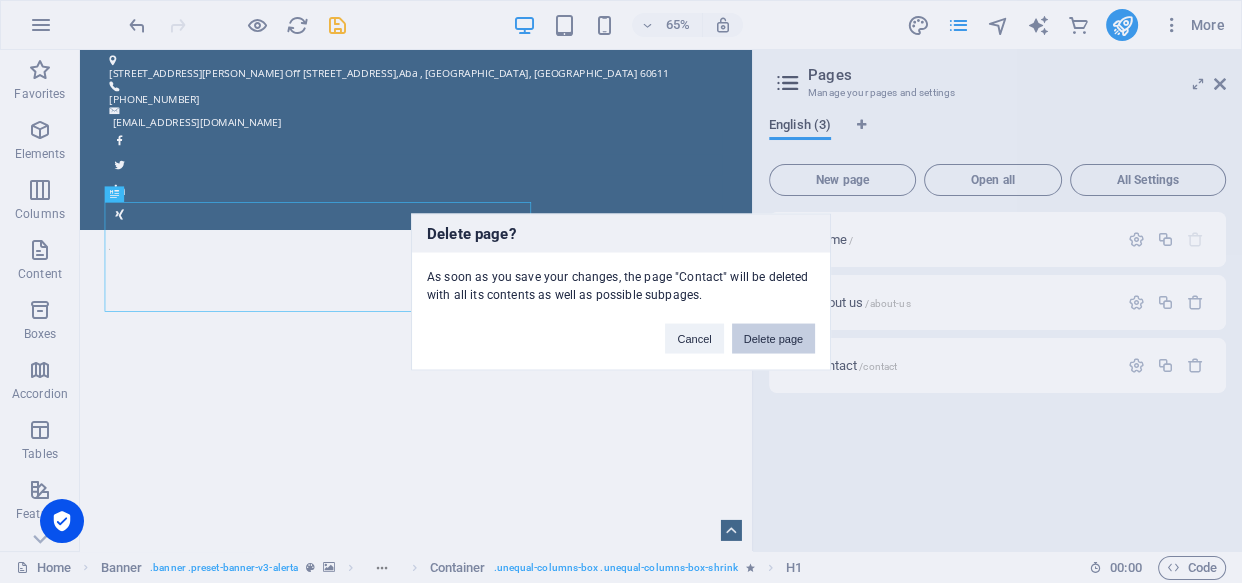 click on "Delete page" at bounding box center (773, 338) 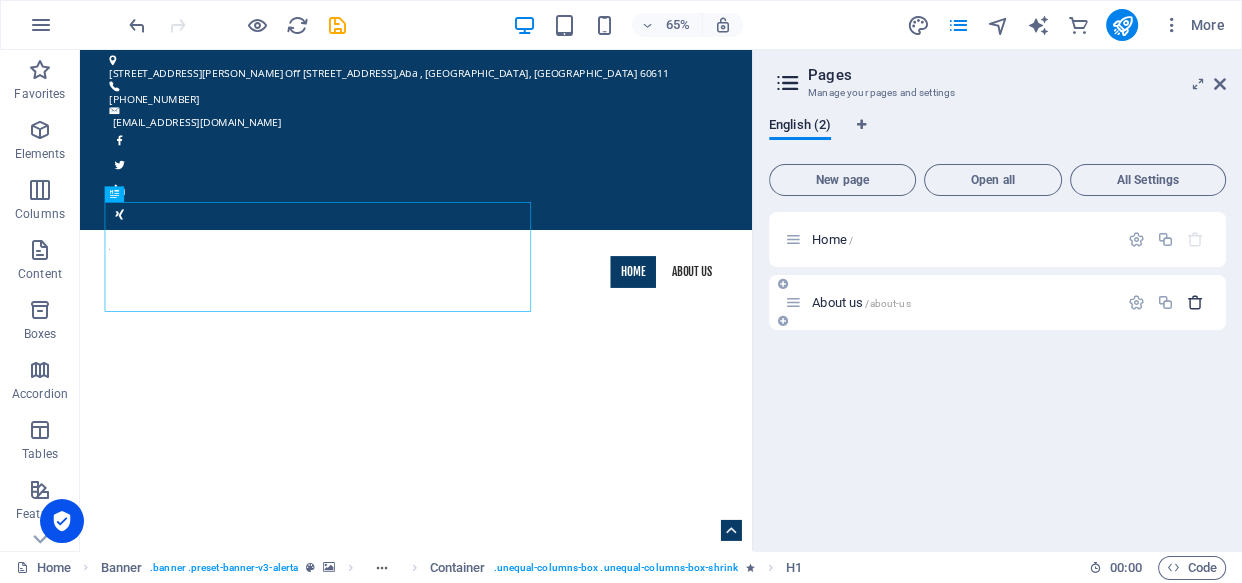 click at bounding box center [1195, 302] 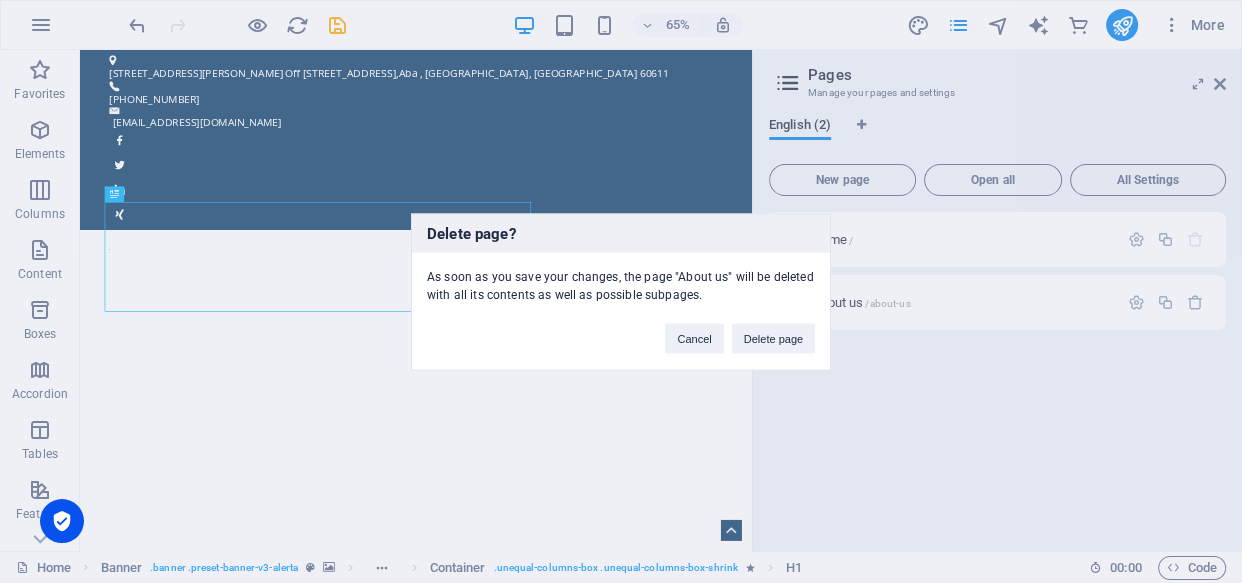 click on "Delete page? As soon as you save your changes, the page "About us" will be deleted with all its contents as well as possible subpages. Cancel Delete page" at bounding box center [621, 291] 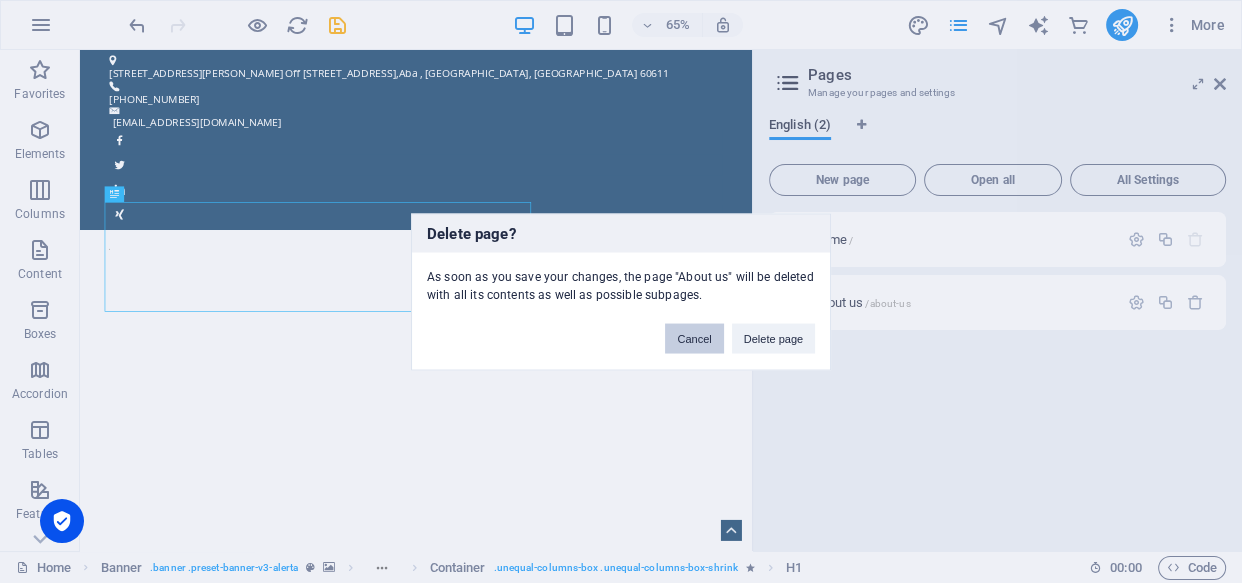click on "Cancel" at bounding box center (694, 338) 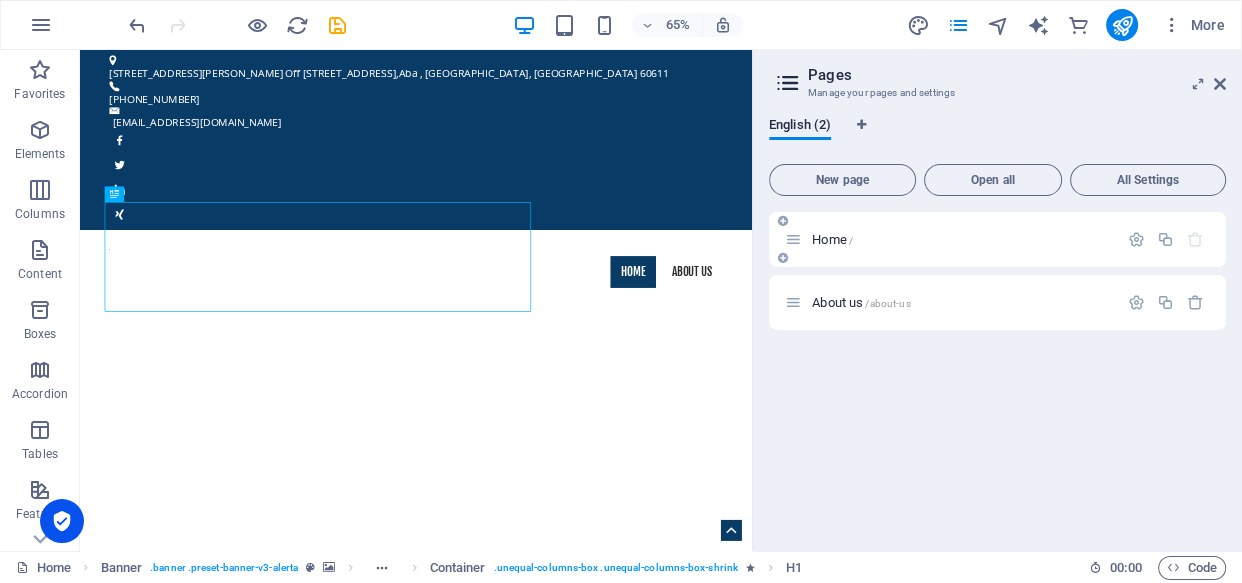 click at bounding box center [1195, 239] 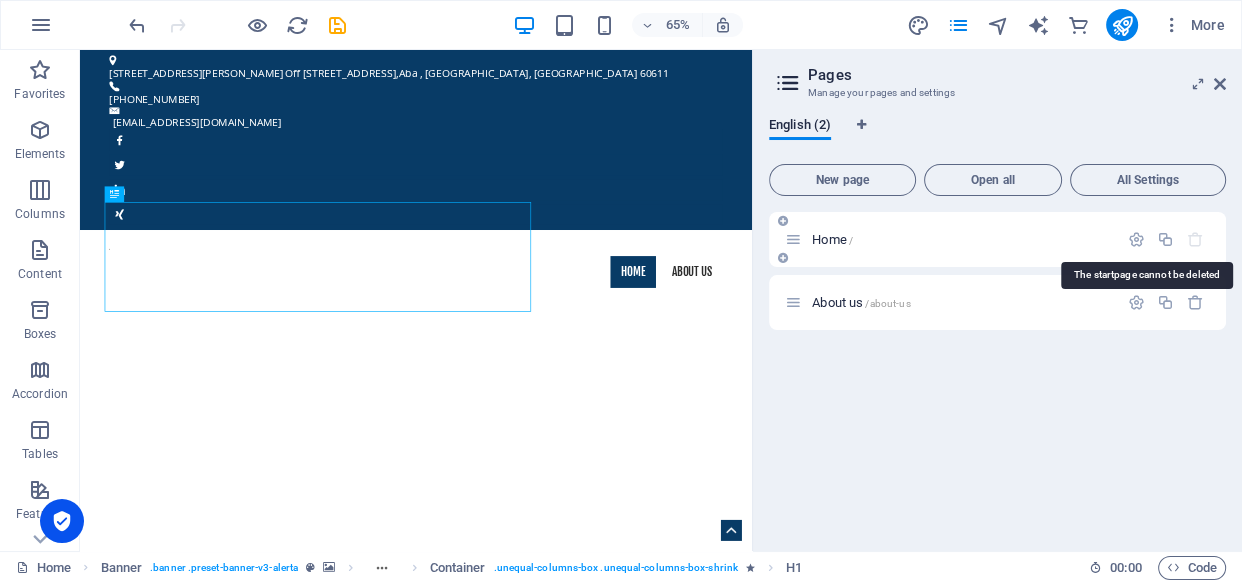click at bounding box center (1195, 239) 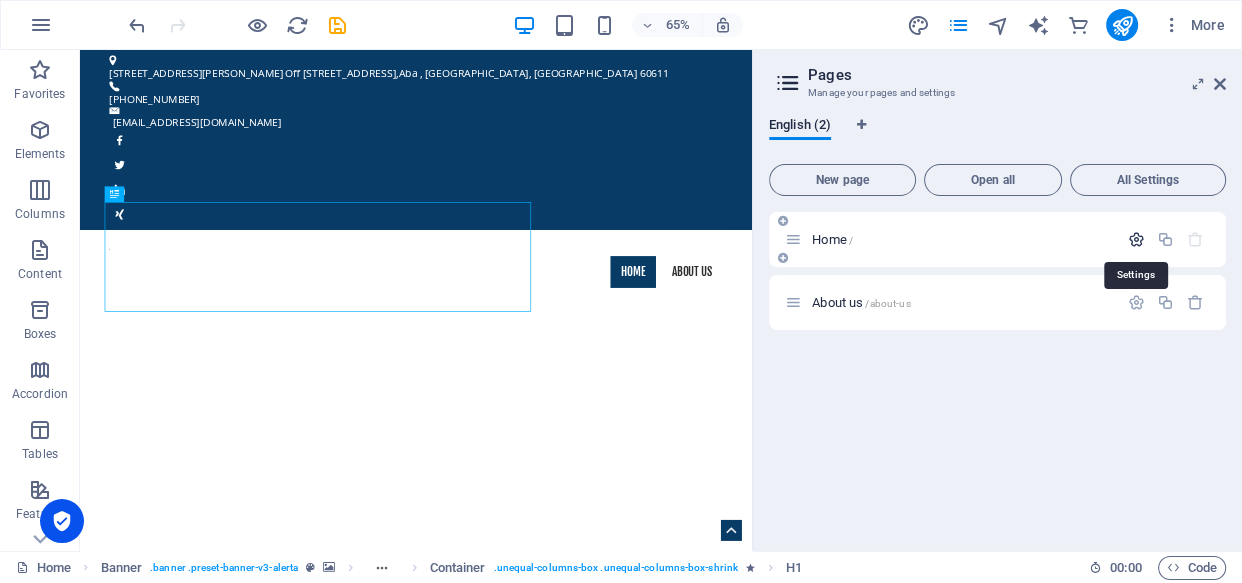 click at bounding box center (1136, 239) 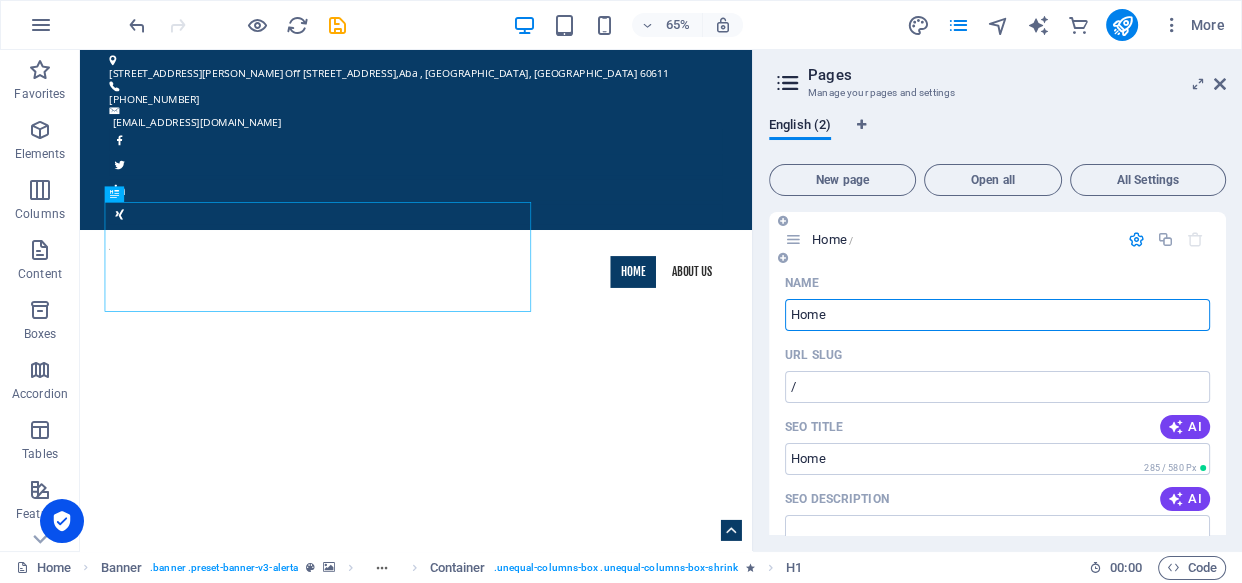 click on "Home" at bounding box center [997, 315] 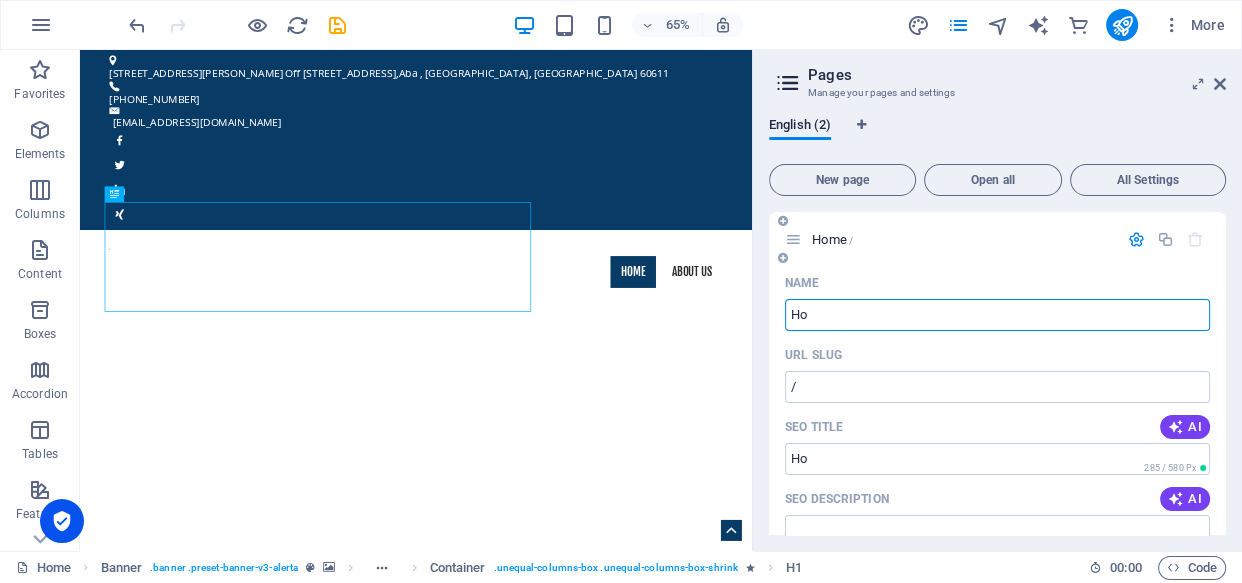 type on "H" 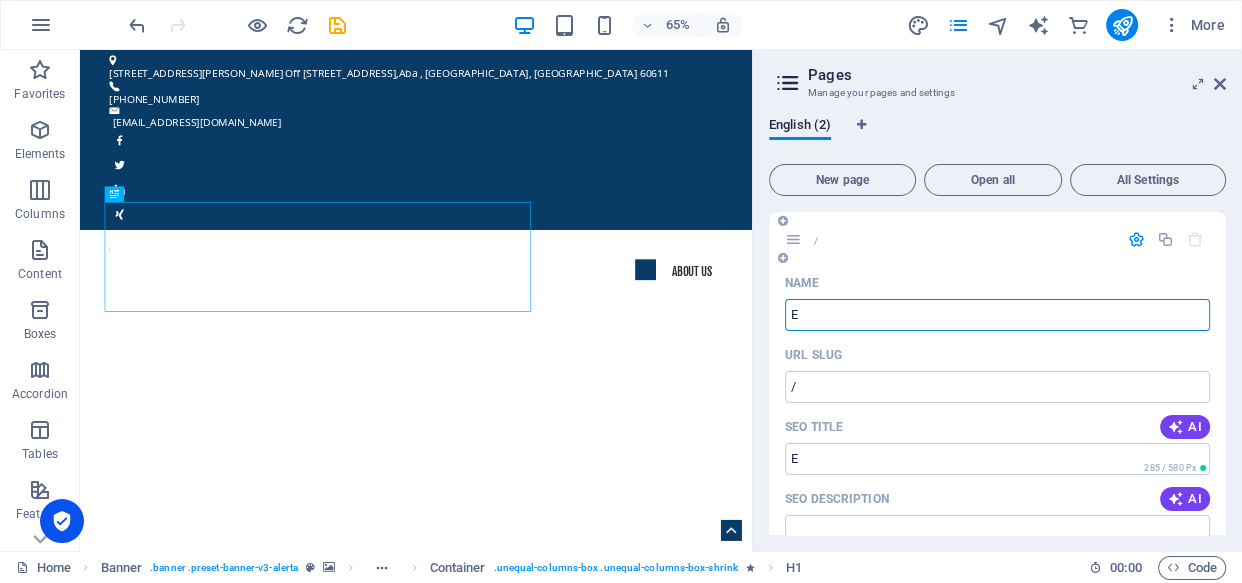type on "E" 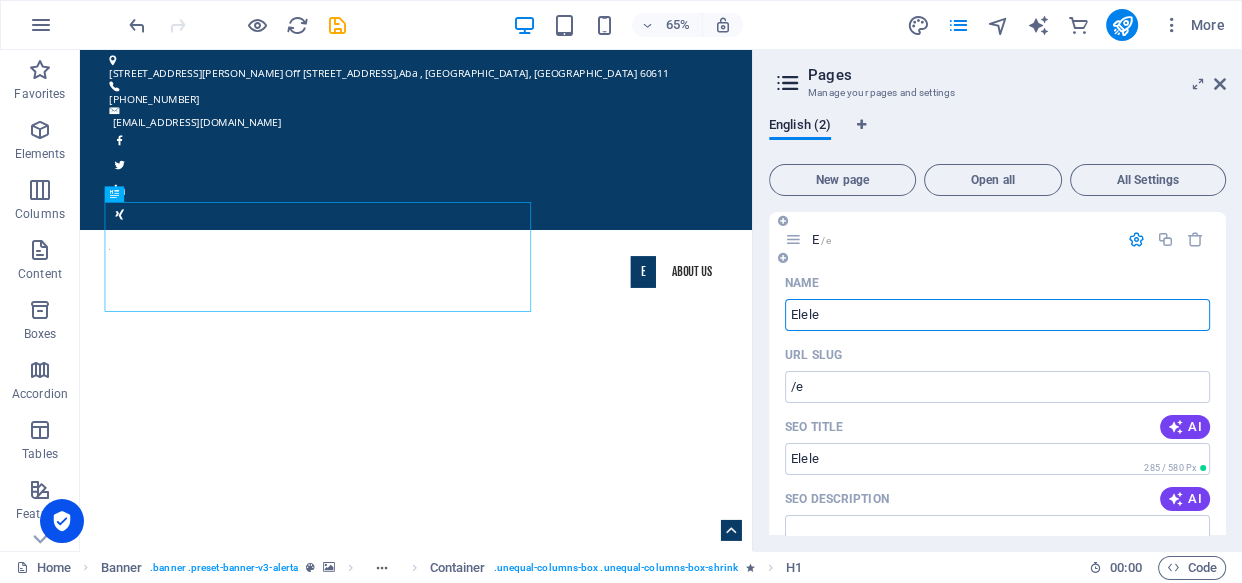 type on "Elele" 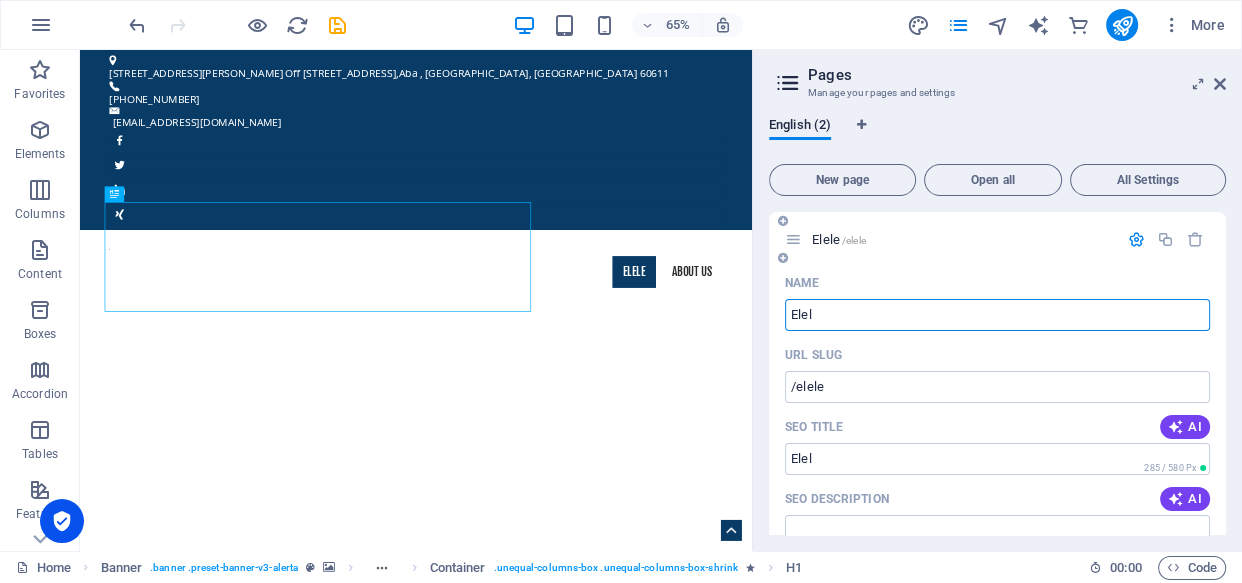 type on "Elel" 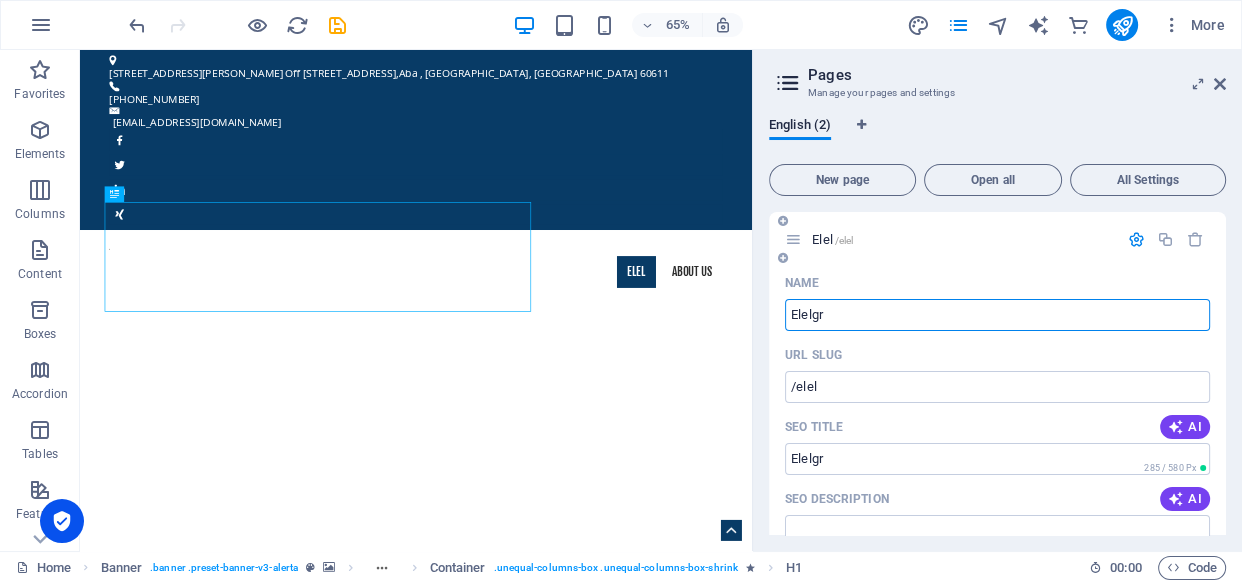 type on "Elelgra" 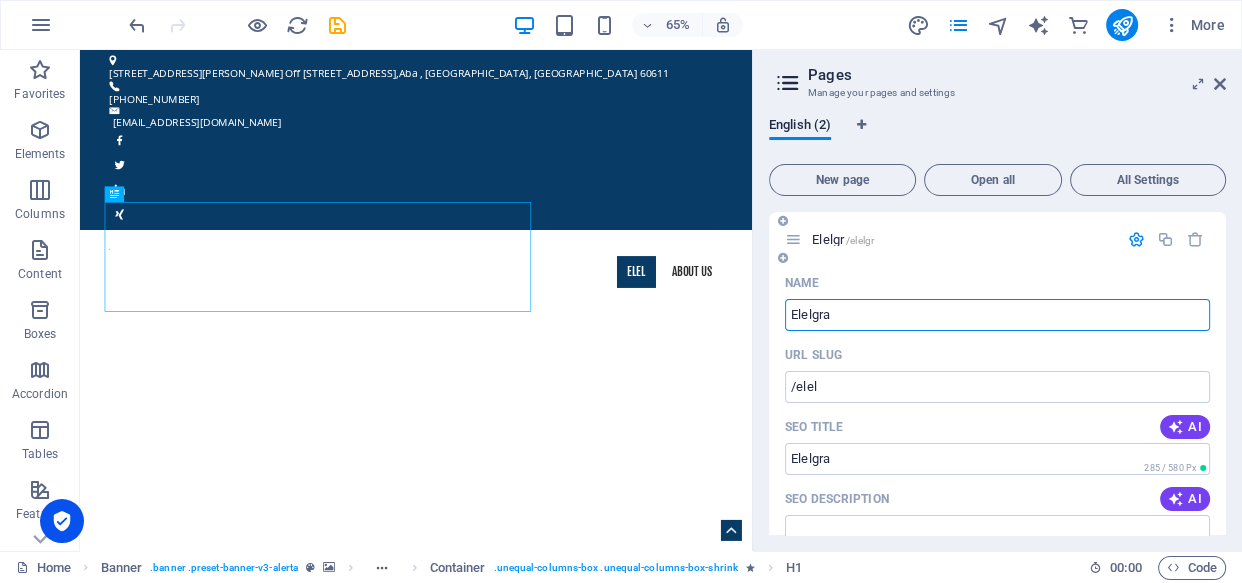 type on "/elelgr" 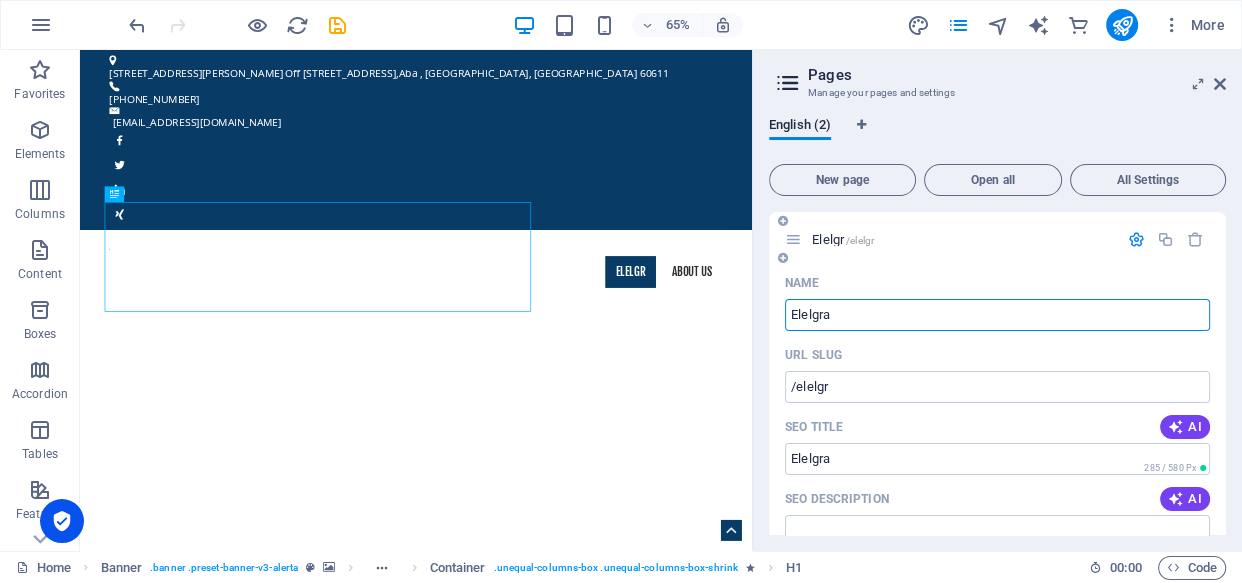 type on "Elelgra" 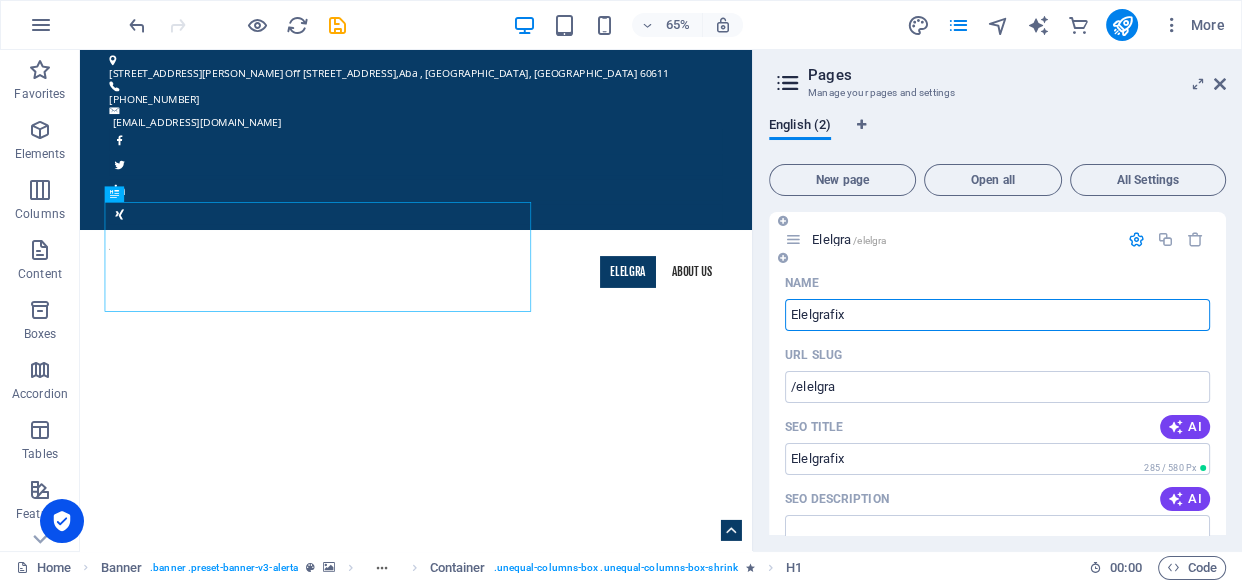 type on "Elelgrafix" 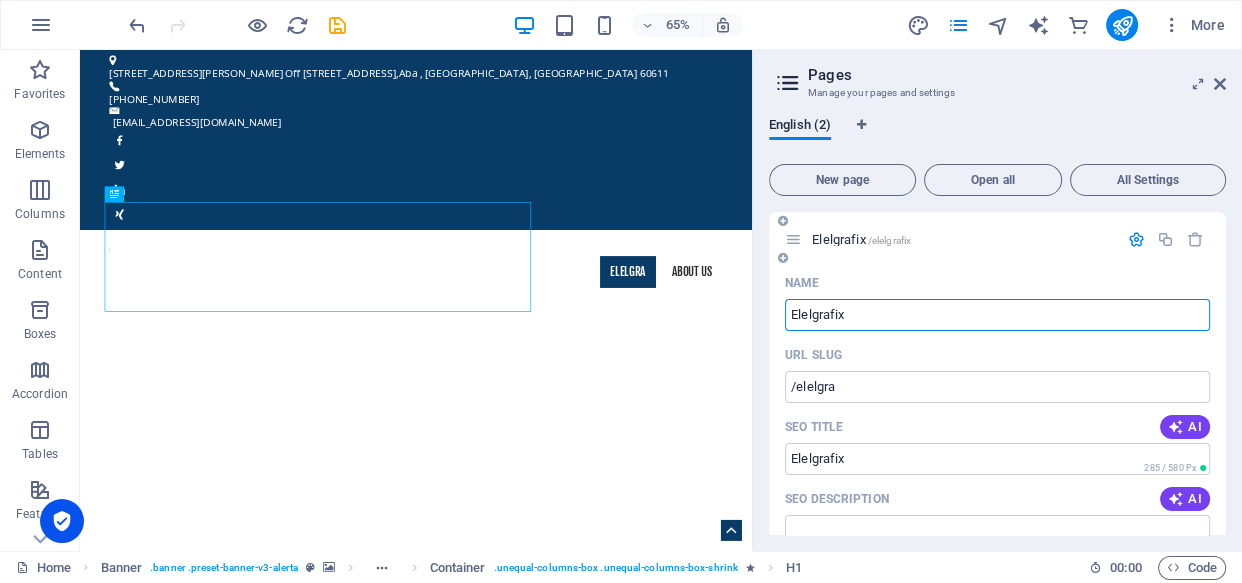 type on "/elelgrafix" 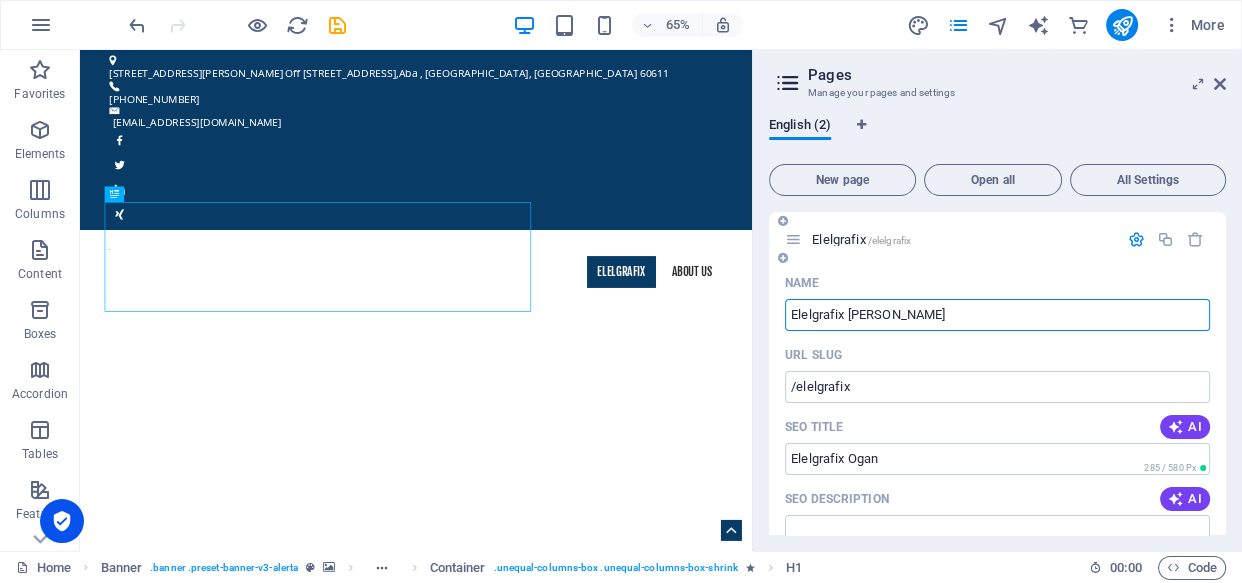 type on "Elelgrafix Ogani" 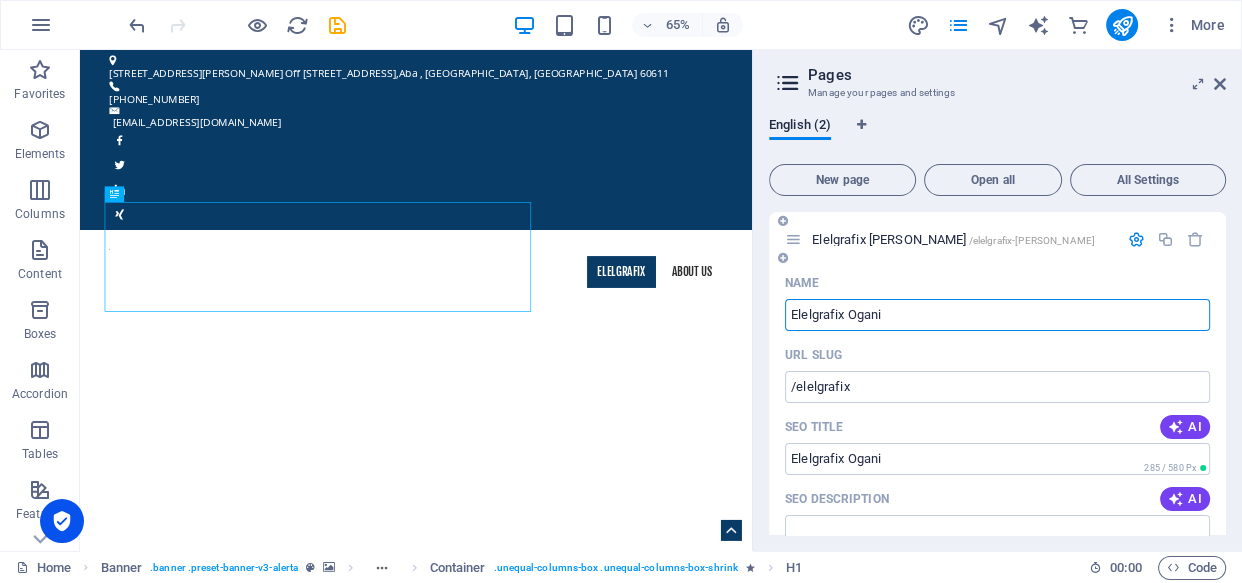 type on "/elelgrafix-ogan" 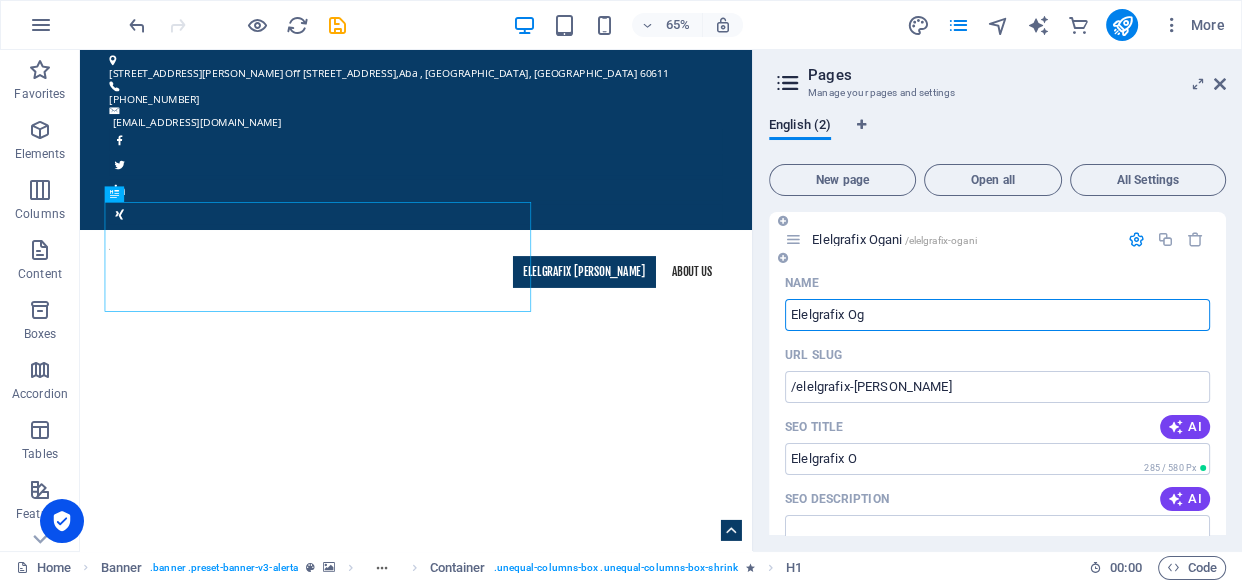 type on "Elelgrafix O" 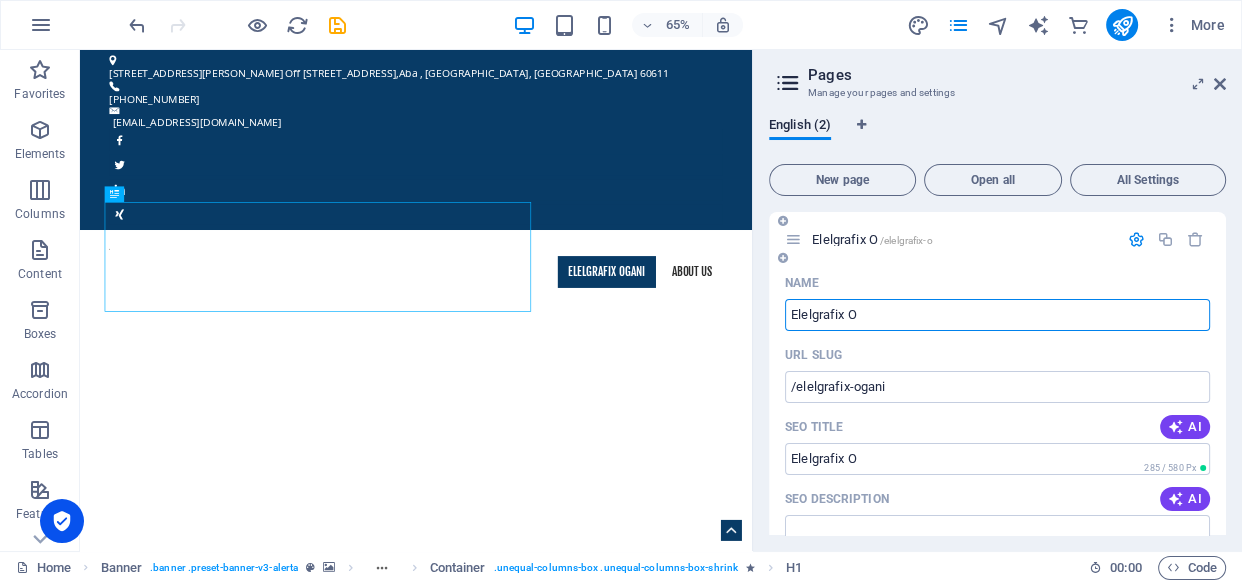type on "Elelgrafix O" 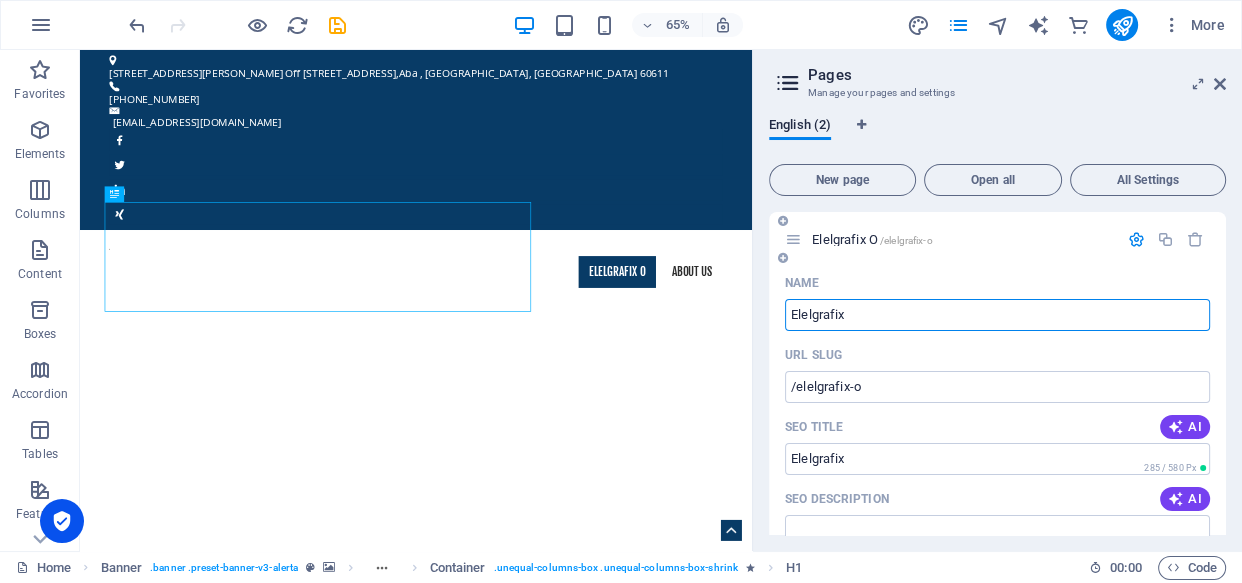 type on "Elelgrafix O" 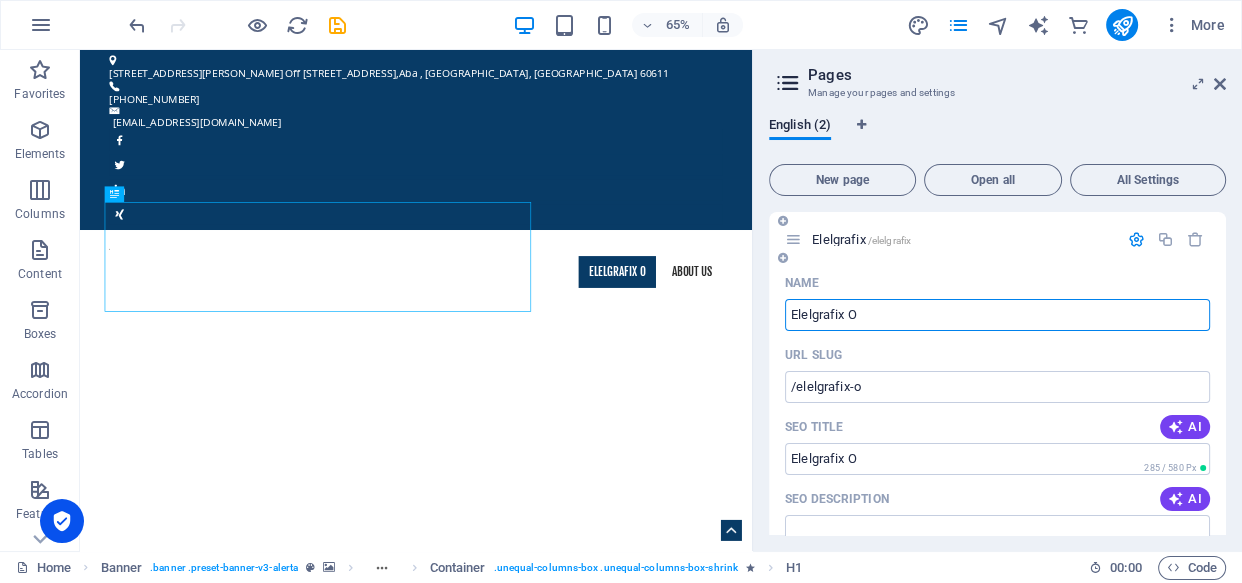 type on "/elelgrafix" 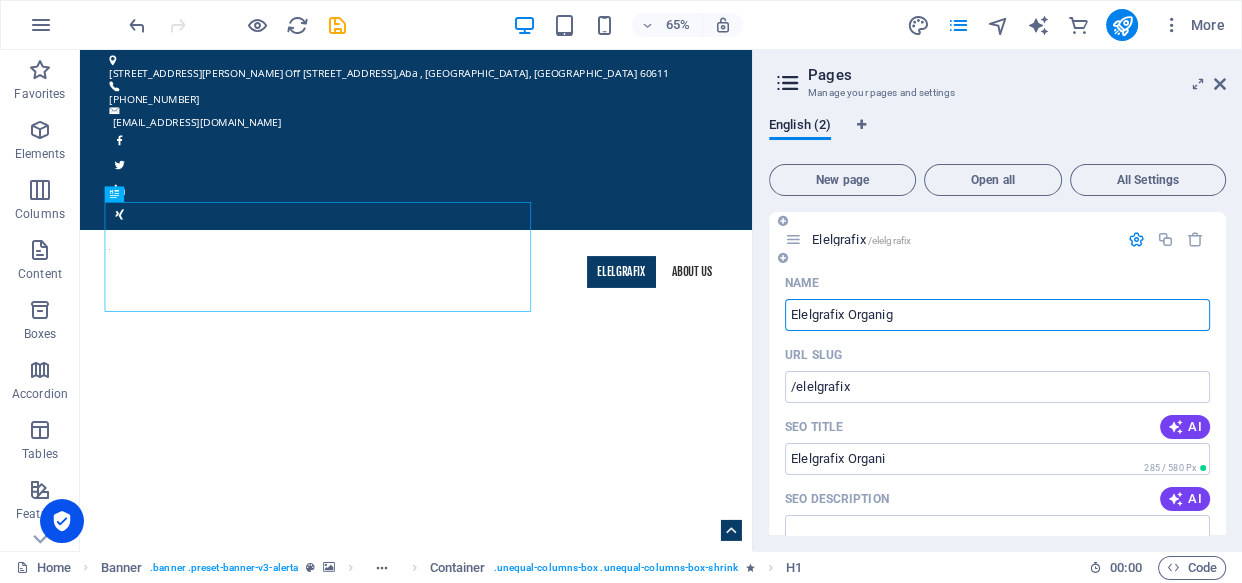 type on "Elelgrafix Organigr" 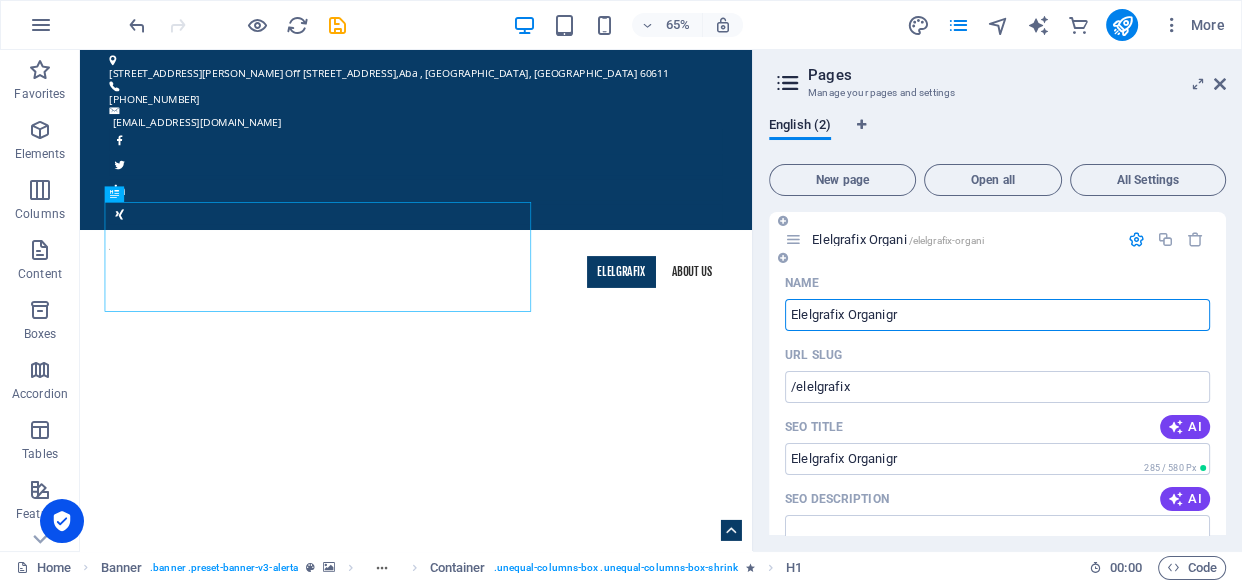 type on "/elelgrafix-organi" 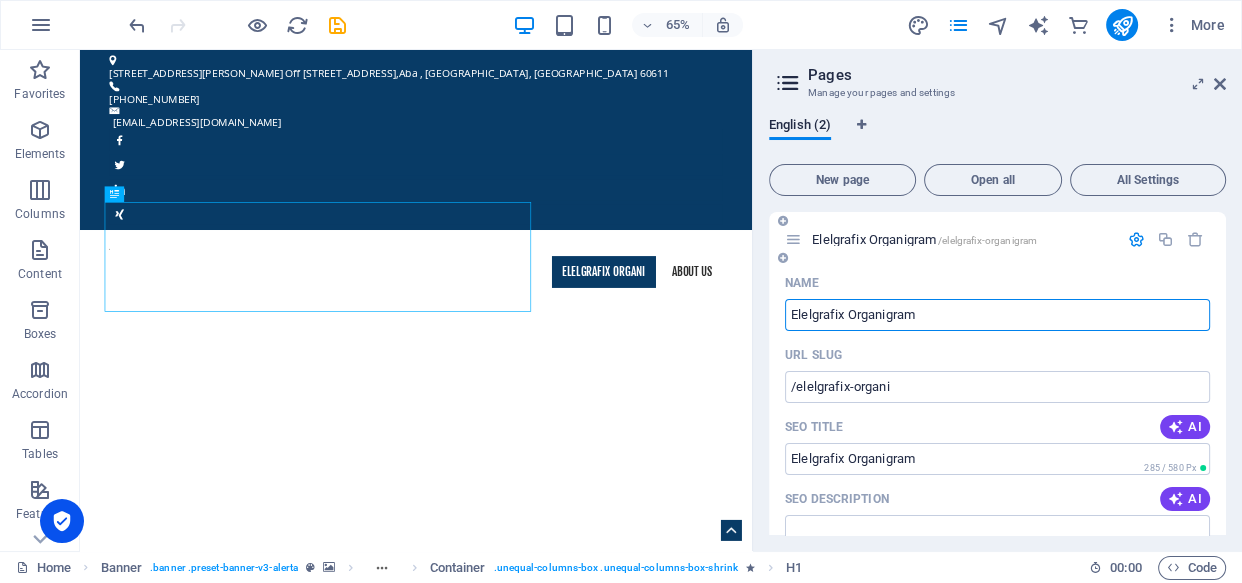 type on "Elelgrafix Organigram" 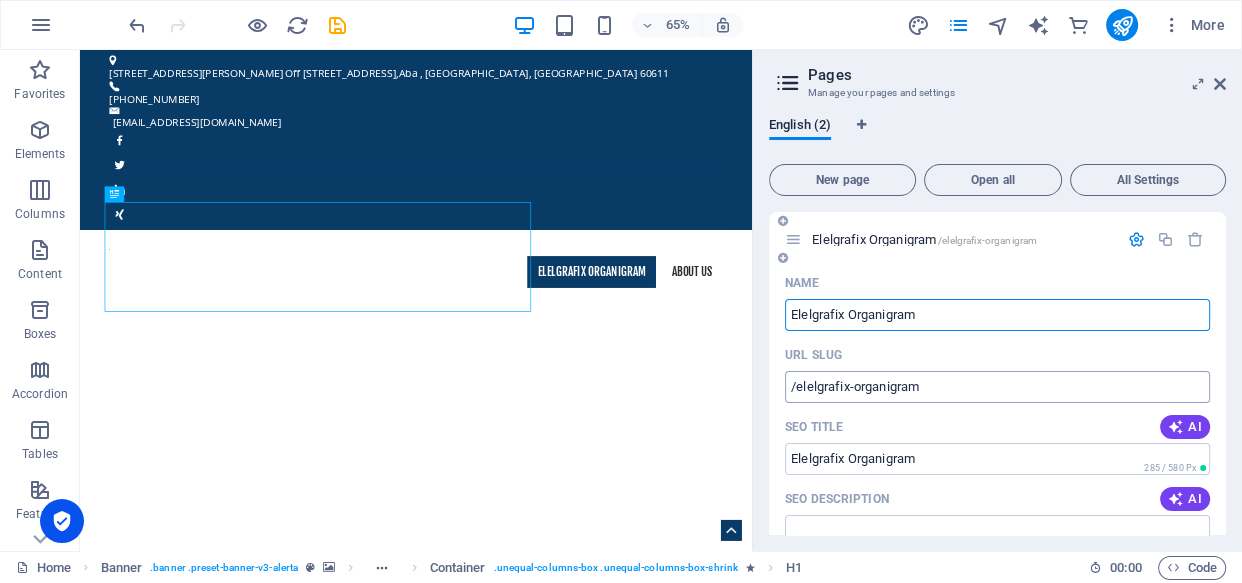 type on "Elelgrafix Organigram" 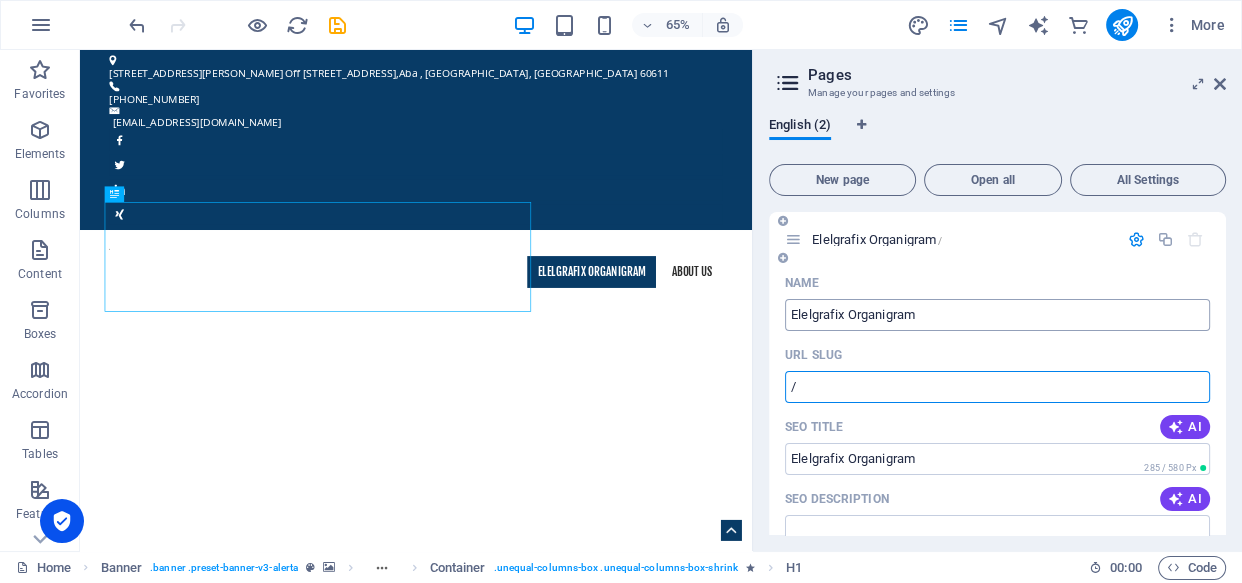 type on "/" 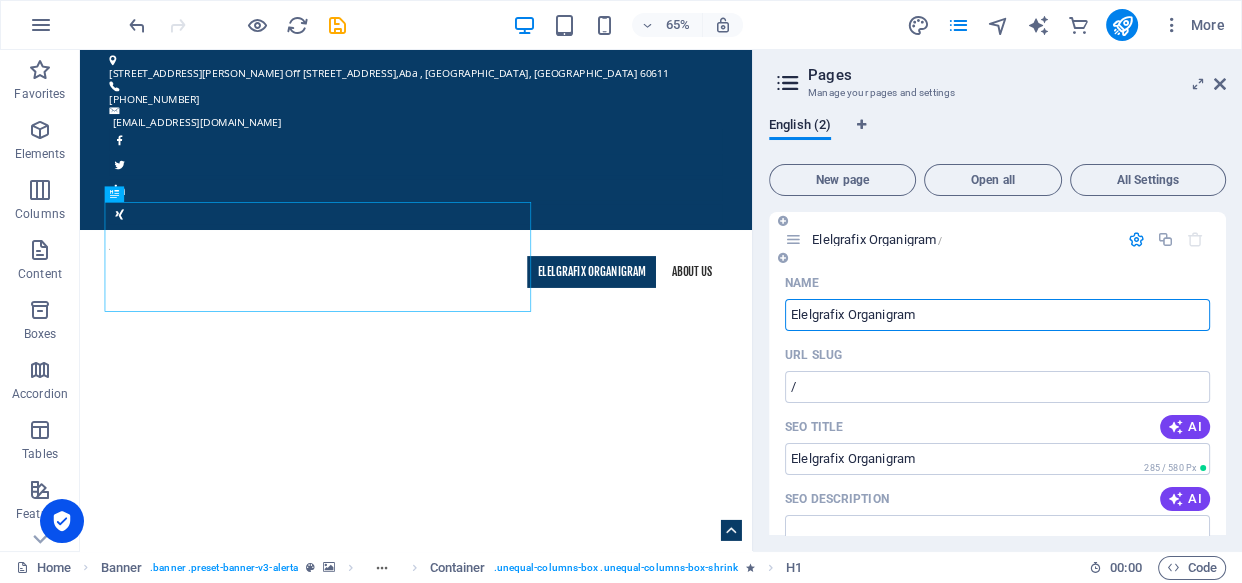 click on "Elelgrafix Organigram" at bounding box center (997, 315) 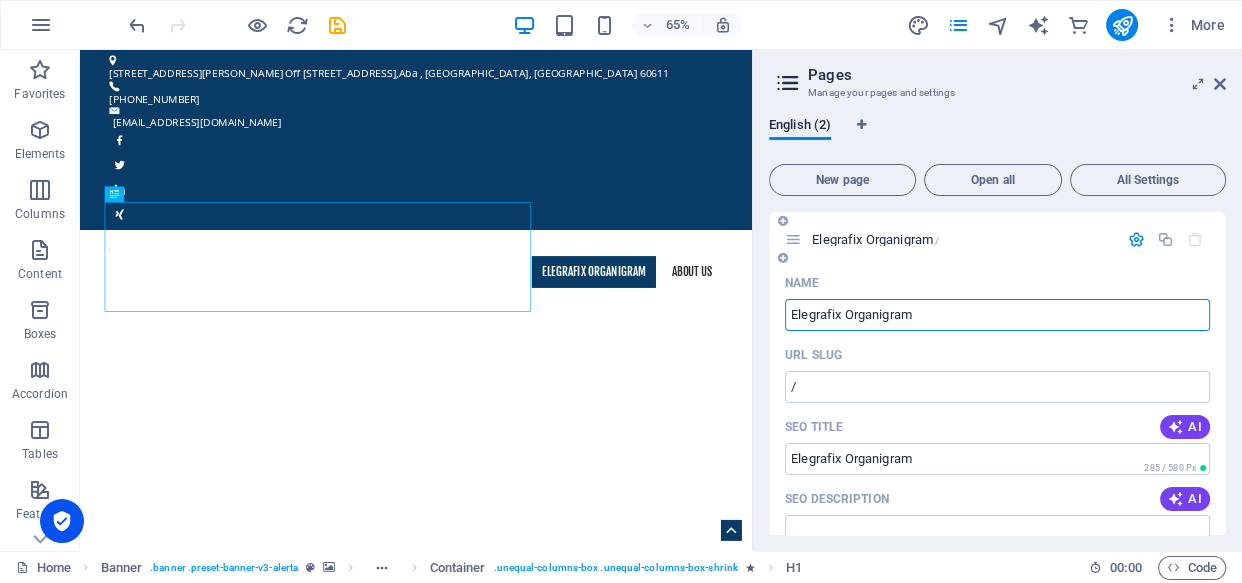 click on "Elegrafix Organigram" at bounding box center (997, 315) 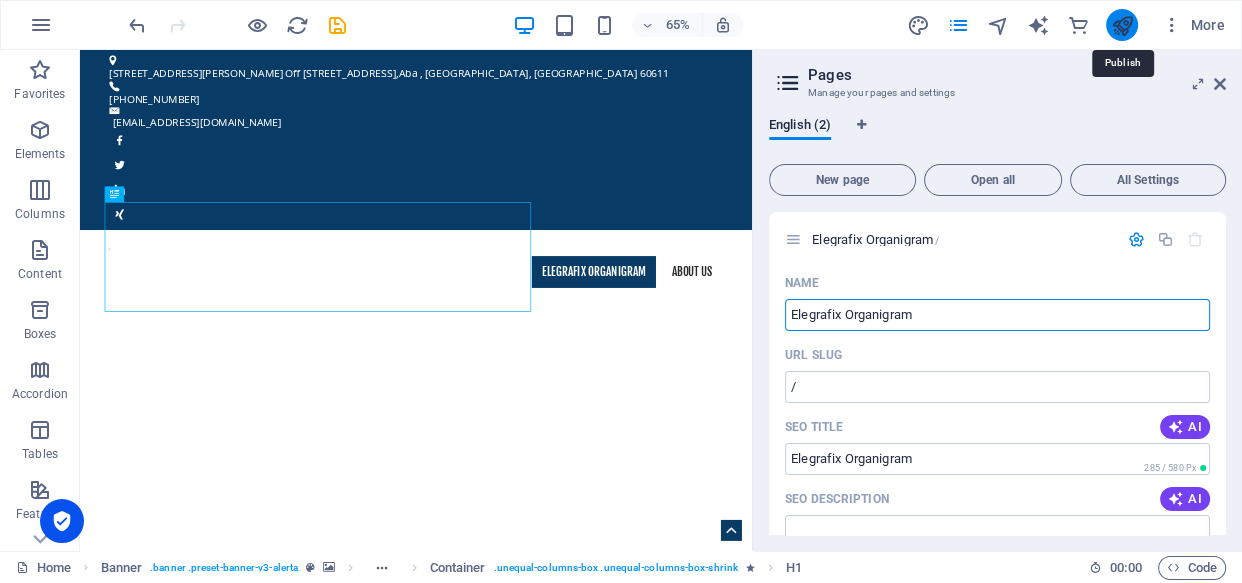 type on "Elegrafix Organigram" 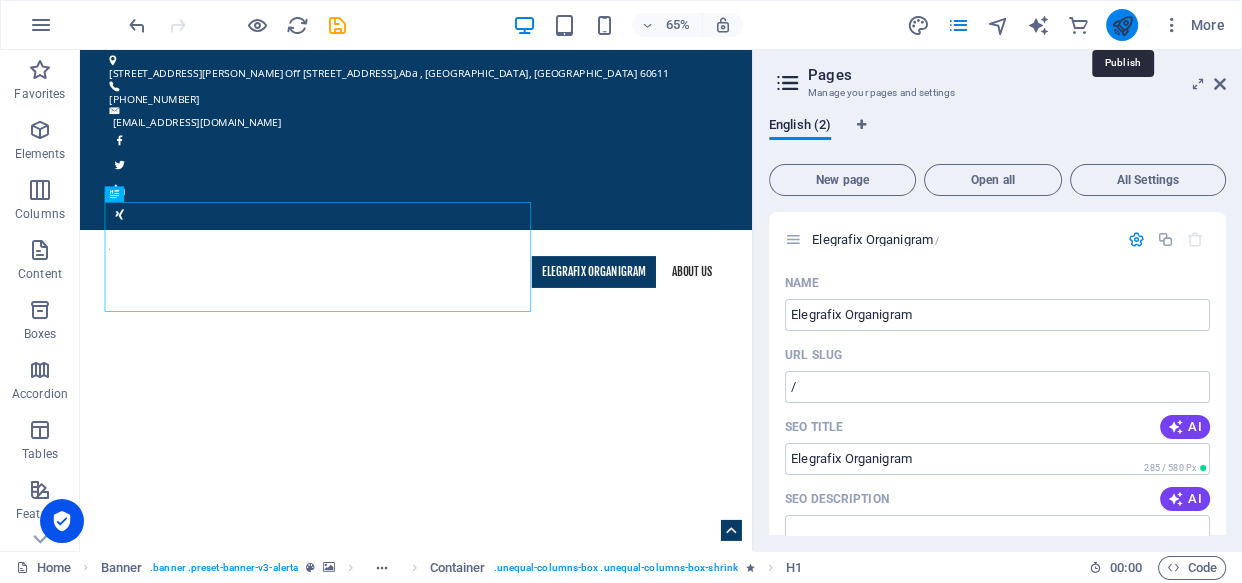 click at bounding box center [1121, 25] 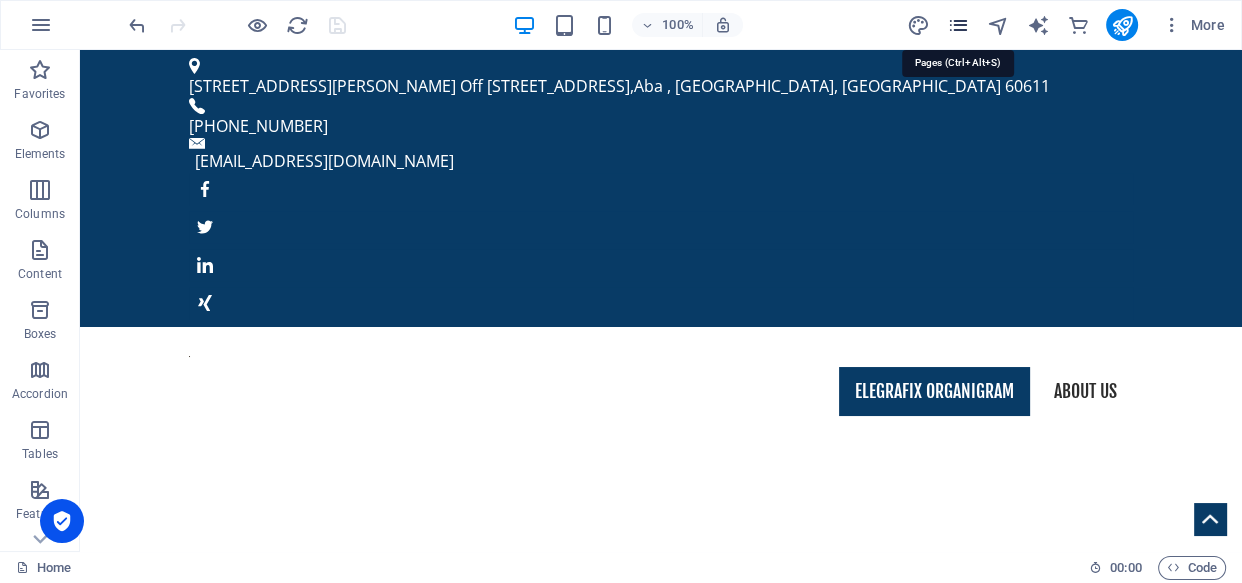 click at bounding box center [957, 25] 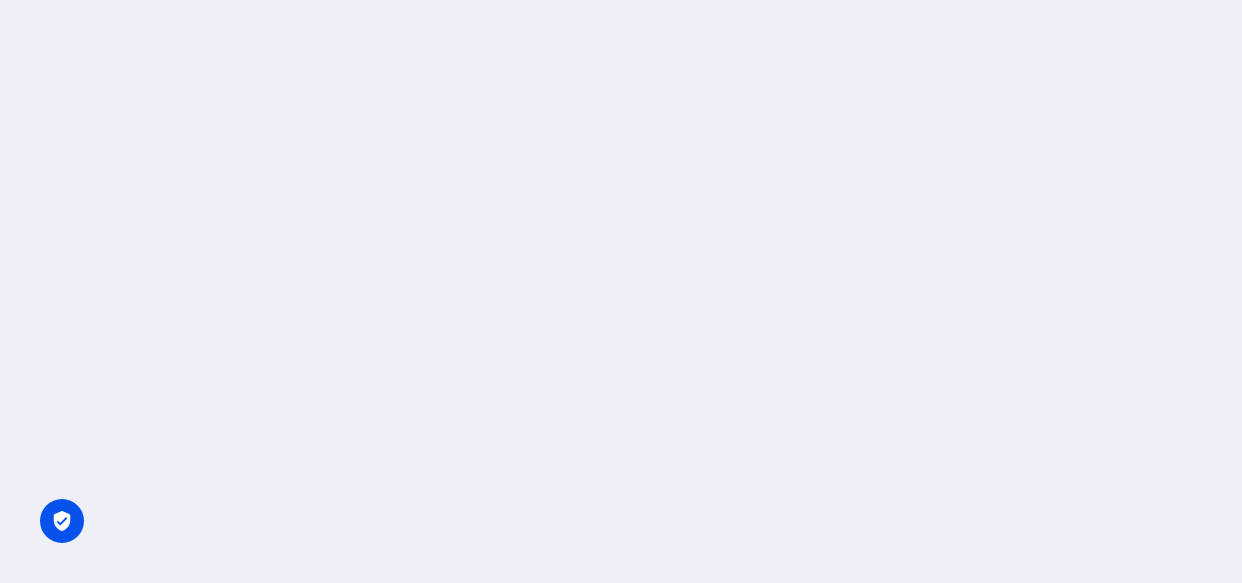 scroll, scrollTop: 0, scrollLeft: 0, axis: both 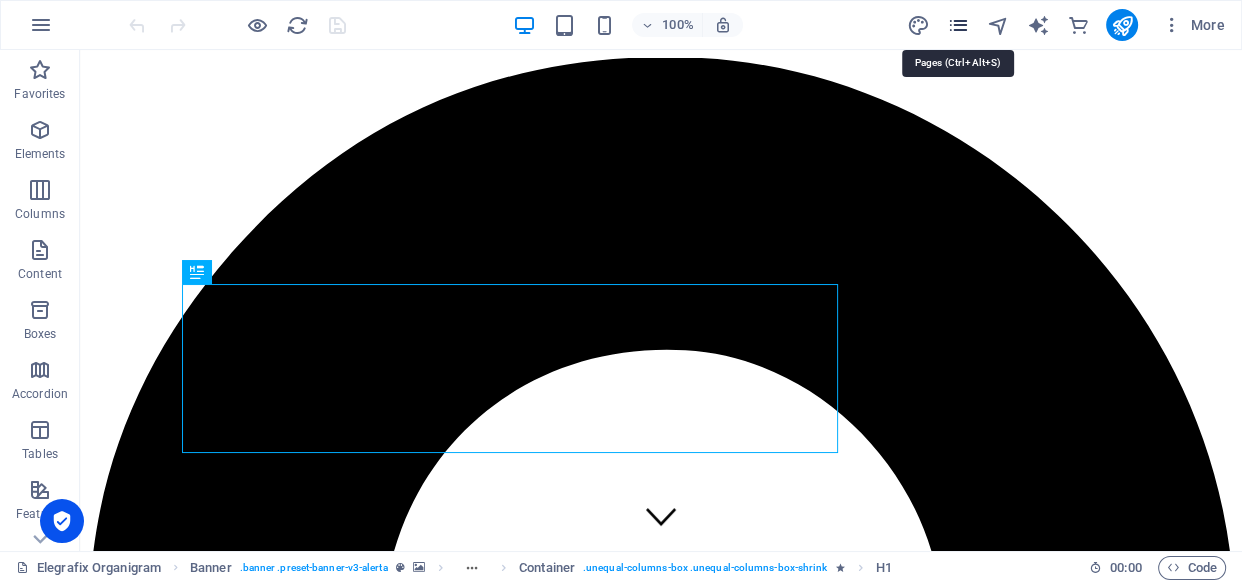 click at bounding box center (957, 25) 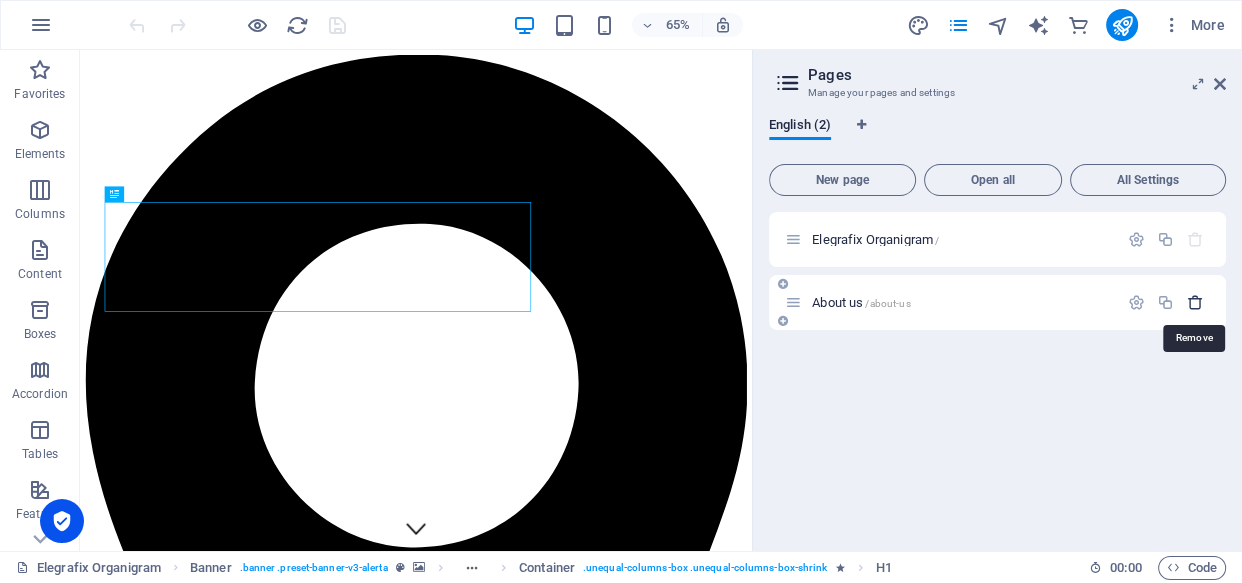 click at bounding box center [1195, 302] 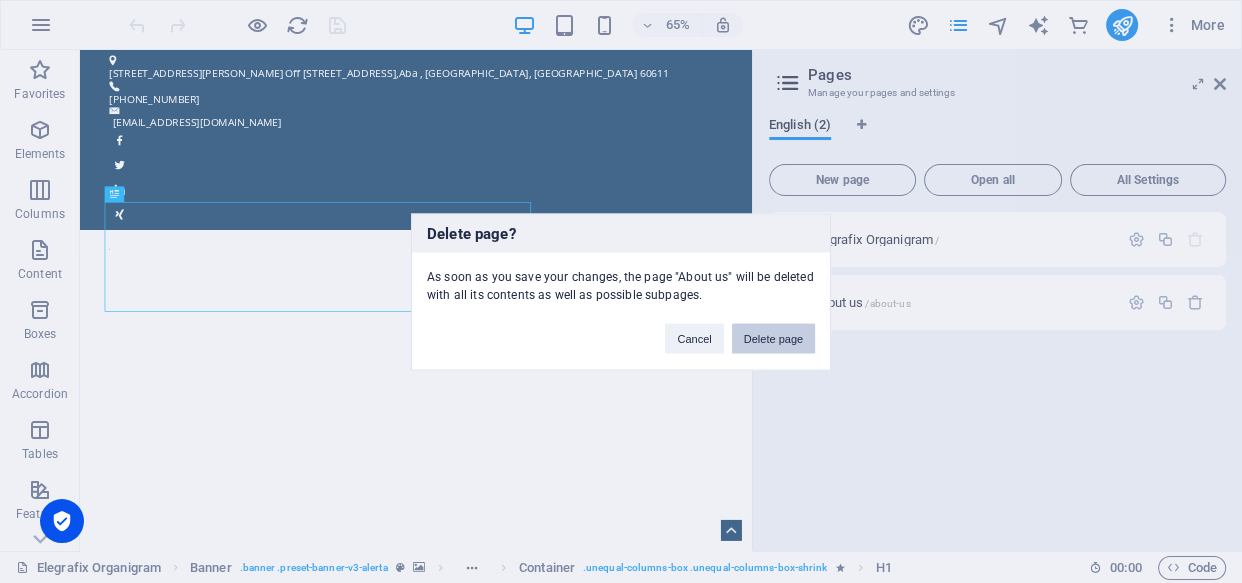 click on "Delete page" at bounding box center (773, 338) 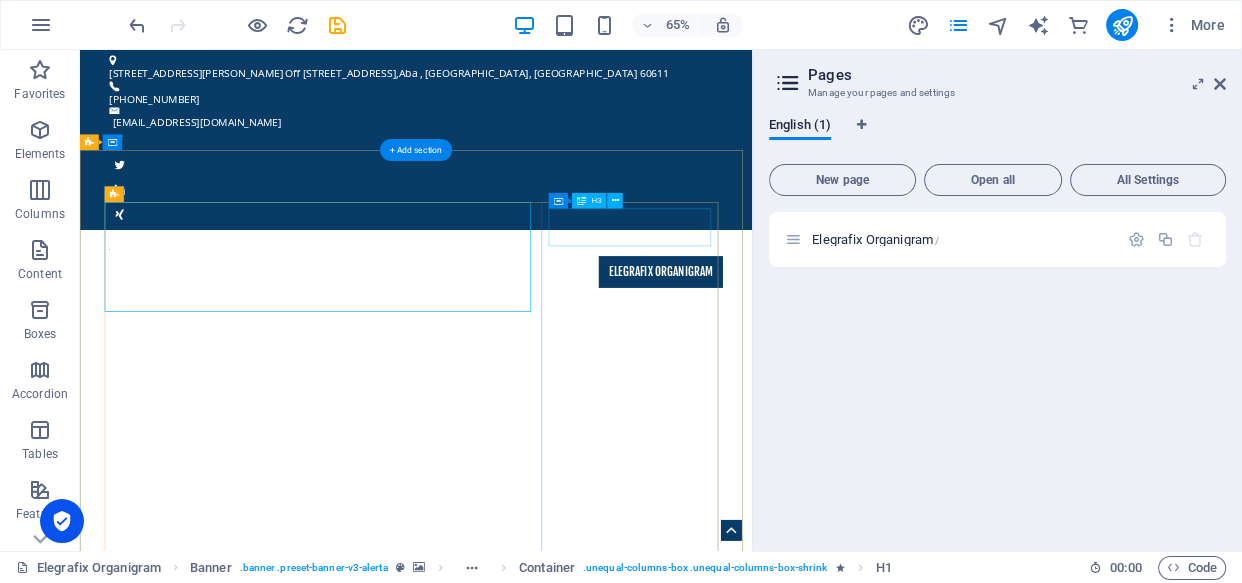 click on "​​​​ REQUEST A QUOTE" at bounding box center (597, 1702) 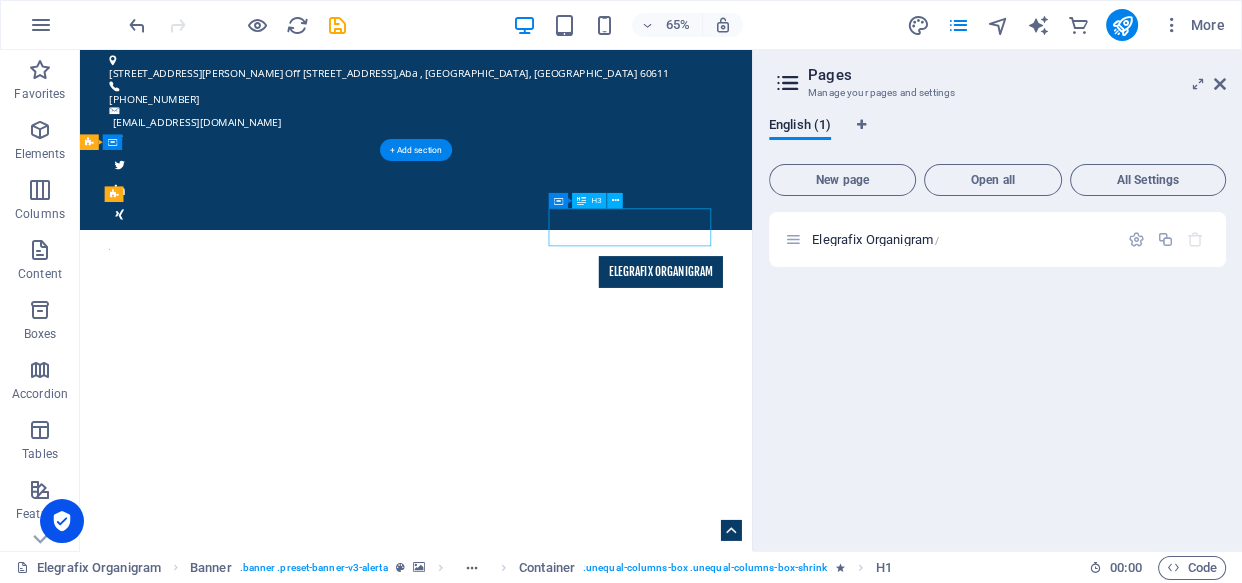 click on "​​​​ REQUEST A QUOTE" at bounding box center (597, 1702) 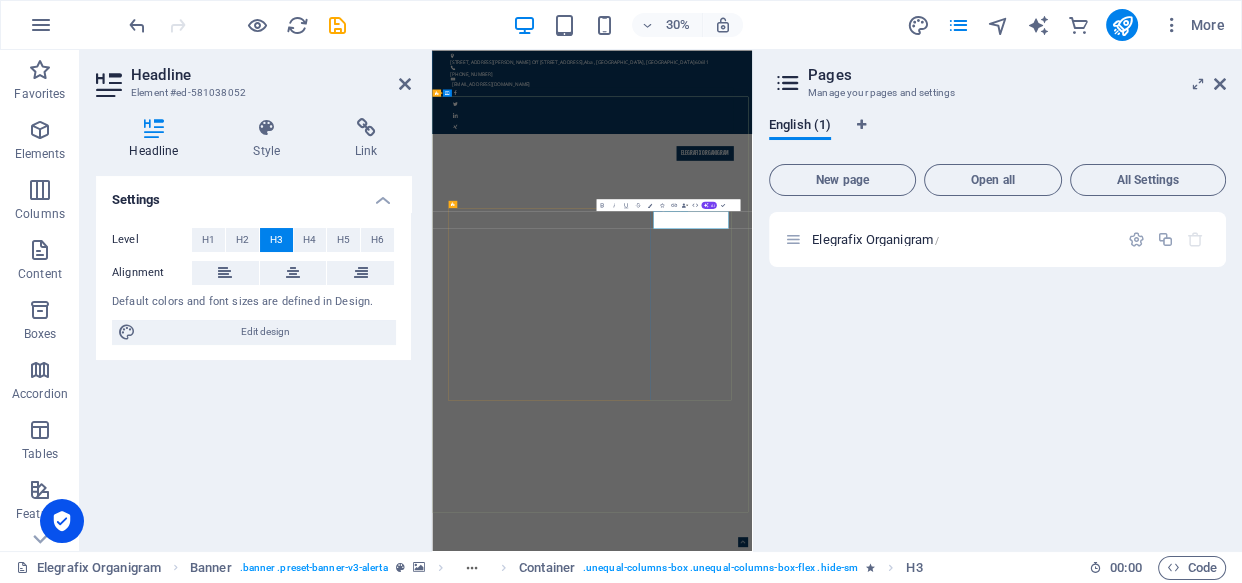 type 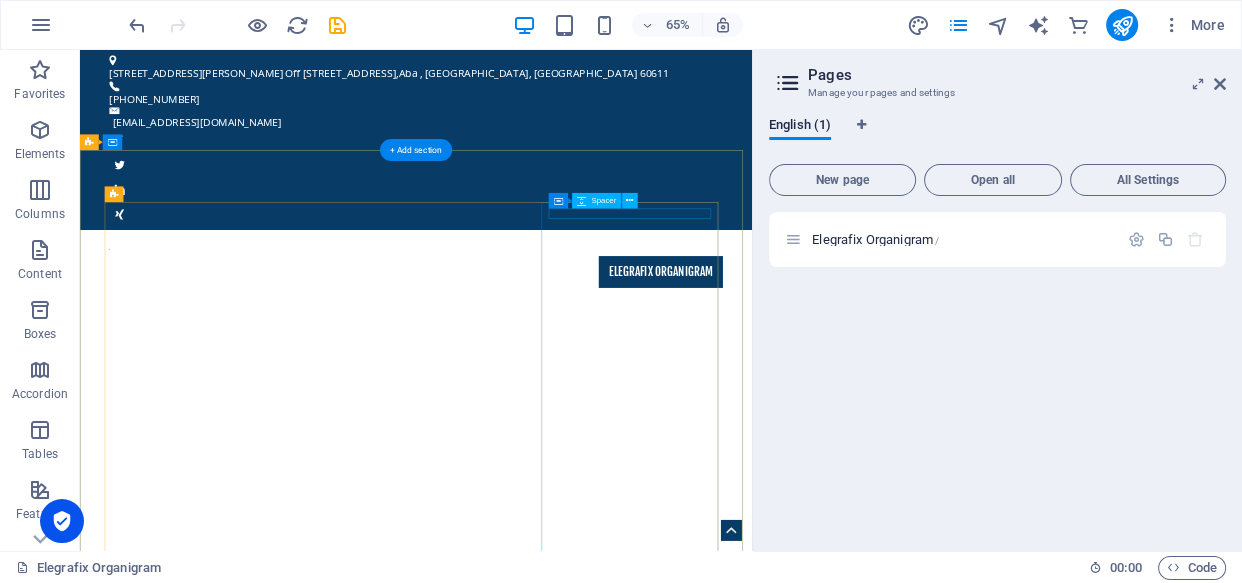 click at bounding box center (597, 1623) 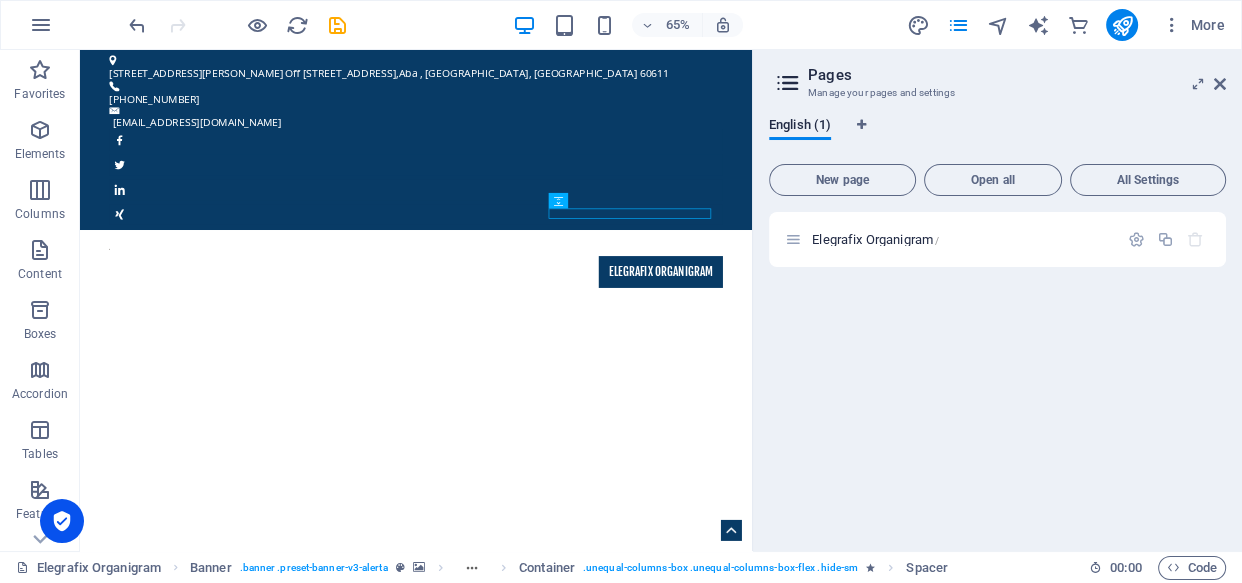 drag, startPoint x: 564, startPoint y: 14, endPoint x: 1003, endPoint y: 304, distance: 526.1378 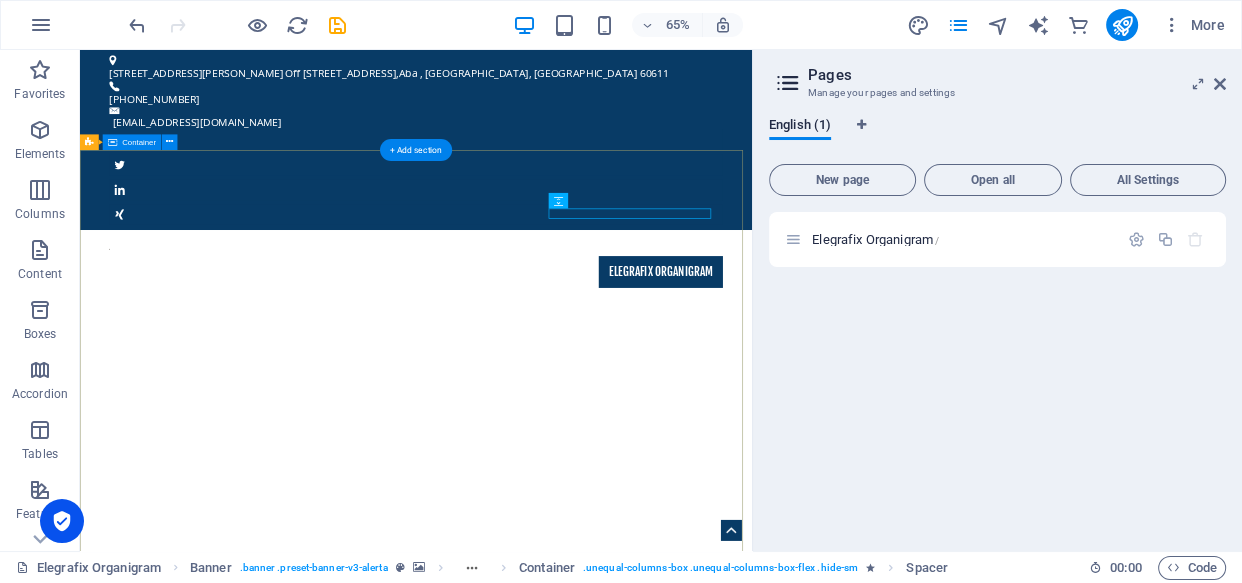click on "ELEGRAFIX INTEGRATED   SERVICES REDEFINING SYNERGY IN ORGANIZATIONS ... Lorem ipsum dolor sit amet, consetetur sadipscing elitr, sed diam nonumy eirmod tempor invidunt ut labore et dolore magna aliquyam erat, sed diam voluptua. At vero eos et accusam et [PERSON_NAME] duo [PERSON_NAME] et ea rebum. Stet clita kasd gubergren, no sea takimata sanctus est Lorem ipsum dolor sit amet.Lorem ipsum dolor sit amet, consetetur sadipscing elitr, sed diam nonumy eirmod tempor invidunt ut labore et dolore magna aliquyam erat, sed diam voluptua. Learn more   I have read and understand the privacy policy. Unreadable? Regenerate Send" at bounding box center [597, 1697] 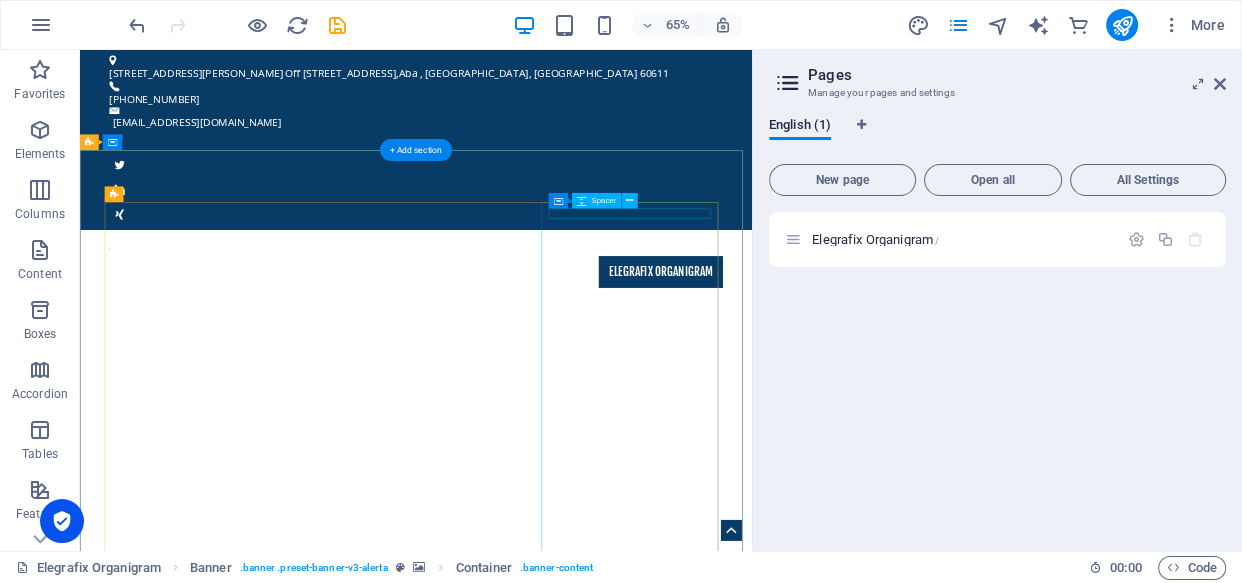 click at bounding box center (597, 1623) 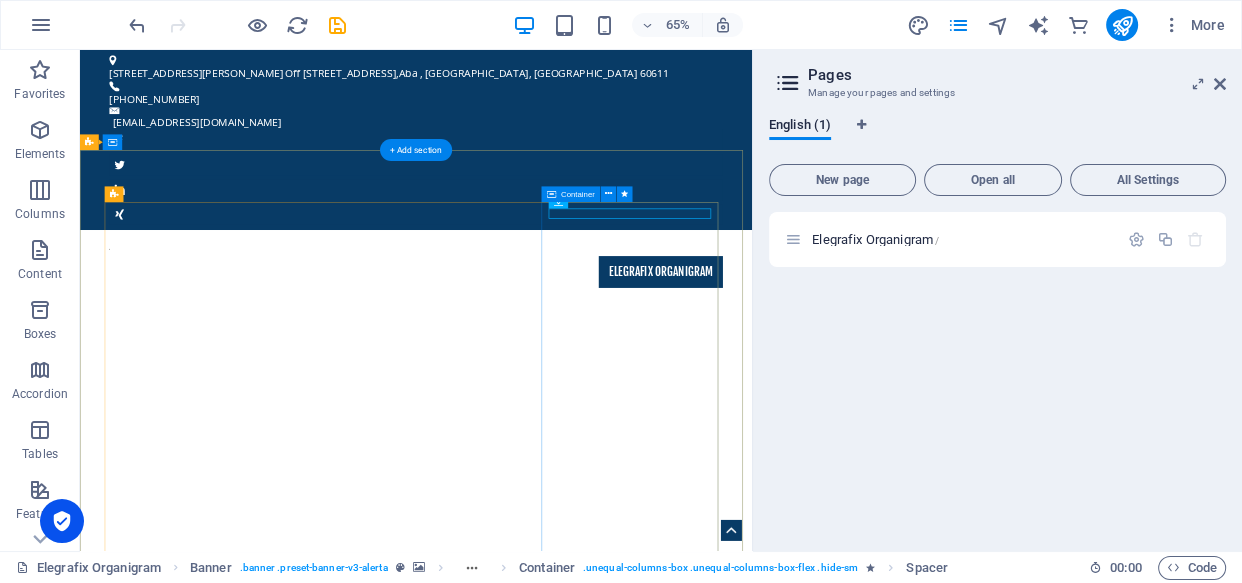 click on "I have read and understand the privacy policy. Unreadable? Regenerate Send" at bounding box center (597, 1871) 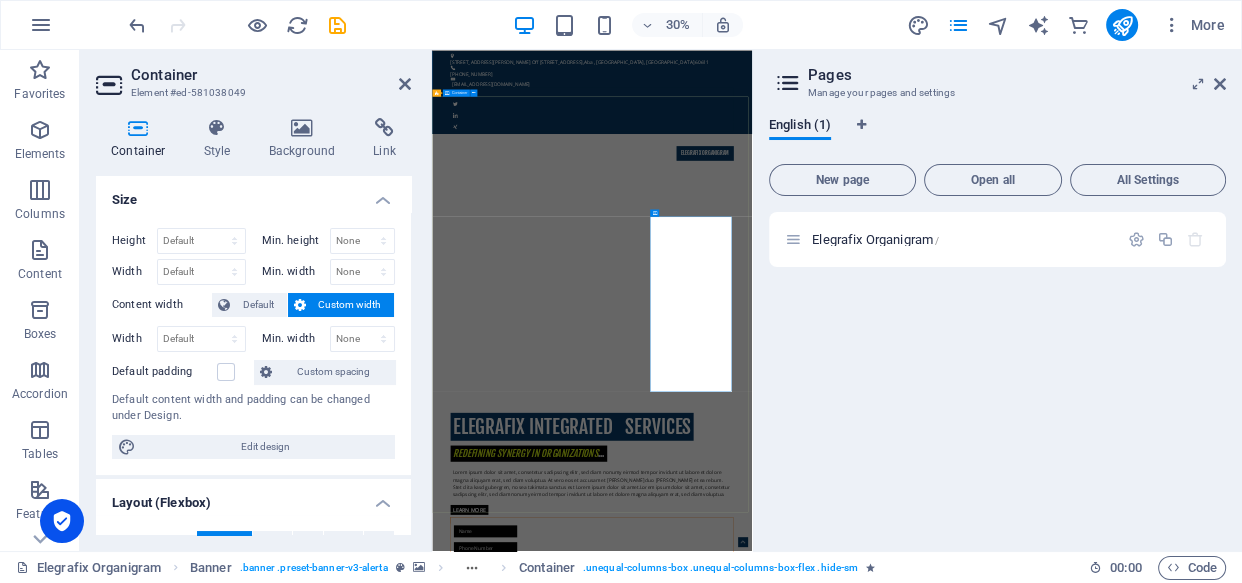 click on "ELEGRAFIX INTEGRATED   SERVICES REDEFINING SYNERGY IN ORGANIZATIONS ... Lorem ipsum dolor sit amet, consetetur sadipscing elitr, sed diam nonumy eirmod tempor invidunt ut labore et dolore magna aliquyam erat, sed diam voluptua. At vero eos et accusam et [PERSON_NAME] duo [PERSON_NAME] et ea rebum. Stet clita kasd gubergren, no sea takimata sanctus est Lorem ipsum dolor sit amet.Lorem ipsum dolor sit amet, consetetur sadipscing elitr, sed diam nonumy eirmod tempor invidunt ut labore et dolore magna aliquyam erat, sed diam voluptua. Learn more   I have read and understand the privacy policy. Unreadable? Regenerate Send" at bounding box center [965, 1697] 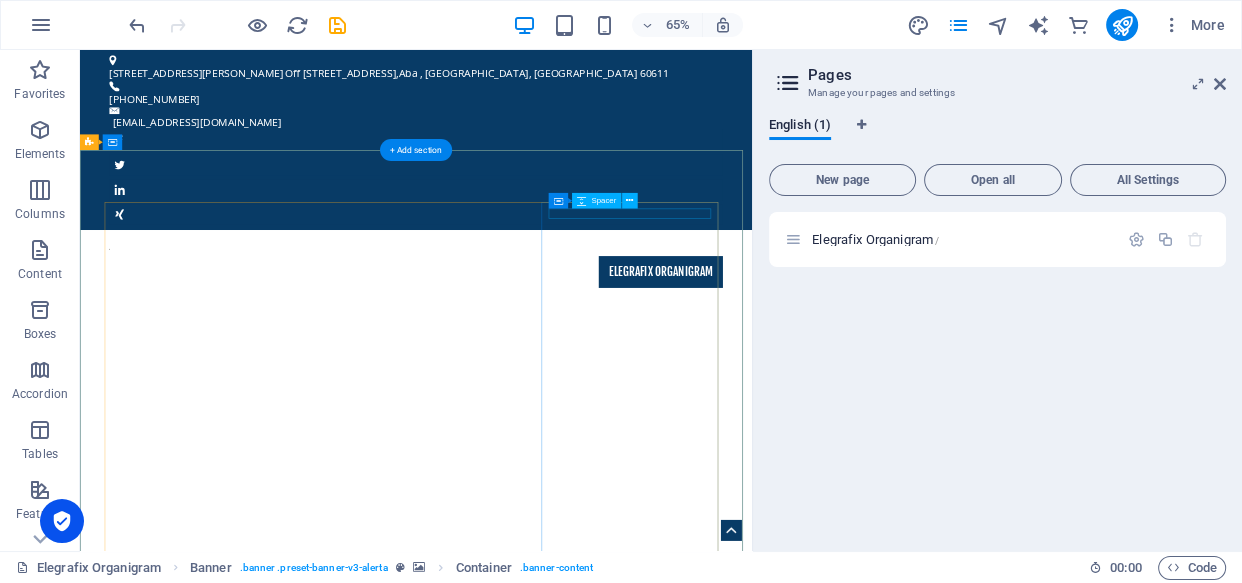 click at bounding box center (597, 1623) 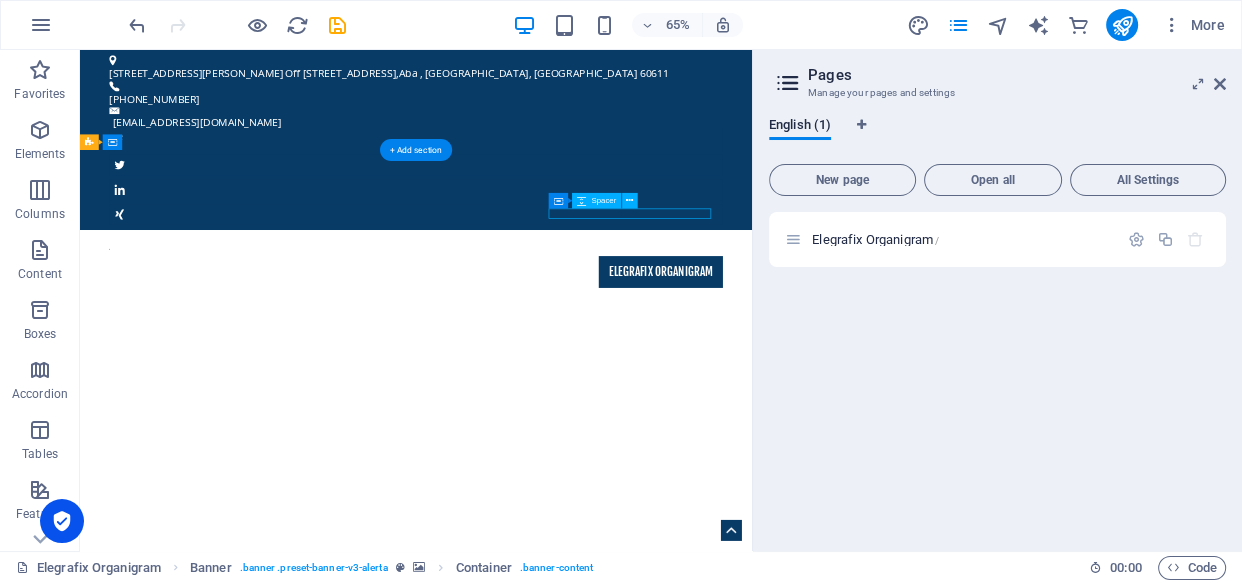 click at bounding box center [597, 1623] 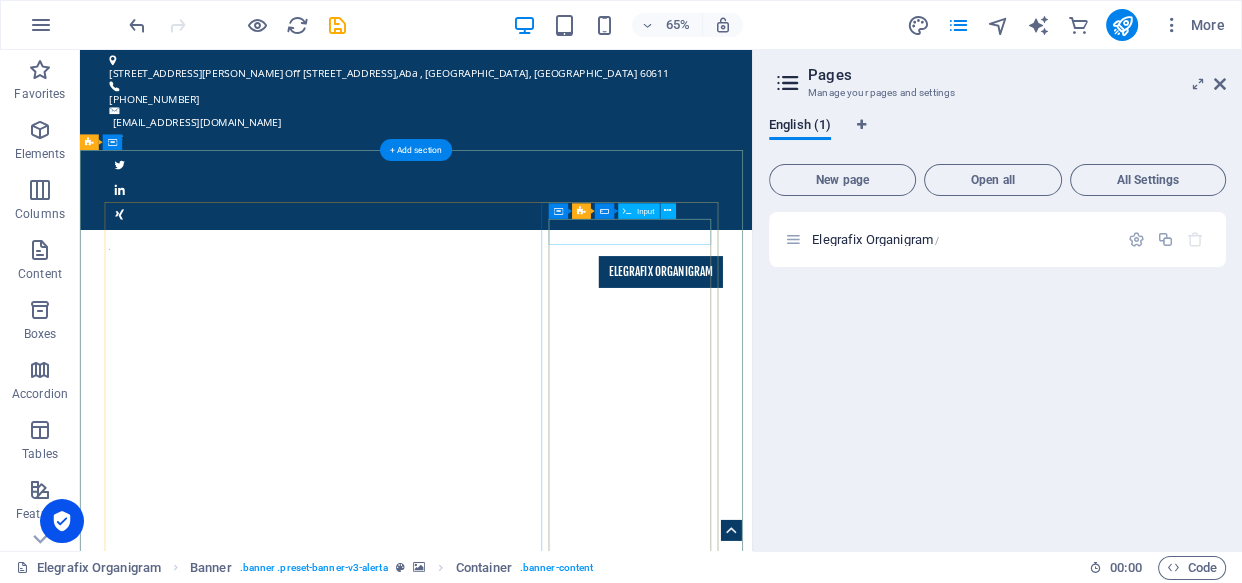 click at bounding box center [597, 1651] 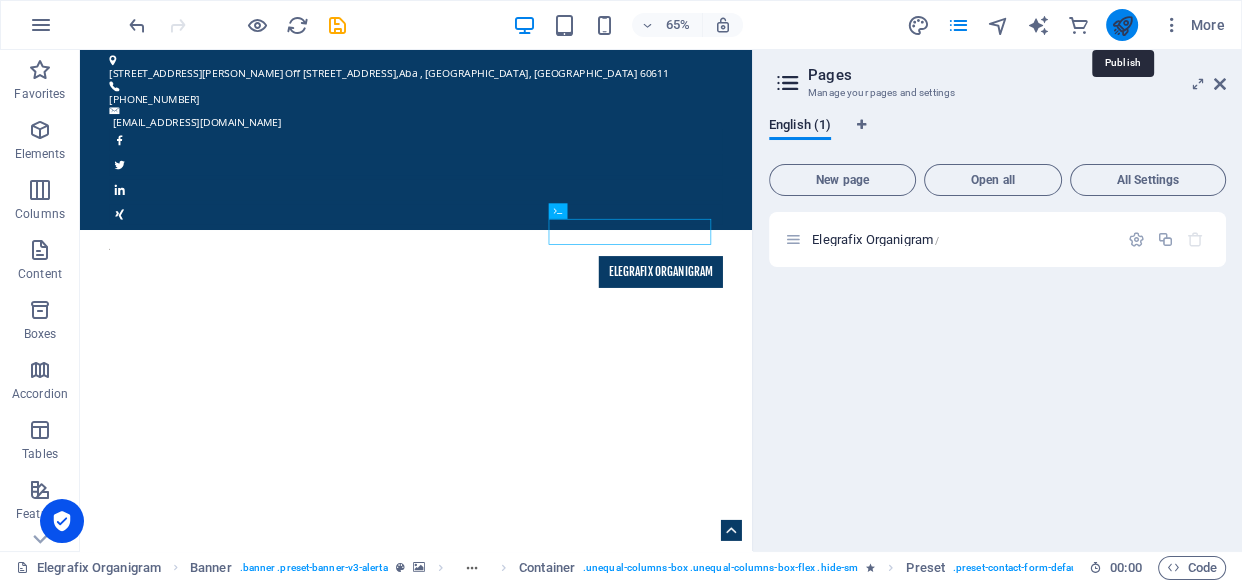 click at bounding box center [1121, 25] 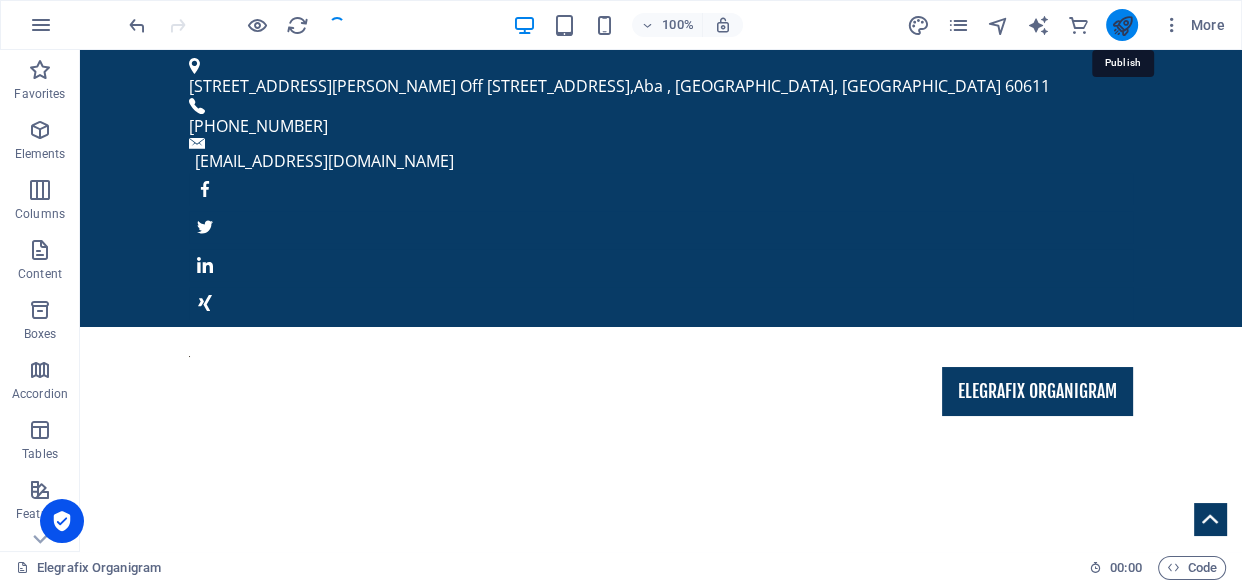 click at bounding box center [1121, 25] 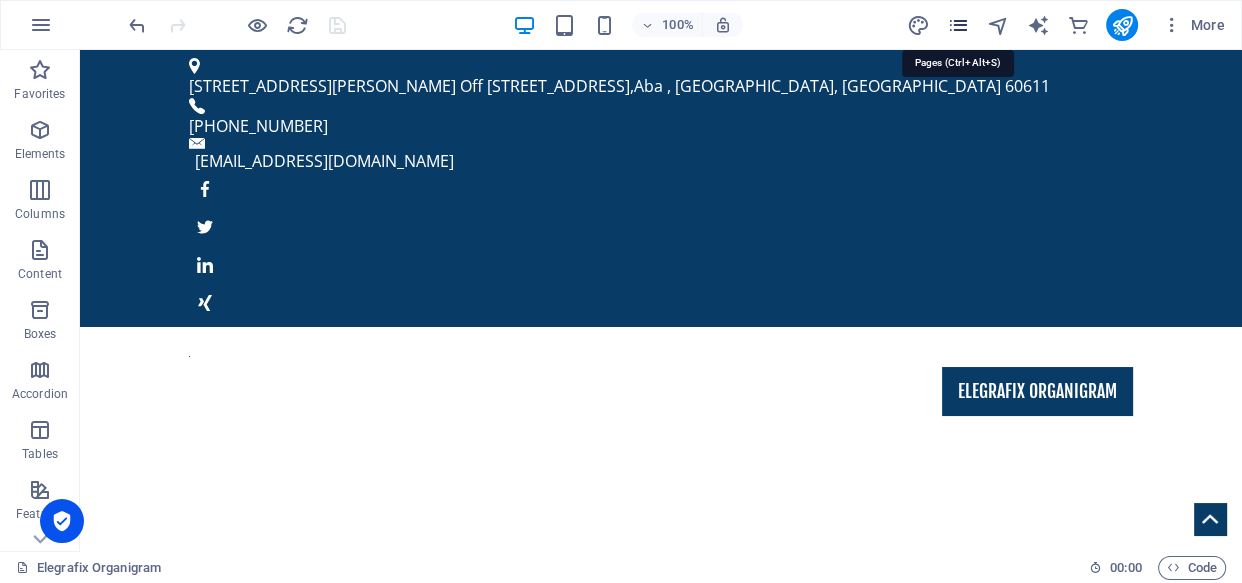 click at bounding box center [957, 25] 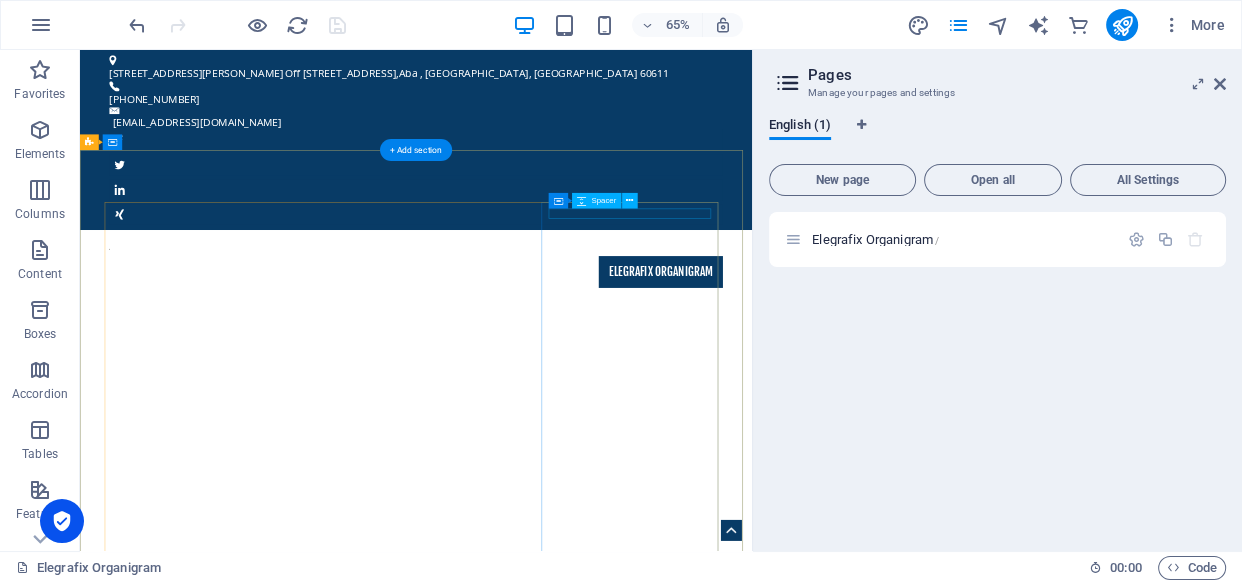 click at bounding box center [597, 1623] 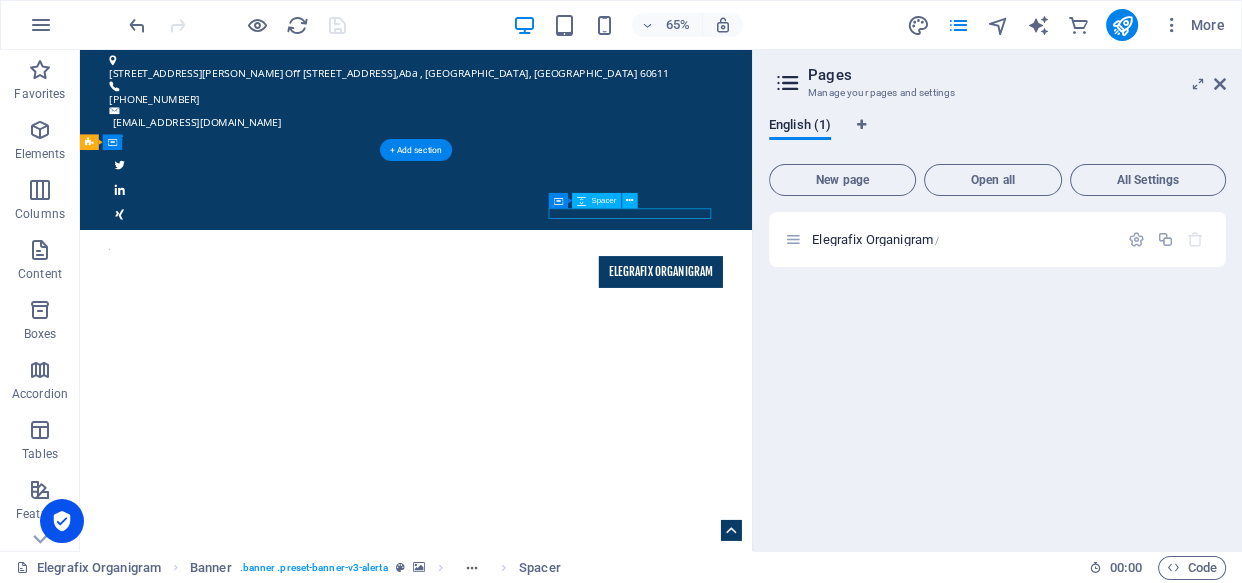 click at bounding box center (597, 1623) 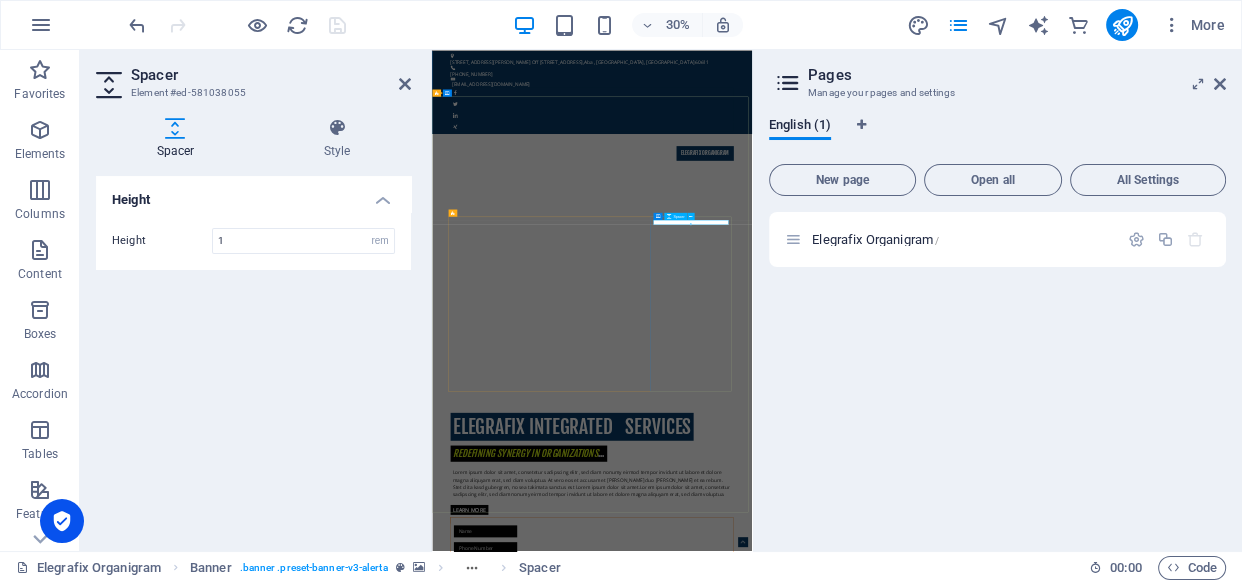 click on "Spacer" at bounding box center [675, 215] 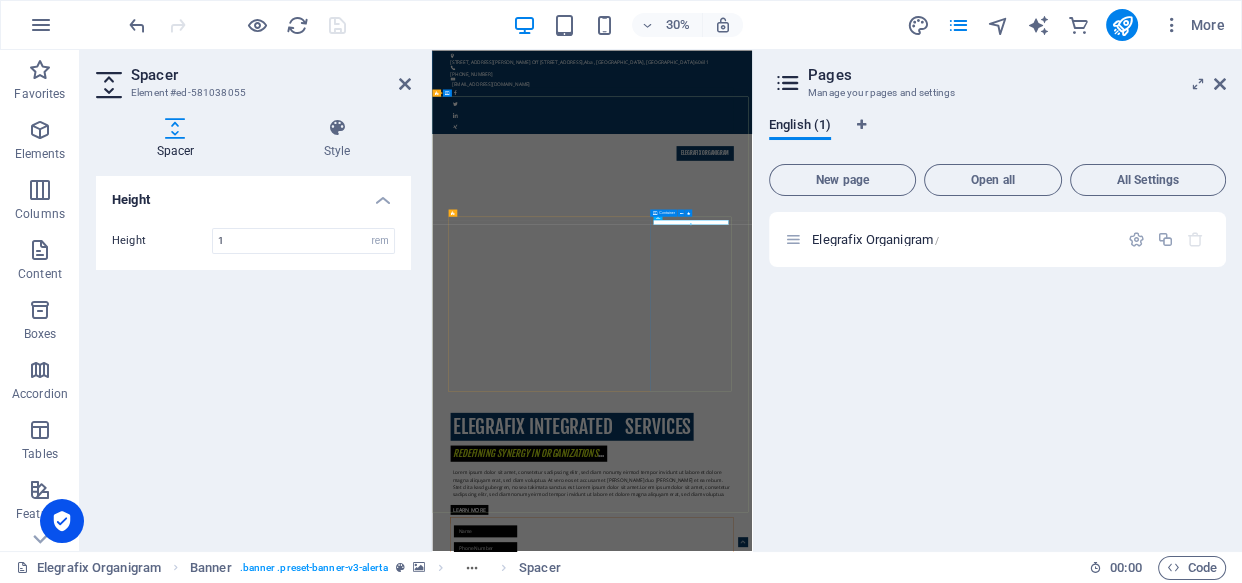 drag, startPoint x: 1419, startPoint y: 613, endPoint x: 1338, endPoint y: 304, distance: 319.44012 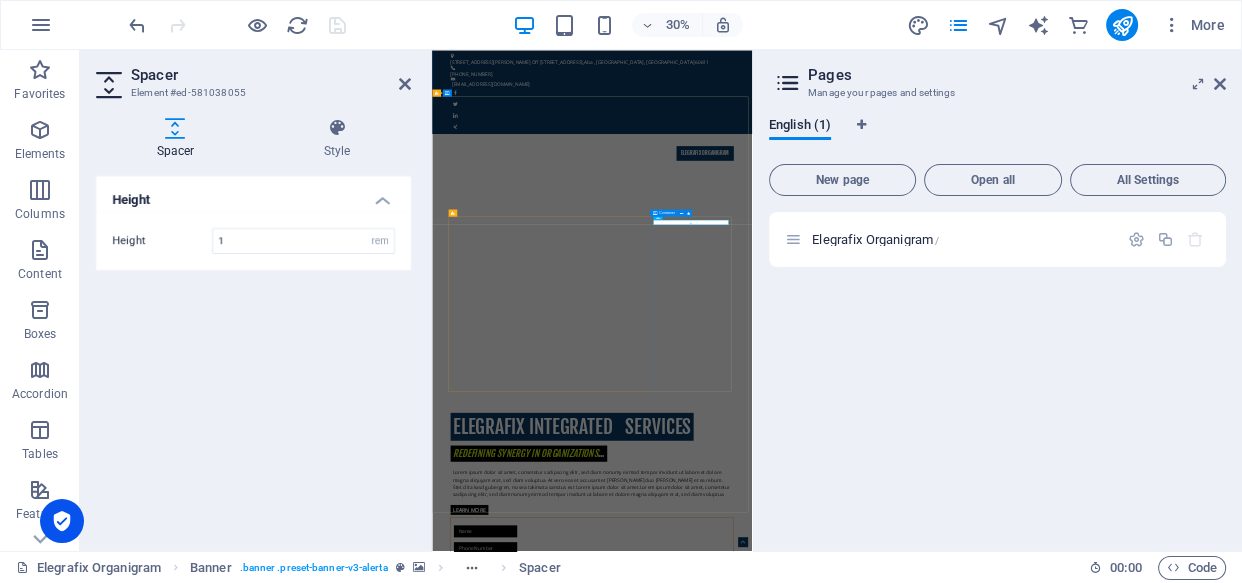 click on "I have read and understand the privacy policy. Unreadable? Regenerate Send" at bounding box center (966, 1871) 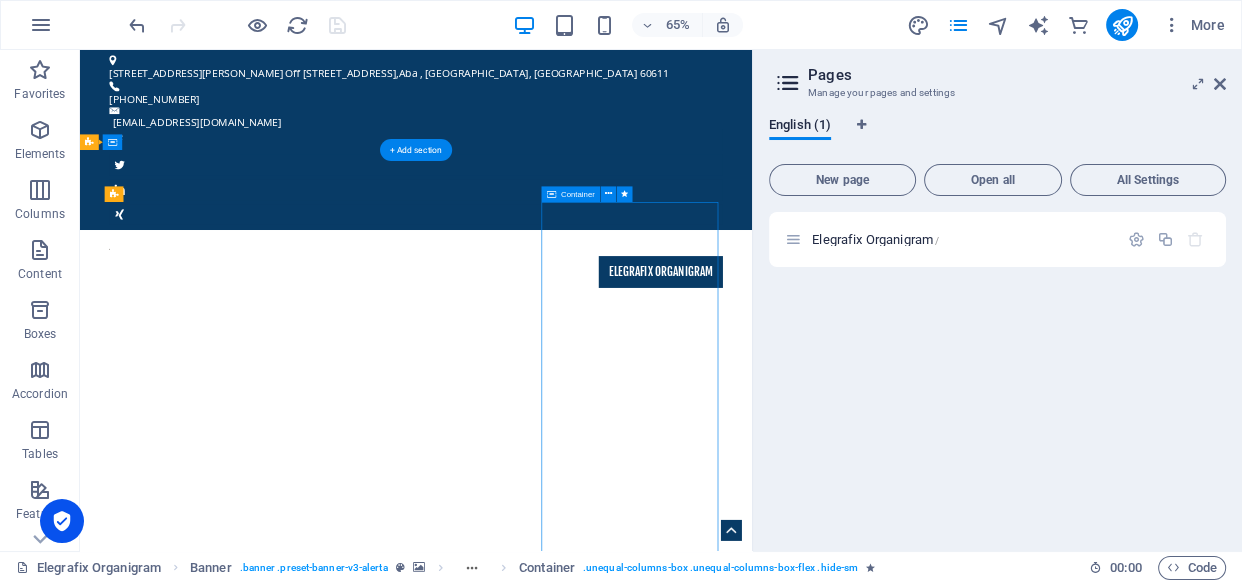 click at bounding box center [597, 1623] 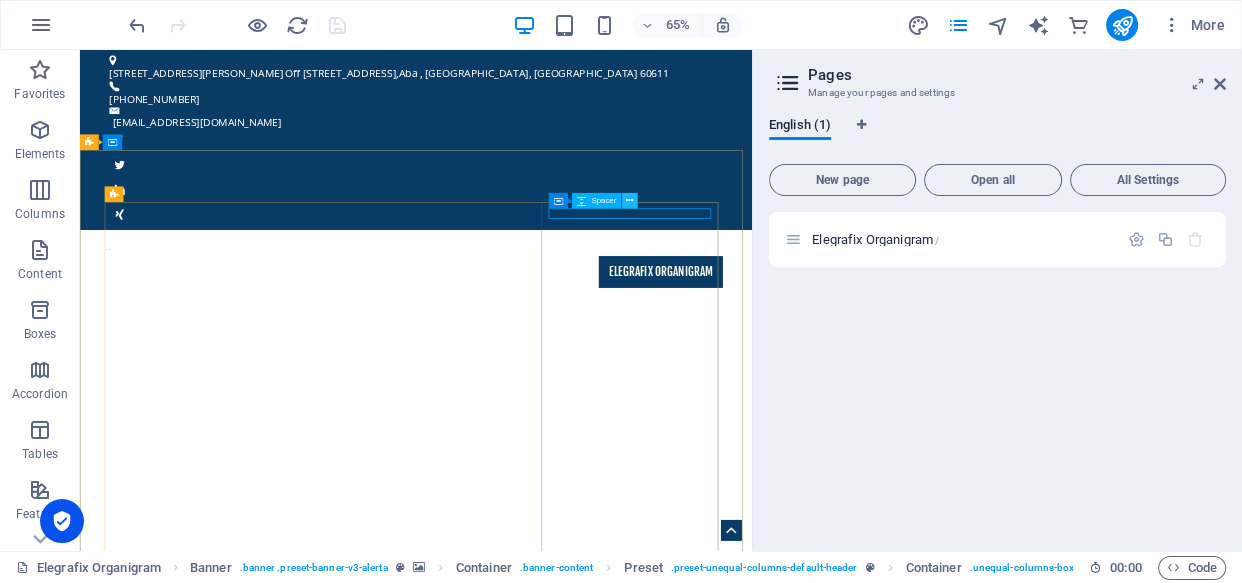 click at bounding box center (629, 201) 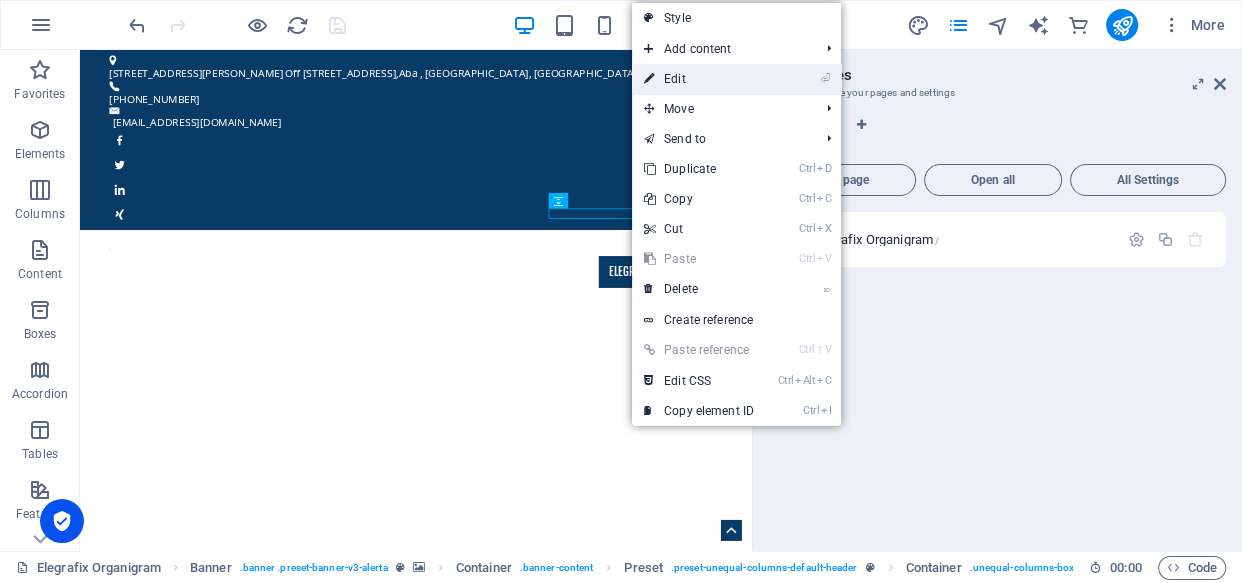 click on "⏎  Edit" at bounding box center (699, 79) 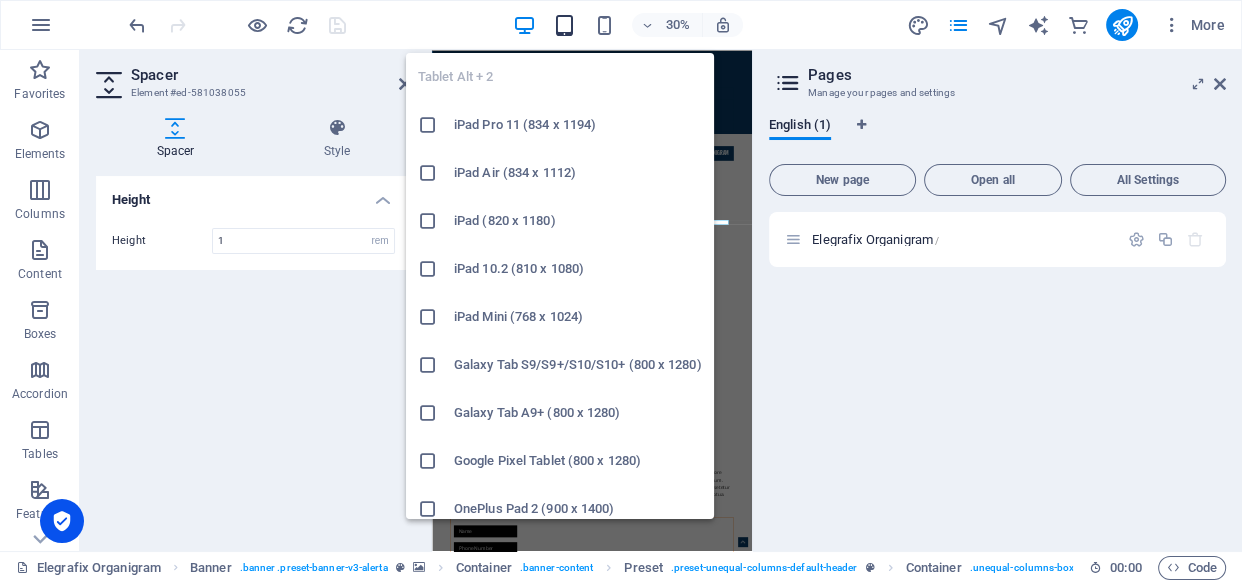 click at bounding box center [563, 25] 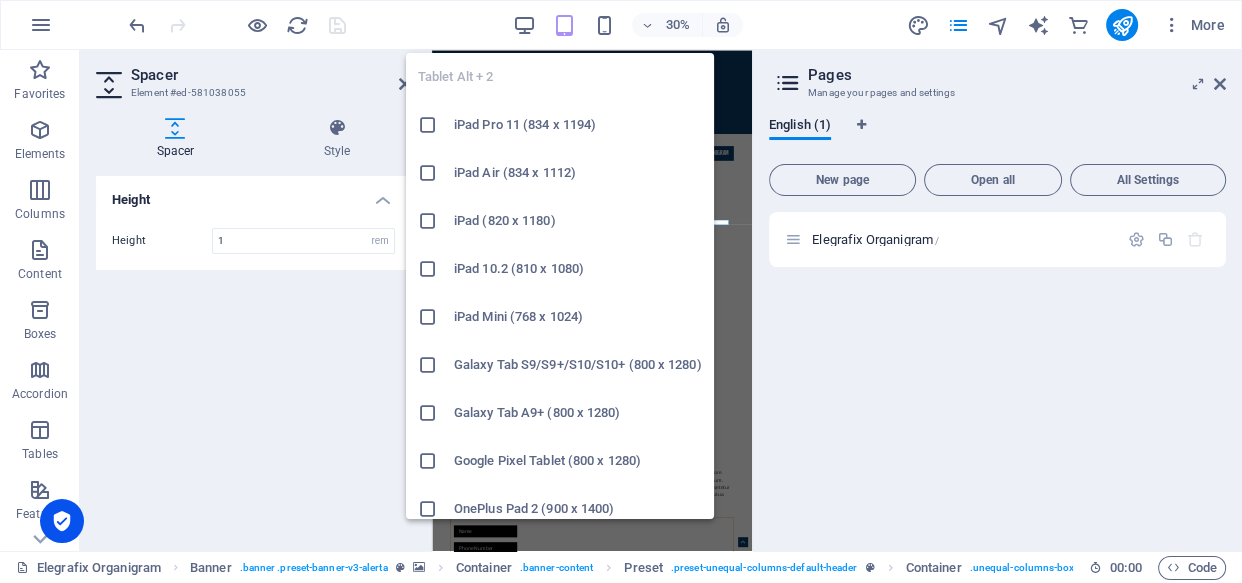 click at bounding box center [563, 25] 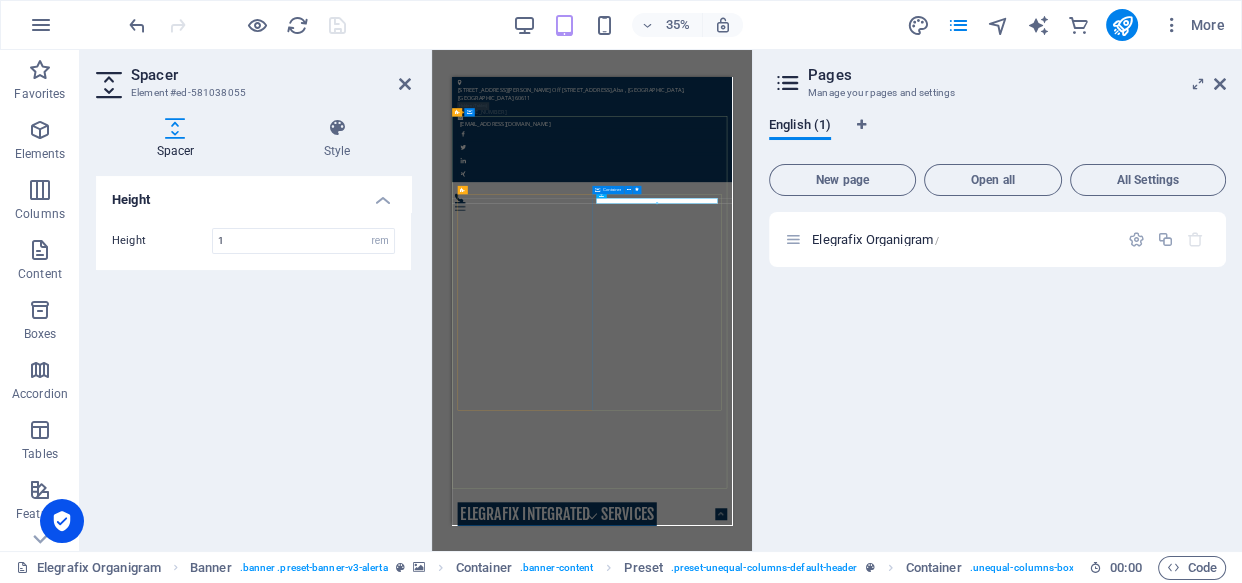 click on "I have read and understand the privacy policy. Unreadable? Regenerate Send" at bounding box center (852, 1925) 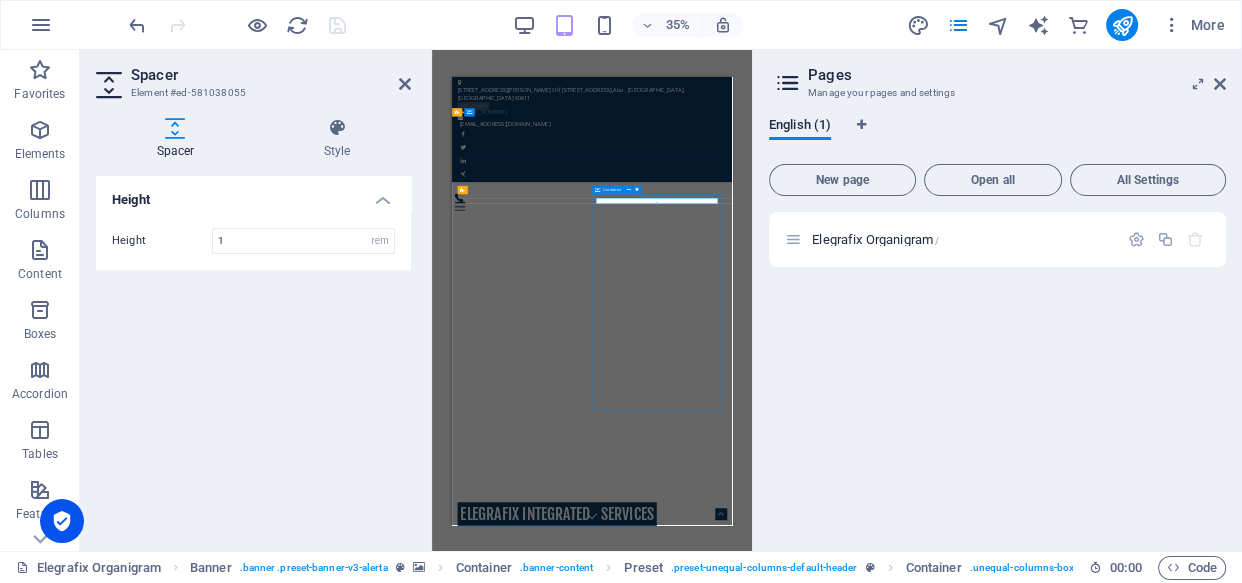click on "I have read and understand the privacy policy. Unreadable? Regenerate Send" at bounding box center [852, 1925] 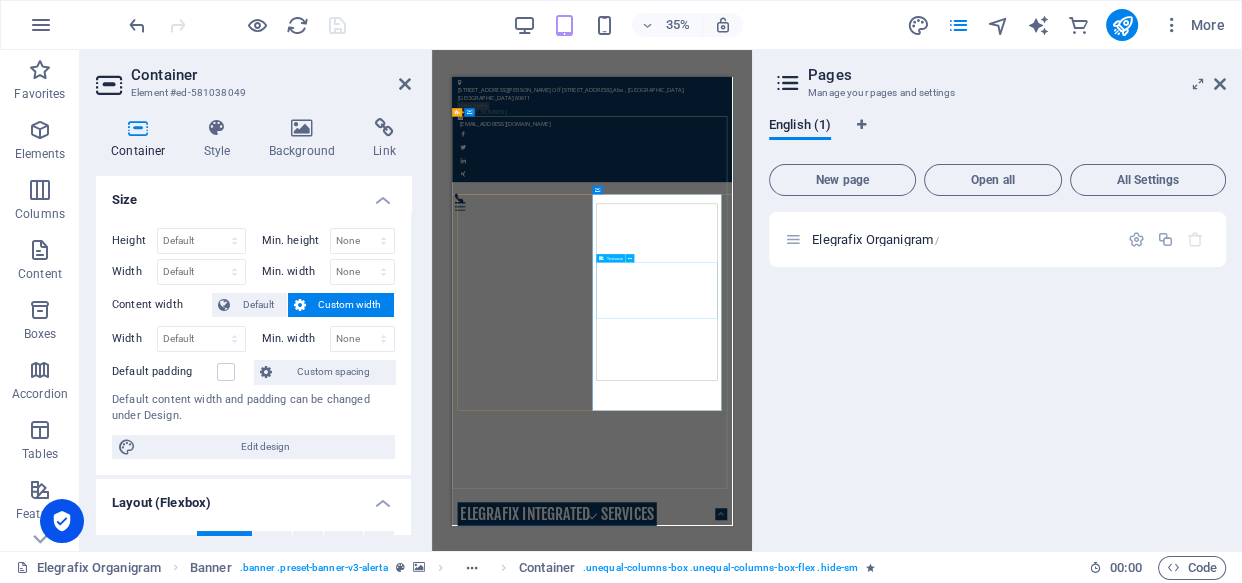 click at bounding box center (625, 1933) 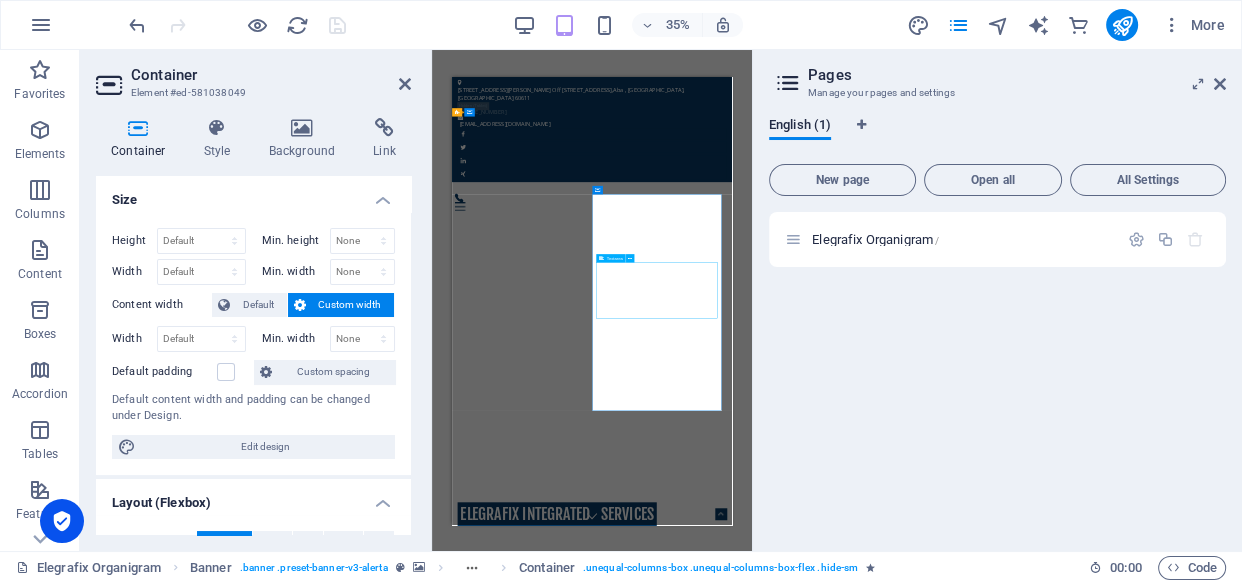 click at bounding box center (625, 1933) 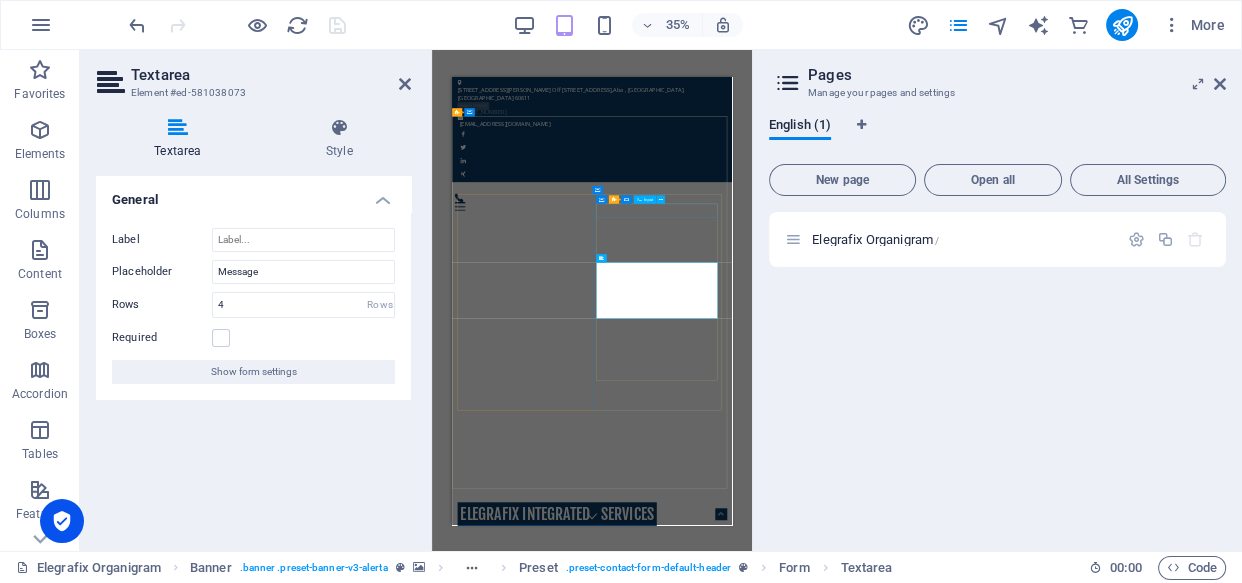 click on "Input" at bounding box center (645, 199) 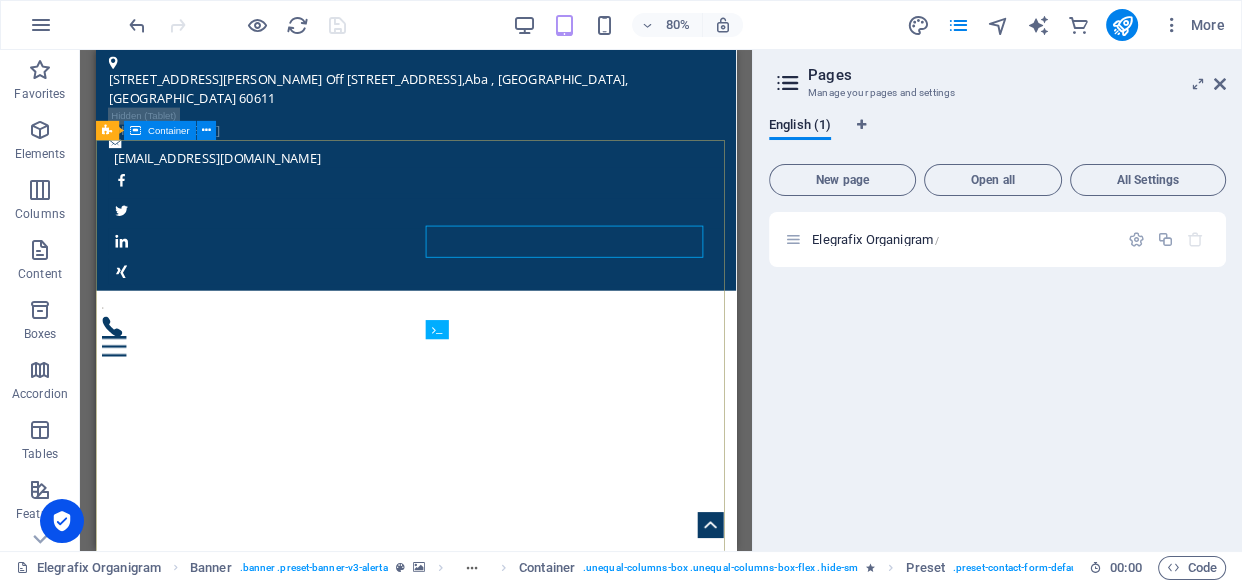 click on "ELEGRAFIX INTEGRATED   SERVICES REDEFINING SYNERGY IN ORGANIZATIONS ... Lorem ipsum dolor sit amet, consetetur sadipscing elitr, sed diam nonumy eirmod tempor invidunt ut labore et dolore magna aliquyam erat, sed diam voluptua. At vero eos et accusam et justo duo dolores et ea rebum. Stet clita kasd gubergren, no sea takimata sanctus est Lorem ipsum dolor sit amet.Lorem ipsum dolor sit amet, consetetur sadipscing elitr, sed diam nonumy eirmod tempor invidunt ut labore et dolore magna aliquyam erat, sed diam voluptua. Learn more   I have read and understand the privacy policy. Unreadable? Regenerate Send" at bounding box center (496, 1715) 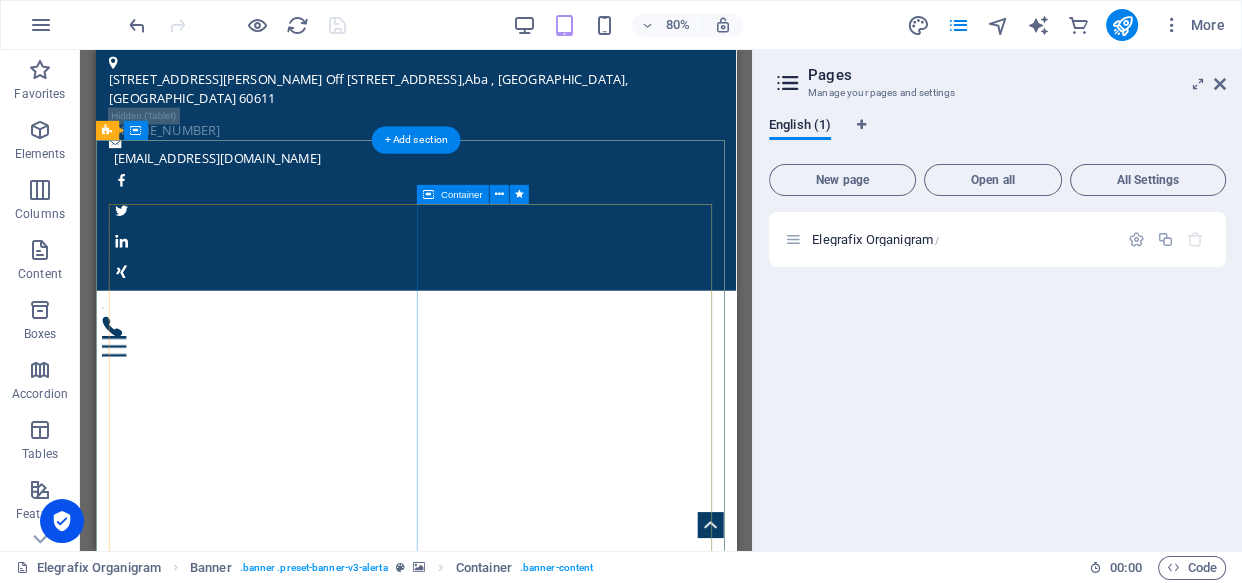 click on "I have read and understand the privacy policy. Unreadable? Regenerate Send" at bounding box center (496, 1899) 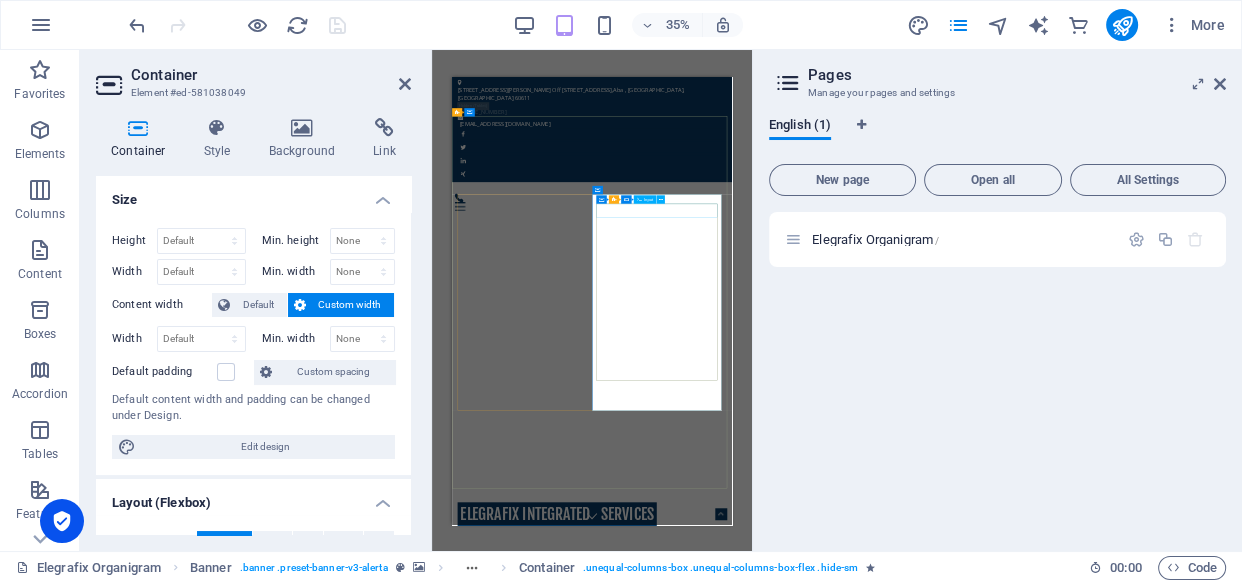 click on "Input" at bounding box center (645, 199) 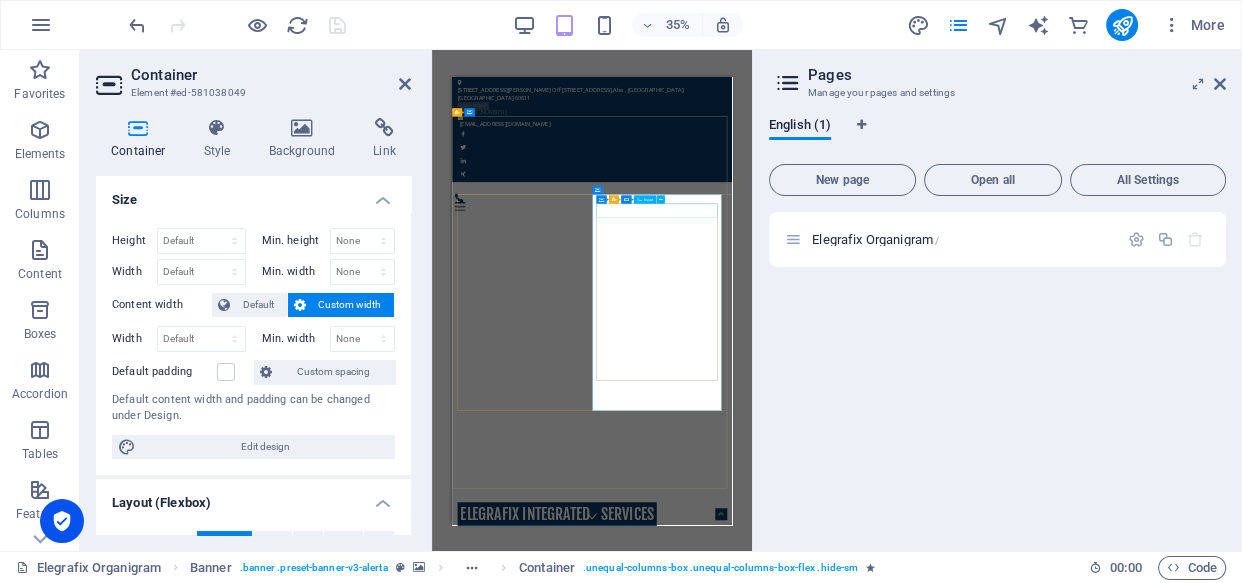 click on "Input" at bounding box center [645, 199] 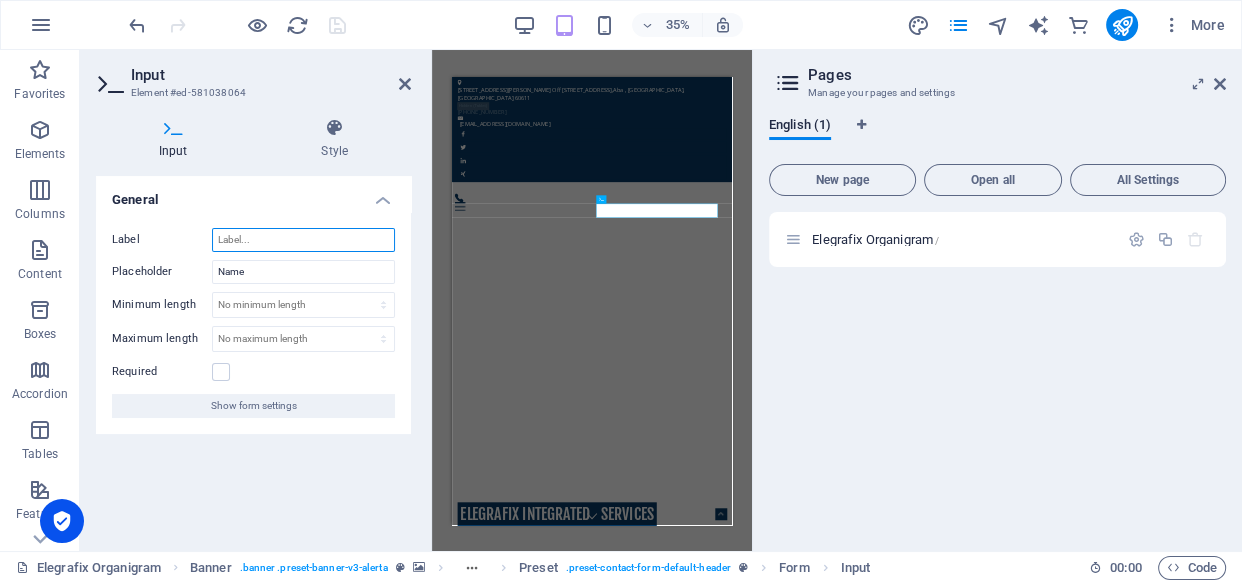 click on "Label" at bounding box center (303, 240) 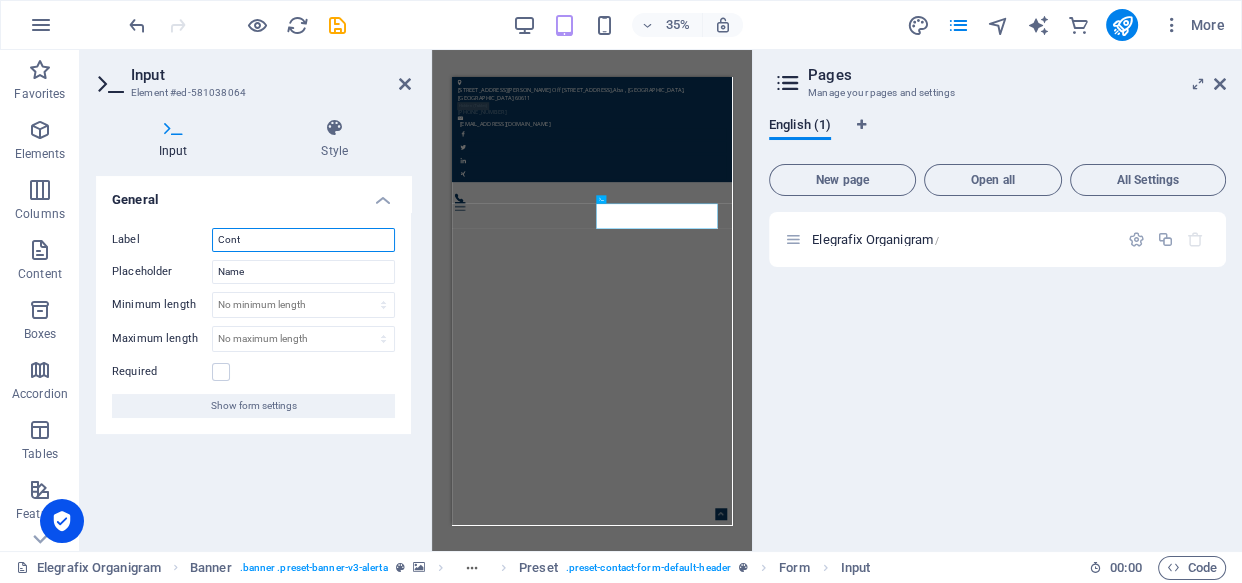 click on "Cont" at bounding box center [303, 240] 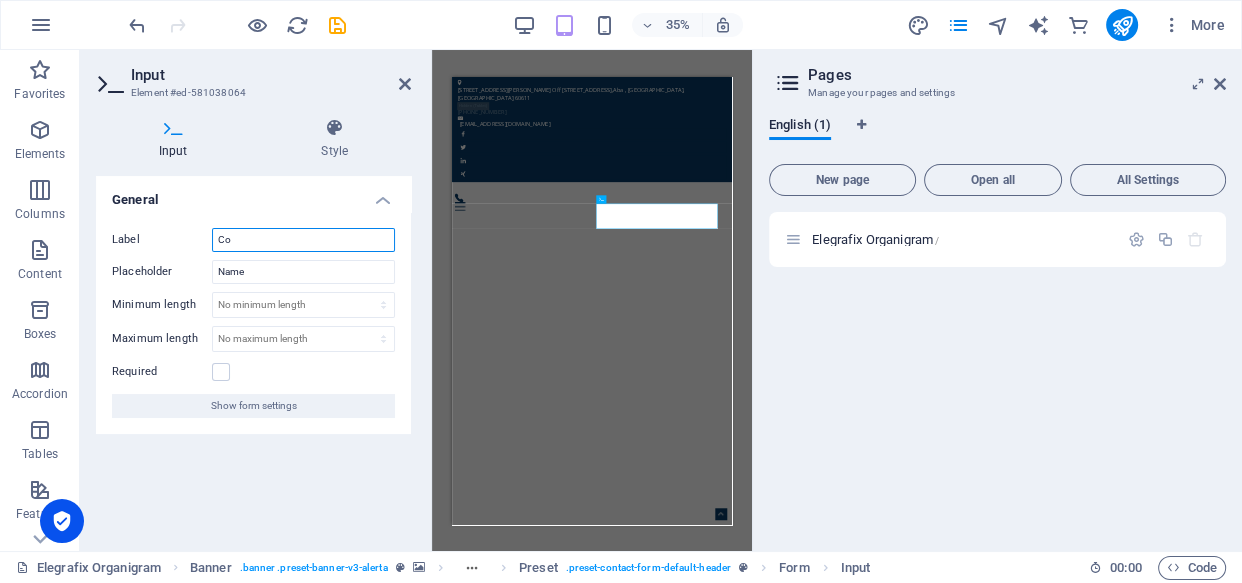 type on "C" 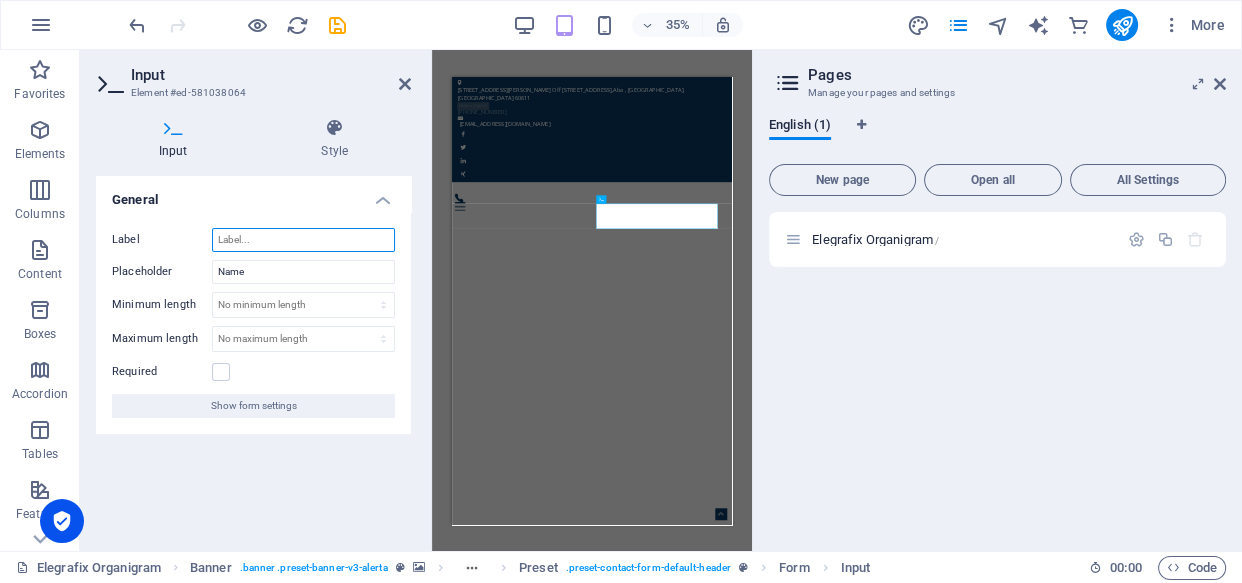 type on "W" 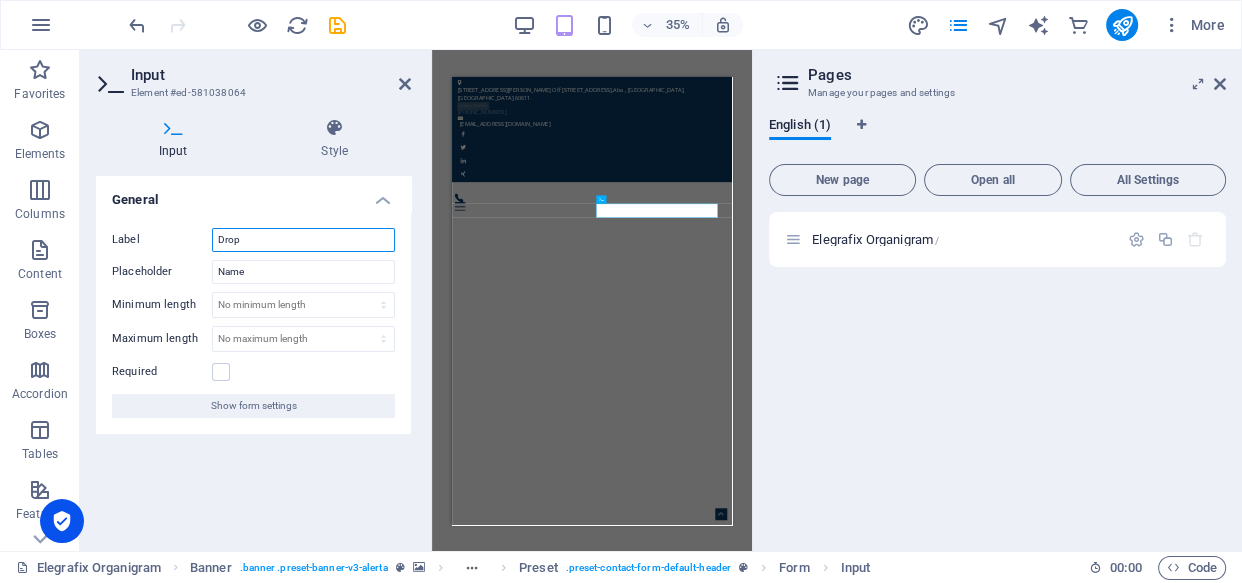 type on "Drop" 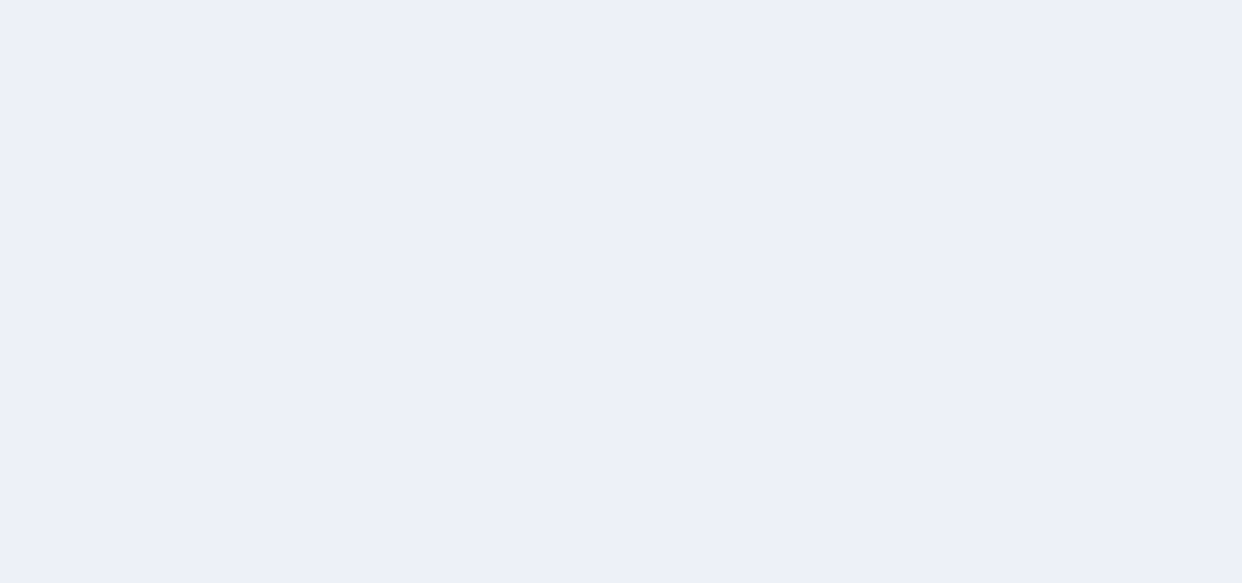 scroll, scrollTop: 0, scrollLeft: 0, axis: both 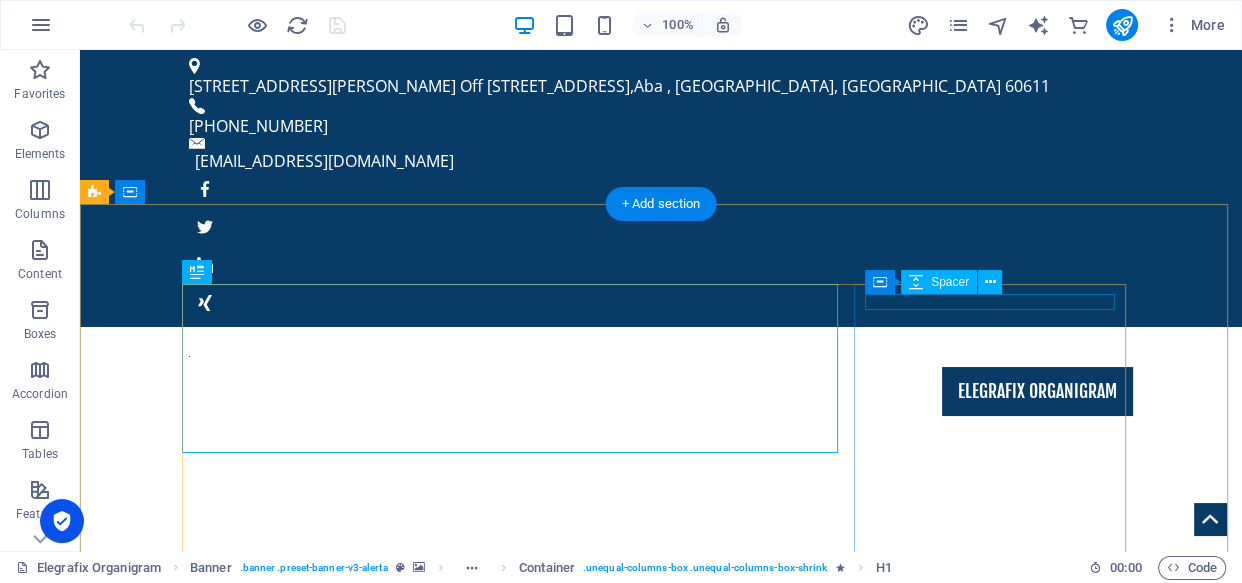 click at bounding box center (661, 1623) 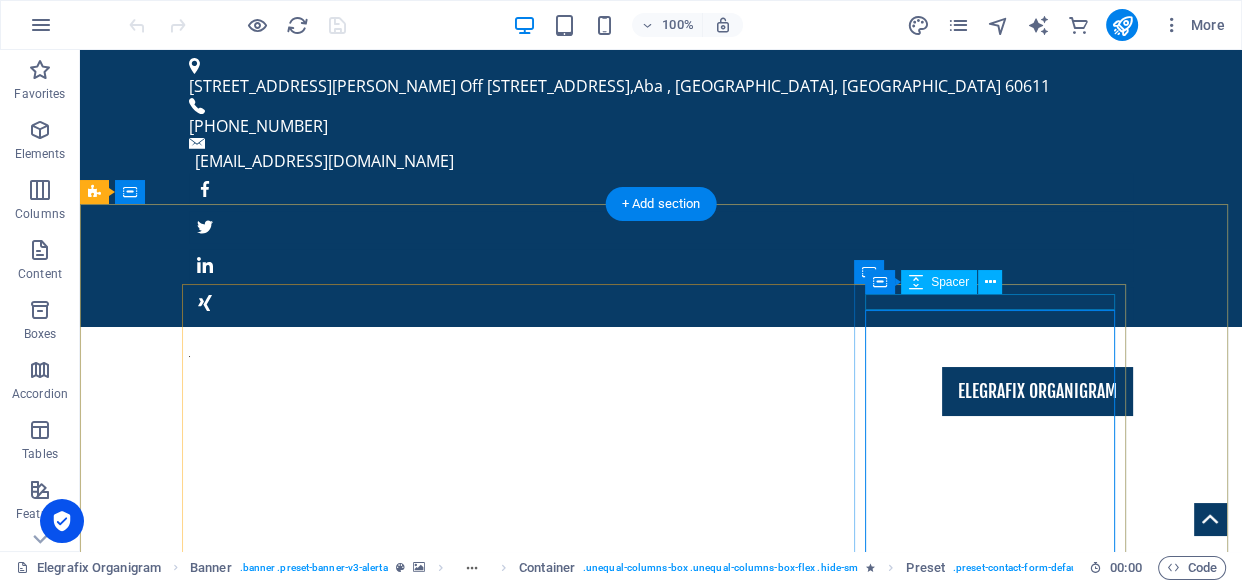click at bounding box center (661, 1623) 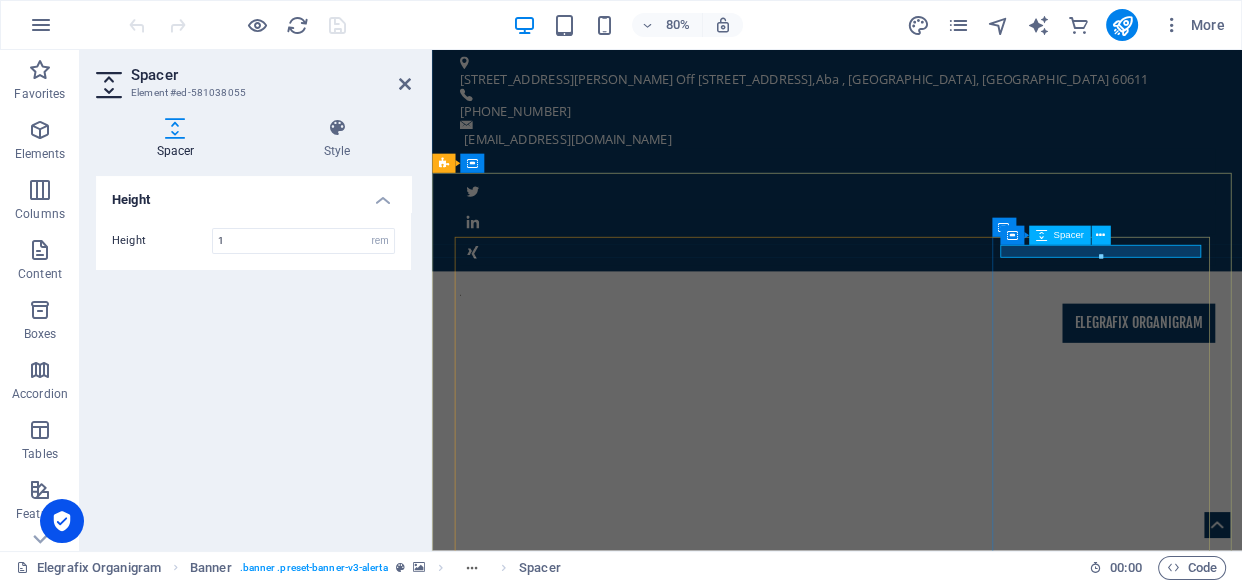 click at bounding box center [939, 1623] 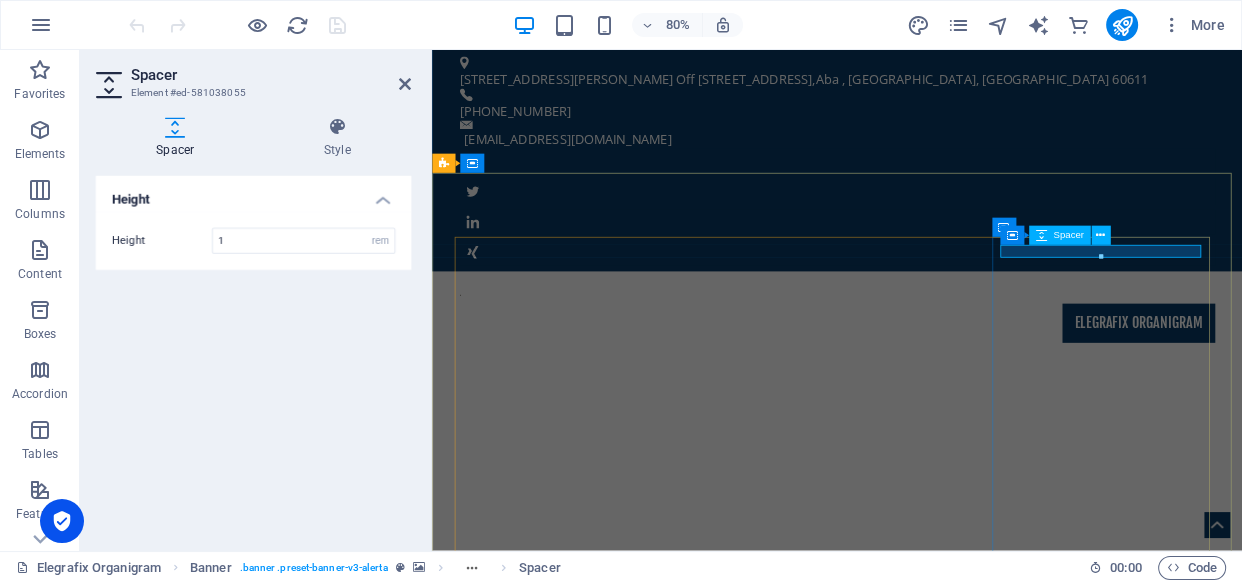 click at bounding box center (939, 1623) 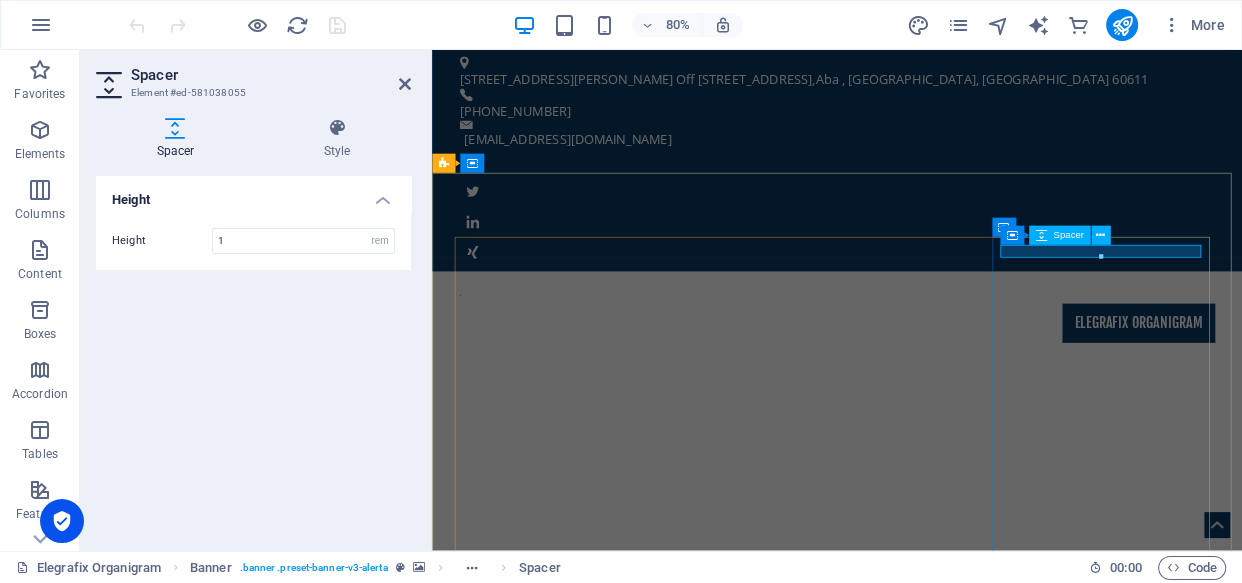 click at bounding box center [939, 1623] 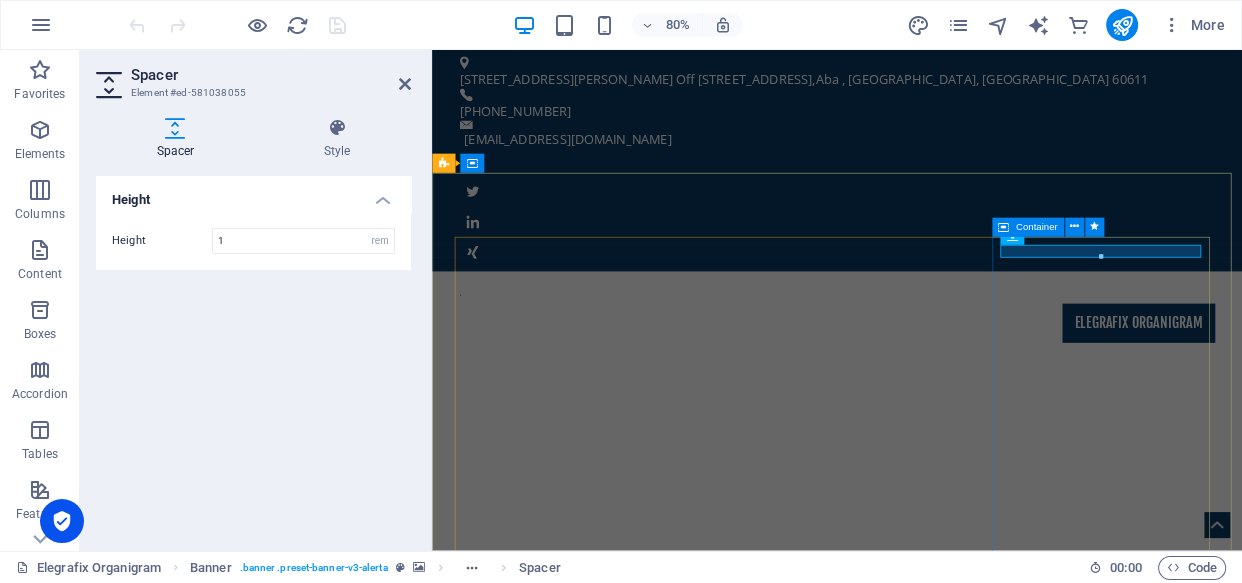 click on "I have read and understand the privacy policy. Unreadable? Regenerate Send" at bounding box center [939, 1871] 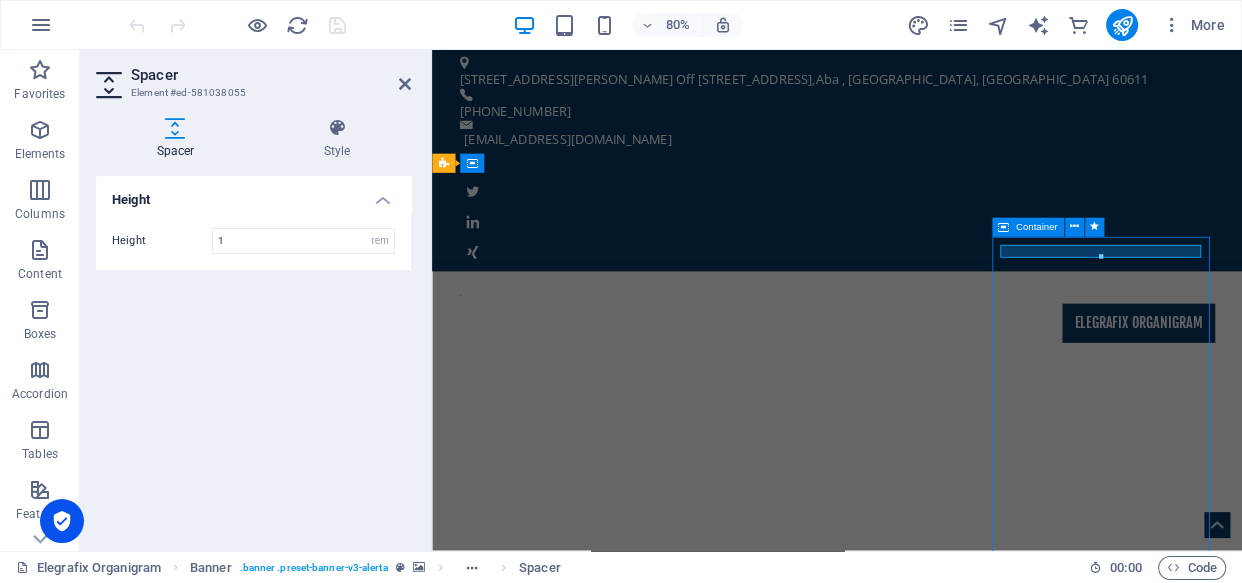 click on "I have read and understand the privacy policy. Unreadable? Regenerate Send" at bounding box center (939, 1871) 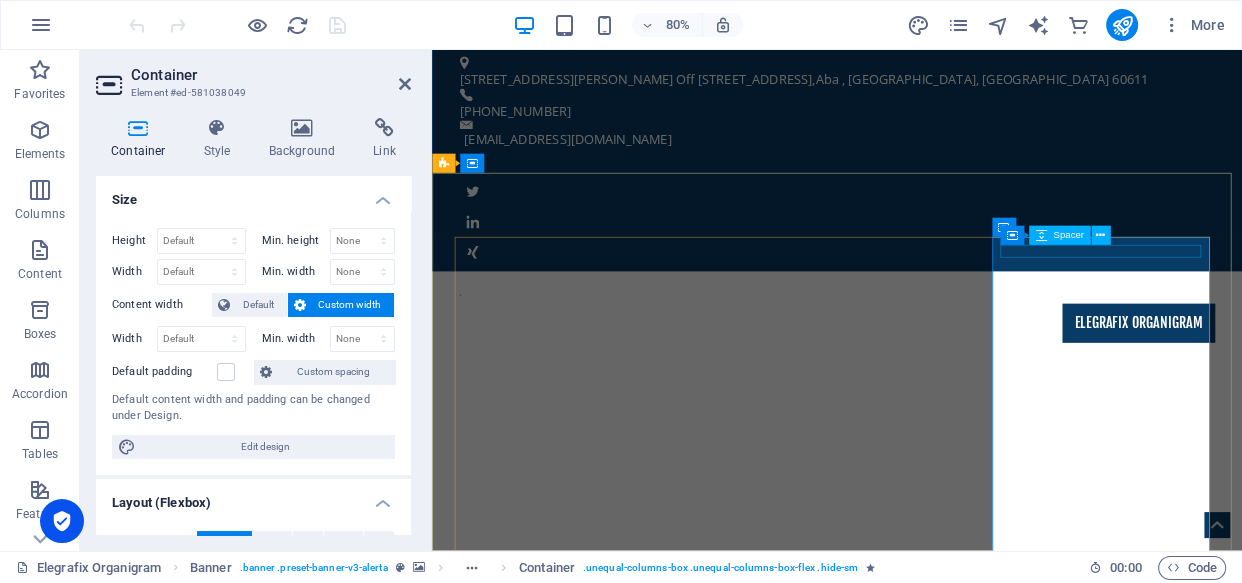 drag, startPoint x: 1228, startPoint y: 303, endPoint x: 1491, endPoint y: 295, distance: 263.12164 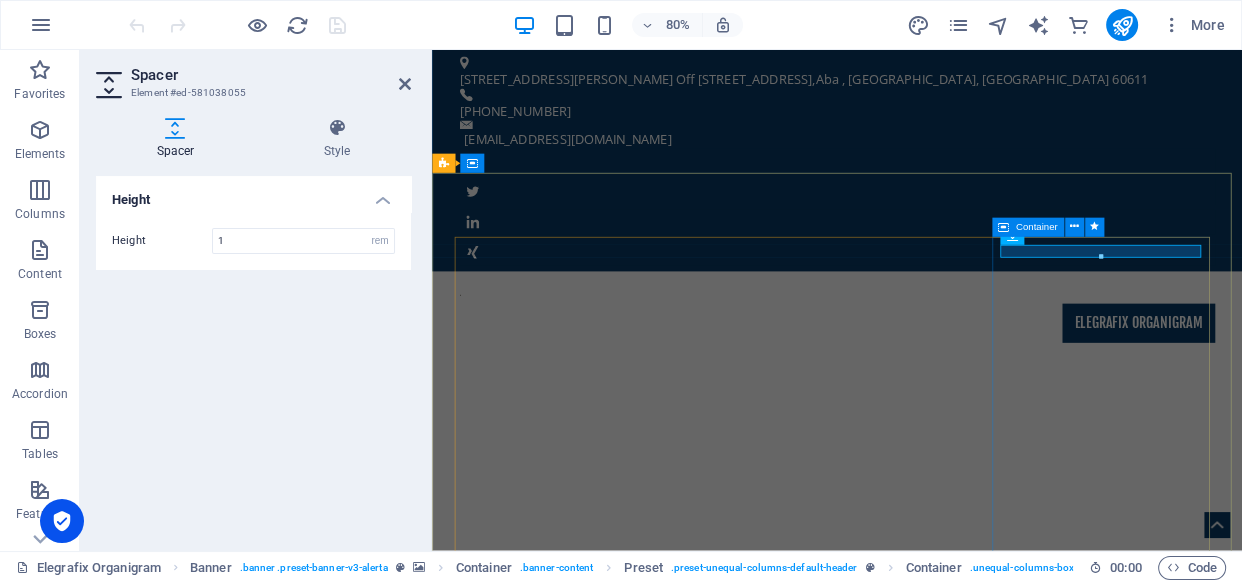 click on "Container" at bounding box center [1037, 227] 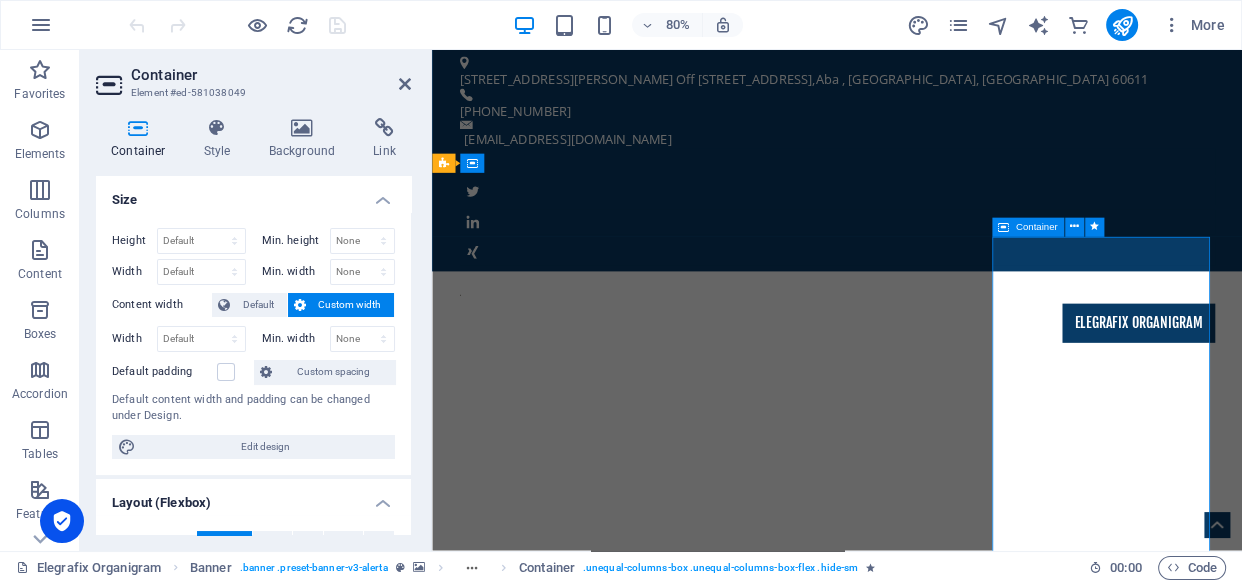click on "Container" at bounding box center (1037, 227) 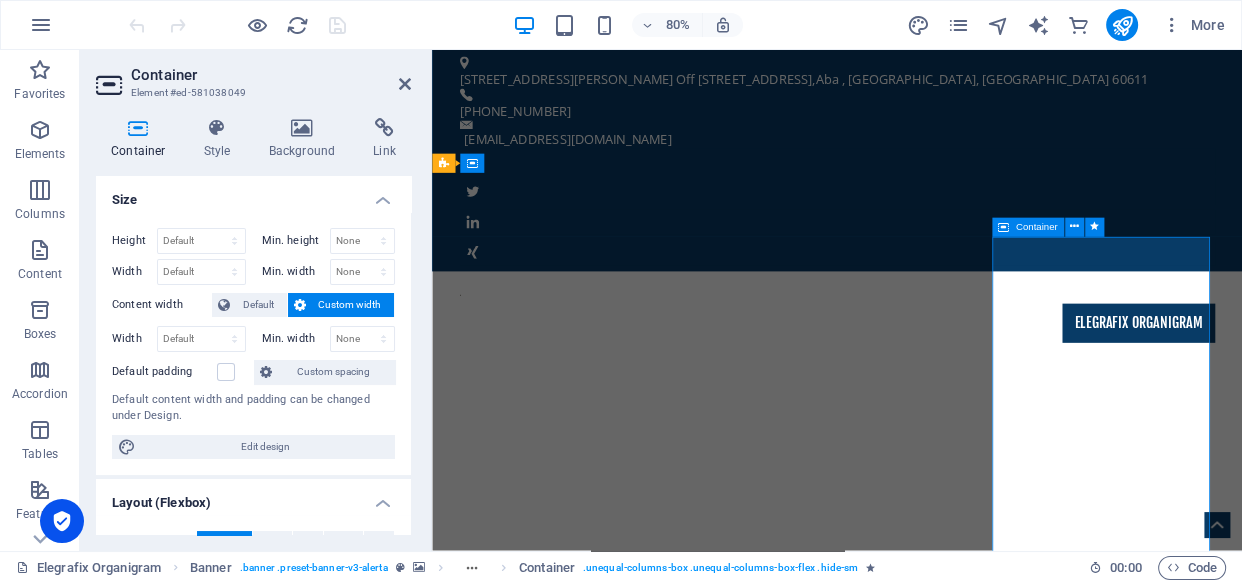 click on "Container" at bounding box center (1037, 227) 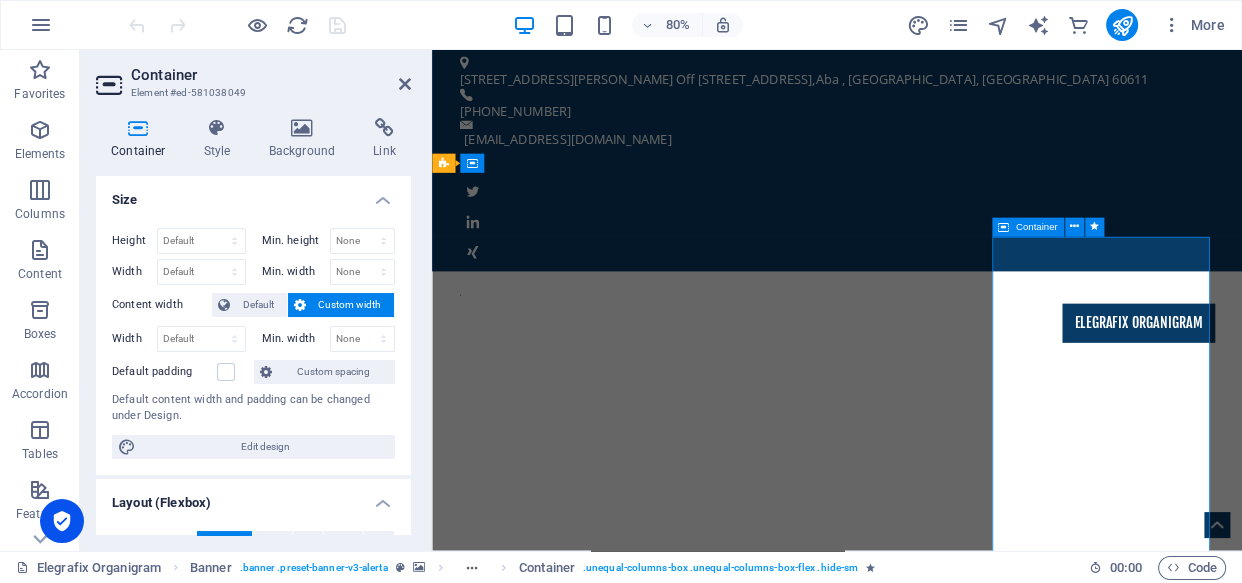 click on "Container" at bounding box center (1037, 227) 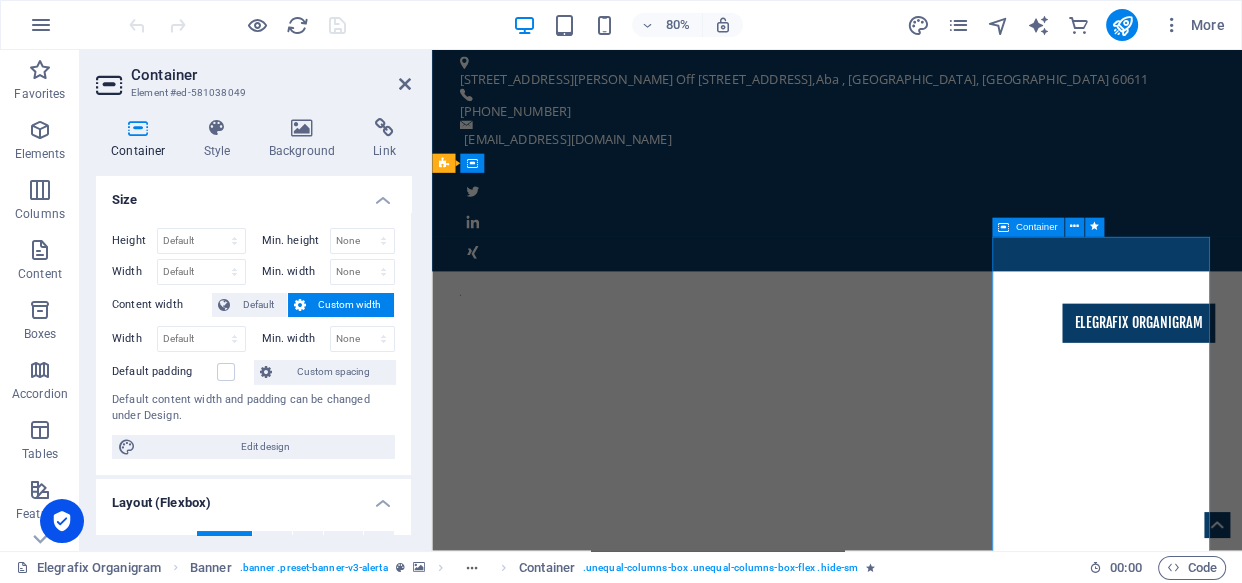 click at bounding box center [1003, 227] 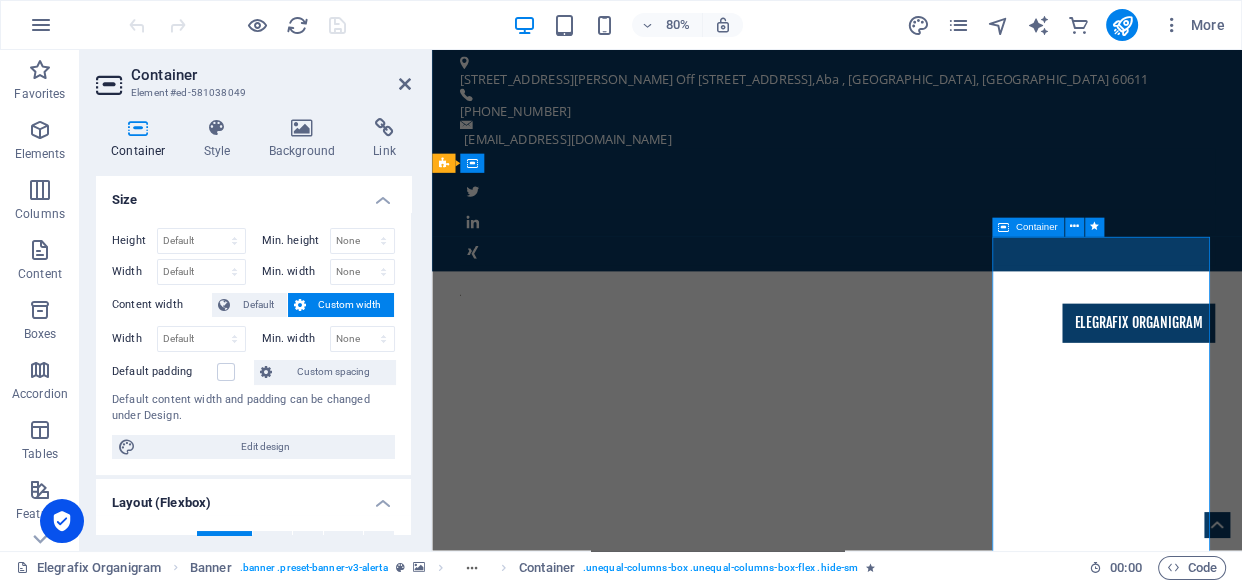 click at bounding box center (1003, 227) 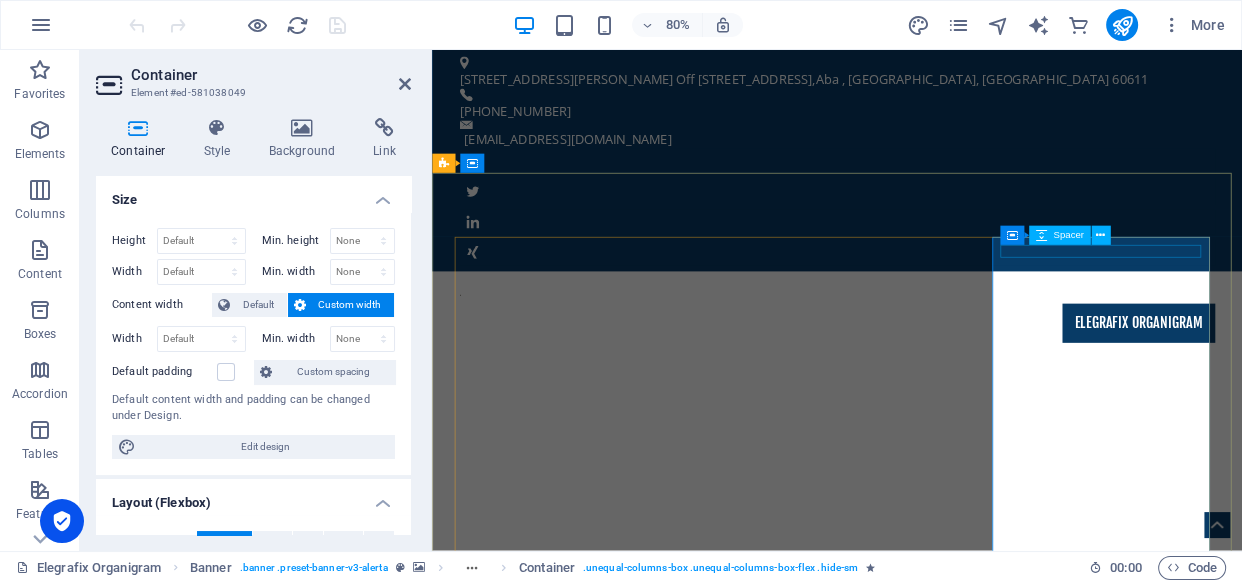 click at bounding box center (939, 1623) 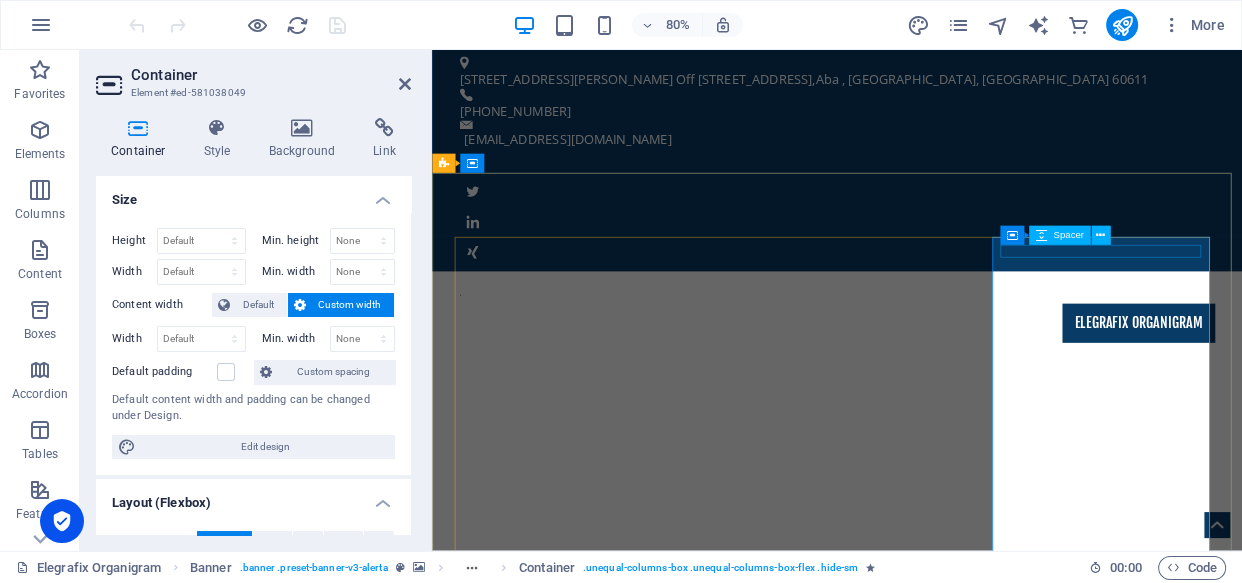 click at bounding box center [939, 1623] 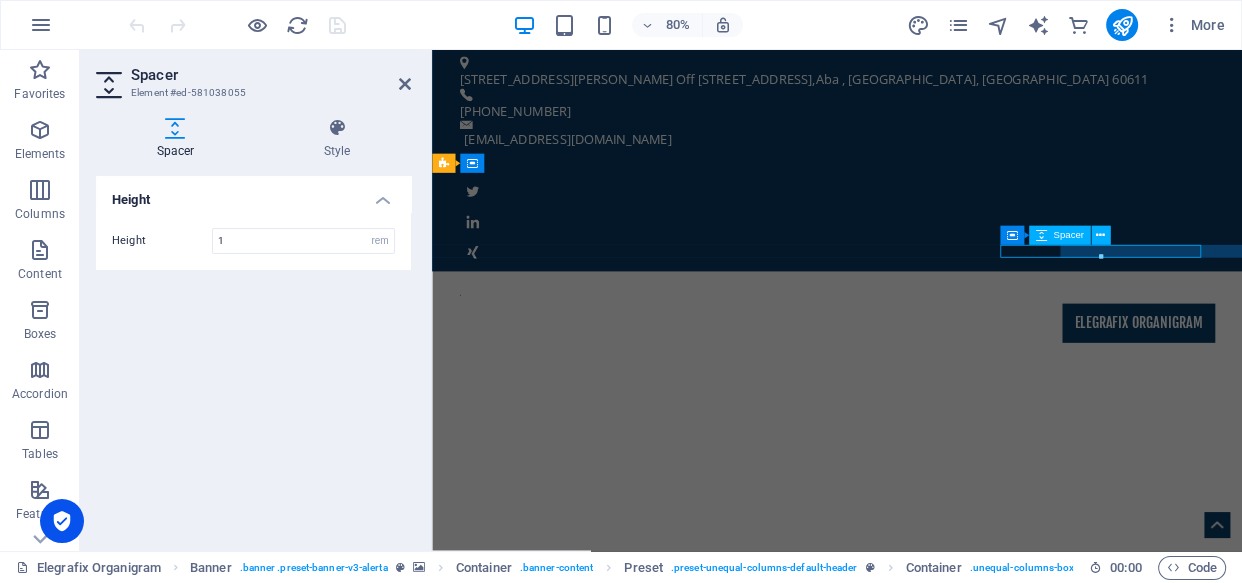 click at bounding box center (939, 1623) 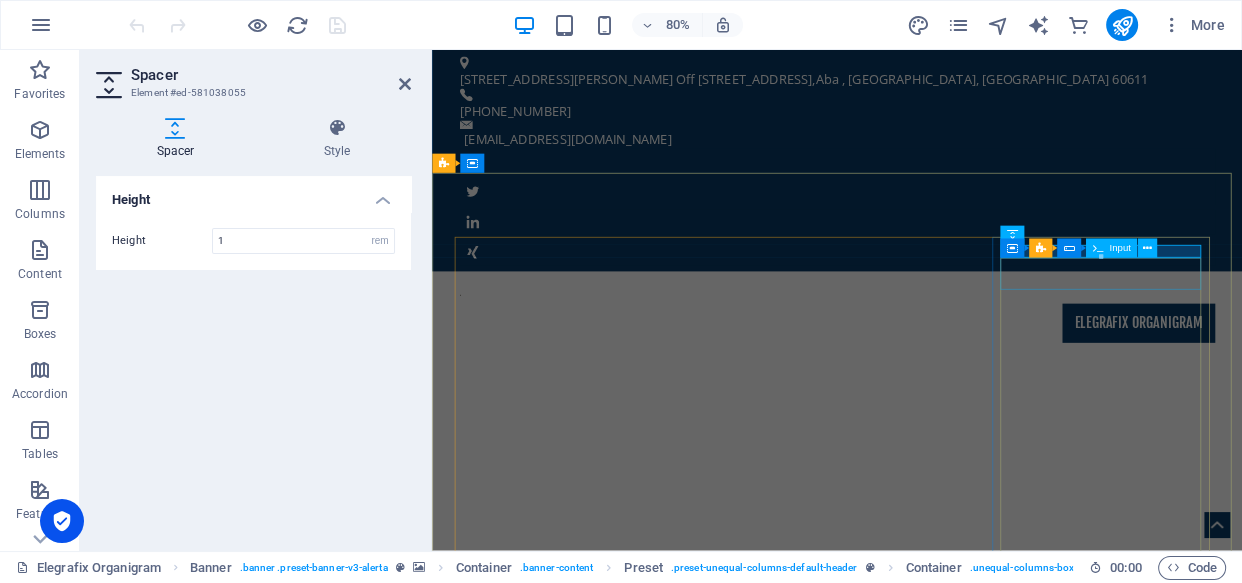 click at bounding box center (939, 1651) 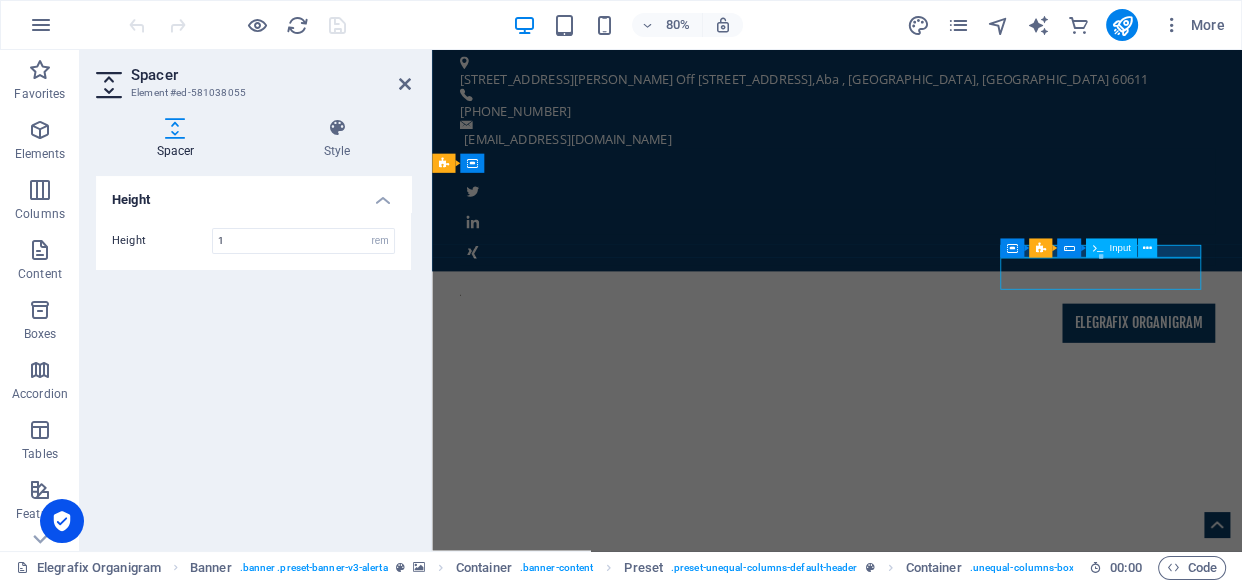 click at bounding box center (939, 1651) 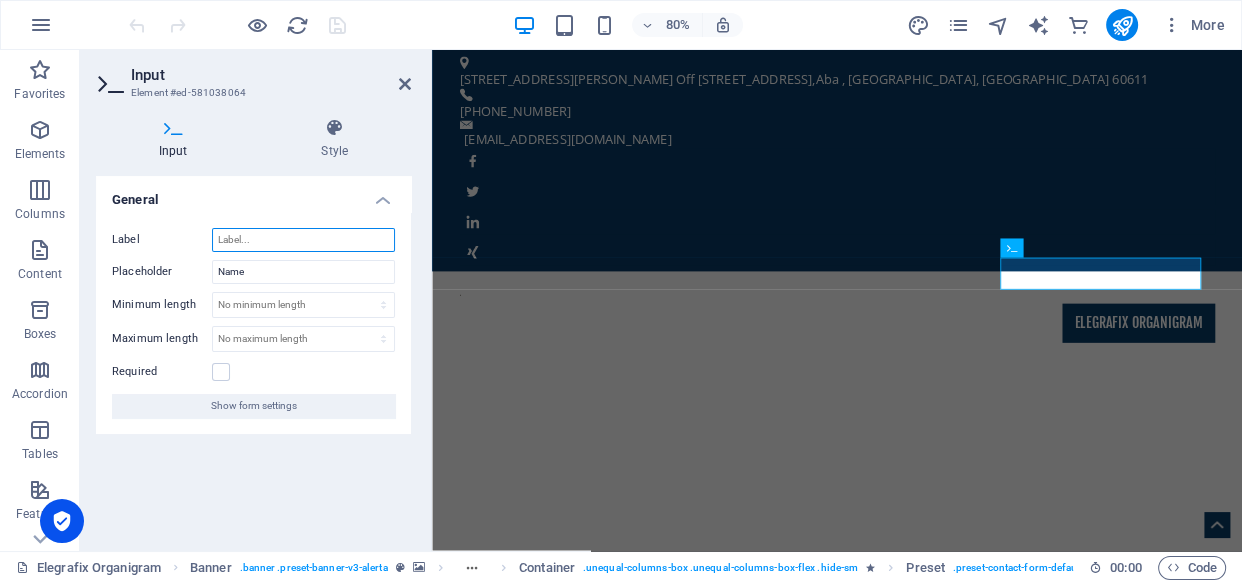 click on "Label" at bounding box center [303, 240] 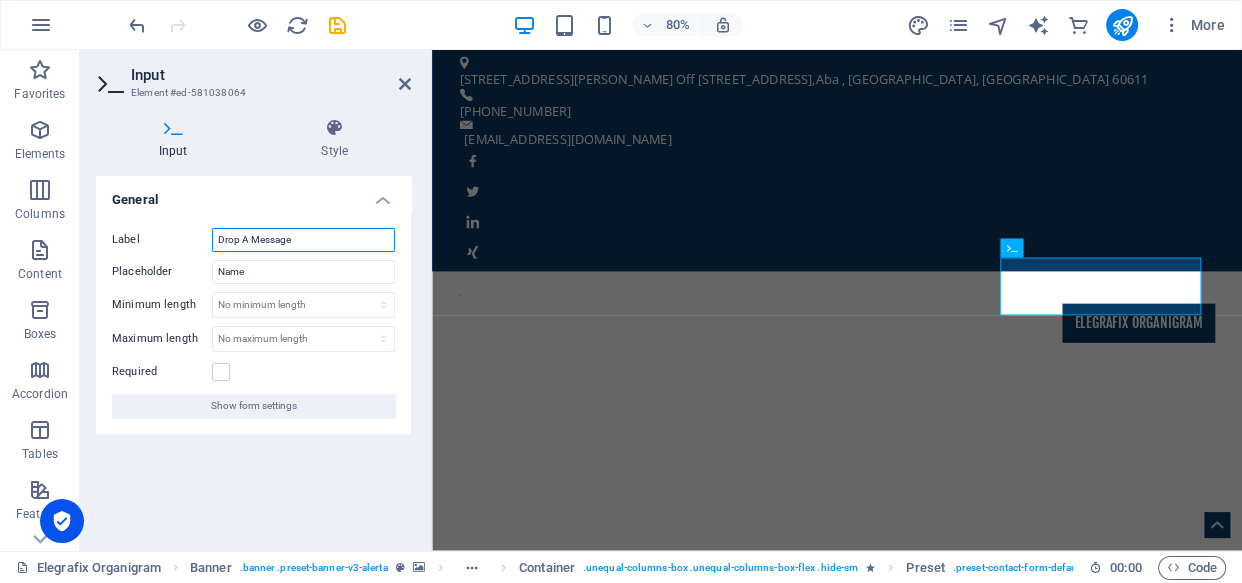 type on "Drop A Message" 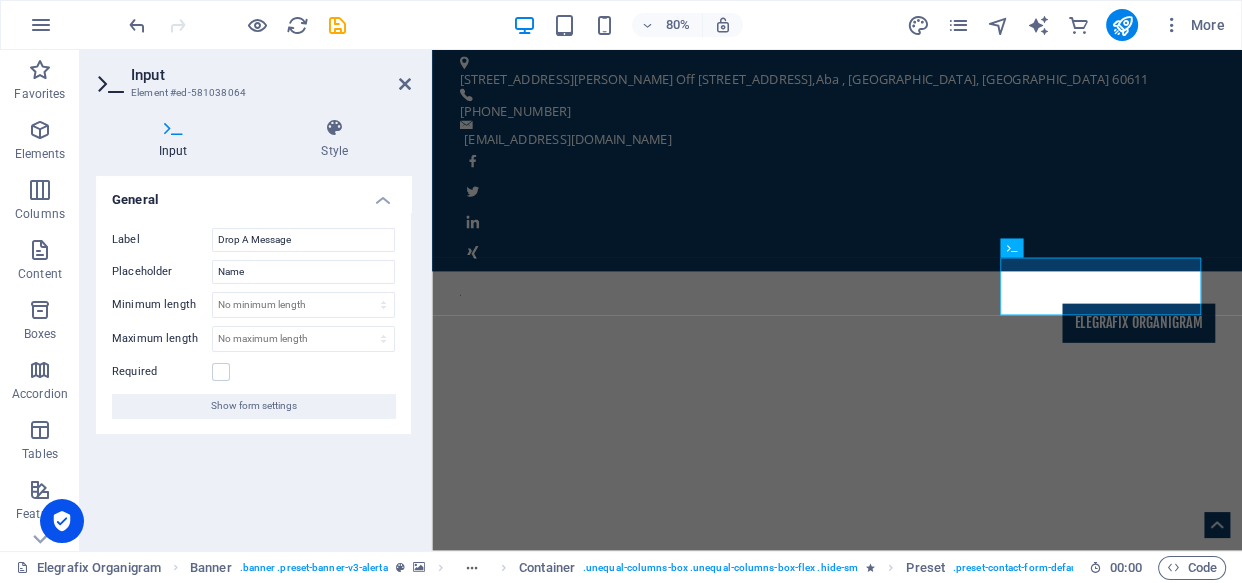 click on "General" at bounding box center (253, 194) 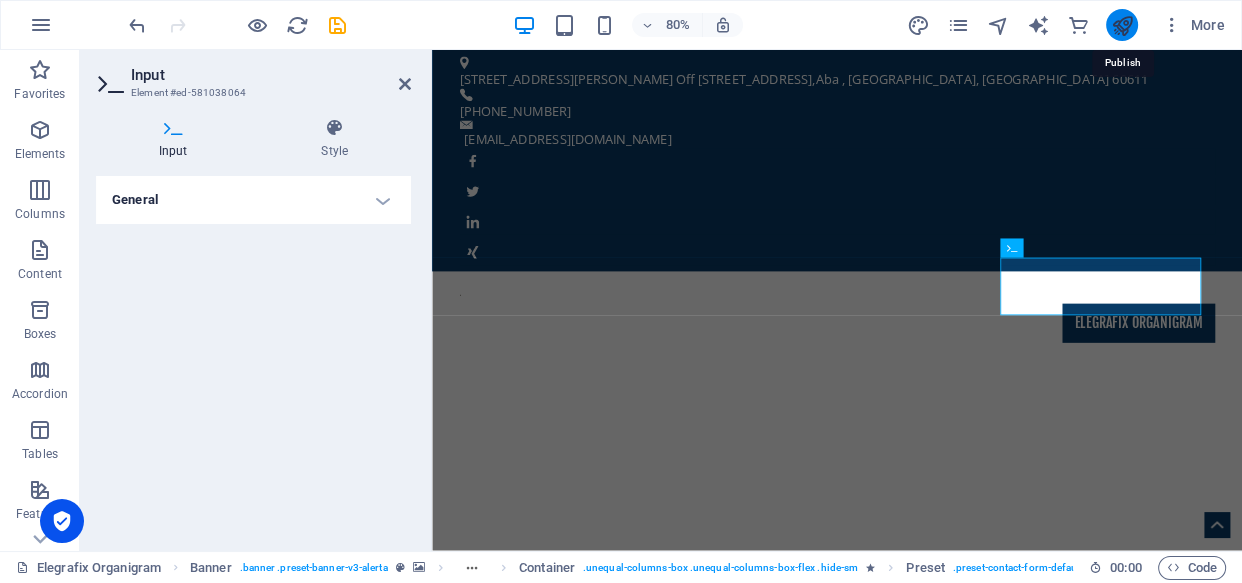 click at bounding box center (1121, 25) 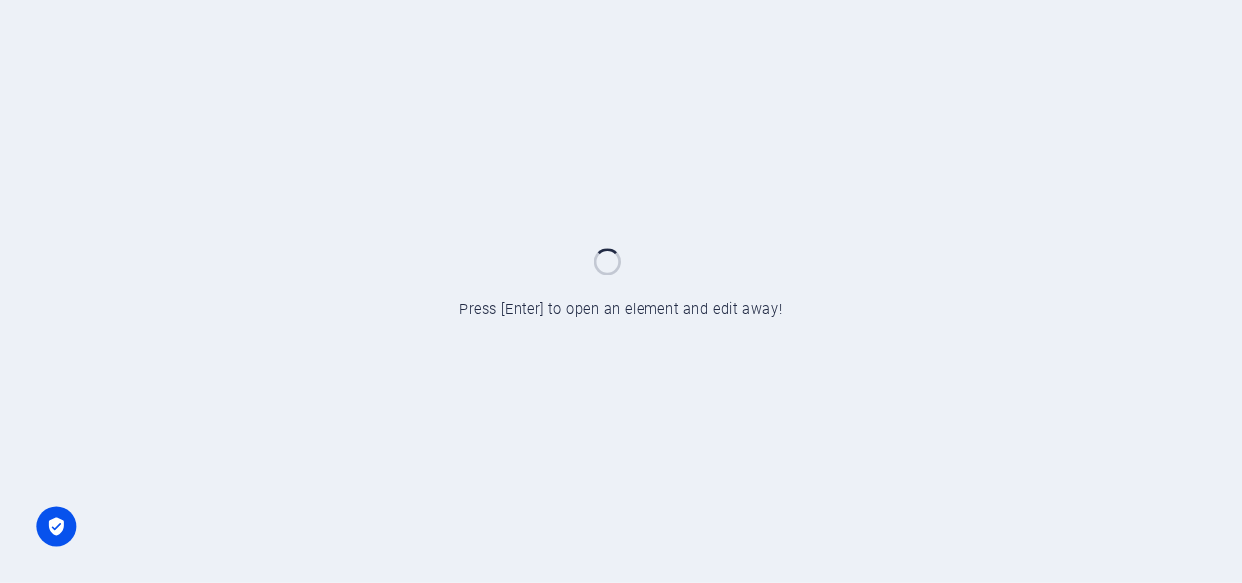 scroll, scrollTop: 0, scrollLeft: 0, axis: both 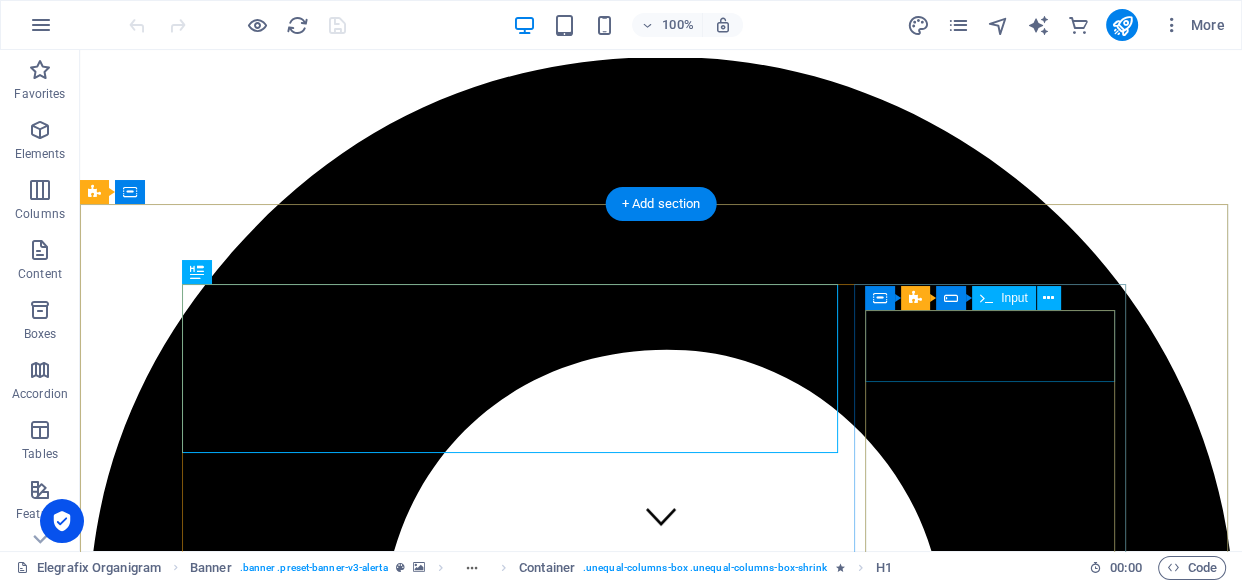 click on "Drop A Message" at bounding box center (661, 11784) 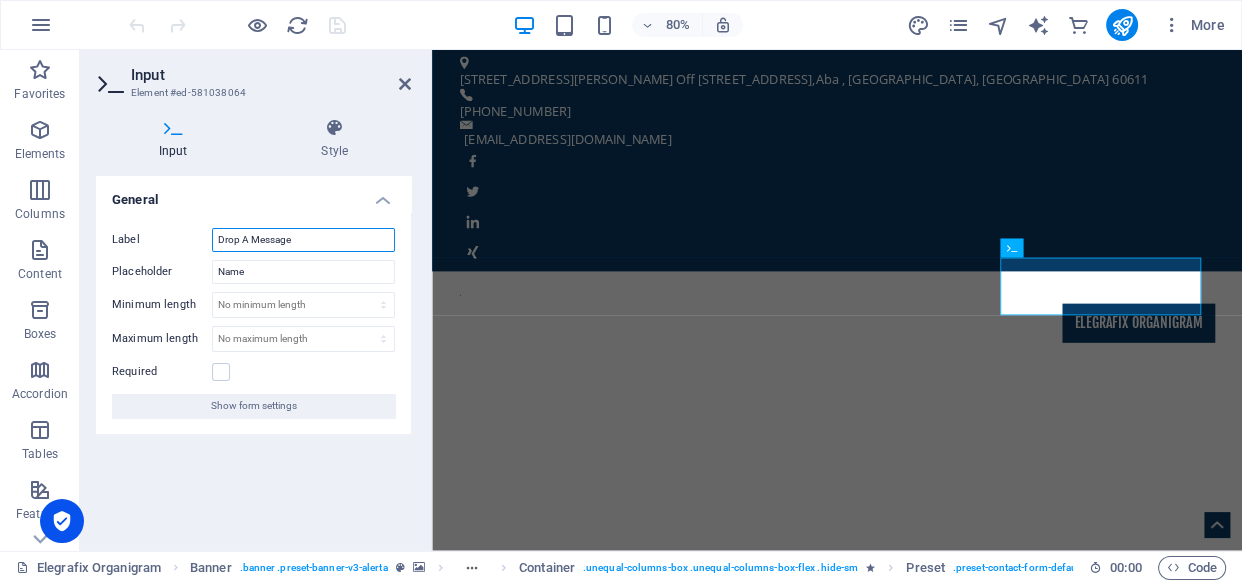 drag, startPoint x: 307, startPoint y: 242, endPoint x: 203, endPoint y: 237, distance: 104.120125 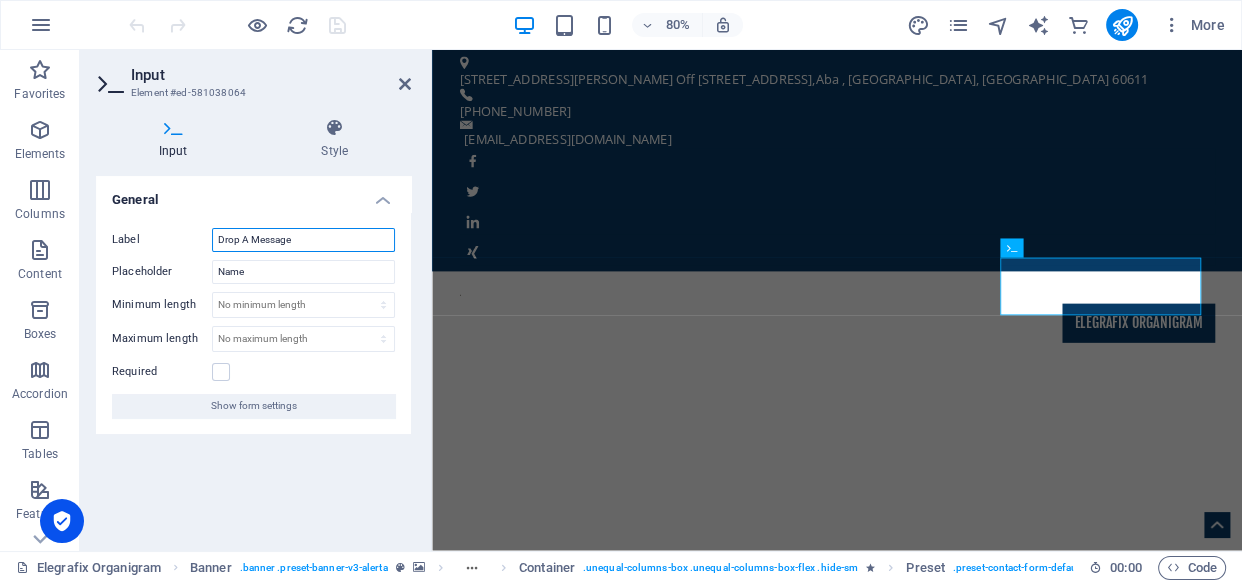 click on "Label Drop A Message" at bounding box center [253, 240] 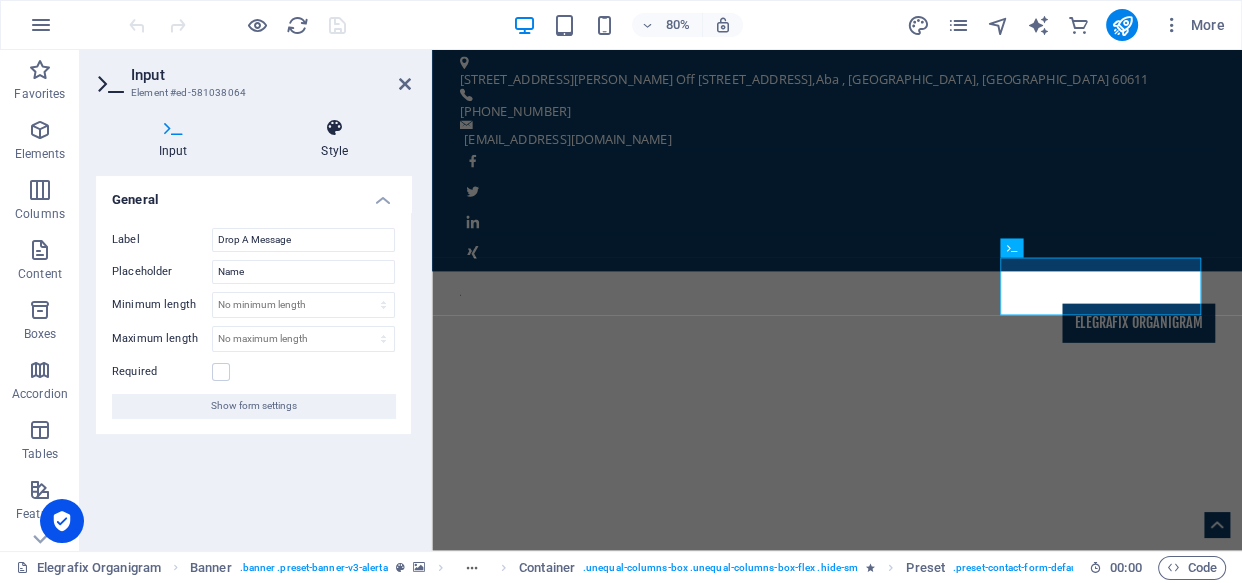click at bounding box center [335, 128] 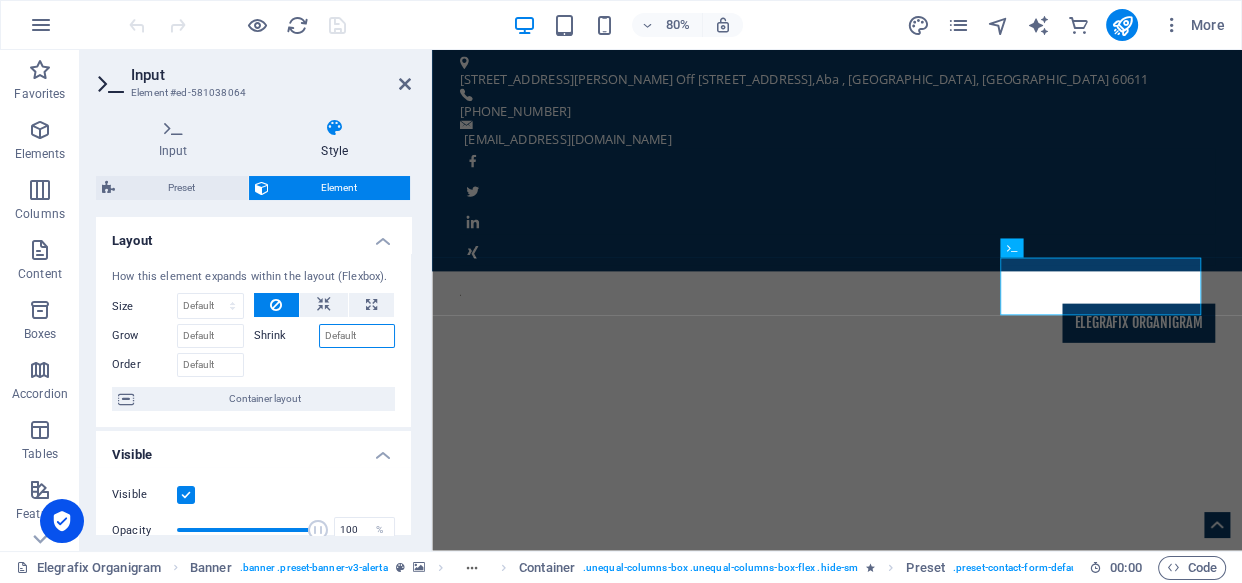 click on "Shrink" at bounding box center [357, 336] 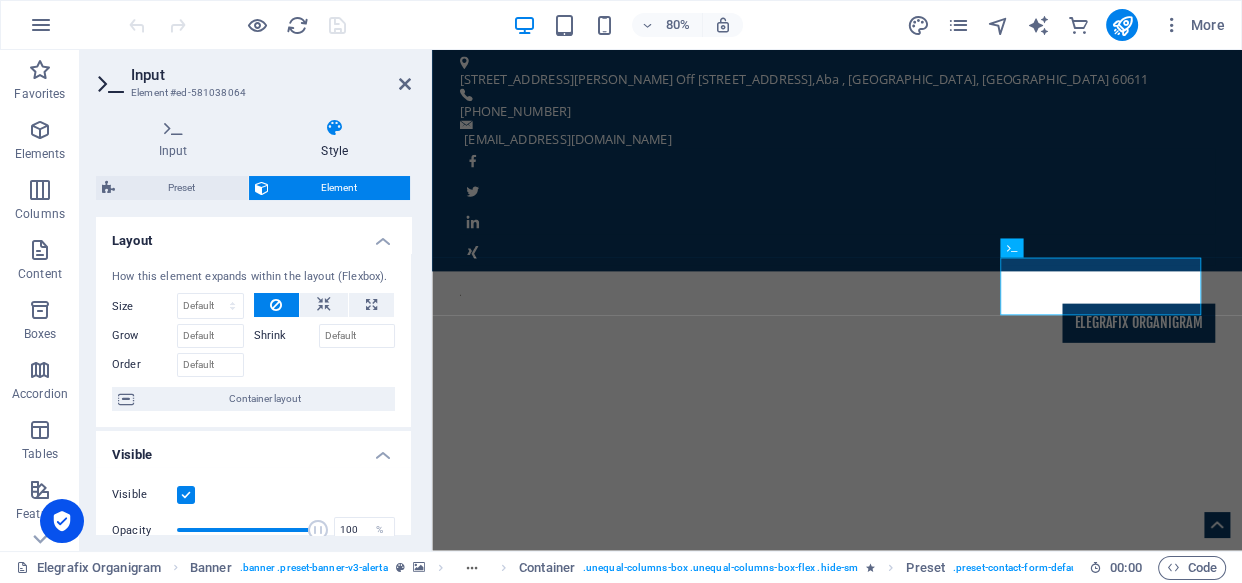 click on "Grow" at bounding box center (144, 336) 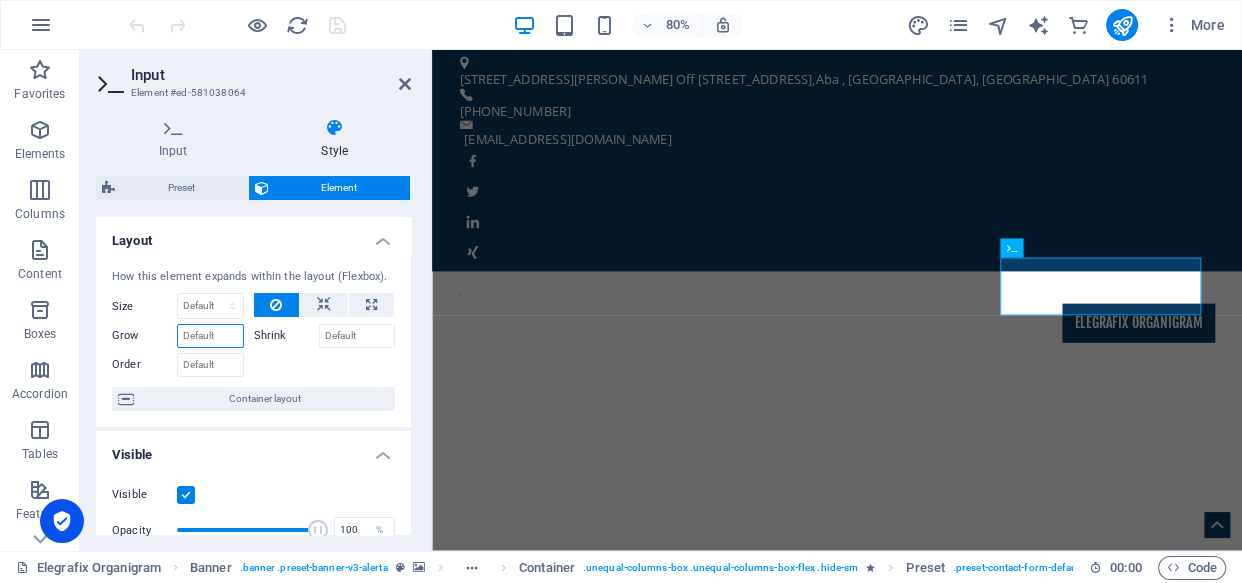 click on "Grow" at bounding box center (210, 336) 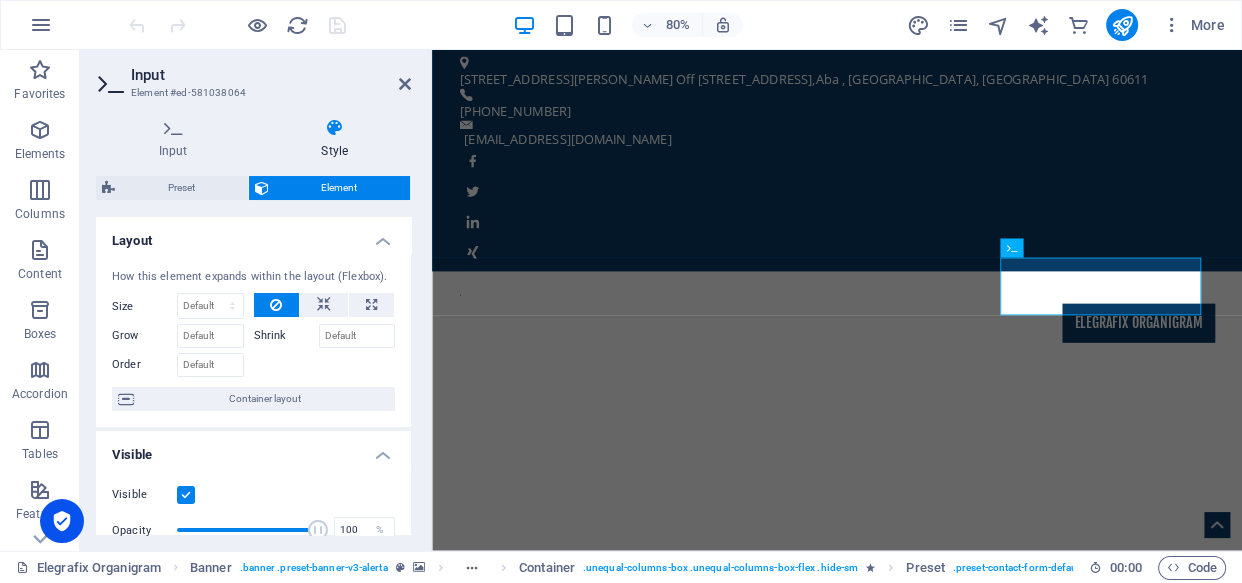 click on "Grow" at bounding box center [144, 336] 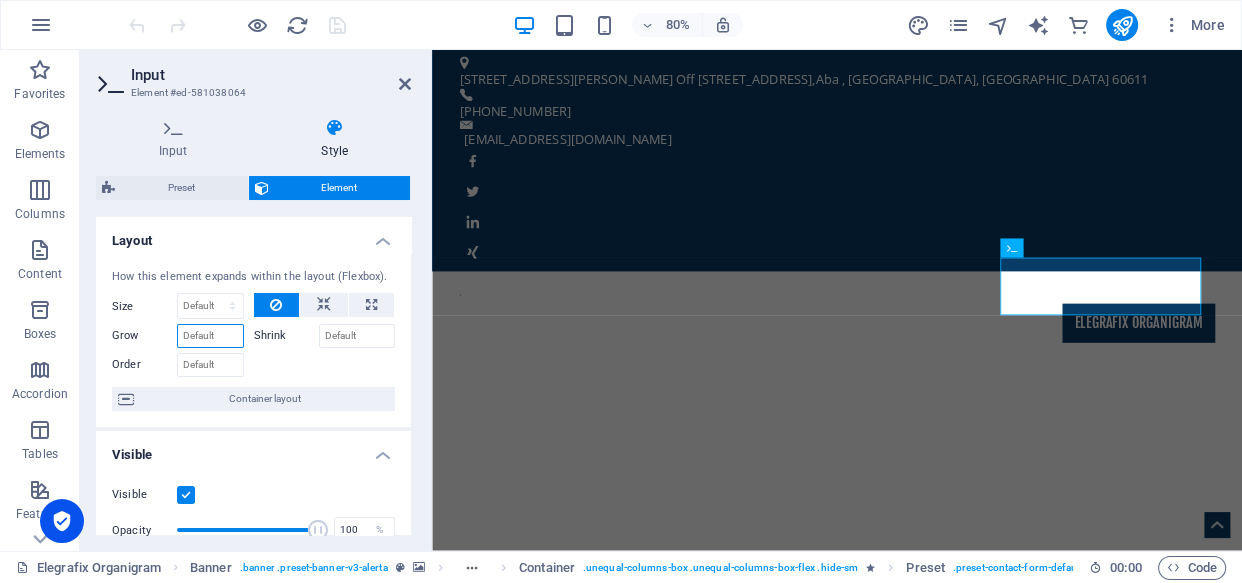 click on "Grow" at bounding box center (210, 336) 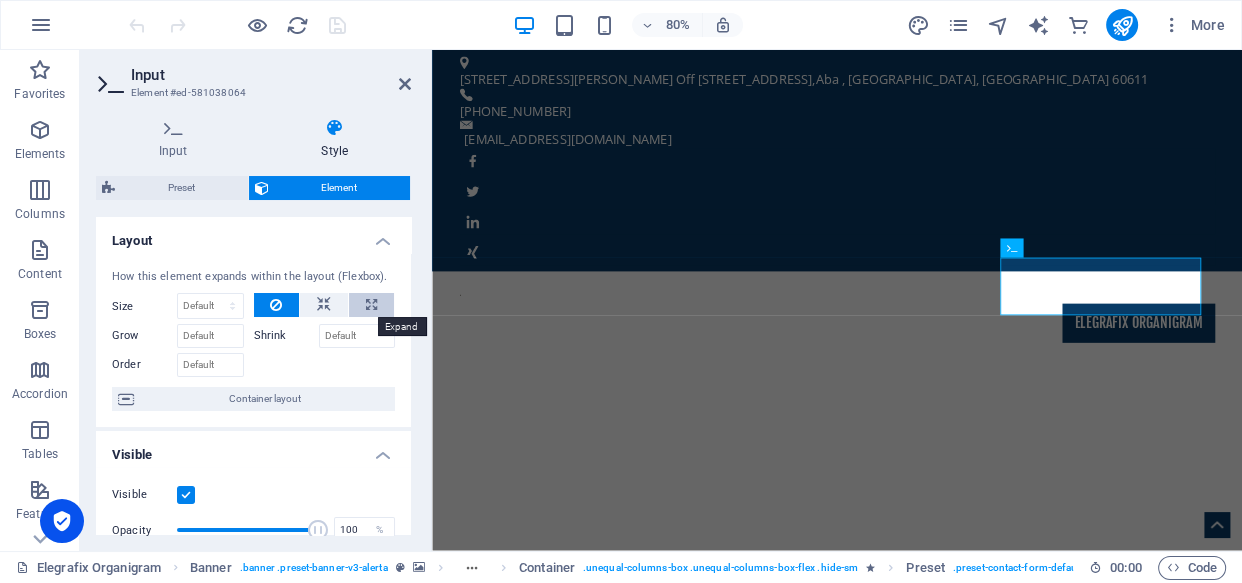 click at bounding box center [371, 305] 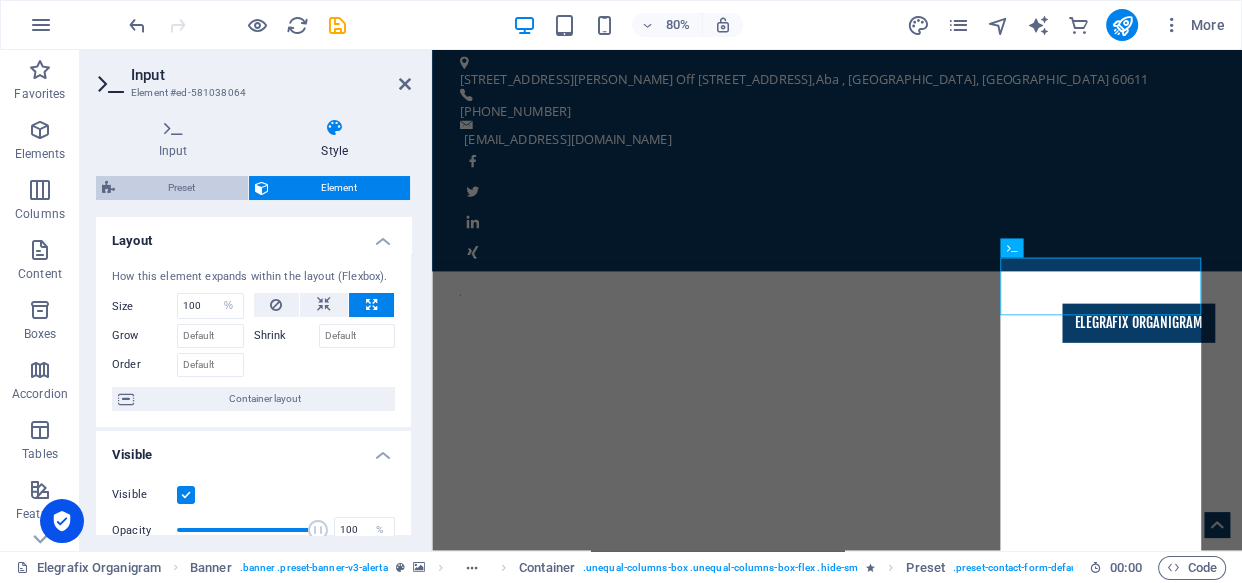 click on "Preset" at bounding box center [181, 188] 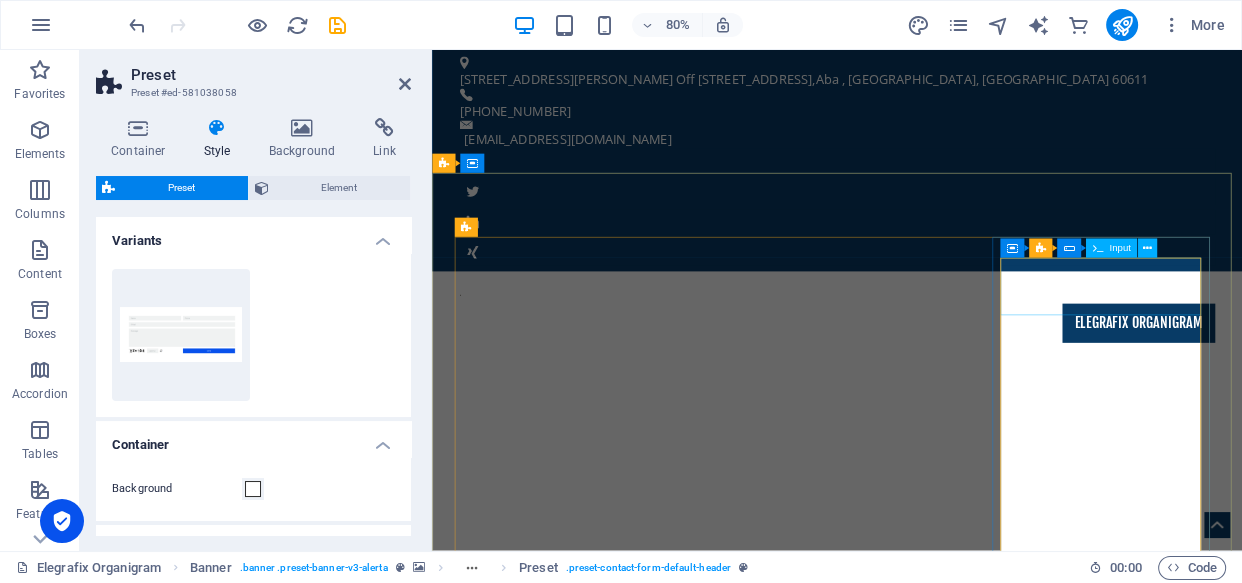 click on "Drop A Message" at bounding box center (939, 1683) 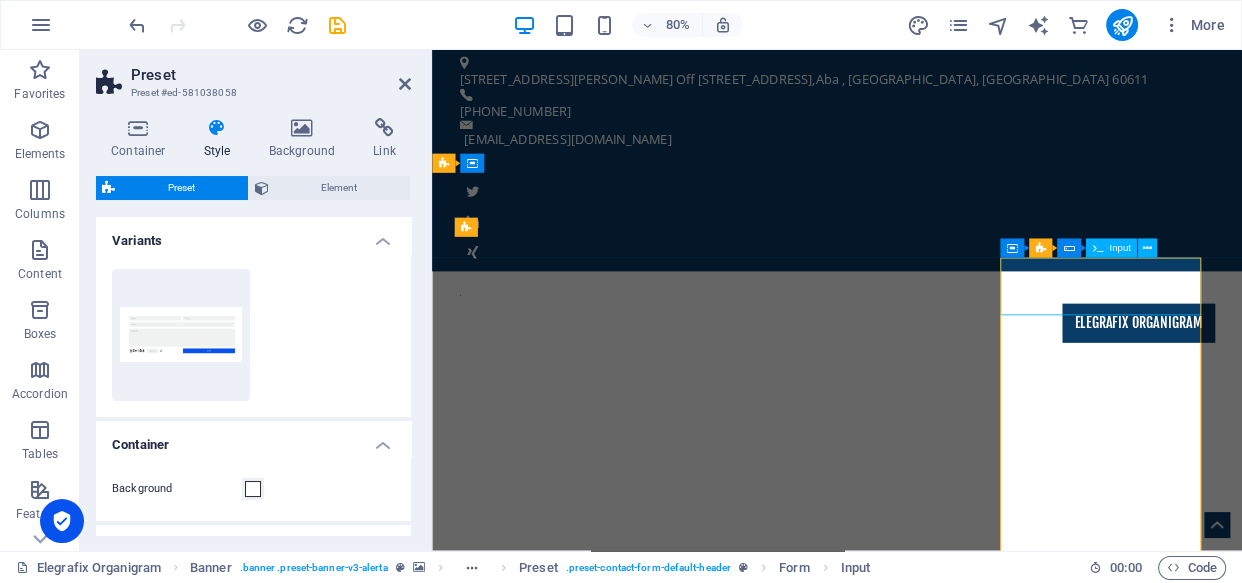 click on "Drop A Message" at bounding box center (939, 1683) 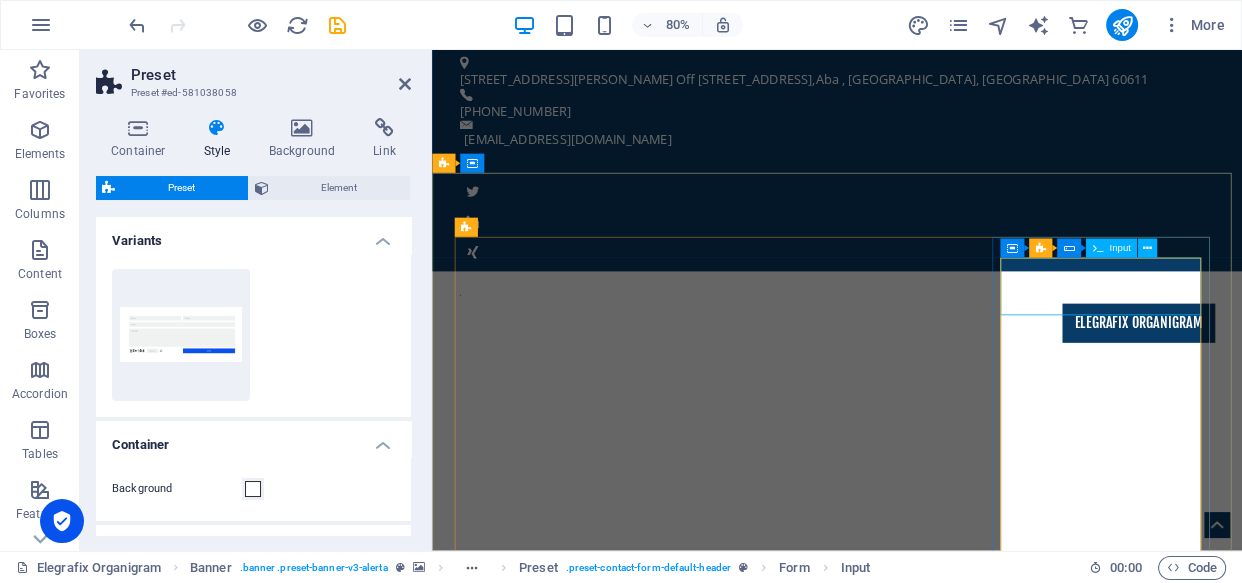 click on "Drop A Message" at bounding box center [939, 1683] 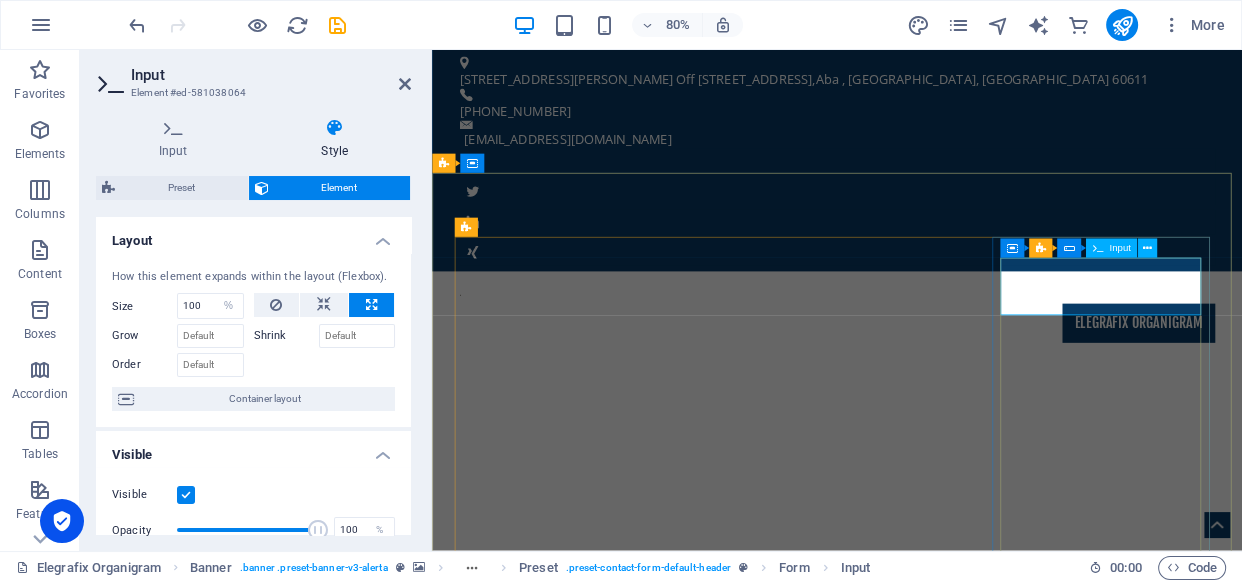 click on "Drop A Message" at bounding box center (939, 1683) 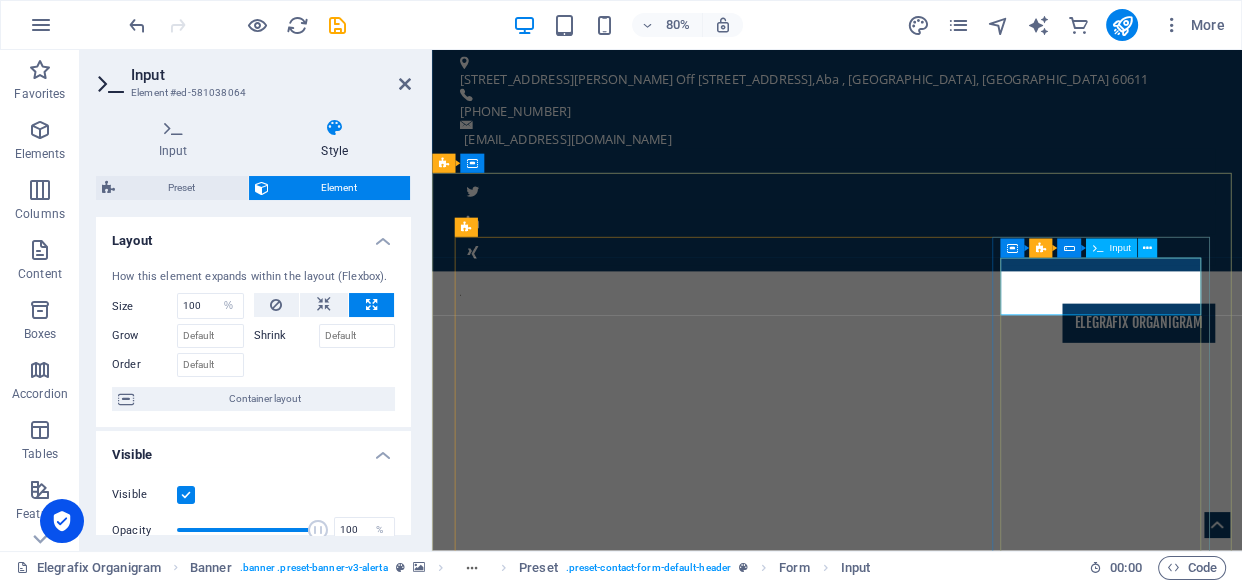 click on "Drop A Message" at bounding box center (939, 1683) 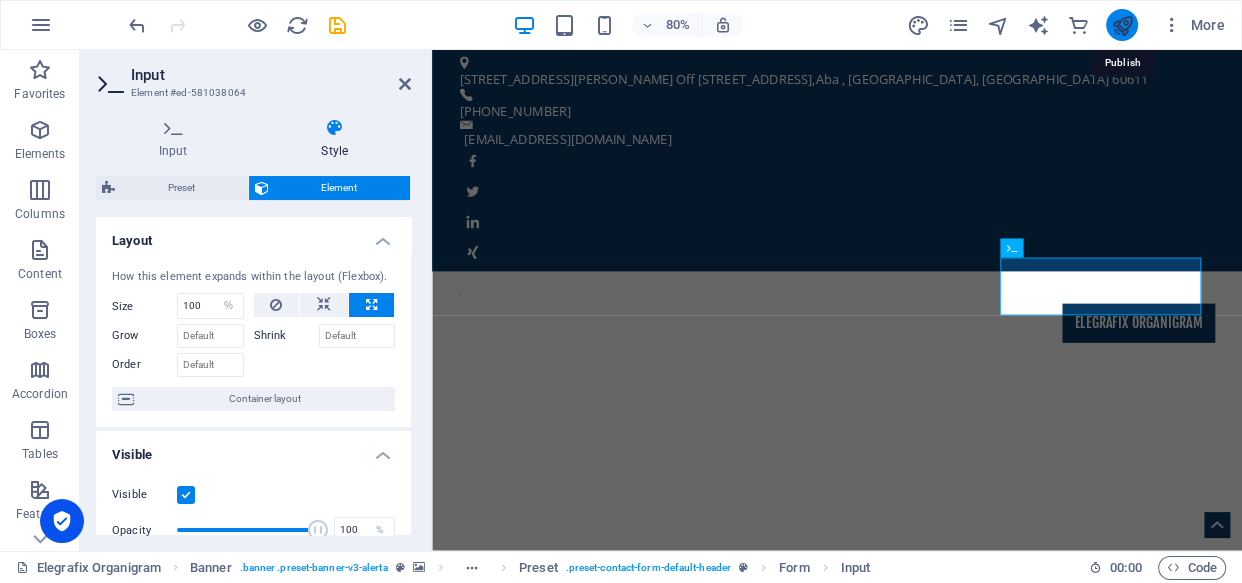 click at bounding box center (1121, 25) 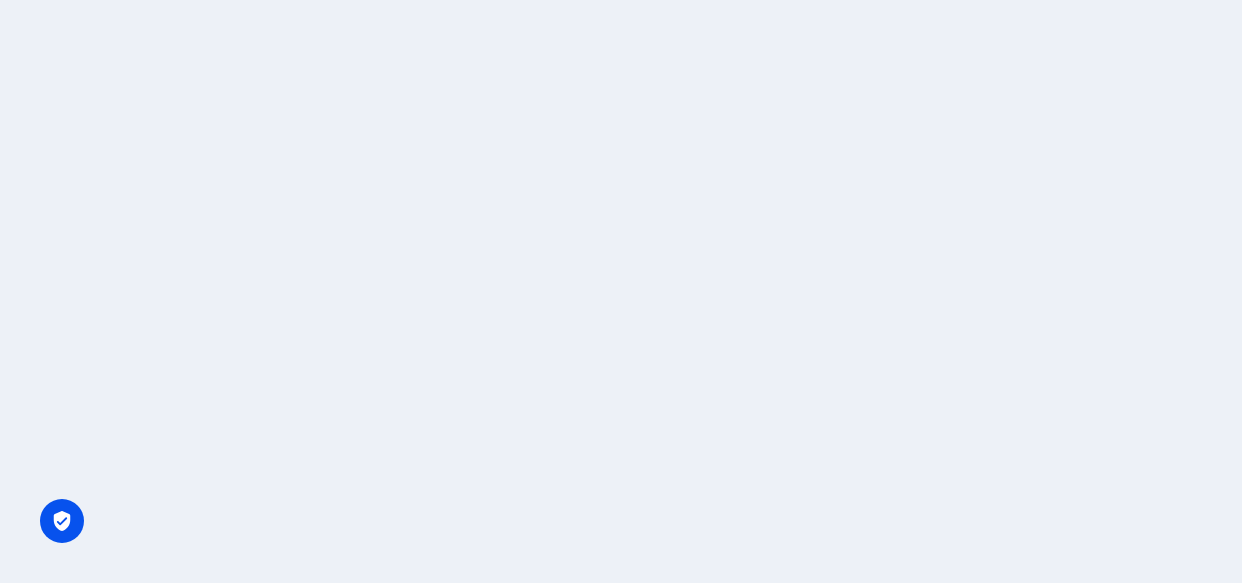 scroll, scrollTop: 0, scrollLeft: 0, axis: both 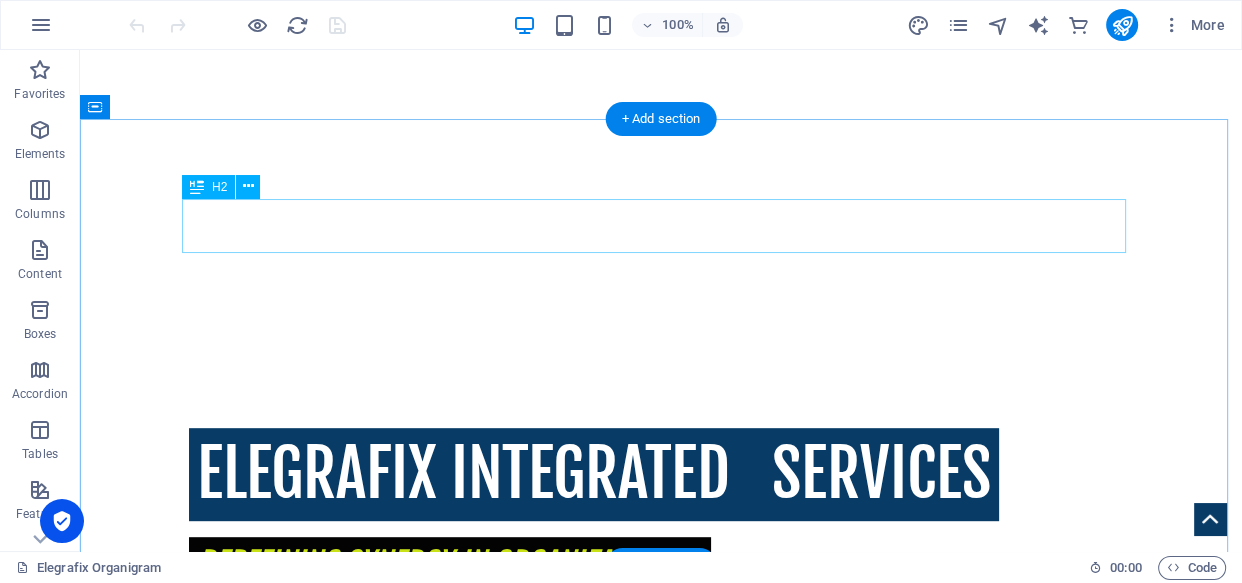 click on "Investigative Agency From  [GEOGRAPHIC_DATA] , [GEOGRAPHIC_DATA], [GEOGRAPHIC_DATA]" at bounding box center (661, 1498) 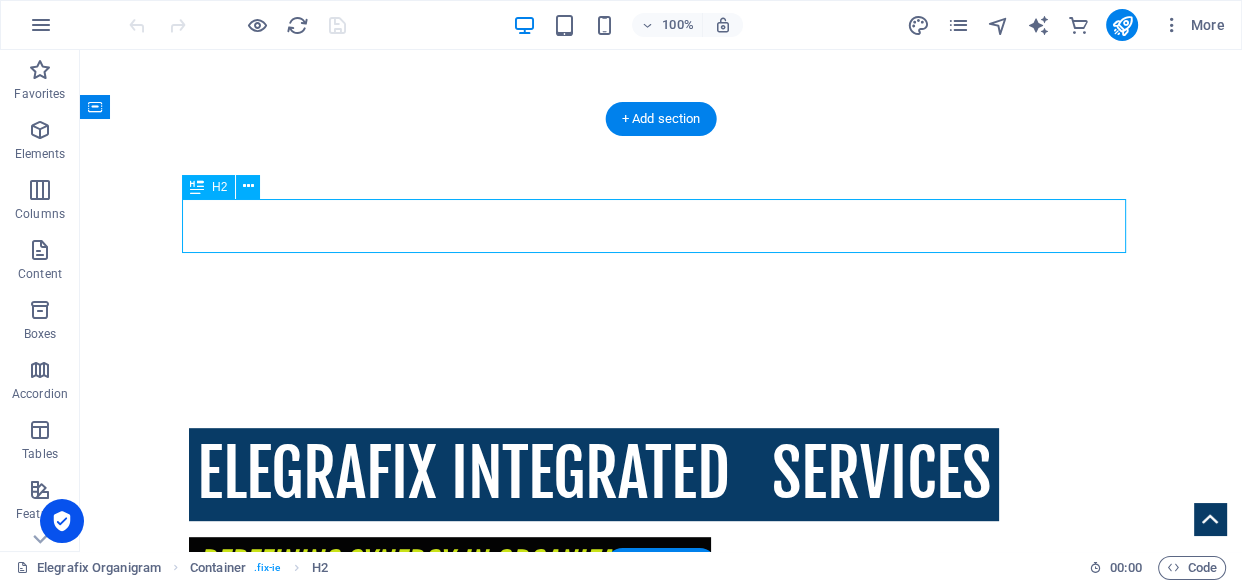 click on "Investigative Agency From  [GEOGRAPHIC_DATA] , [GEOGRAPHIC_DATA], [GEOGRAPHIC_DATA]" at bounding box center (661, 1498) 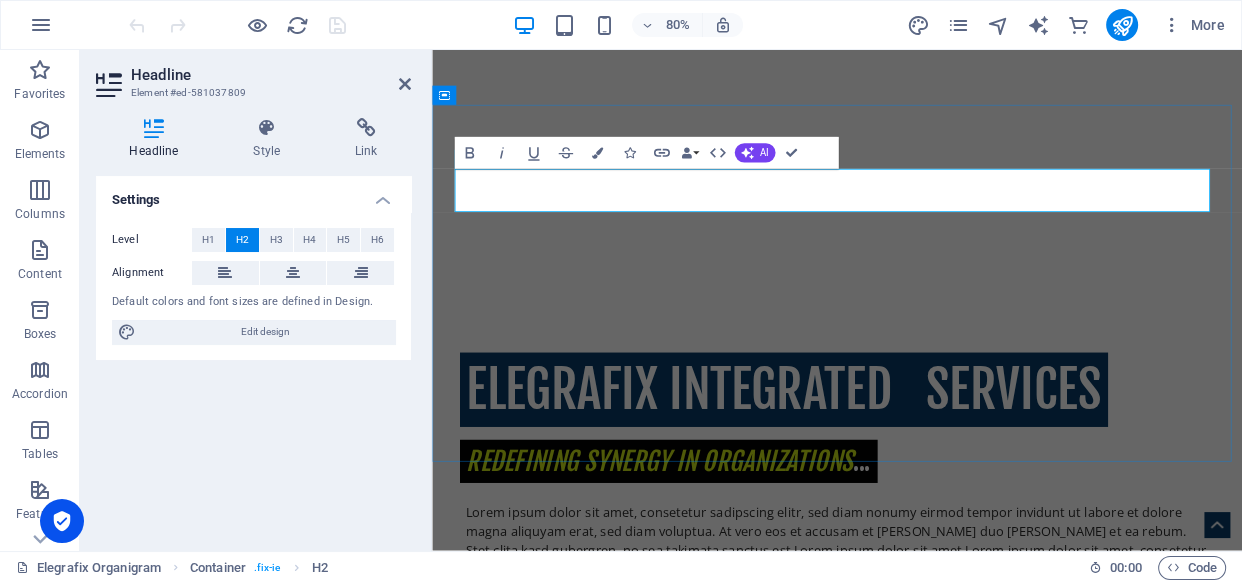 click on "Investigative Agency From  [GEOGRAPHIC_DATA] , [GEOGRAPHIC_DATA], [GEOGRAPHIC_DATA]" at bounding box center [932, 1498] 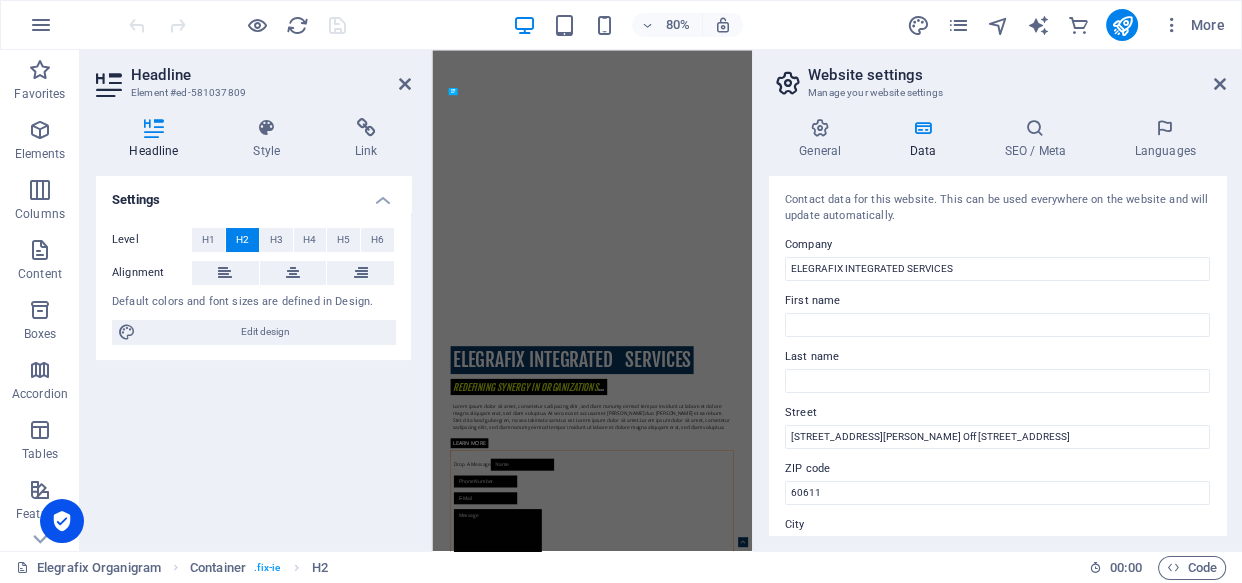 scroll, scrollTop: 1470, scrollLeft: 0, axis: vertical 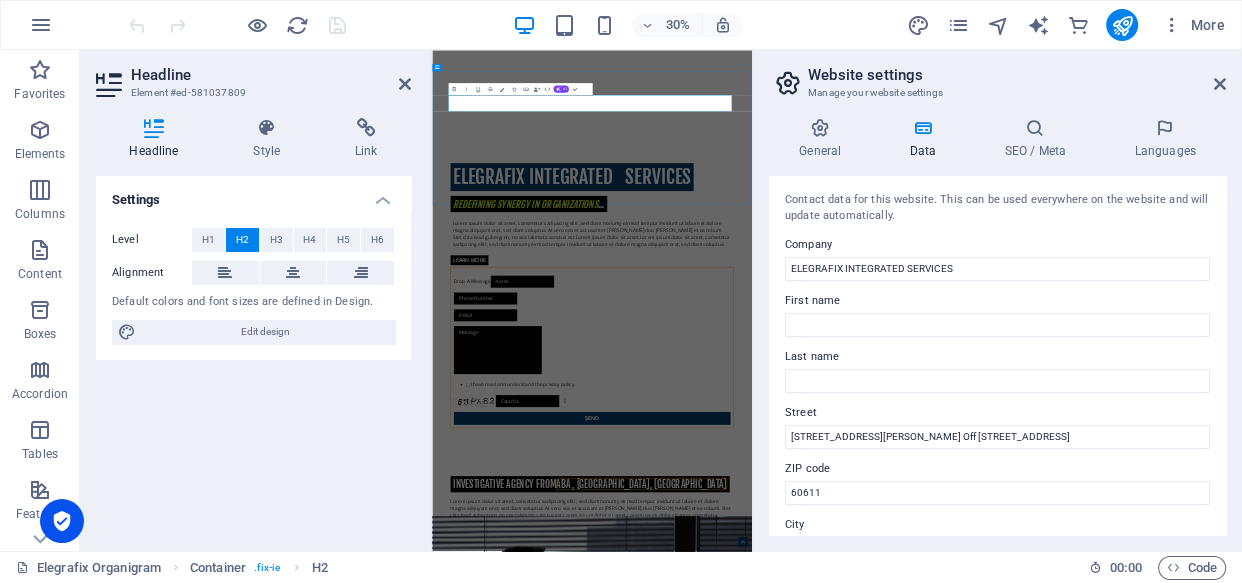 click on "Investigative Agency From  Aba , Abia State, Nigeria" at bounding box center (959, 1497) 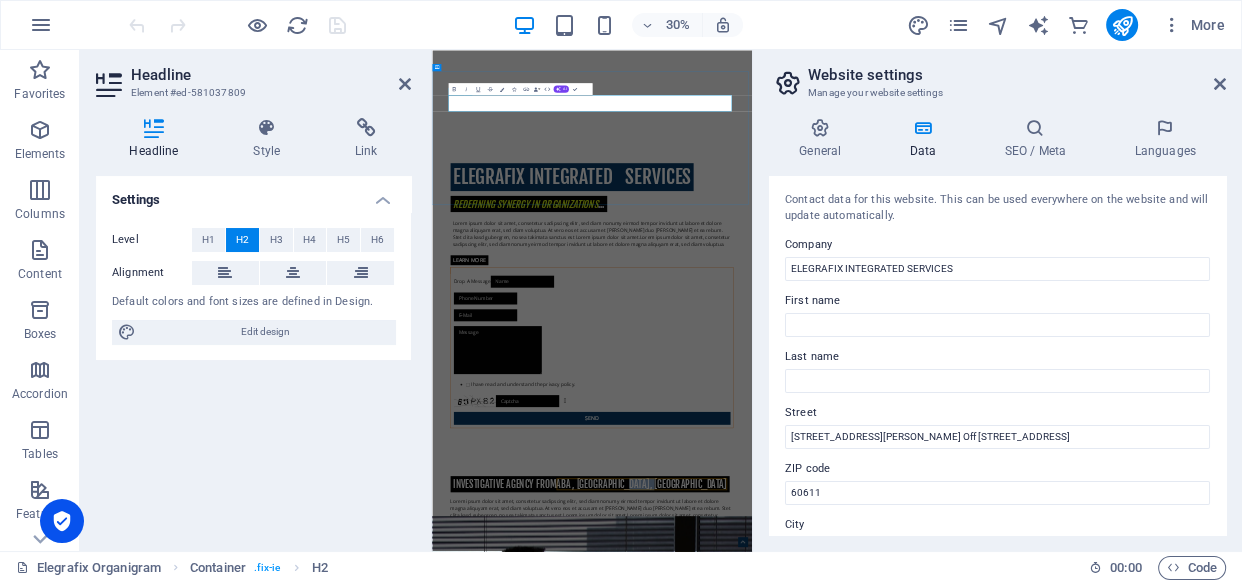 click on "Investigative Agency From  Aba , Abia State, Nigeria" at bounding box center (959, 1497) 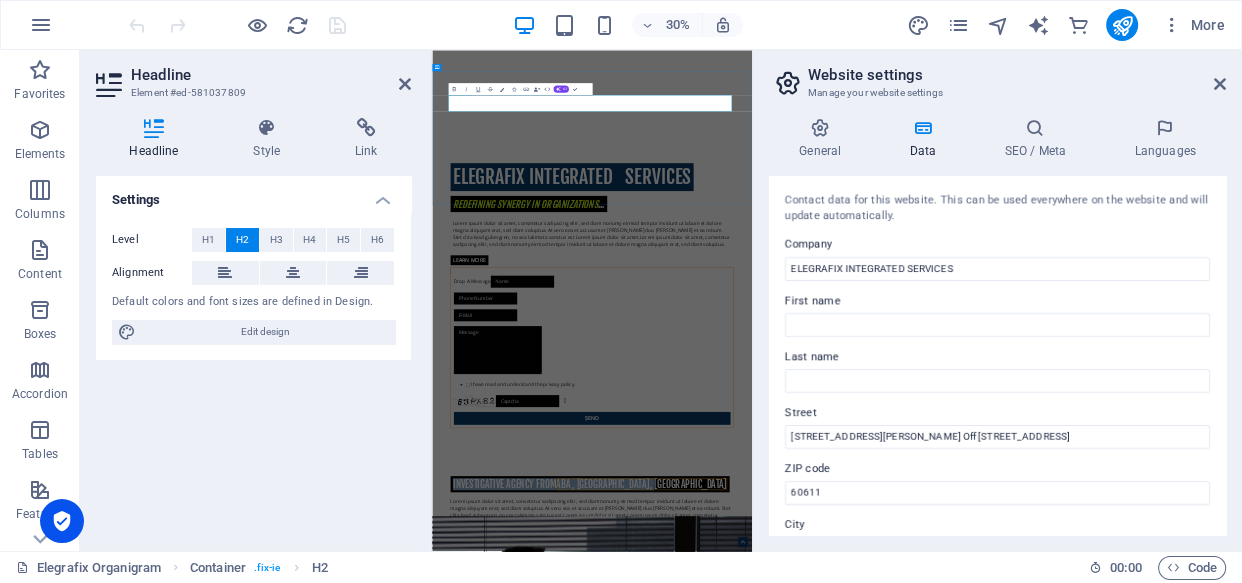 click on "Aba , [GEOGRAPHIC_DATA], [GEOGRAPHIC_DATA]" at bounding box center (1131, 1497) 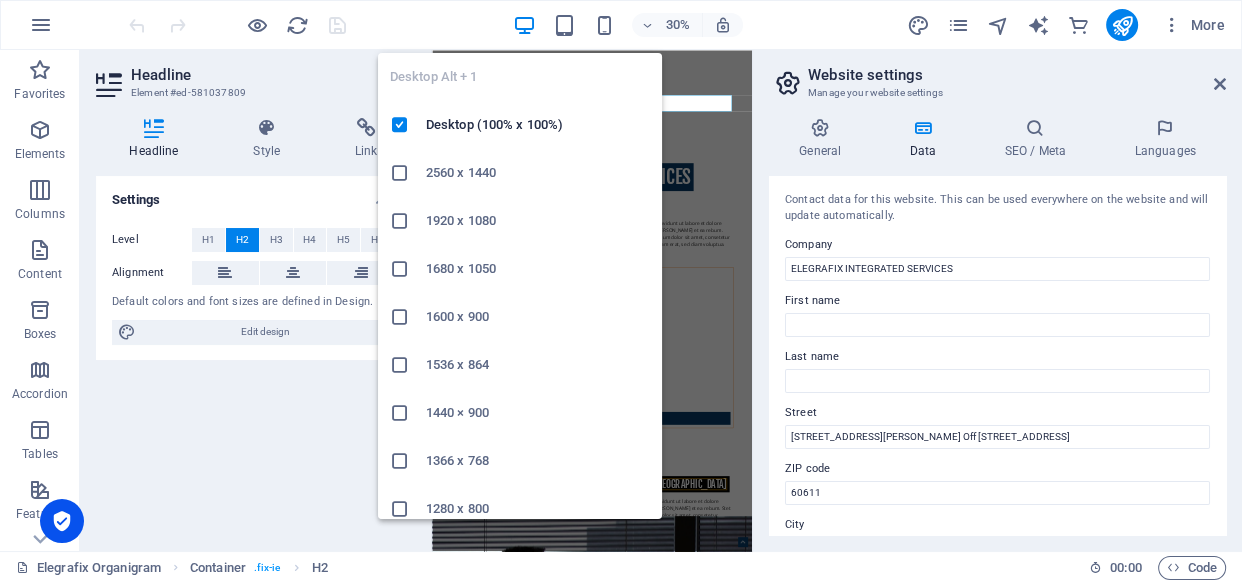 click at bounding box center (523, 25) 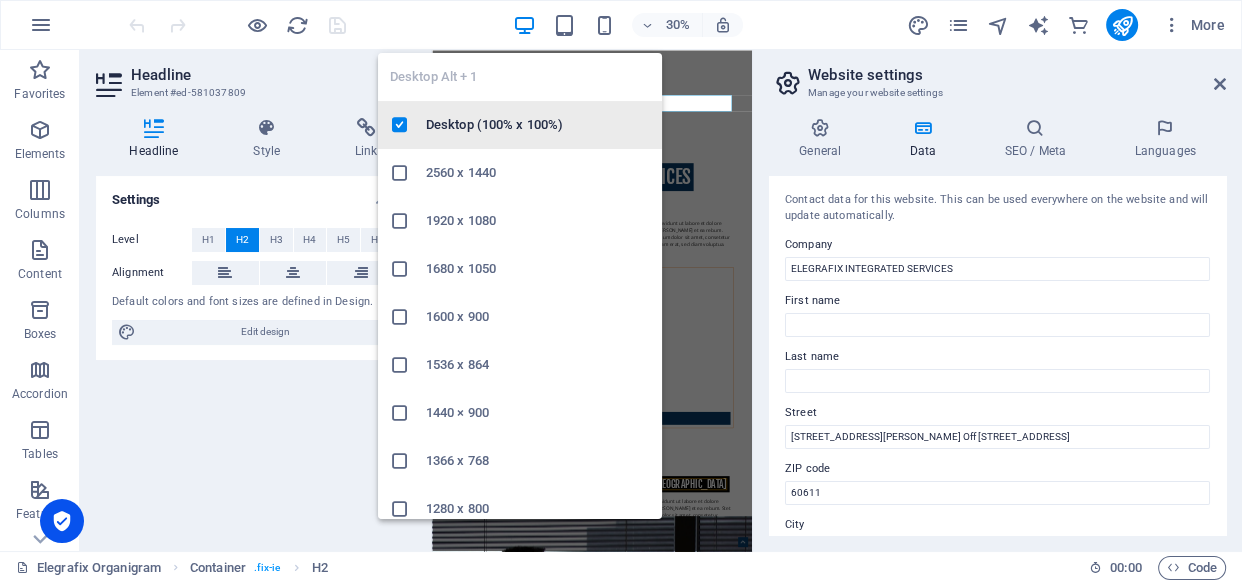 click on "Desktop (100% x 100%)" at bounding box center [538, 125] 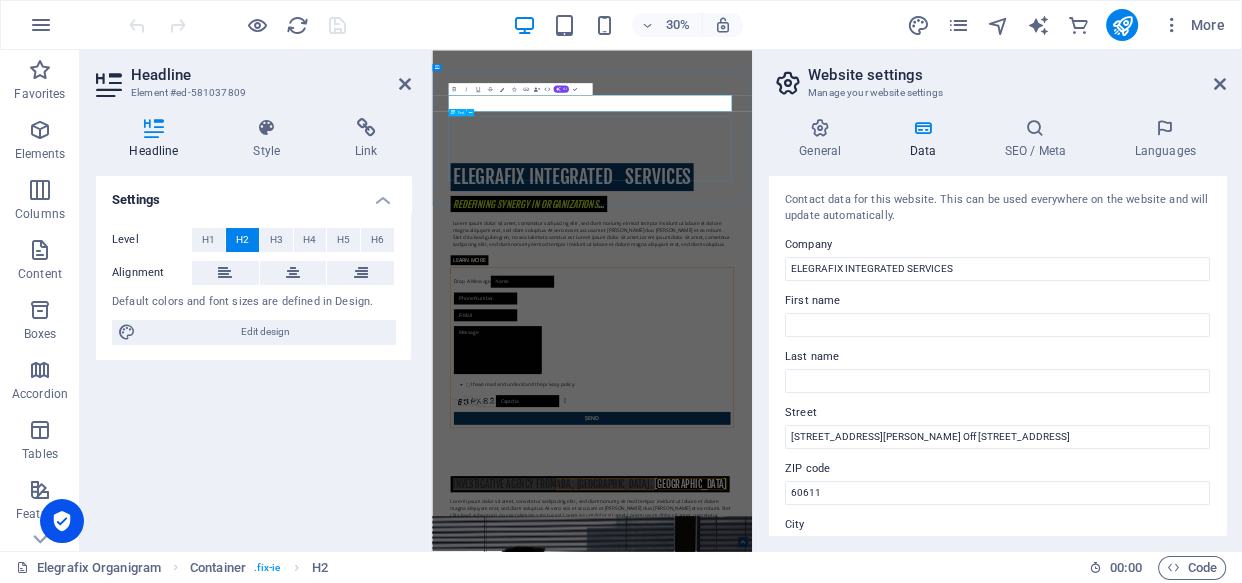 click on "Lorem ipsum dolor sit amet, consetetur sadipscing elitr, sed diam nonumy eirmod tempor invidunt ut labore et dolore magna aliquyam erat, sed diam voluptua. At vero eos et accusam et justo duo dolores et ea rebum. Stet clita kasd gubergren, no sea takimata sanctus est Lorem ipsum dolor sit amet.Lorem ipsum dolor sit amet, consetetur sadipscing elitr, sed diam nonumy eirmod tempor invidunt ut labore et dolore magna aliquyam erat, sed diam voluptua. At vero eos et accusam et justo duo dolores et ea rebum. Stet clita kasd gubergren, no sea takimata sanctus est Lorem ipsum dolor sit amet. At vero eos et accusam et justo duo dolores et ea rebum. Stet clita kasd gubergren, no sea takimata sanctus est Lorem ipsum dolor sit amet.Lorem ipsum dolor sit amet, consetetur sadipscing elitr, sed diam nonumy eirmod tempor invidunt ut labore et dolore magna aliquyam erat, sed diam voluptua." at bounding box center [966, 1660] 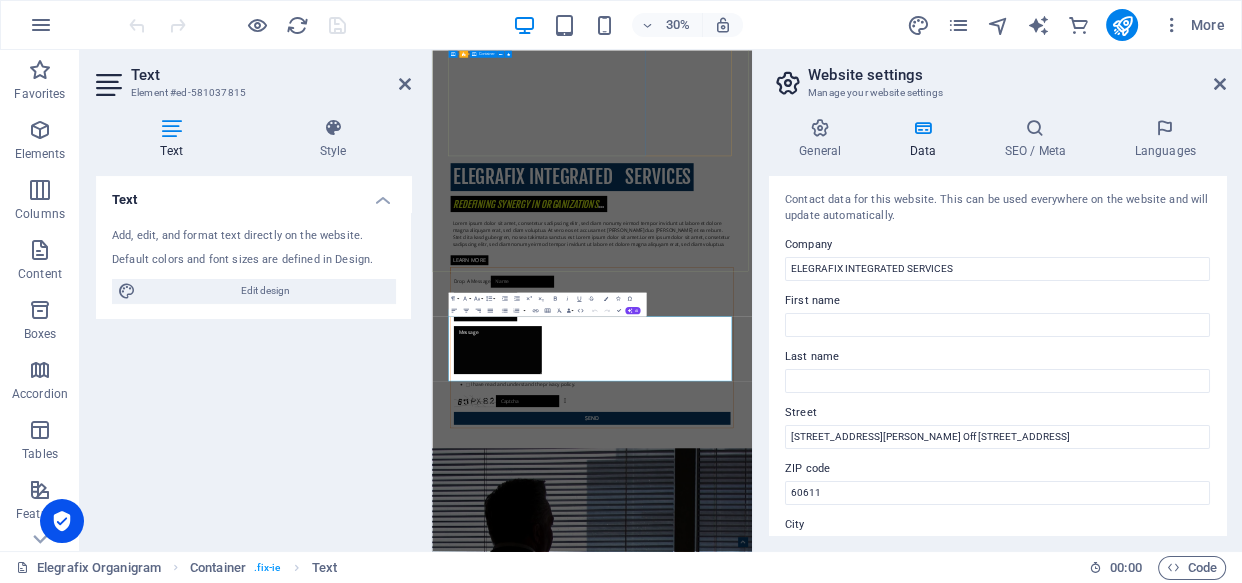scroll, scrollTop: 802, scrollLeft: 0, axis: vertical 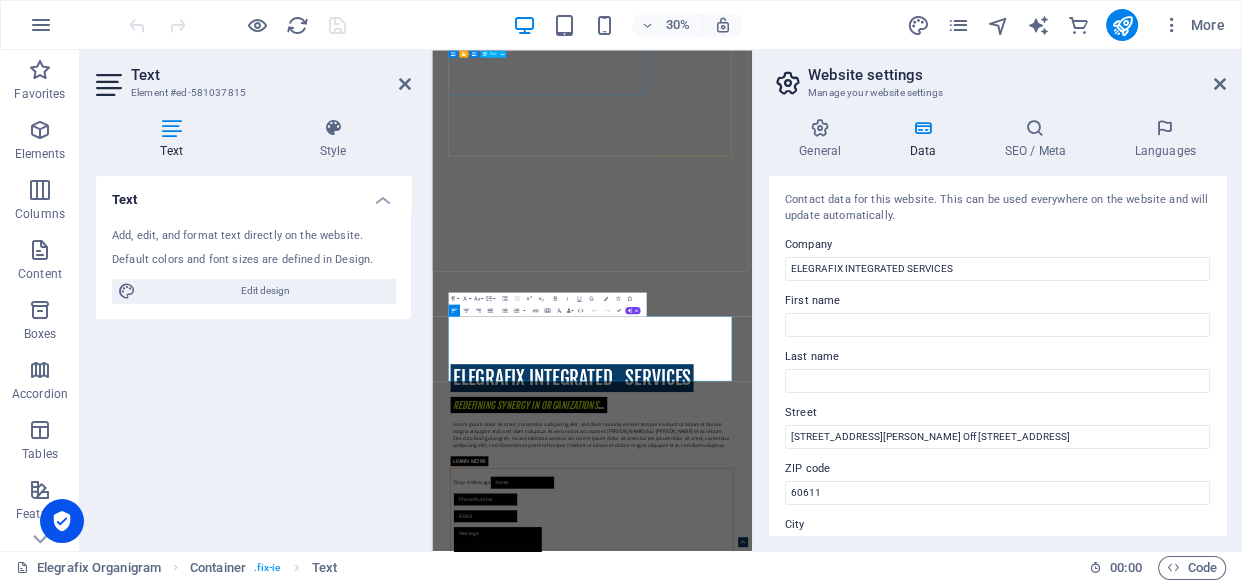 click on "Lorem ipsum dolor sit amet, consetetur sadipscing elitr, sed diam nonumy eirmod tempor invidunt ut labore et dolore magna aliquyam erat, sed diam voluptua. At vero eos et accusam et [PERSON_NAME] duo [PERSON_NAME] et ea rebum. Stet clita kasd gubergren, no sea takimata sanctus est Lorem ipsum dolor sit amet.Lorem ipsum dolor sit amet, consetetur sadipscing elitr, sed diam nonumy eirmod tempor invidunt ut labore et dolore magna aliquyam erat, sed diam voluptua." at bounding box center (966, 1330) 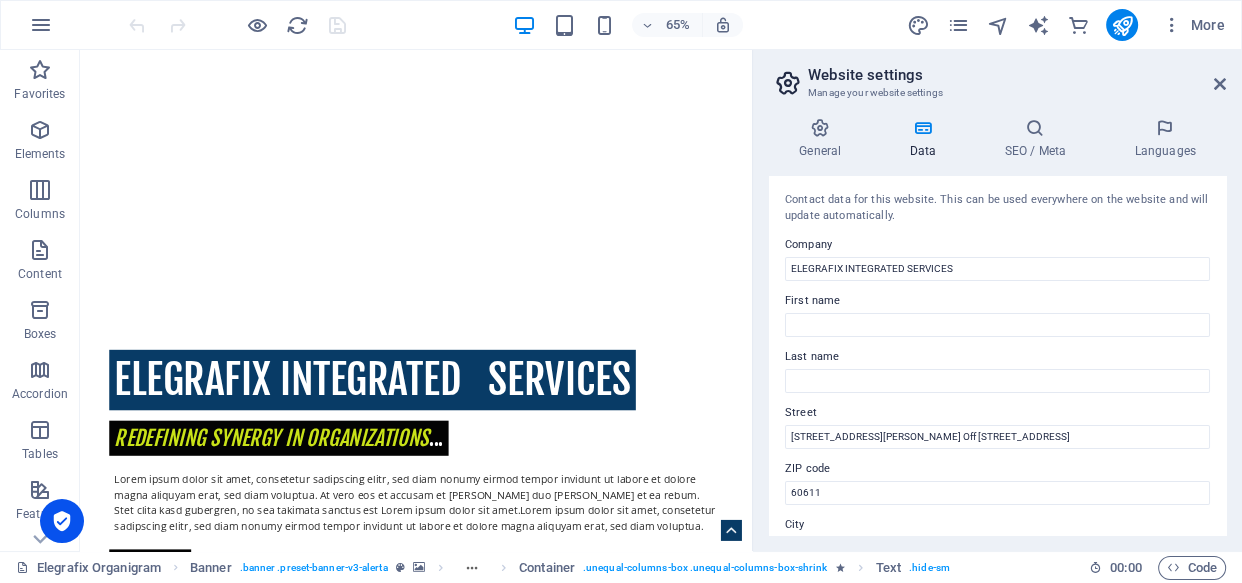 scroll, scrollTop: 808, scrollLeft: 0, axis: vertical 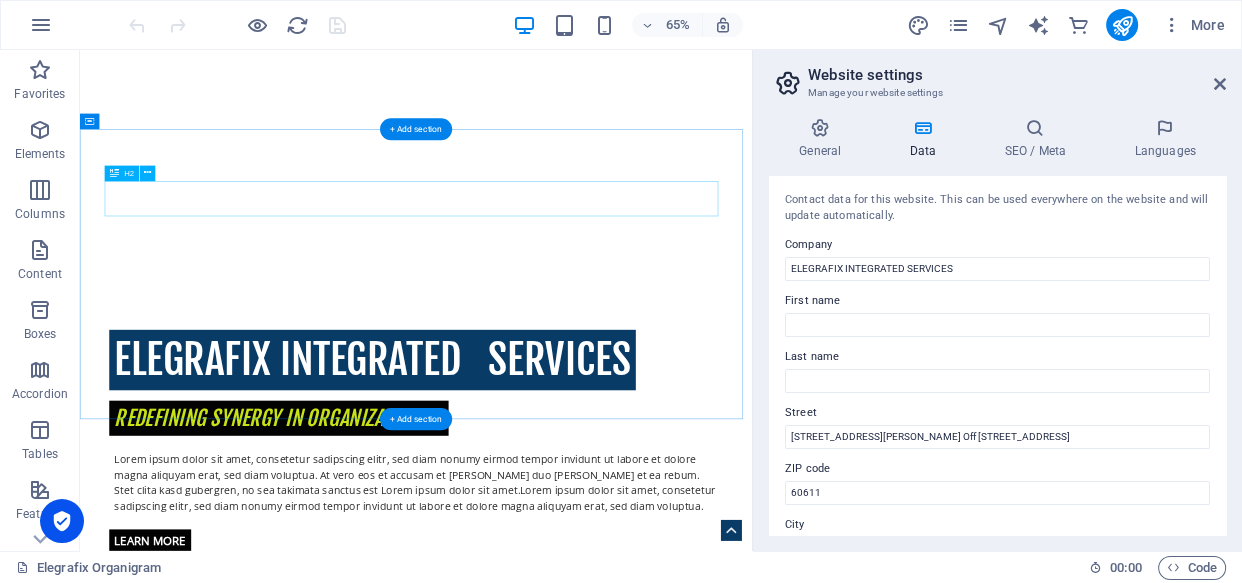 click on "Investigative Agency From  Aba , Abia State, Nigeria" at bounding box center (597, 1550) 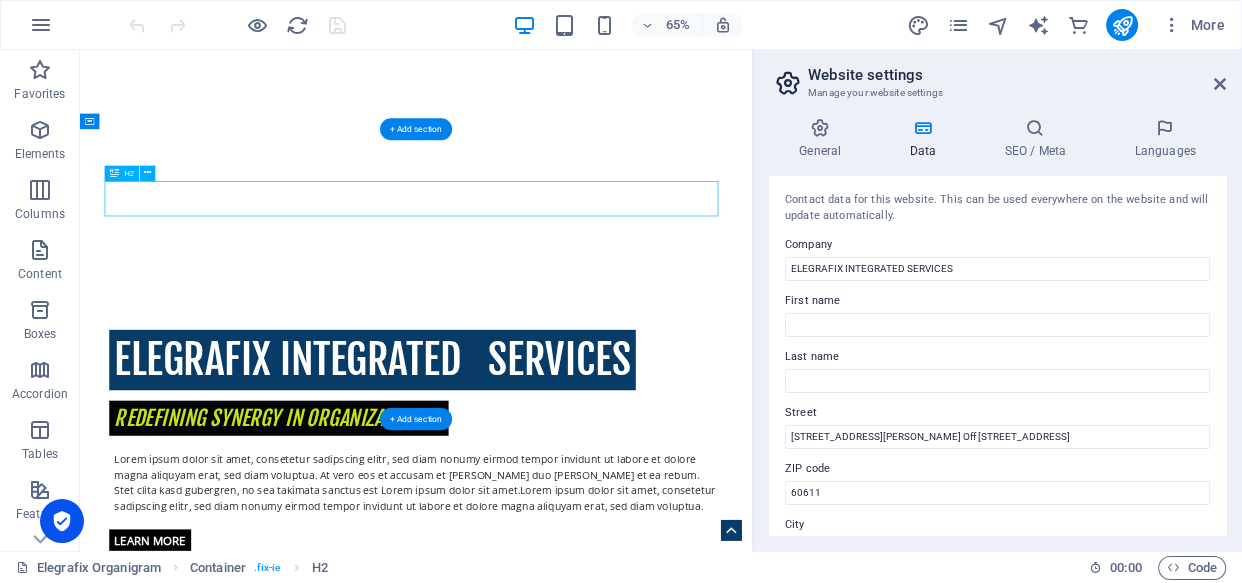 click on "Investigative Agency From  Aba , Abia State, Nigeria" at bounding box center (597, 1550) 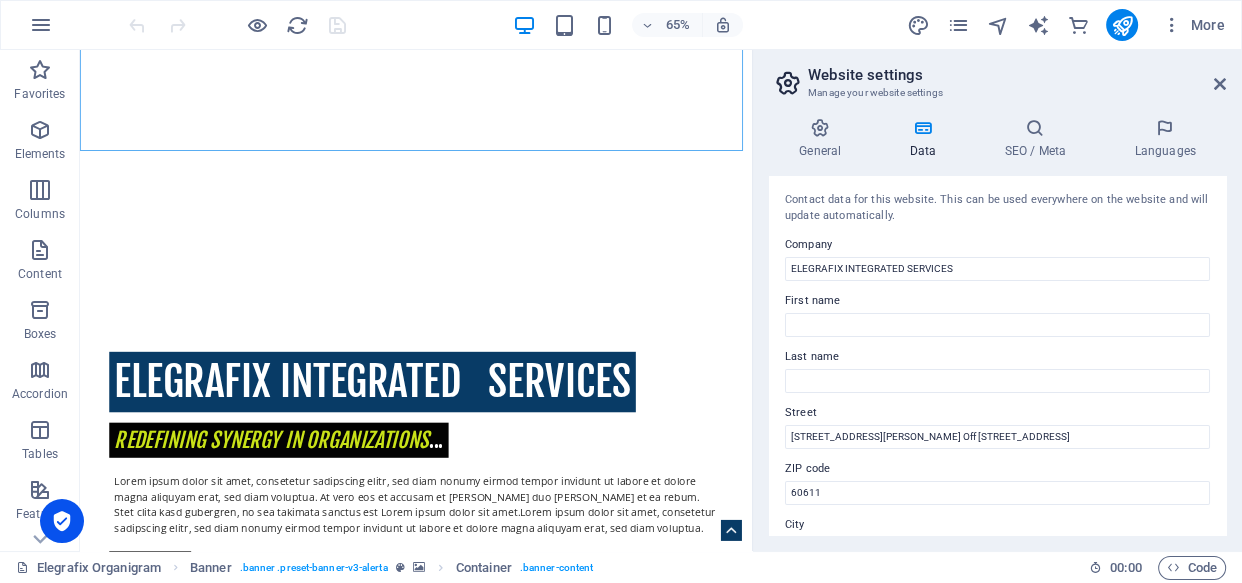 scroll, scrollTop: 865, scrollLeft: 0, axis: vertical 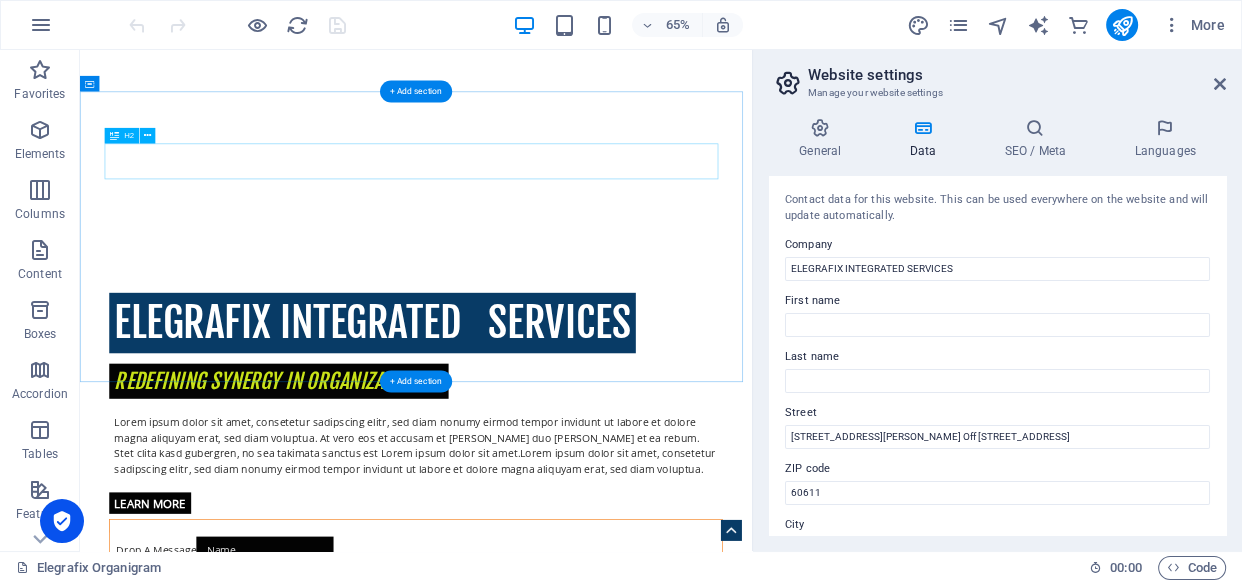 click on "Investigative Agency From  Aba , Abia State, Nigeria" at bounding box center [597, 1493] 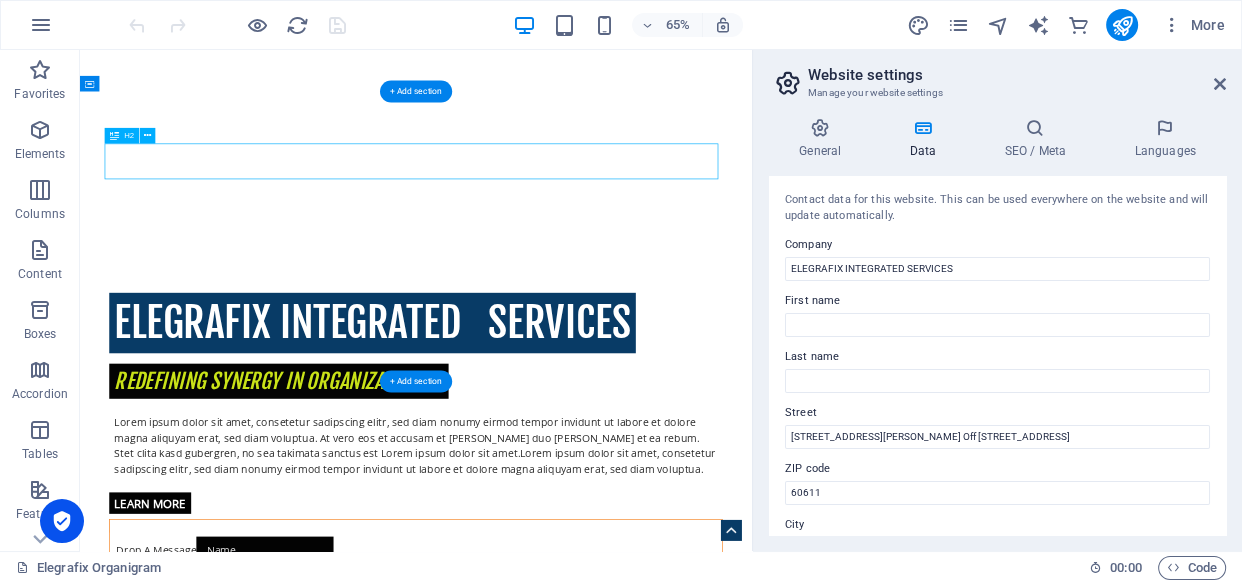 click on "Investigative Agency From  Aba , Abia State, Nigeria" at bounding box center (597, 1493) 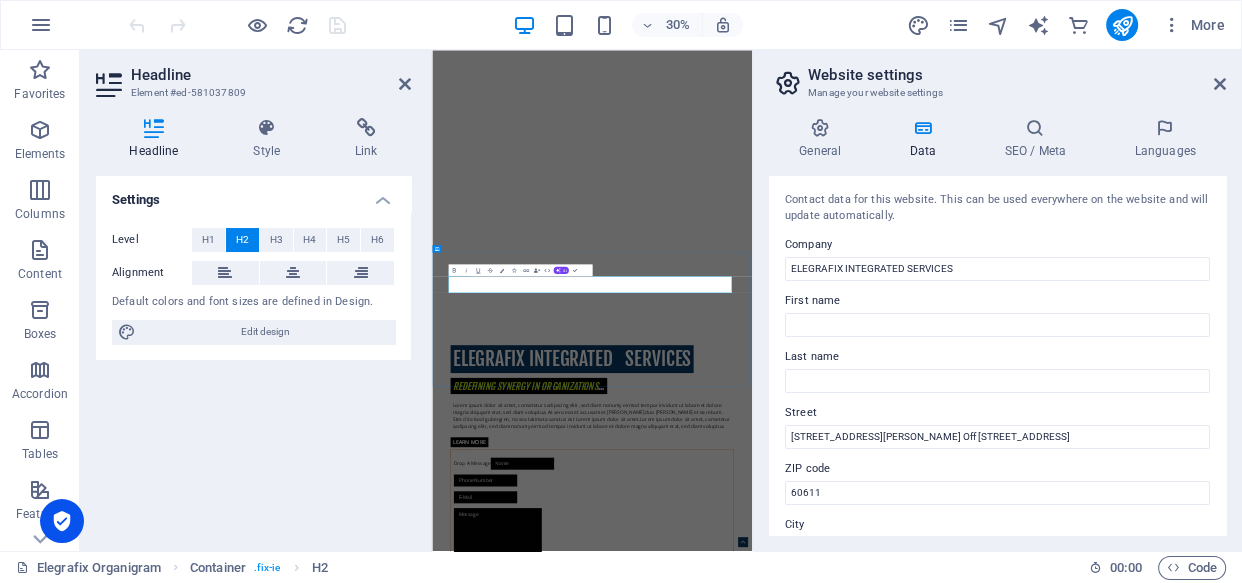 type 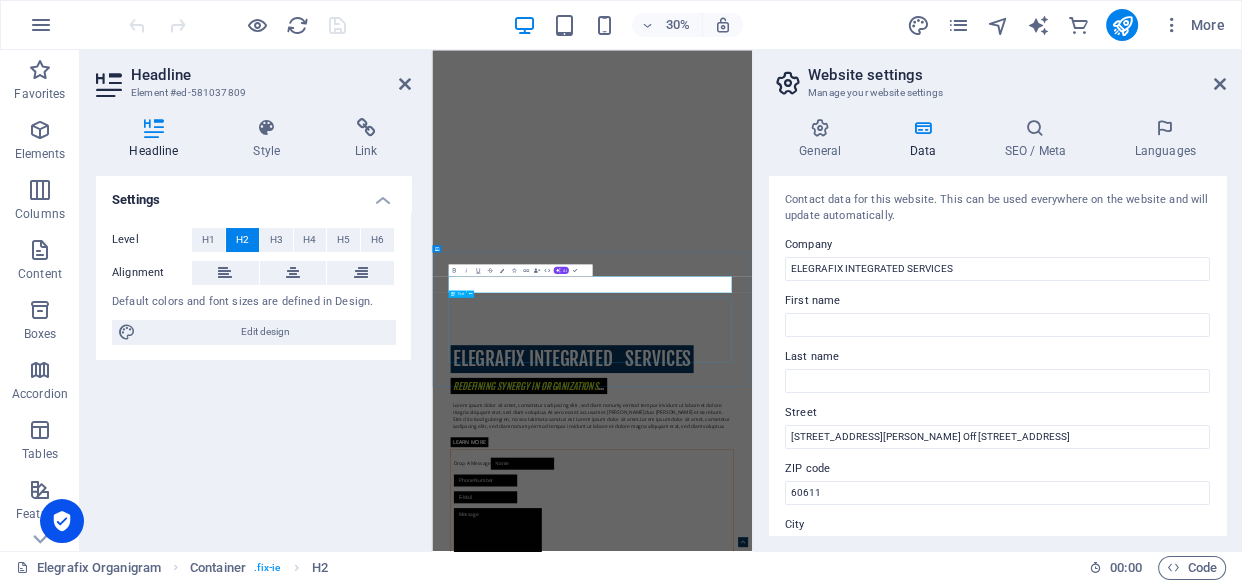 click on "Lorem ipsum dolor sit amet, consetetur sadipscing elitr, sed diam nonumy eirmod tempor invidunt ut labore et dolore magna aliquyam erat, sed diam voluptua. At vero eos et accusam et justo duo dolores et ea rebum. Stet clita kasd gubergren, no sea takimata sanctus est Lorem ipsum dolor sit amet.Lorem ipsum dolor sit amet, consetetur sadipscing elitr, sed diam nonumy eirmod tempor invidunt ut labore et dolore magna aliquyam erat, sed diam voluptua. At vero eos et accusam et justo duo dolores et ea rebum. Stet clita kasd gubergren, no sea takimata sanctus est Lorem ipsum dolor sit amet. At vero eos et accusam et justo duo dolores et ea rebum. Stet clita kasd gubergren, no sea takimata sanctus est Lorem ipsum dolor sit amet.Lorem ipsum dolor sit amet, consetetur sadipscing elitr, sed diam nonumy eirmod tempor invidunt ut labore et dolore magna aliquyam erat, sed diam voluptua." at bounding box center [966, 2265] 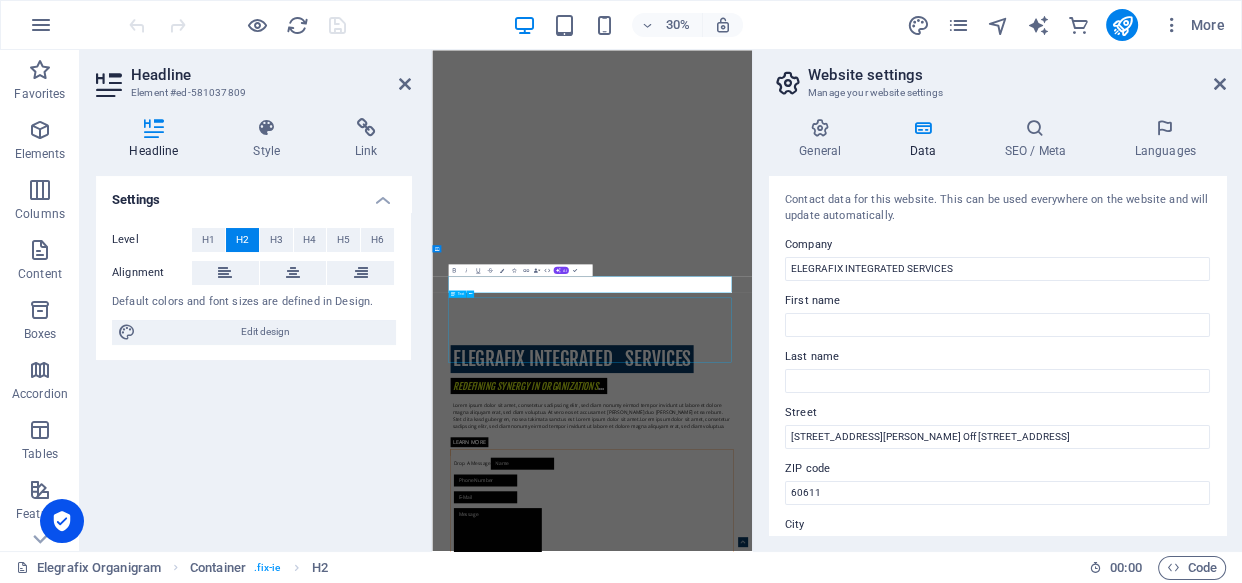 click on "Lorem ipsum dolor sit amet, consetetur sadipscing elitr, sed diam nonumy eirmod tempor invidunt ut labore et dolore magna aliquyam erat, sed diam voluptua. At vero eos et accusam et justo duo dolores et ea rebum. Stet clita kasd gubergren, no sea takimata sanctus est Lorem ipsum dolor sit amet.Lorem ipsum dolor sit amet, consetetur sadipscing elitr, sed diam nonumy eirmod tempor invidunt ut labore et dolore magna aliquyam erat, sed diam voluptua. At vero eos et accusam et justo duo dolores et ea rebum. Stet clita kasd gubergren, no sea takimata sanctus est Lorem ipsum dolor sit amet. At vero eos et accusam et justo duo dolores et ea rebum. Stet clita kasd gubergren, no sea takimata sanctus est Lorem ipsum dolor sit amet.Lorem ipsum dolor sit amet, consetetur sadipscing elitr, sed diam nonumy eirmod tempor invidunt ut labore et dolore magna aliquyam erat, sed diam voluptua." at bounding box center (966, 2265) 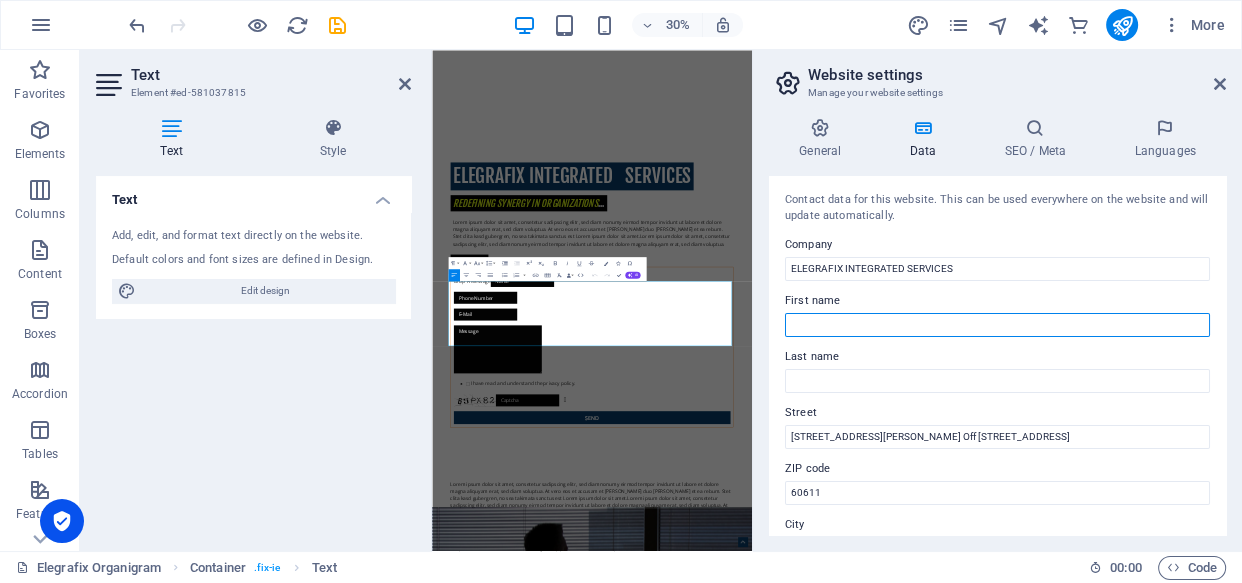 click on "First name" at bounding box center (997, 325) 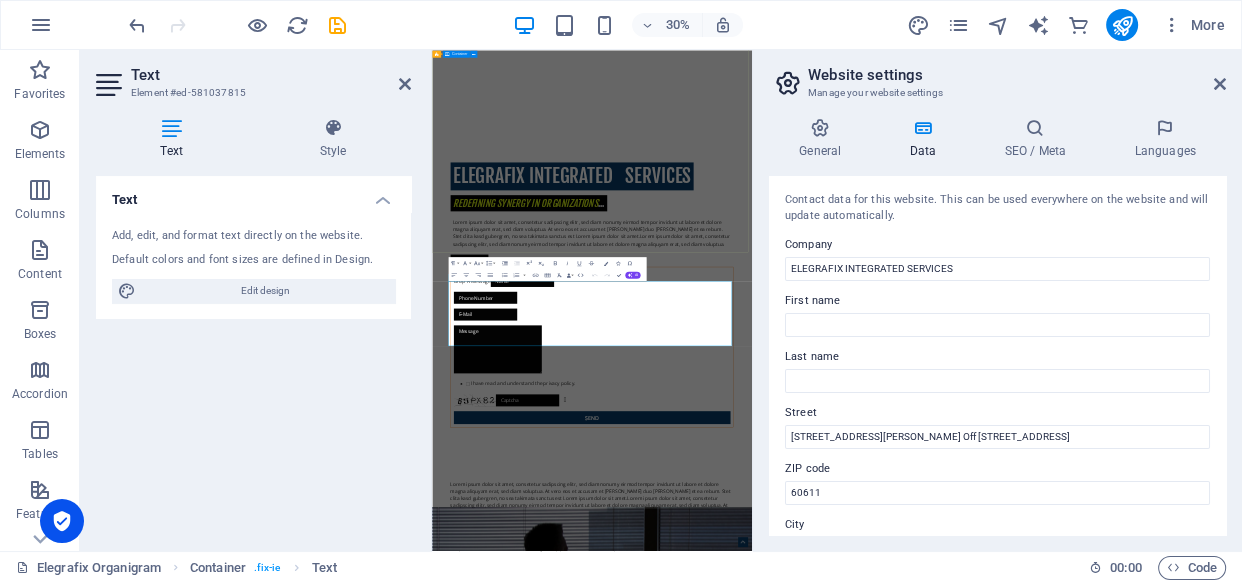 click on "ELEGRAFIX INTEGRATED   SERVICES REDEFINING SYNERGY IN ORGANIZATIONS ... Lorem ipsum dolor sit amet, consetetur sadipscing elitr, sed diam nonumy eirmod tempor invidunt ut labore et dolore magna aliquyam erat, sed diam voluptua. At vero eos et accusam et justo duo dolores et ea rebum. Stet clita kasd gubergren, no sea takimata sanctus est Lorem ipsum dolor sit amet.Lorem ipsum dolor sit amet, consetetur sadipscing elitr, sed diam nonumy eirmod tempor invidunt ut labore et dolore magna aliquyam erat, sed diam voluptua. Learn more Drop A Message   I have read and understand the privacy policy. Unreadable? Regenerate Send" at bounding box center [965, 864] 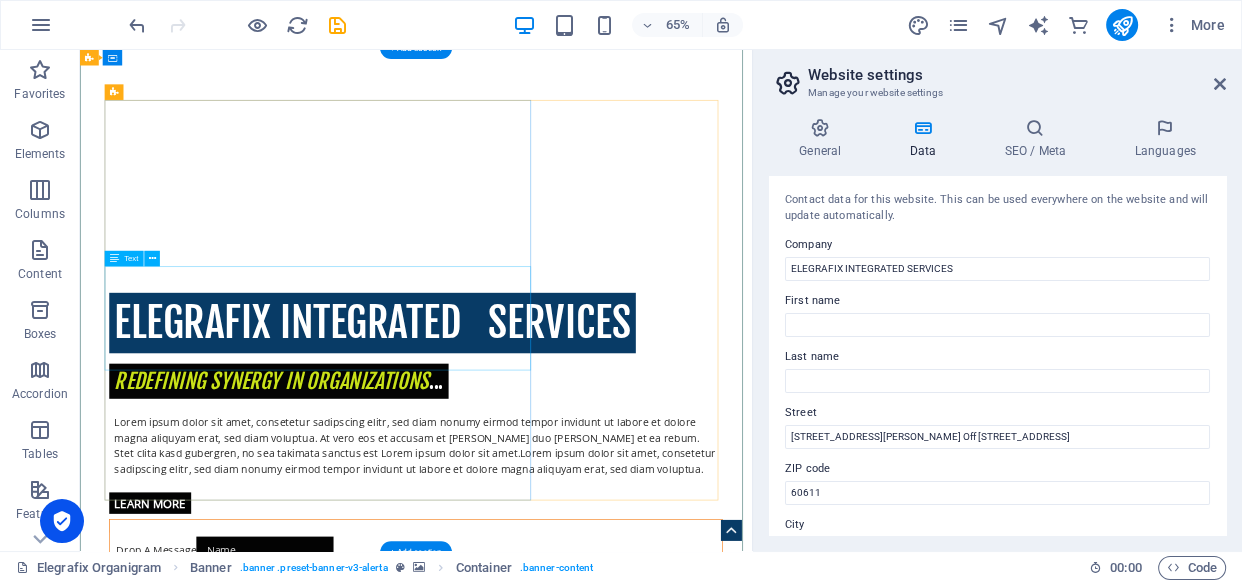 scroll, scrollTop: 156, scrollLeft: 0, axis: vertical 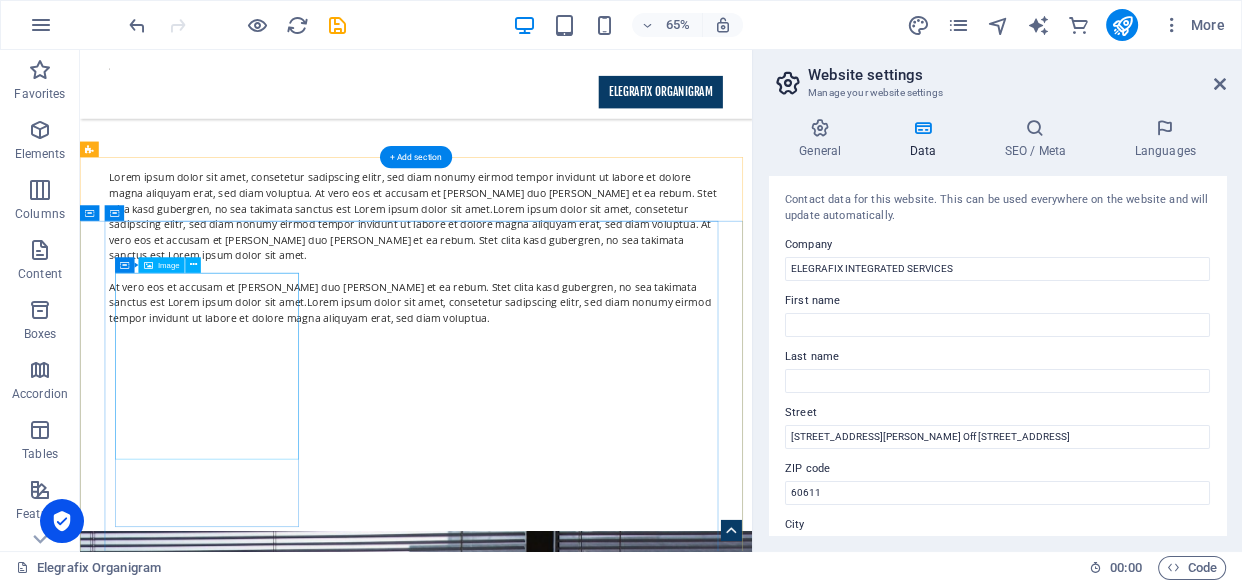 drag, startPoint x: 1109, startPoint y: 196, endPoint x: 222, endPoint y: 529, distance: 947.4482 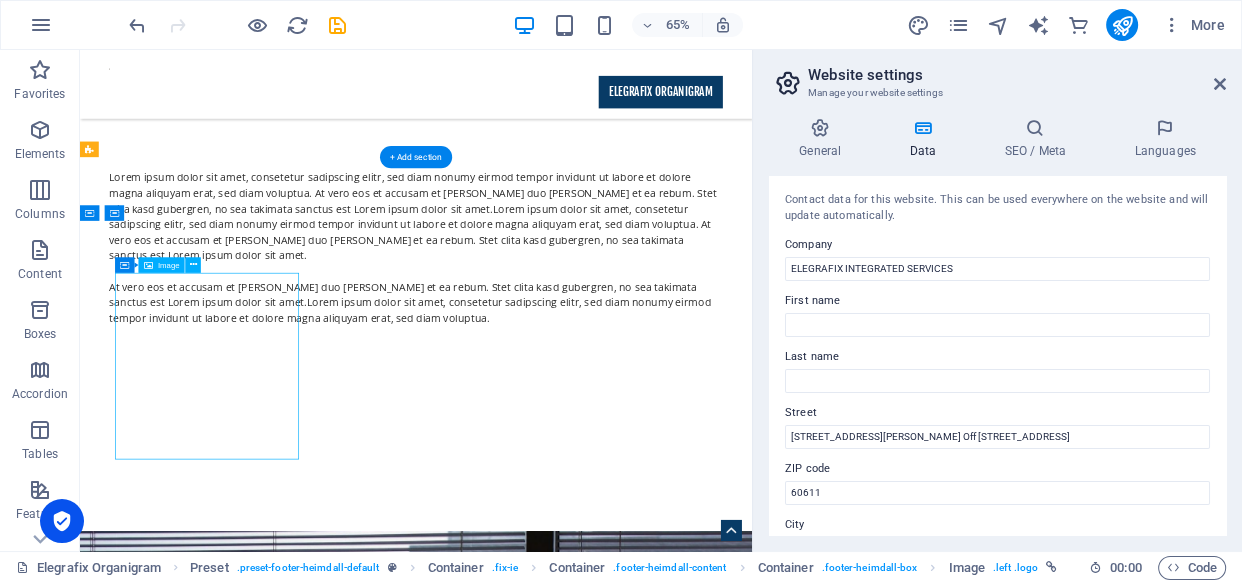 click at bounding box center [597, 3882] 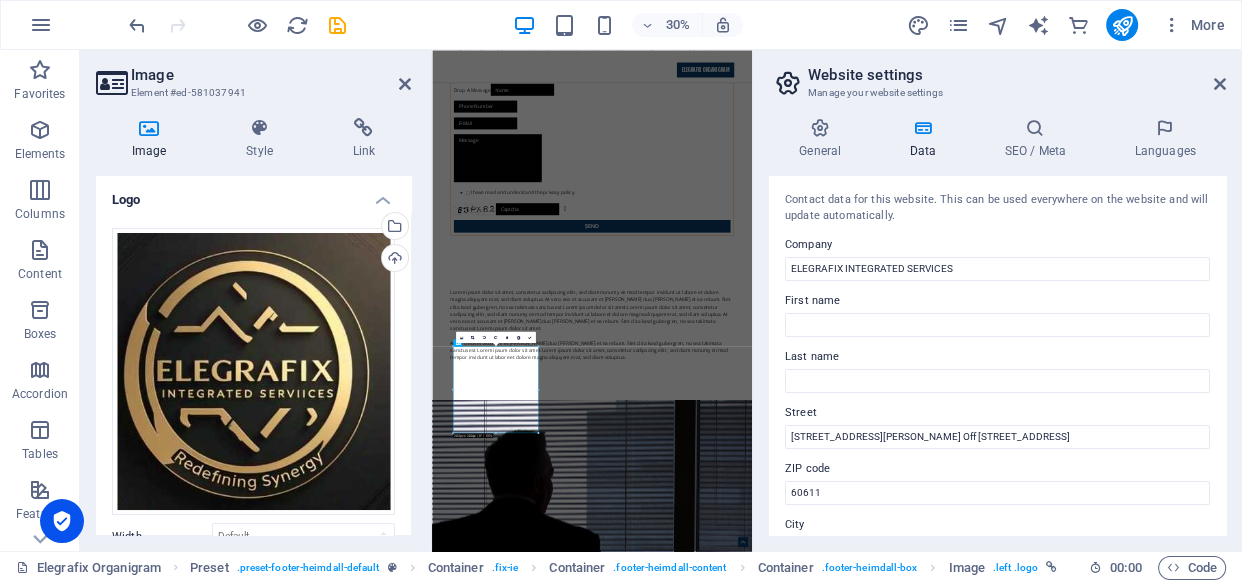 scroll, scrollTop: 2030, scrollLeft: 0, axis: vertical 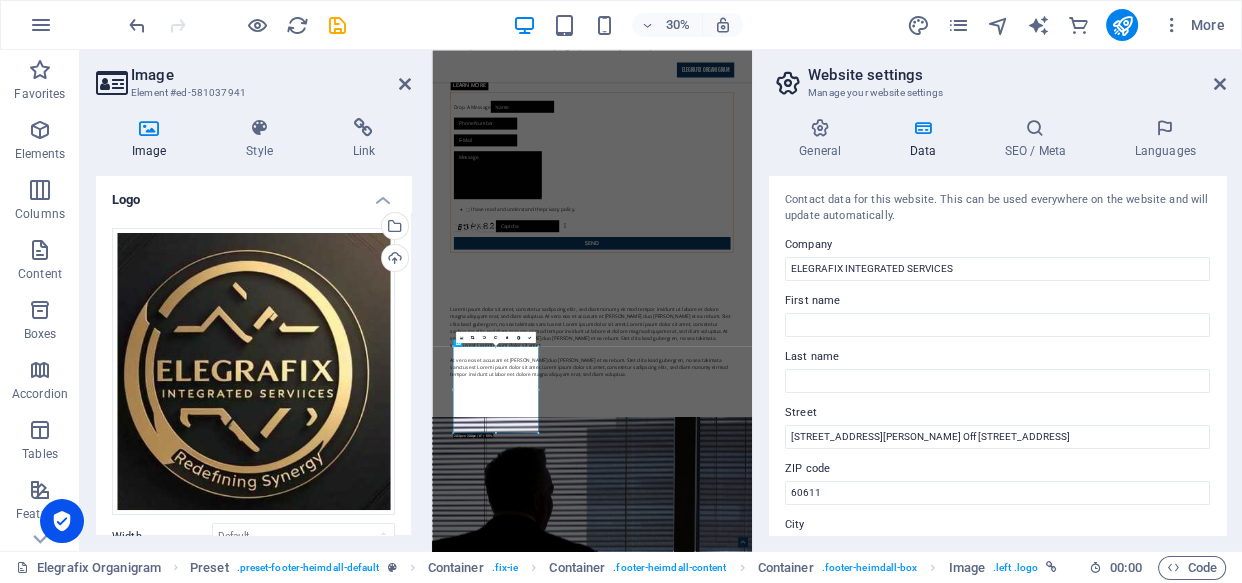 click on "First name" at bounding box center (997, 301) 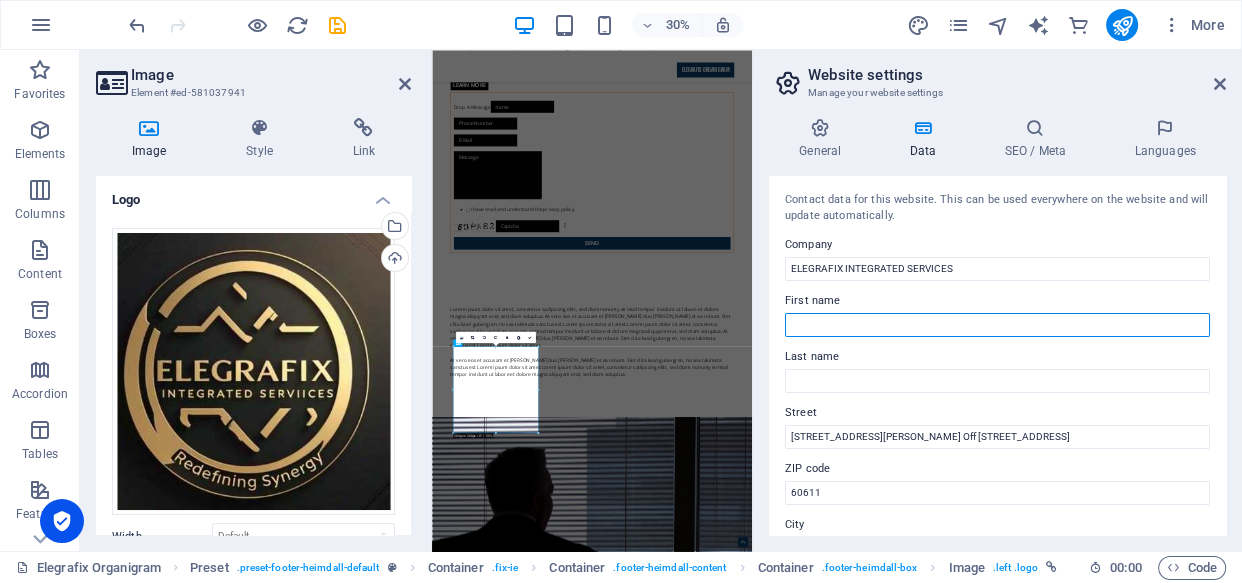 click on "First name" at bounding box center [997, 325] 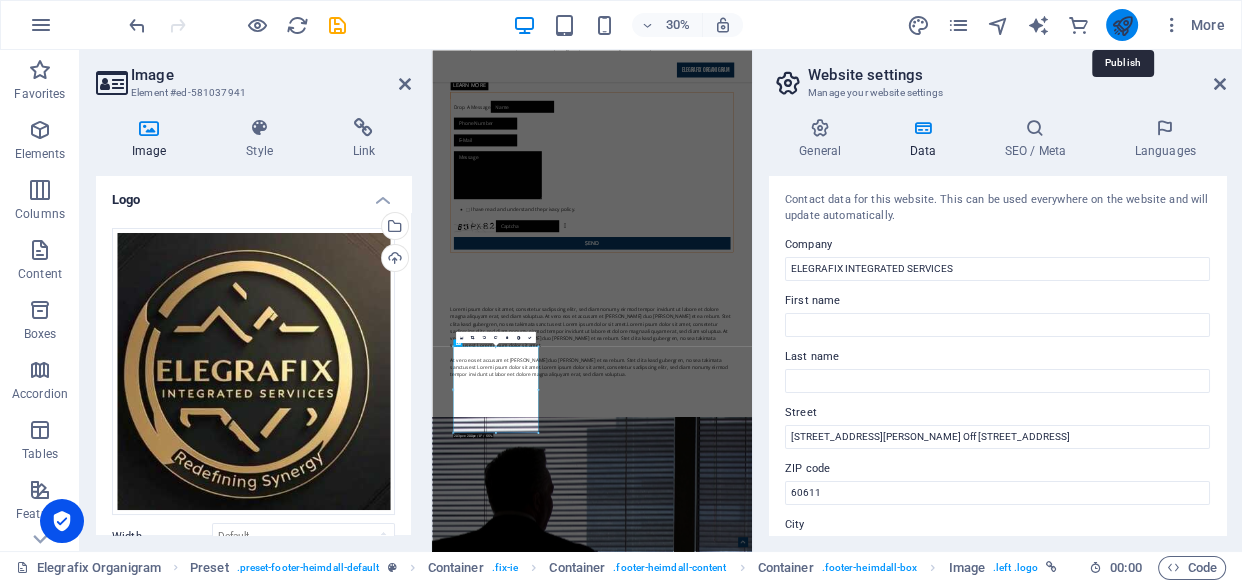 click at bounding box center [1121, 25] 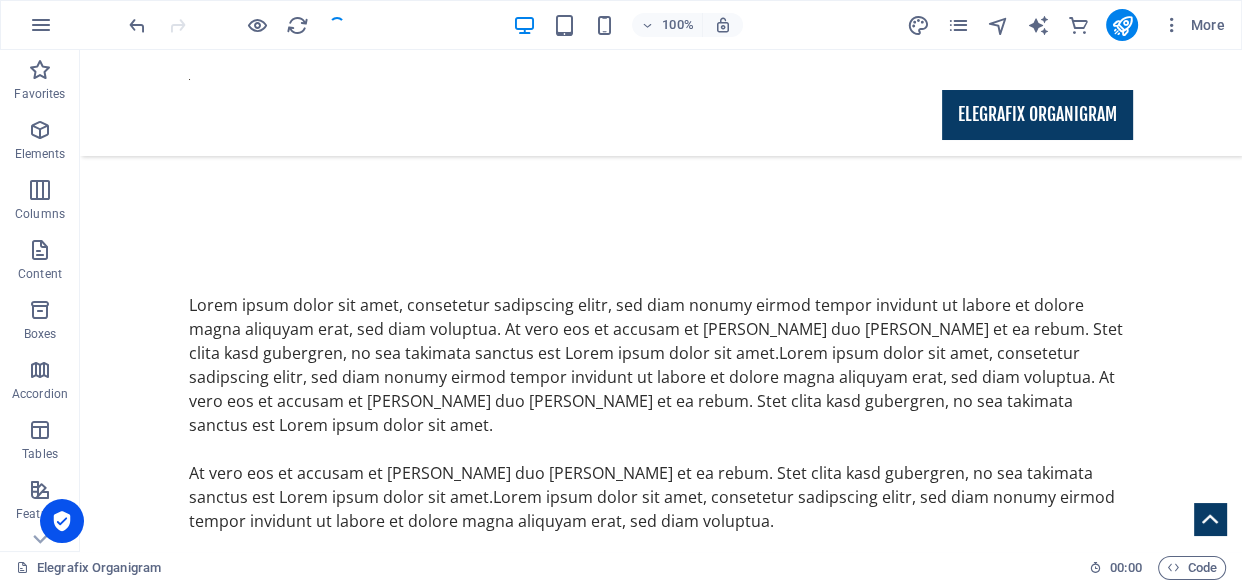 scroll, scrollTop: 2040, scrollLeft: 0, axis: vertical 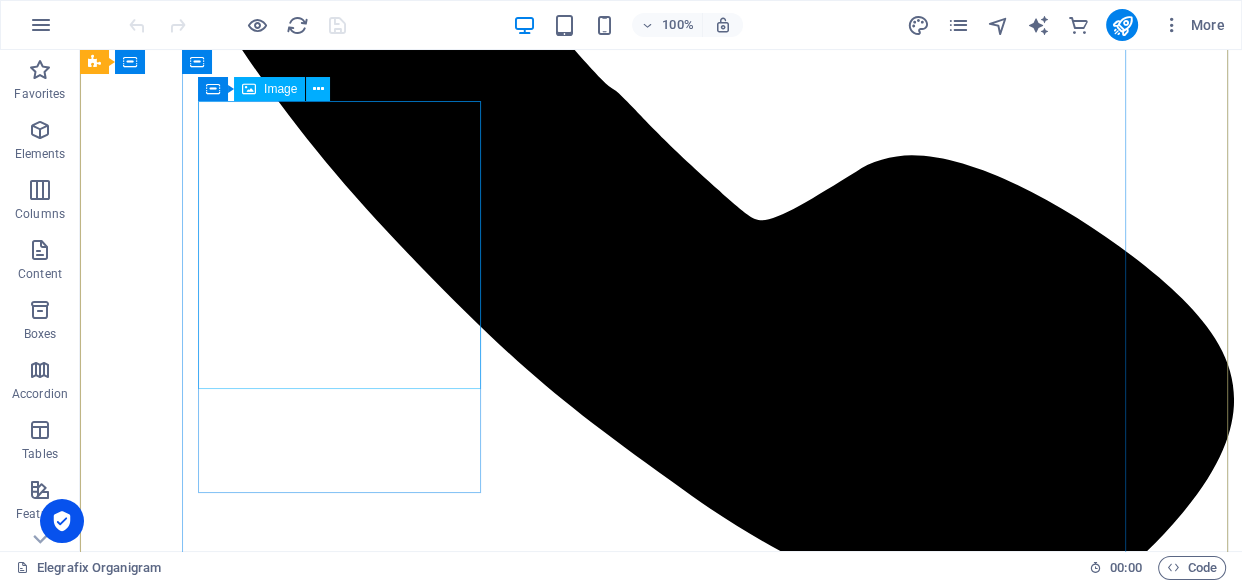 click at bounding box center [661, 12107] 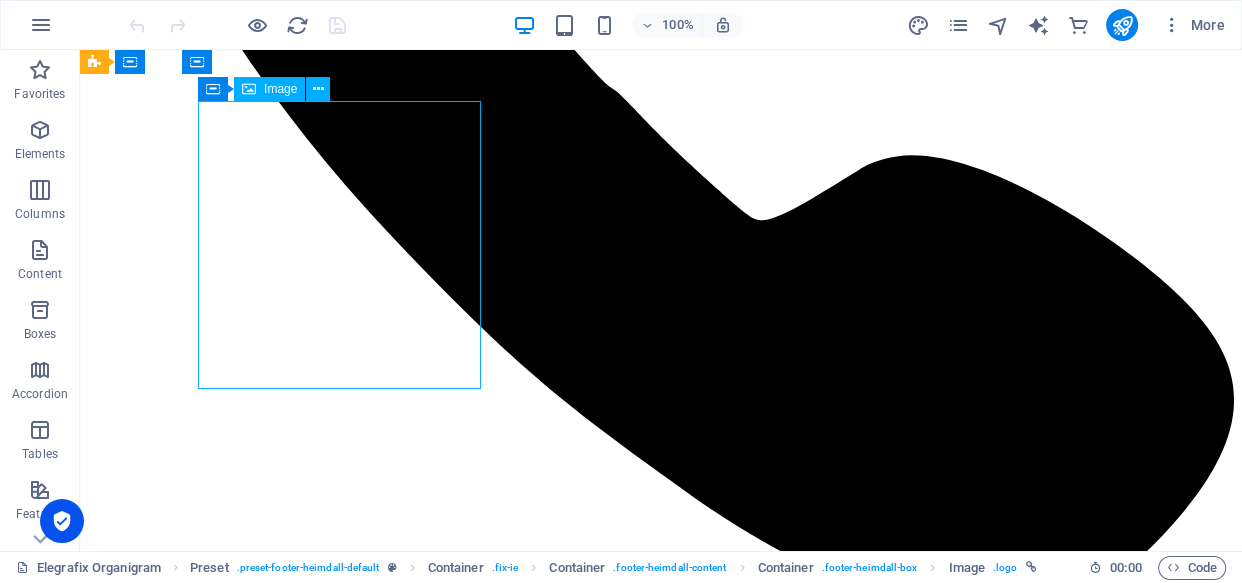 click at bounding box center (661, 12107) 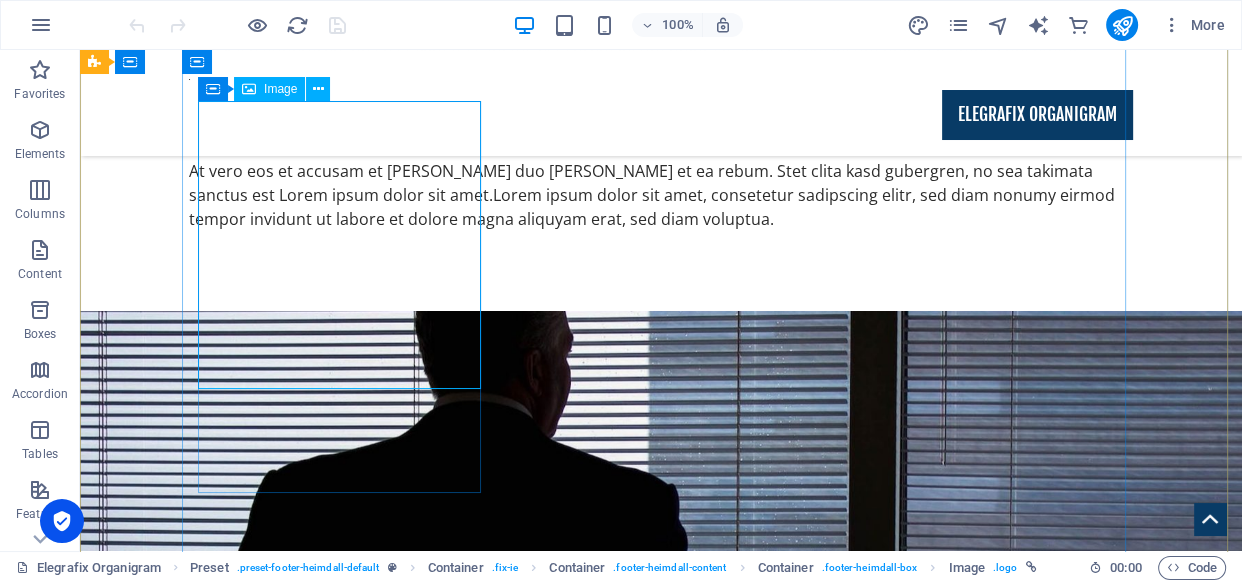 click at bounding box center [661, 3323] 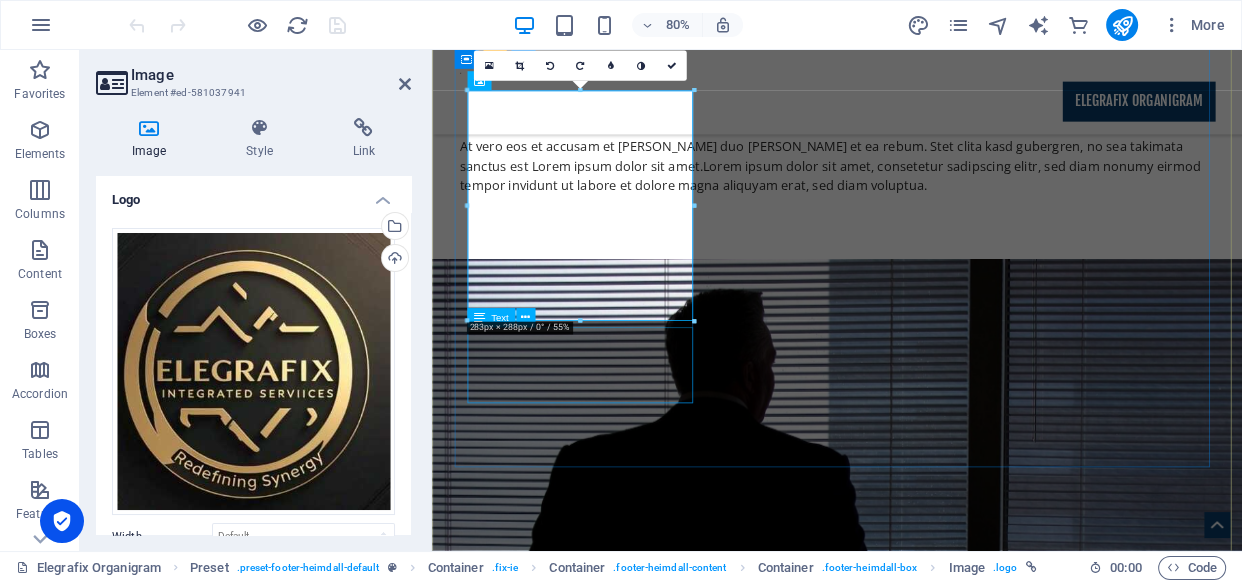 scroll, scrollTop: 2380, scrollLeft: 0, axis: vertical 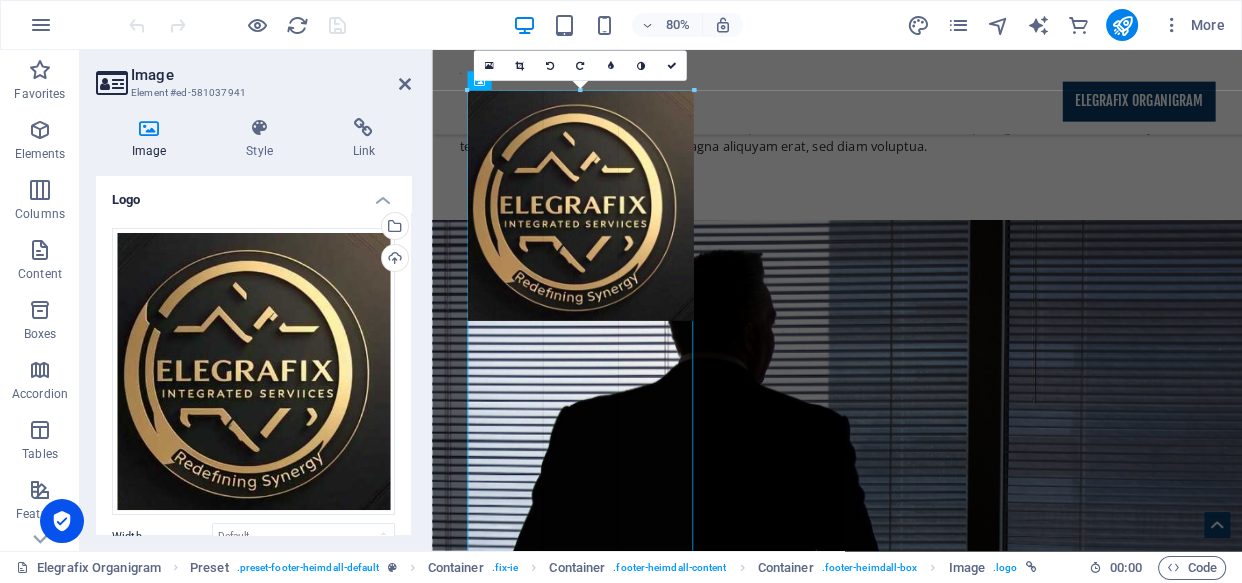 drag, startPoint x: 691, startPoint y: 319, endPoint x: 630, endPoint y: 554, distance: 242.78798 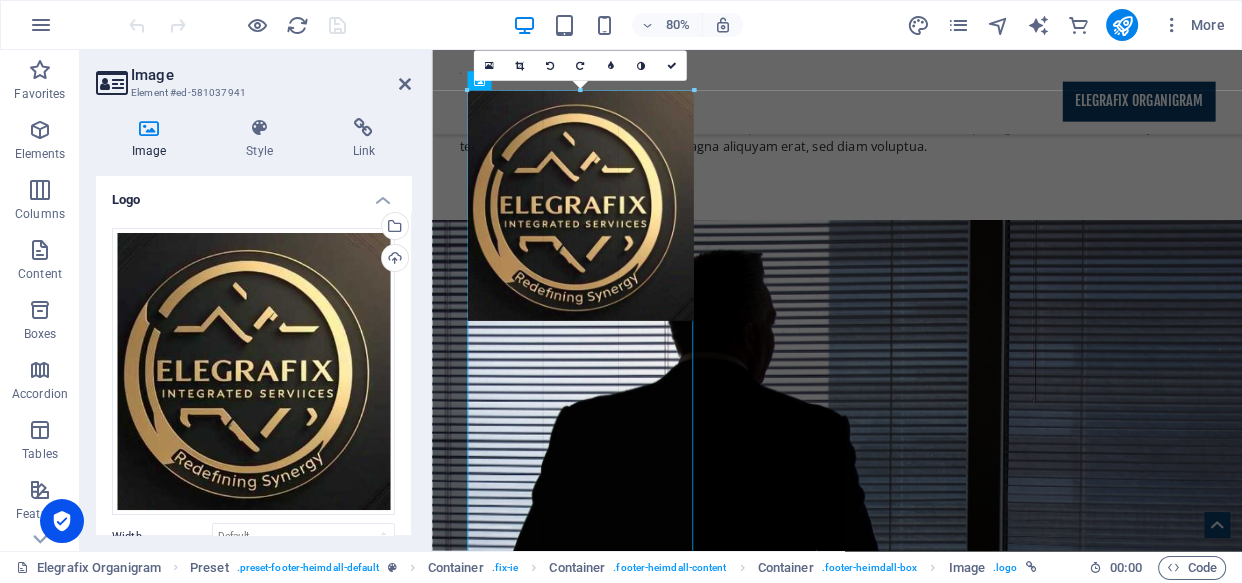 click on "H1   Banner   Banner   Container   Preset   Container   Info Bar   Menu Bar   Menu   Preset   Container   Preset   Container   Container   Preset   Container   Container   Container   Image   Container 180 170 160 150 140 130 120 110 100 90 80 70 60 50 40 30 20 10 0 -10 -20 -30 -40 -50 -60 -70 -80 -90 -100 -110 -120 -130 -140 -150 -160 -170 283px × 3200490px / 0° / 55% 16:10 16:9 4:3 1:1 1:2 0   Text" at bounding box center [837, -652] 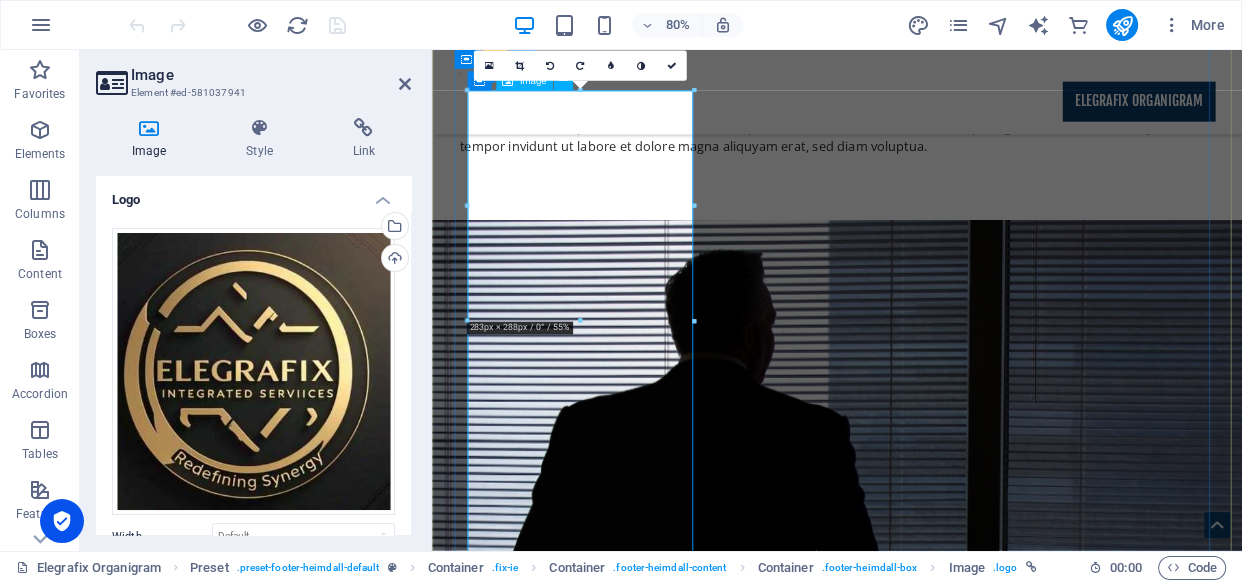 click at bounding box center (939, 2988785) 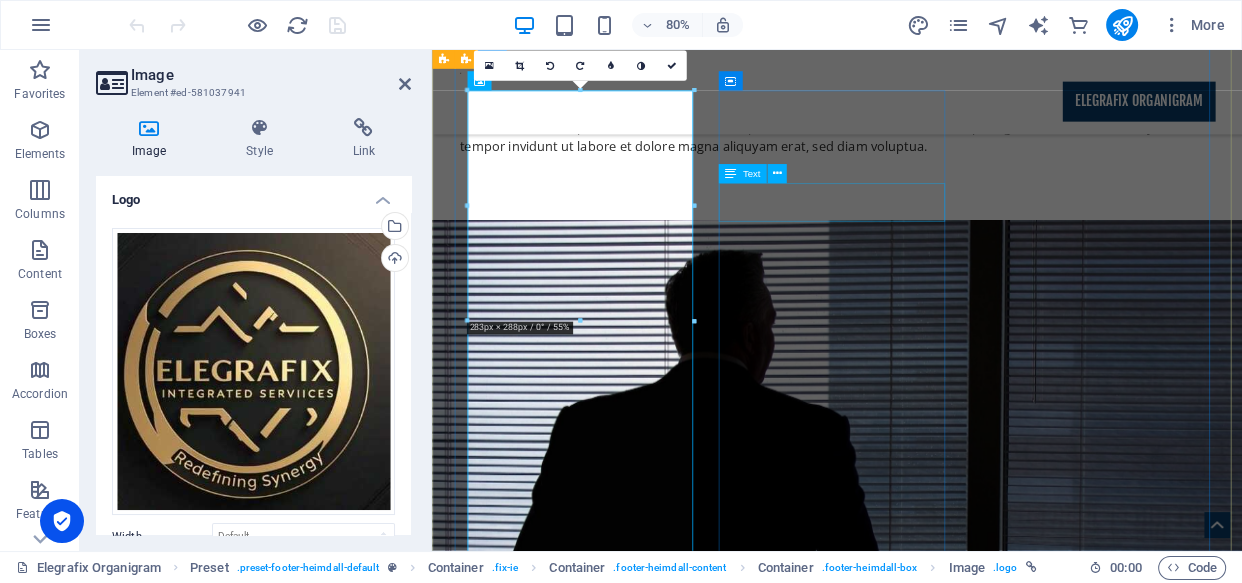 click on "Telefon:  [PHONE_NUMBER] Mobil:  [PHONE_NUMBER]" at bounding box center (939, 5974574) 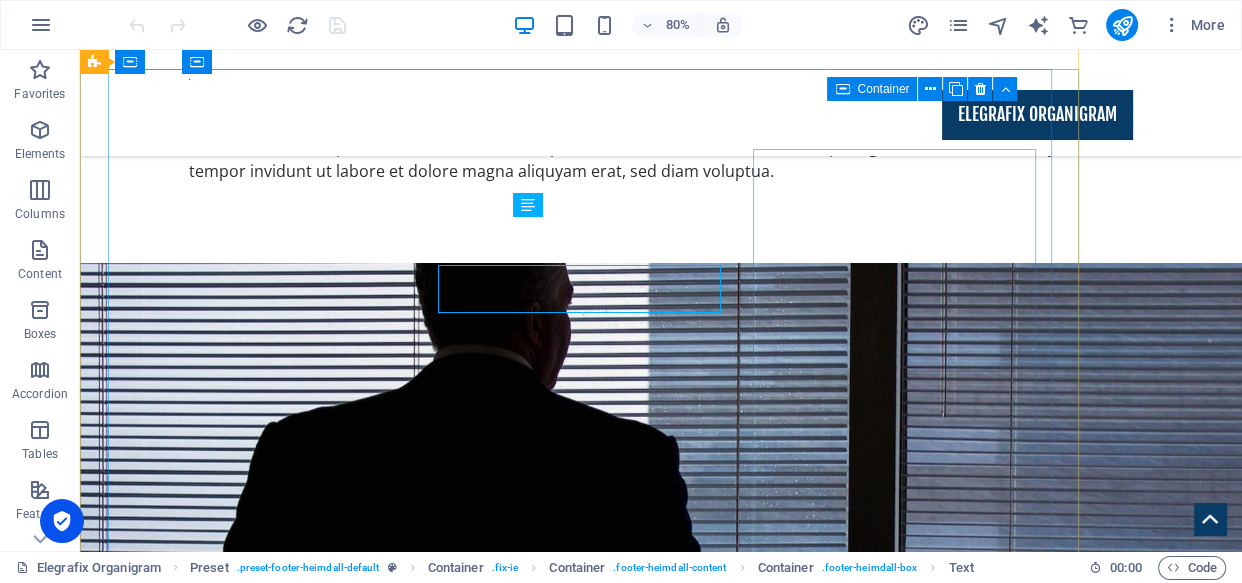 scroll, scrollTop: 2332, scrollLeft: 0, axis: vertical 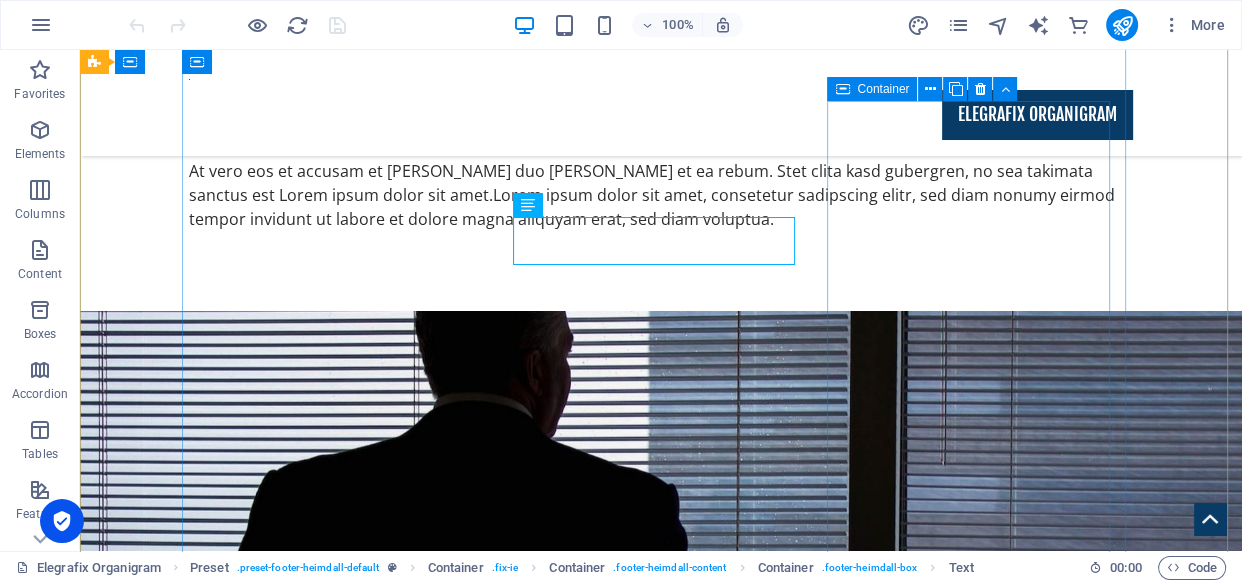 click on "Navigation Elegrafix Organigram" at bounding box center [661, 5974552] 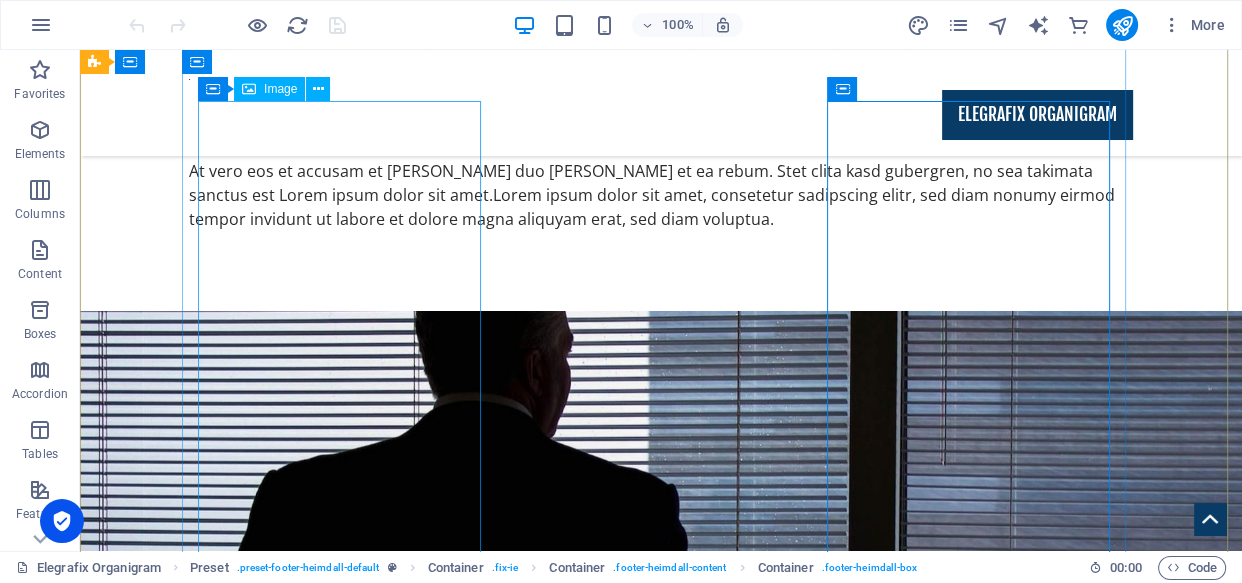 click at bounding box center (661, 2988661) 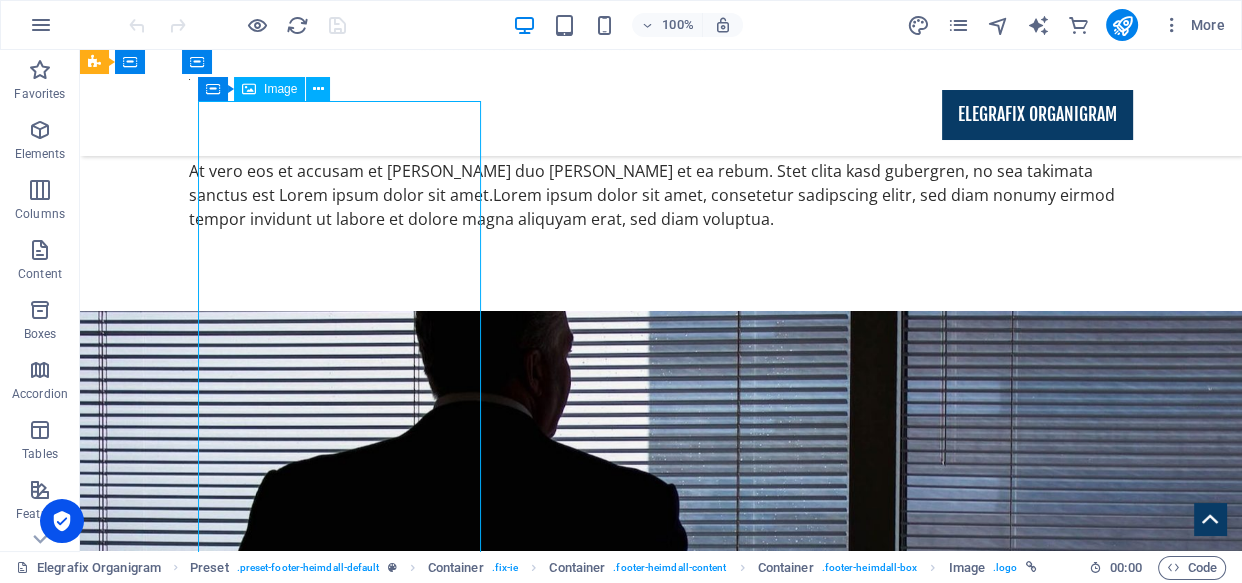 click at bounding box center [661, 2988661] 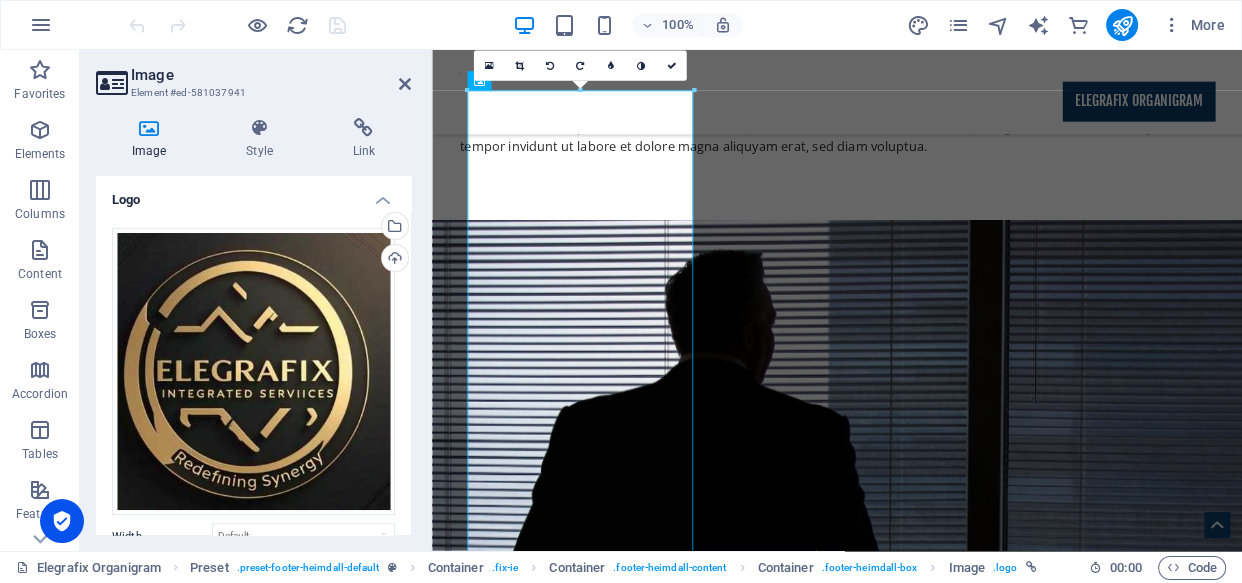 click on "Drag files here, click to choose files or select files from Files or our free stock photos & videos" at bounding box center [253, 372] 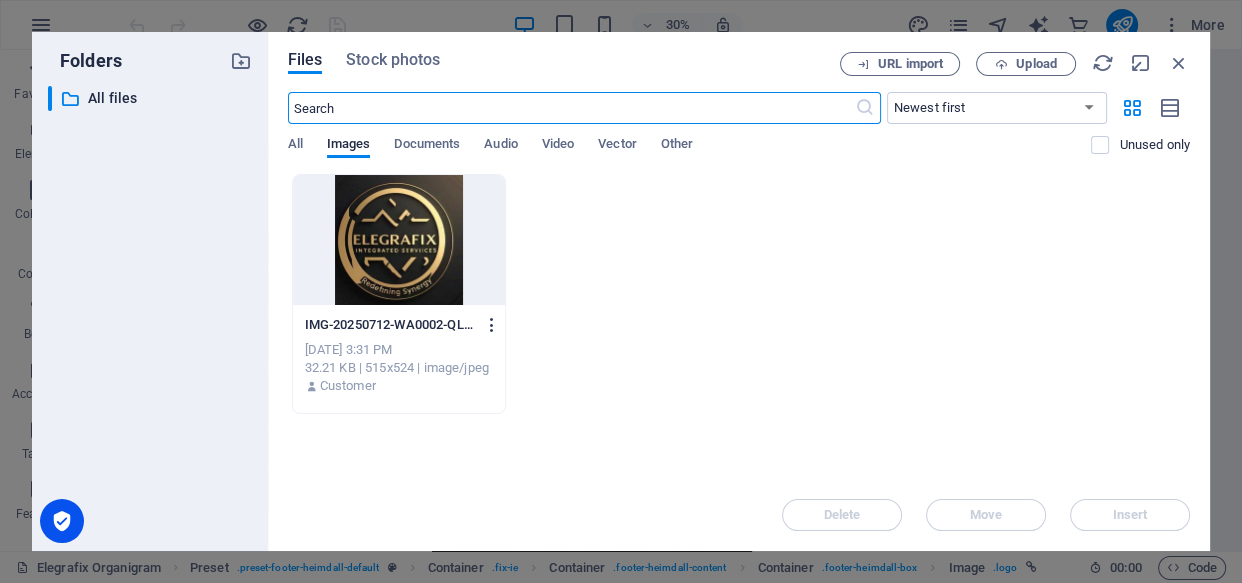 scroll, scrollTop: 2966, scrollLeft: 0, axis: vertical 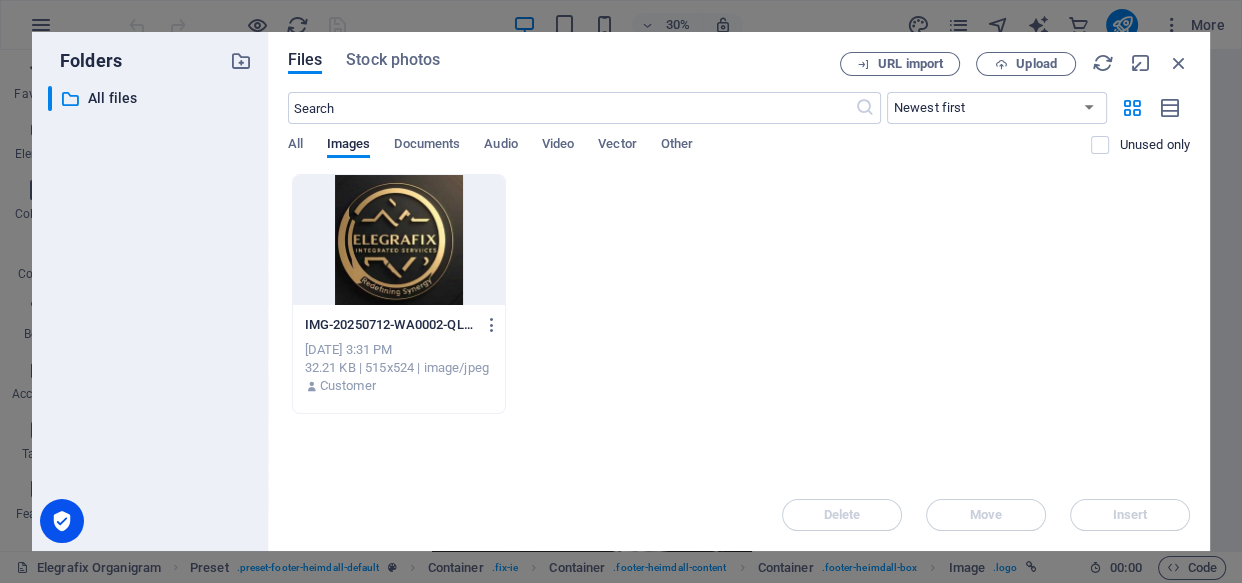click at bounding box center (399, 240) 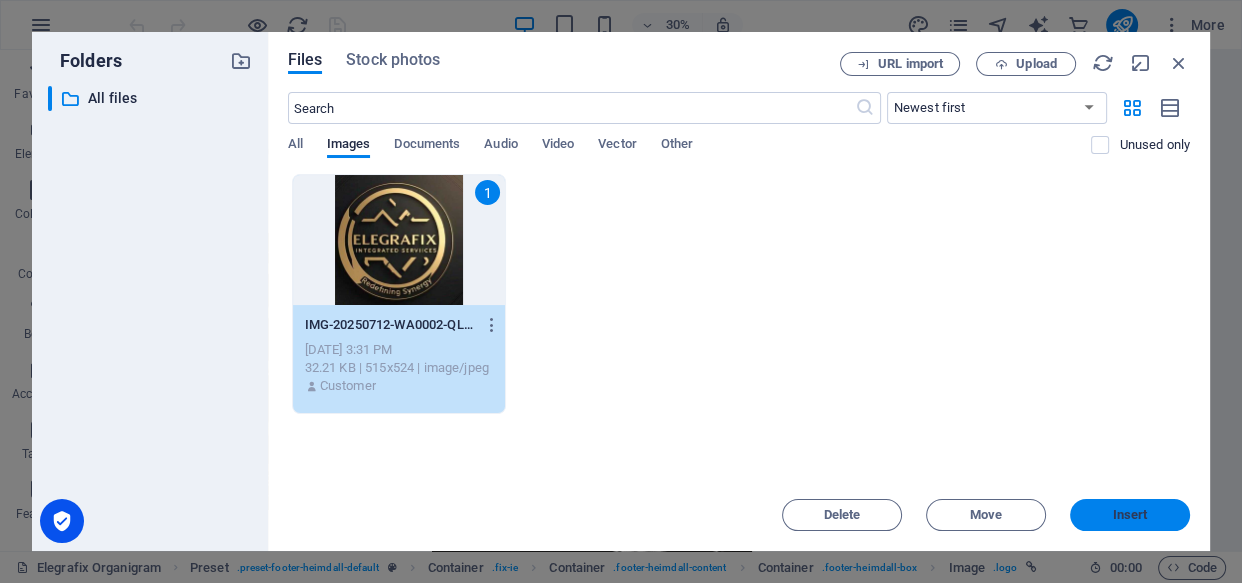 click on "Insert" at bounding box center (1130, 515) 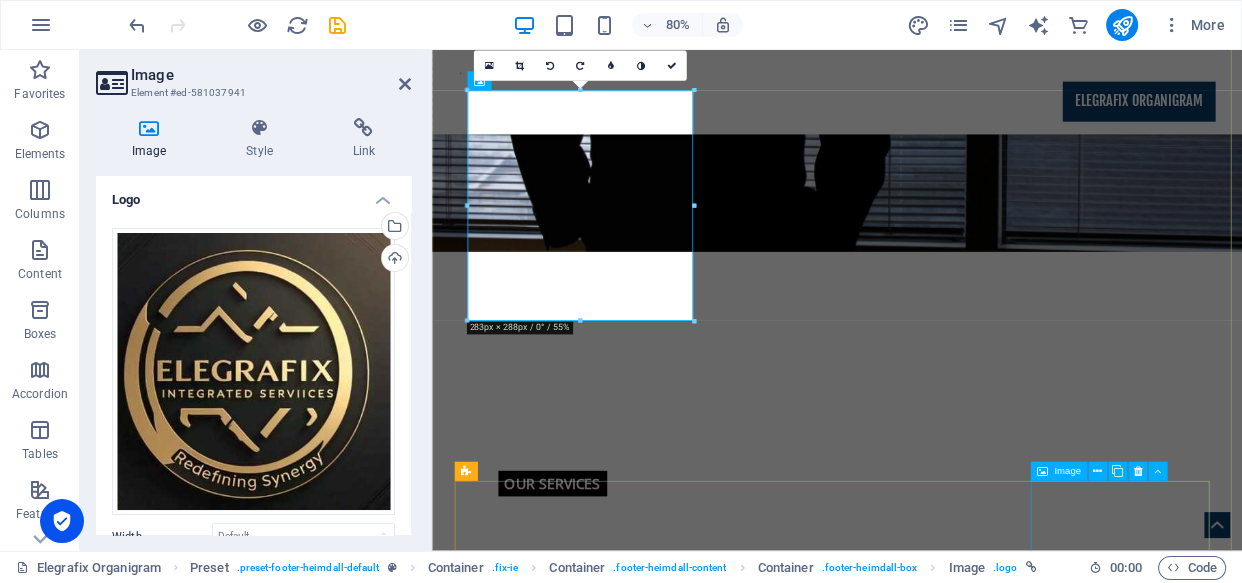 scroll, scrollTop: 2380, scrollLeft: 0, axis: vertical 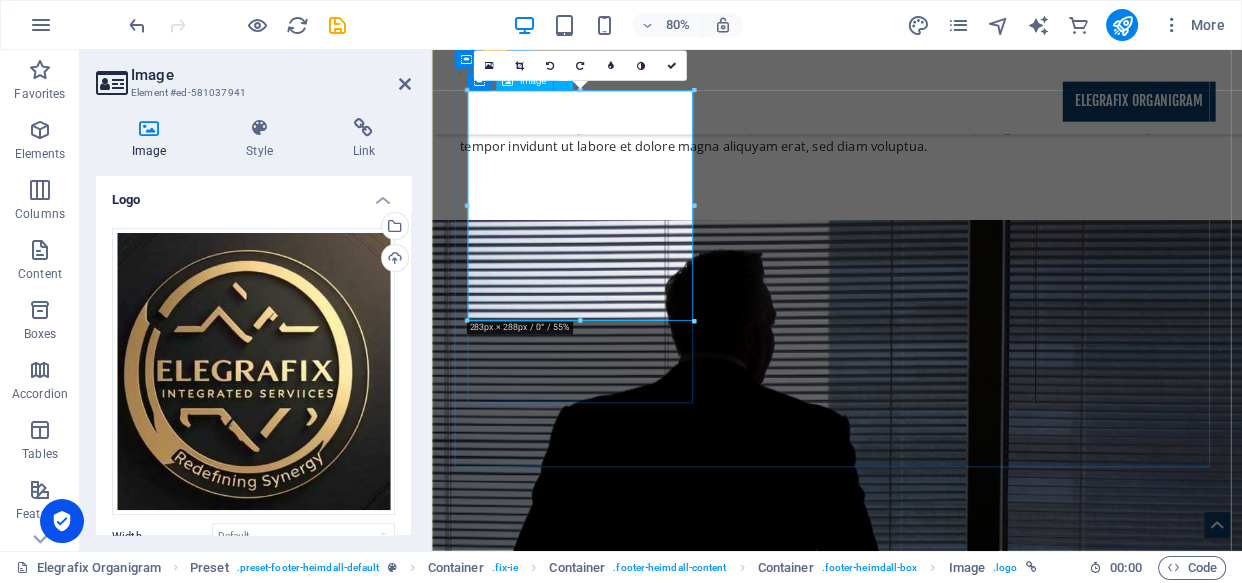 drag, startPoint x: 1124, startPoint y: 368, endPoint x: 592, endPoint y: 268, distance: 541.3169 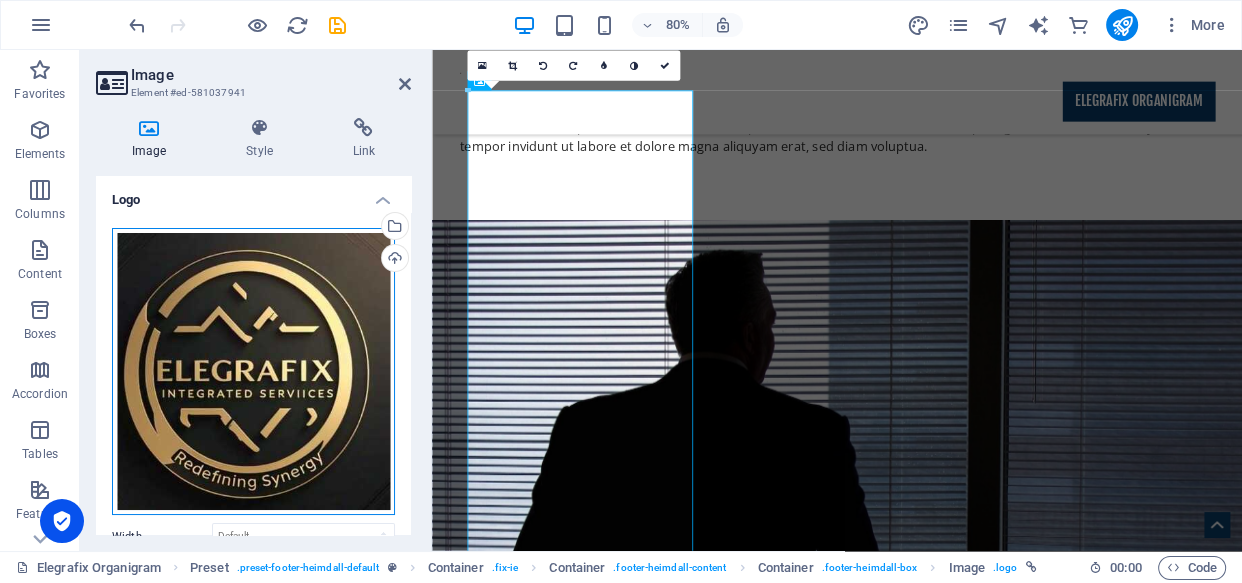 click on "Drag files here, click to choose files or select files from Files or our free stock photos & videos" at bounding box center (253, 372) 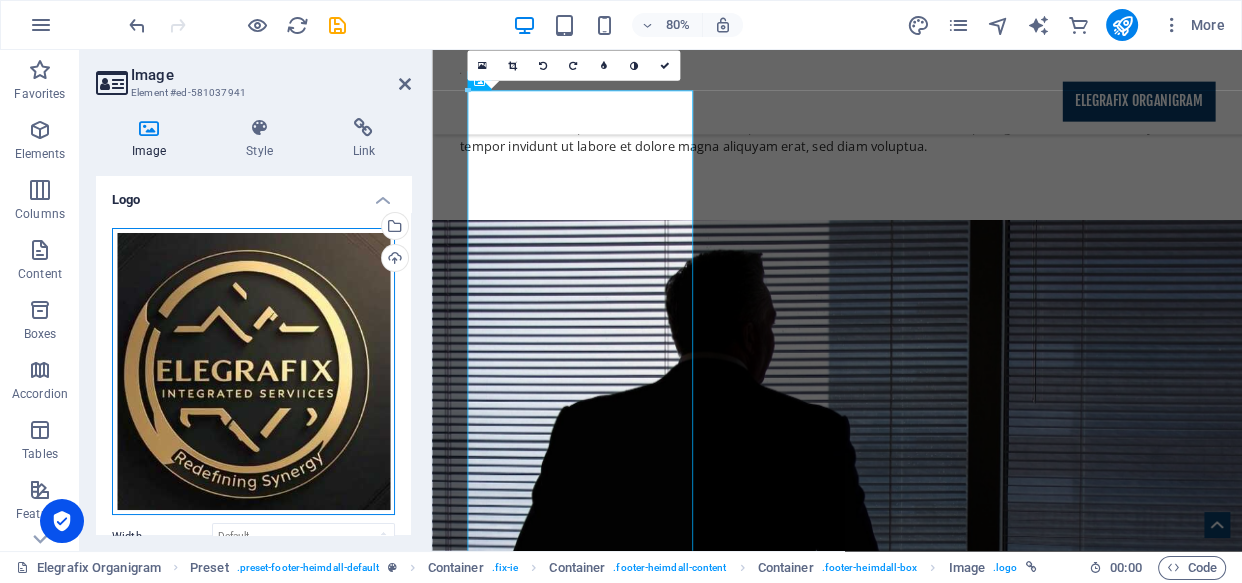 click on "Drag files here, click to choose files or select files from Files or our free stock photos & videos" at bounding box center [253, 372] 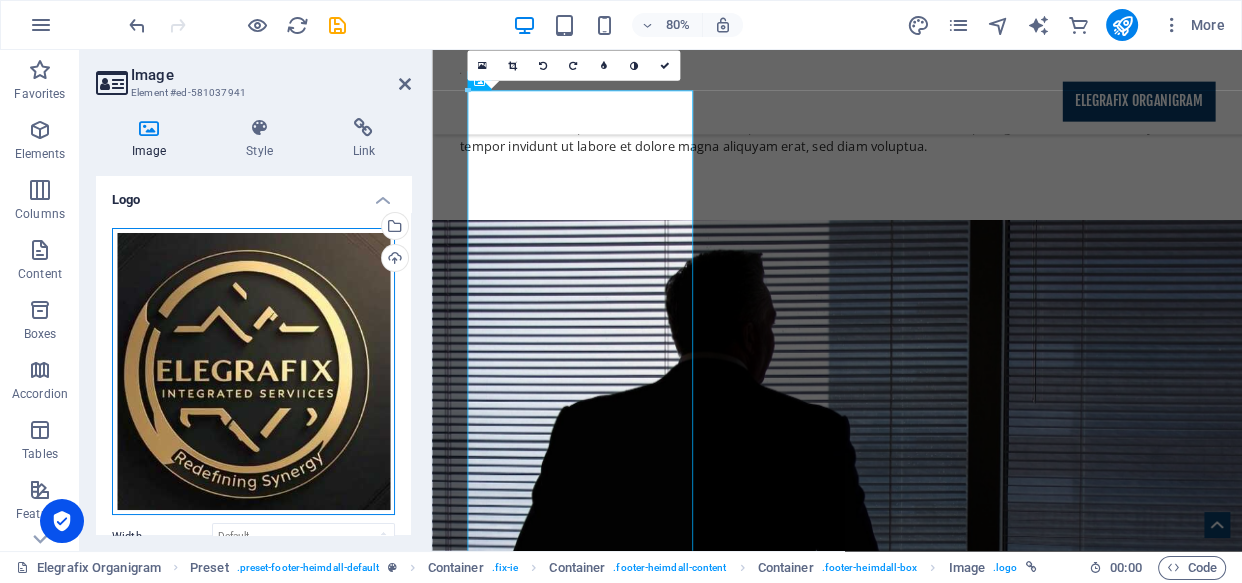 select on "px" 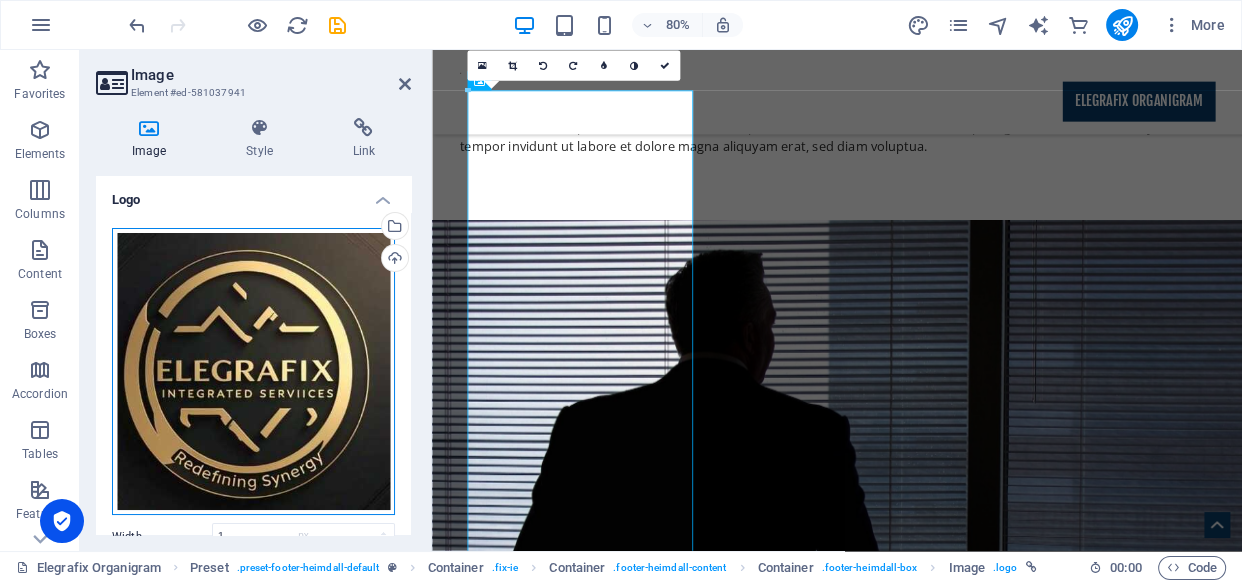 click on "Drag files here, click to choose files or select files from Files or our free stock photos & videos" at bounding box center [253, 372] 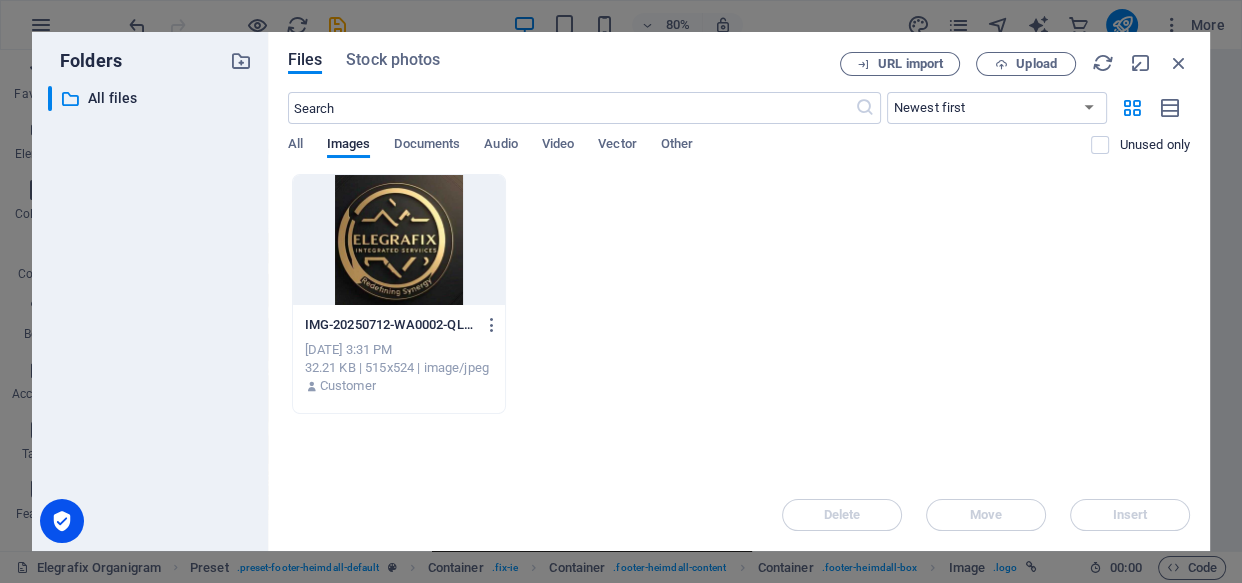 click on "Drop files here to upload them instantly IMG-20250712-WA0002-QLXU5eb5I_UnW_dIdDABiw.jpg IMG-20250712-WA0002-QLXU5eb5I_UnW_dIdDABiw.jpg Jul 12, 2025 3:31 PM 32.21 KB | 515x524 | image/jpeg Customer" at bounding box center [739, 326] 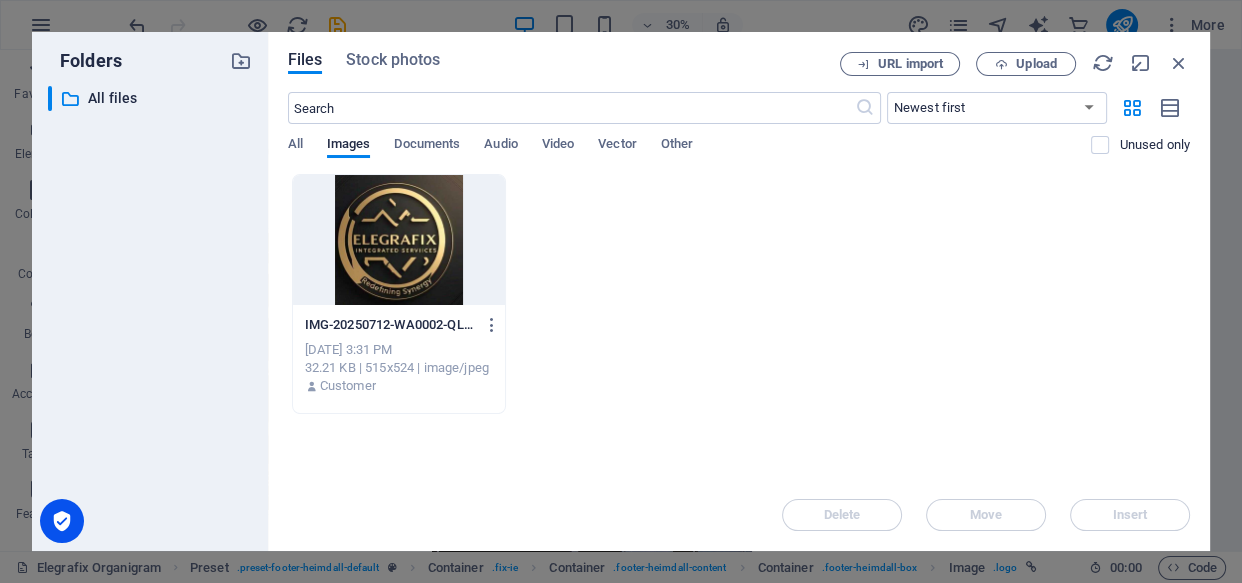 scroll, scrollTop: 1834, scrollLeft: 0, axis: vertical 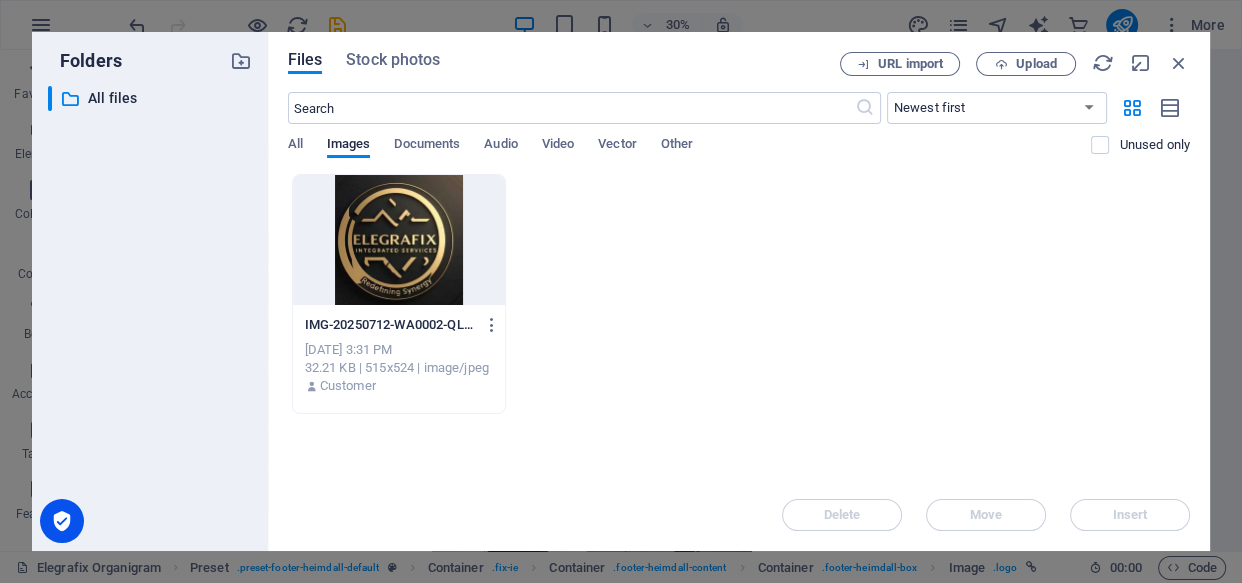 click at bounding box center [399, 240] 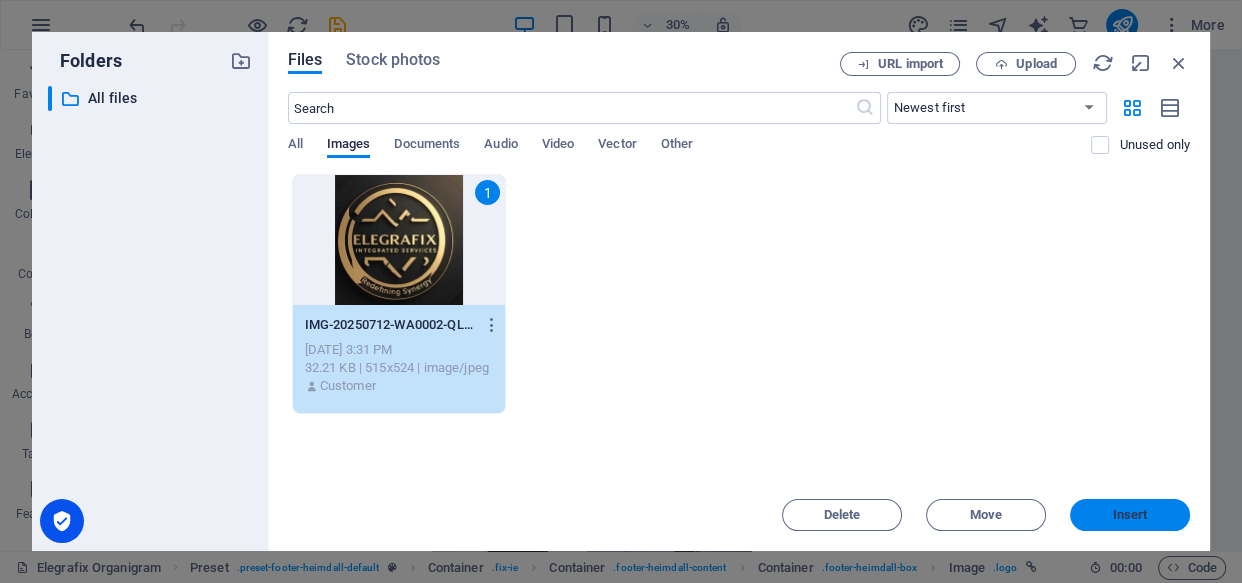click on "Insert" at bounding box center [1130, 515] 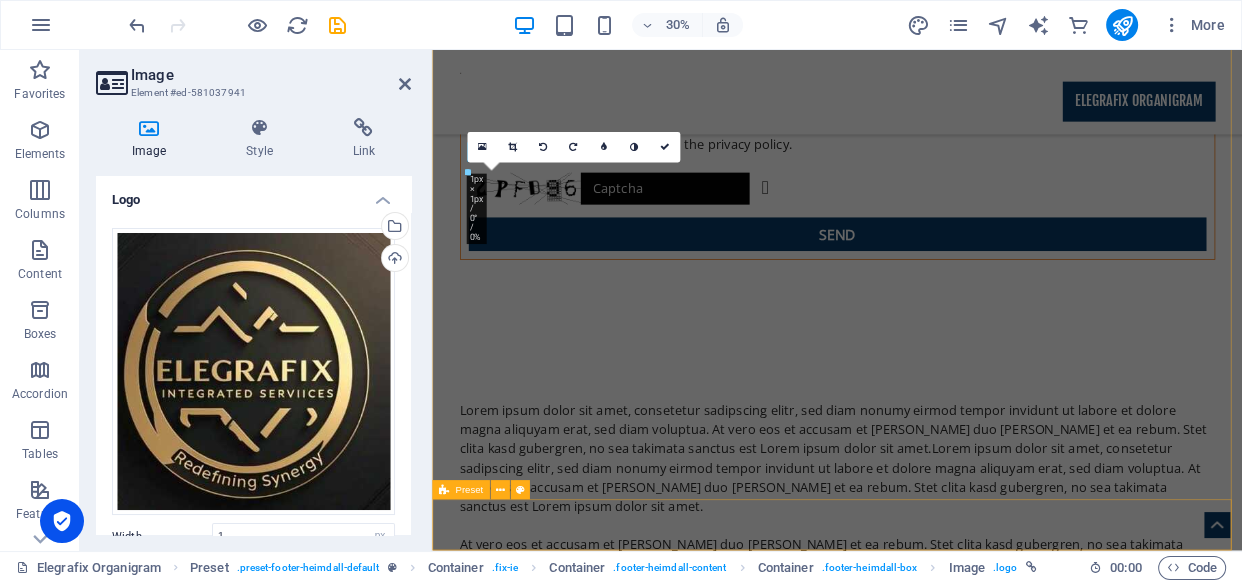 scroll, scrollTop: 2291, scrollLeft: 0, axis: vertical 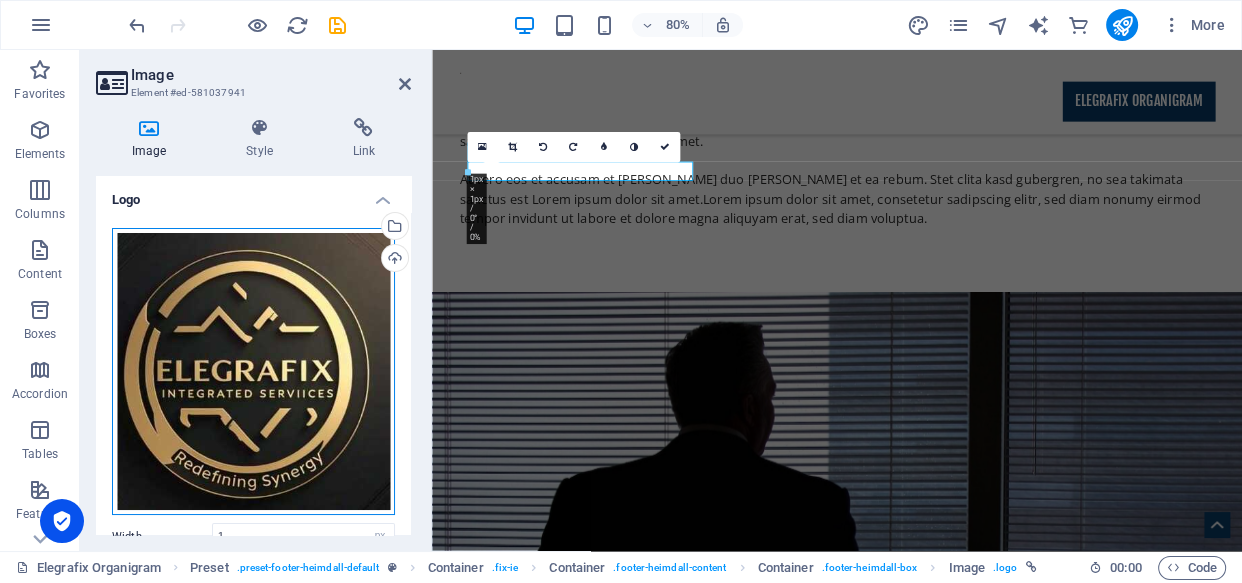 click on "Drag files here, click to choose files or select files from Files or our free stock photos & videos" at bounding box center [253, 372] 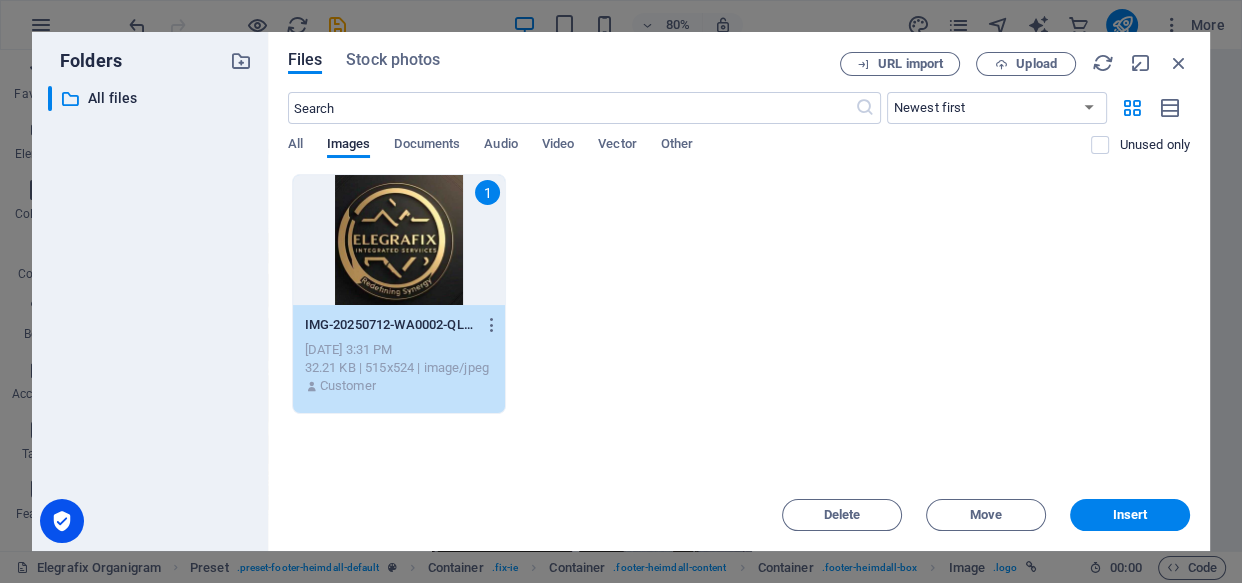 scroll, scrollTop: 1834, scrollLeft: 0, axis: vertical 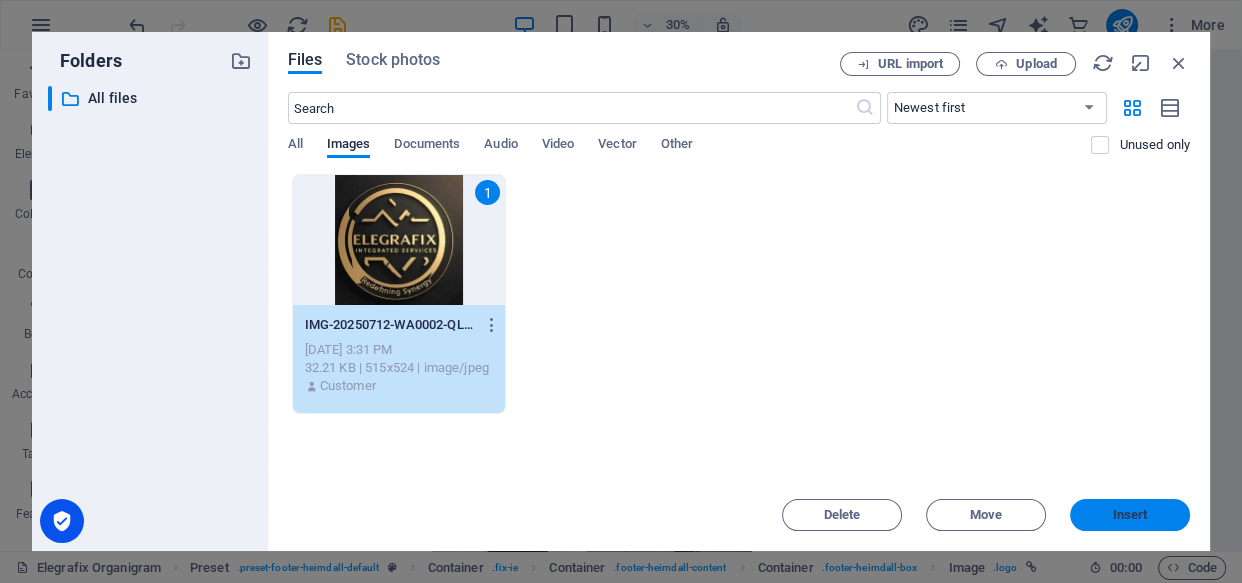click on "Insert" at bounding box center (1130, 515) 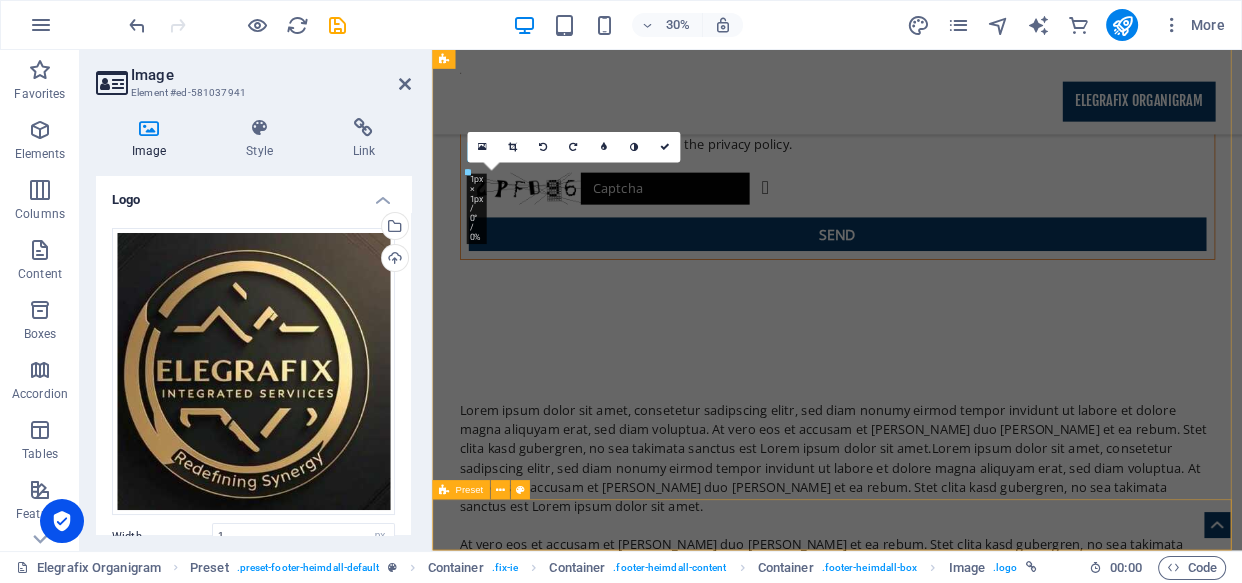 scroll, scrollTop: 2291, scrollLeft: 0, axis: vertical 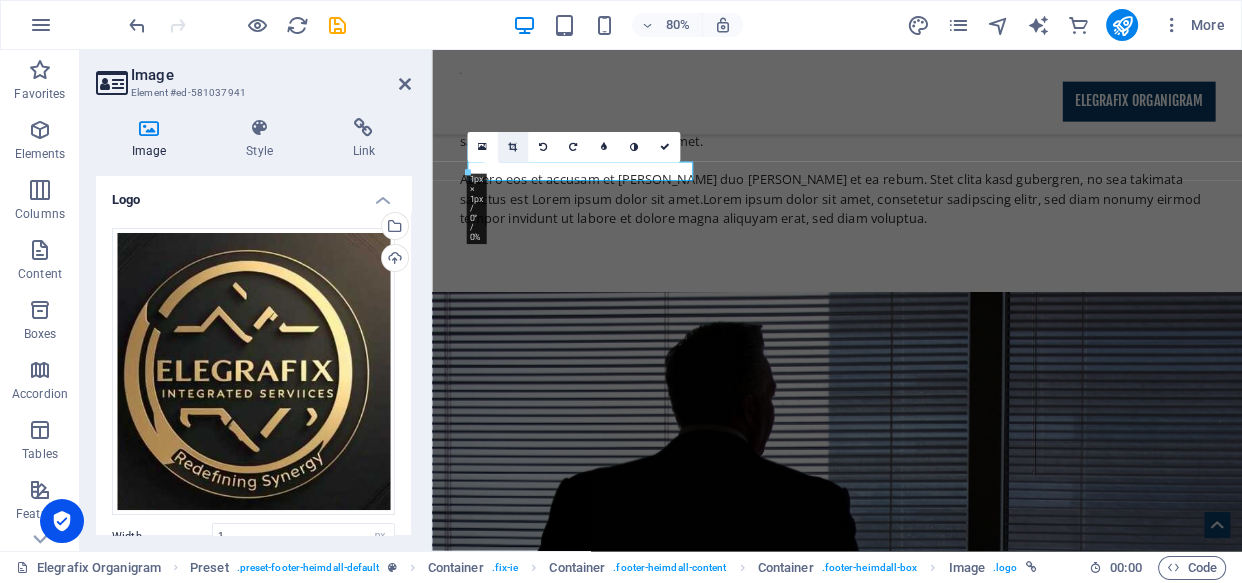 click at bounding box center (512, 148) 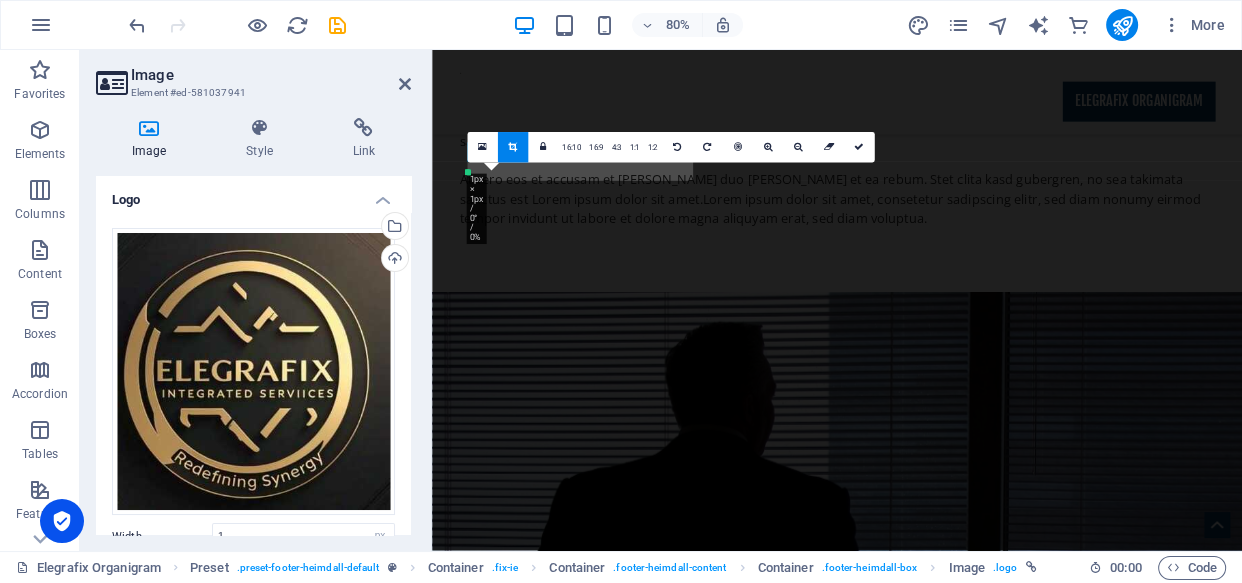 click at bounding box center [512, 148] 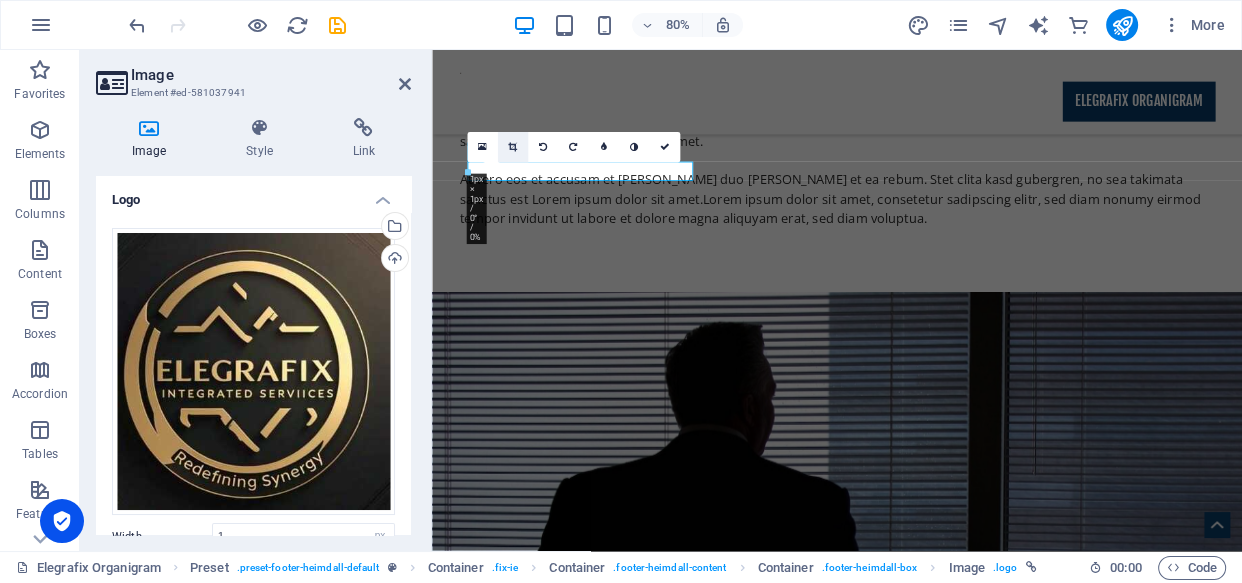 click at bounding box center [512, 148] 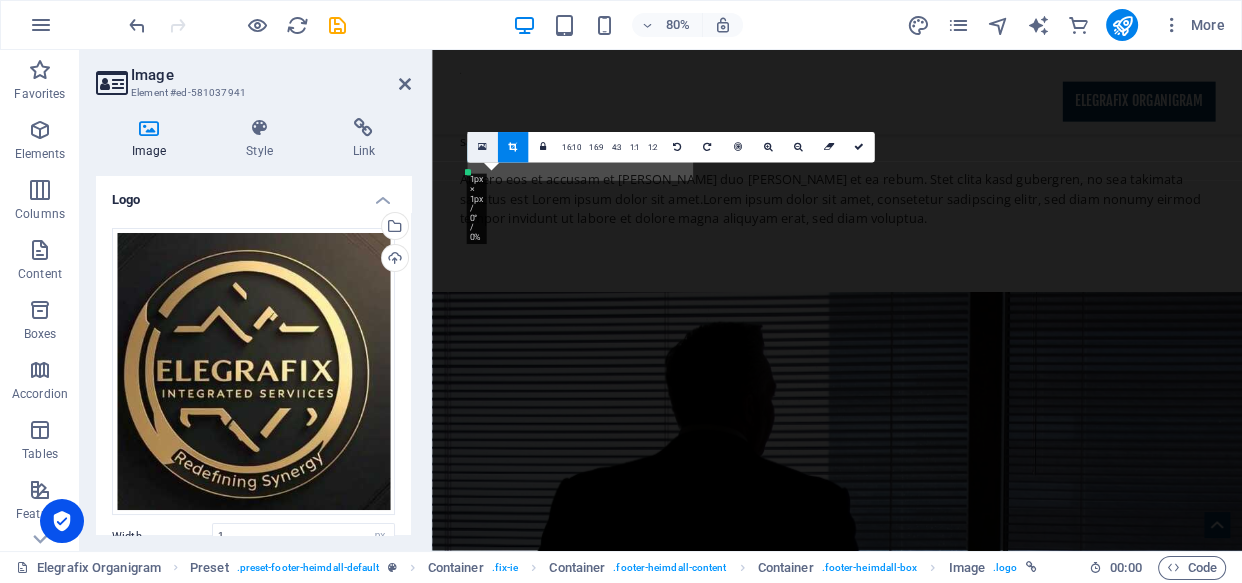 drag, startPoint x: 491, startPoint y: 147, endPoint x: 160, endPoint y: 324, distance: 375.35318 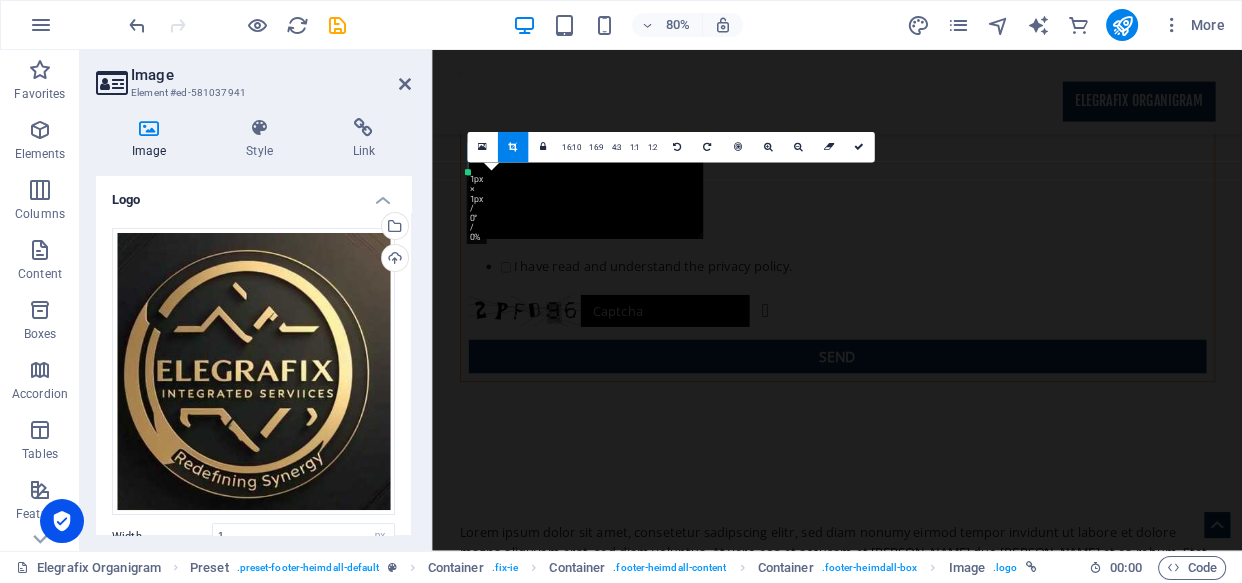 scroll, scrollTop: 1834, scrollLeft: 0, axis: vertical 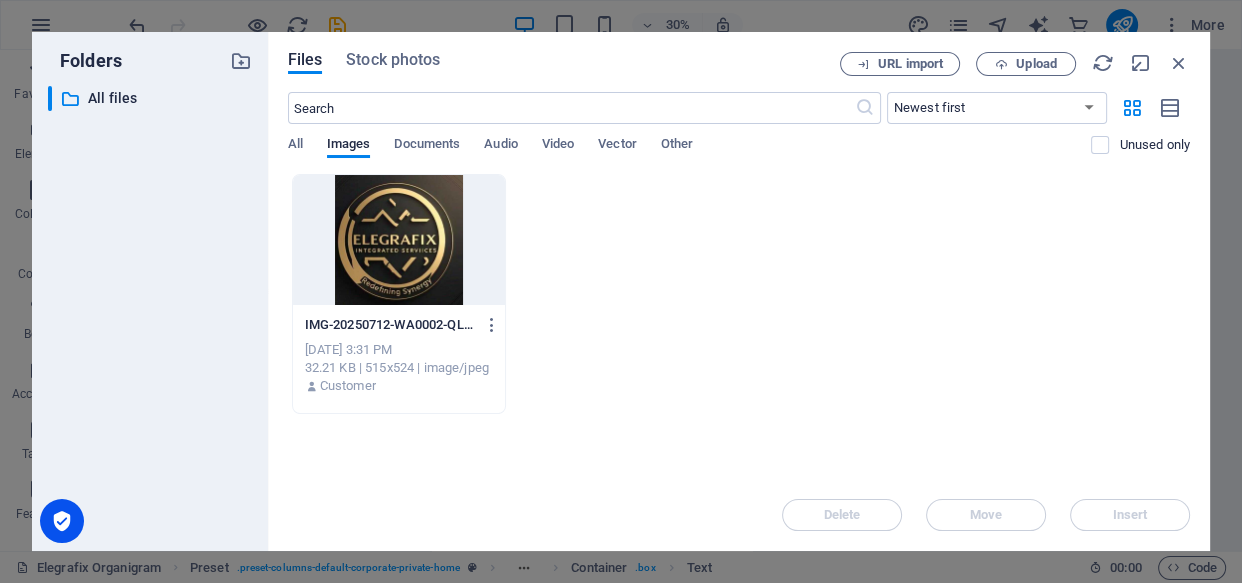 click at bounding box center [399, 240] 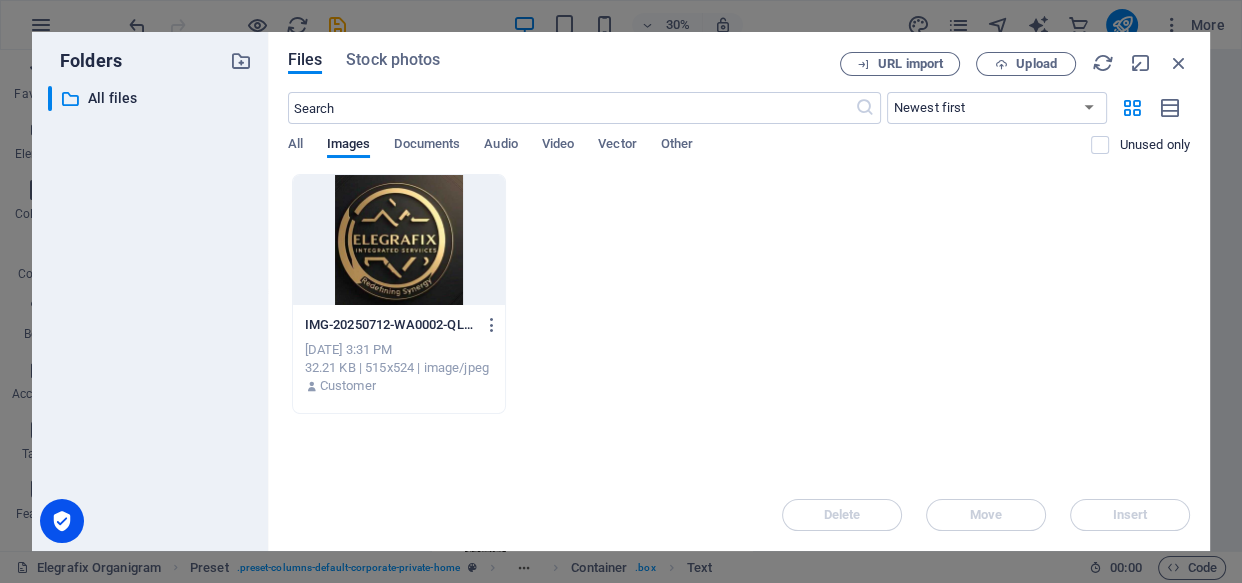 click on "Text Style Text Add, edit, and format text directly on the website. Default colors and font sizes are defined in Design. Edit design Alignment Left aligned Centered Right aligned Callout Element Layout How this element expands within the layout (Flexbox). Size Default auto px % 1/1 1/2 1/3 1/4 1/5 1/6 1/7 1/8 1/9 1/10 Grow Shrink Order Container layout Visible Visible Opacity 100 % Overflow Spacing Margin Default auto px % rem vw vh Custom Custom auto px % rem vw vh auto px % rem vw vh auto px % rem vw vh auto px % rem vw vh Padding Default px rem % vh vw Custom Custom px rem % vh vw px rem % vh vw px rem % vh vw px rem % vh vw Border Style              - Width 1 auto px rem % vh vw Custom Custom 1 auto px rem % vh vw 1 auto px rem % vh vw 1 auto px rem % vh vw 1 auto px rem % vh vw  - Color Round corners Default px rem % vh vw Custom Custom px rem % vh vw px rem % vh vw px rem % vh vw px rem % vh vw Shadow Default None Outside Inside Color X offset 0 px rem vh vw Y offset 0 px rem vh vw Blur 0 px %" at bounding box center [253, 326] 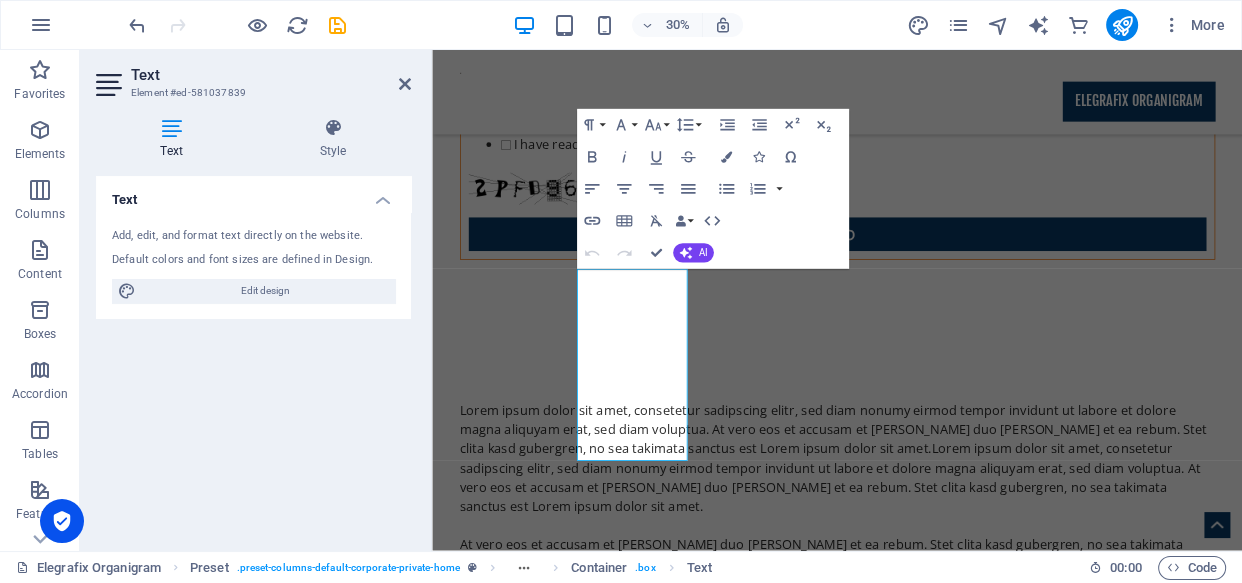 scroll, scrollTop: 1225, scrollLeft: 0, axis: vertical 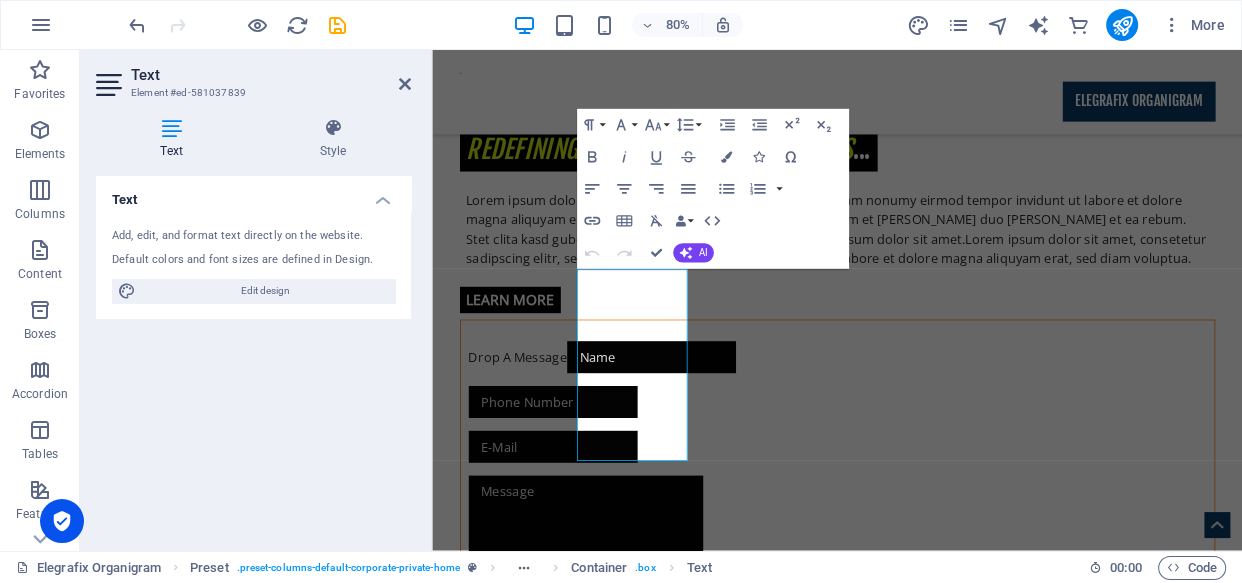 click on "Text Style Text Add, edit, and format text directly on the website. Default colors and font sizes are defined in Design. Edit design Alignment Left aligned Centered Right aligned Callout Element Layout How this element expands within the layout (Flexbox). Size Default auto px % 1/1 1/2 1/3 1/4 1/5 1/6 1/7 1/8 1/9 1/10 Grow Shrink Order Container layout Visible Visible Opacity 100 % Overflow Spacing Margin Default auto px % rem vw vh Custom Custom auto px % rem vw vh auto px % rem vw vh auto px % rem vw vh auto px % rem vw vh Padding Default px rem % vh vw Custom Custom px rem % vh vw px rem % vh vw px rem % vh vw px rem % vh vw Border Style              - Width 1 auto px rem % vh vw Custom Custom 1 auto px rem % vh vw 1 auto px rem % vh vw 1 auto px rem % vh vw 1 auto px rem % vh vw  - Color Round corners Default px rem % vh vw Custom Custom px rem % vh vw px rem % vh vw px rem % vh vw px rem % vh vw Shadow Default None Outside Inside Color X offset 0 px rem vh vw Y offset 0 px rem vh vw Blur 0 px %" at bounding box center [253, 326] 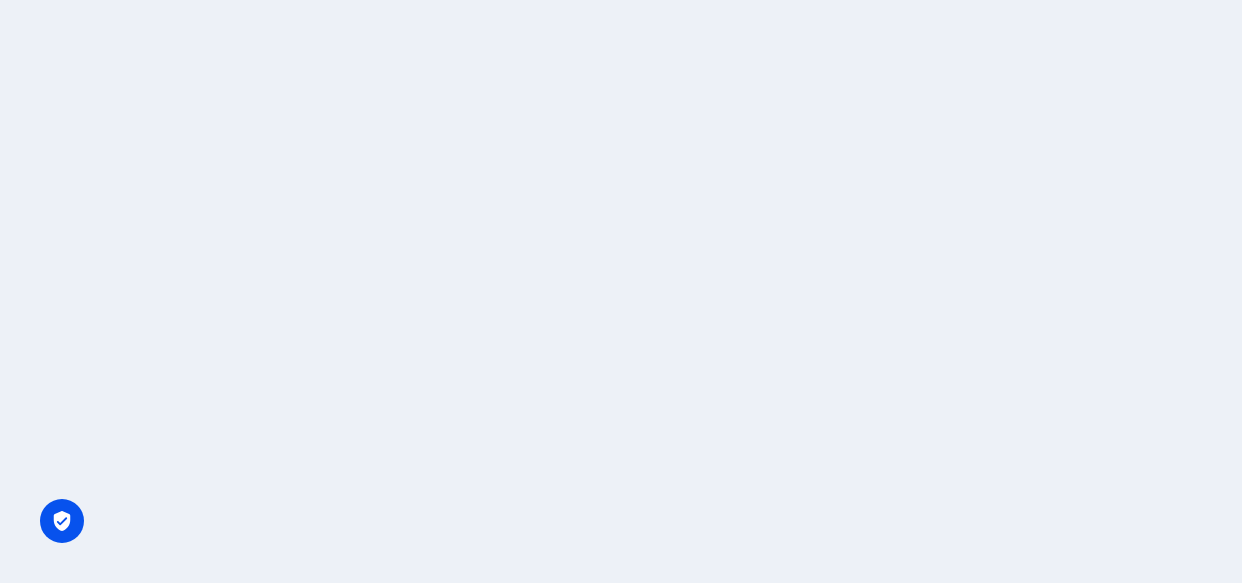 scroll, scrollTop: 0, scrollLeft: 0, axis: both 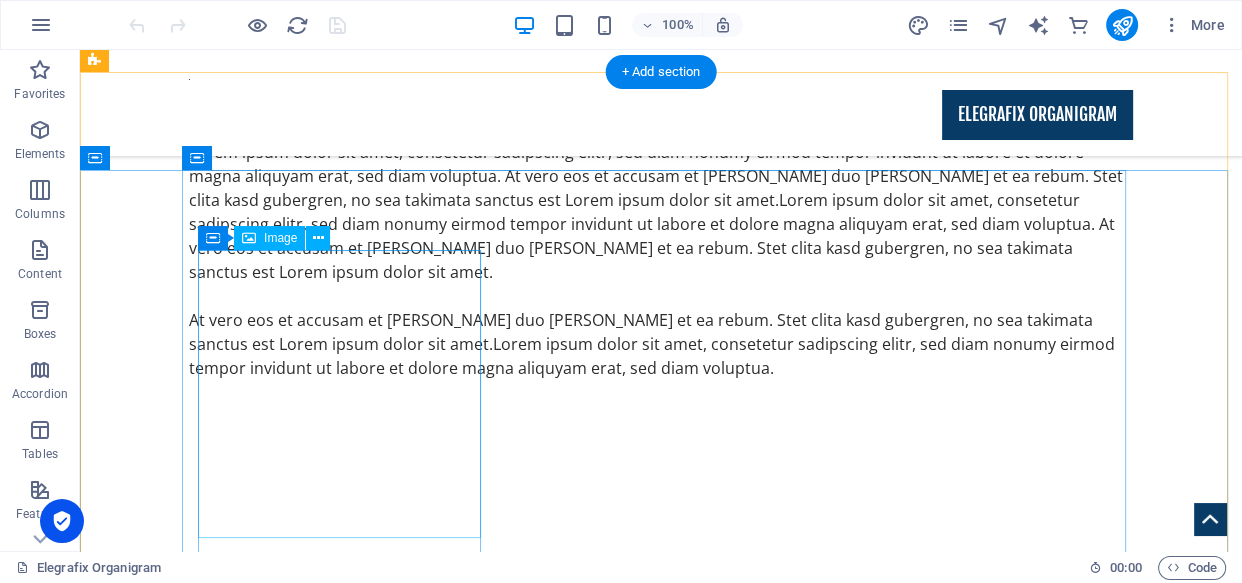 click at bounding box center [661, 3472] 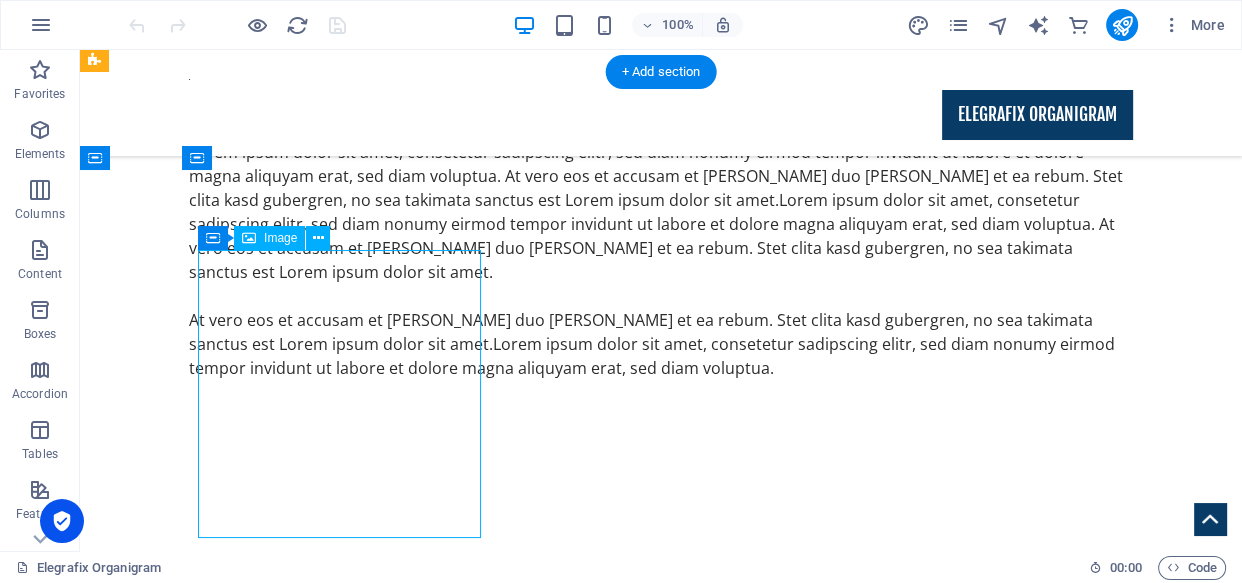 click at bounding box center (661, 3472) 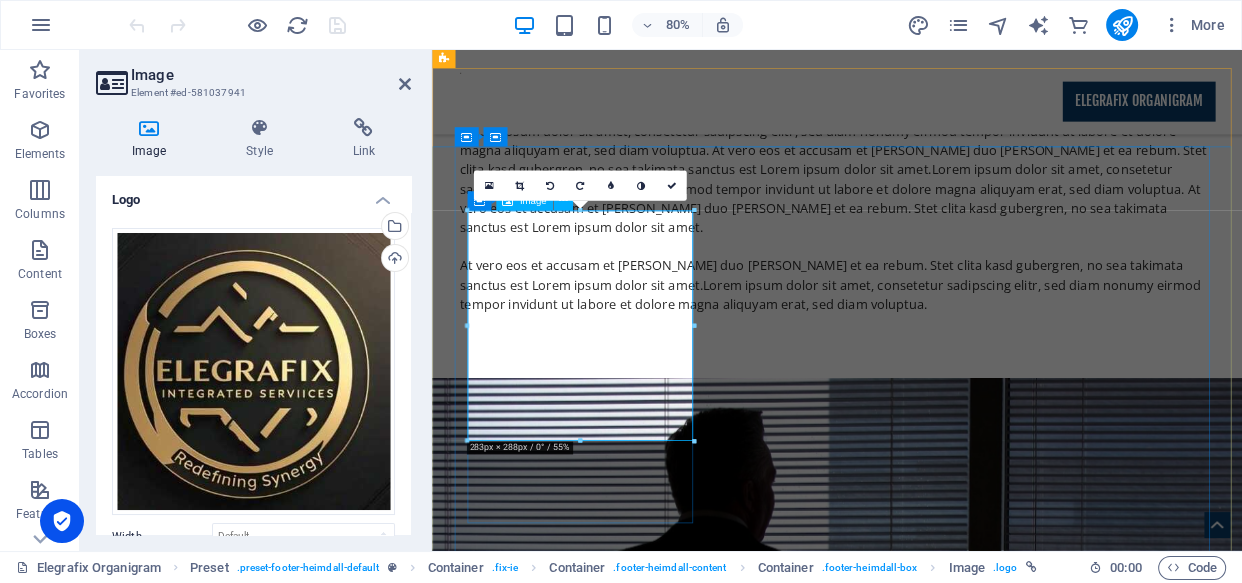 scroll, scrollTop: 2230, scrollLeft: 0, axis: vertical 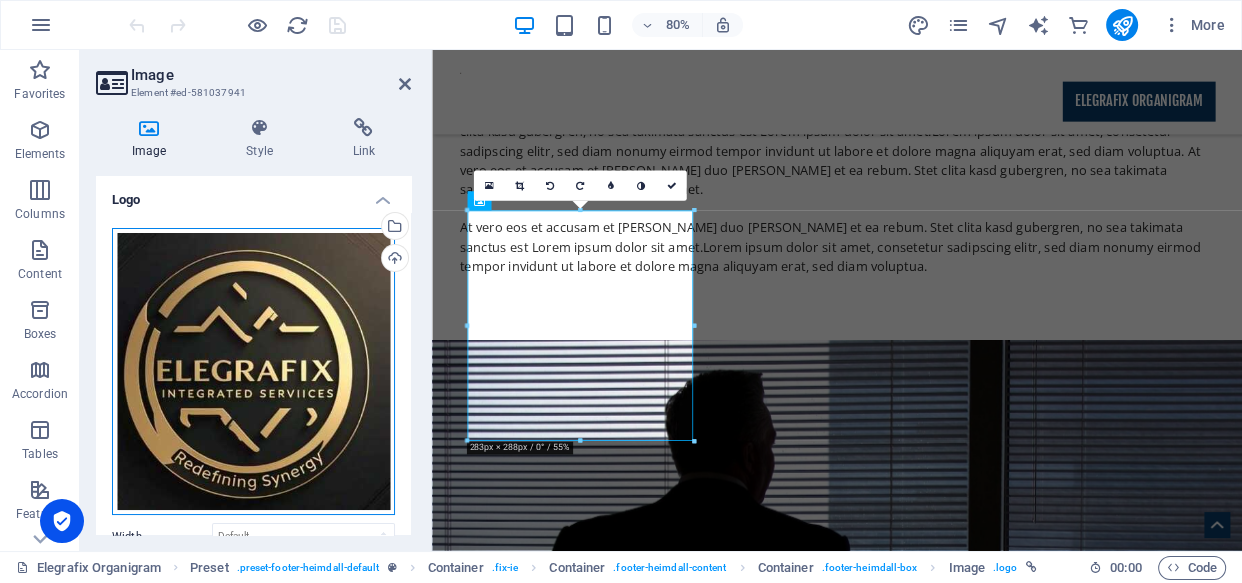 click on "Drag files here, click to choose files or select files from Files or our free stock photos & videos" at bounding box center (253, 372) 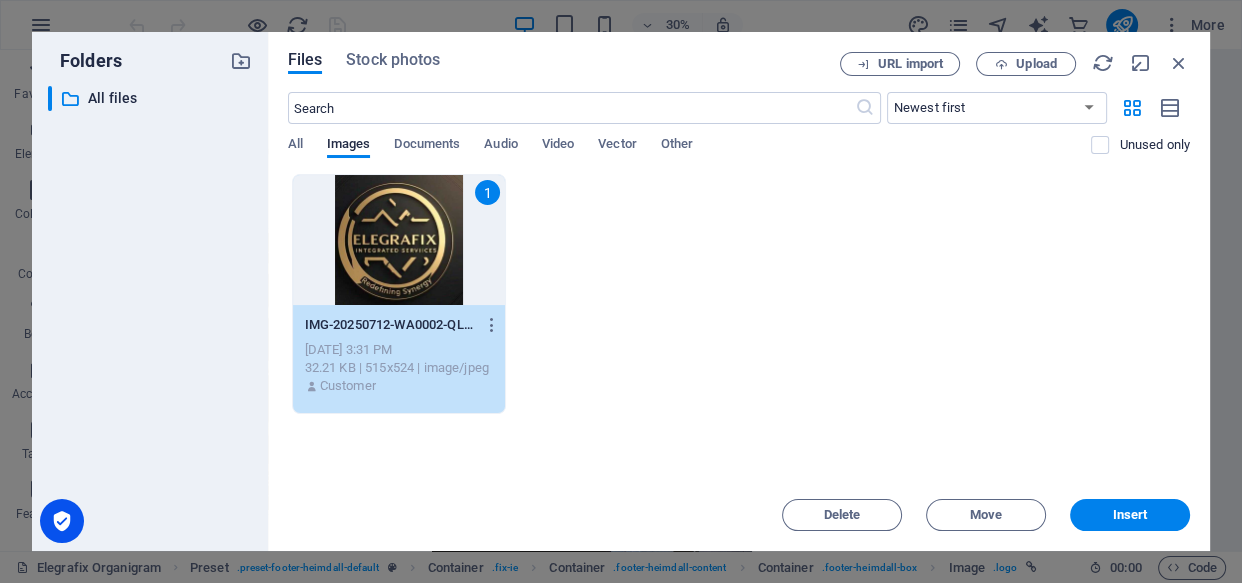 scroll, scrollTop: 2030, scrollLeft: 0, axis: vertical 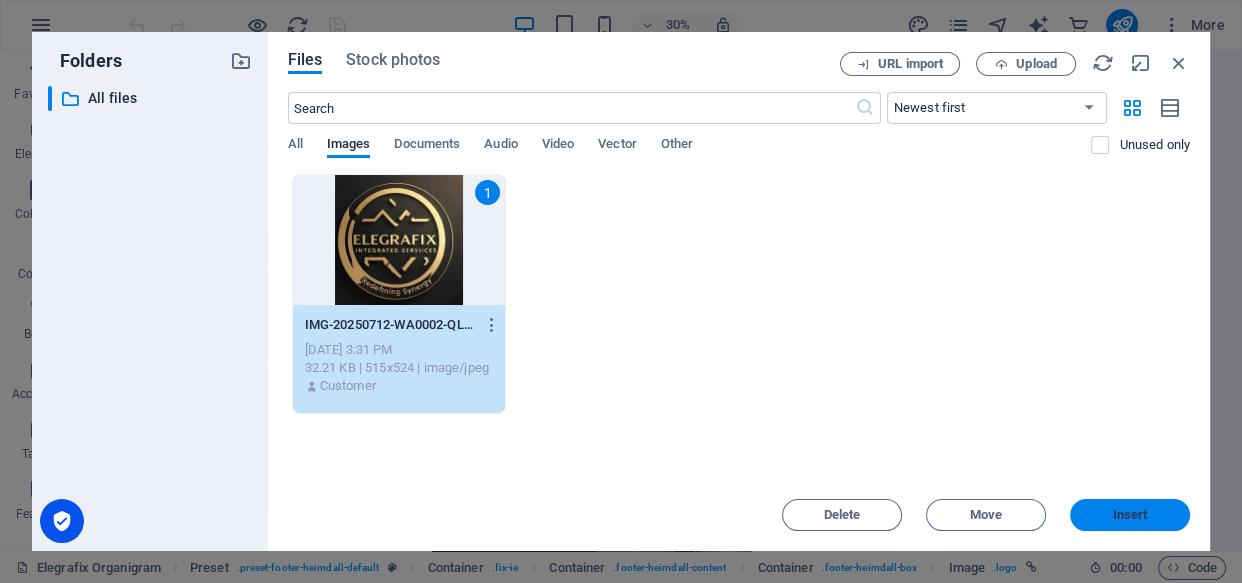 click on "Insert" at bounding box center (1130, 515) 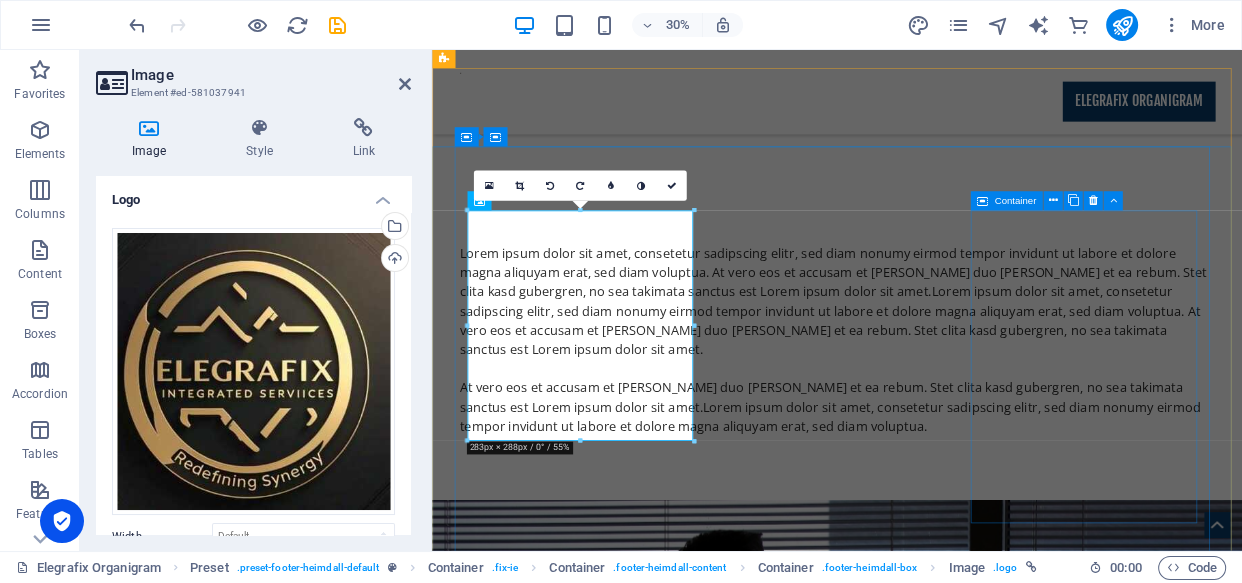 scroll, scrollTop: 2230, scrollLeft: 0, axis: vertical 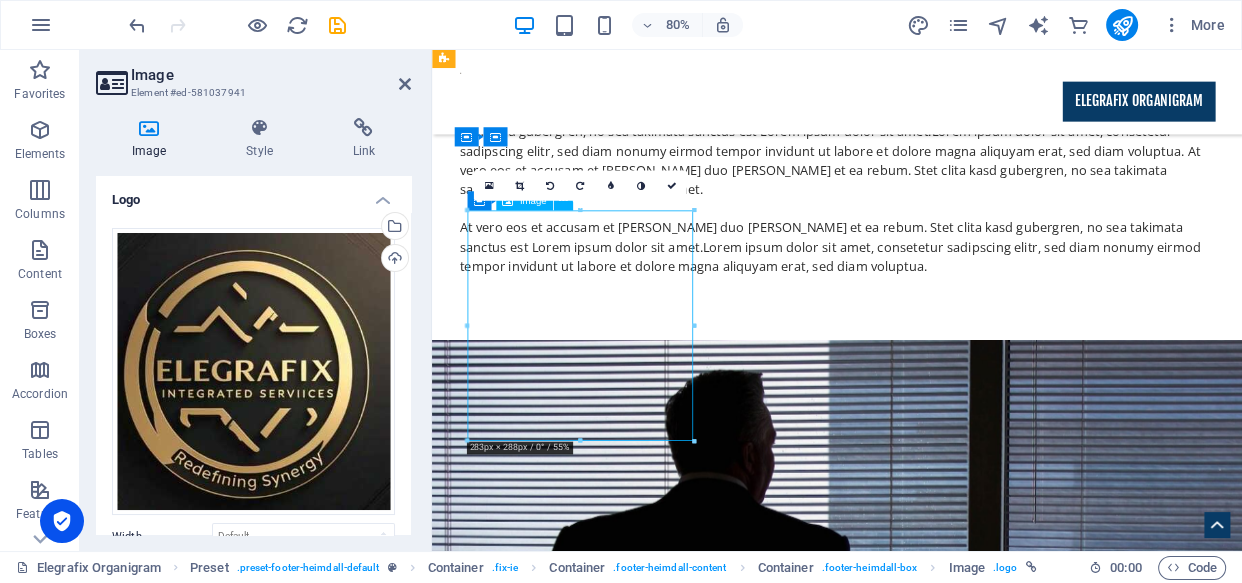 drag, startPoint x: 527, startPoint y: 430, endPoint x: 567, endPoint y: 359, distance: 81.49233 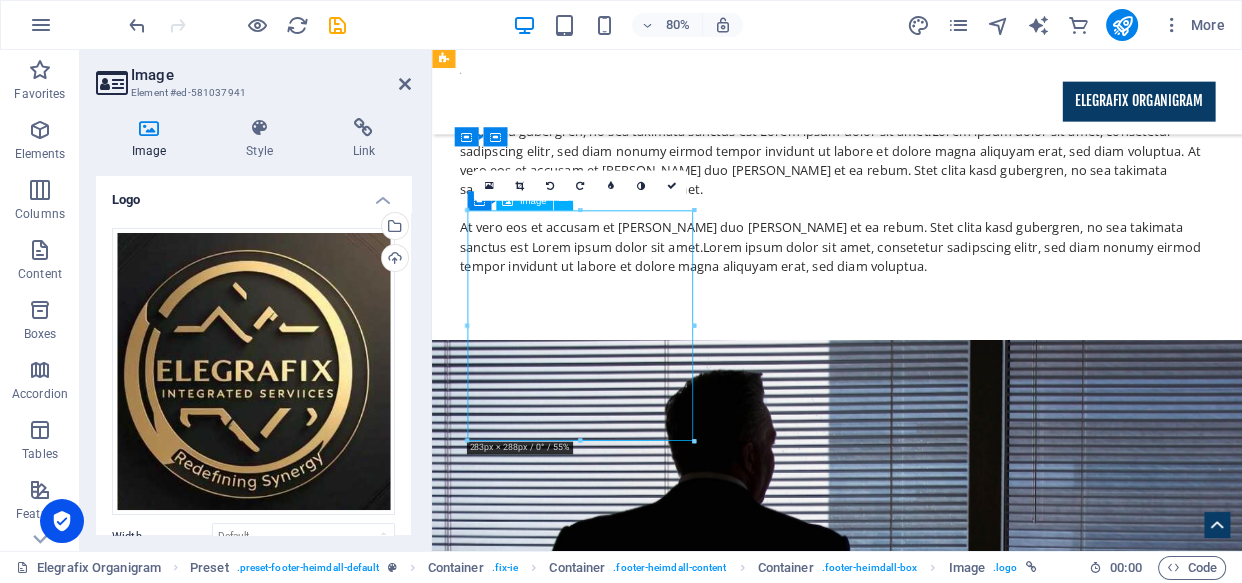 click at bounding box center (939, 3597) 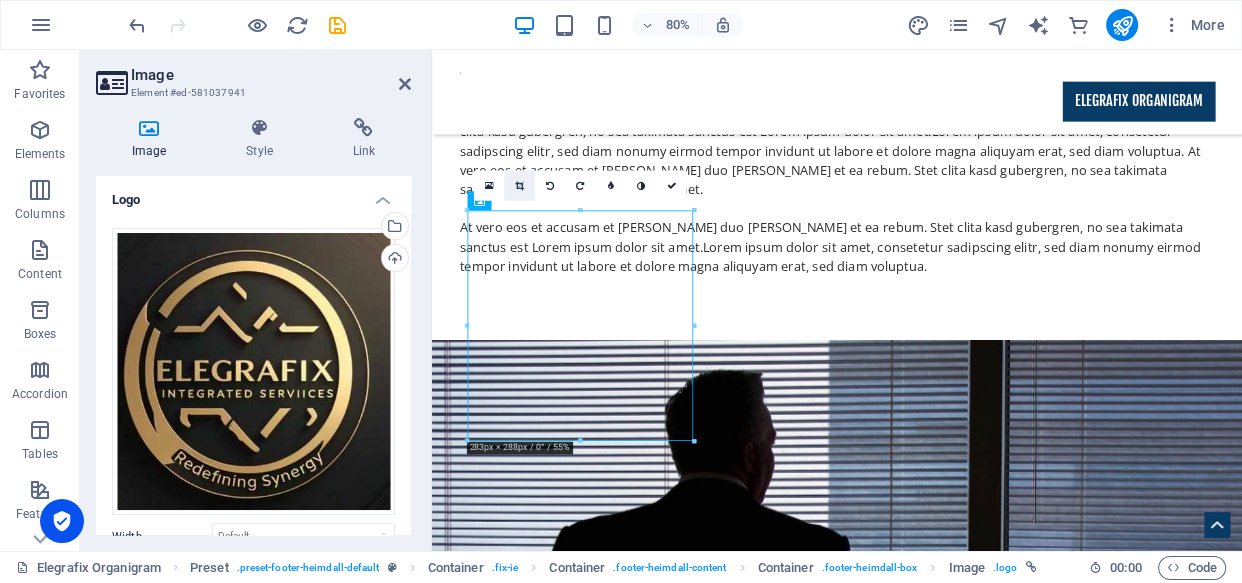 click at bounding box center [519, 186] 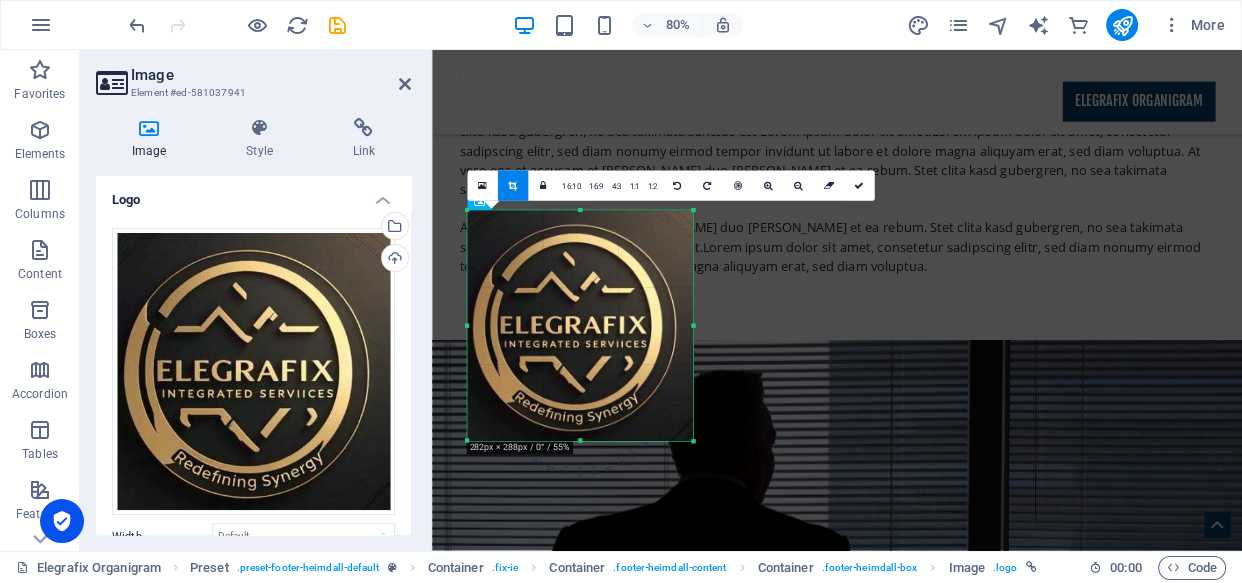 click at bounding box center [467, 440] 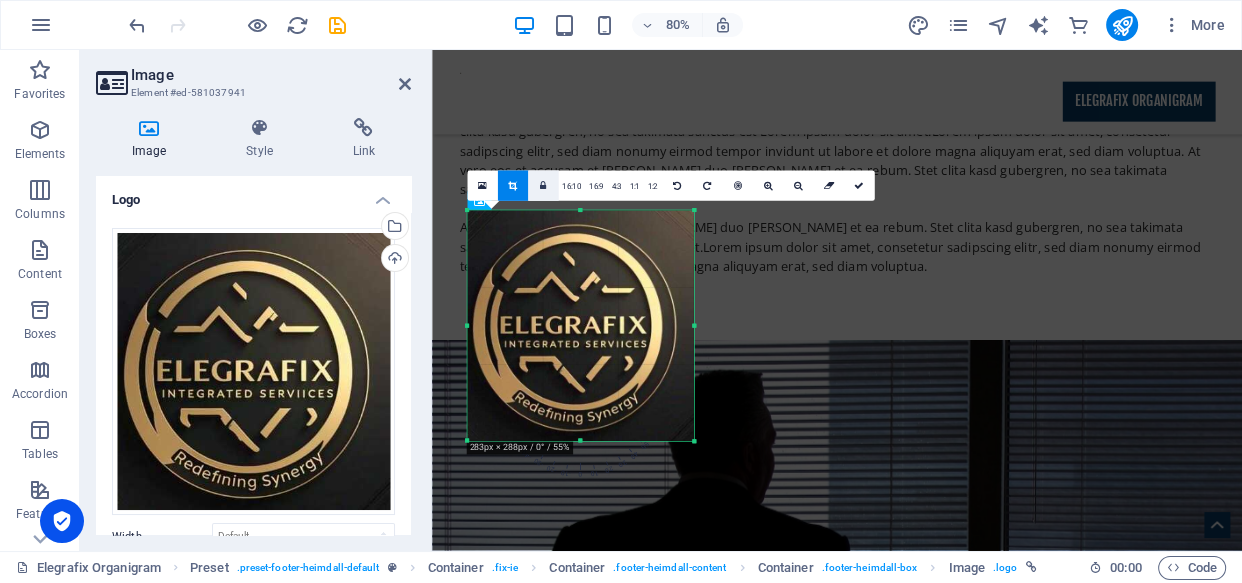 click at bounding box center (543, 186) 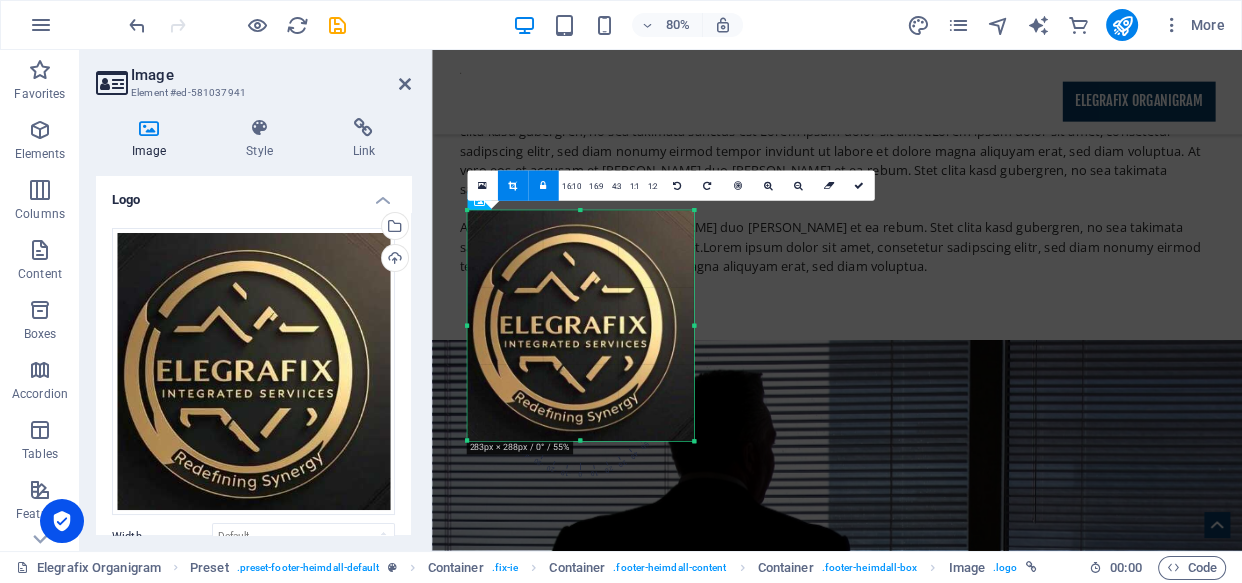 click at bounding box center [543, 186] 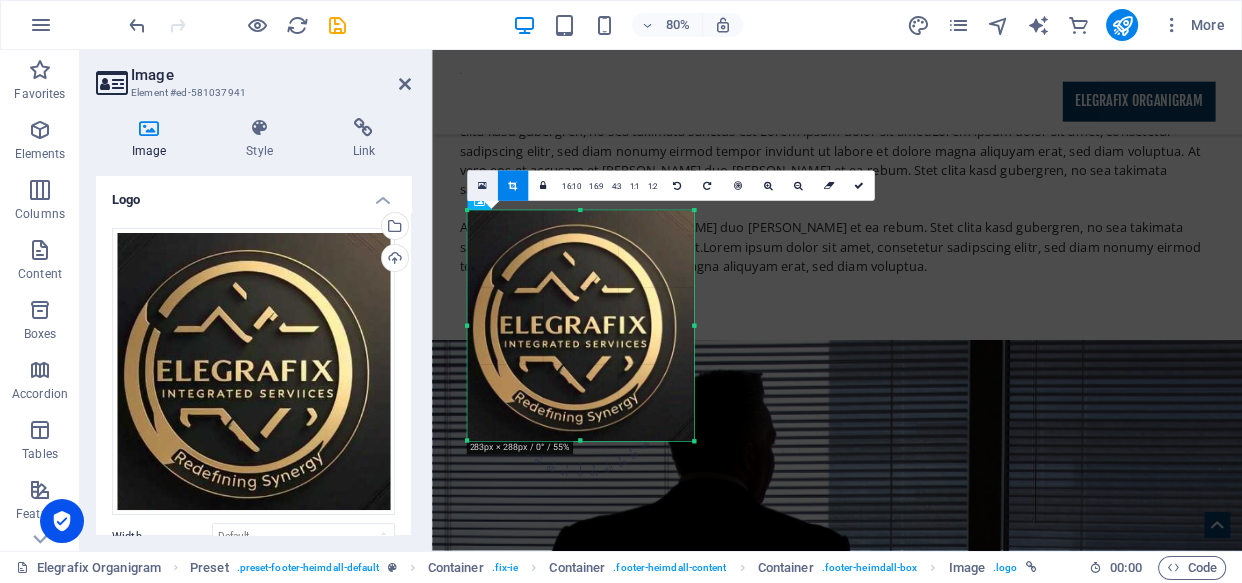 click at bounding box center (482, 185) 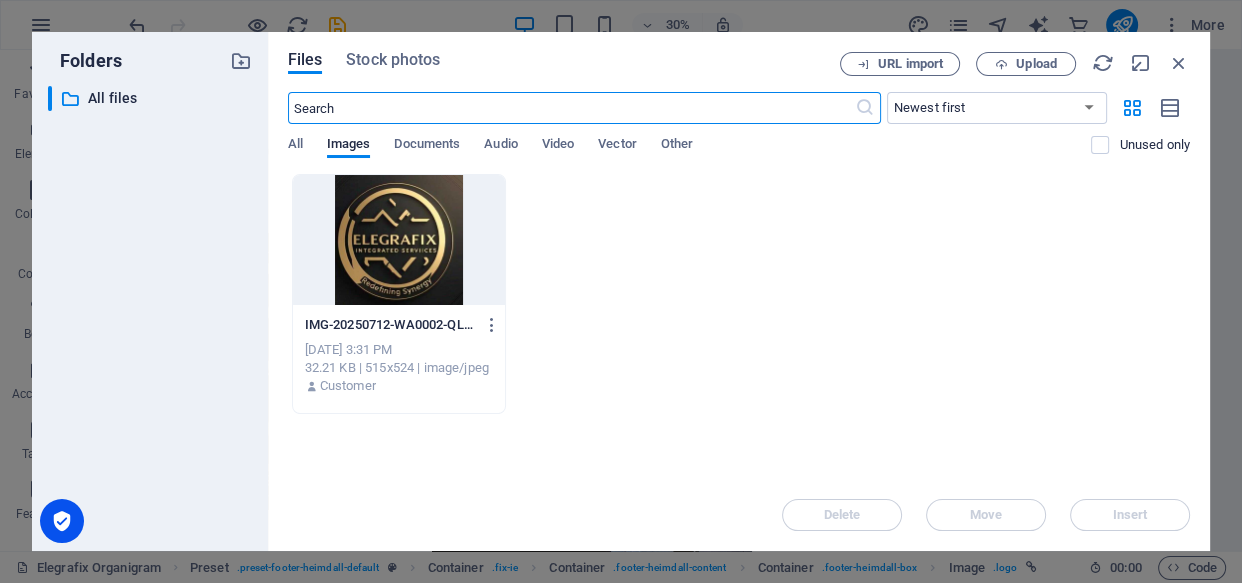 scroll, scrollTop: 2030, scrollLeft: 0, axis: vertical 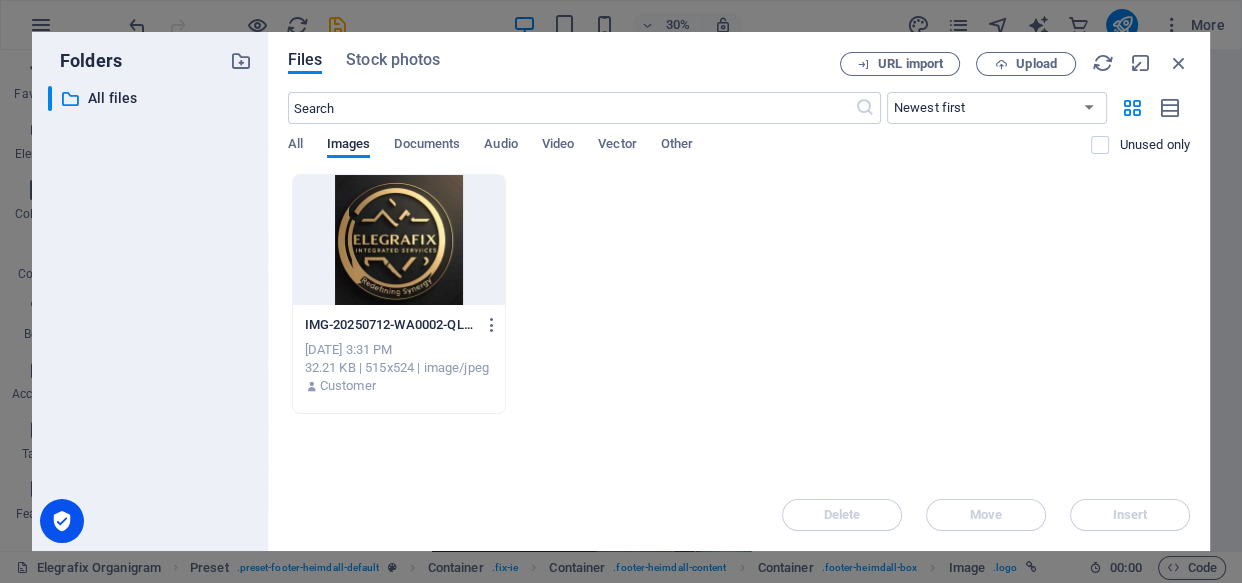 click at bounding box center (399, 240) 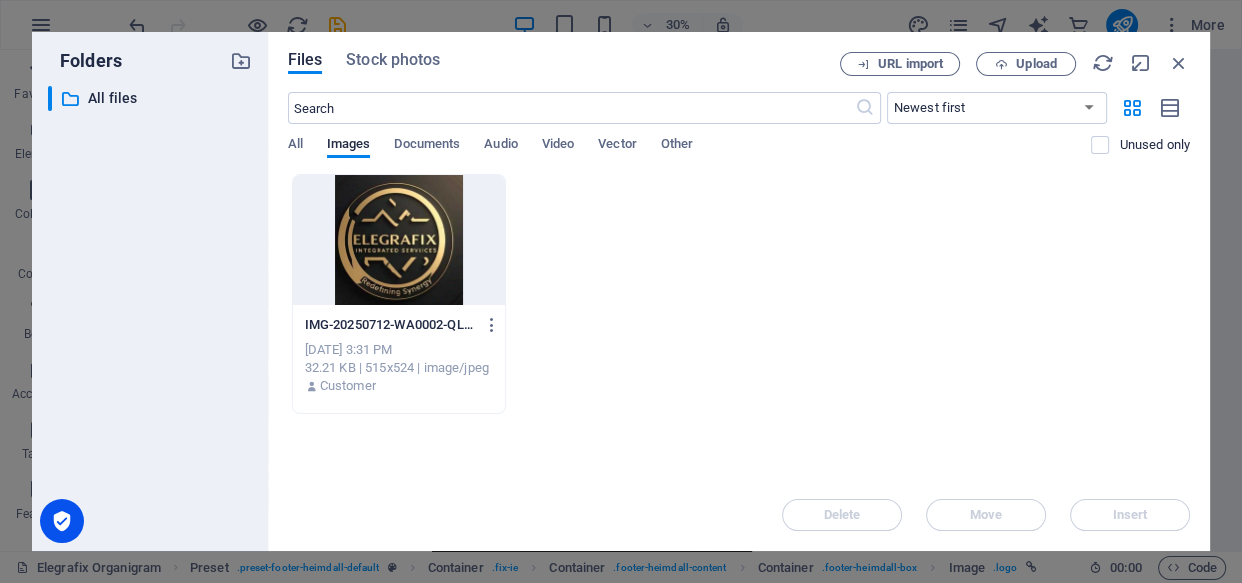 click on "Massa dignissim nibh. Sapien rutrum. Gravida faucibus felis etiam nostra nisl est, pulvinar, sagittis dignissim tempor praesent molestie. Contact No 1 Jonah Street Off 156 Port-Harcourt Road  Aba , Abia State, Nigeria   60611 Telefon:  +2347031271430 Mobil:  +2347031271430 Email:  admin@elegrafixis.com.ng Navigation Elegrafix Organigram" at bounding box center (966, 3957) 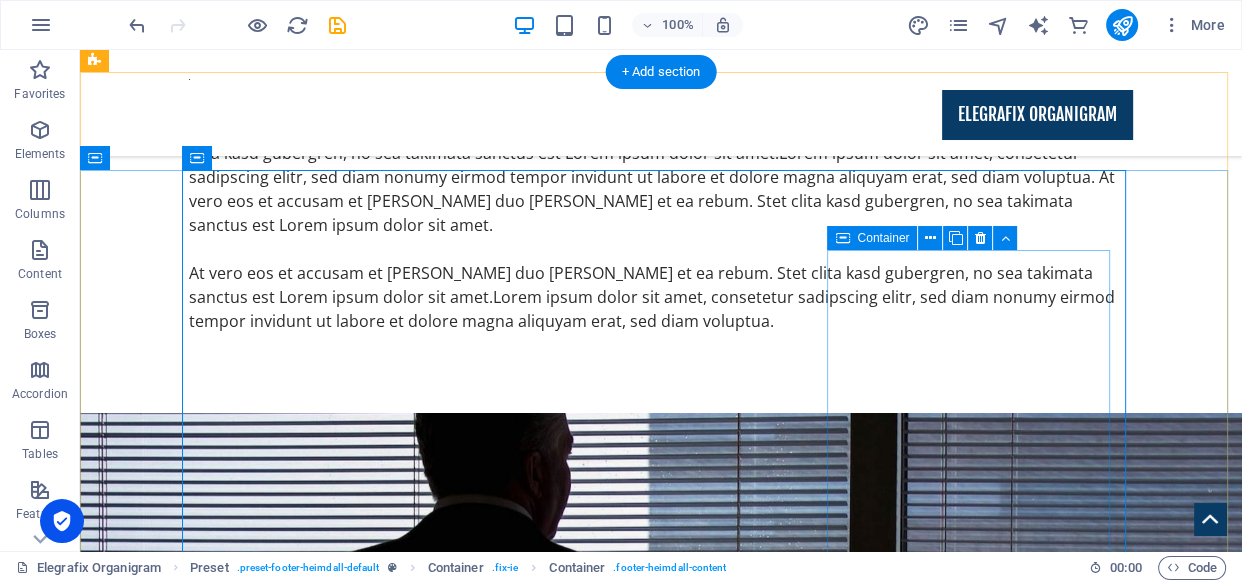 scroll, scrollTop: 2183, scrollLeft: 0, axis: vertical 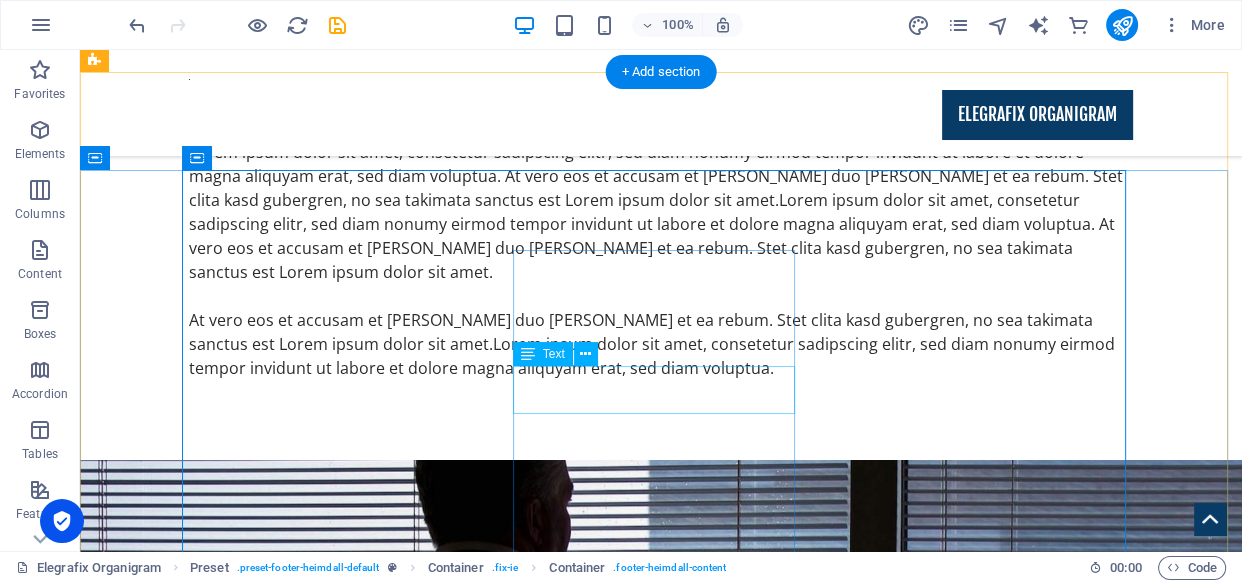 click on "Telefon:  +2347031271430 Mobil:  +2347031271430" at bounding box center [661, 4094] 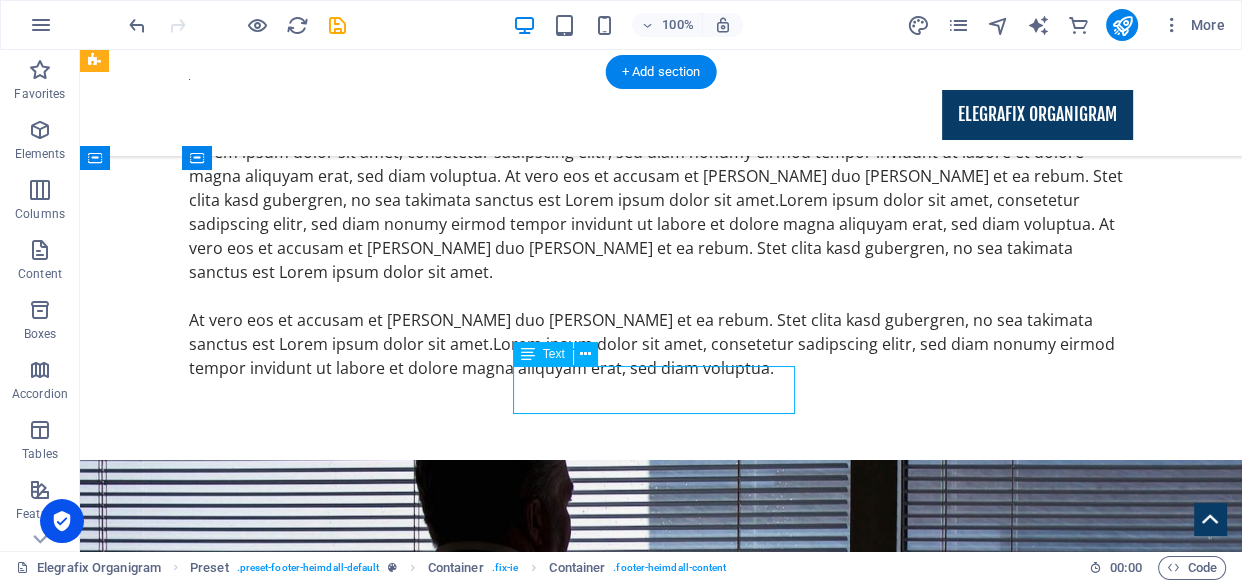 click on "Telefon:  +2347031271430 Mobil:  +2347031271430" at bounding box center (661, 4094) 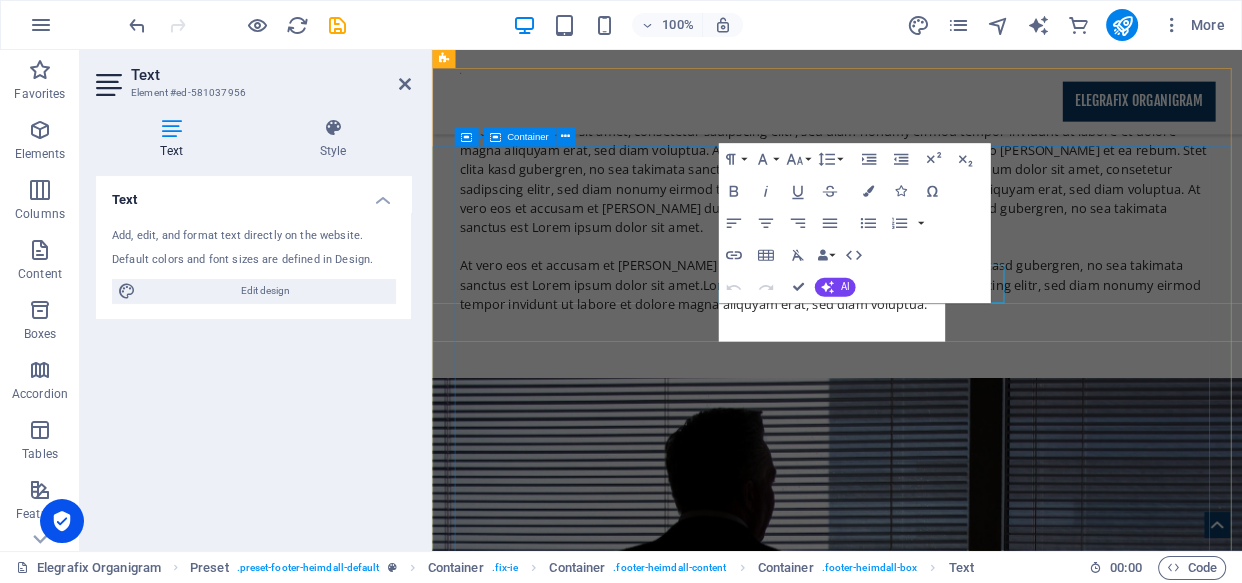 scroll, scrollTop: 2230, scrollLeft: 0, axis: vertical 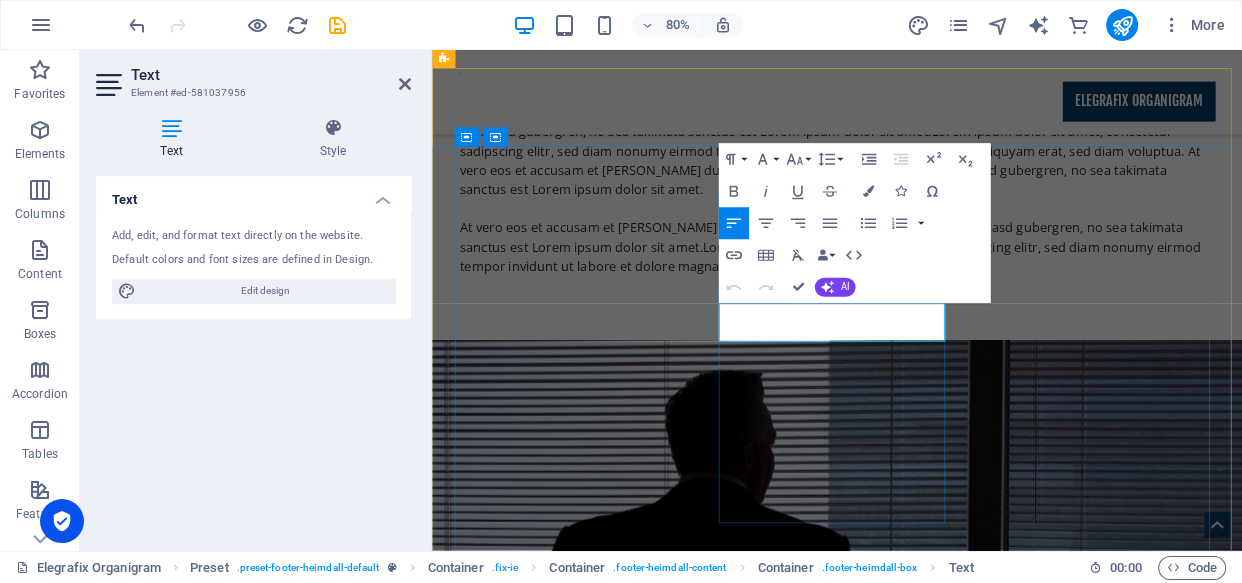 click on "Telefon:  +2347031271430" at bounding box center (939, 4035) 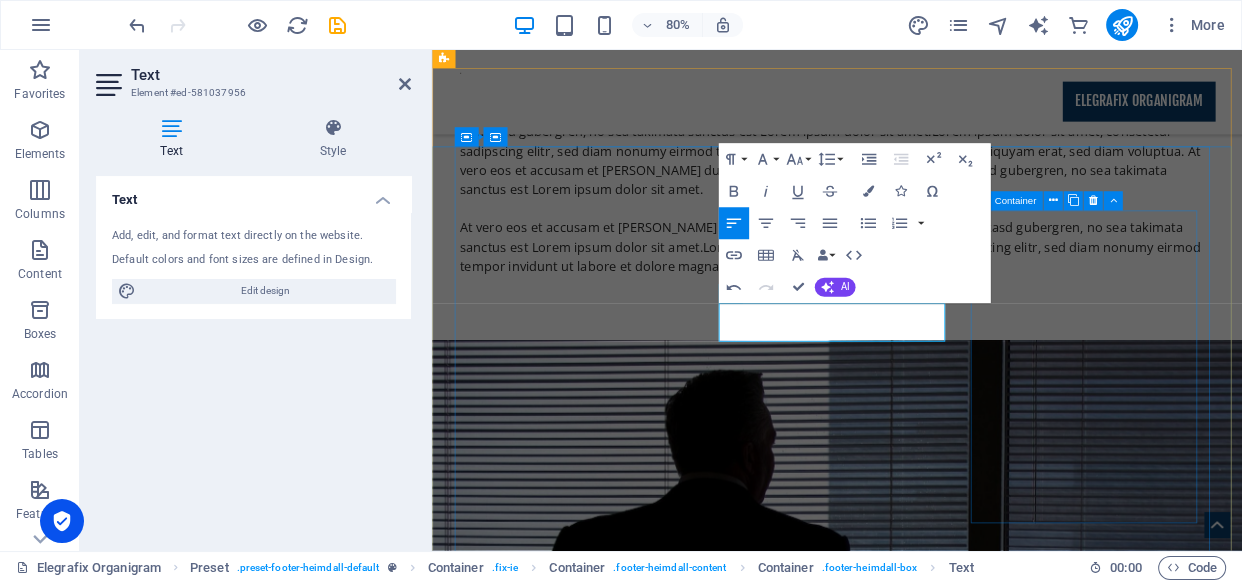click on "Navigation Elegrafix Organigram" at bounding box center [939, 4149] 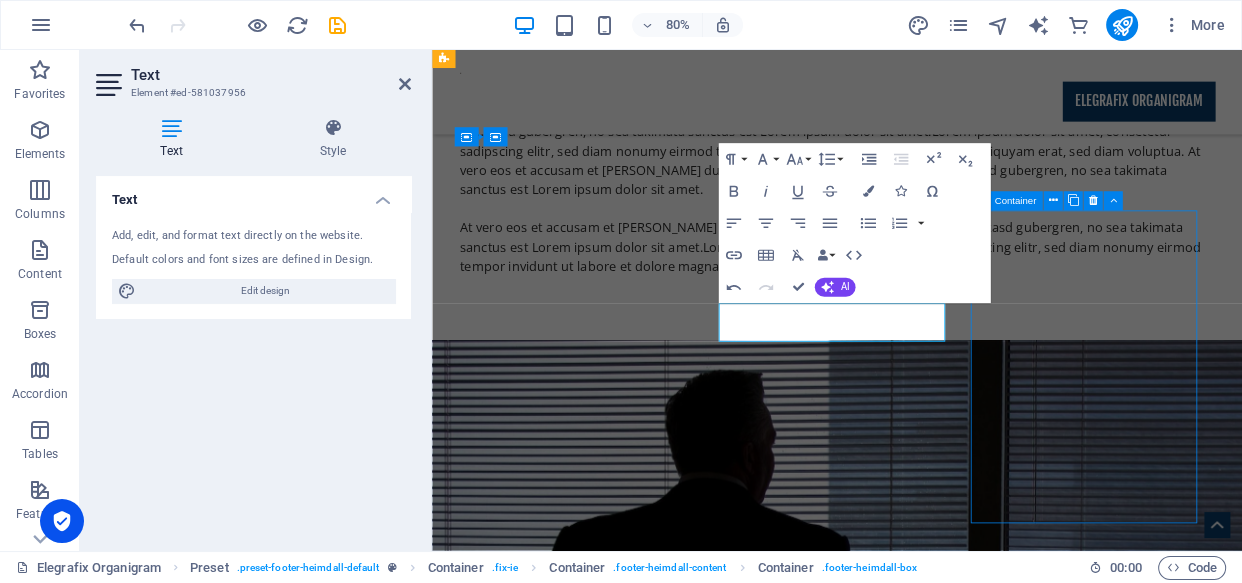click on "Navigation Elegrafix Organigram" at bounding box center [939, 4149] 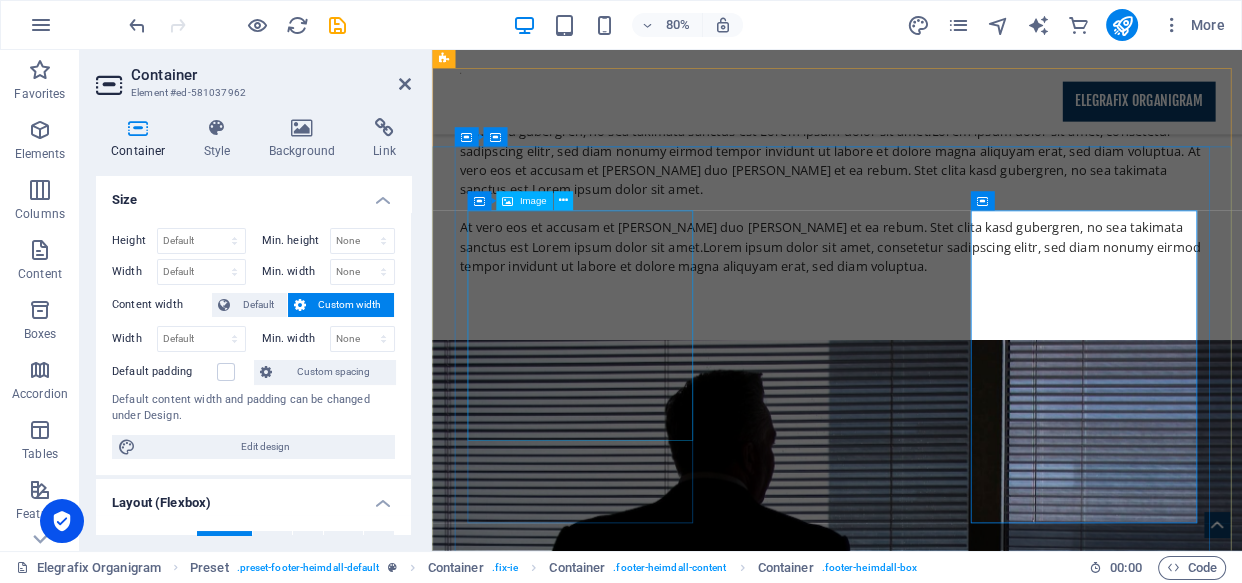 click at bounding box center (939, 3425) 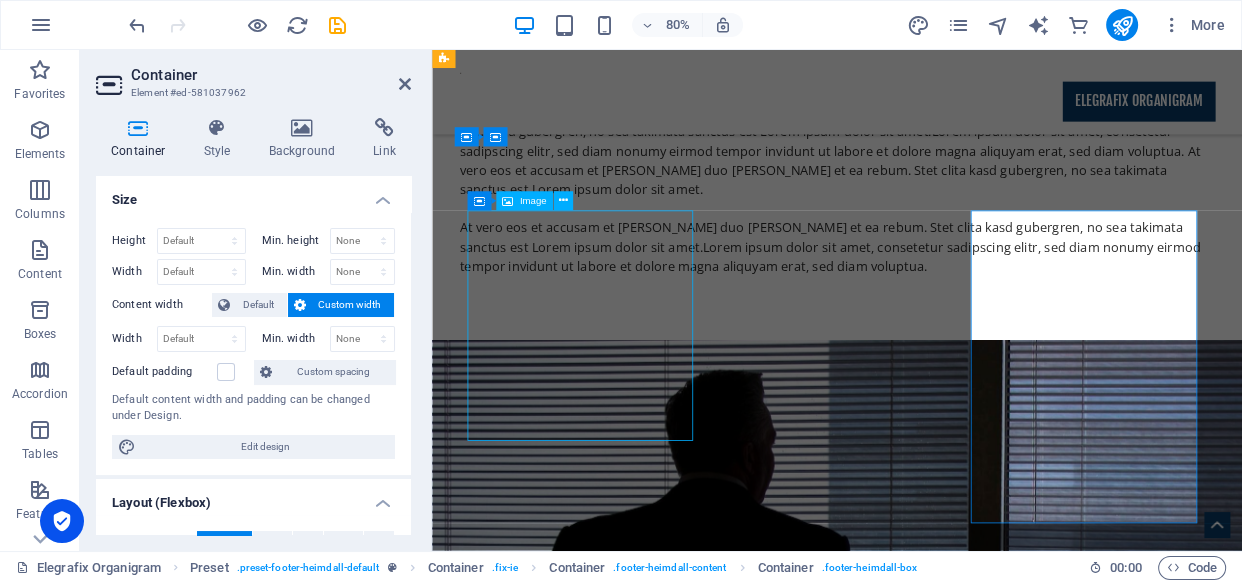 click at bounding box center (939, 3425) 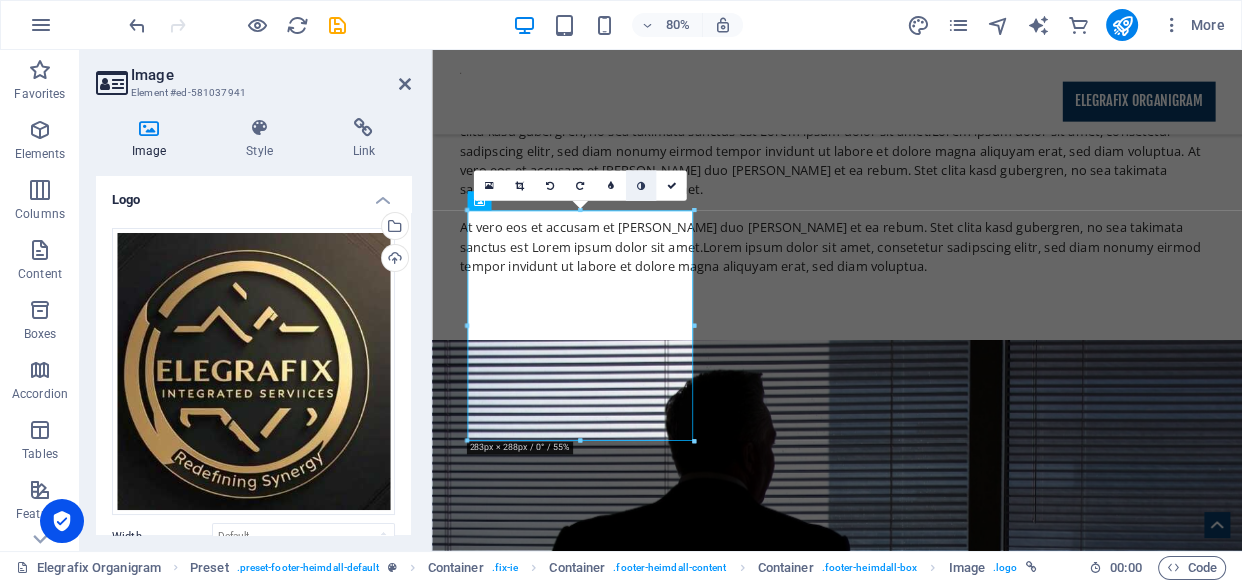 click at bounding box center (641, 186) 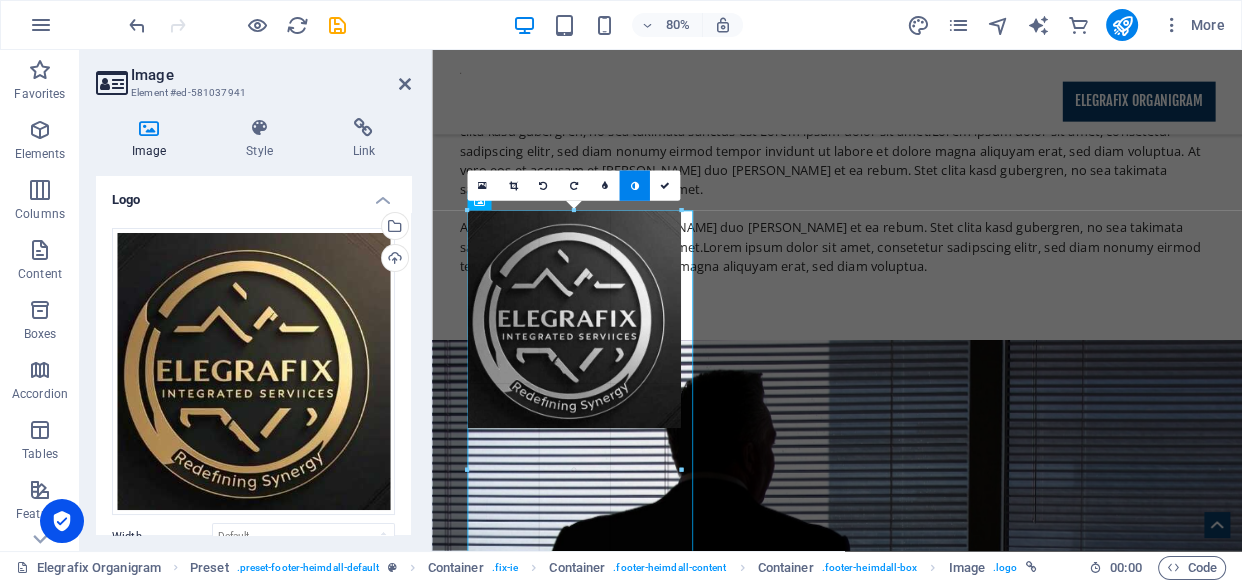 drag, startPoint x: 694, startPoint y: 326, endPoint x: 677, endPoint y: 319, distance: 18.384777 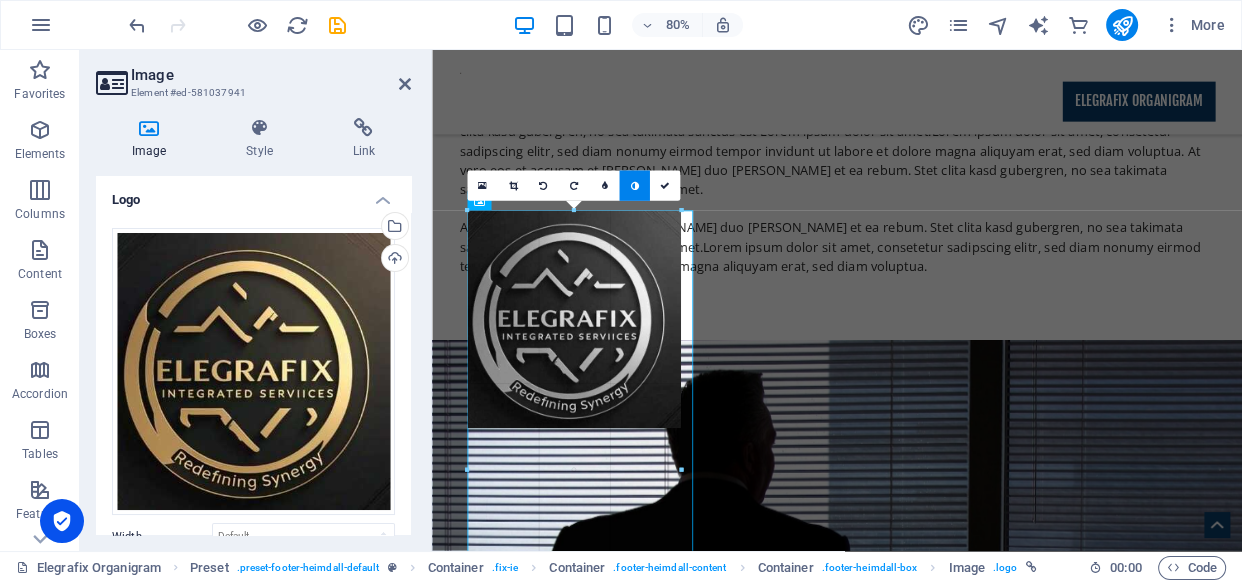 type on "267" 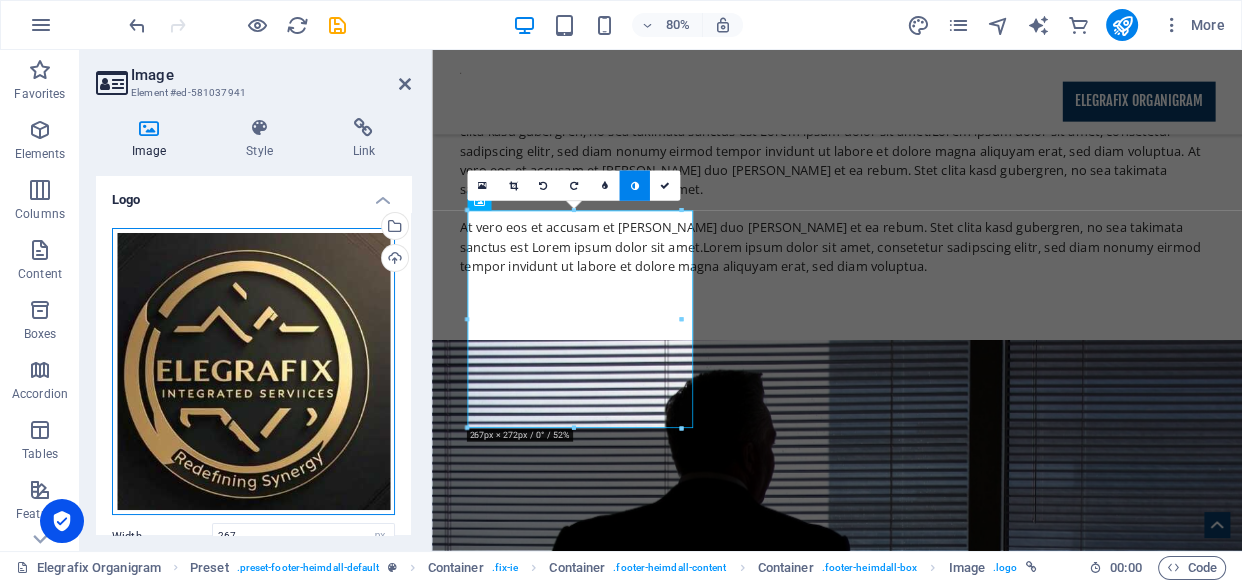 click on "Drag files here, click to choose files or select files from Files or our free stock photos & videos" at bounding box center (253, 372) 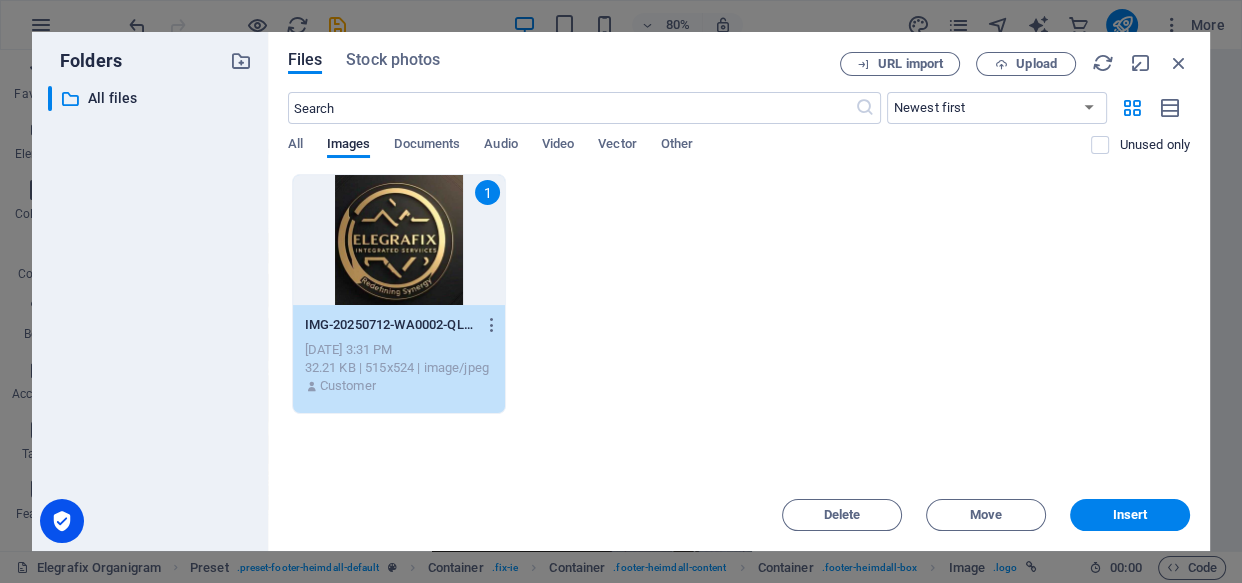 scroll, scrollTop: 2014, scrollLeft: 0, axis: vertical 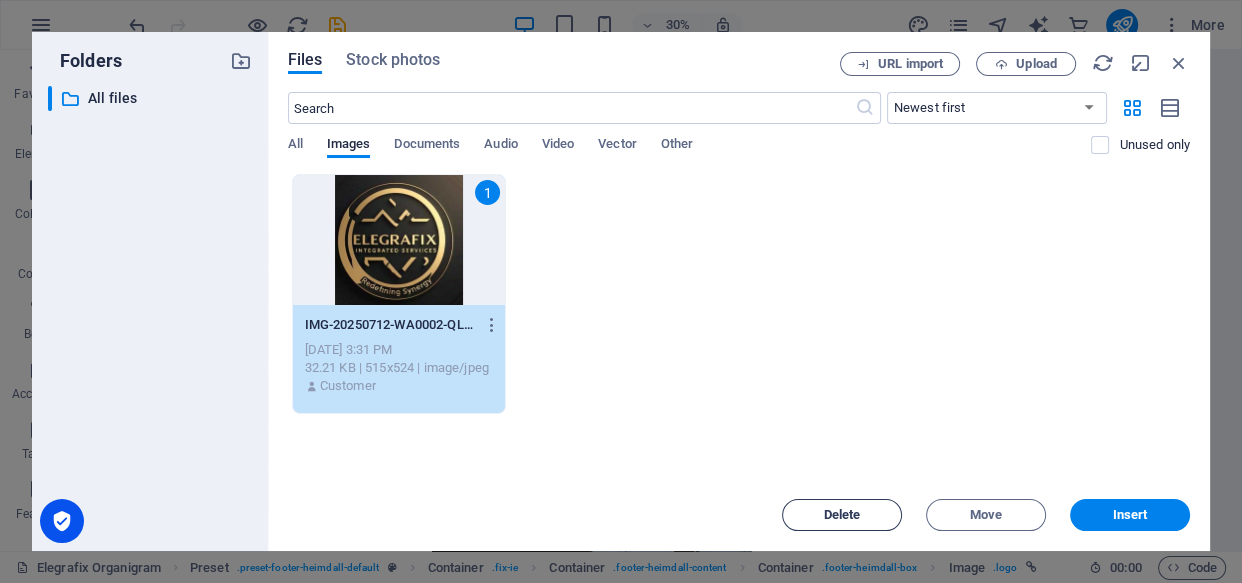 click on "Delete" at bounding box center (842, 515) 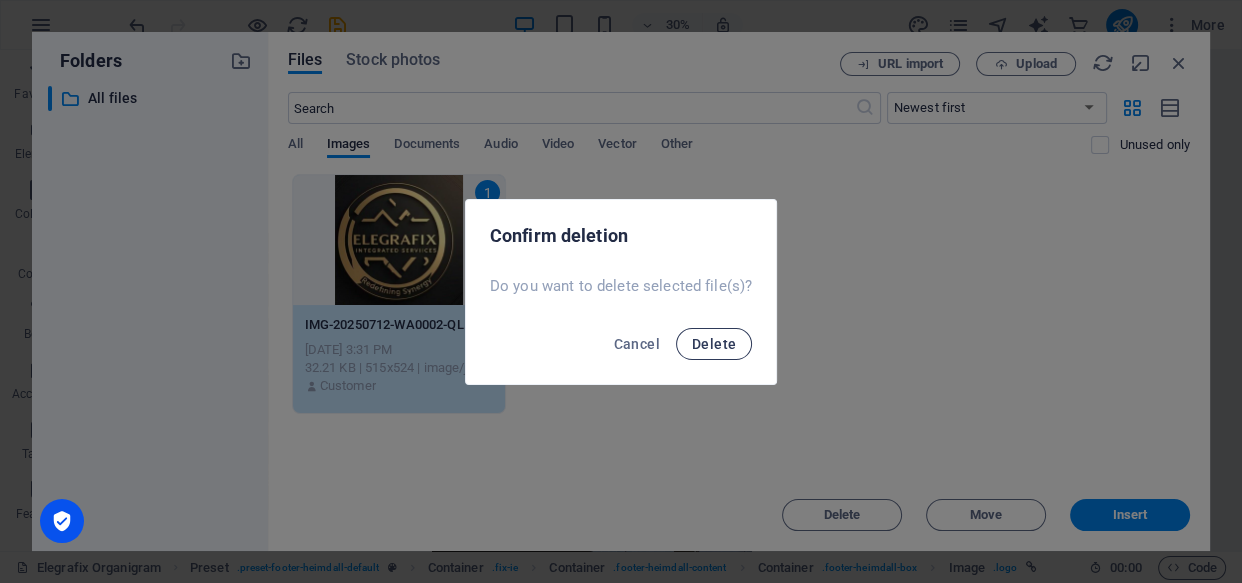click on "Delete" at bounding box center (714, 344) 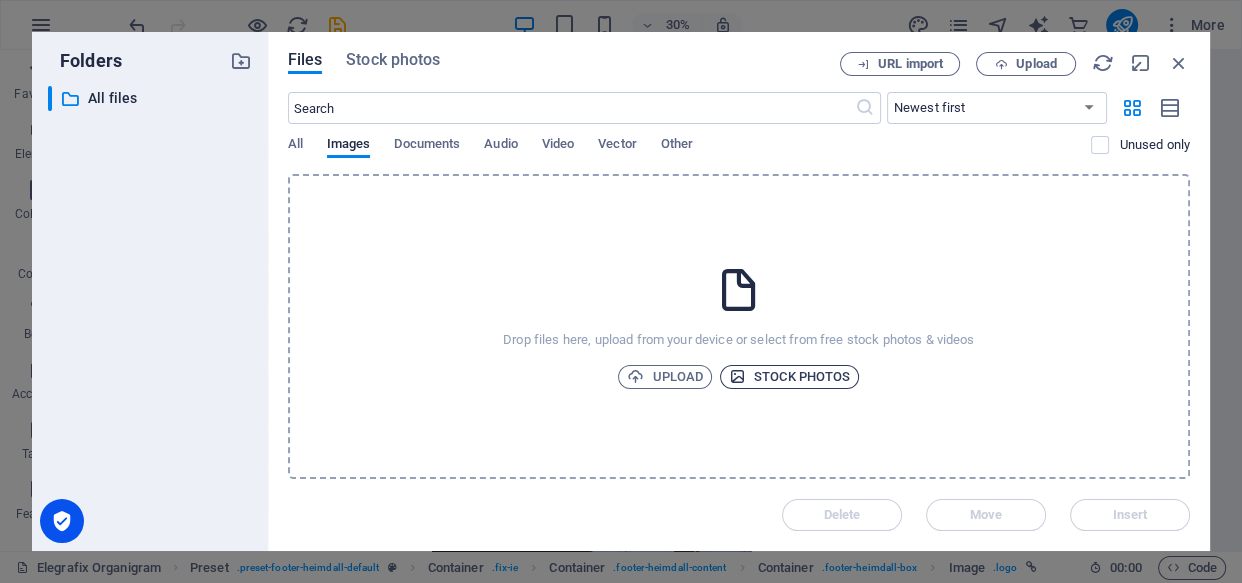 click on "Stock photos" at bounding box center [789, 377] 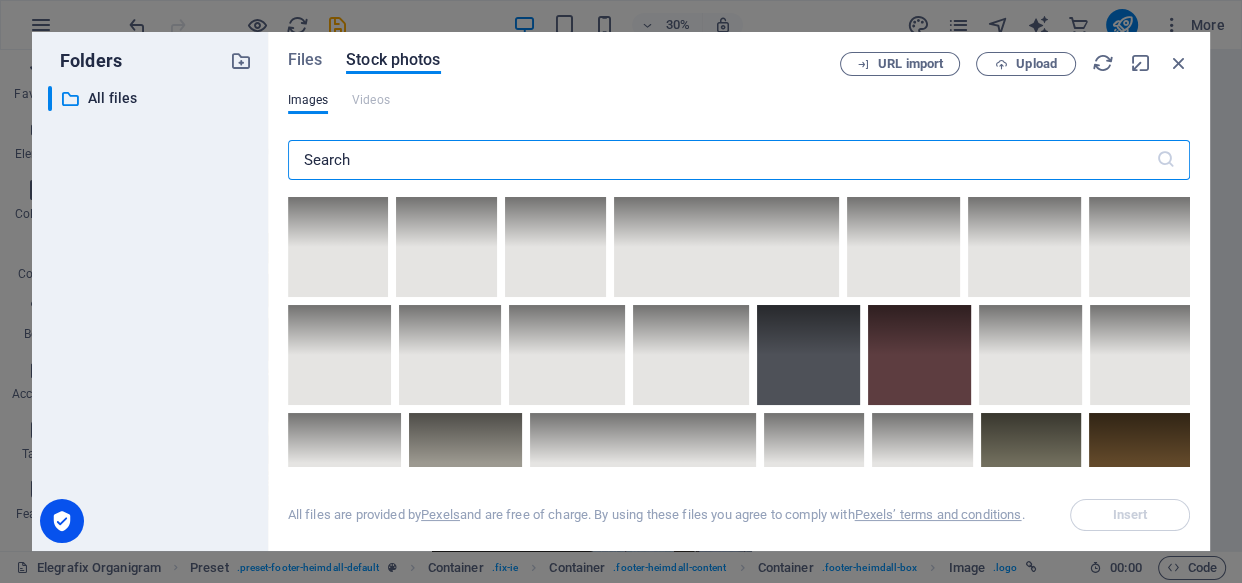 scroll, scrollTop: 5313, scrollLeft: 0, axis: vertical 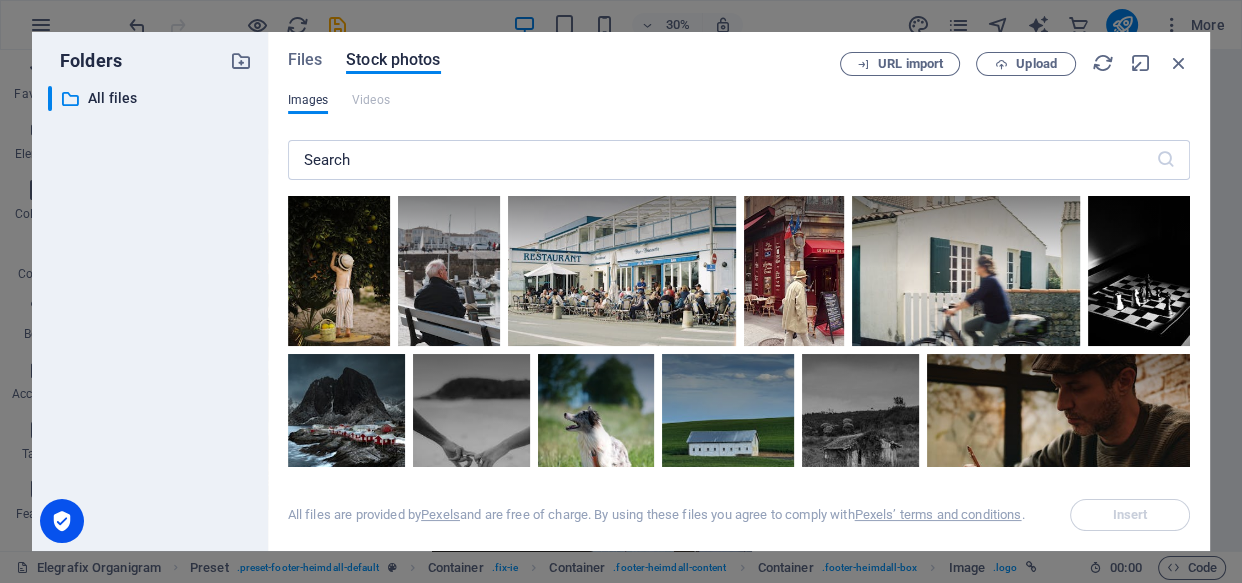 click on "Images" at bounding box center [308, 100] 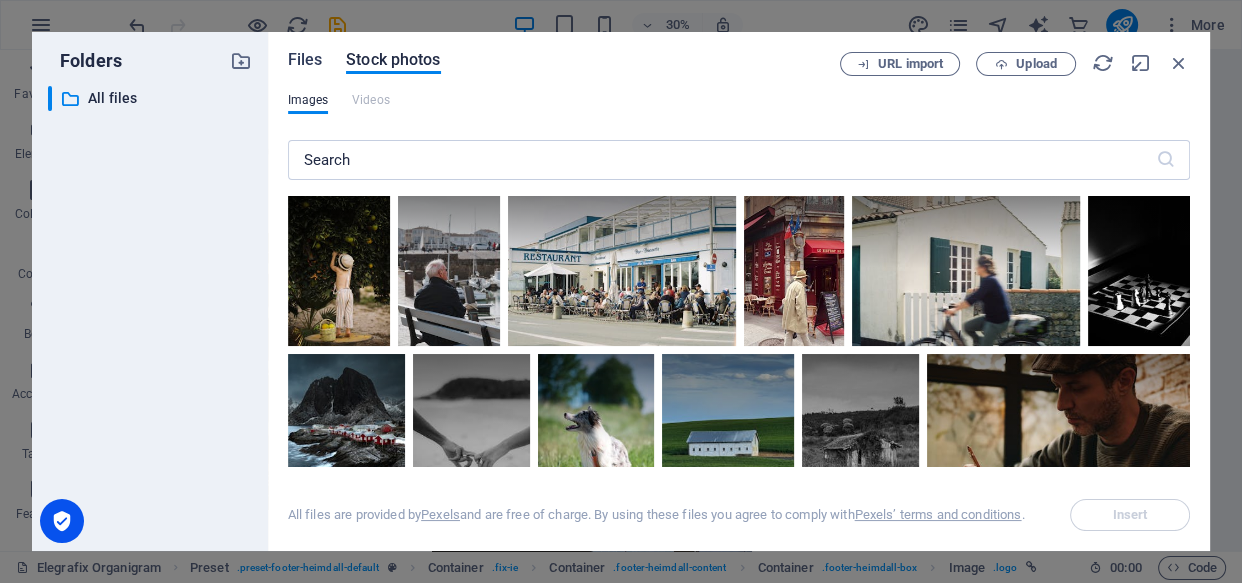 click on "Files" at bounding box center [305, 60] 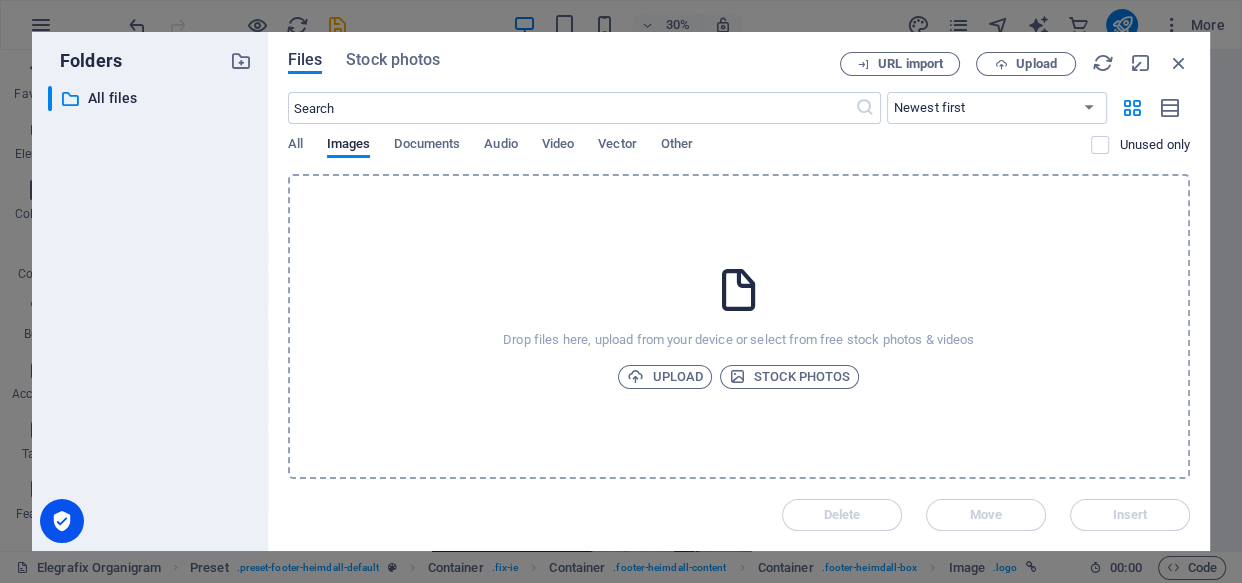 click on "Files" at bounding box center [305, 60] 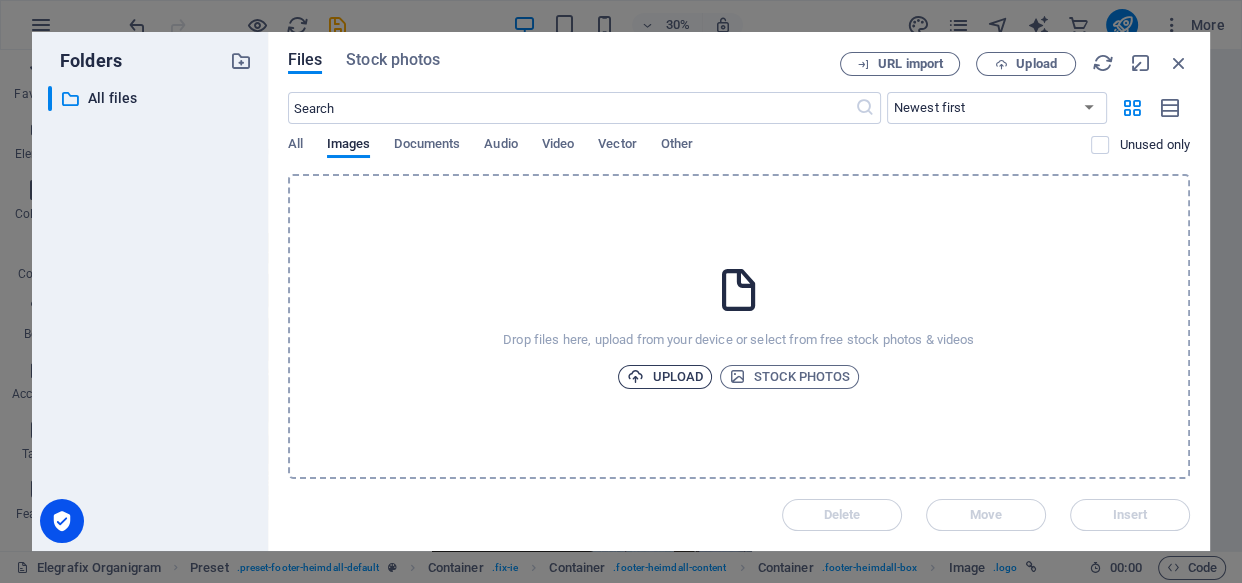 click on "Upload" at bounding box center (665, 377) 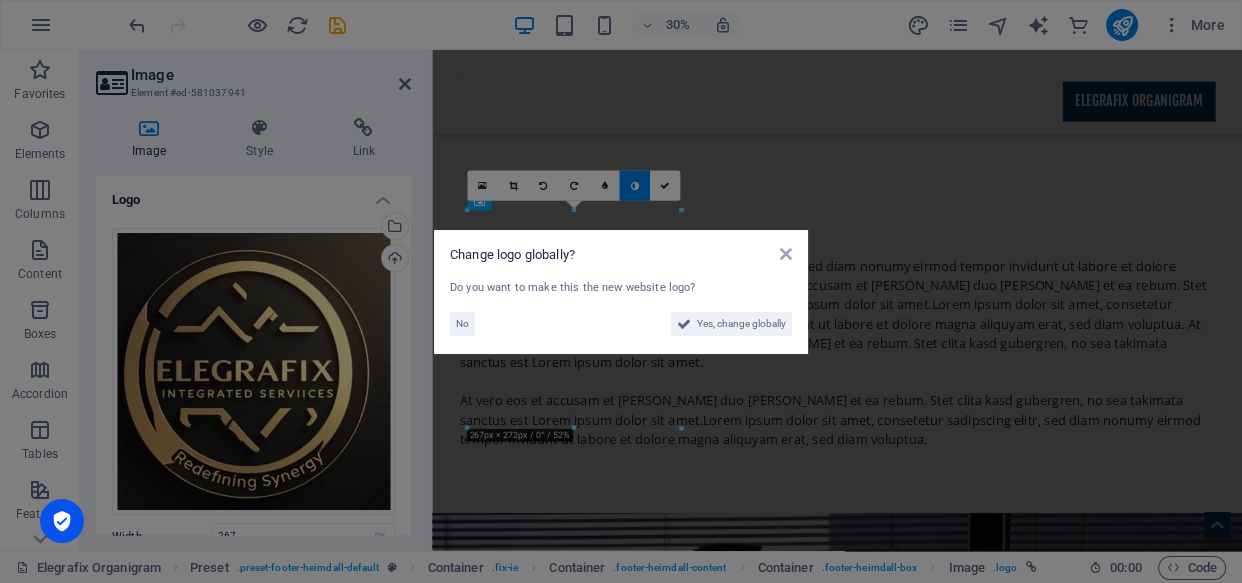 scroll, scrollTop: 2230, scrollLeft: 0, axis: vertical 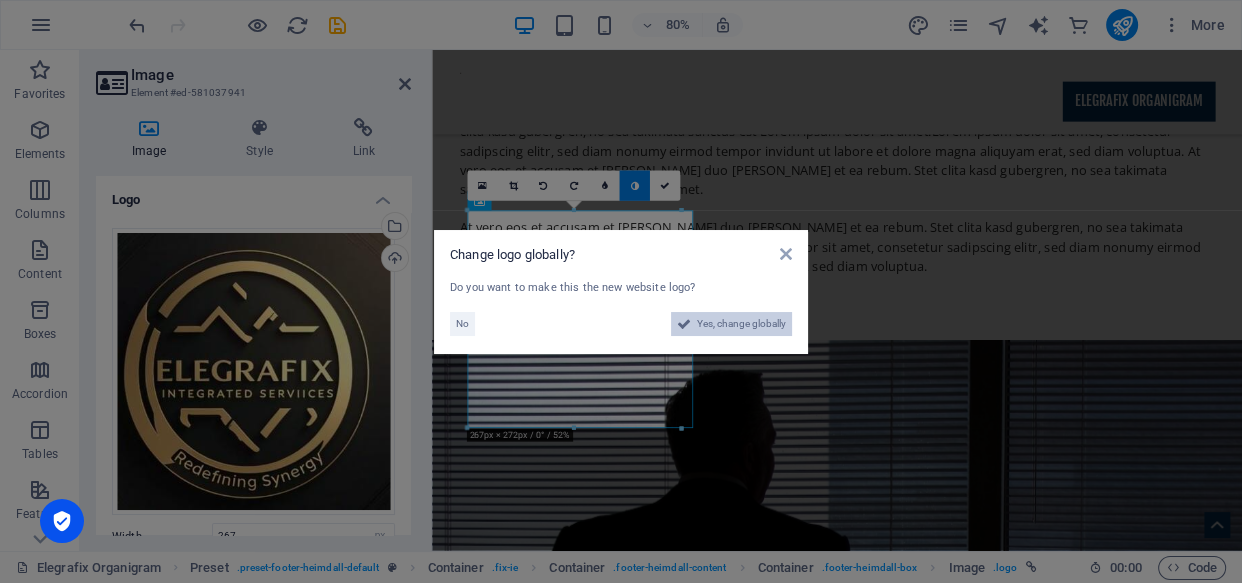 click on "Yes, change globally" at bounding box center [741, 324] 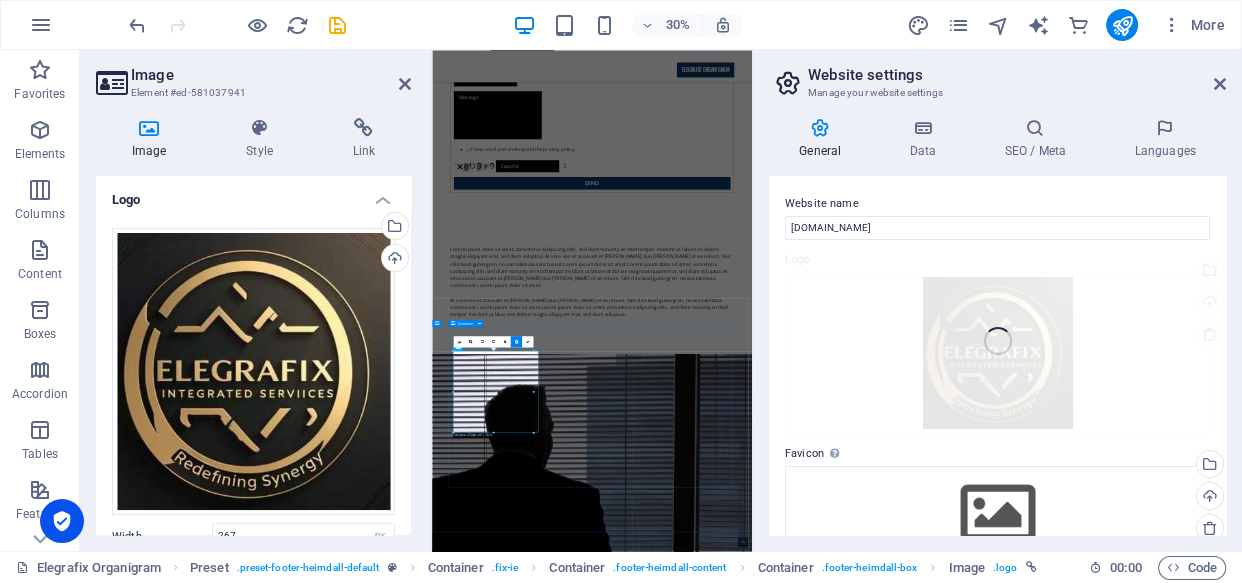 scroll, scrollTop: 2014, scrollLeft: 0, axis: vertical 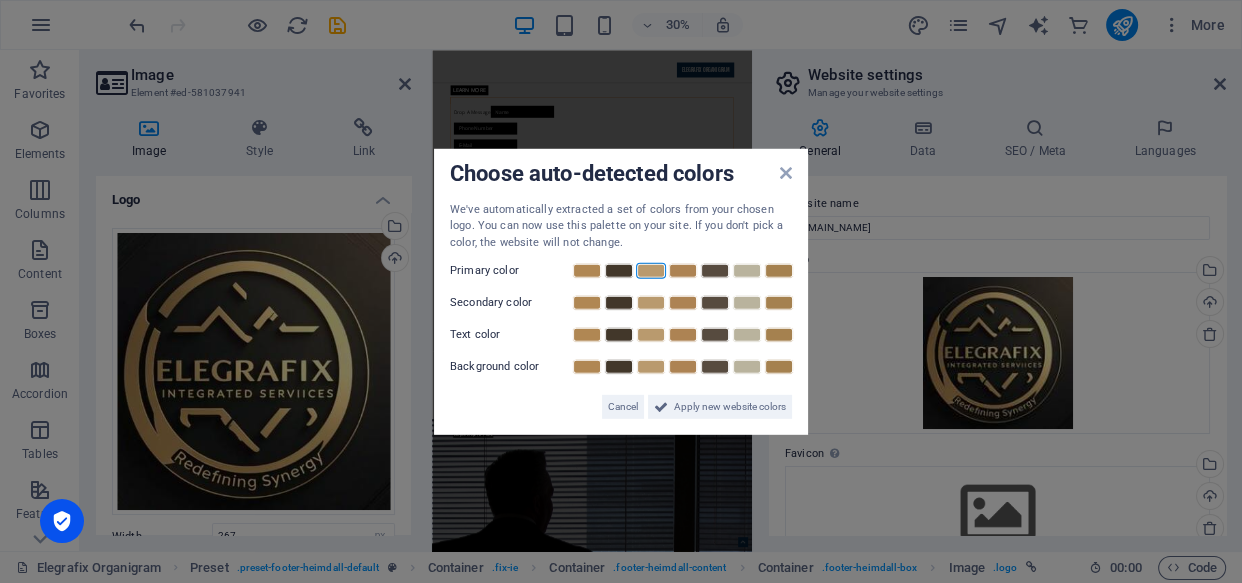 click at bounding box center [651, 271] 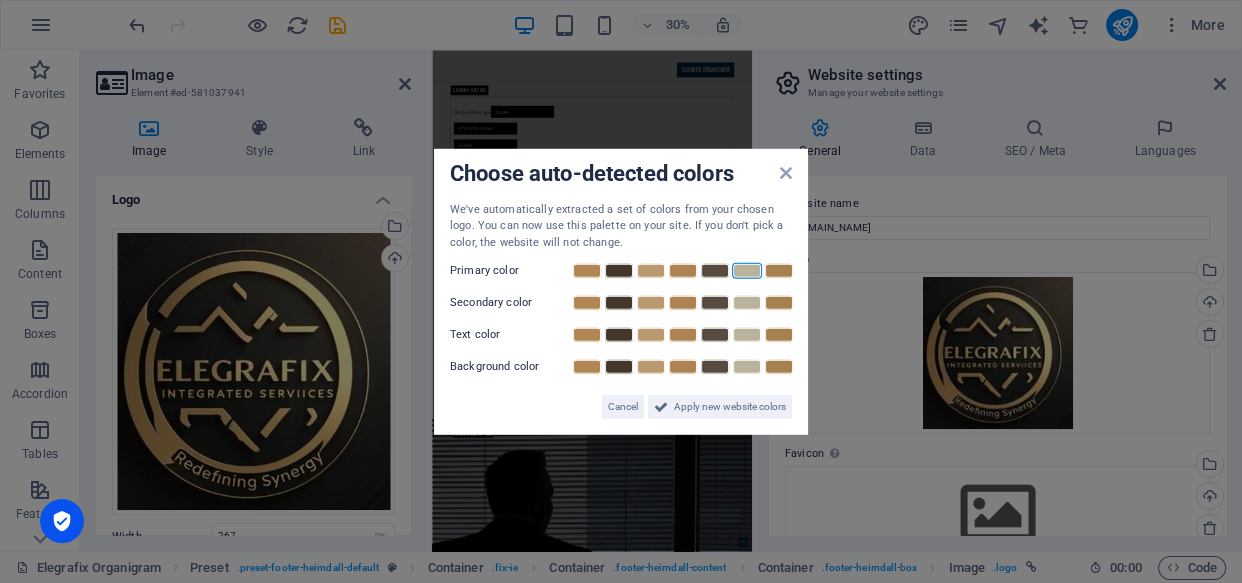 click at bounding box center [747, 271] 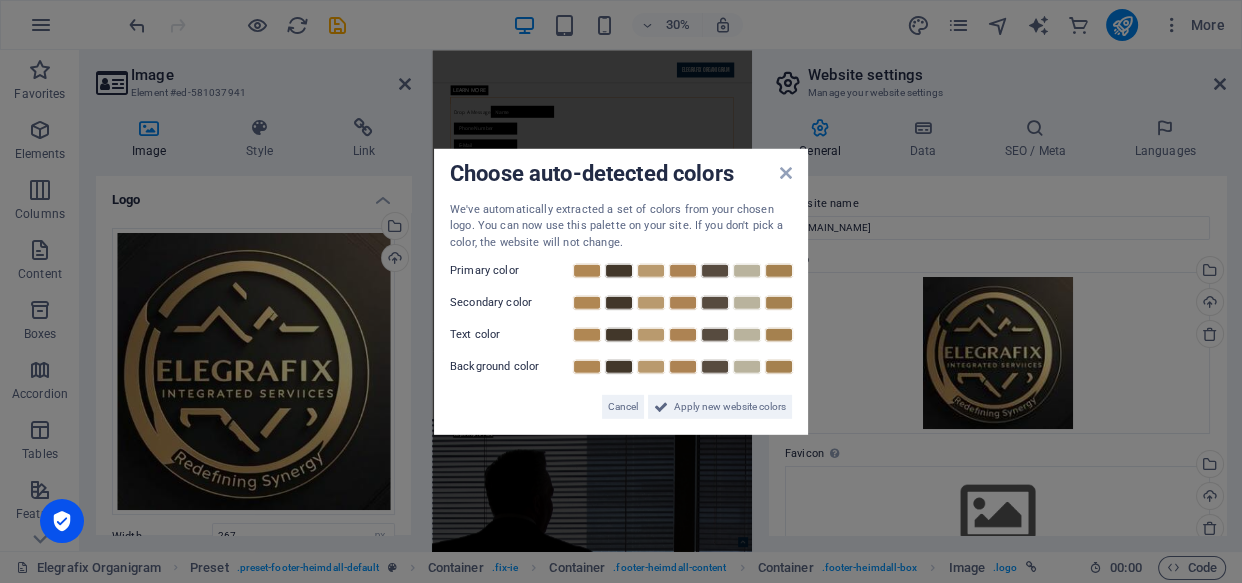 click on "Secondary color" at bounding box center [510, 303] 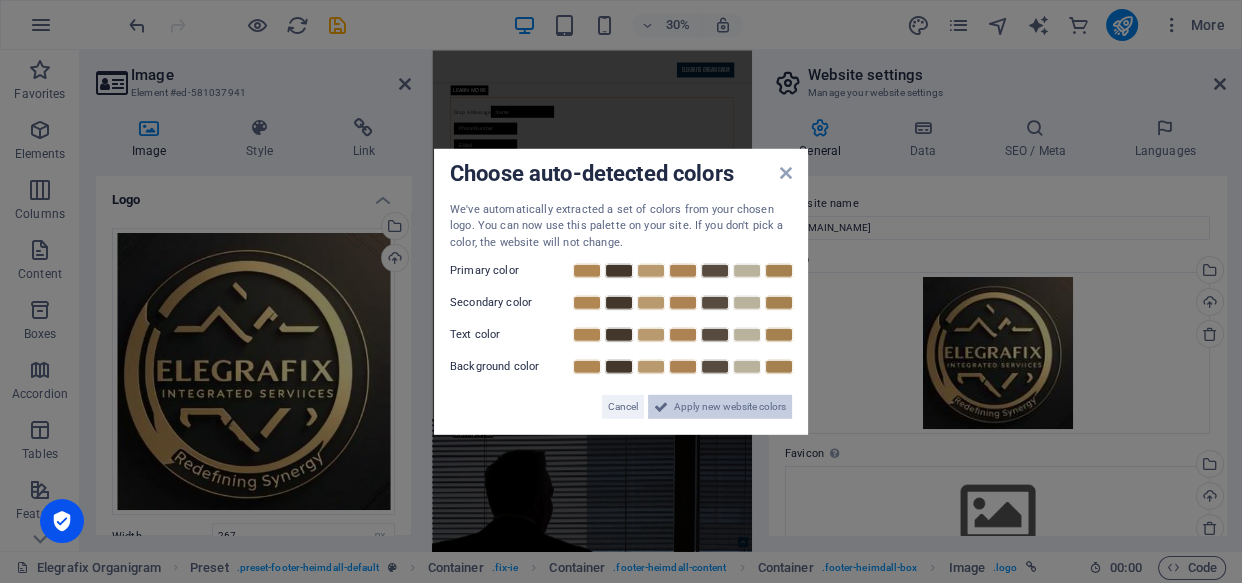 click on "Apply new website colors" at bounding box center [730, 407] 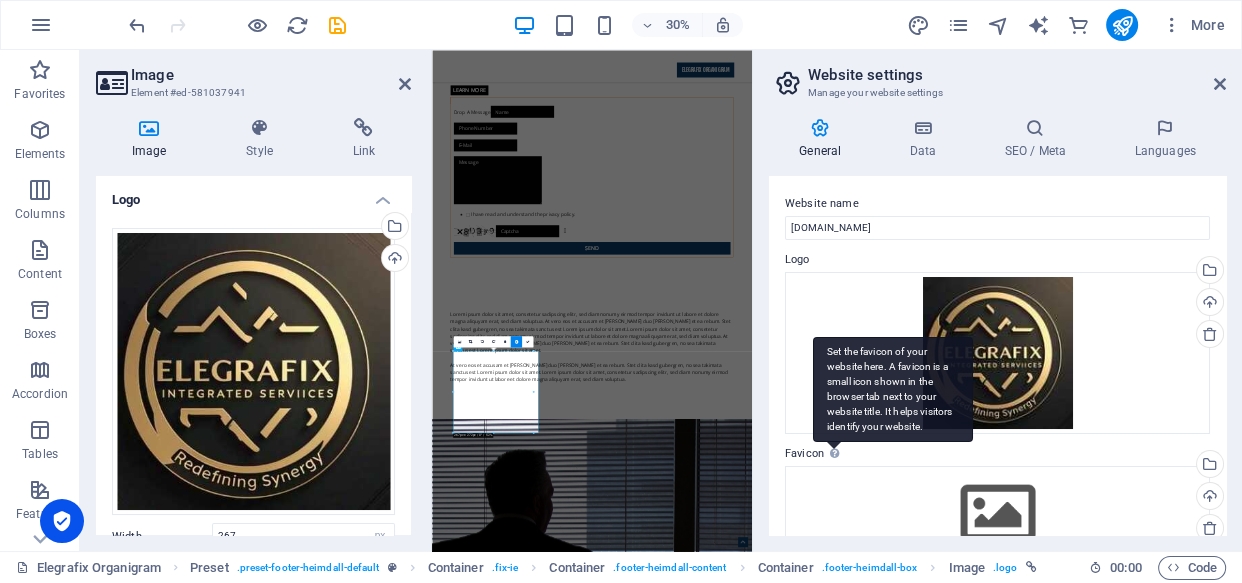 click at bounding box center (834, 453) 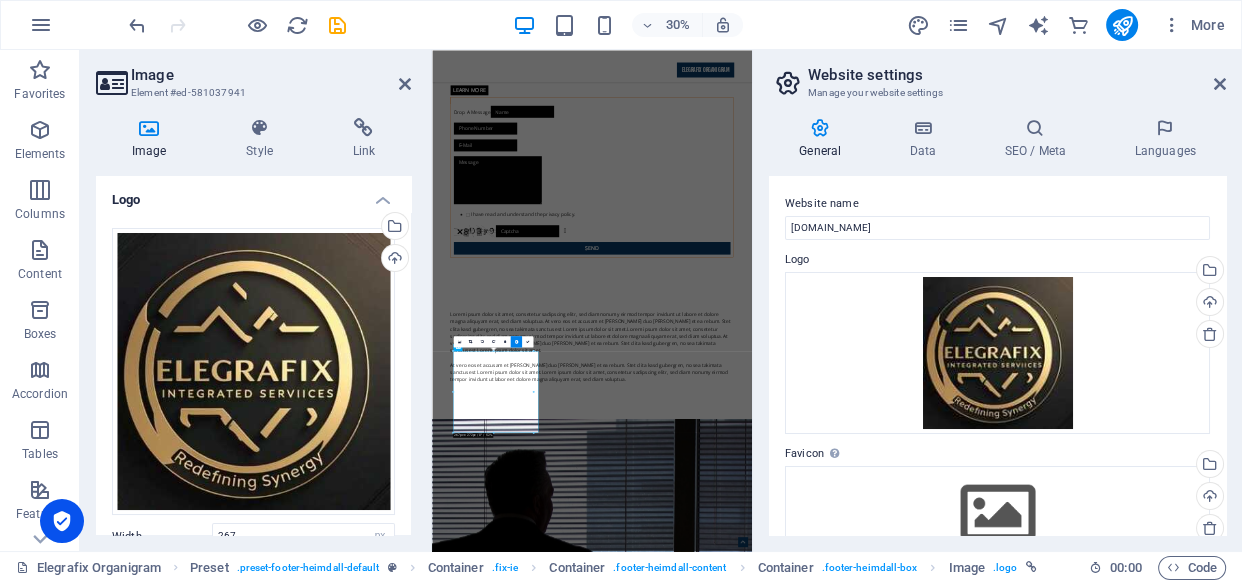 click on "Favicon Set the favicon of your website here. A favicon is a small icon shown in the browser tab next to your website title. It helps visitors identify your website." at bounding box center (997, 454) 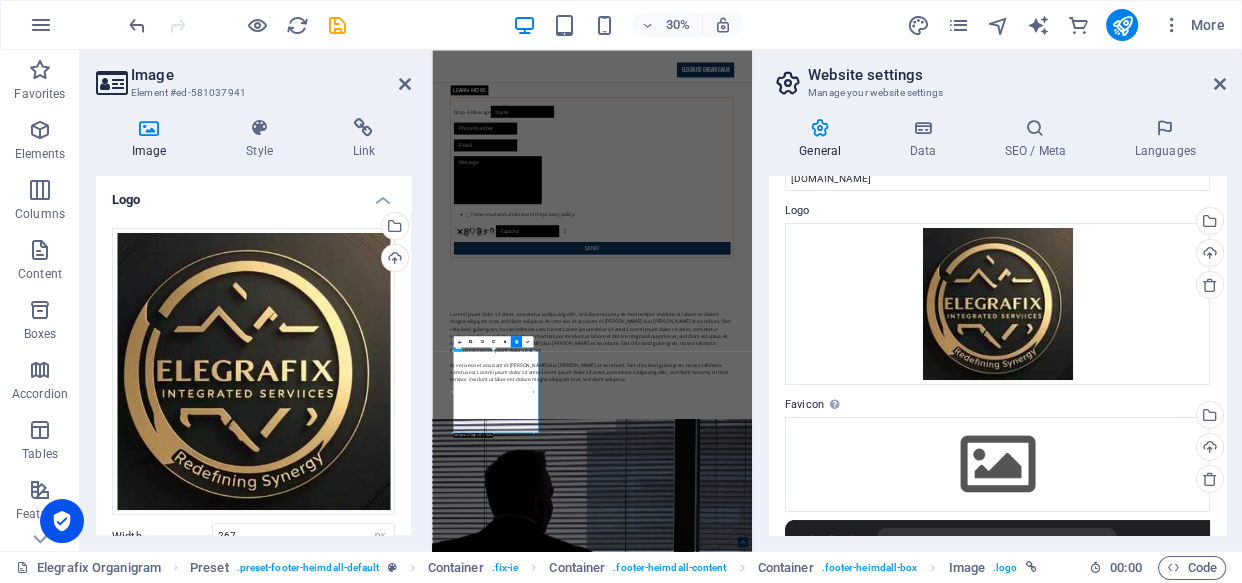 scroll, scrollTop: 172, scrollLeft: 0, axis: vertical 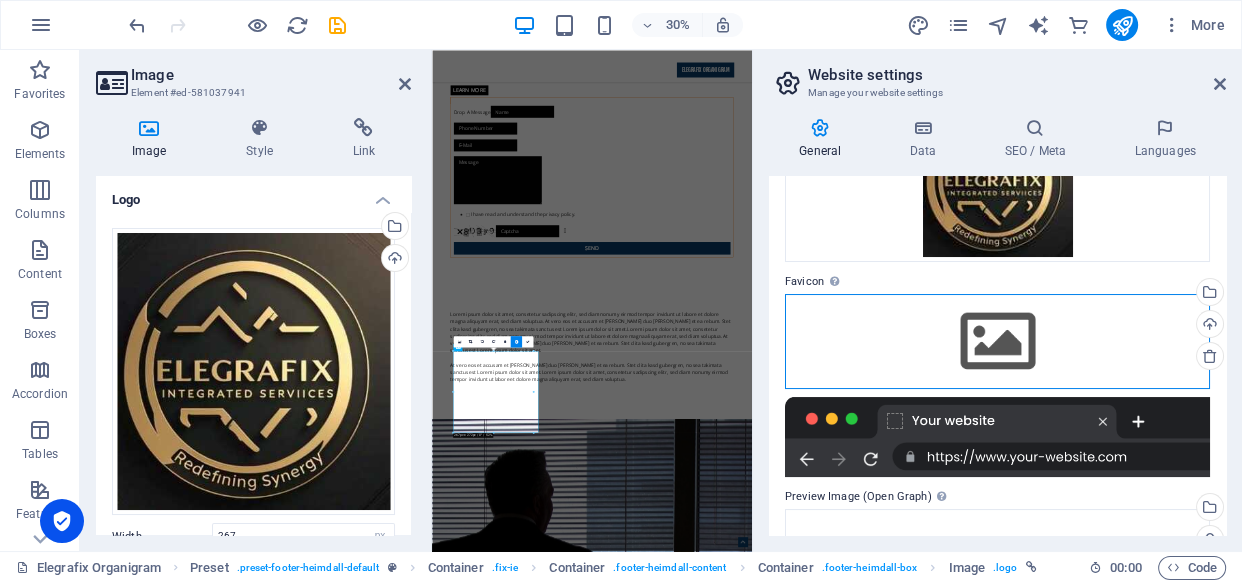 click on "Drag files here, click to choose files or select files from Files or our free stock photos & videos" at bounding box center (997, 341) 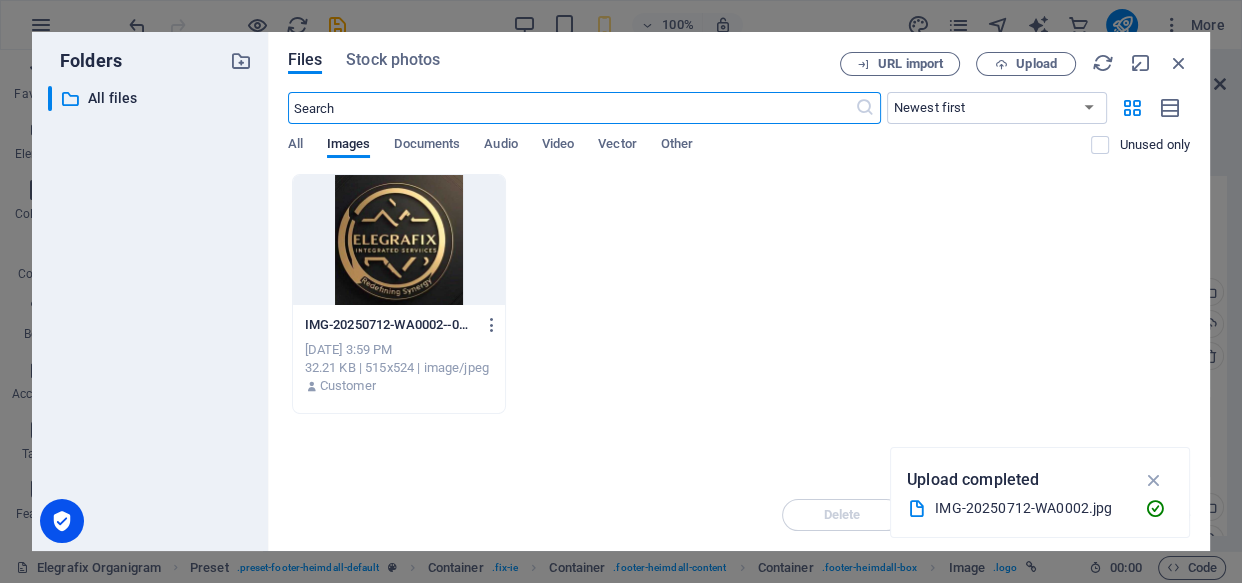 scroll, scrollTop: 0, scrollLeft: 0, axis: both 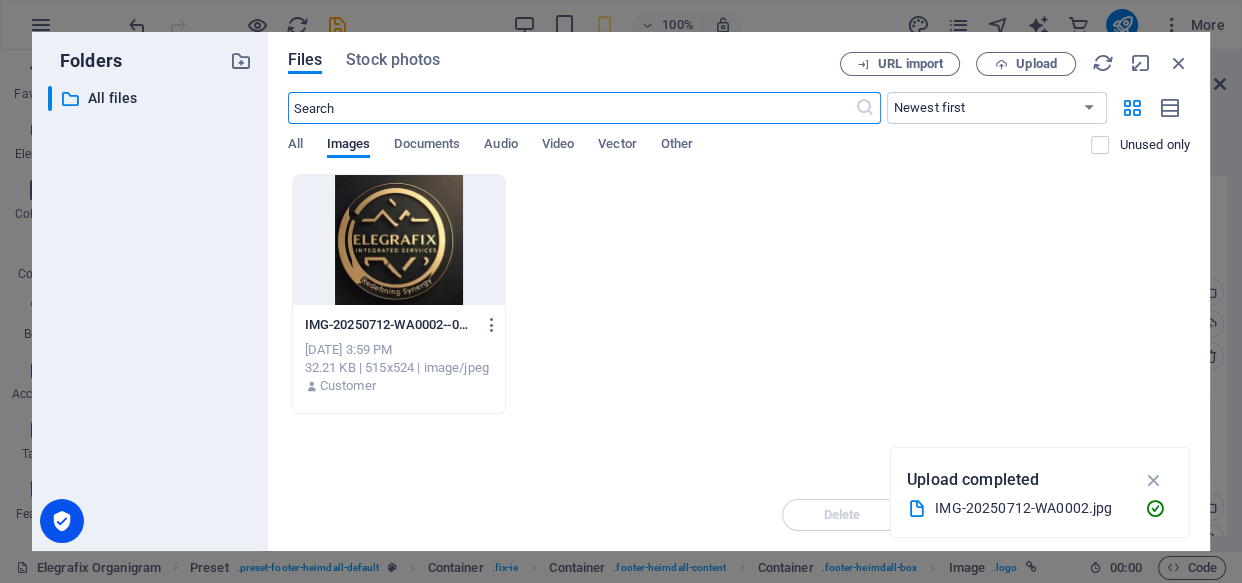 click at bounding box center (399, 240) 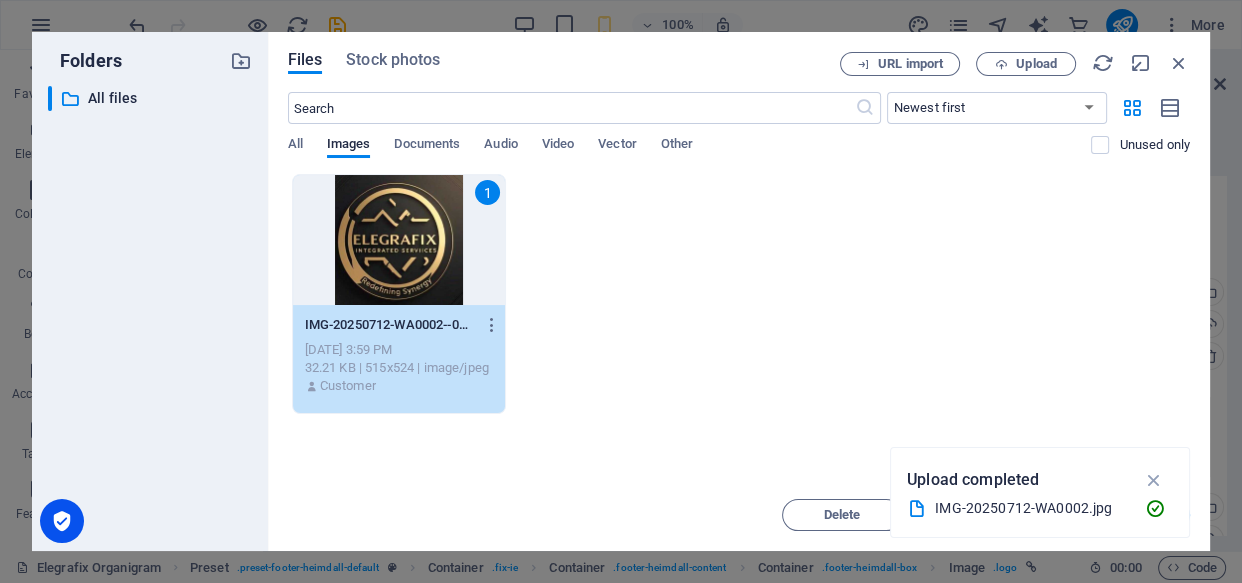 click on "1" at bounding box center (399, 240) 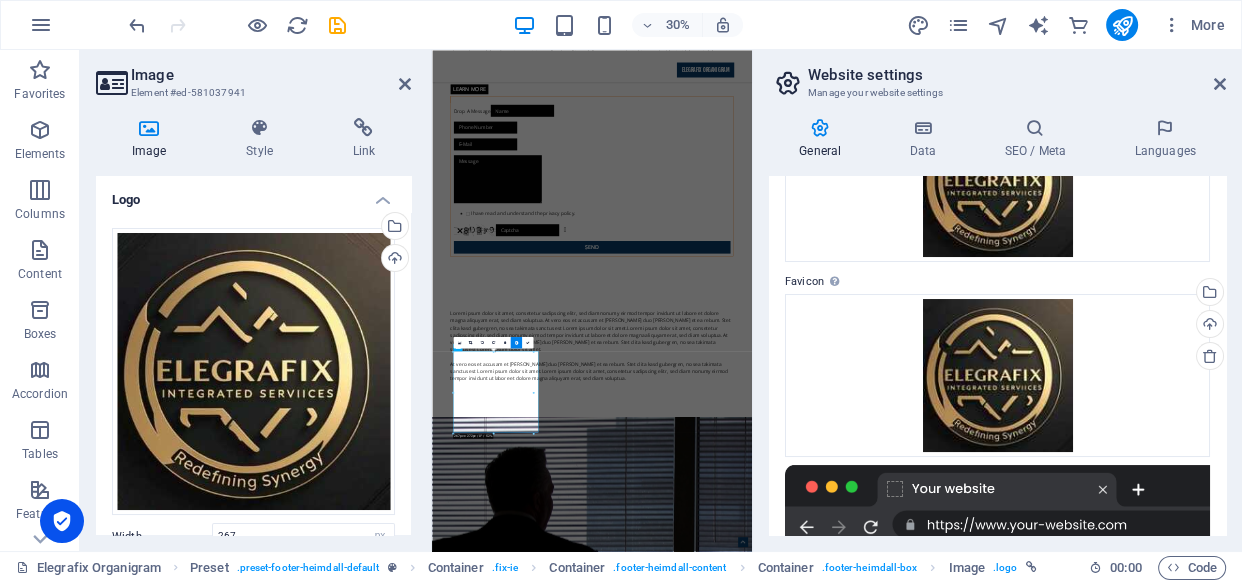 scroll, scrollTop: 2013, scrollLeft: 0, axis: vertical 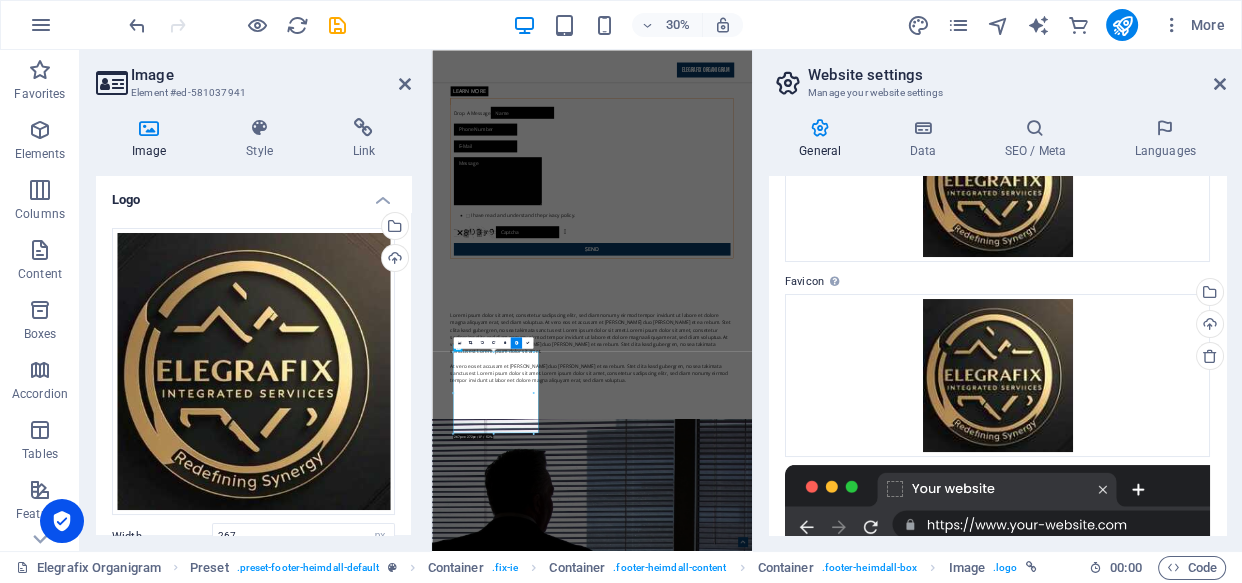 click at bounding box center (997, 505) 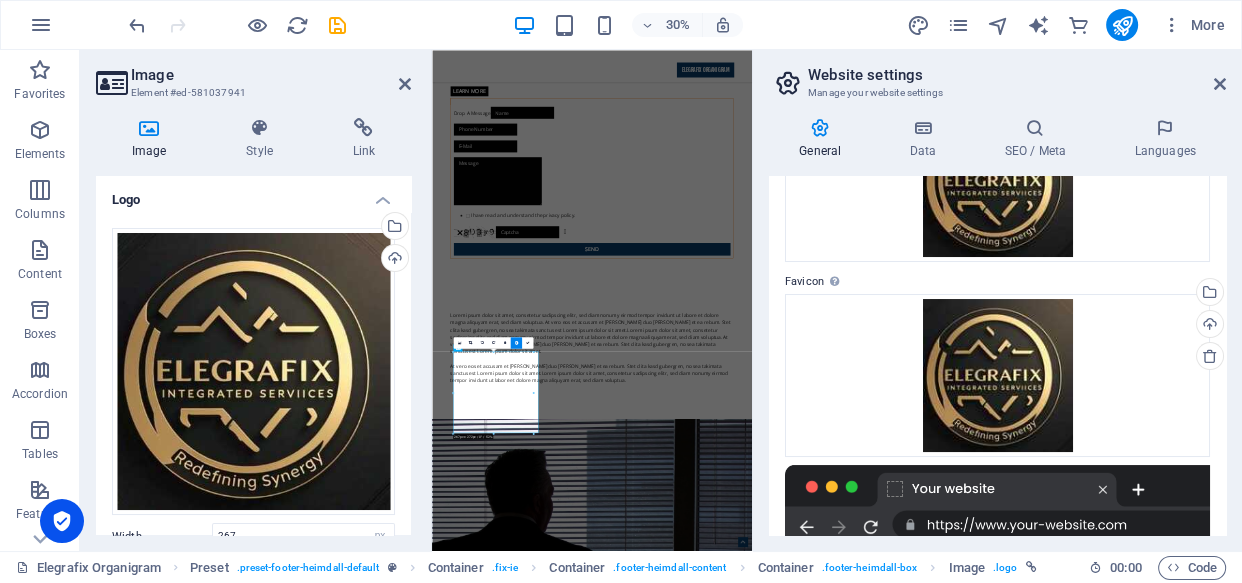 click at bounding box center [997, 505] 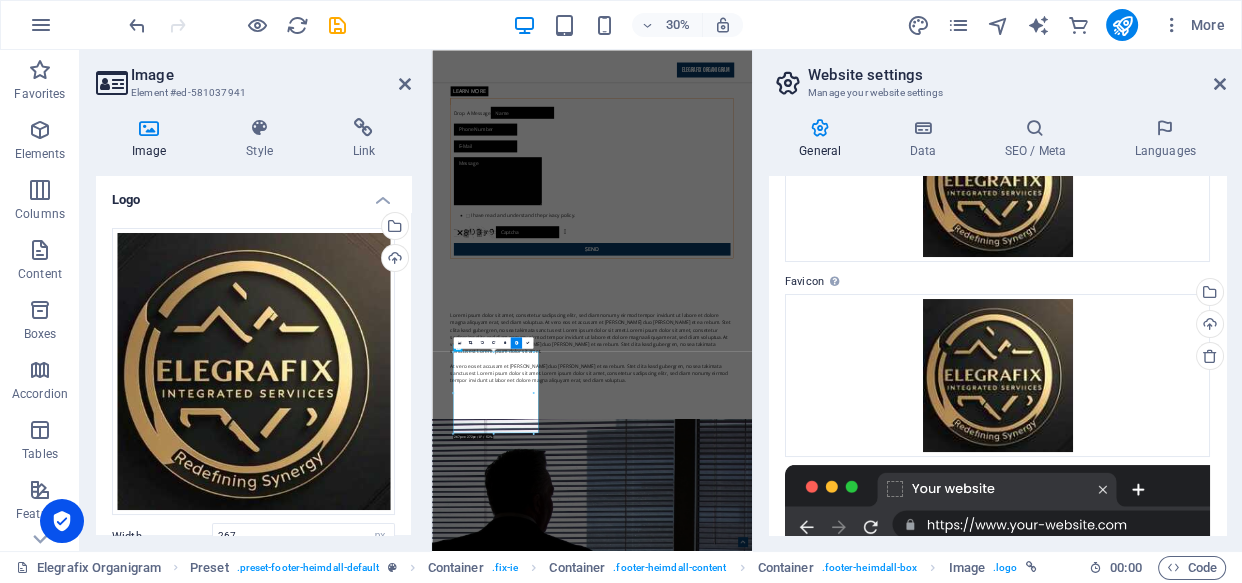 click at bounding box center (997, 505) 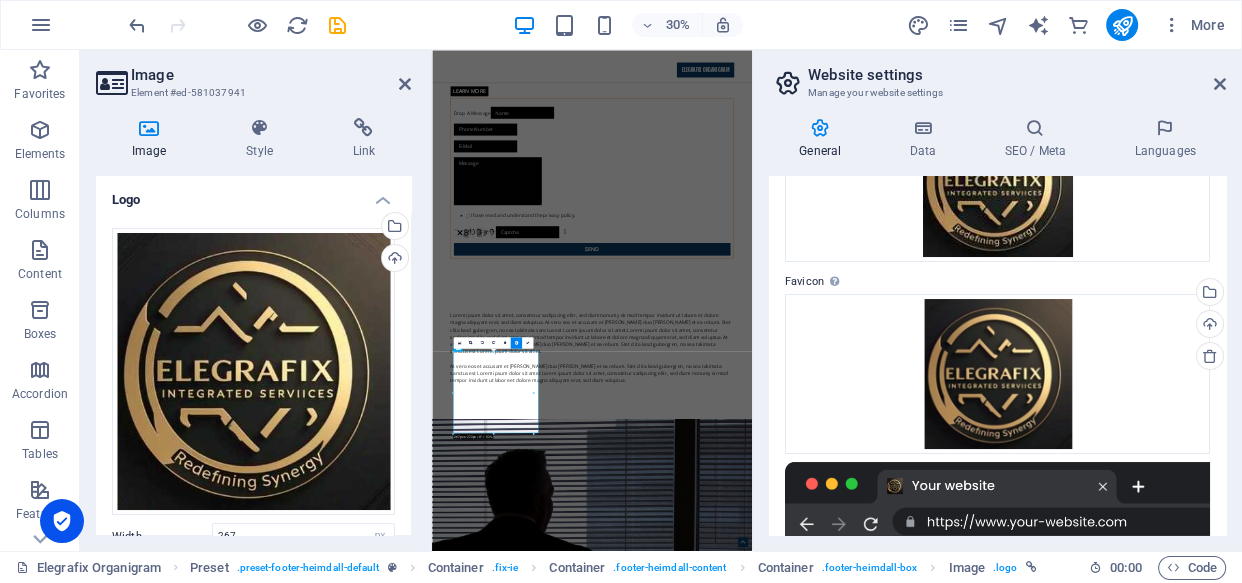 click at bounding box center (997, 502) 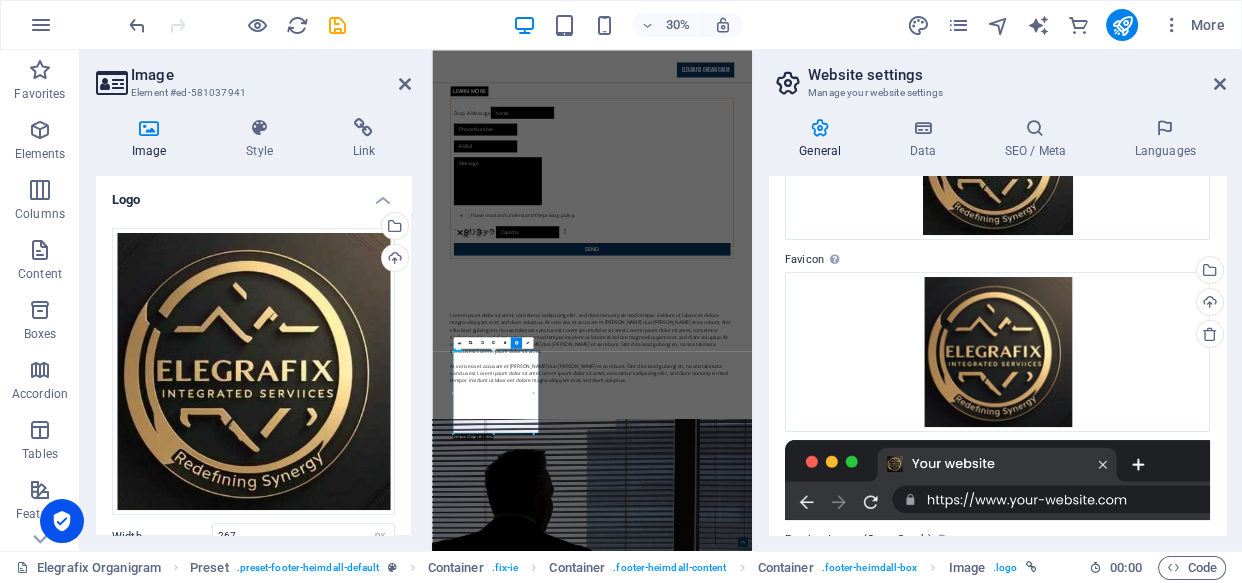 scroll, scrollTop: 181, scrollLeft: 0, axis: vertical 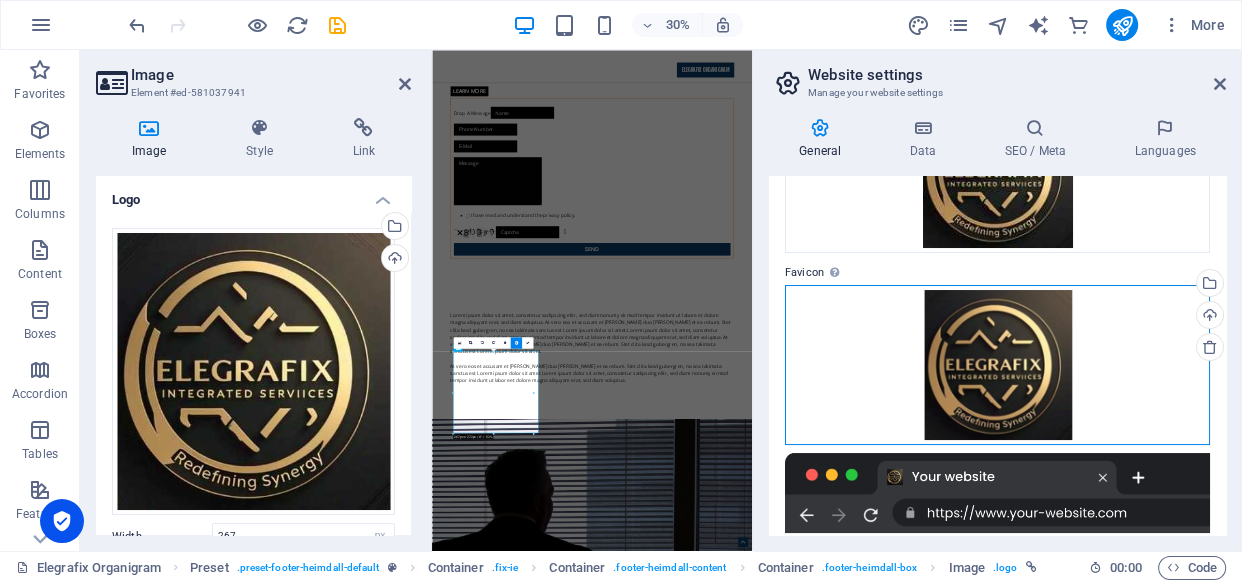 click on "Drag files here, click to choose files or select files from Files or our free stock photos & videos" at bounding box center (997, 365) 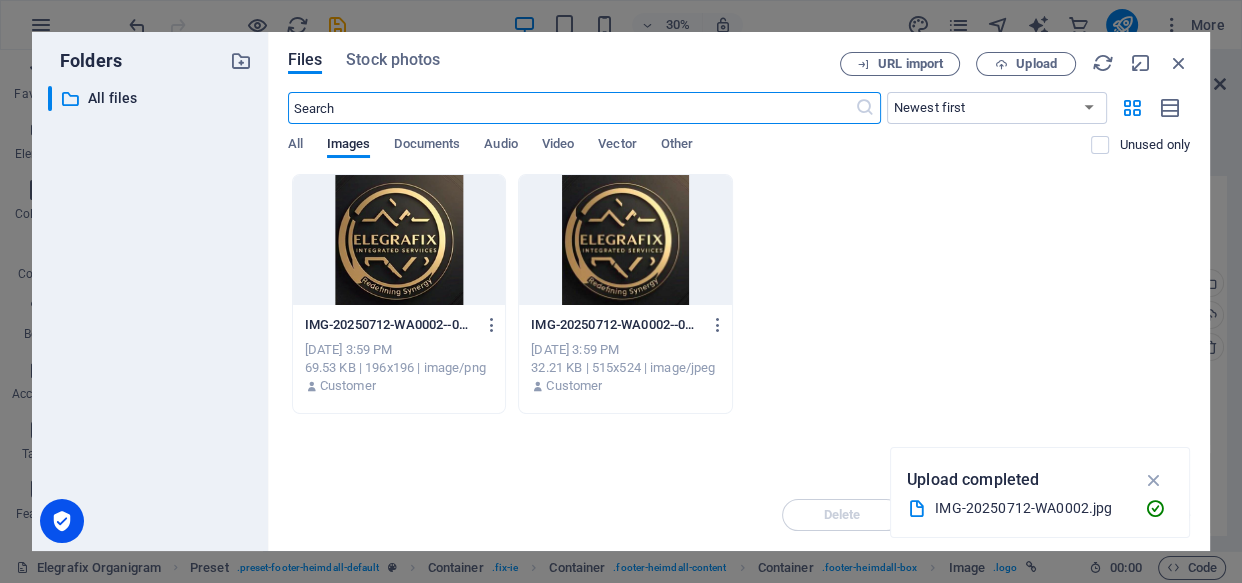 scroll, scrollTop: 0, scrollLeft: 0, axis: both 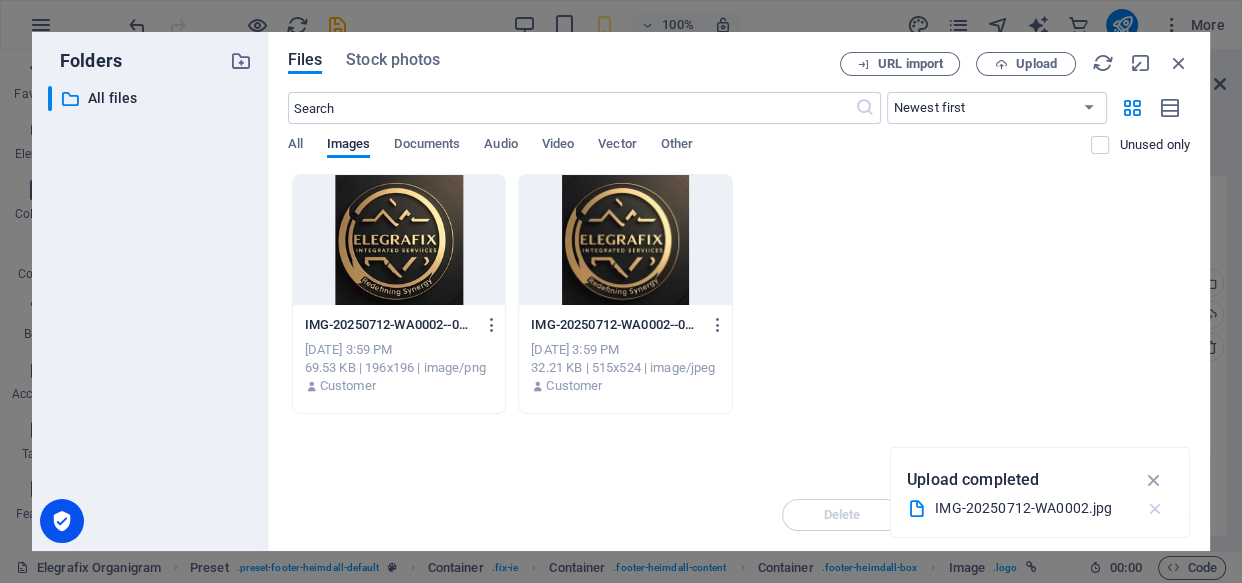 click at bounding box center (1154, 509) 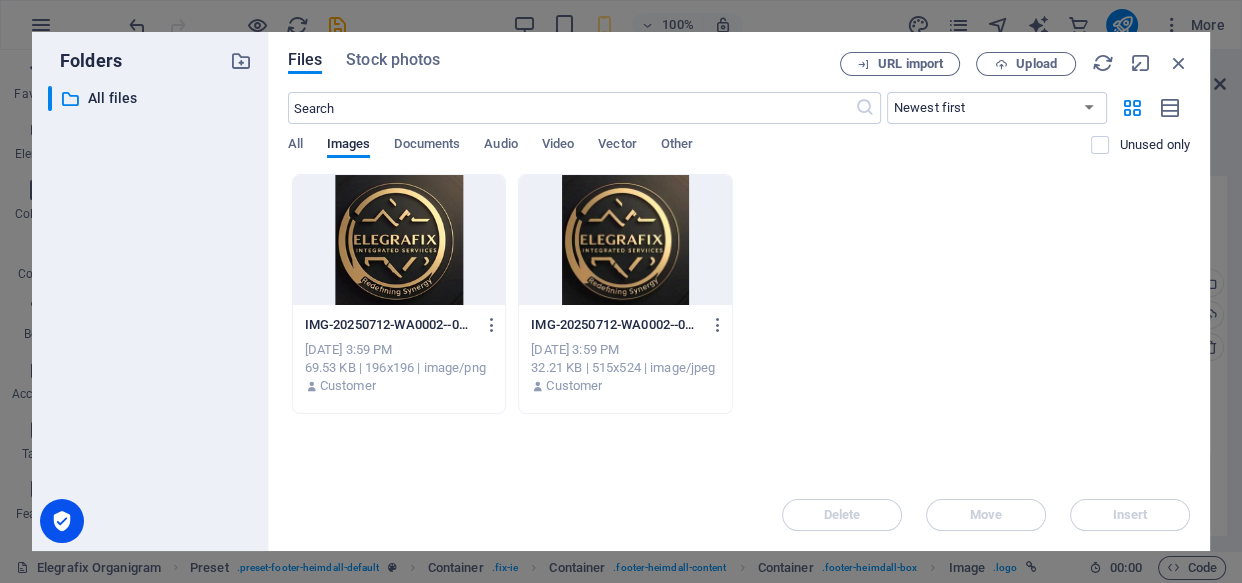 click at bounding box center (399, 240) 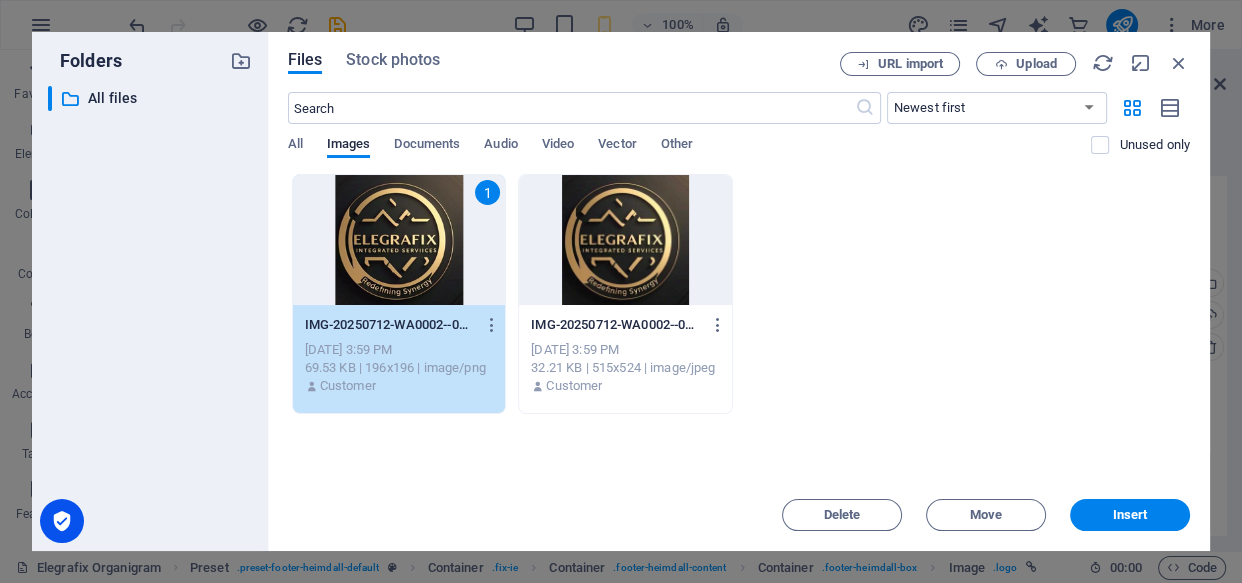 click on "1" at bounding box center [399, 240] 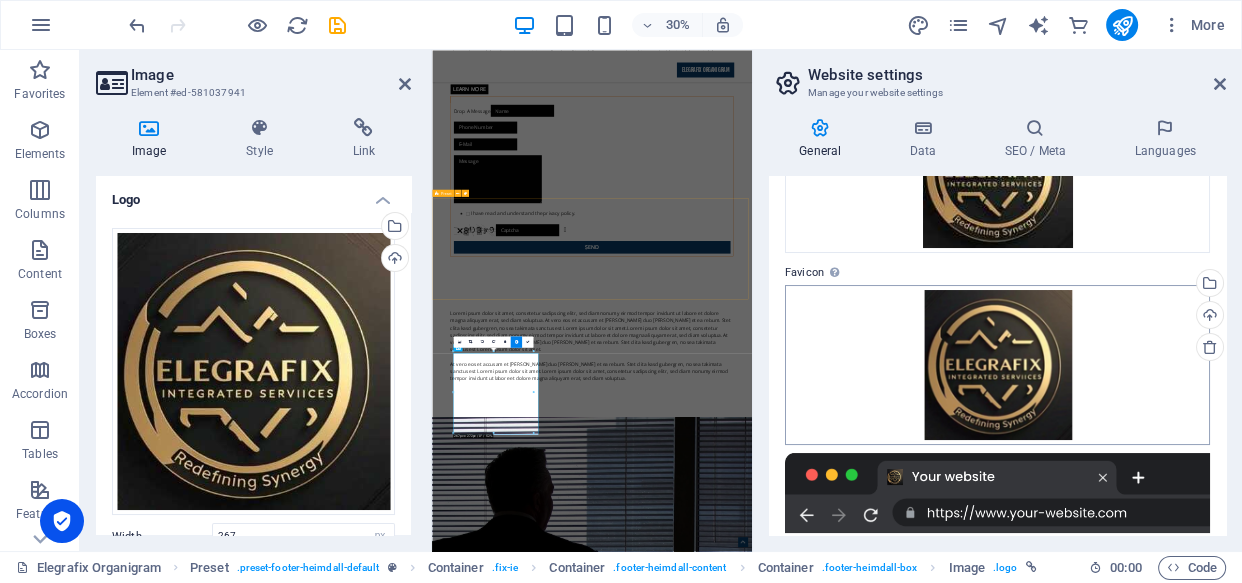 scroll, scrollTop: 2013, scrollLeft: 0, axis: vertical 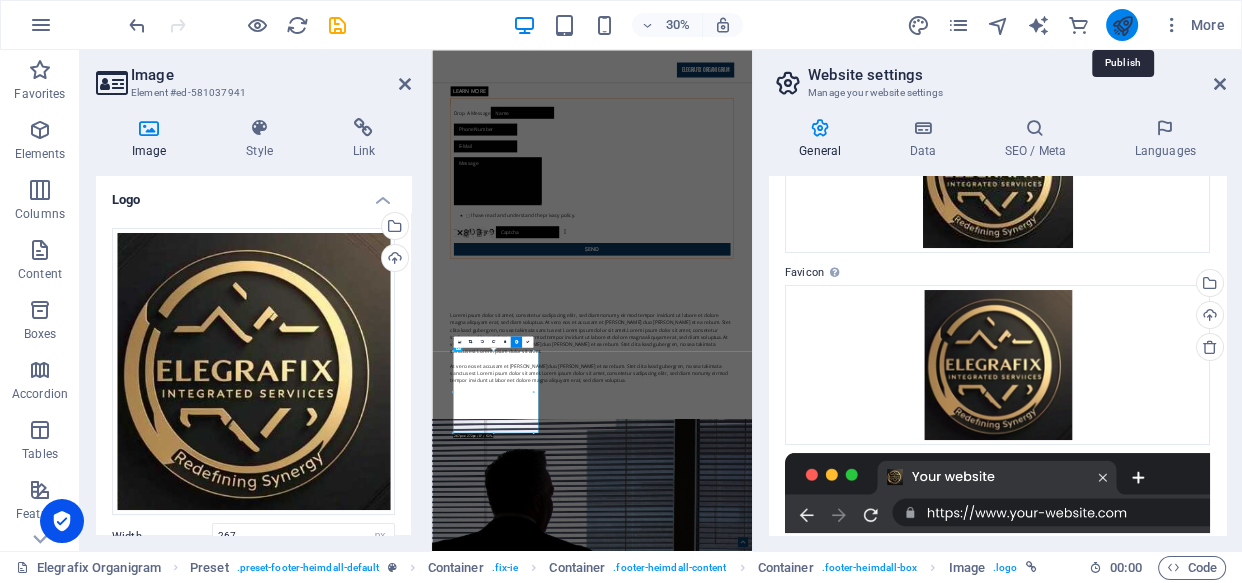 click at bounding box center (1121, 25) 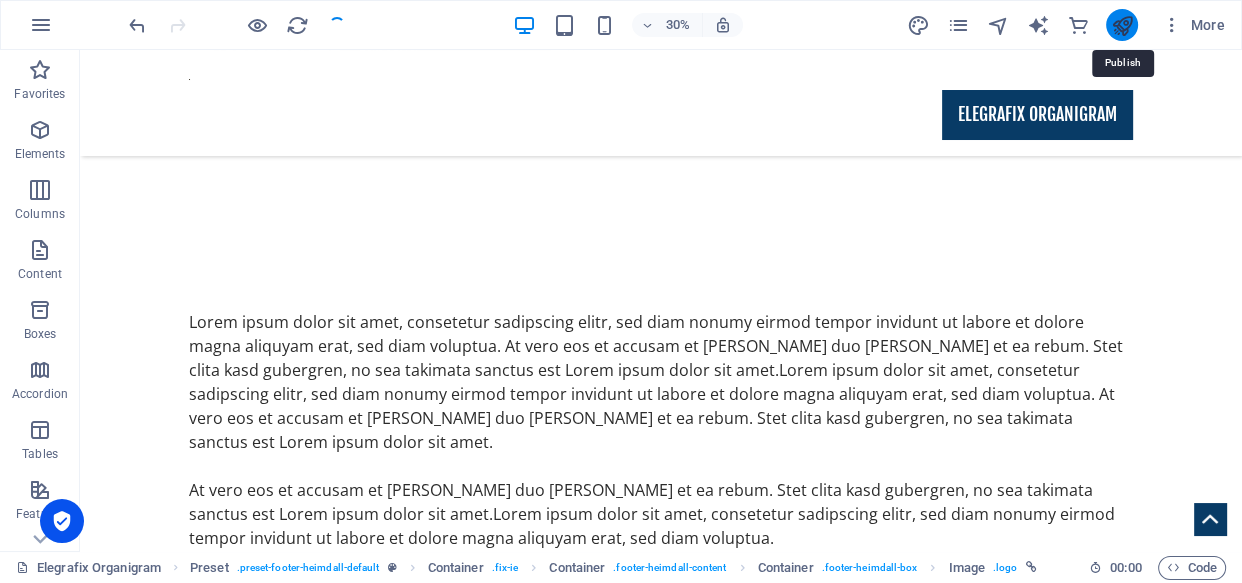 scroll, scrollTop: 1965, scrollLeft: 0, axis: vertical 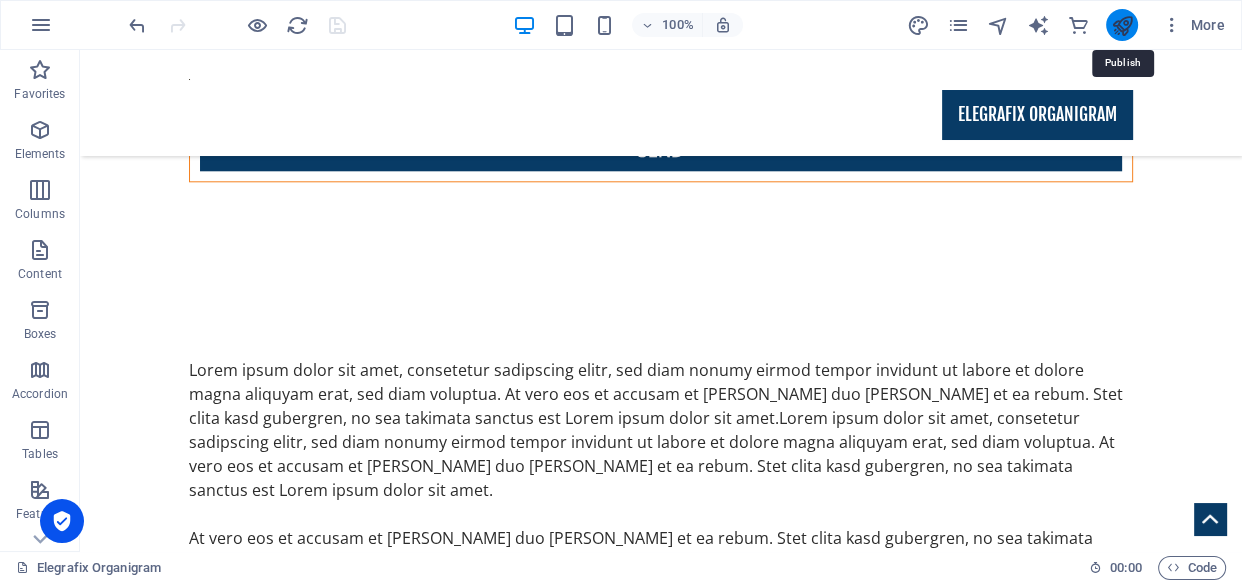 click at bounding box center (1121, 25) 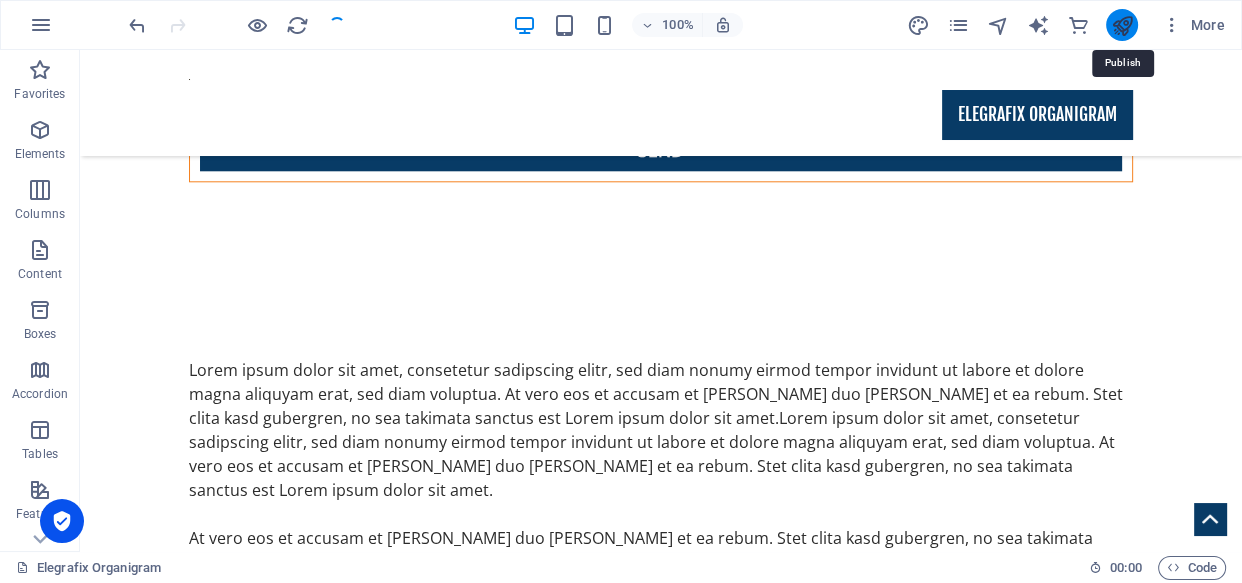 click at bounding box center (1121, 25) 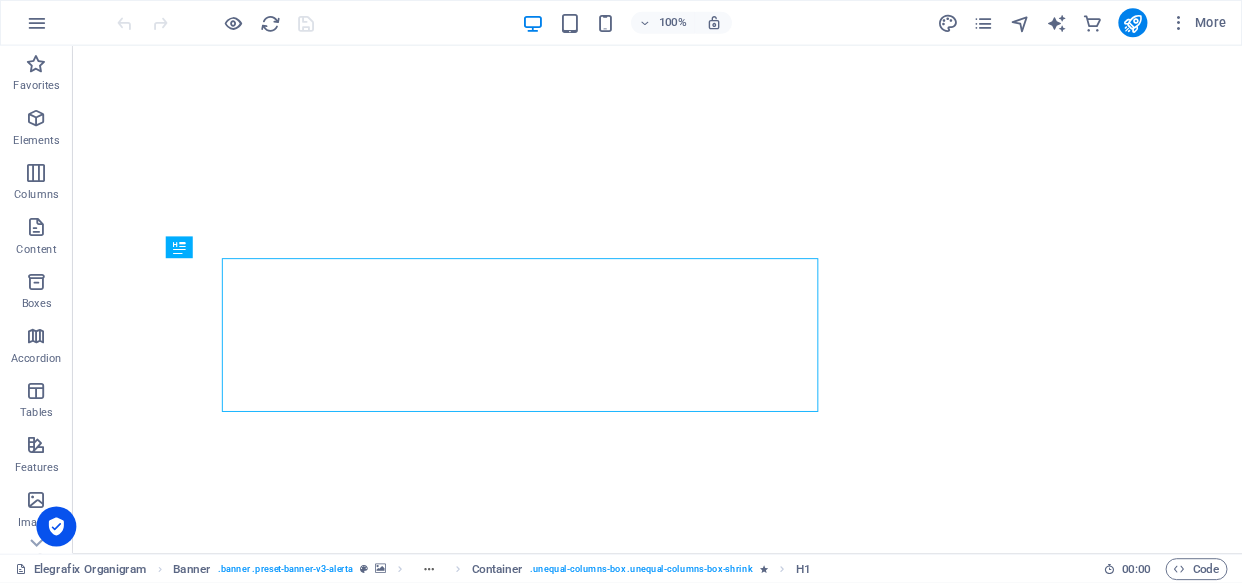 scroll, scrollTop: 0, scrollLeft: 0, axis: both 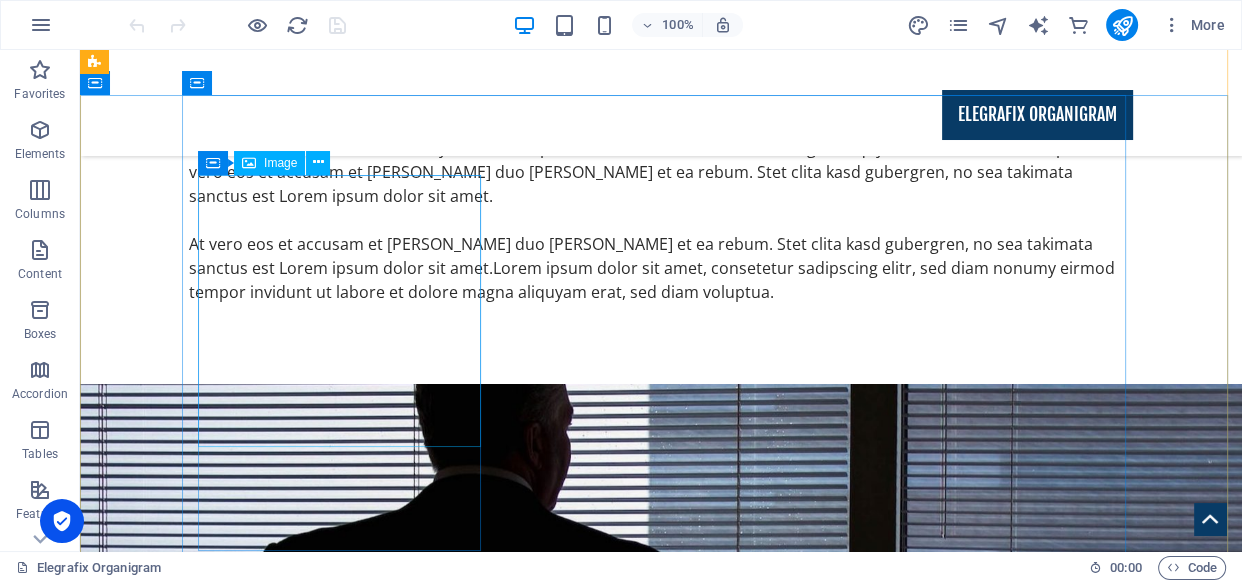 click at bounding box center [661, 3270] 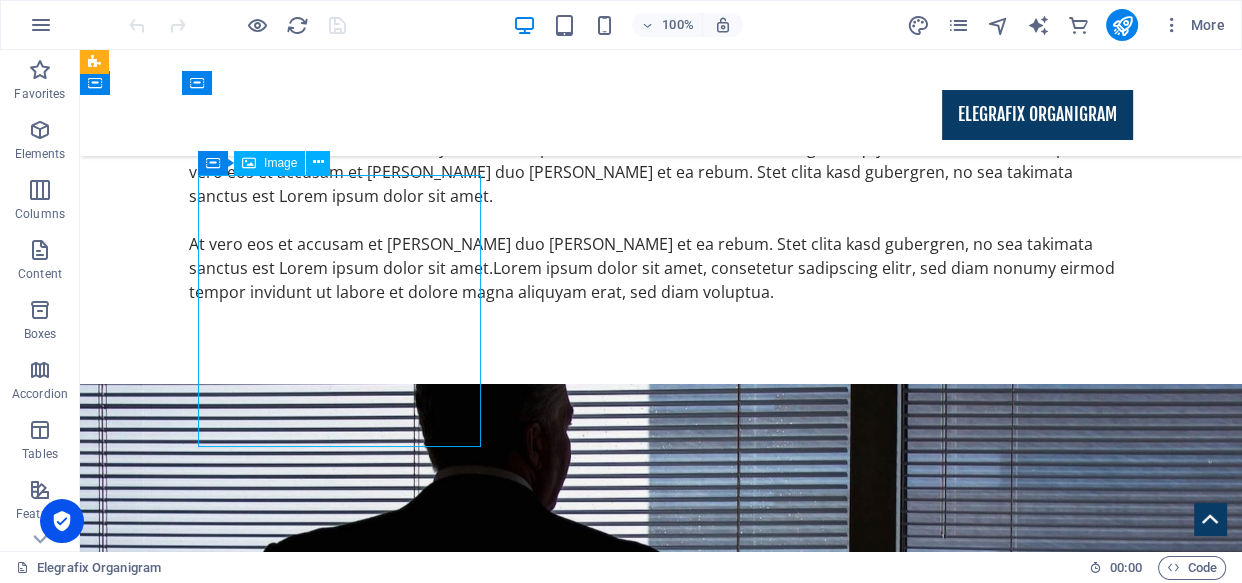 click at bounding box center (661, 3270) 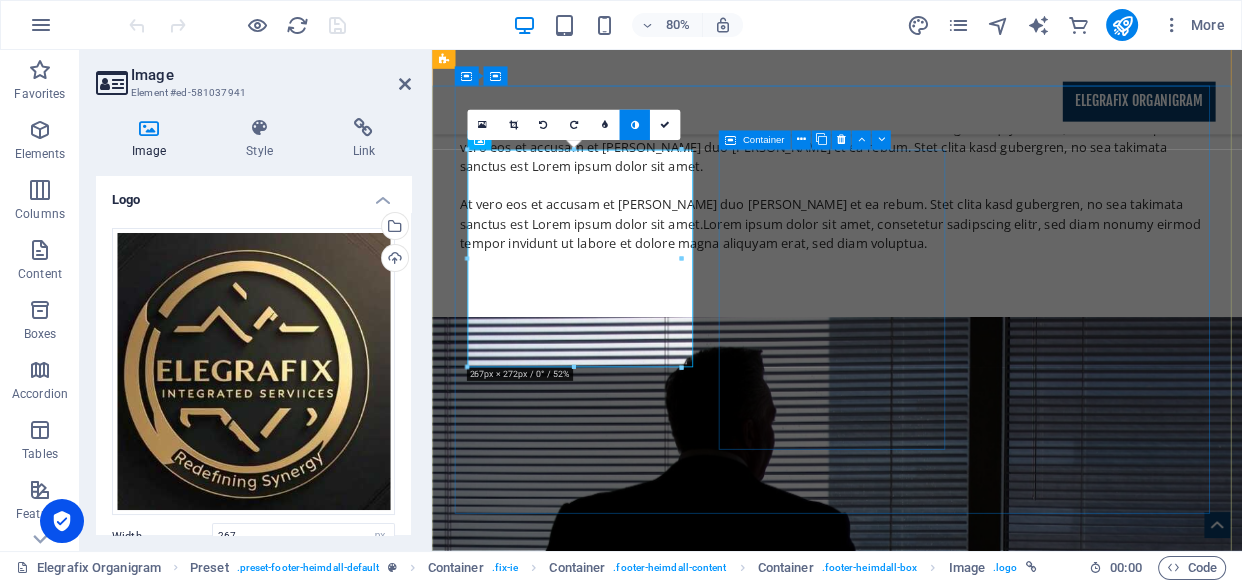 scroll, scrollTop: 2307, scrollLeft: 0, axis: vertical 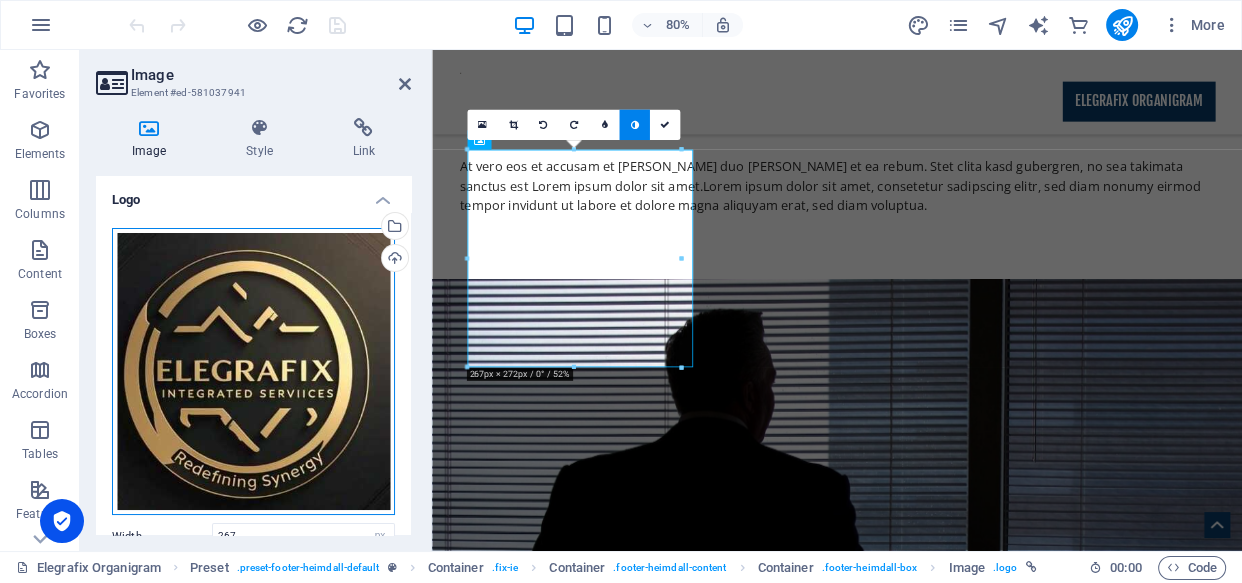 click on "Drag files here, click to choose files or select files from Files or our free stock photos & videos" at bounding box center (253, 372) 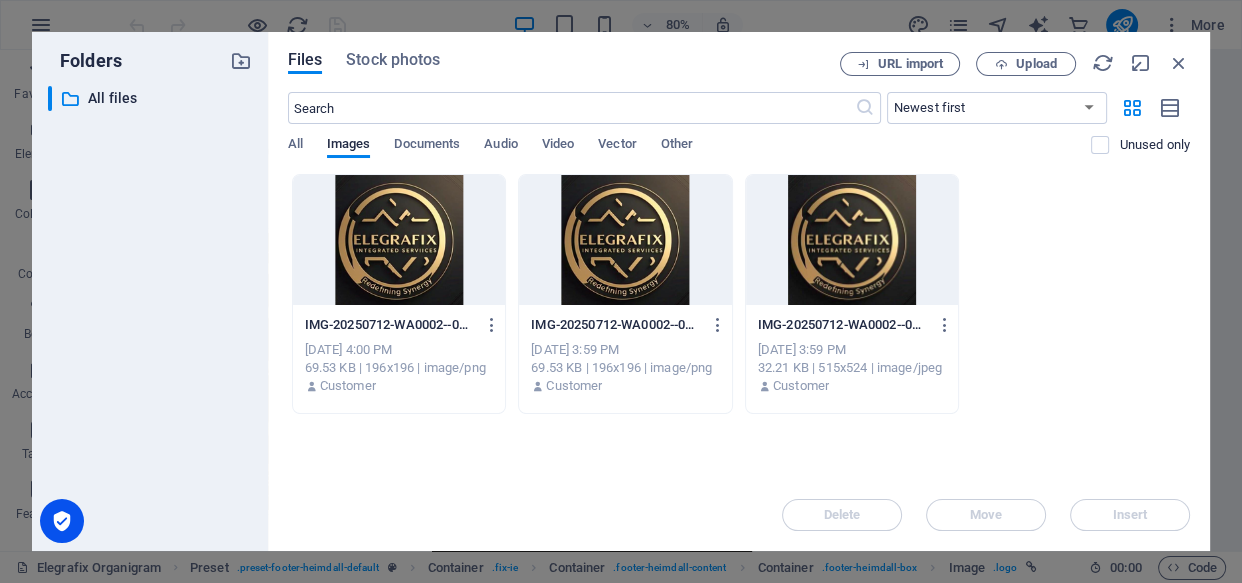 scroll, scrollTop: 2014, scrollLeft: 0, axis: vertical 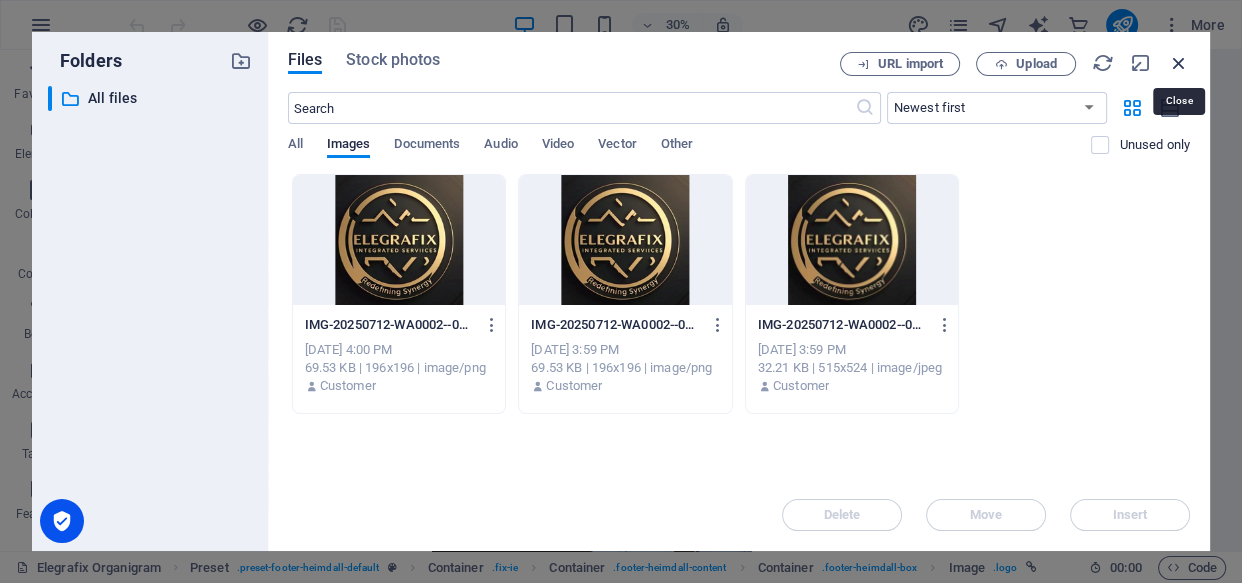 click at bounding box center (1179, 63) 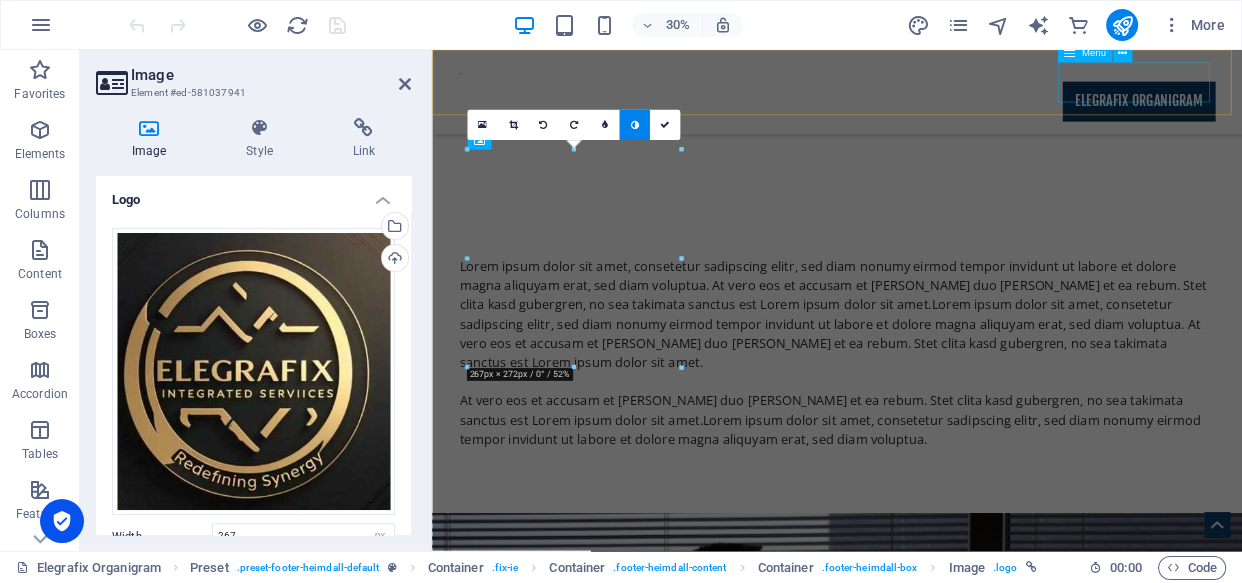 scroll, scrollTop: 2307, scrollLeft: 0, axis: vertical 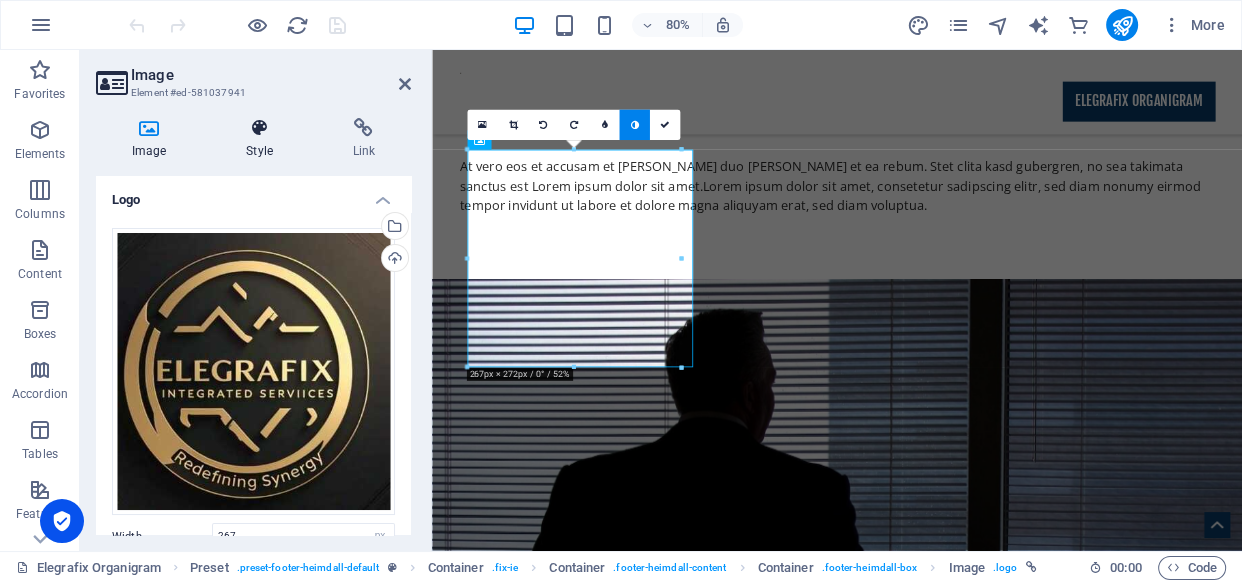 click at bounding box center [259, 128] 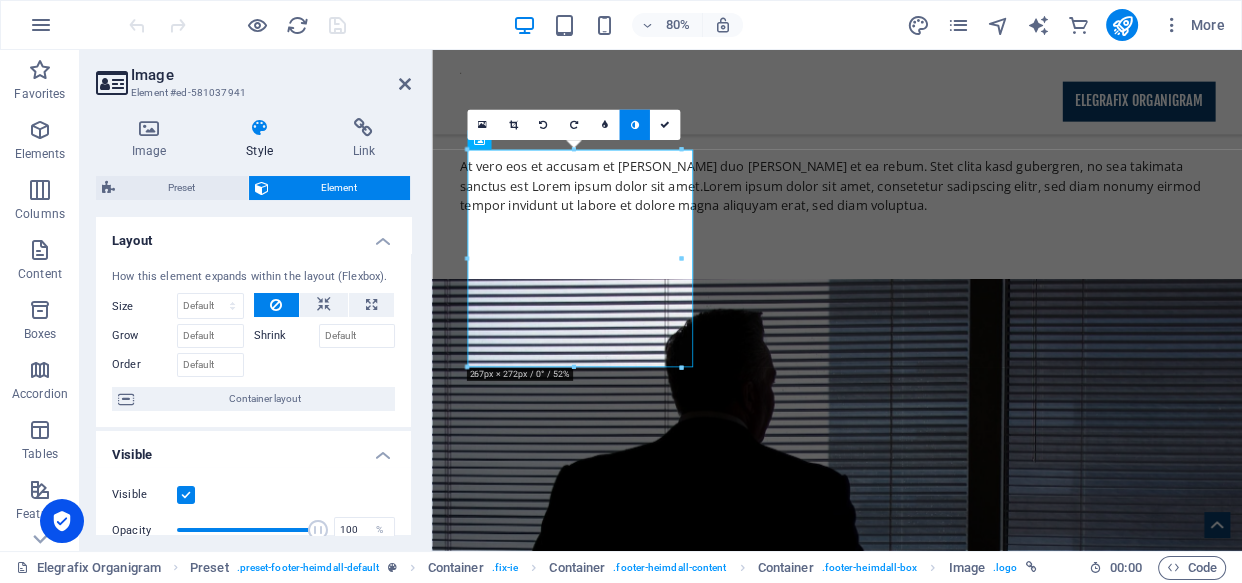 drag, startPoint x: 406, startPoint y: 258, endPoint x: 406, endPoint y: 371, distance: 113 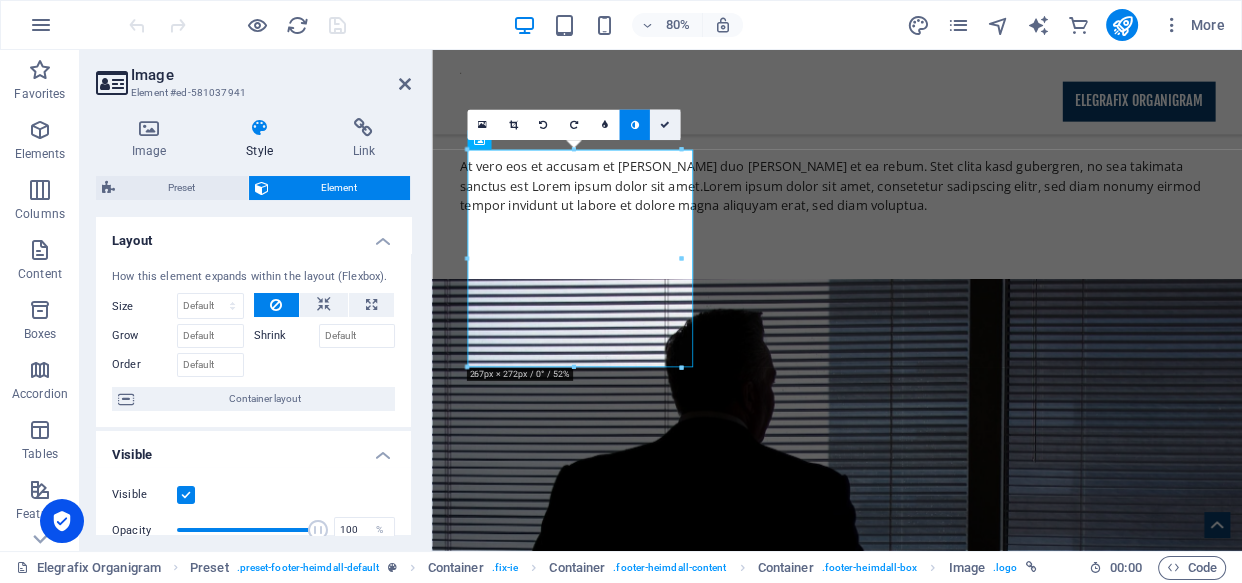 click at bounding box center (665, 125) 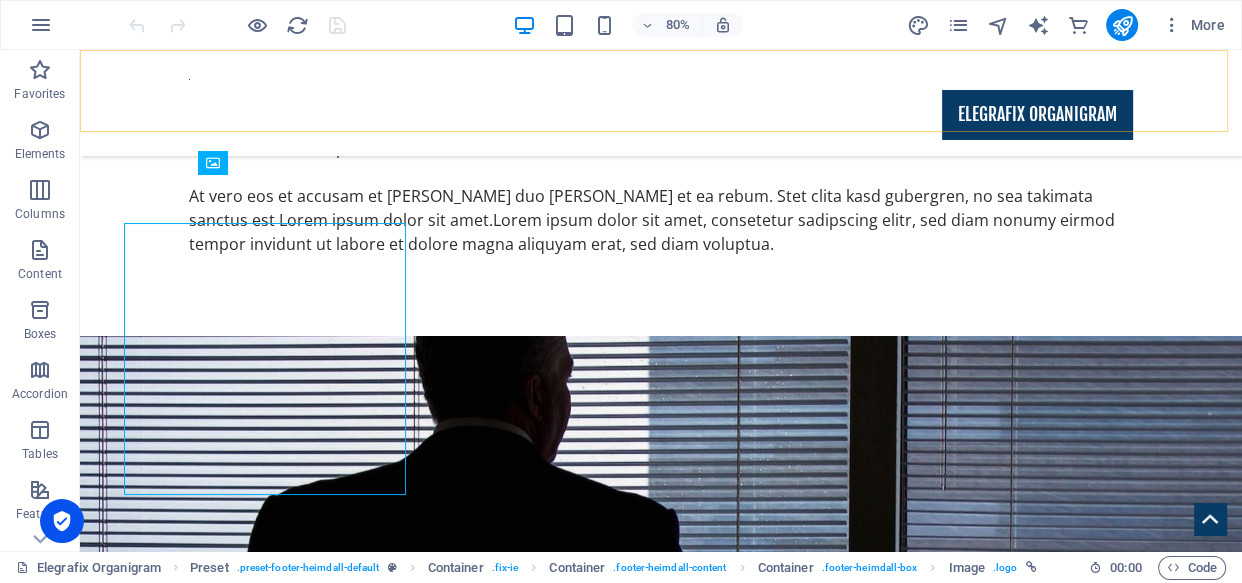 scroll, scrollTop: 2259, scrollLeft: 0, axis: vertical 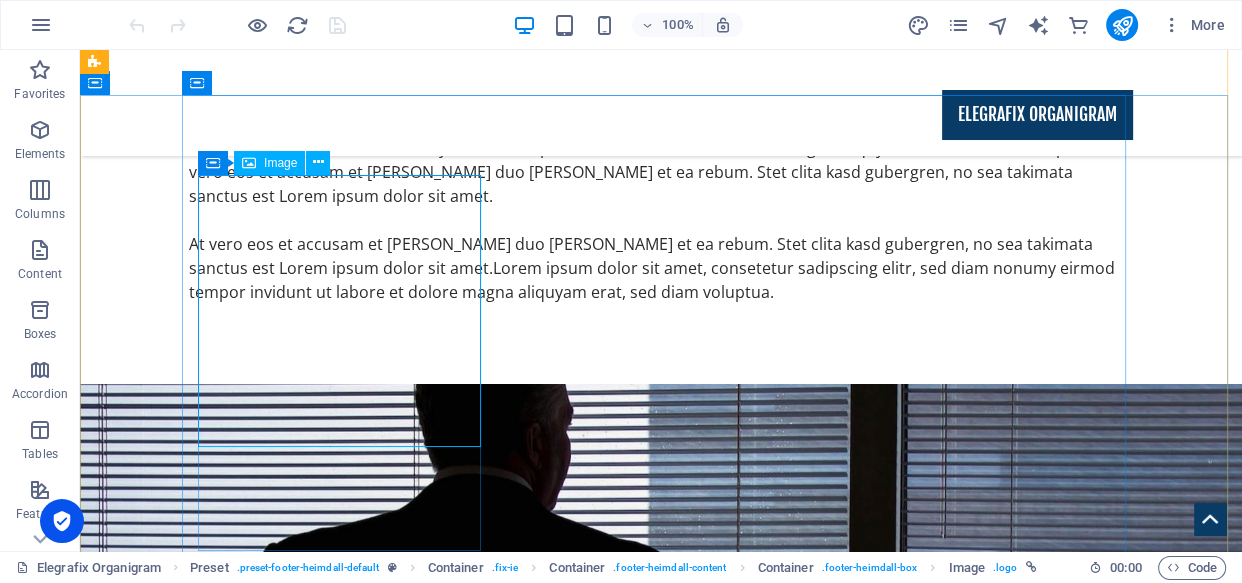click at bounding box center (661, 3270) 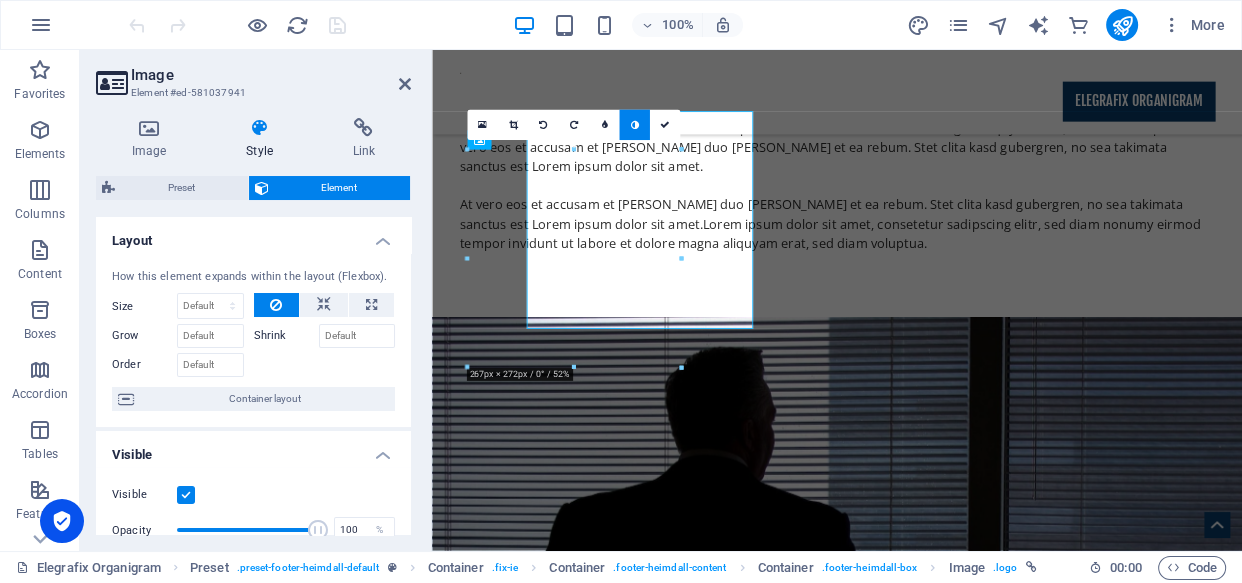 click at bounding box center [325, 362] 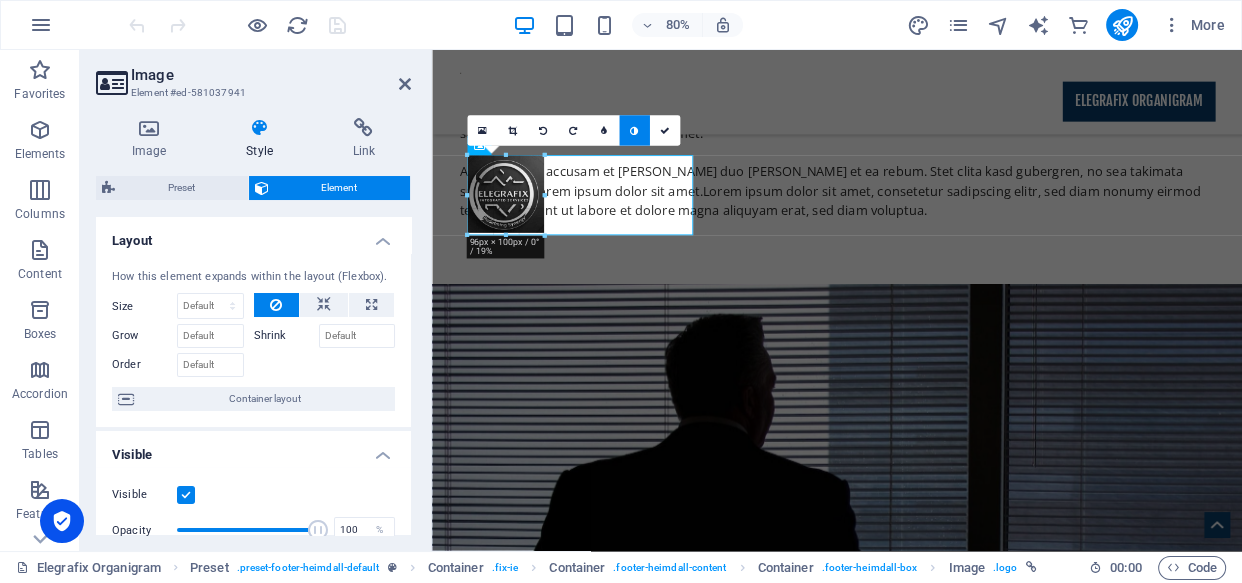drag, startPoint x: 680, startPoint y: 363, endPoint x: 509, endPoint y: 190, distance: 243.24884 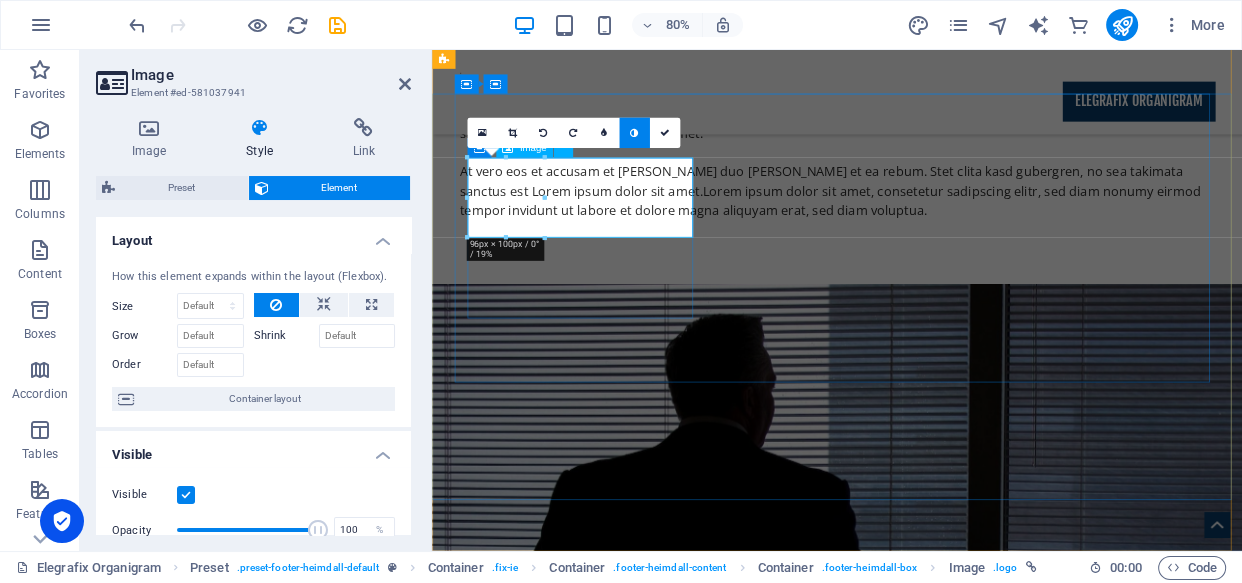 scroll, scrollTop: 2297, scrollLeft: 0, axis: vertical 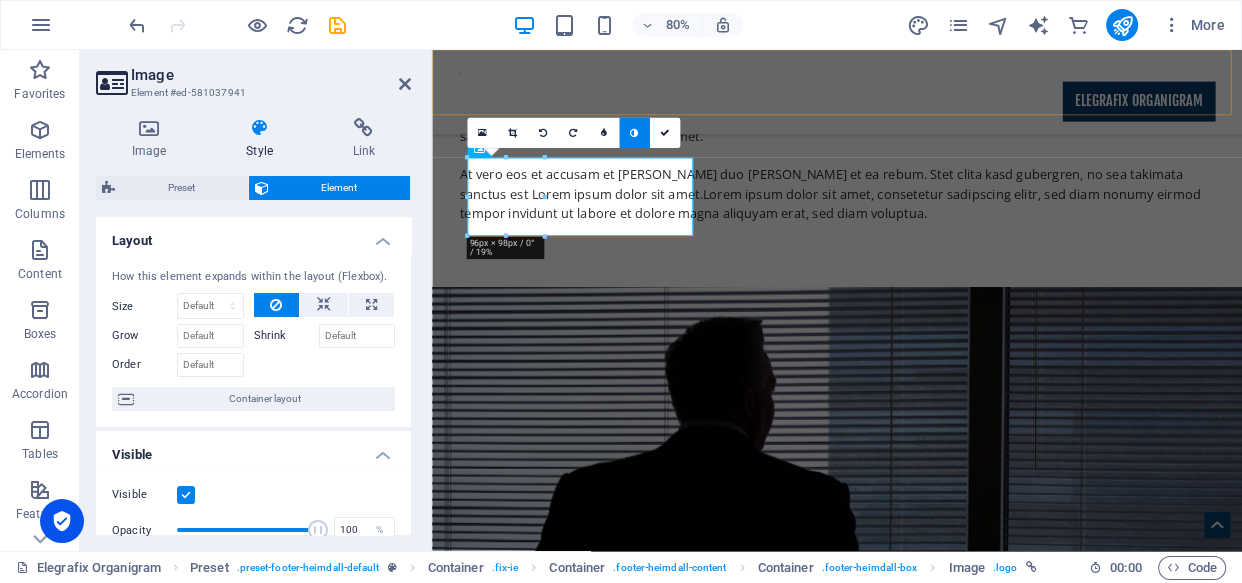 click on "Elegrafix Organigram" at bounding box center (938, 103) 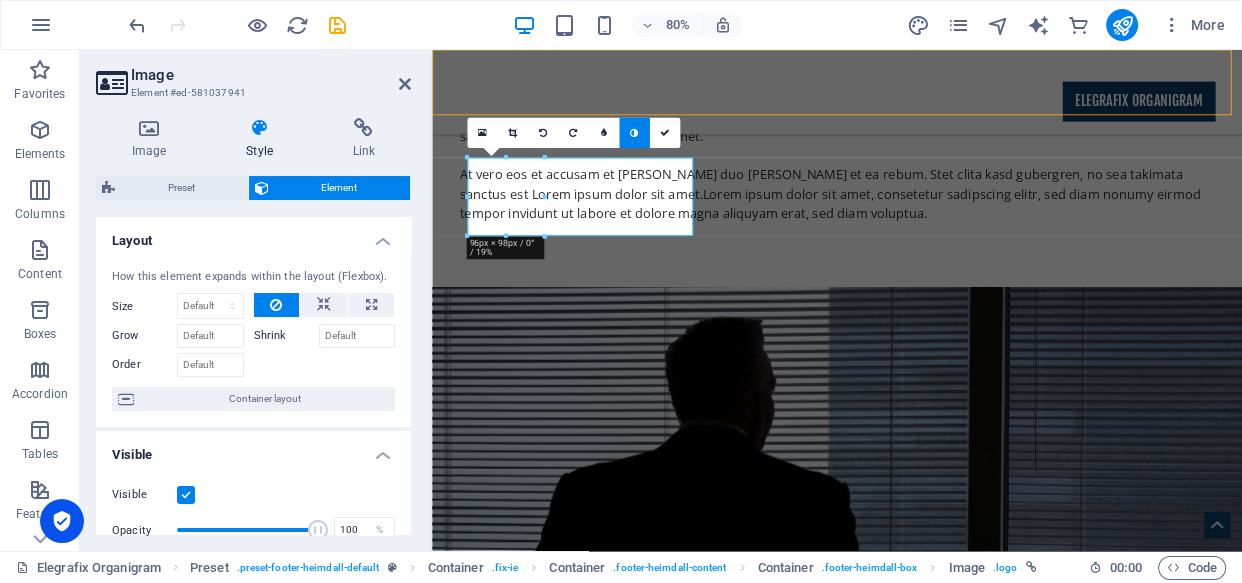 drag, startPoint x: 895, startPoint y: 82, endPoint x: 982, endPoint y: 54, distance: 91.394745 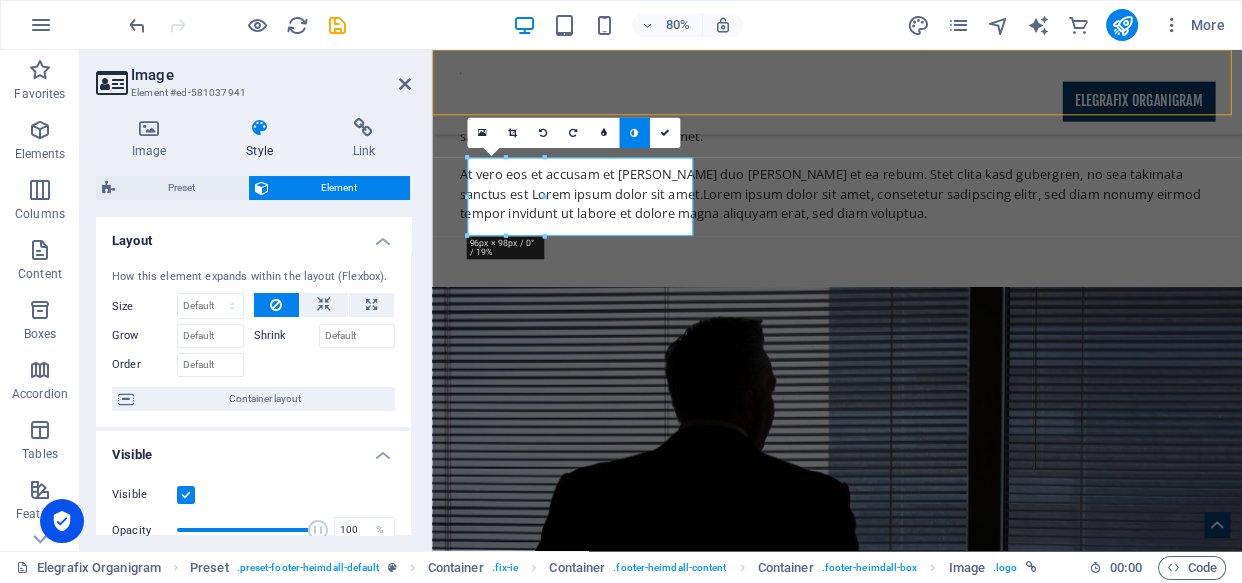click on "Elegrafix Organigram" at bounding box center [938, 103] 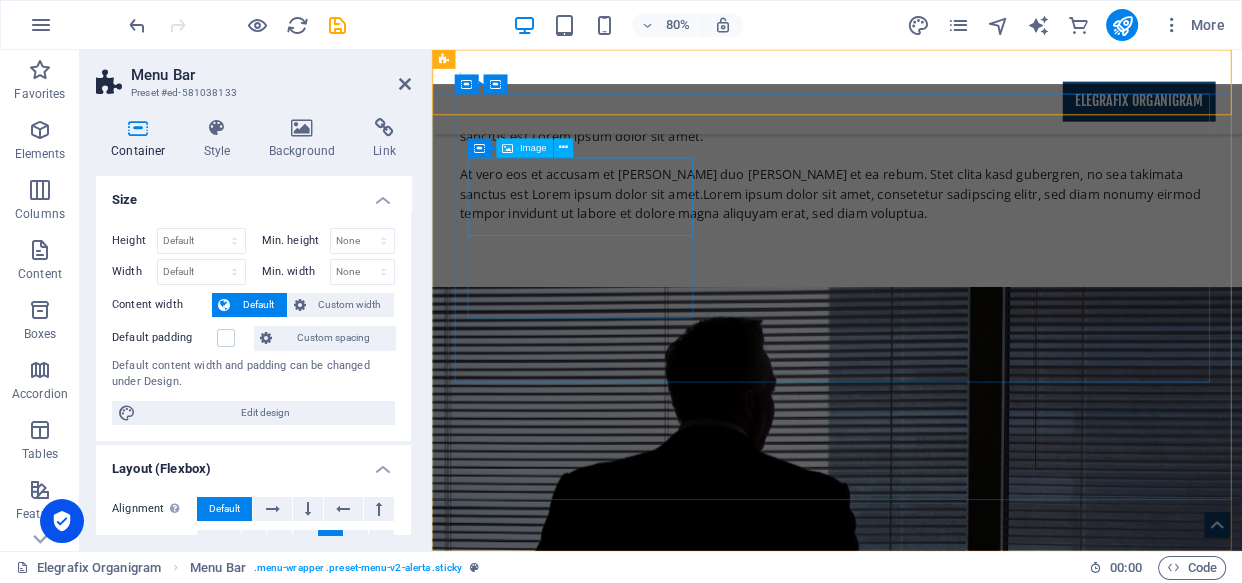 click at bounding box center (939, 3317) 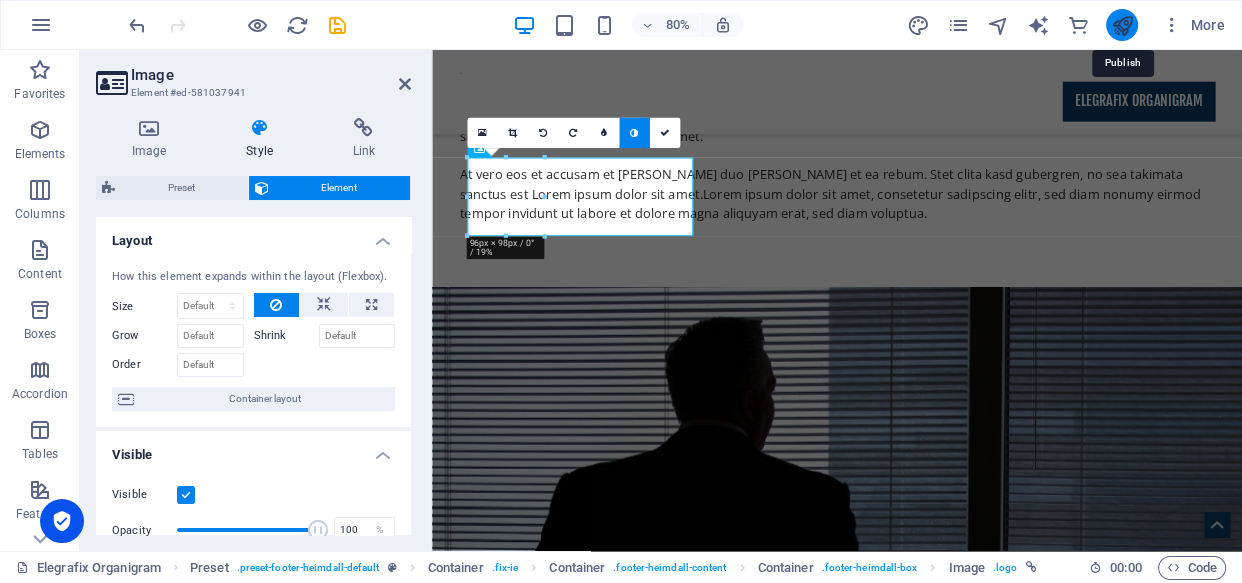 click at bounding box center (1121, 25) 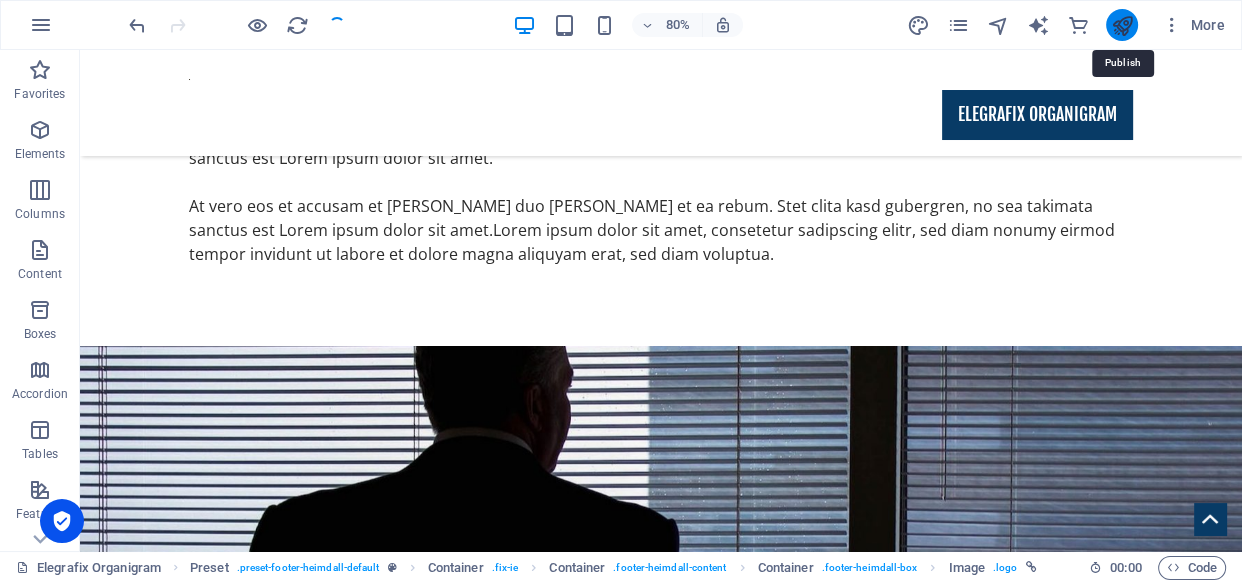 scroll, scrollTop: 2259, scrollLeft: 0, axis: vertical 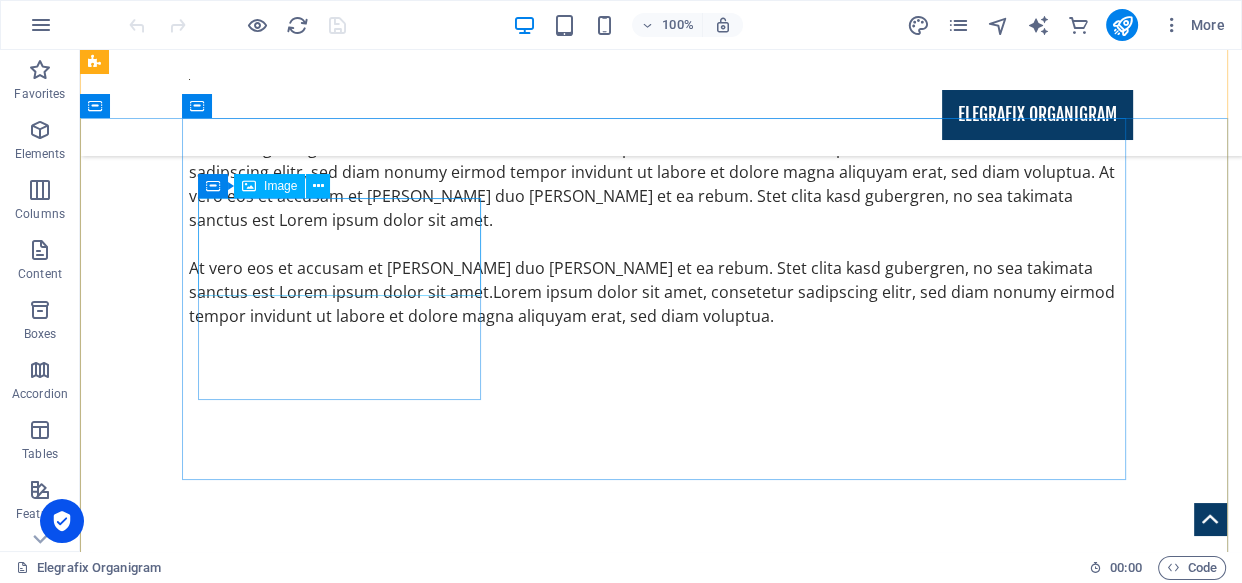 drag, startPoint x: 1240, startPoint y: 93, endPoint x: 278, endPoint y: 260, distance: 976.38776 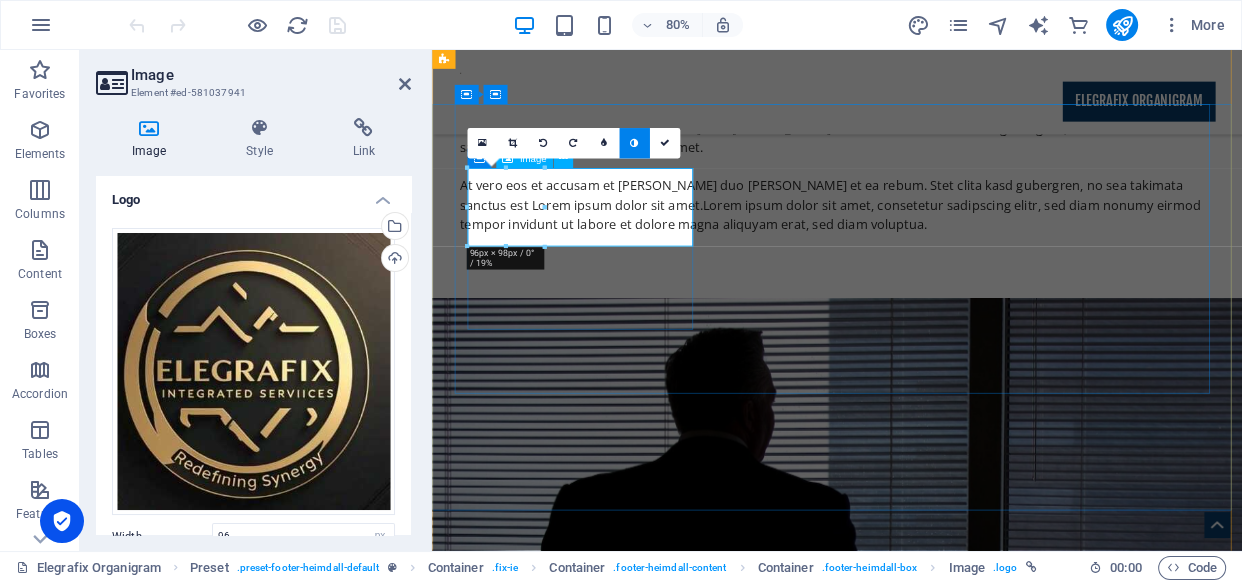 scroll, scrollTop: 2235, scrollLeft: 0, axis: vertical 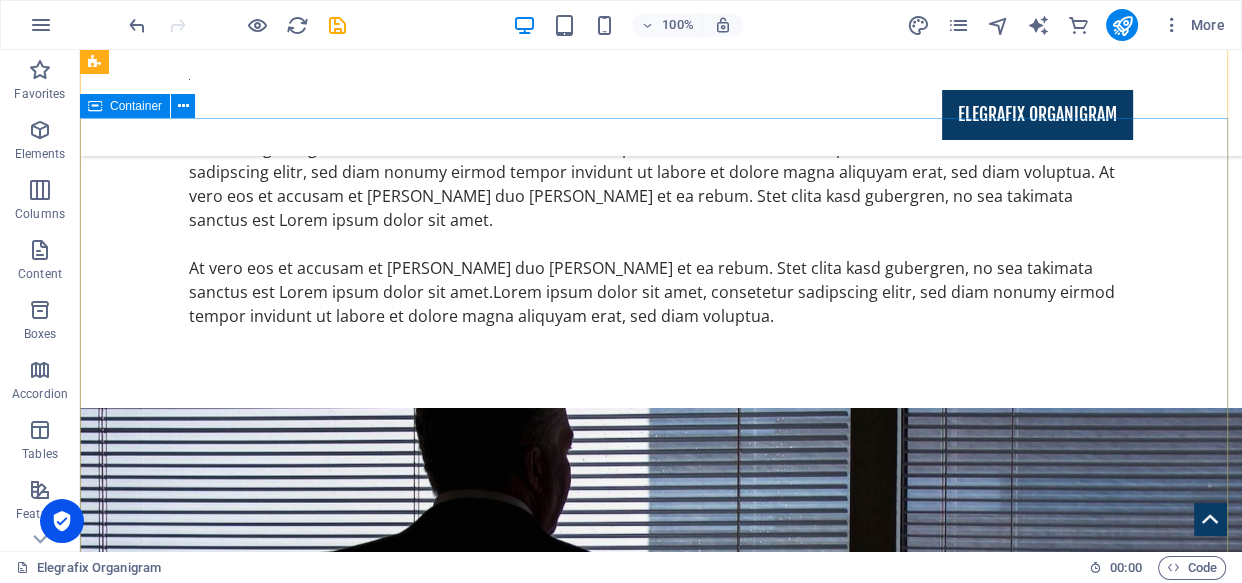click on "Massa dignissim nibh. Sapien rutrum. Gravida faucibus felis etiam nostra nisl est, pulvinar, sagittis dignissim tempor praesent molestie. Contact [STREET_ADDRESS][PERSON_NAME] [PHONE_NUMBER] Mobil:  [PHONE_NUMBER] Email:  [EMAIL_ADDRESS][DOMAIN_NAME] Navigation Elegrafix Organigram" at bounding box center [661, 3597] 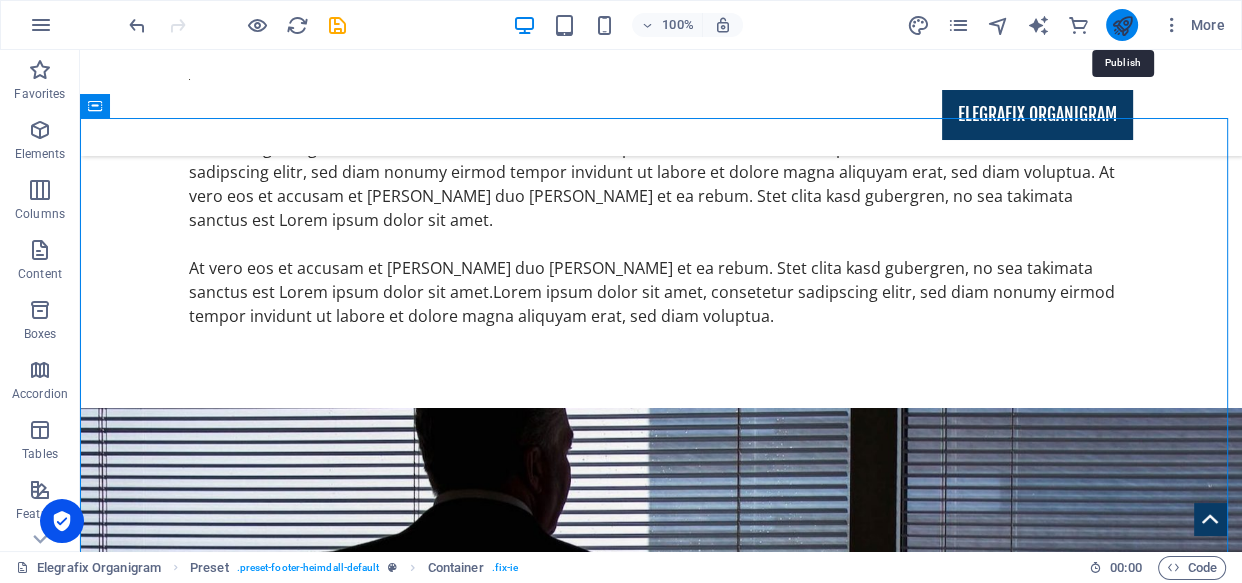 click at bounding box center [1121, 25] 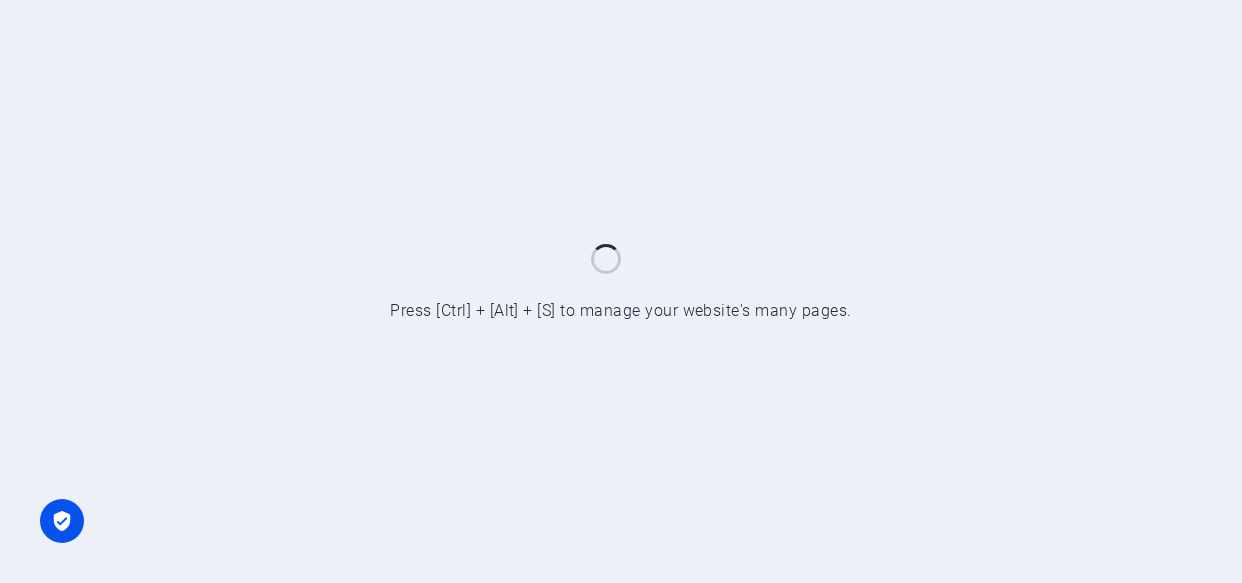 scroll, scrollTop: 0, scrollLeft: 0, axis: both 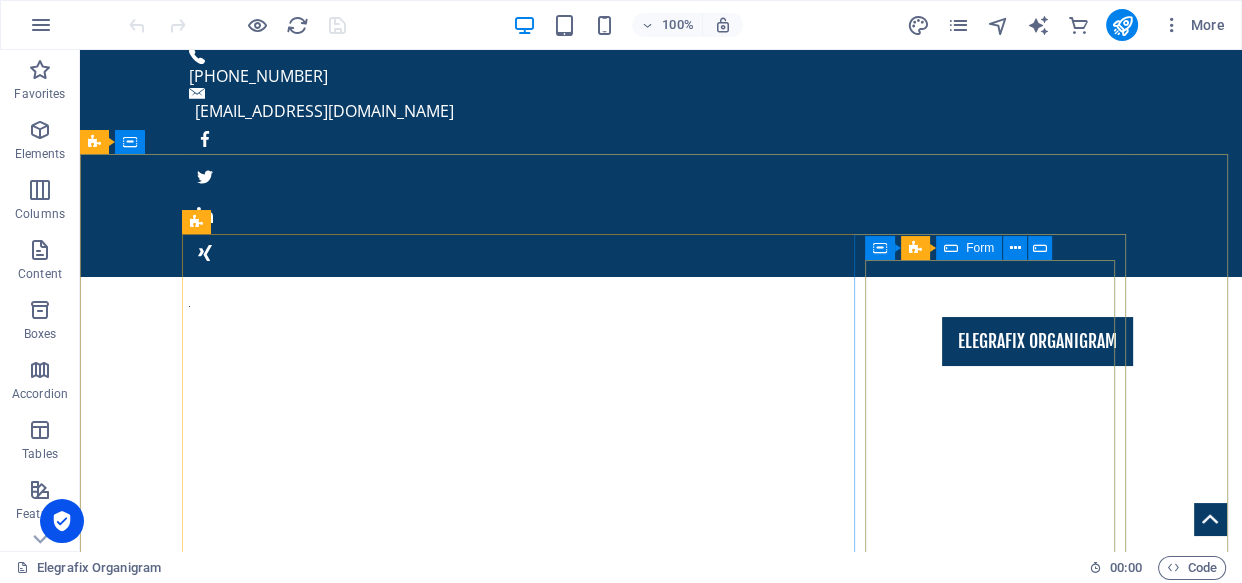 click at bounding box center (951, 248) 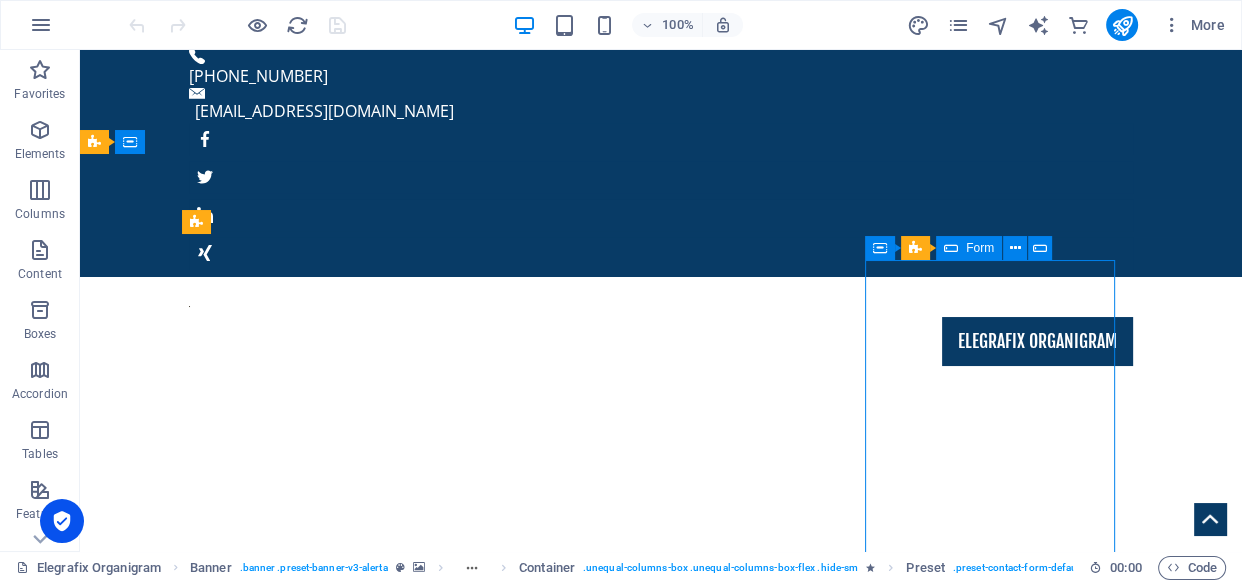 drag, startPoint x: 949, startPoint y: 250, endPoint x: 417, endPoint y: 246, distance: 532.015 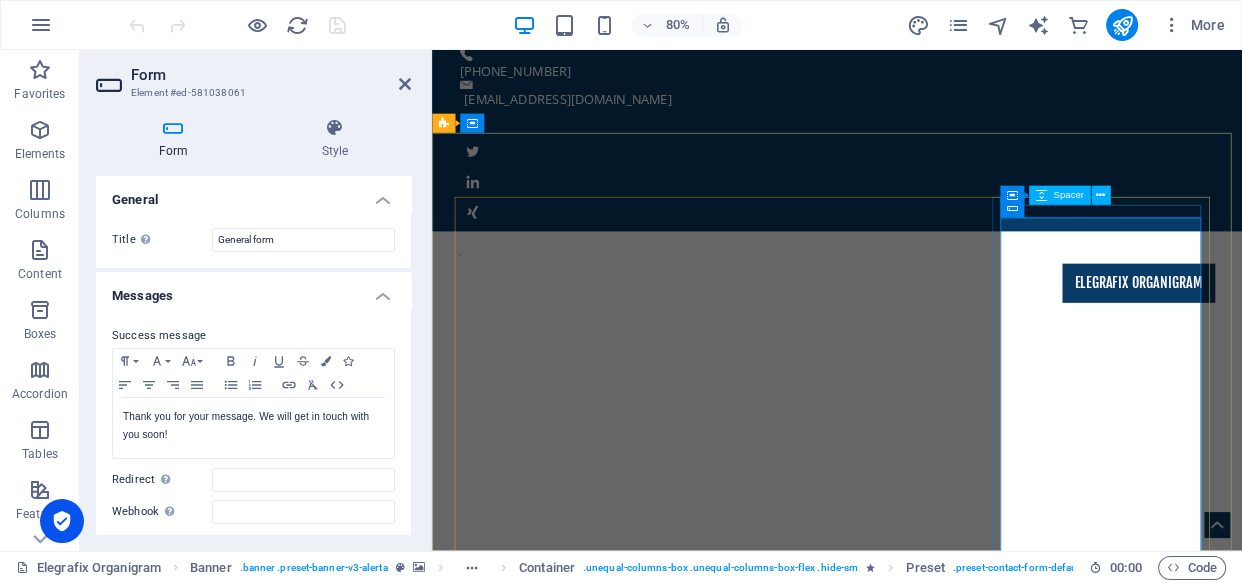 click at bounding box center [939, 1605] 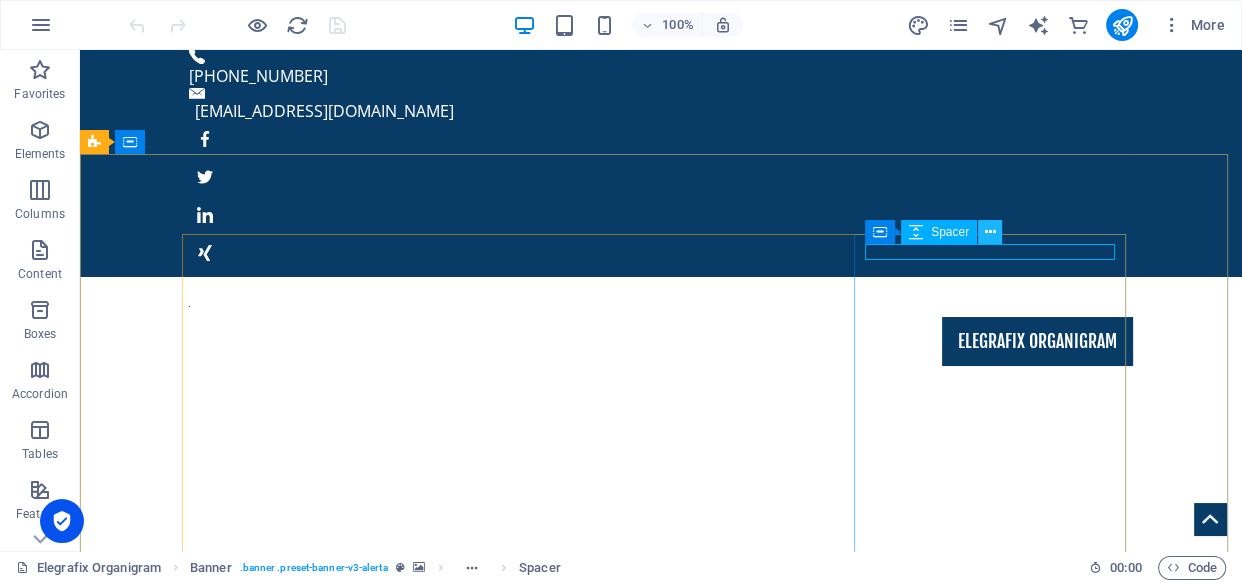 click at bounding box center [990, 232] 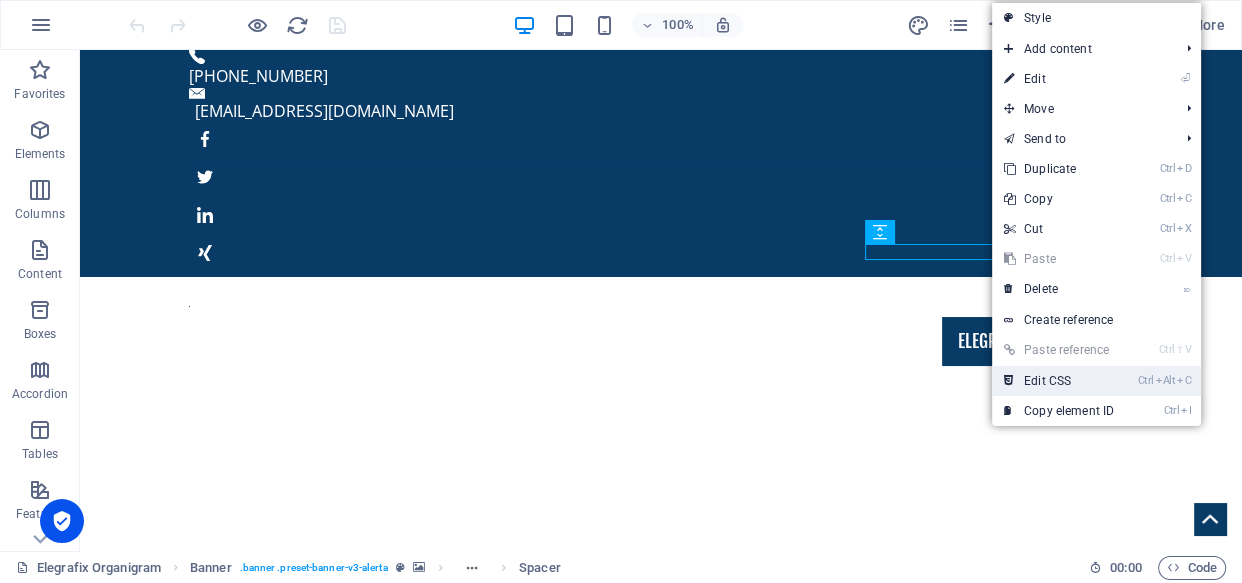click on "Ctrl Alt C  Edit CSS" at bounding box center (1059, 381) 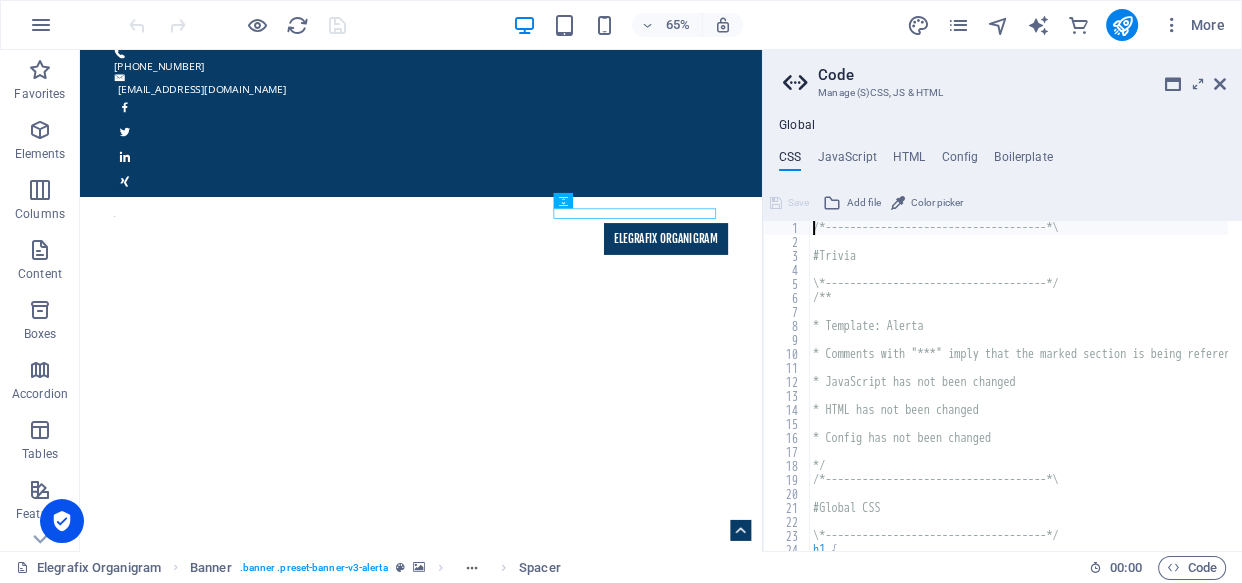 scroll, scrollTop: 0, scrollLeft: 0, axis: both 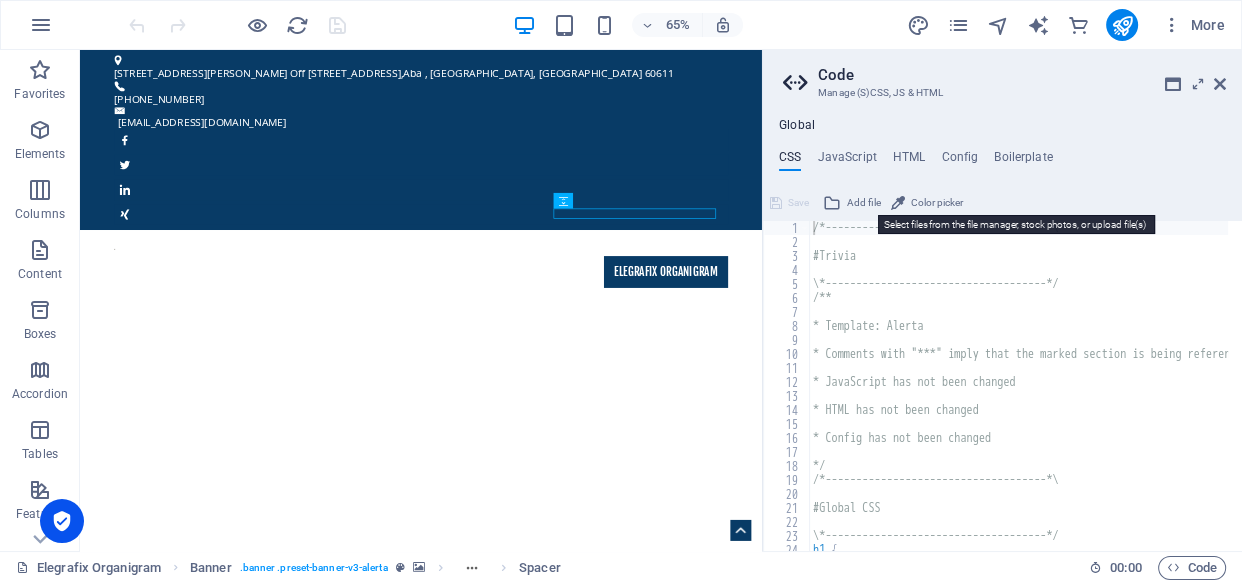 click on "Add file" at bounding box center (864, 203) 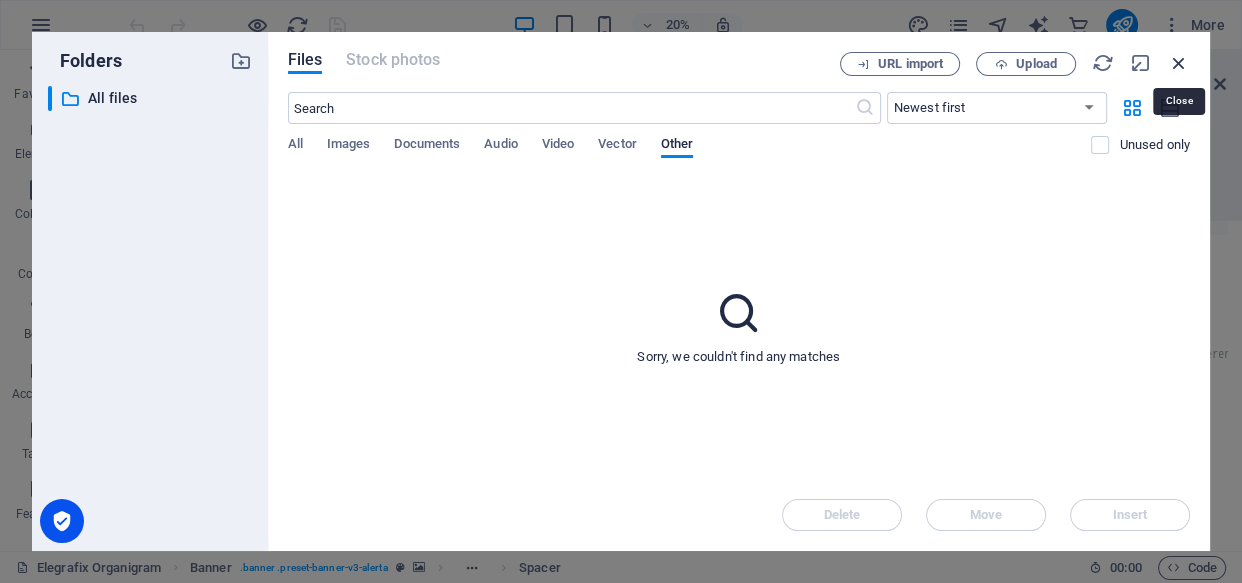click at bounding box center (1179, 63) 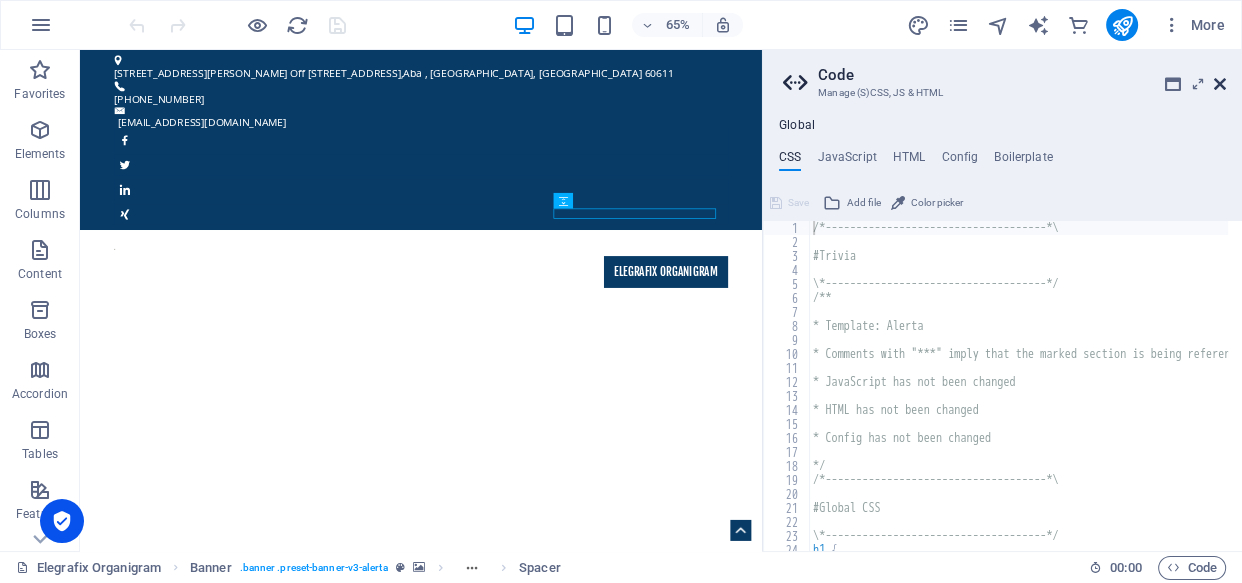 click at bounding box center (1220, 84) 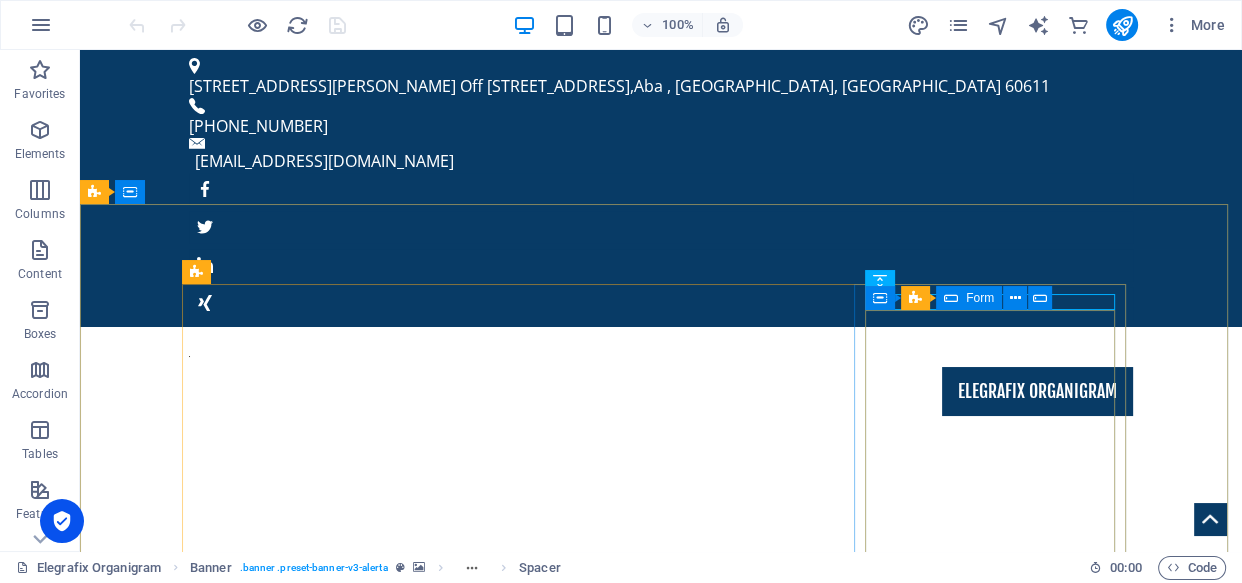 click at bounding box center (951, 298) 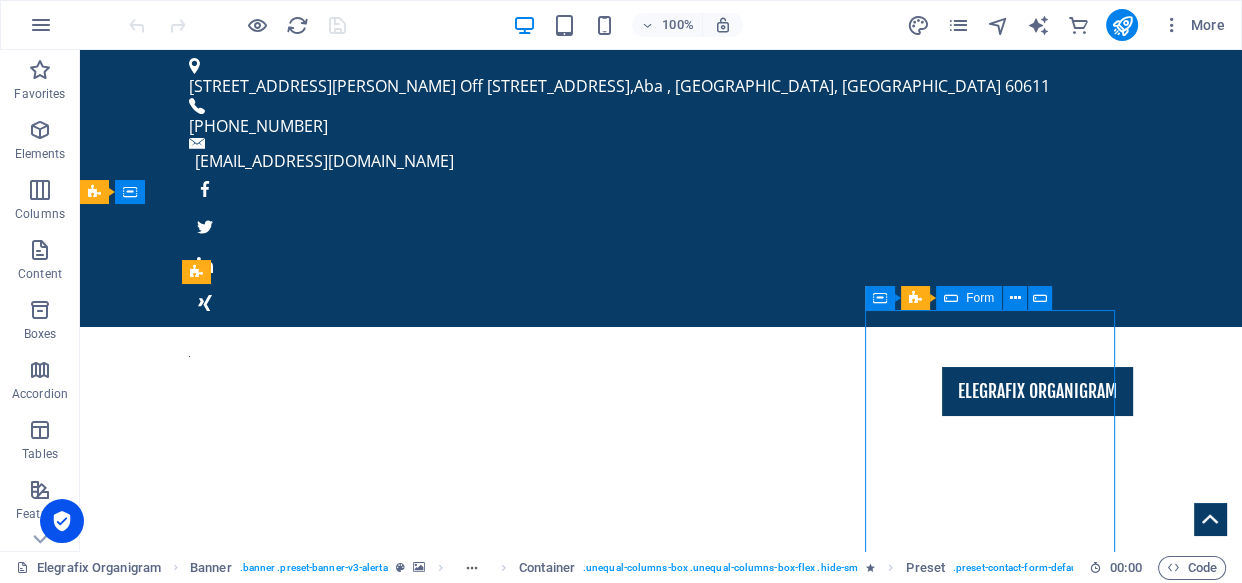 click at bounding box center [951, 298] 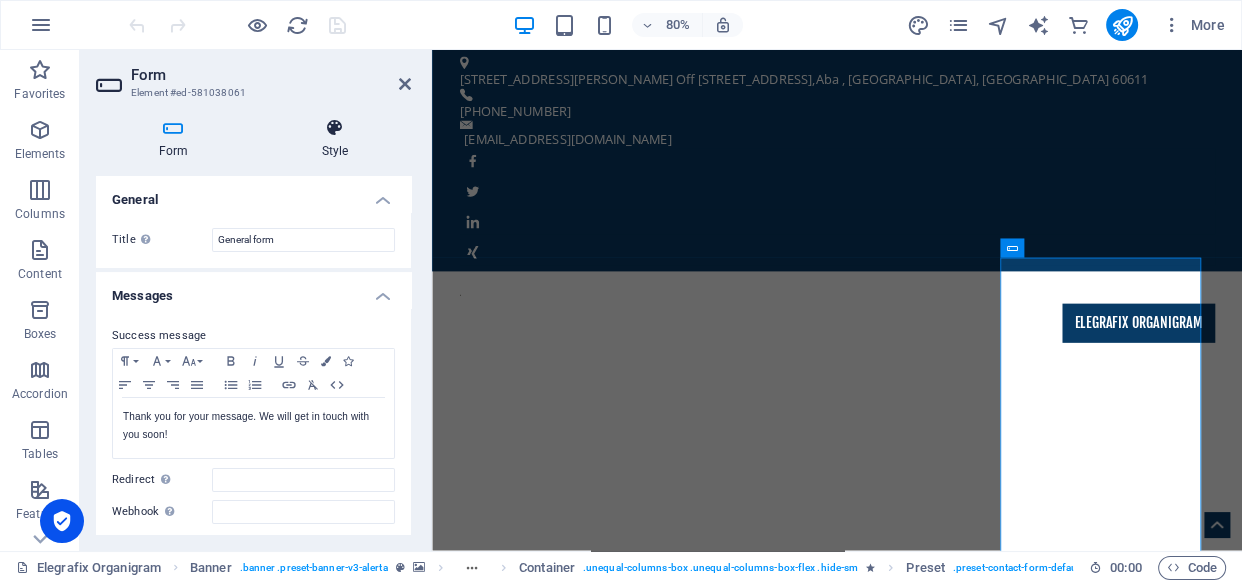 click at bounding box center [335, 128] 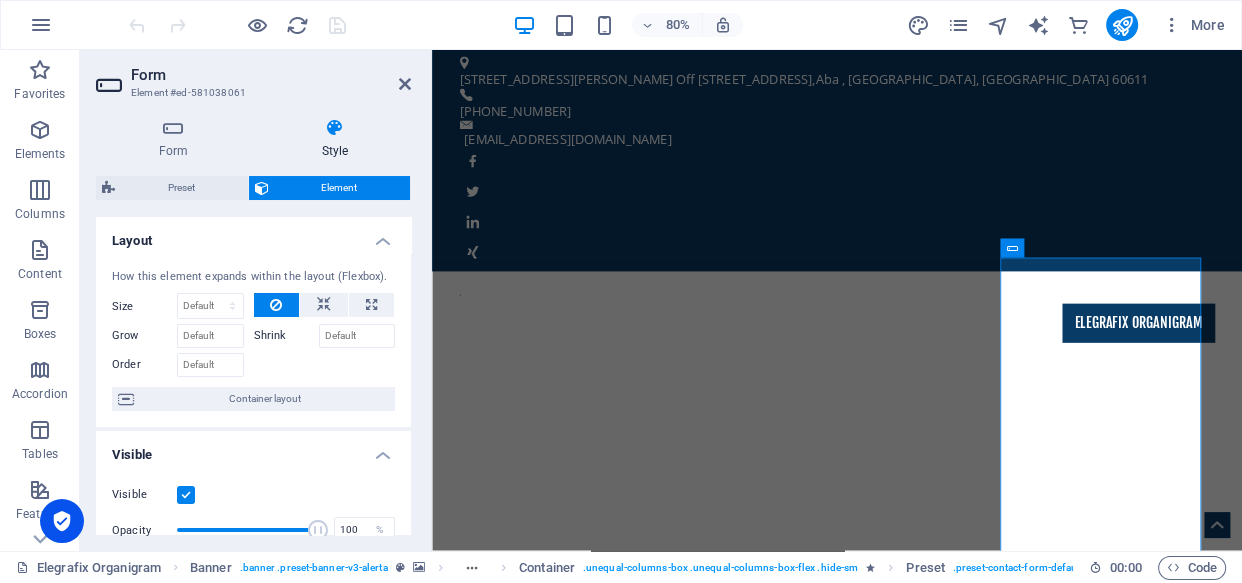 click at bounding box center [335, 128] 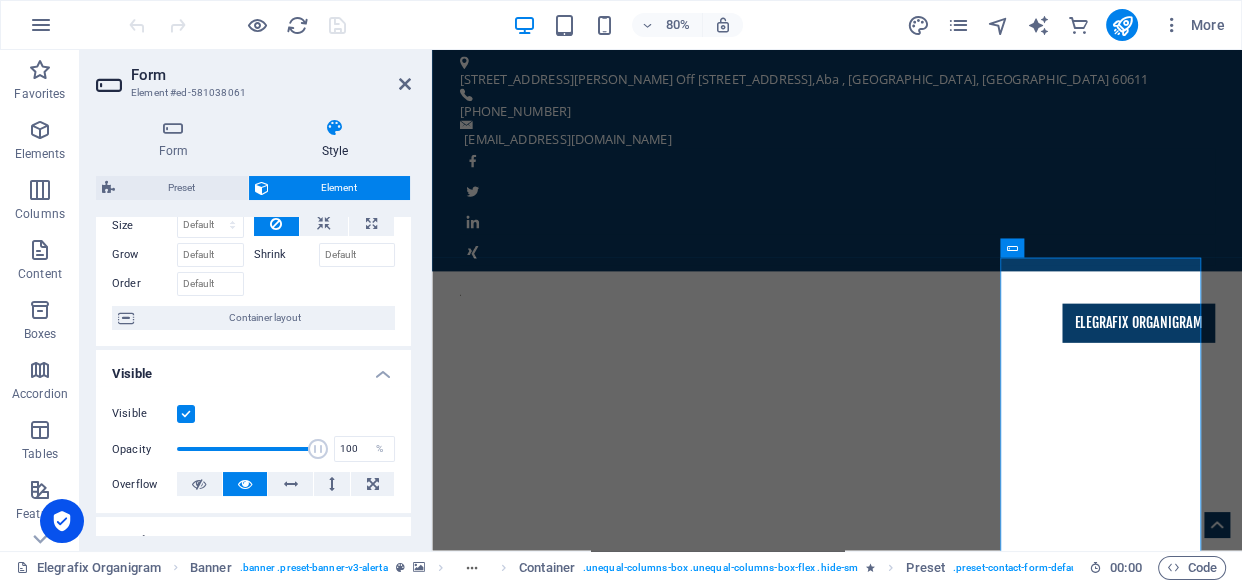scroll, scrollTop: 137, scrollLeft: 0, axis: vertical 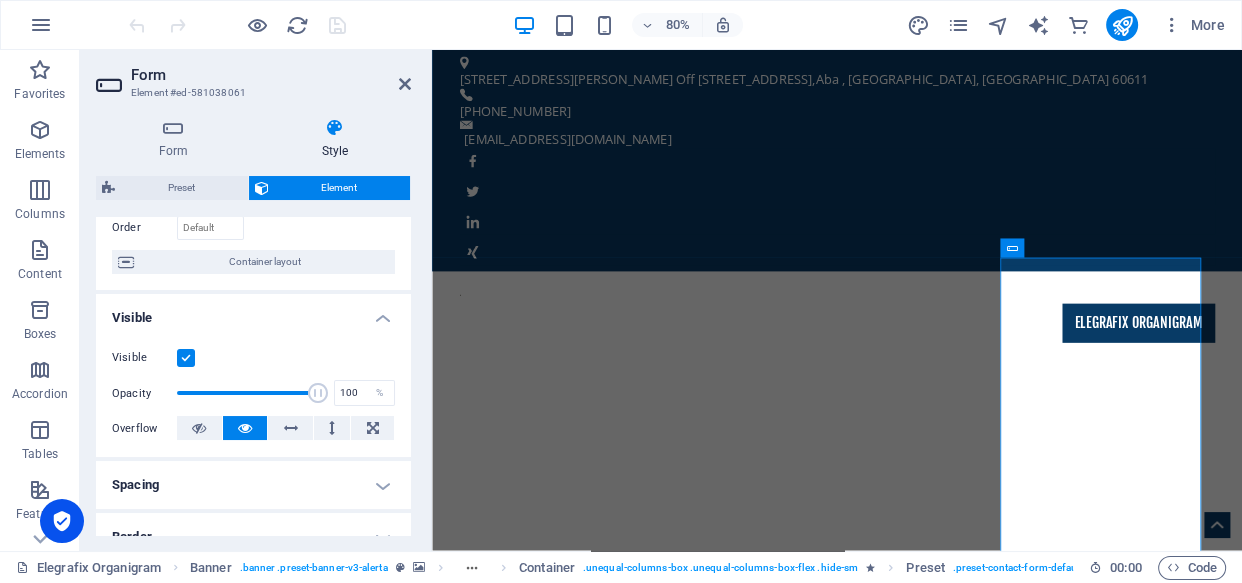 drag, startPoint x: 406, startPoint y: 342, endPoint x: 402, endPoint y: 489, distance: 147.05441 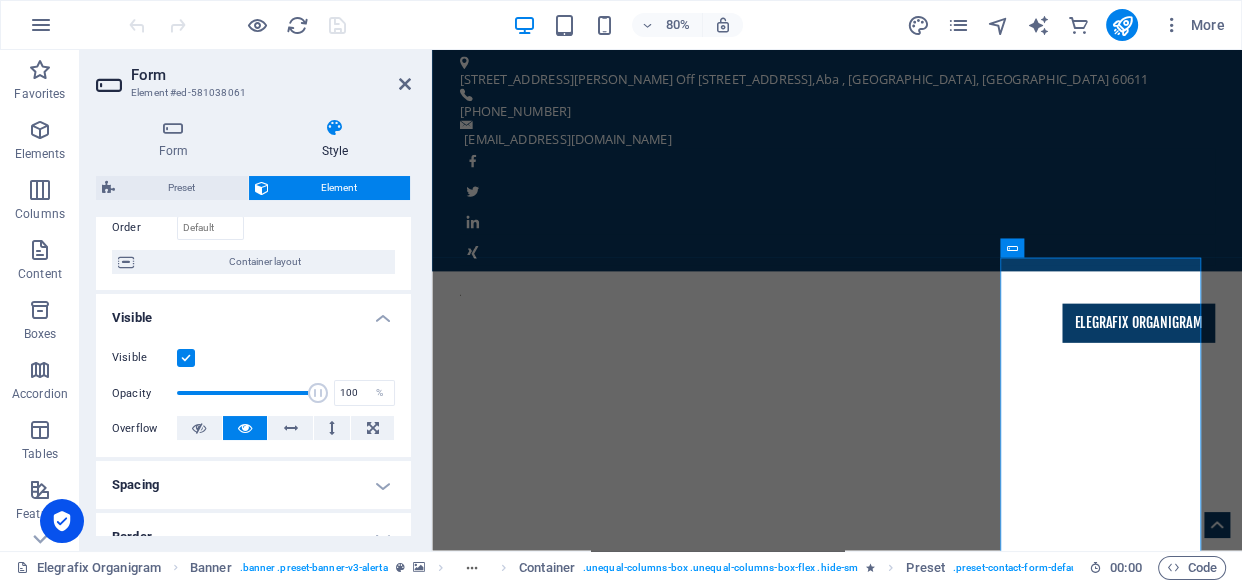 click on "Layout How this element expands within the layout (Flexbox). Size Default auto px % 1/1 1/2 1/3 1/4 1/5 1/6 1/7 1/8 1/9 1/10 Grow Shrink Order Container layout Visible Visible Opacity 100 % Overflow Spacing Margin Default auto px % rem vw vh Custom Custom auto px % rem vw vh auto px % rem vw vh auto px % rem vw vh auto px % rem vw vh Padding Default px rem % vh vw Custom Custom px rem % vh vw px rem % vh vw px rem % vh vw px rem % vh vw Border Style              - Width 1 auto px rem % vh vw Custom Custom 1 auto px rem % vh vw 1 auto px rem % vh vw 1 auto px rem % vh vw 1 auto px rem % vh vw  - Color Round corners Default px rem % vh vw Custom Custom px rem % vh vw px rem % vh vw px rem % vh vw px rem % vh vw Shadow Default None Outside Inside Color X offset 0 px rem vh vw Y offset 0 px rem vh vw Blur 0 px rem % vh vw Spread 0 px rem vh vw Text Shadow Default None Outside Color X offset 0 px rem vh vw Y offset 0 px rem vh vw Blur 0 px rem % vh vw Positioning Default Static Relative Absolute Fixed px" at bounding box center [253, 503] 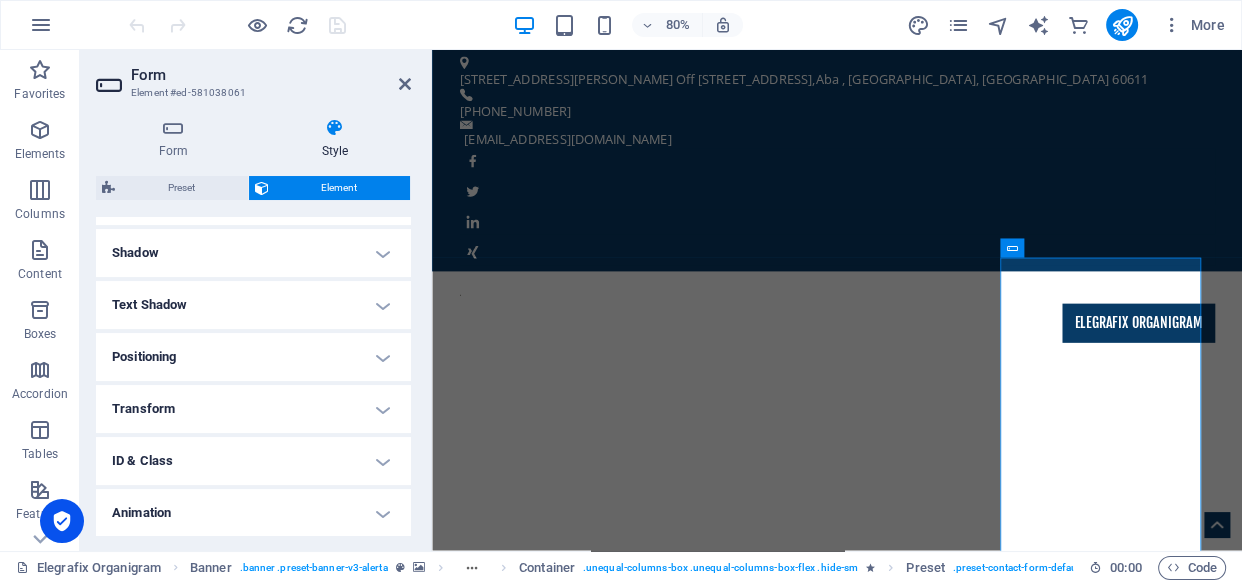 scroll, scrollTop: 527, scrollLeft: 0, axis: vertical 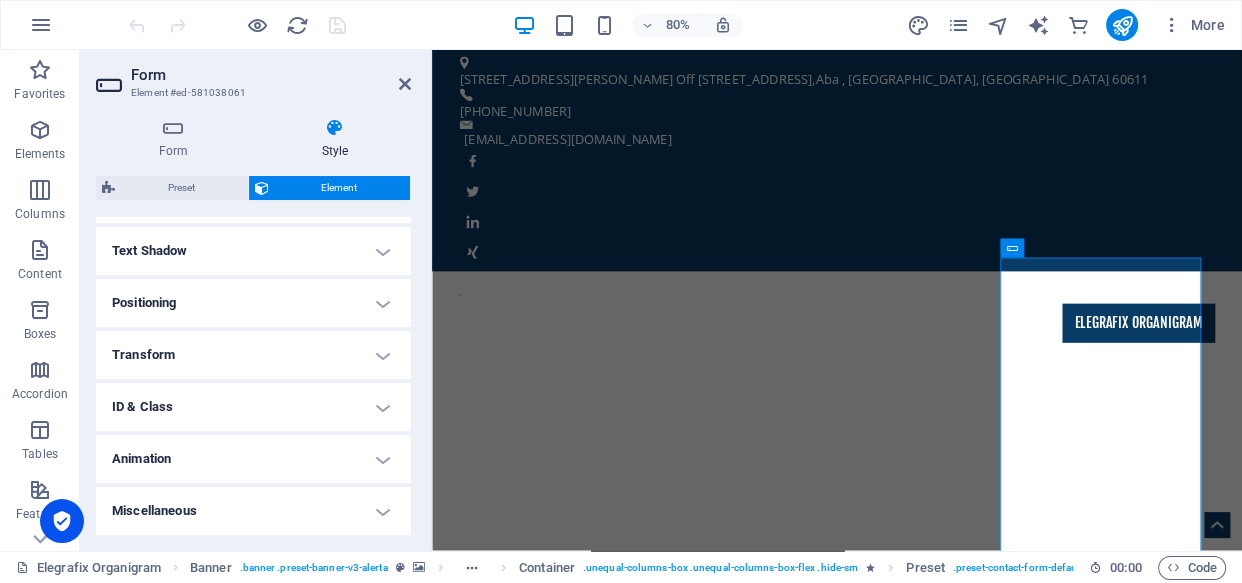 click on "ID & Class" at bounding box center [253, 407] 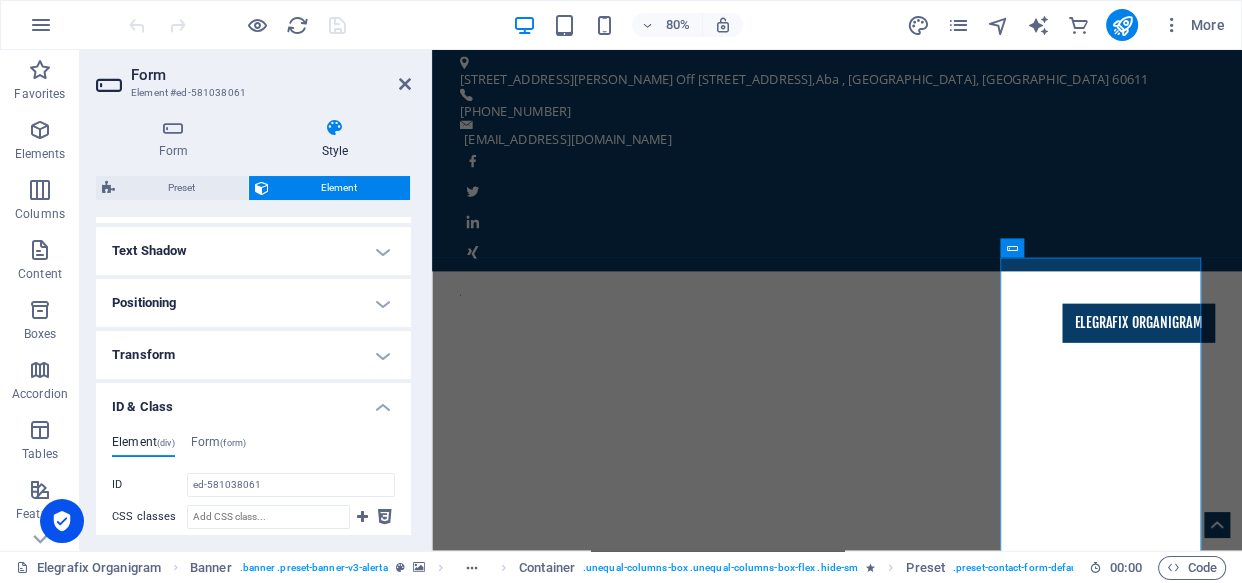 drag, startPoint x: 406, startPoint y: 450, endPoint x: 405, endPoint y: 509, distance: 59.008472 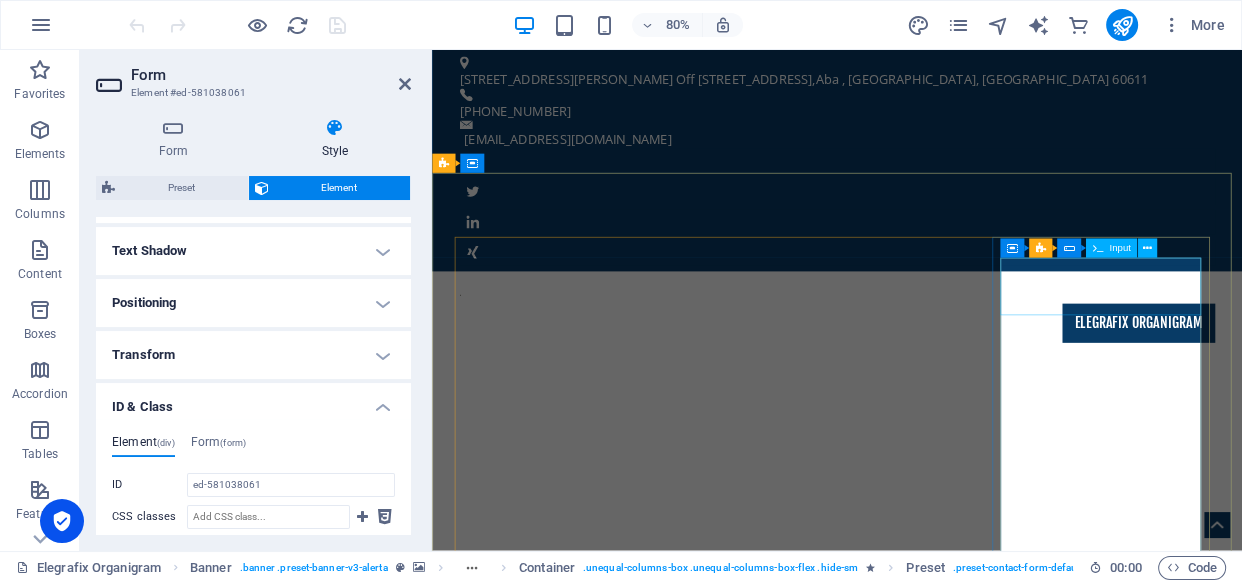 click on "Drop A Message" at bounding box center [939, 1683] 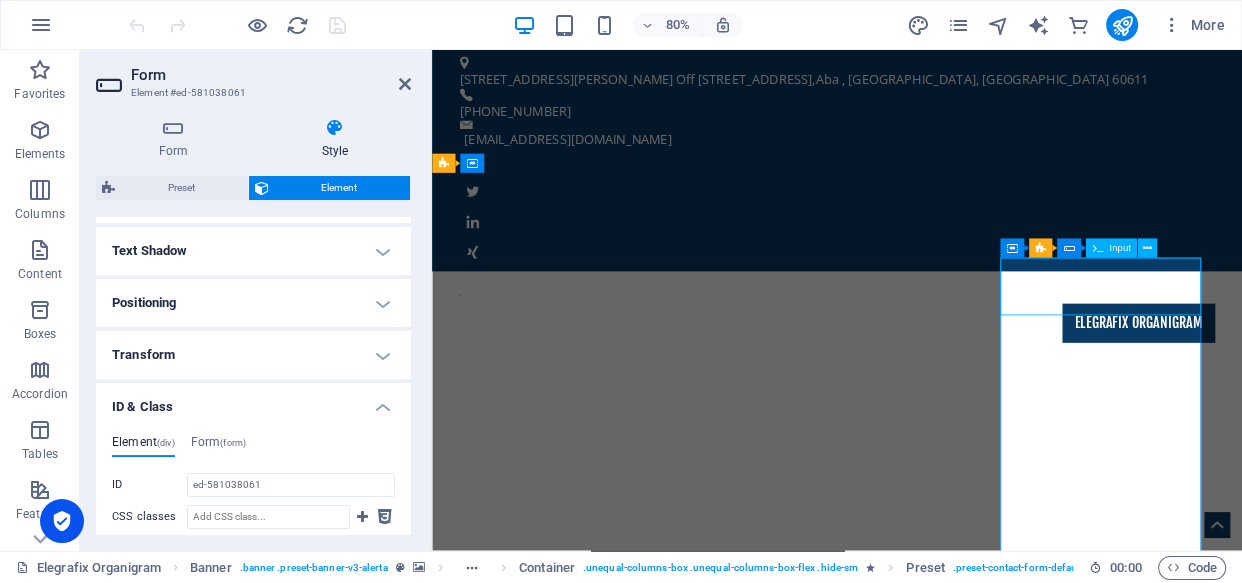 click on "Drop A Message" at bounding box center (939, 1683) 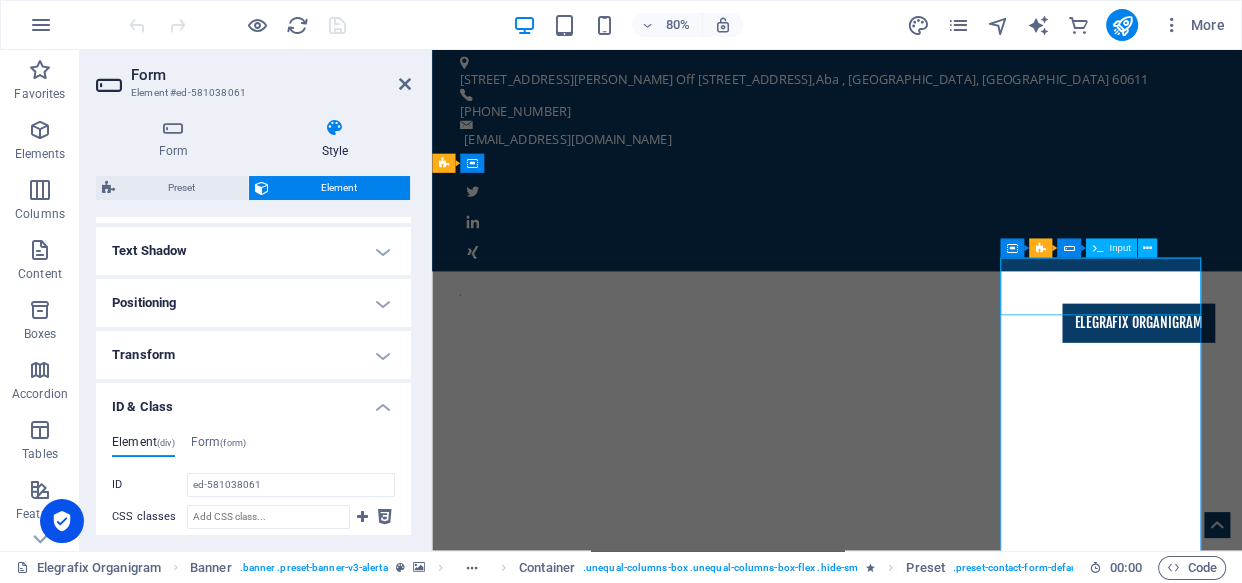 click on "Drop A Message" at bounding box center (939, 1683) 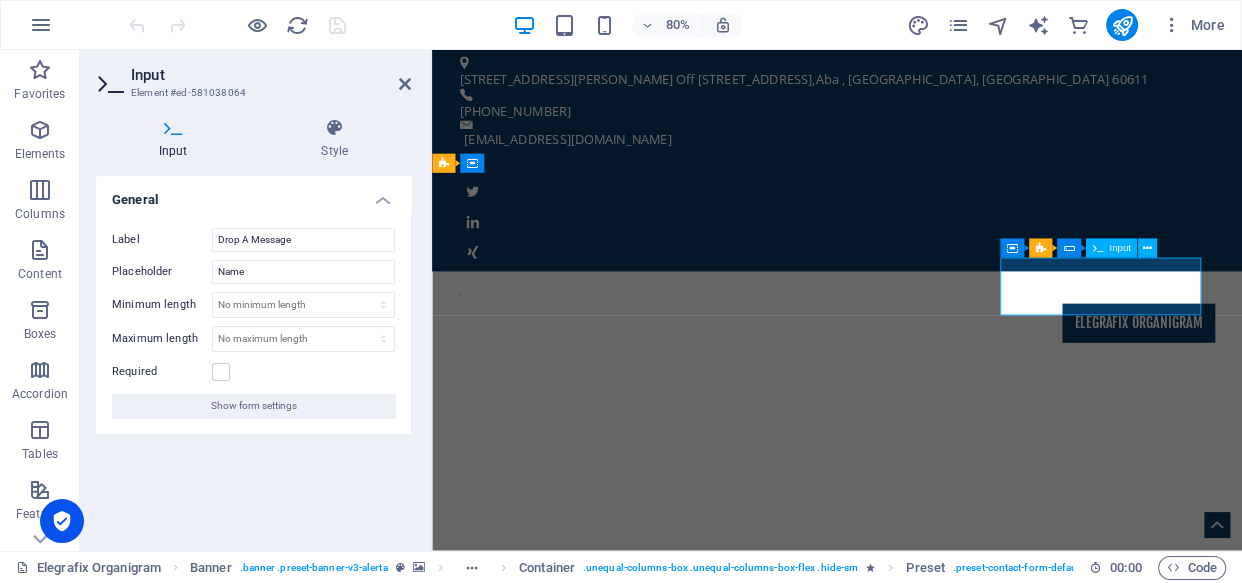 click on "Drop A Message" at bounding box center [939, 1683] 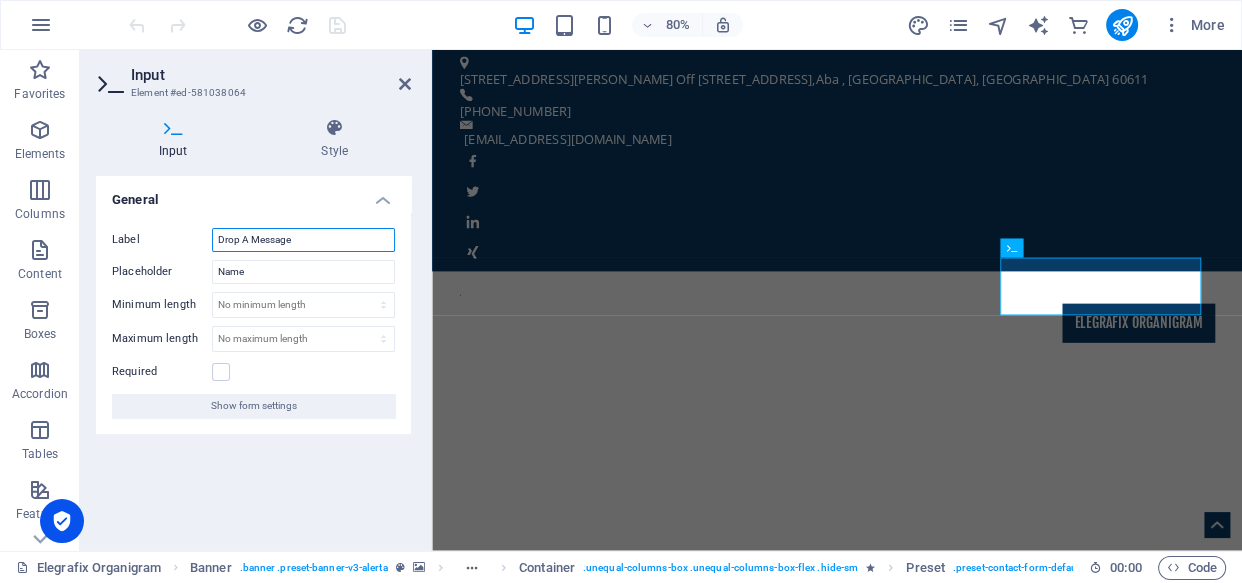 click on "Drop A Message" at bounding box center [303, 240] 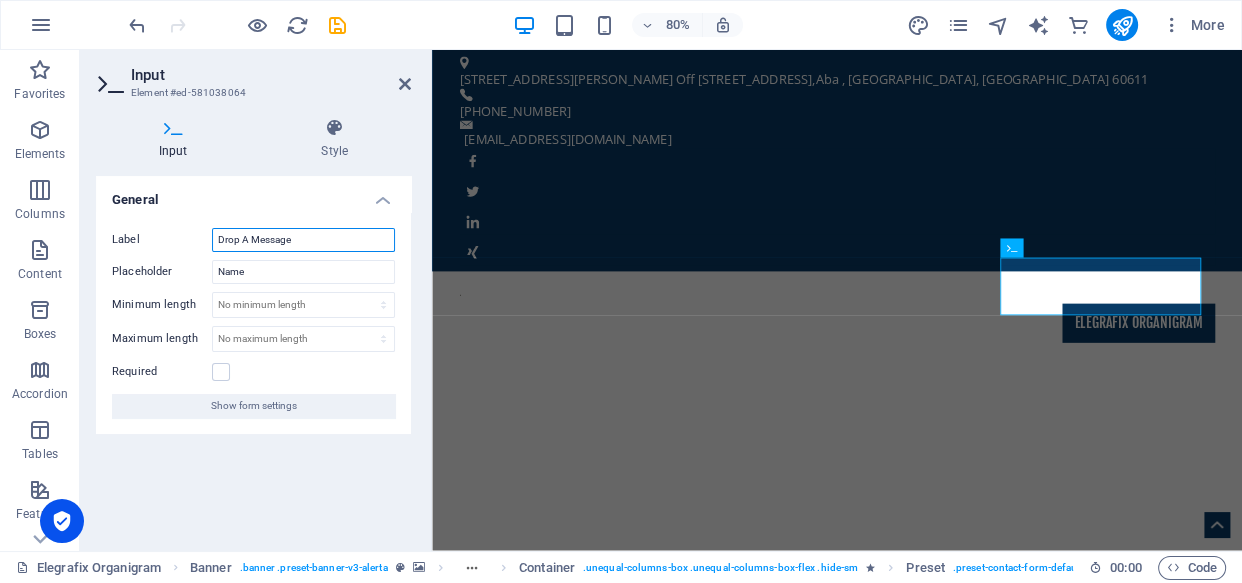 type on "Drop A Message" 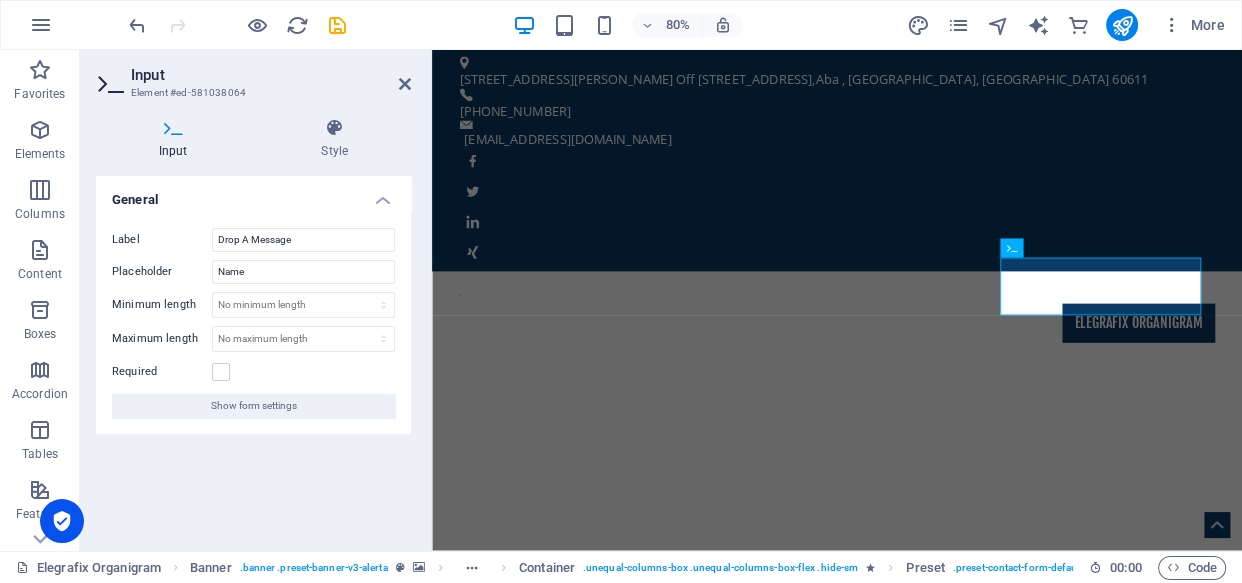 click at bounding box center (173, 128) 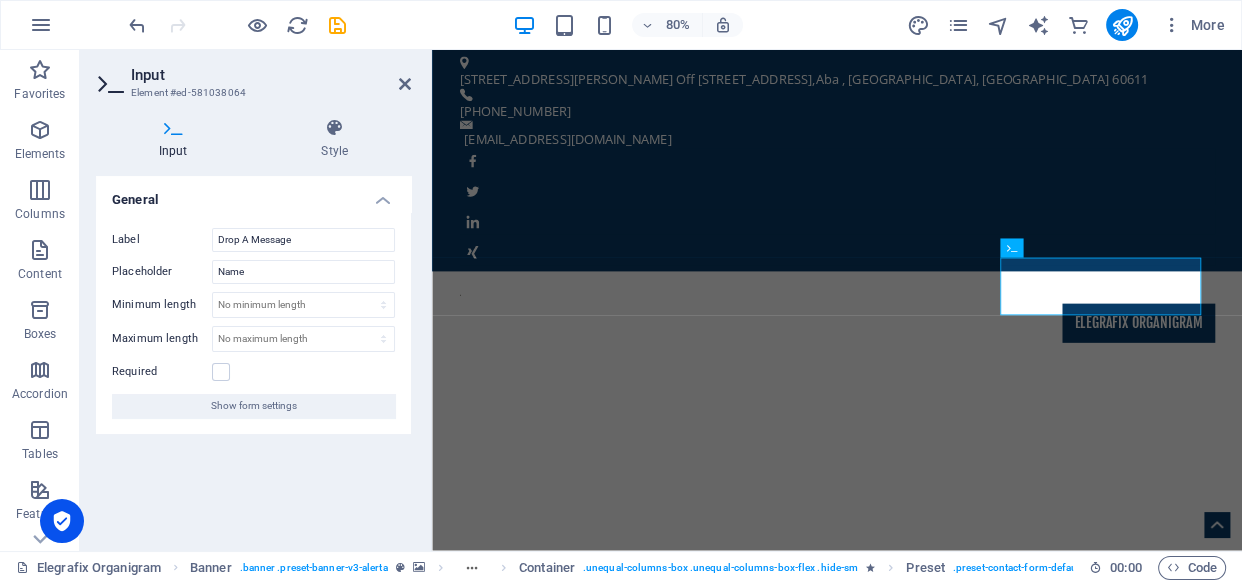 click at bounding box center [173, 128] 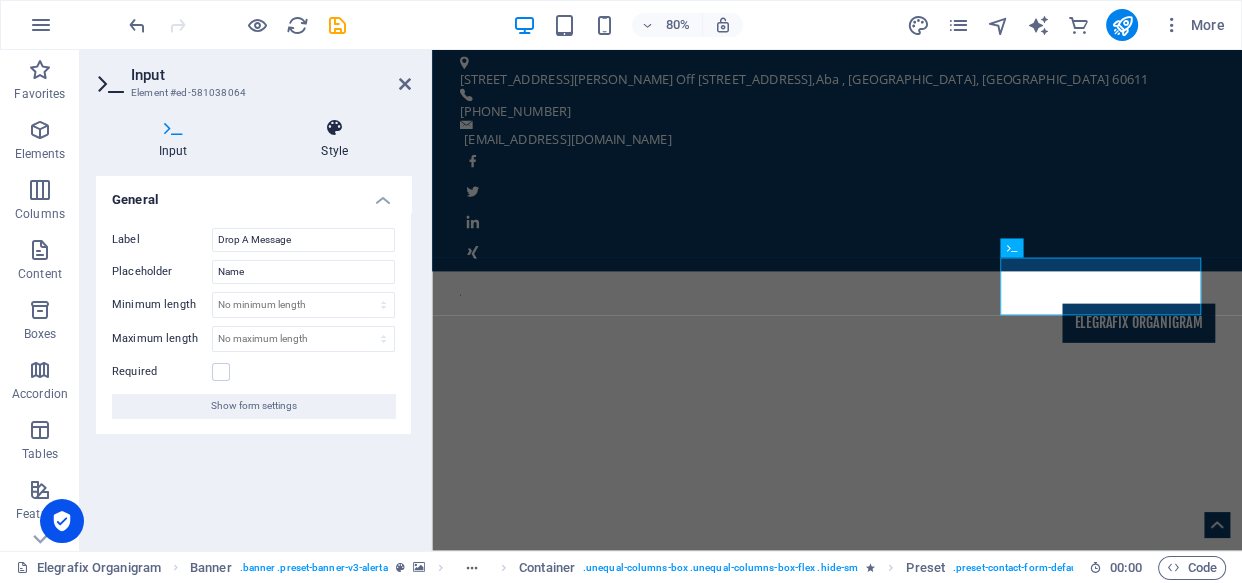 click on "Style" at bounding box center (335, 139) 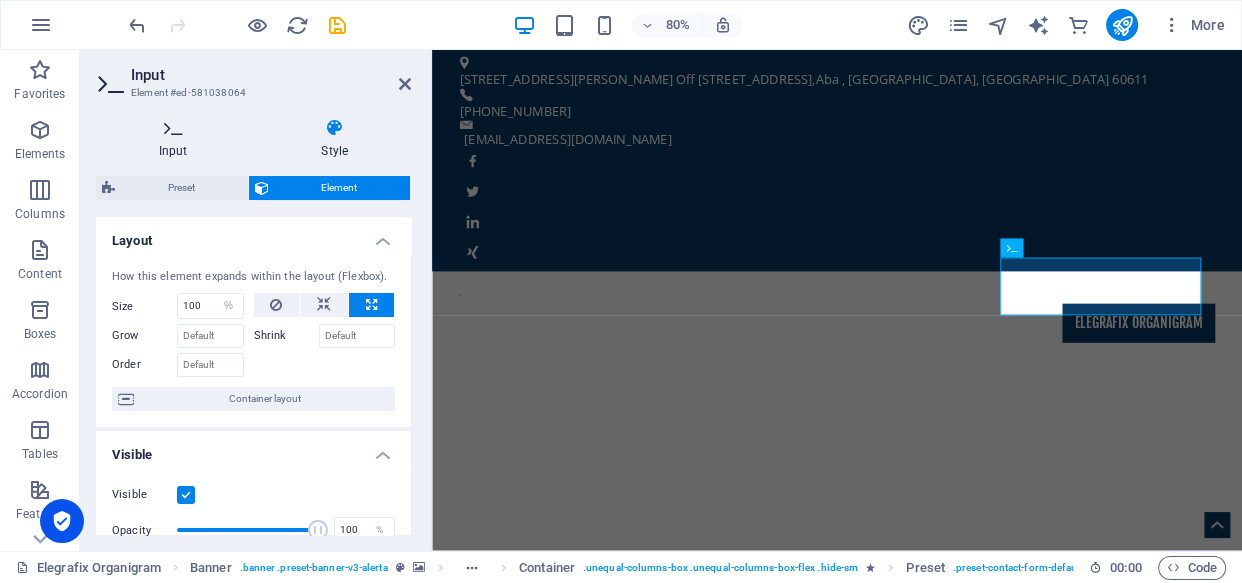 click on "Input" at bounding box center [177, 139] 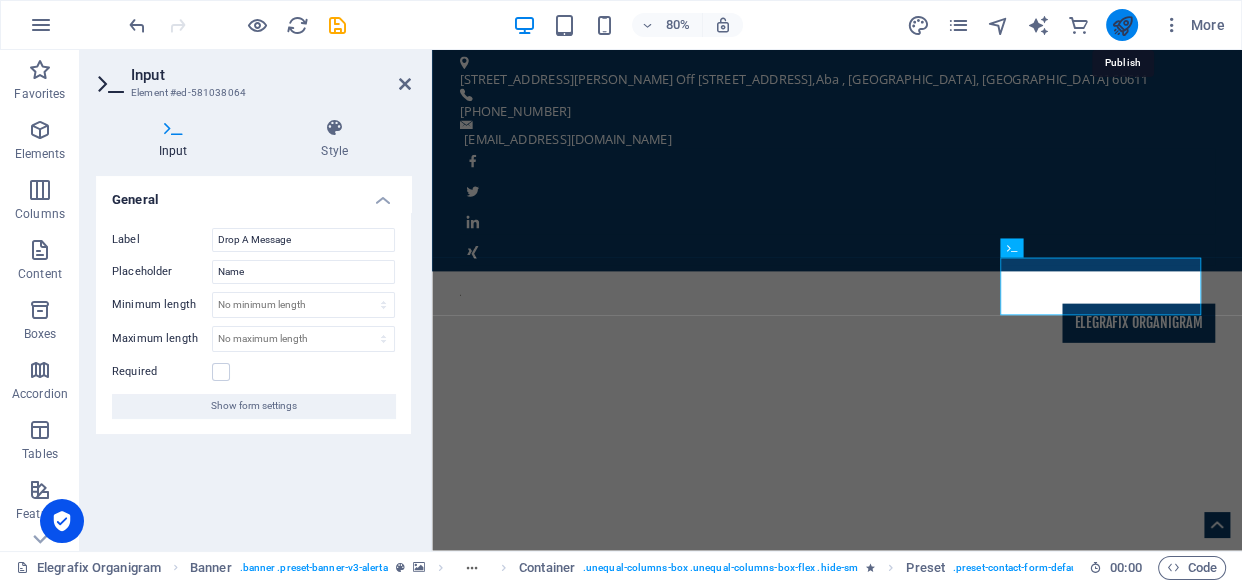 click at bounding box center [1121, 25] 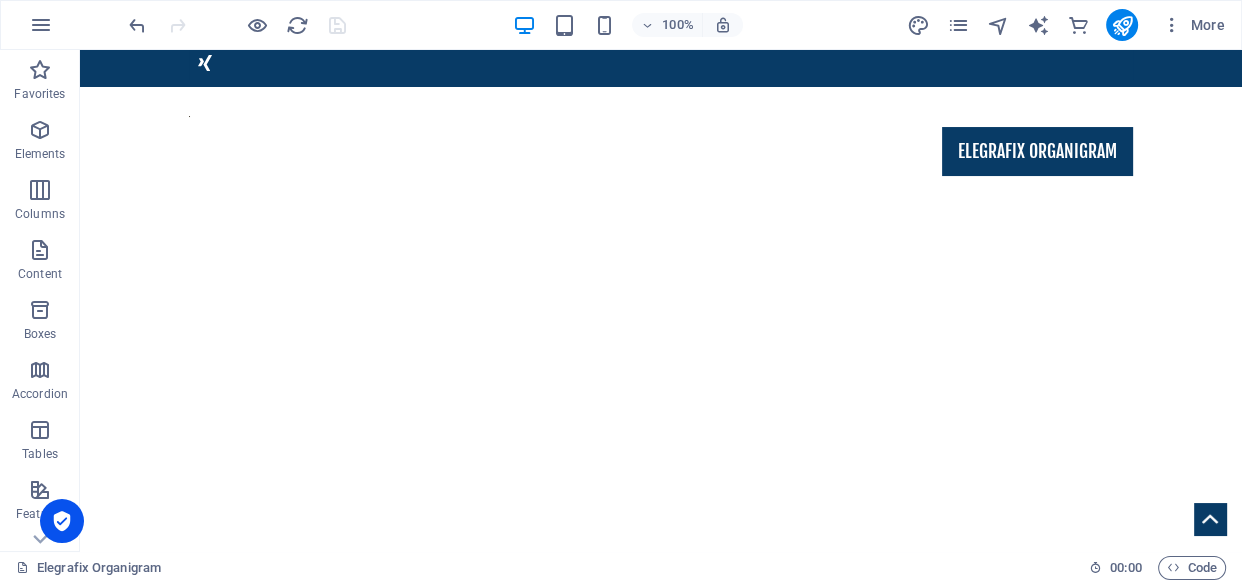 scroll, scrollTop: 229, scrollLeft: 0, axis: vertical 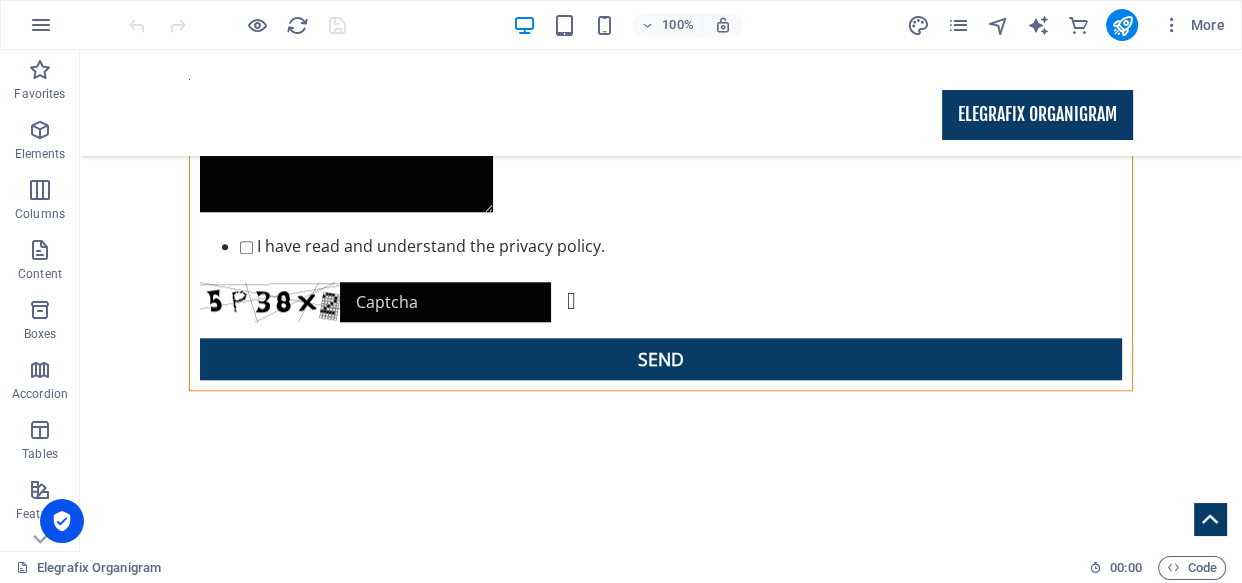 drag, startPoint x: 1240, startPoint y: 95, endPoint x: 307, endPoint y: 255, distance: 946.61975 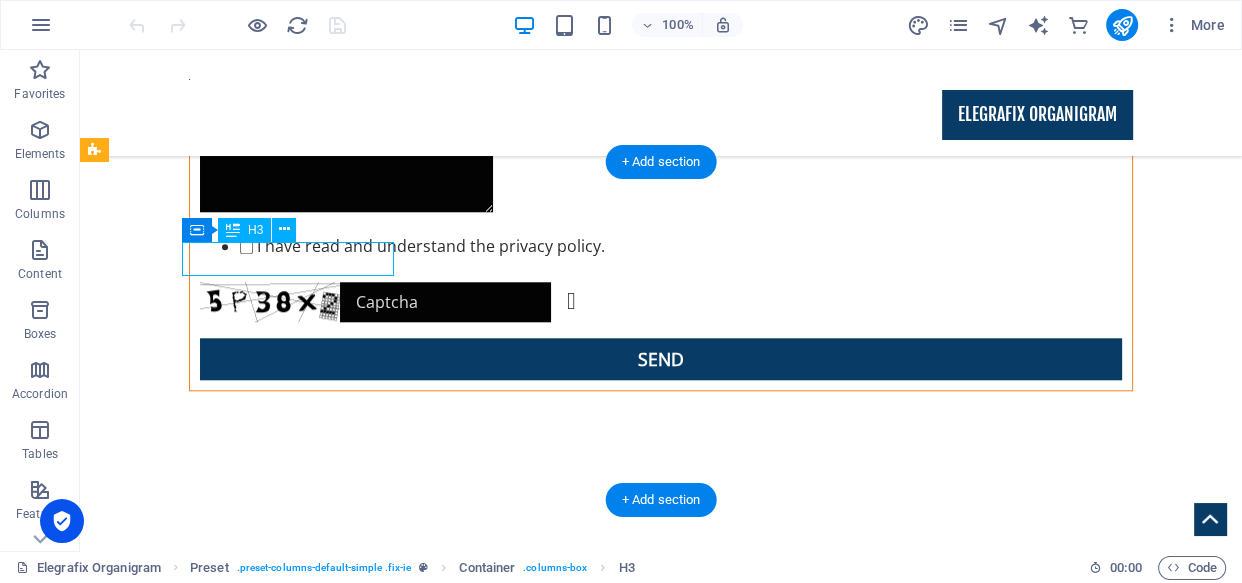 click on "Investigations" at bounding box center [568, 2933] 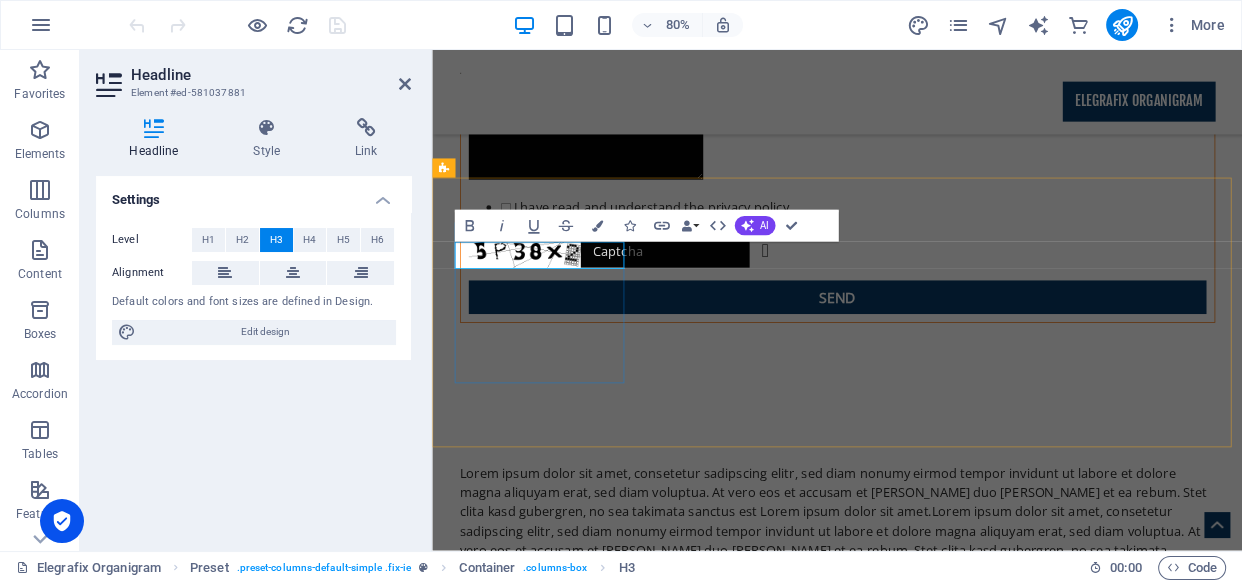 type 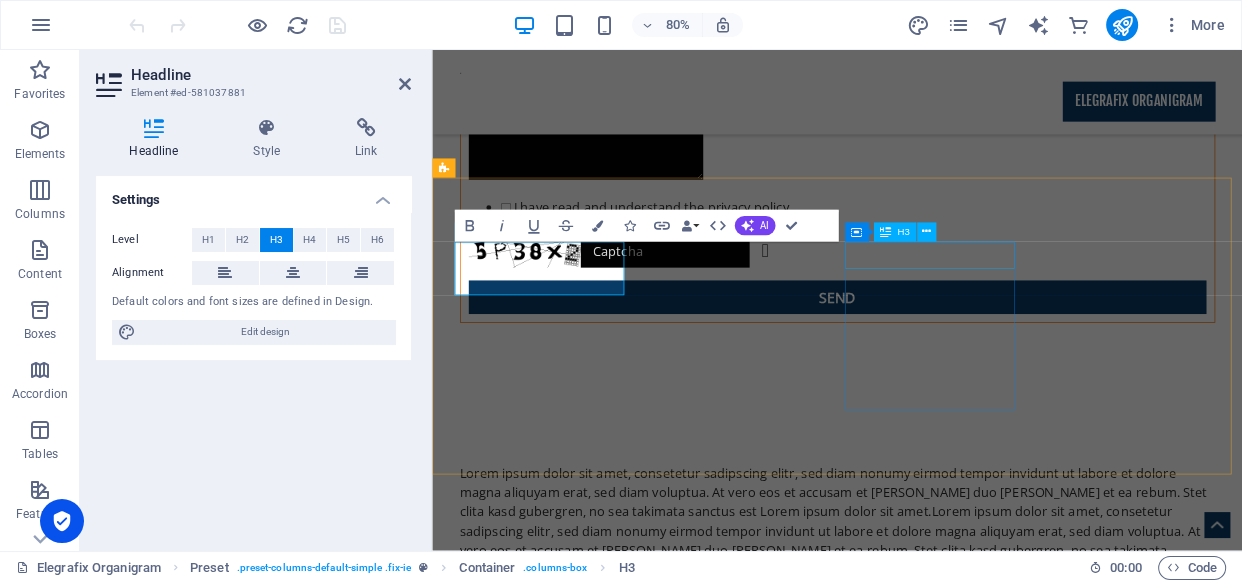 click on "Cyber Solutions" at bounding box center [920, 3300] 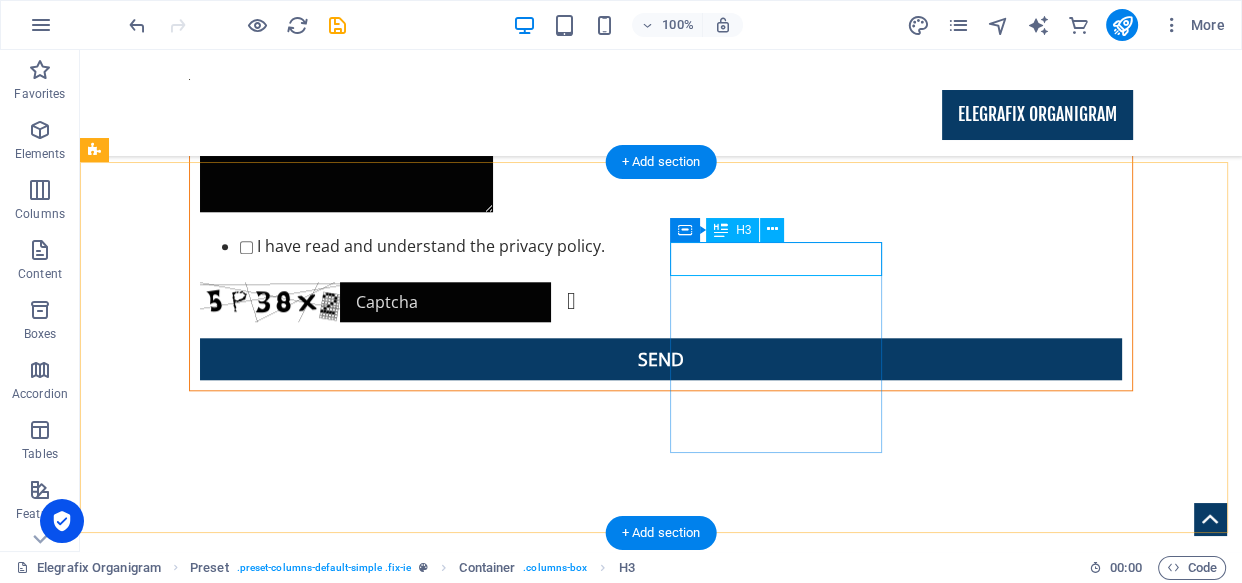 click on "Cyber Solutions" at bounding box center (568, 3128) 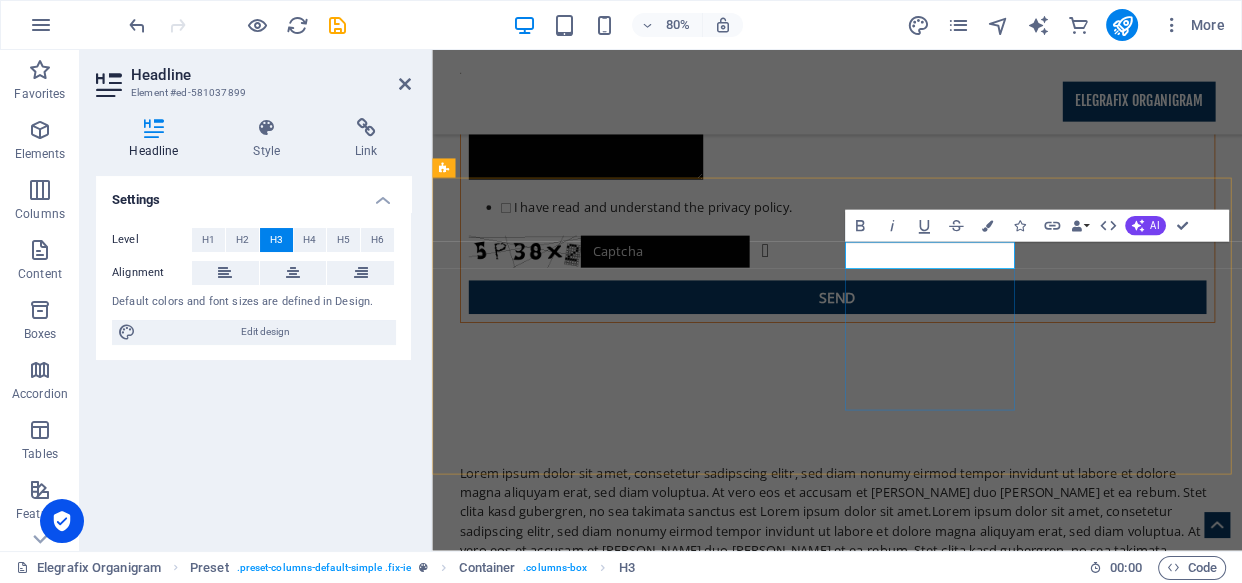 type 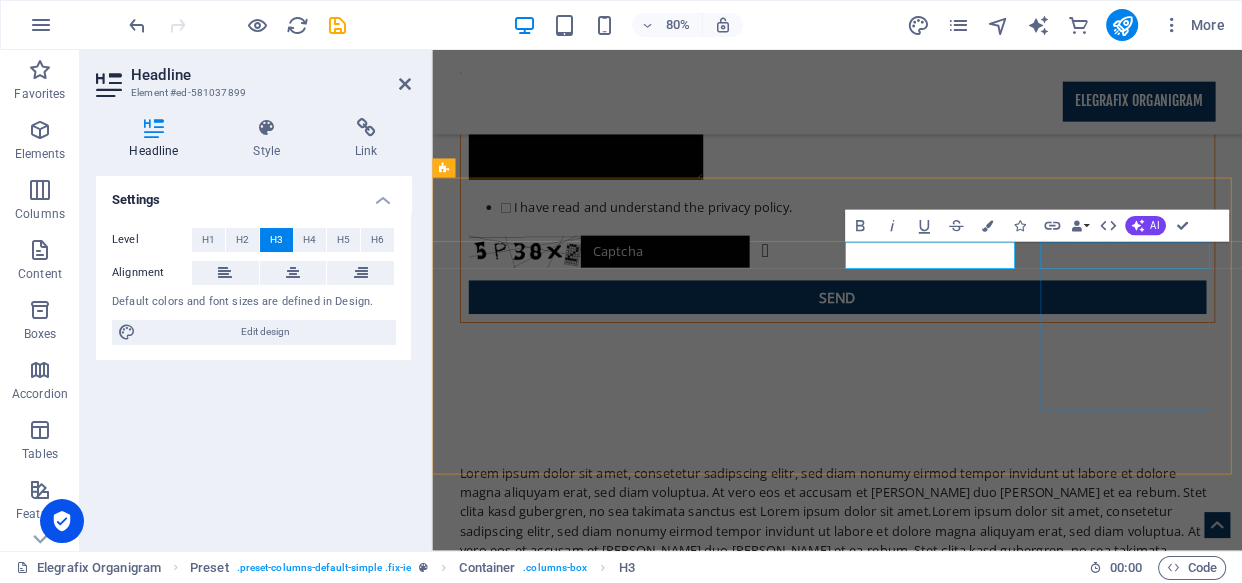 click on "Minor Control" at bounding box center (920, 3398) 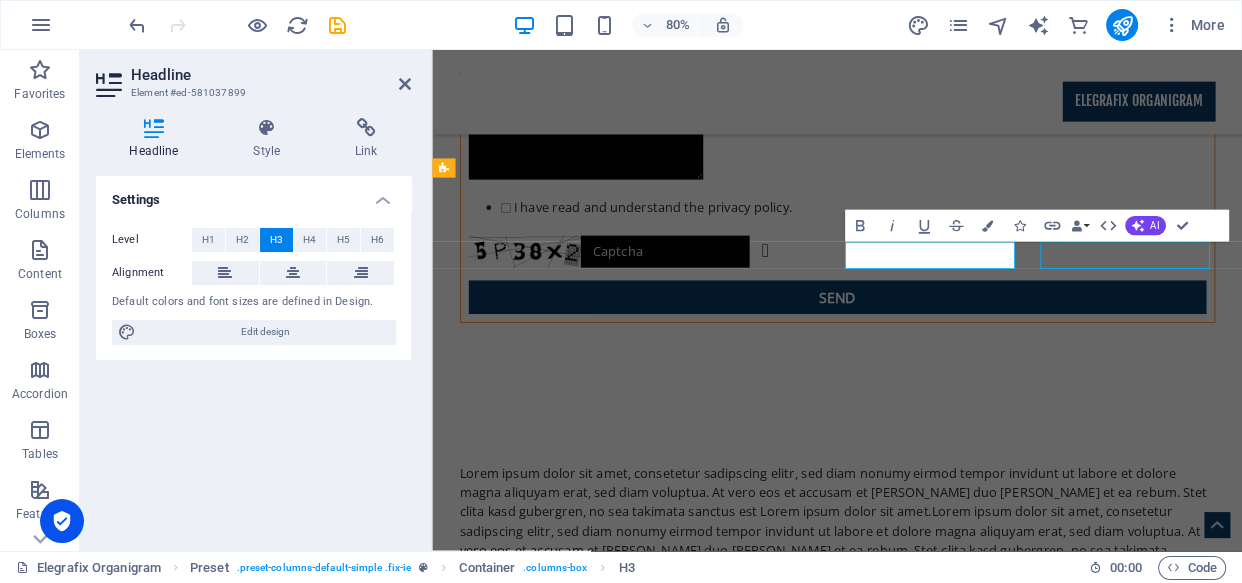 click on "Minor Control" at bounding box center (920, 3398) 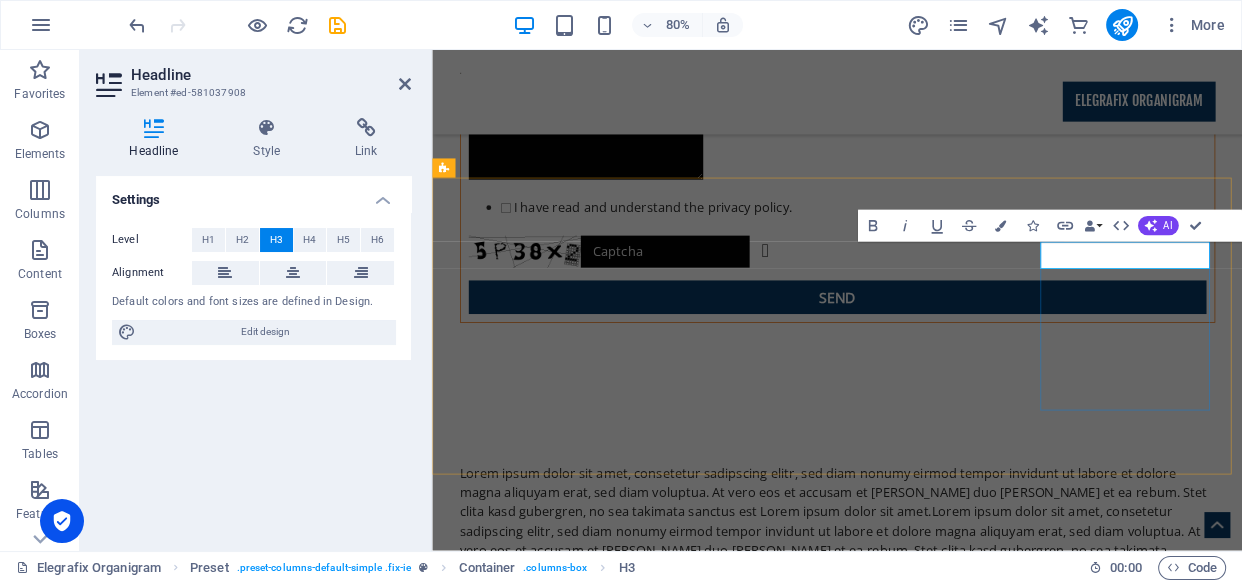 type 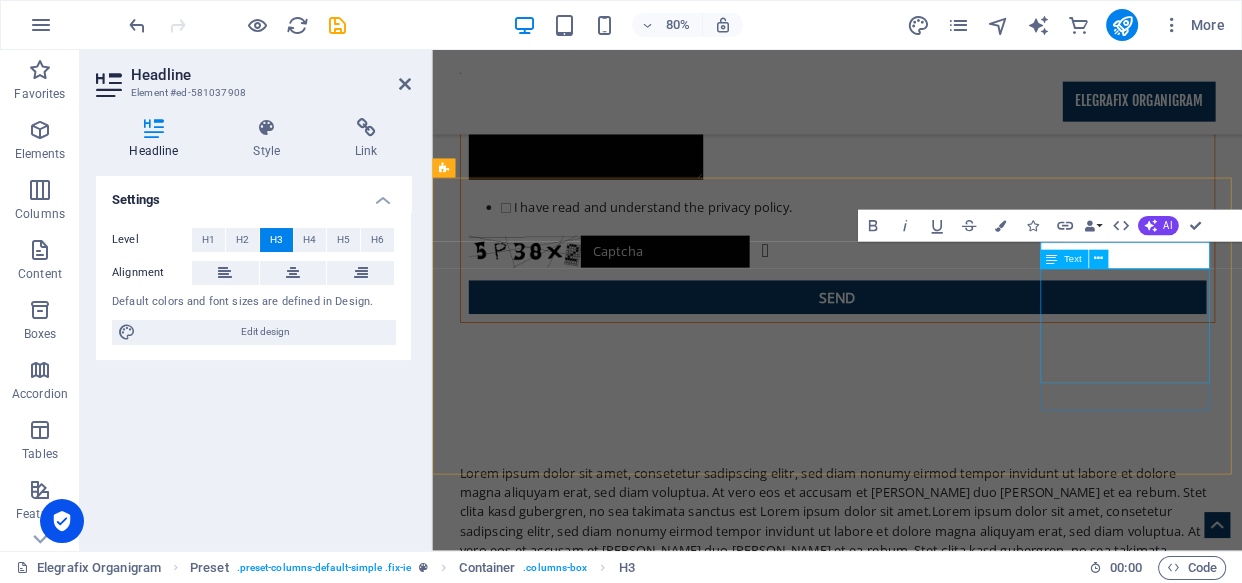 click on "Lorem ipsum dolor sit amet, consetetur sadipscing elitr, sed diam nonumy eirmod tempor invidunt ut labore et dolore magna aliquyam erat, sed diam voluptua." at bounding box center (920, 3438) 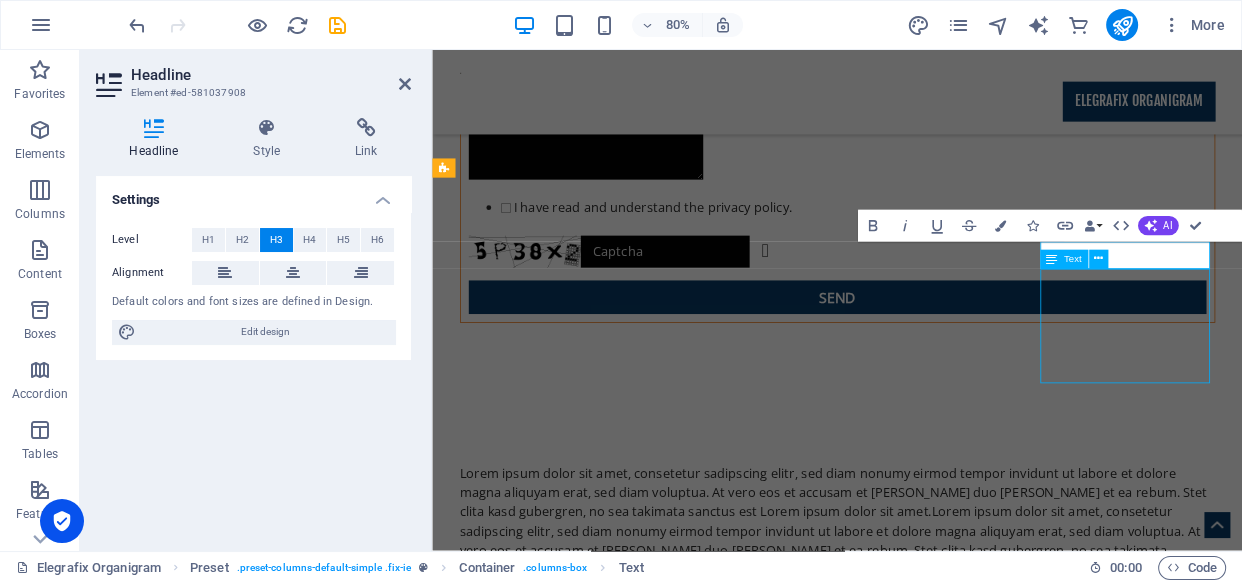 click on "Lorem ipsum dolor sit amet, consetetur sadipscing elitr, sed diam nonumy eirmod tempor invidunt ut labore et dolore magna aliquyam erat, sed diam voluptua." at bounding box center [920, 3438] 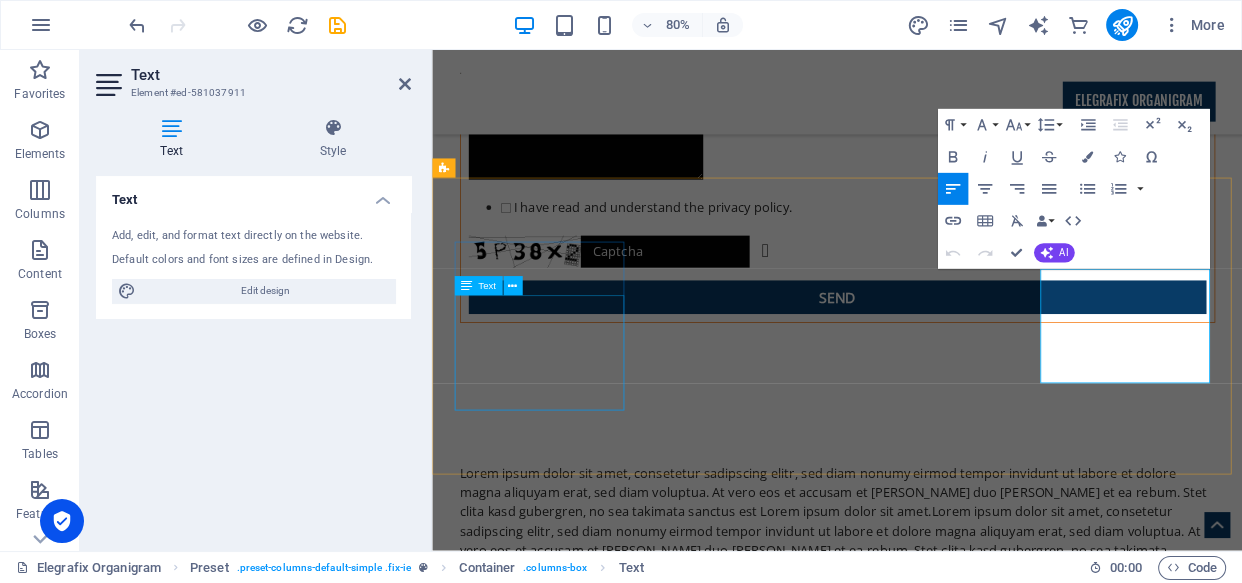 click on "Lorem ipsum dolor sit amet, consetetur sadipscing elitr, sed diam nonumy eirmod tempor invidunt ut labore et dolore magna aliquyam erat, sed diam voluptua." at bounding box center (920, 2973) 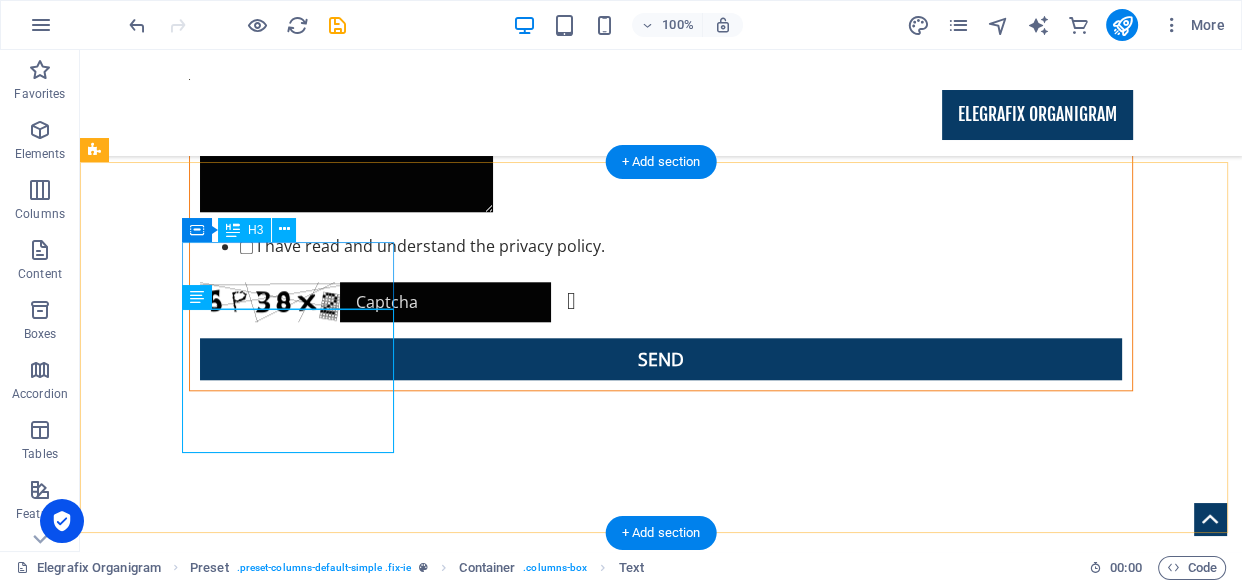 click on "BUSINESS SOLUTIONS" at bounding box center (568, 2933) 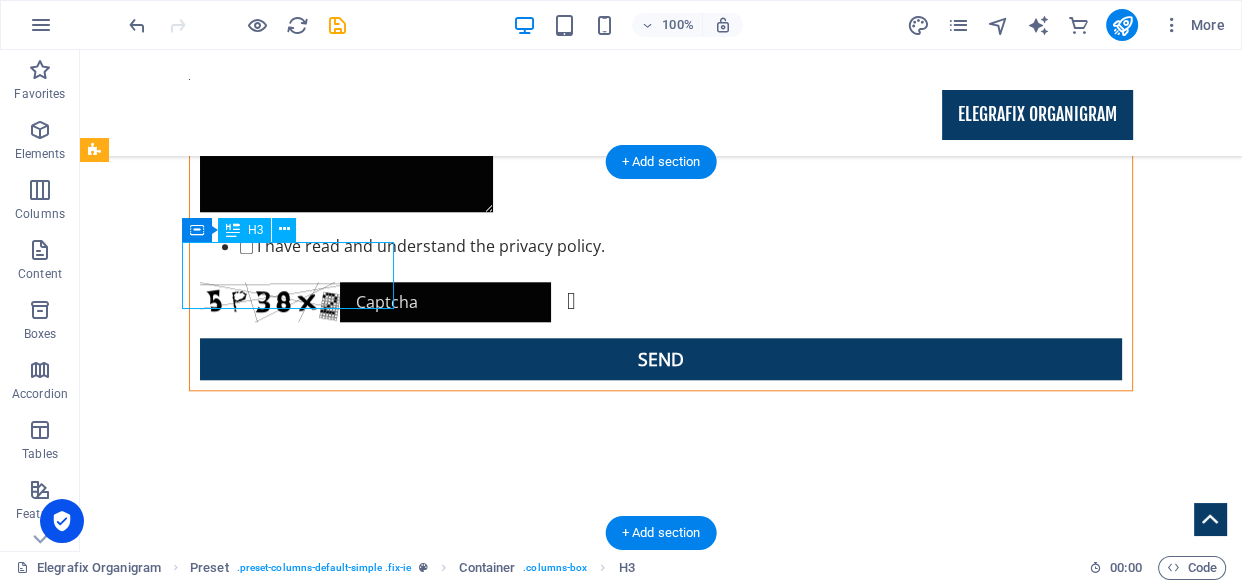 click on "BUSINESS SOLUTIONS" at bounding box center [568, 2933] 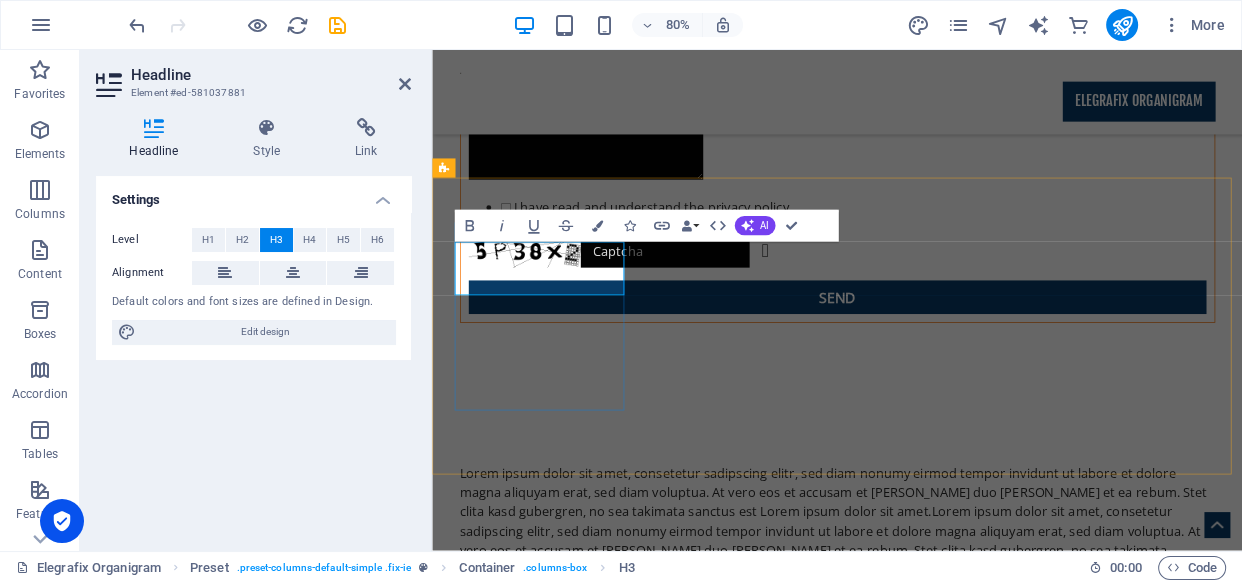 click on "BUSINESS SOLUTIONS" at bounding box center [920, 2933] 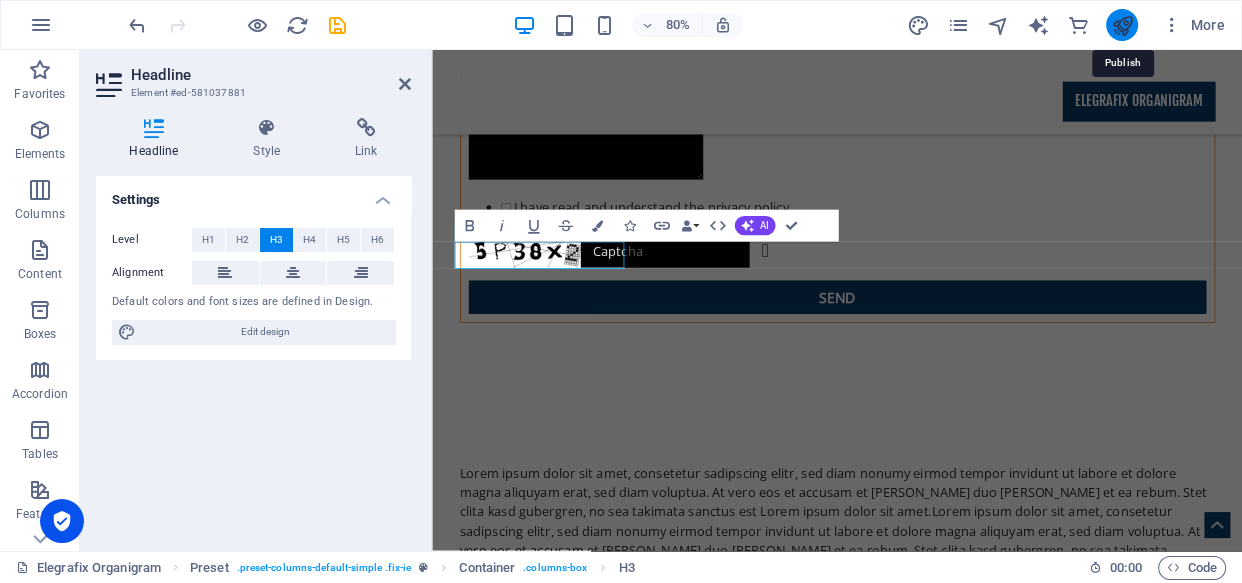 click at bounding box center (1121, 25) 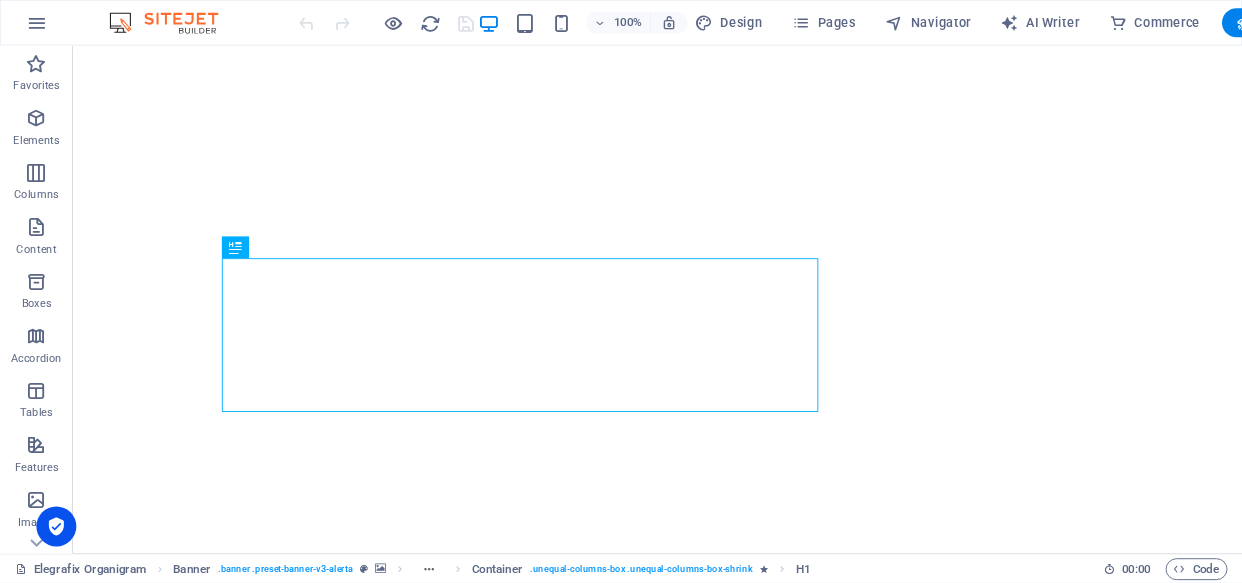 scroll, scrollTop: 0, scrollLeft: 0, axis: both 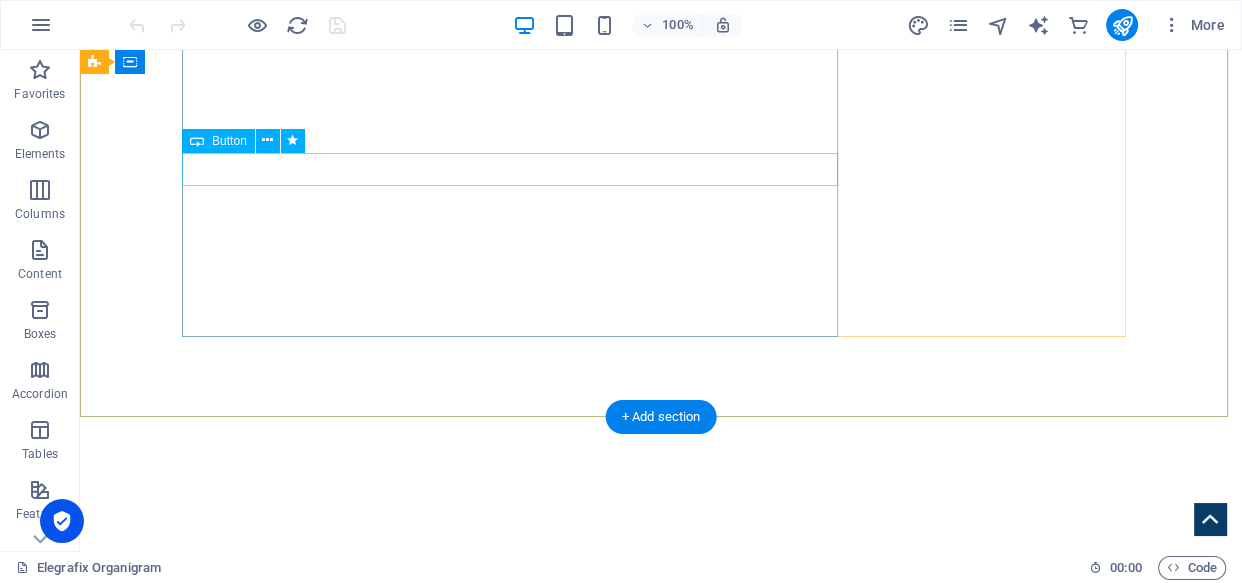 click on "Learn more" at bounding box center [661, 1049] 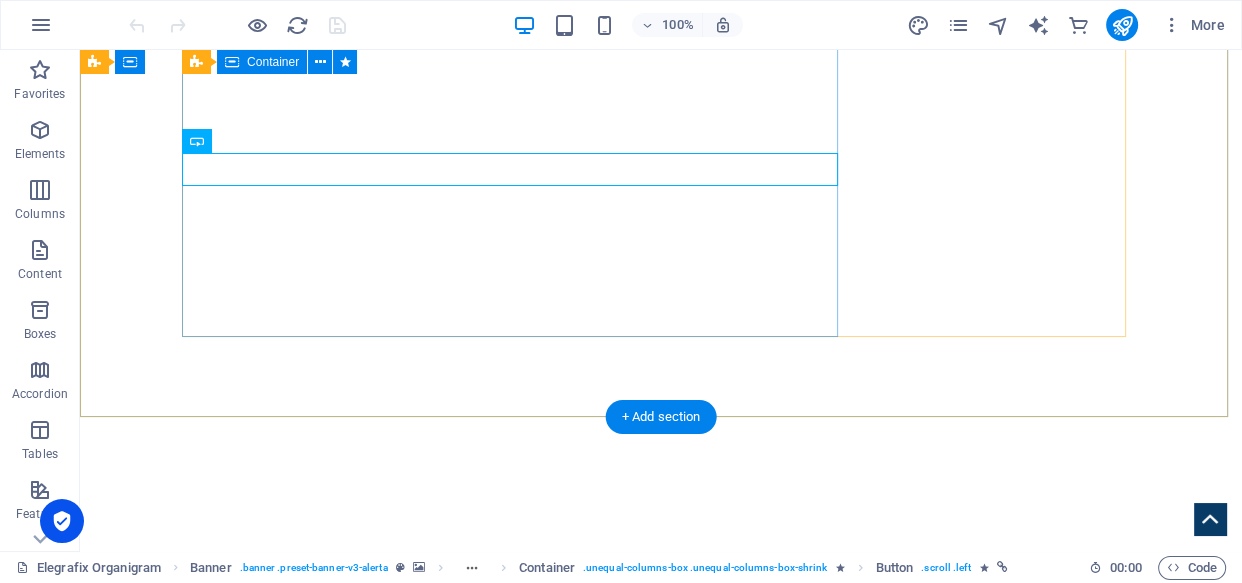 click on "ELEGRAFIX INTEGRATED   SERVICES REDEFINING SYNERGY IN ORGANIZATIONS ... Lorem ipsum dolor sit amet, consetetur sadipscing elitr, sed diam nonumy eirmod tempor invidunt ut labore et dolore magna aliquyam erat, sed diam voluptua. At vero eos et accusam et [PERSON_NAME] duo [PERSON_NAME] et ea rebum. Stet clita kasd gubergren, no sea takimata sanctus est Lorem ipsum dolor sit amet.Lorem ipsum dolor sit amet, consetetur sadipscing elitr, sed diam nonumy eirmod tempor invidunt ut labore et dolore magna aliquyam erat, sed diam voluptua. Learn more" at bounding box center [661, 896] 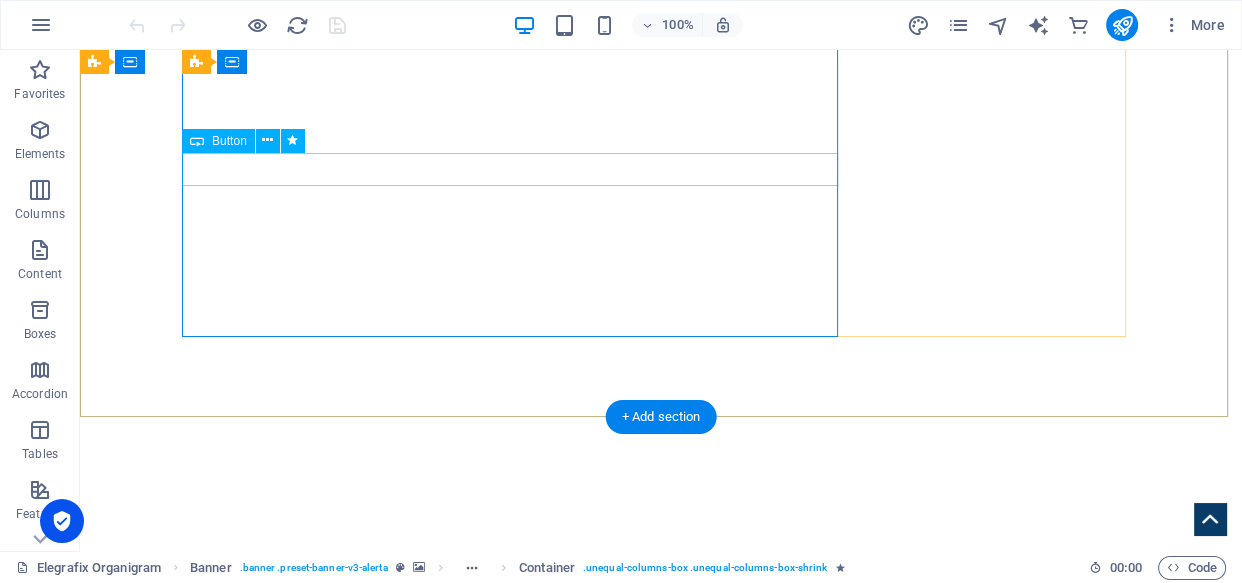 click on "Learn more" at bounding box center [661, 1049] 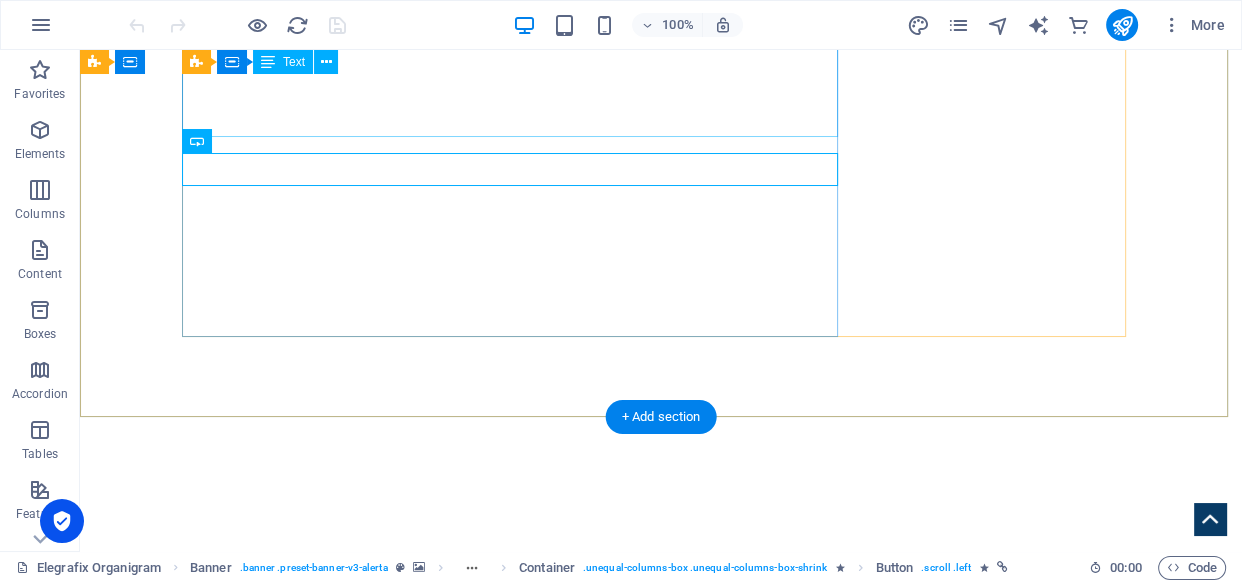 click on "Lorem ipsum dolor sit amet, consetetur sadipscing elitr, sed diam nonumy eirmod tempor invidunt ut labore et dolore magna aliquyam erat, sed diam voluptua. At vero eos et accusam et [PERSON_NAME] duo [PERSON_NAME] et ea rebum. Stet clita kasd gubergren, no sea takimata sanctus est Lorem ipsum dolor sit amet.Lorem ipsum dolor sit amet, consetetur sadipscing elitr, sed diam nonumy eirmod tempor invidunt ut labore et dolore magna aliquyam erat, sed diam voluptua." at bounding box center (661, 961) 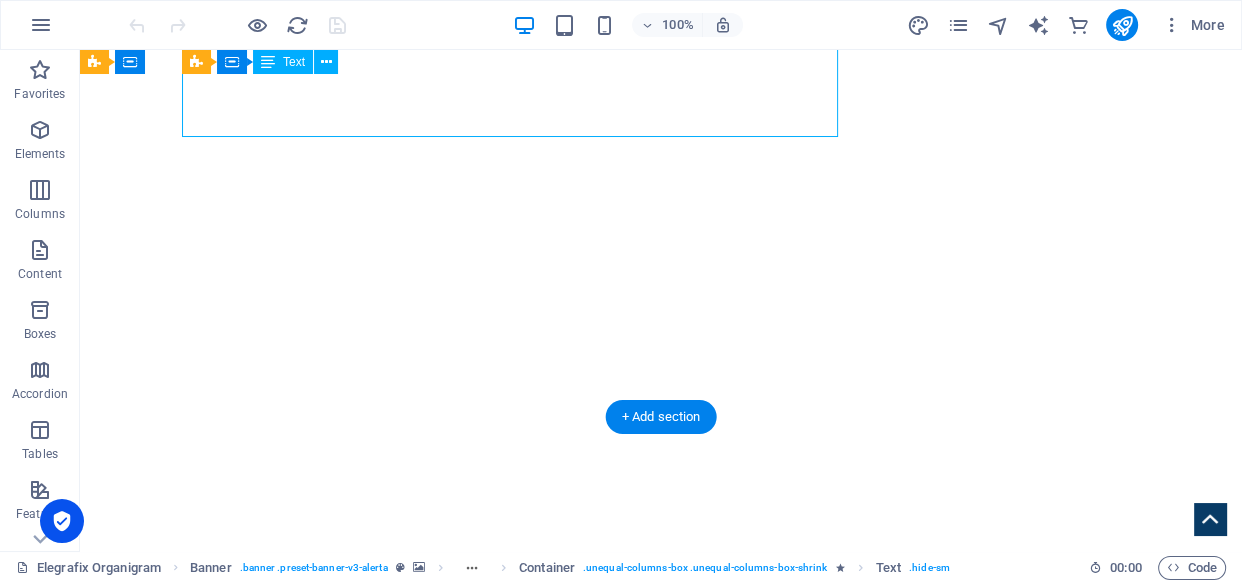 click on "Lorem ipsum dolor sit amet, consetetur sadipscing elitr, sed diam nonumy eirmod tempor invidunt ut labore et dolore magna aliquyam erat, sed diam voluptua. At vero eos et accusam et [PERSON_NAME] duo [PERSON_NAME] et ea rebum. Stet clita kasd gubergren, no sea takimata sanctus est Lorem ipsum dolor sit amet.Lorem ipsum dolor sit amet, consetetur sadipscing elitr, sed diam nonumy eirmod tempor invidunt ut labore et dolore magna aliquyam erat, sed diam voluptua." at bounding box center [661, 961] 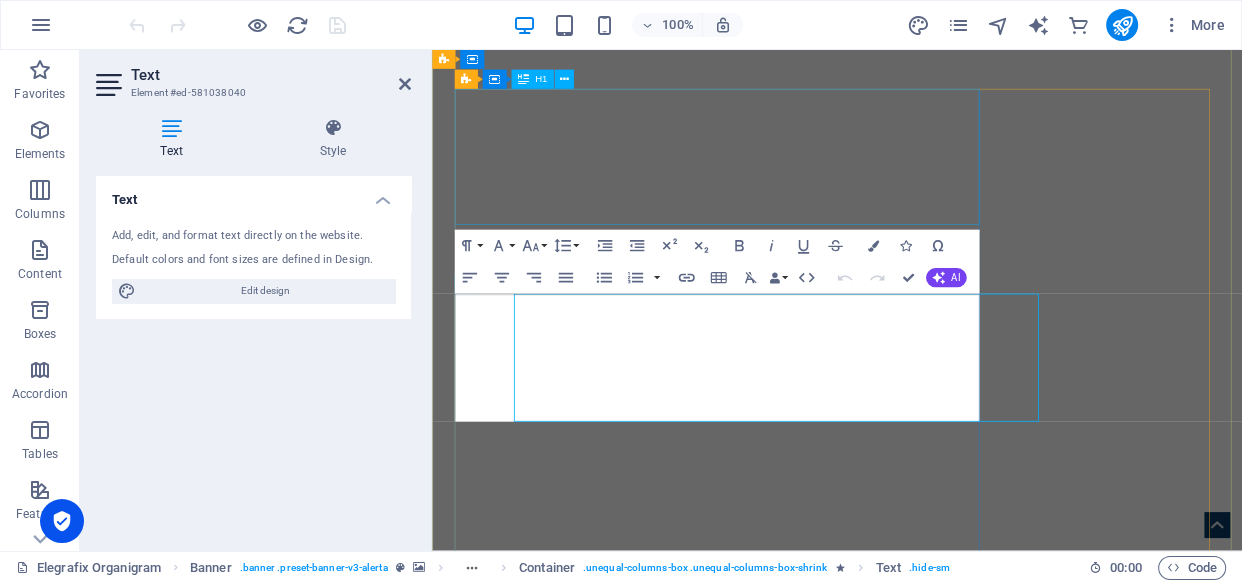 click on "ELEGRAFIX INTEGRATED   SERVICES" at bounding box center [939, 772] 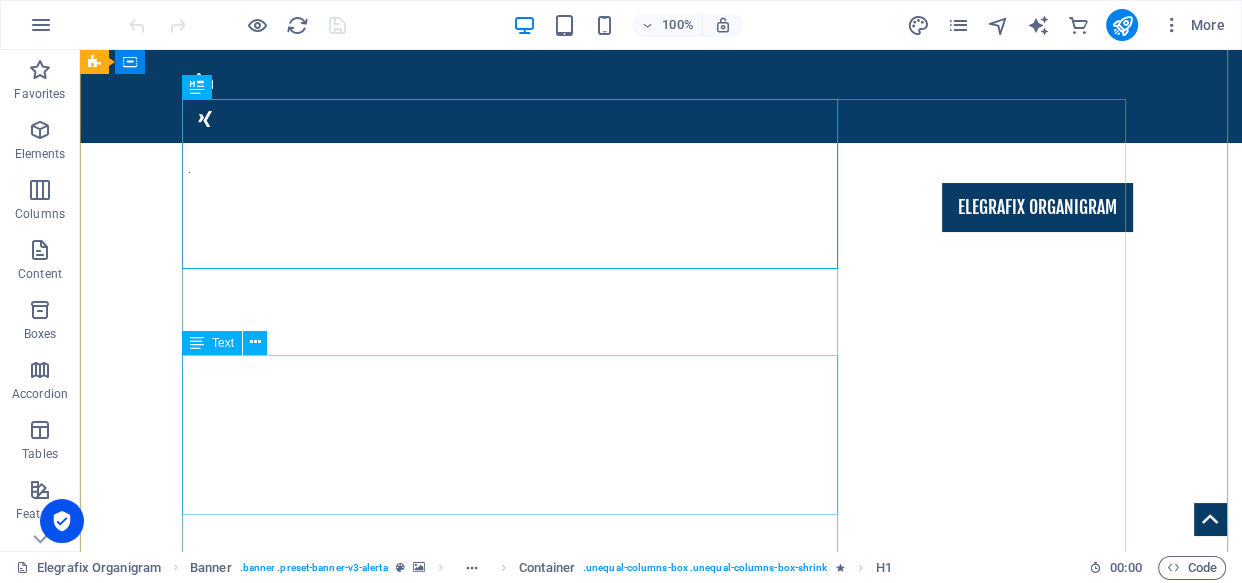 click on "Lorem ipsum dolor sit amet, consetetur sadipscing elitr, sed diam nonumy eirmod tempor invidunt ut labore et dolore magna aliquyam erat, sed diam voluptua. At vero eos et accusam et [PERSON_NAME] duo [PERSON_NAME] et ea rebum. Stet clita kasd gubergren, no sea takimata sanctus est Lorem ipsum dolor sit amet.Lorem ipsum dolor sit amet, consetetur sadipscing elitr, sed diam nonumy eirmod tempor invidunt ut labore et dolore magna aliquyam erat, sed diam voluptua." at bounding box center (661, 1339) 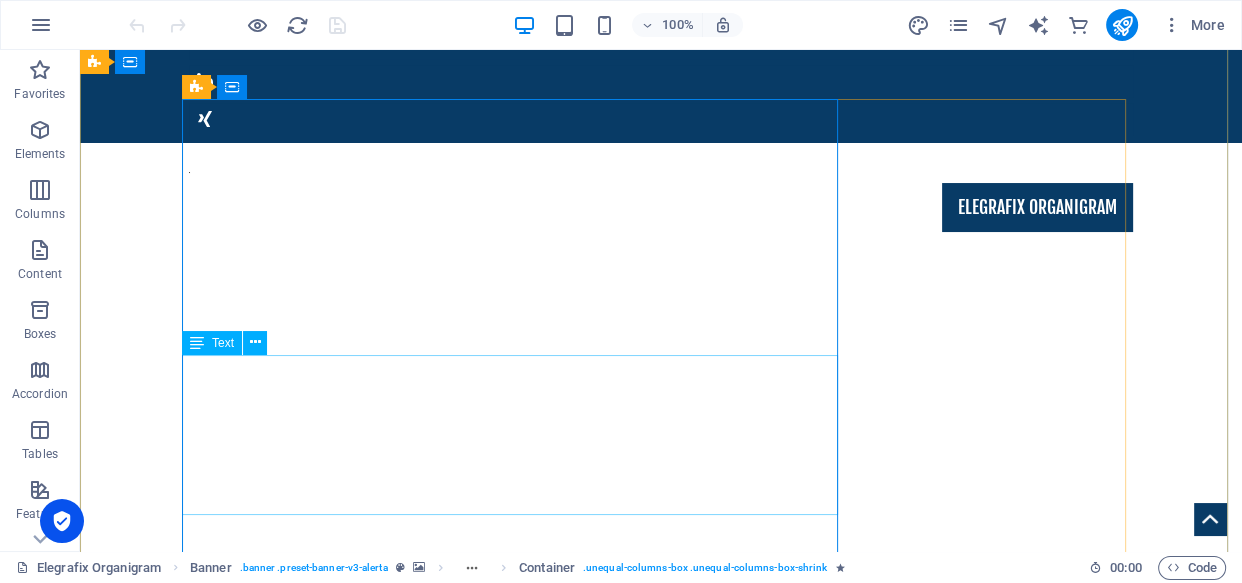 click on "Lorem ipsum dolor sit amet, consetetur sadipscing elitr, sed diam nonumy eirmod tempor invidunt ut labore et dolore magna aliquyam erat, sed diam voluptua. At vero eos et accusam et [PERSON_NAME] duo [PERSON_NAME] et ea rebum. Stet clita kasd gubergren, no sea takimata sanctus est Lorem ipsum dolor sit amet.Lorem ipsum dolor sit amet, consetetur sadipscing elitr, sed diam nonumy eirmod tempor invidunt ut labore et dolore magna aliquyam erat, sed diam voluptua." at bounding box center (661, 1339) 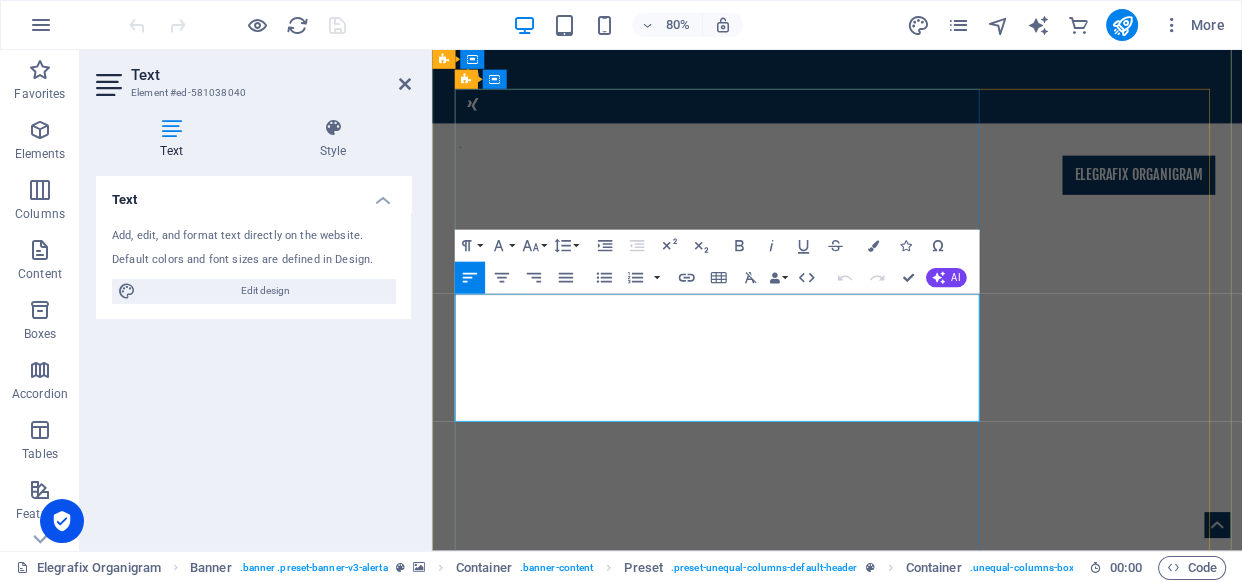 click on "Lorem ipsum dolor sit amet, consetetur sadipscing elitr, sed diam nonumy eirmod tempor invidunt ut labore et dolore magna aliquyam erat, sed diam voluptua. At vero eos et accusam et [PERSON_NAME] duo [PERSON_NAME] et ea rebum. Stet clita kasd gubergren, no sea takimata sanctus est Lorem ipsum dolor sit amet.Lorem ipsum dolor sit amet, consetetur sadipscing elitr, sed diam nonumy eirmod tempor invidunt ut labore et dolore magna aliquyam erat, sed diam voluptua." at bounding box center [939, 1339] 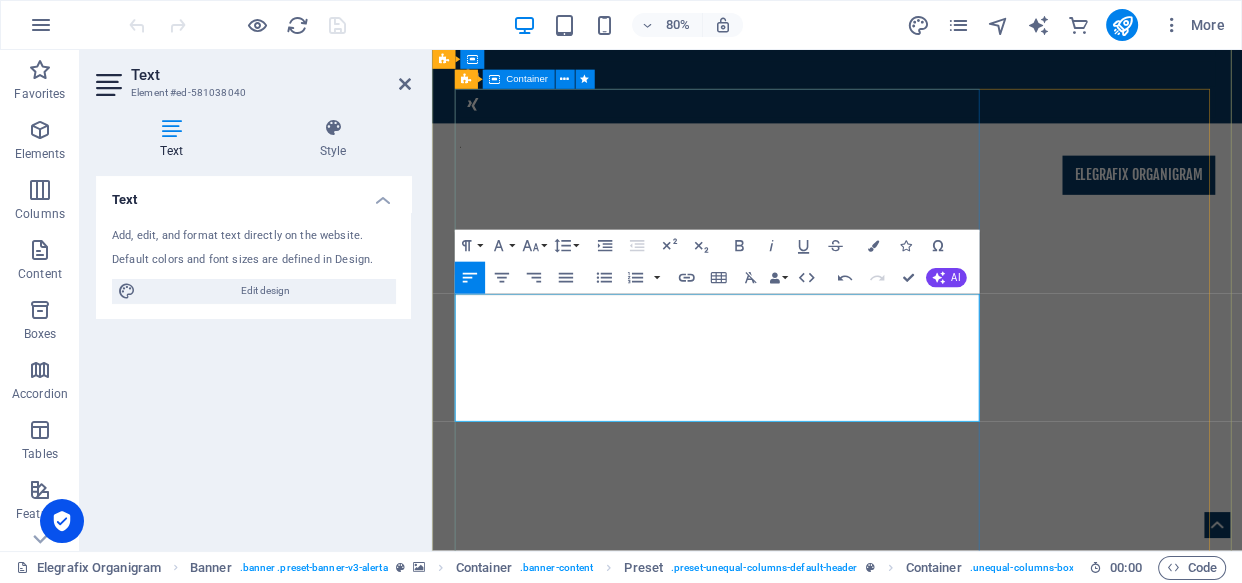 click on "ELEGRAFIX INTEGRATED   SERVICES REDEFINING SYNERGY IN ORGANIZATIONS ... Lorem ipsum dolor sit amet, consetetur sadipscing elitr, sed diam nonumy eirmod tempor invidunt ut labore et dolore magna aliquyam erat, sed diam voluptua. At vero eos et accusam et [PERSON_NAME] duo [PERSON_NAME] et ea rebum. Stet clita kasd gubergren, no sea takimata sanctus est Lorem ipsum dolor sit amet.Lorem ipsum dolor sit amet, consetetur sadipscing elitr, sed diam nonumy eirmod tempor invidunt ut labore et dolore magna aliquyam erat, sed diam voluptua. Learn more" at bounding box center (939, 1274) 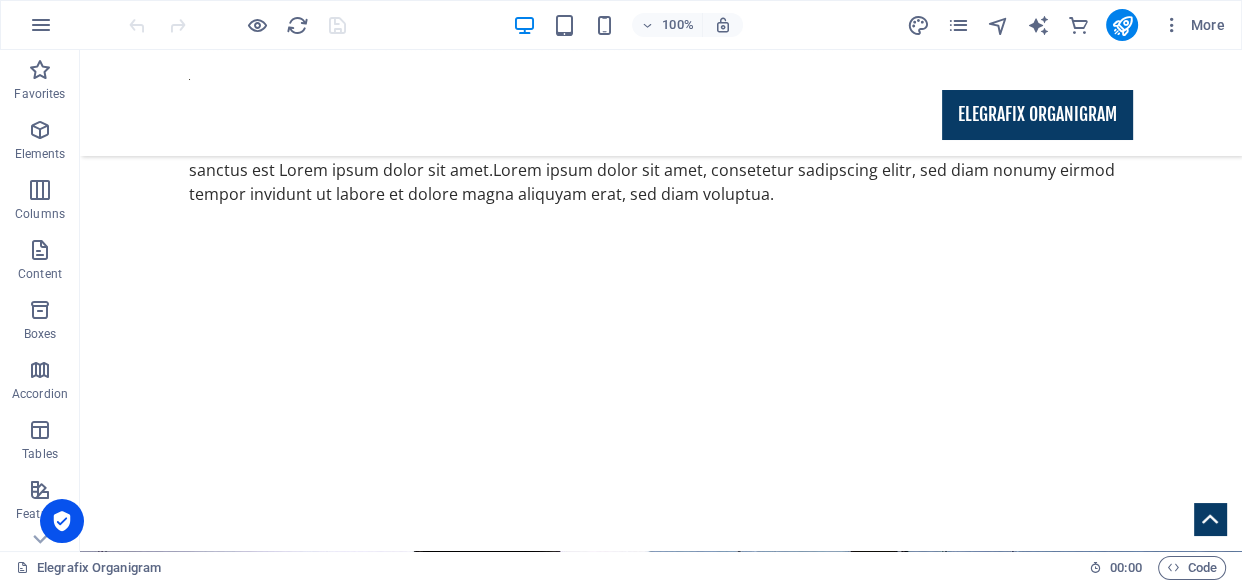 scroll, scrollTop: 2369, scrollLeft: 0, axis: vertical 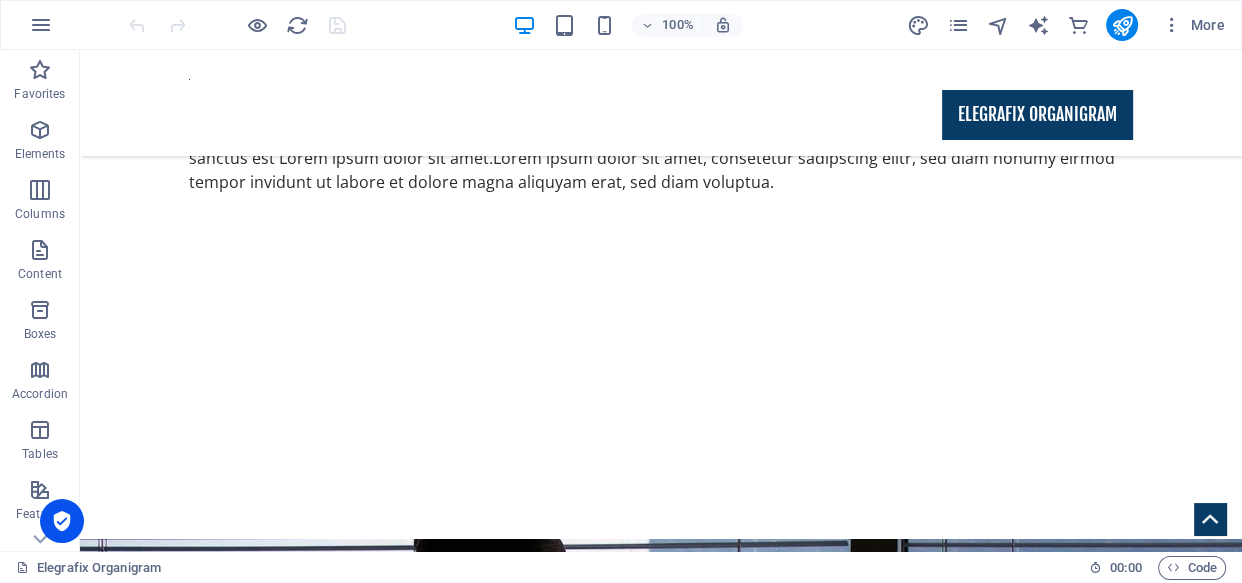 drag, startPoint x: 1240, startPoint y: 110, endPoint x: 789, endPoint y: 440, distance: 558.839 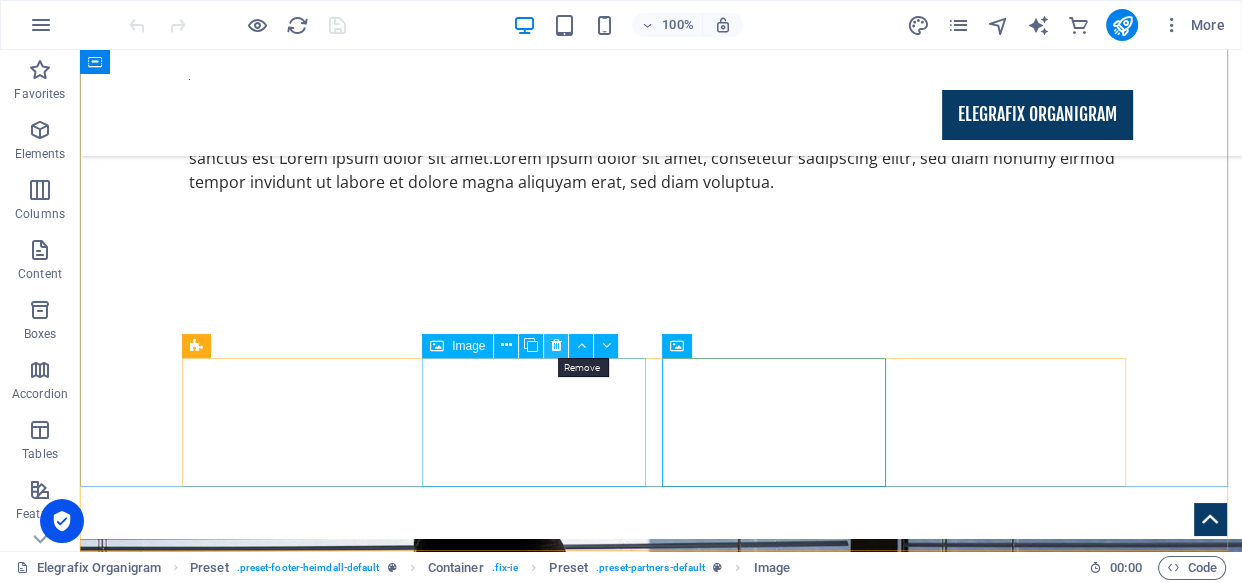 click at bounding box center (556, 345) 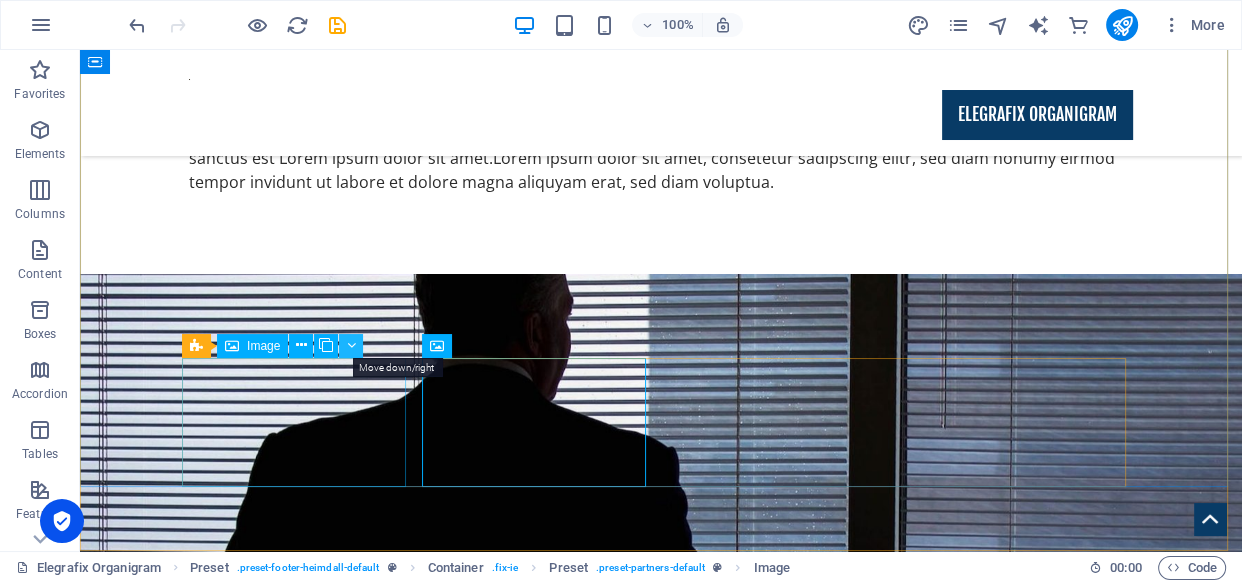 click at bounding box center [351, 346] 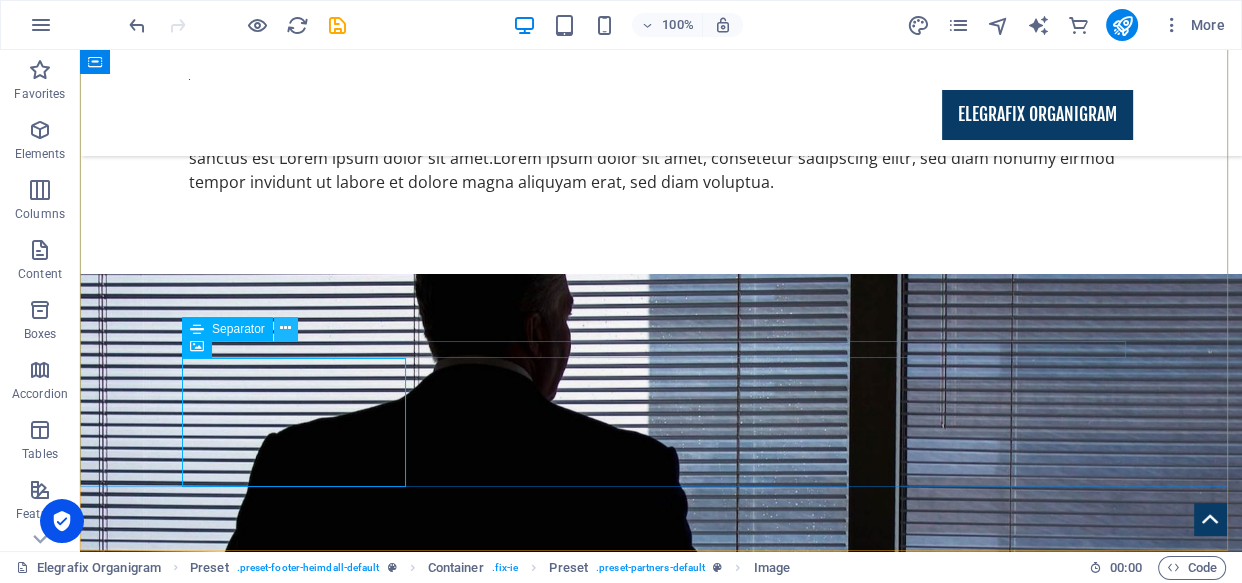 click at bounding box center (285, 328) 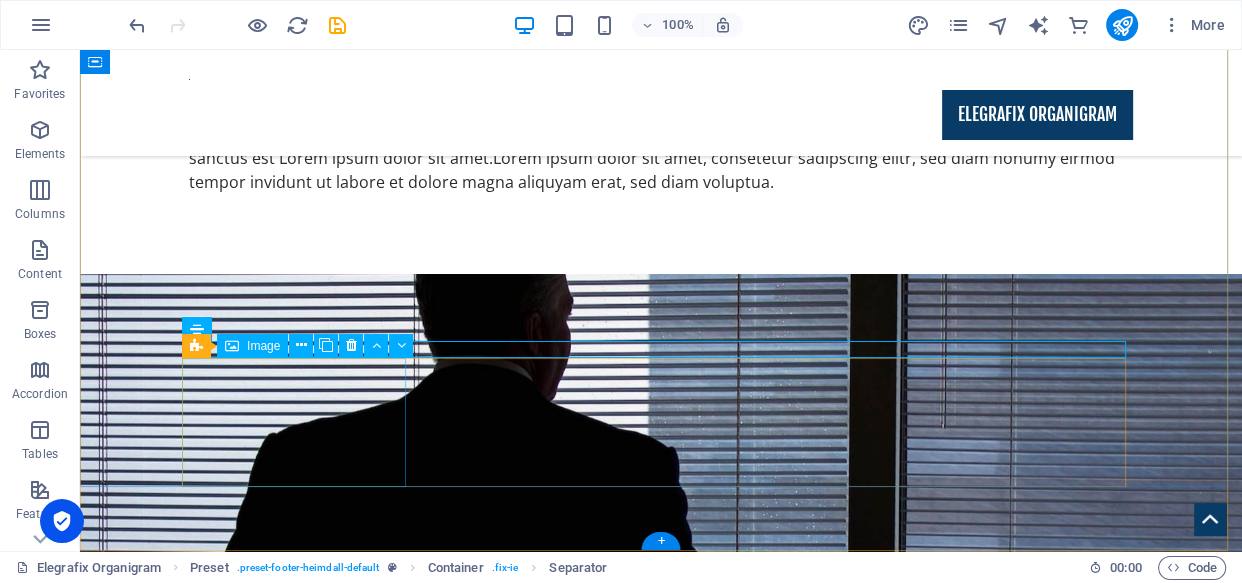 click at bounding box center [301, 3506] 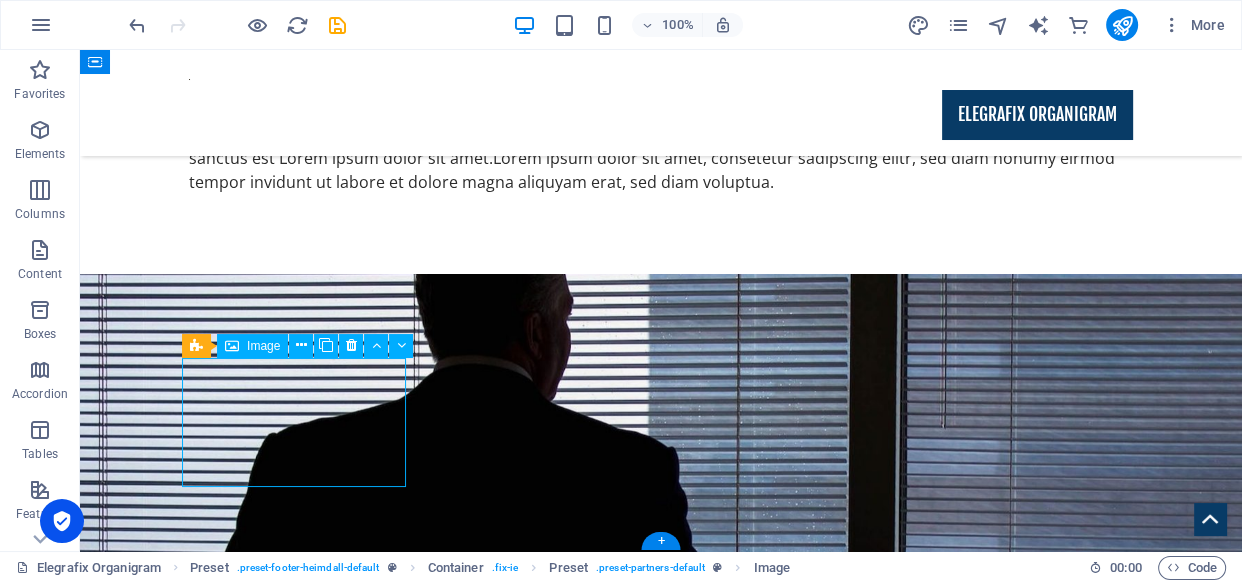click at bounding box center (301, 3506) 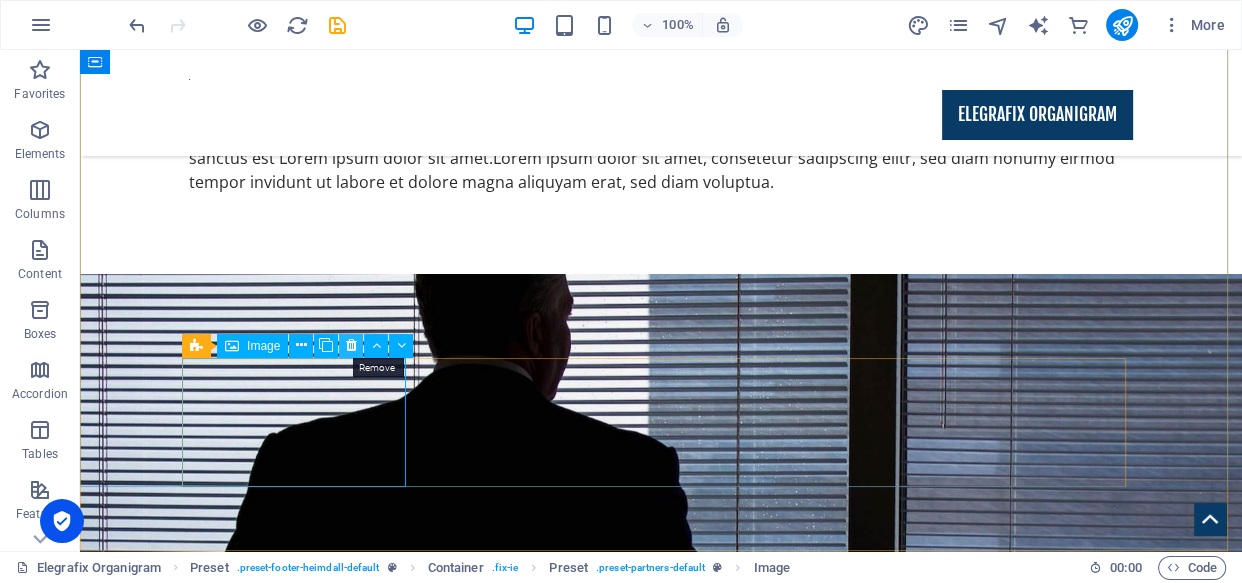 click at bounding box center (351, 345) 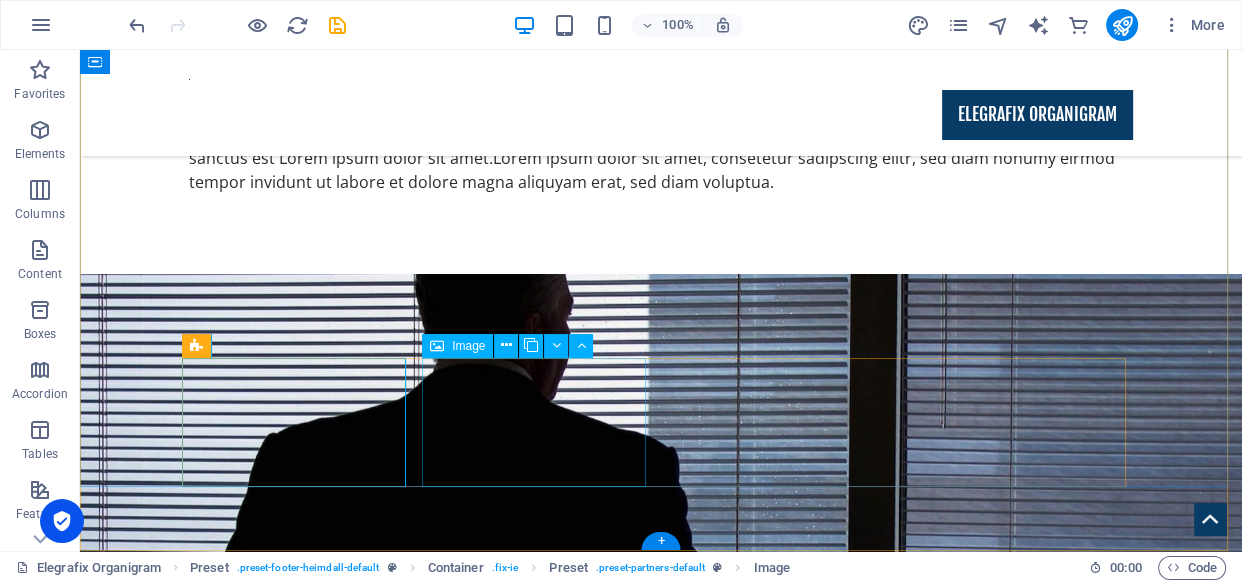 click at bounding box center (301, 3644) 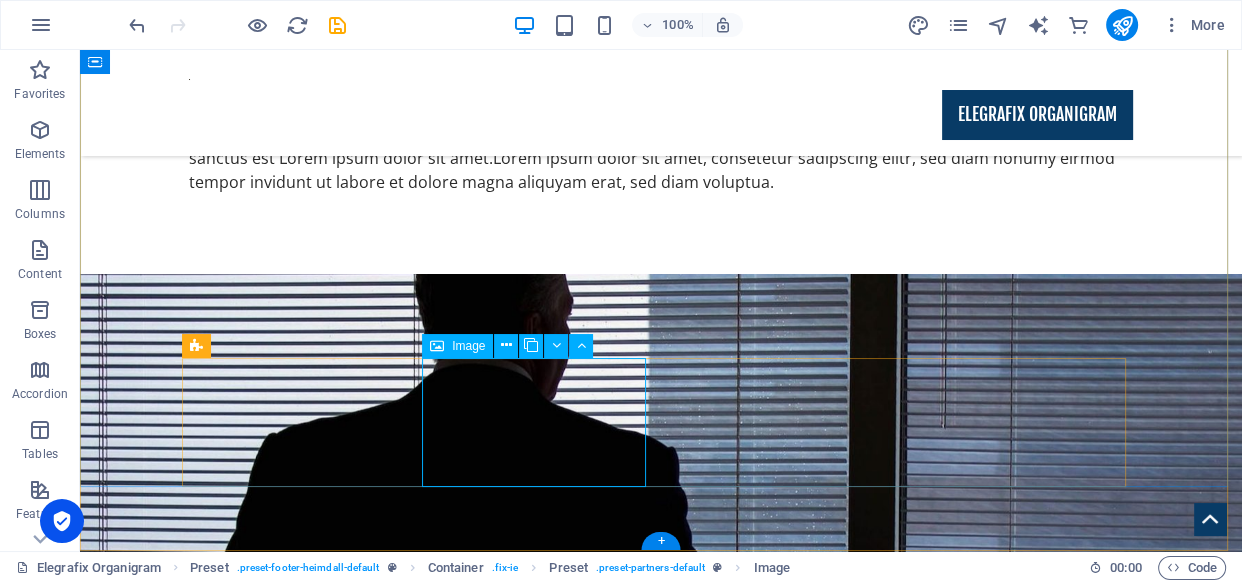 click at bounding box center (301, 3644) 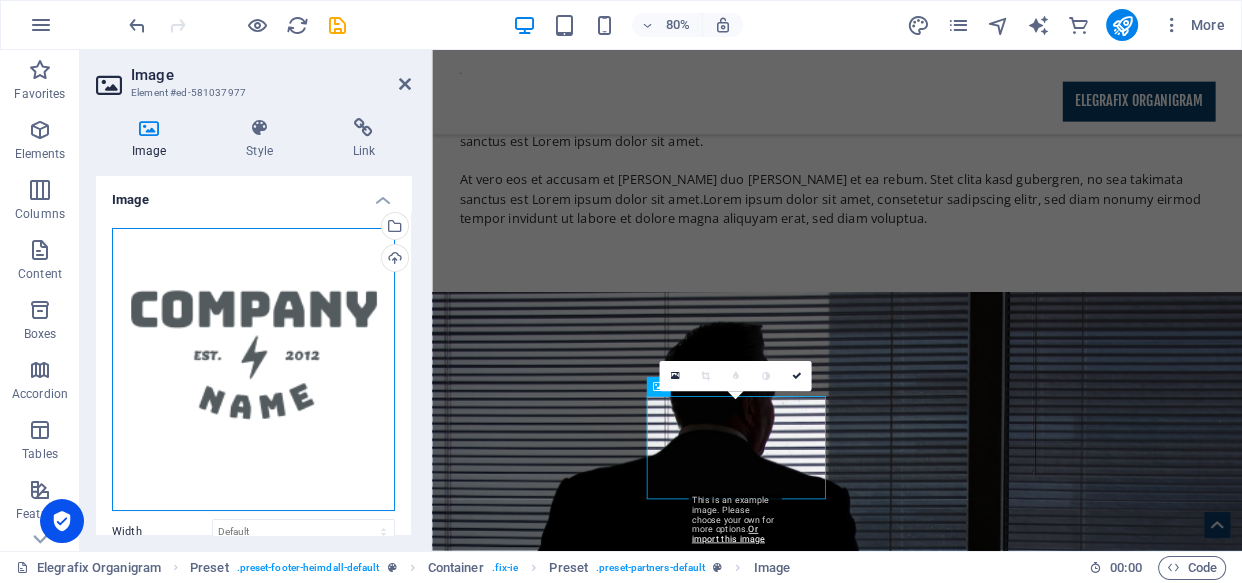 click on "Drag files here, click to choose files or select files from Files or our free stock photos & videos" at bounding box center (253, 369) 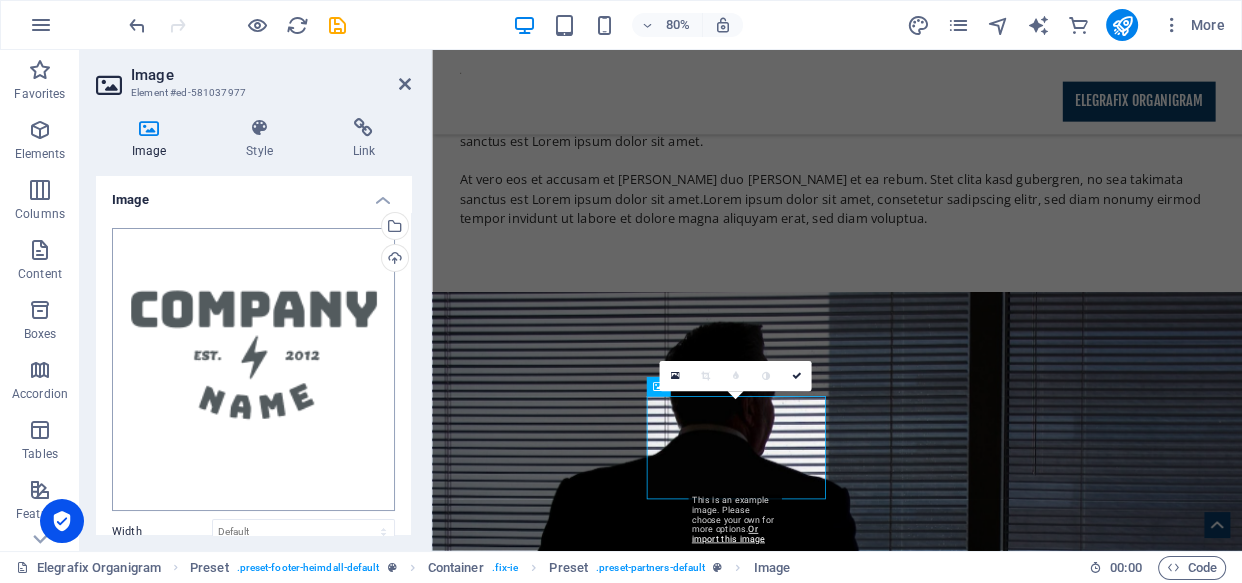 click on "ELEGRAFIX INTEGRATED SERVICES Elegrafix Organigram Favorites Elements Columns Content Boxes Accordion Tables Features Images Slider Header Footer Forms Marketing Collections Commerce Image Element #ed-581037977 Image Style Link Image Drag files here, click to choose files or select files from Files or our free stock photos & videos Select files from the file manager, stock photos, or upload file(s) Upload Width Default auto px rem % em vh vw Fit image Automatically fit image to a fixed width and height Height Default auto px Alignment Lazyload Loading images after the page loads improves page speed. Responsive Automatically load retina image and smartphone optimized sizes. Lightbox Use as headline The image will be wrapped in an H1 headline tag. Useful for giving alternative text the weight of an H1 headline, e.g. for the logo. Leave unchecked if uncertain. Optimized Images are compressed to improve page speed. Position Direction" at bounding box center (621, 291) 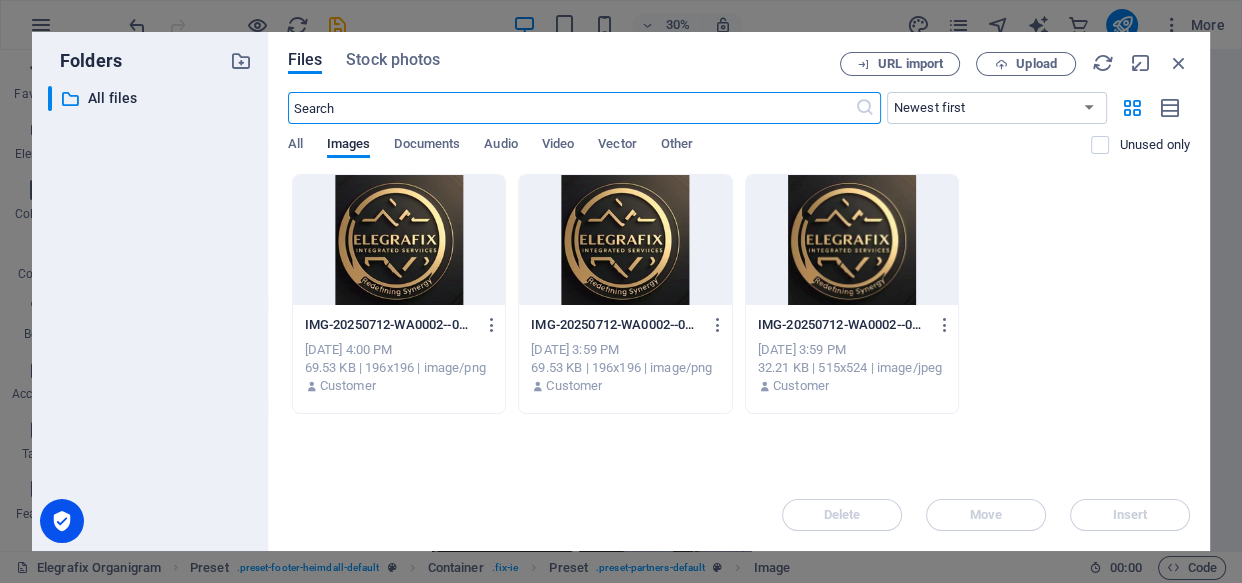 scroll, scrollTop: 1834, scrollLeft: 0, axis: vertical 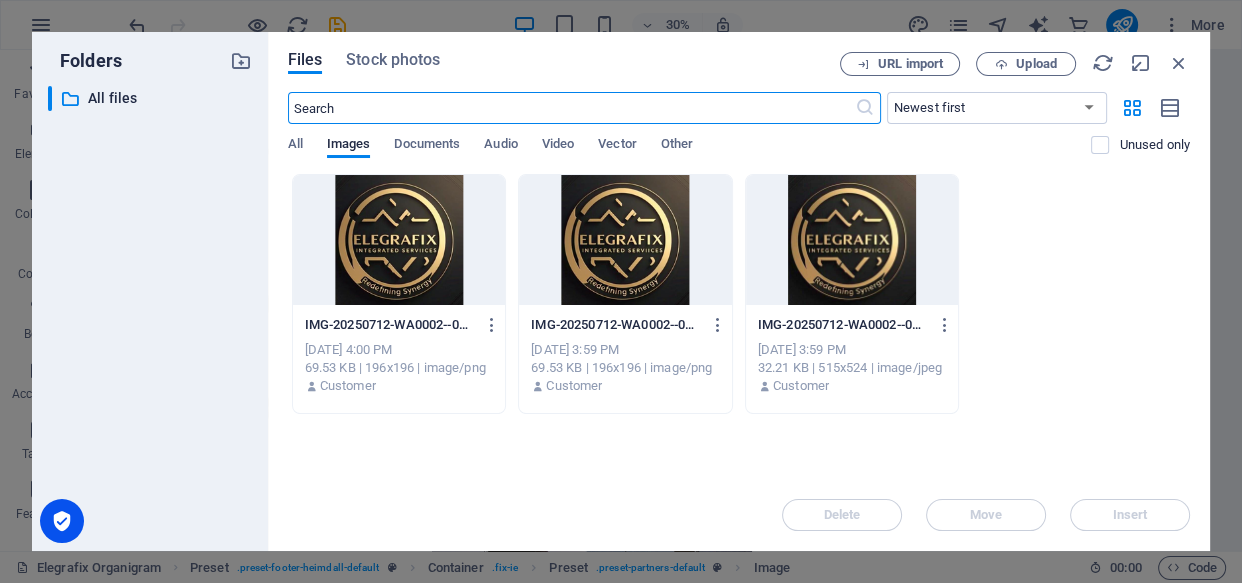 click on "URL import Upload" at bounding box center [1015, 64] 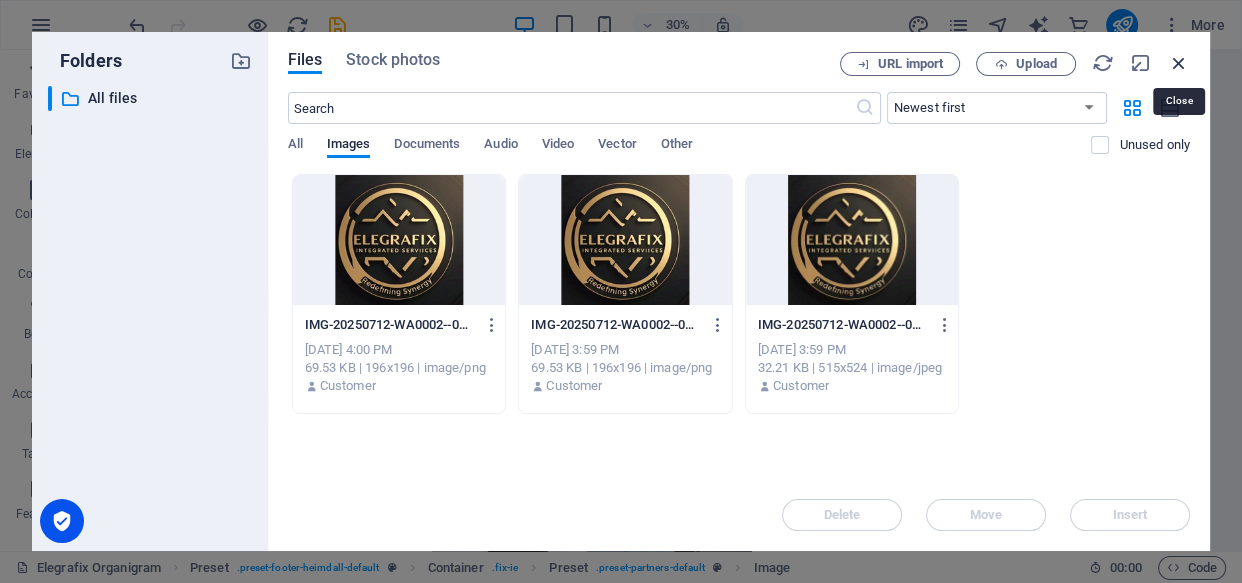 click at bounding box center (1179, 63) 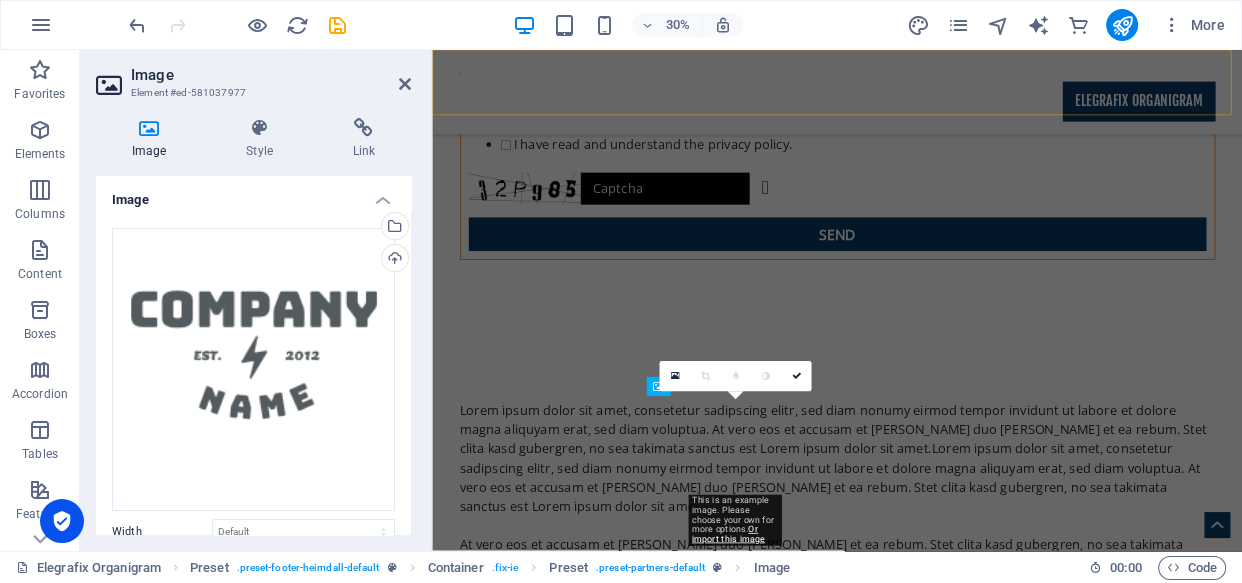 scroll, scrollTop: 2291, scrollLeft: 0, axis: vertical 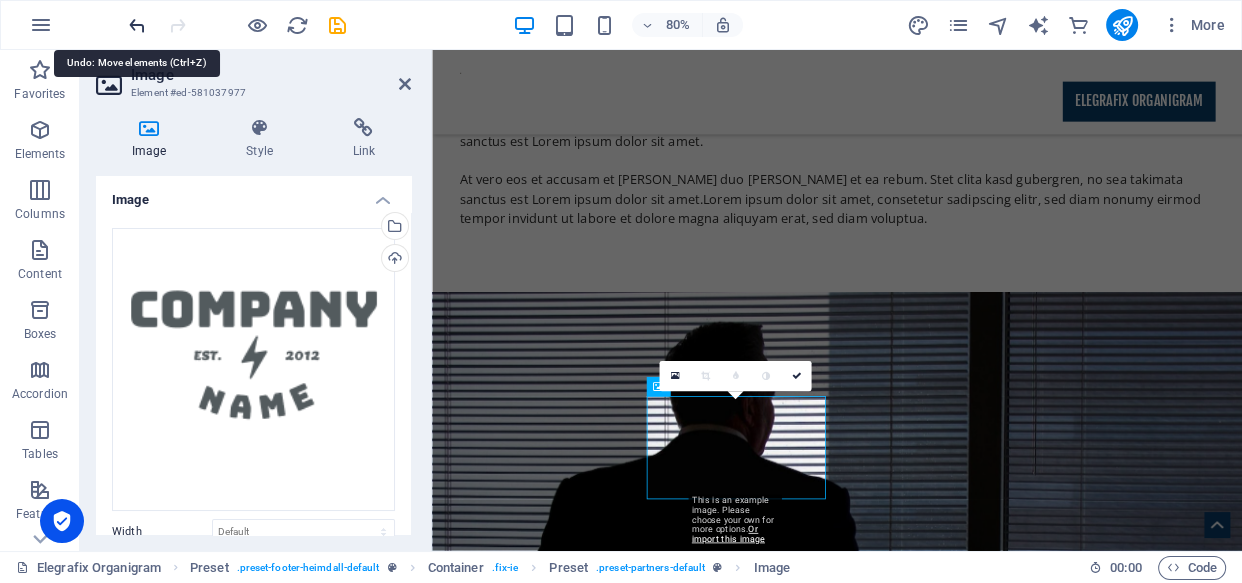 click at bounding box center (137, 25) 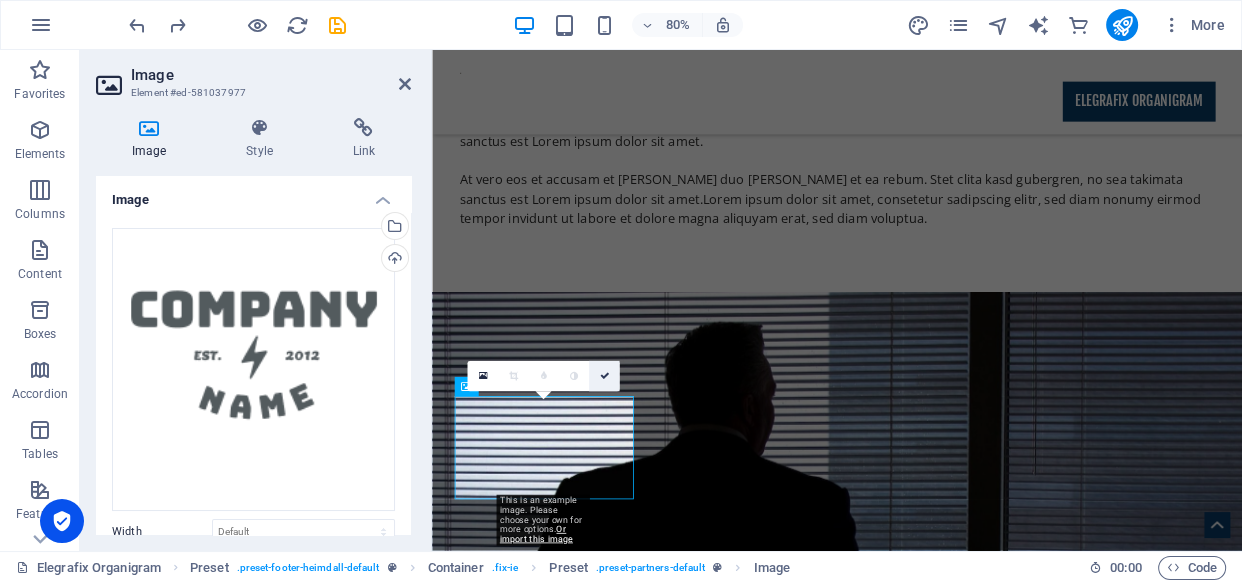 click at bounding box center (604, 377) 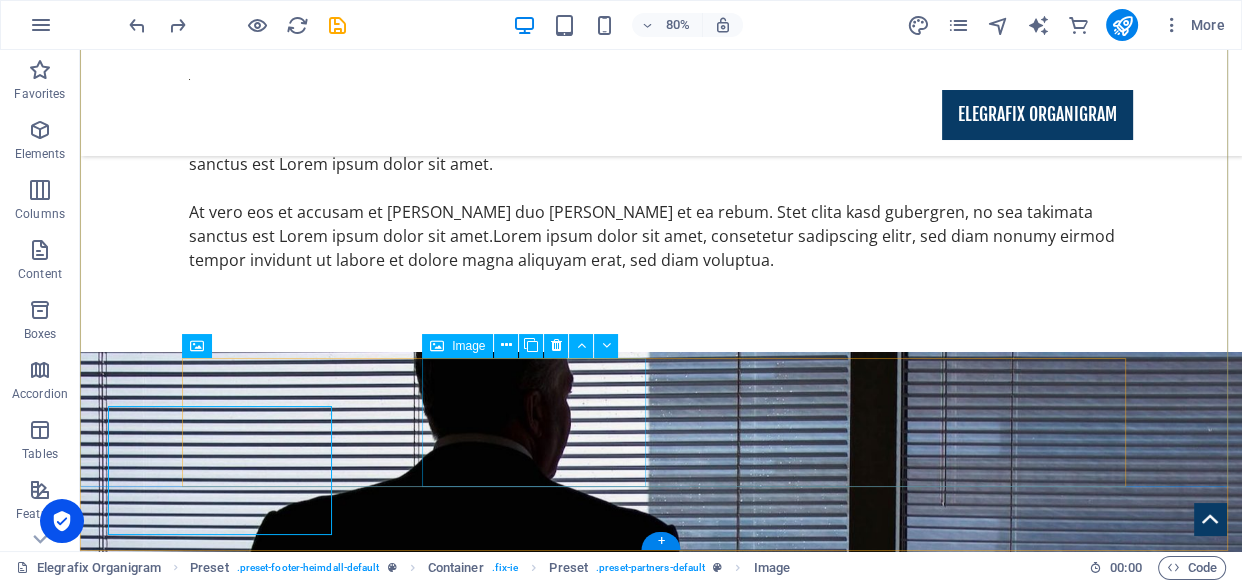 scroll, scrollTop: 2369, scrollLeft: 0, axis: vertical 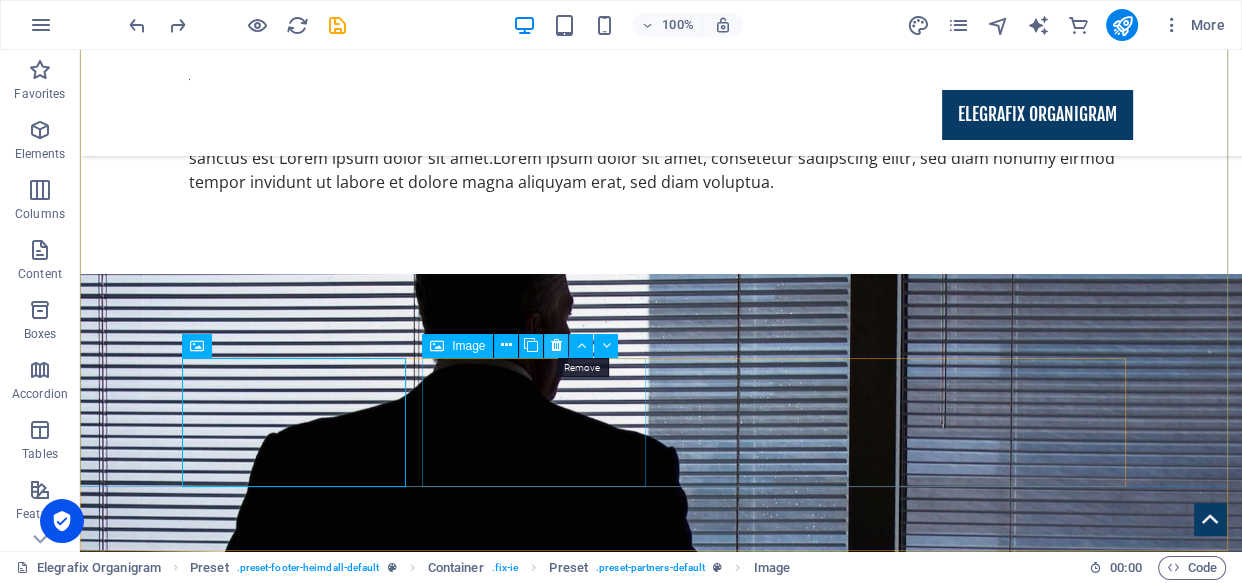 click at bounding box center [556, 345] 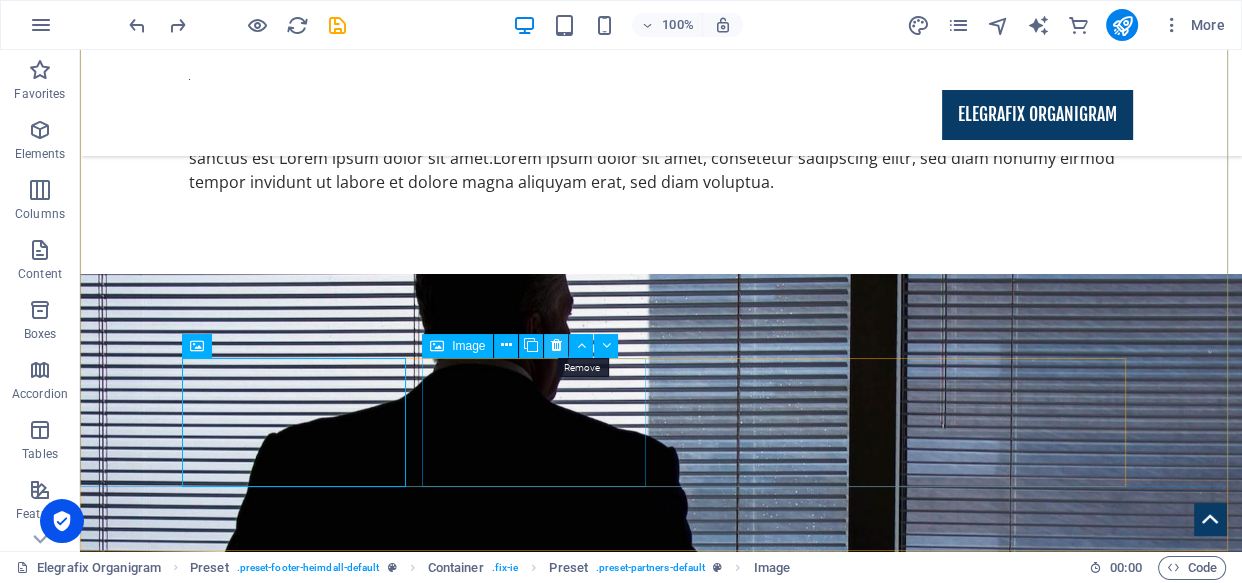 click at bounding box center [556, 345] 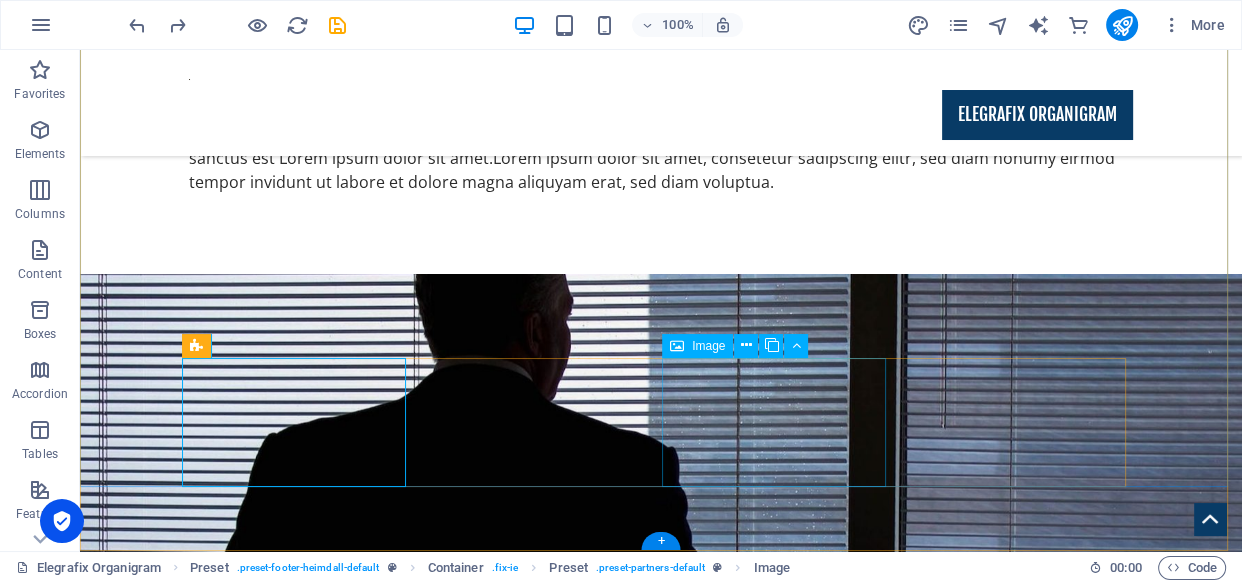 click at bounding box center [301, 3781] 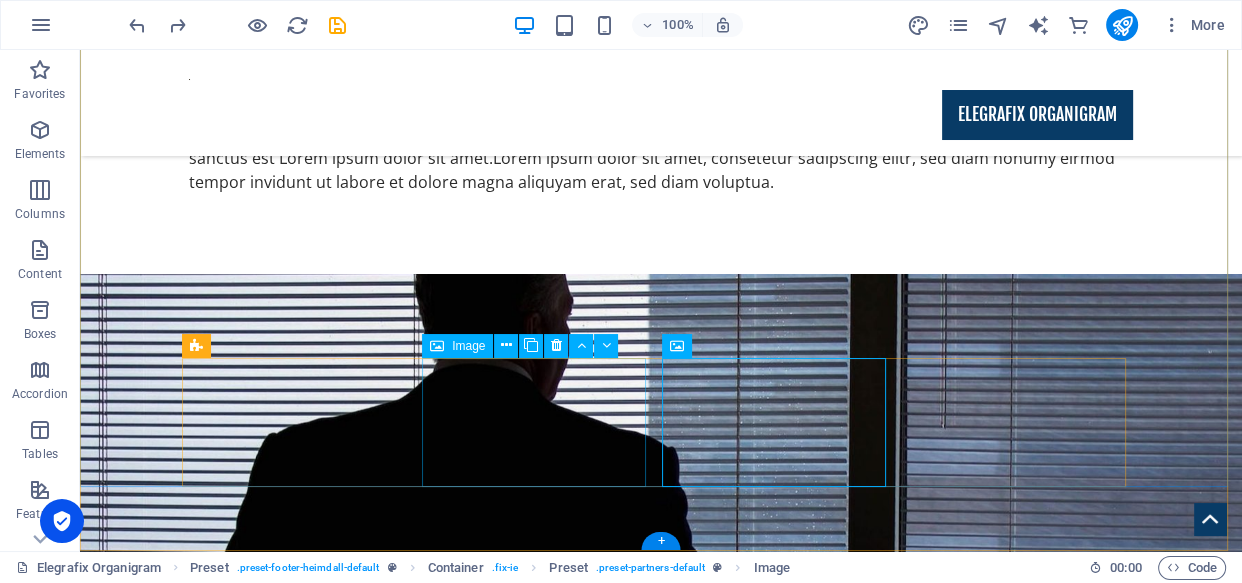 click at bounding box center (301, 3644) 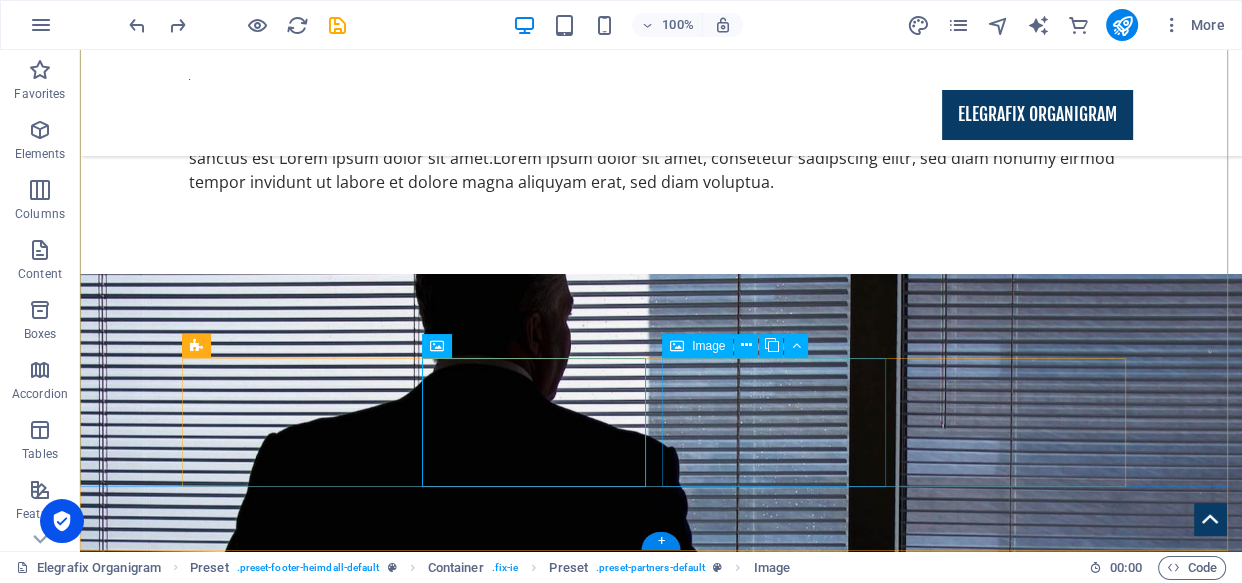 click at bounding box center [301, 3781] 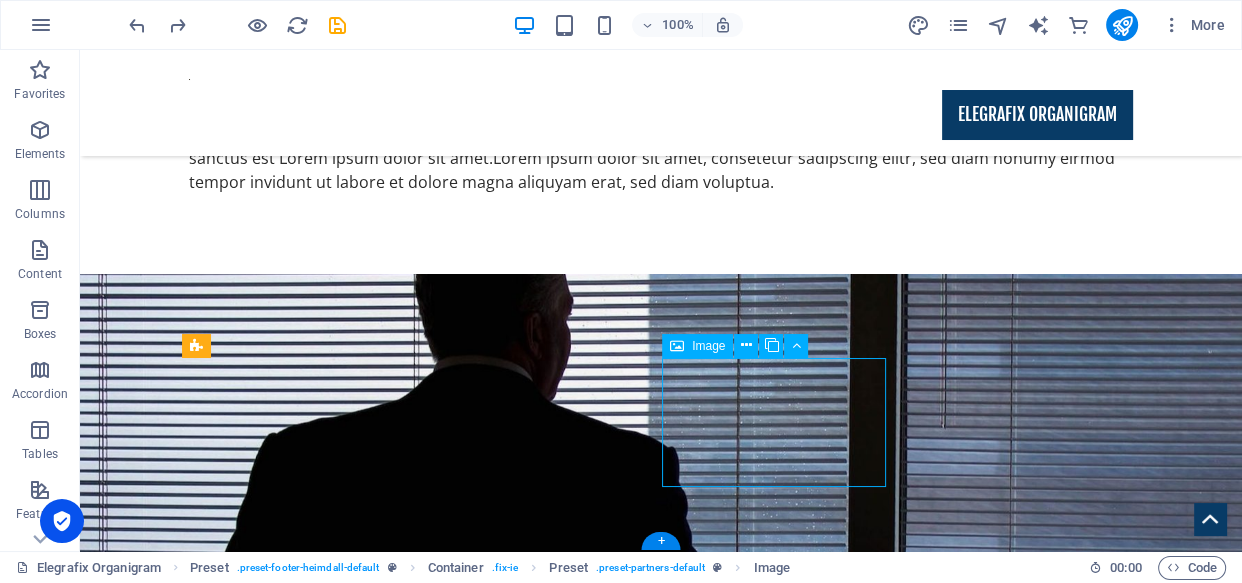 click at bounding box center (301, 3781) 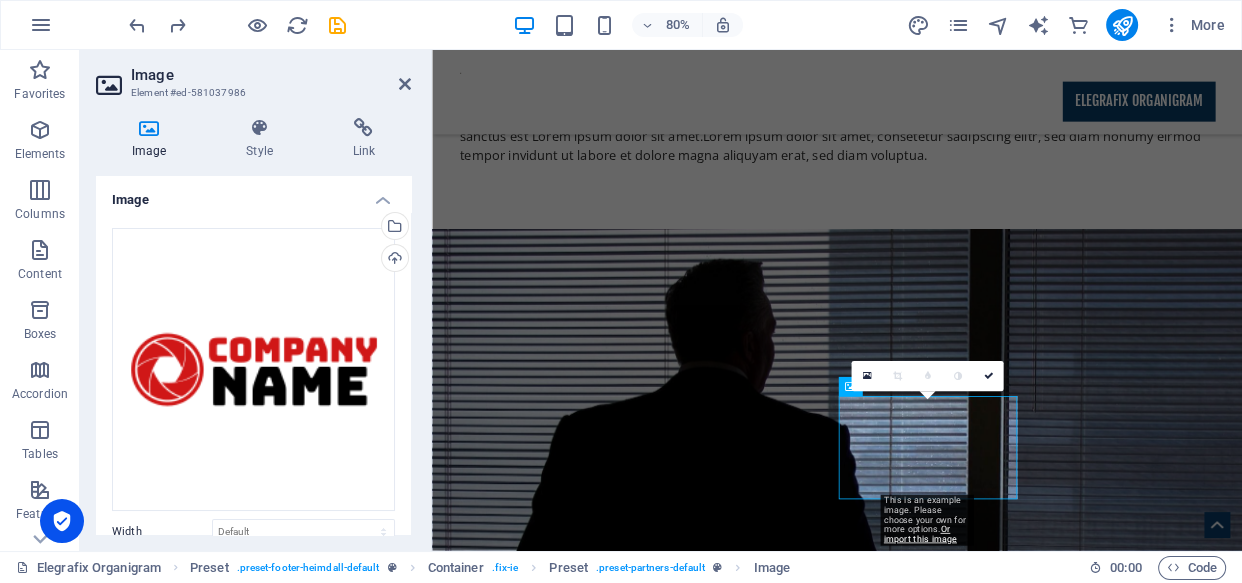 scroll, scrollTop: 2291, scrollLeft: 0, axis: vertical 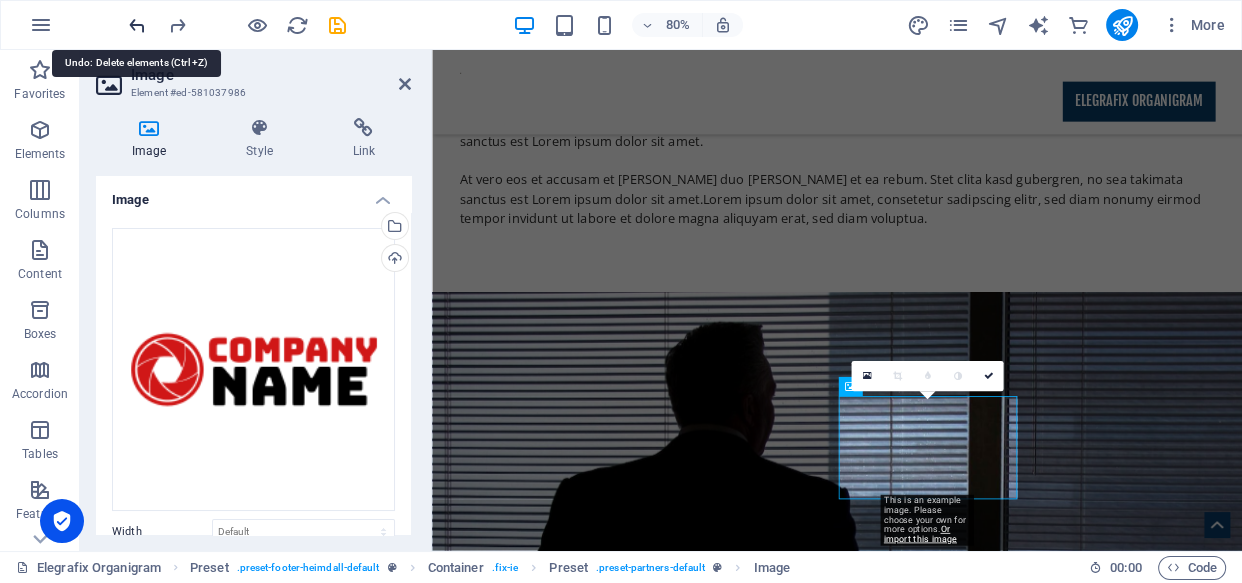click at bounding box center (137, 25) 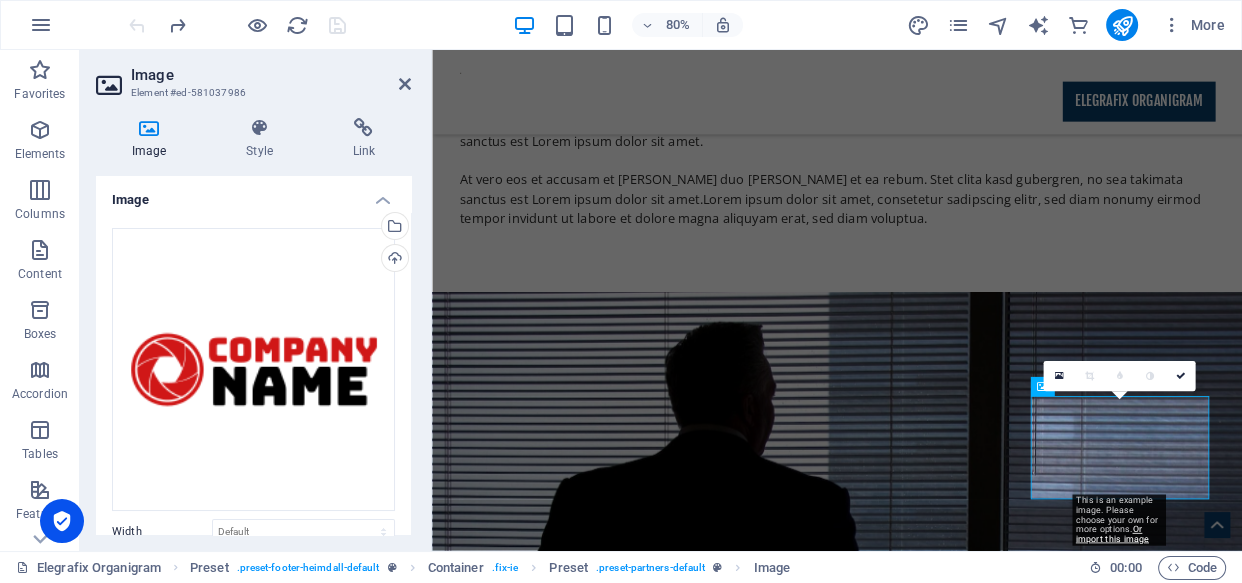 click on "Image" at bounding box center [253, 194] 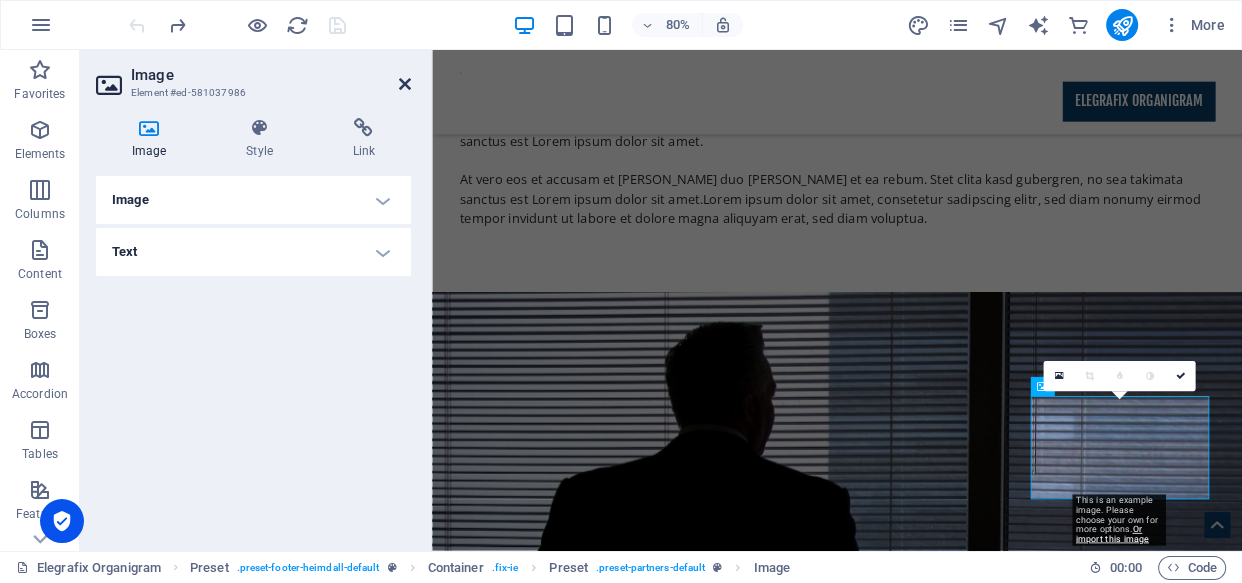 click at bounding box center [405, 84] 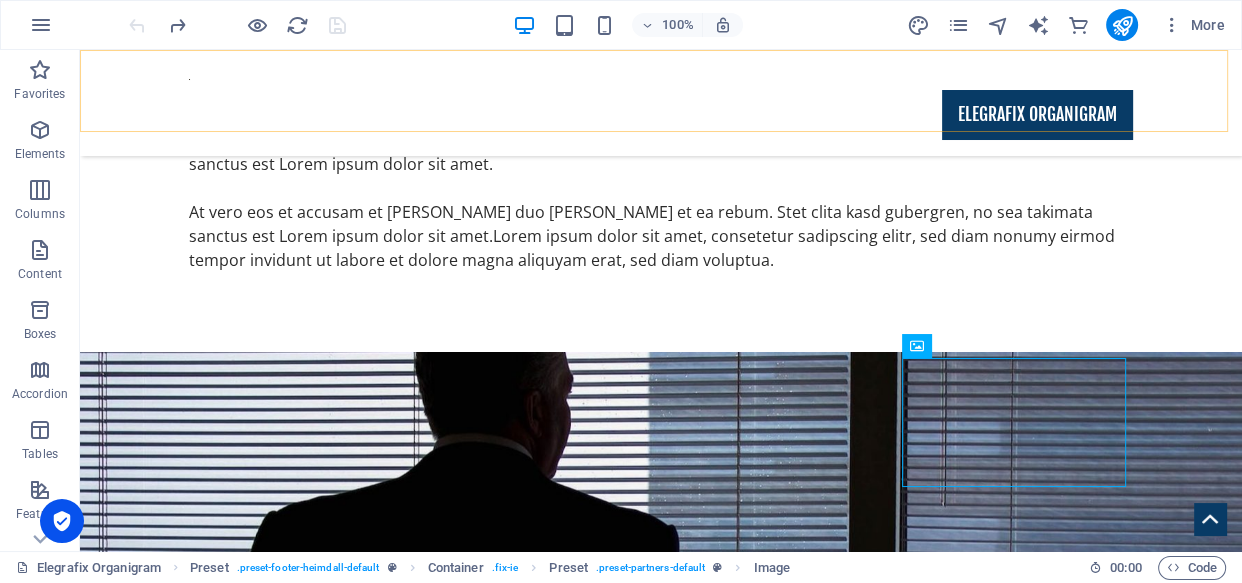 scroll, scrollTop: 2369, scrollLeft: 0, axis: vertical 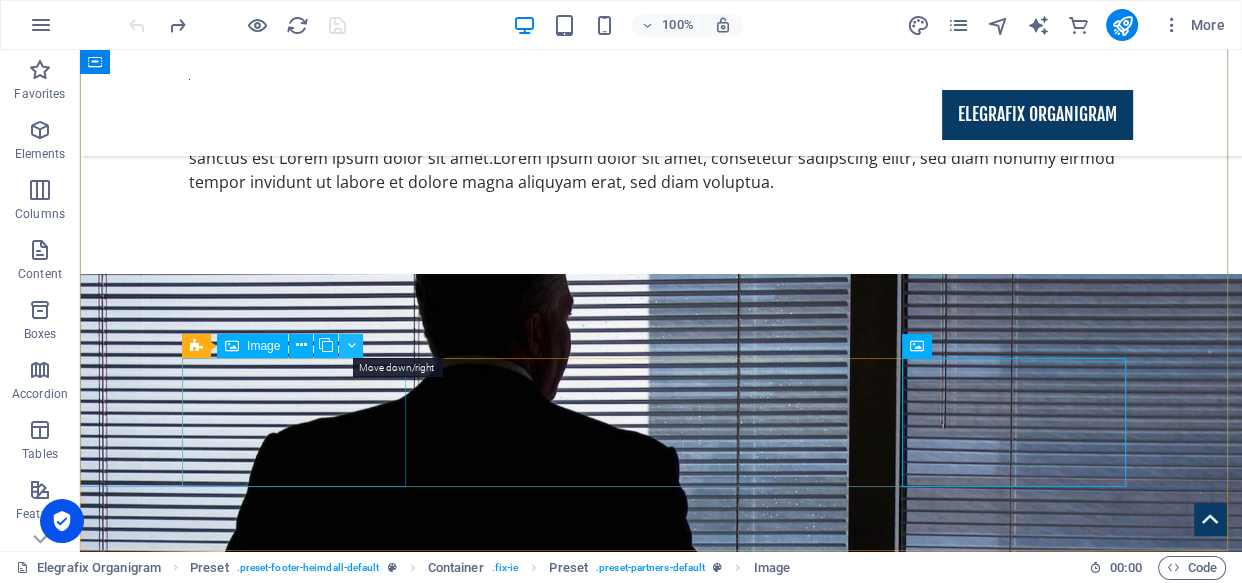 click at bounding box center (351, 345) 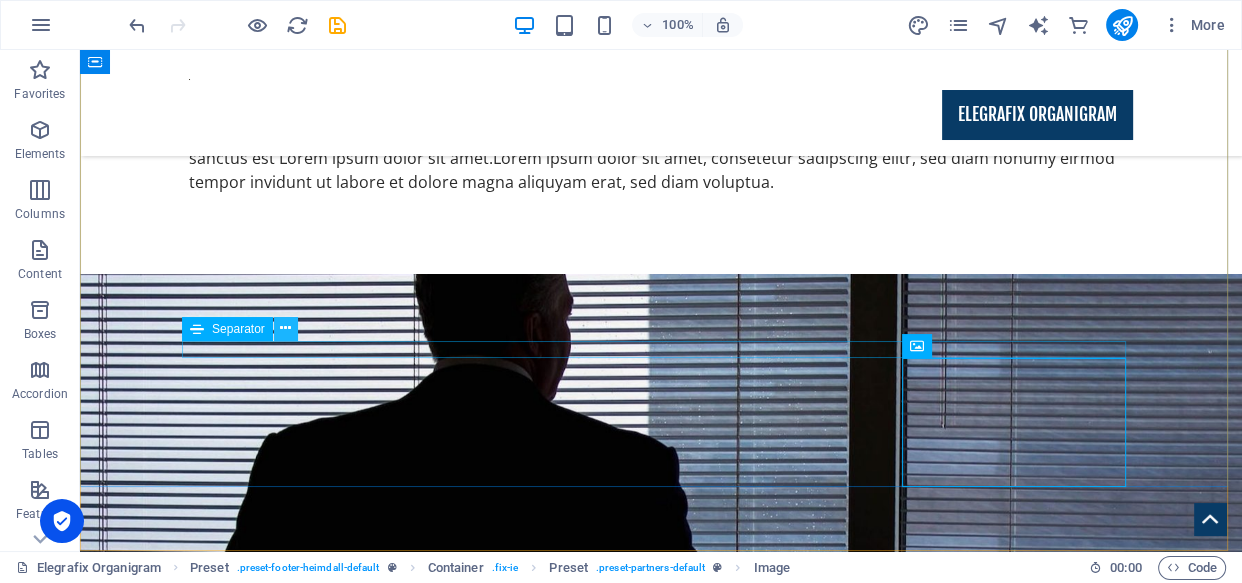 click at bounding box center (285, 328) 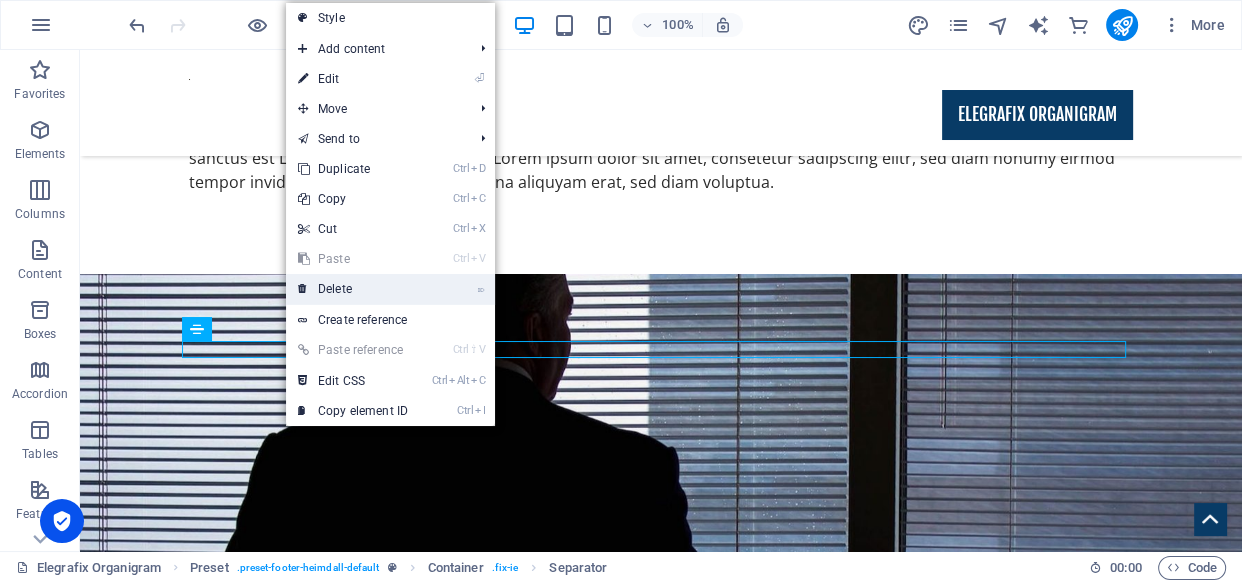 click on "⌦  Delete" at bounding box center [353, 289] 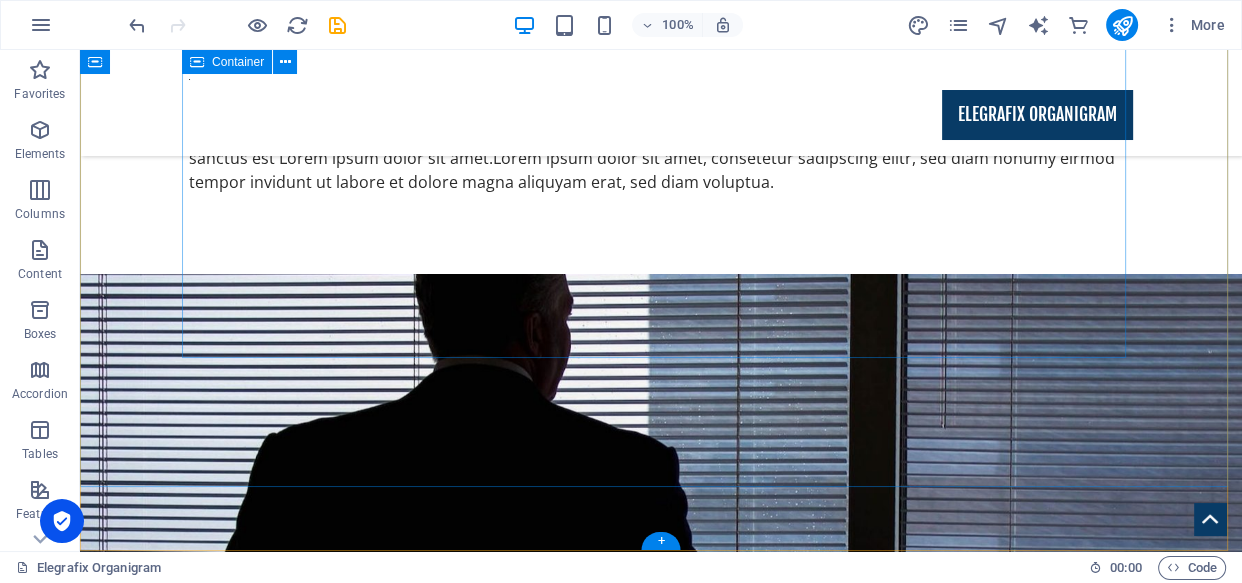 scroll, scrollTop: 2351, scrollLeft: 0, axis: vertical 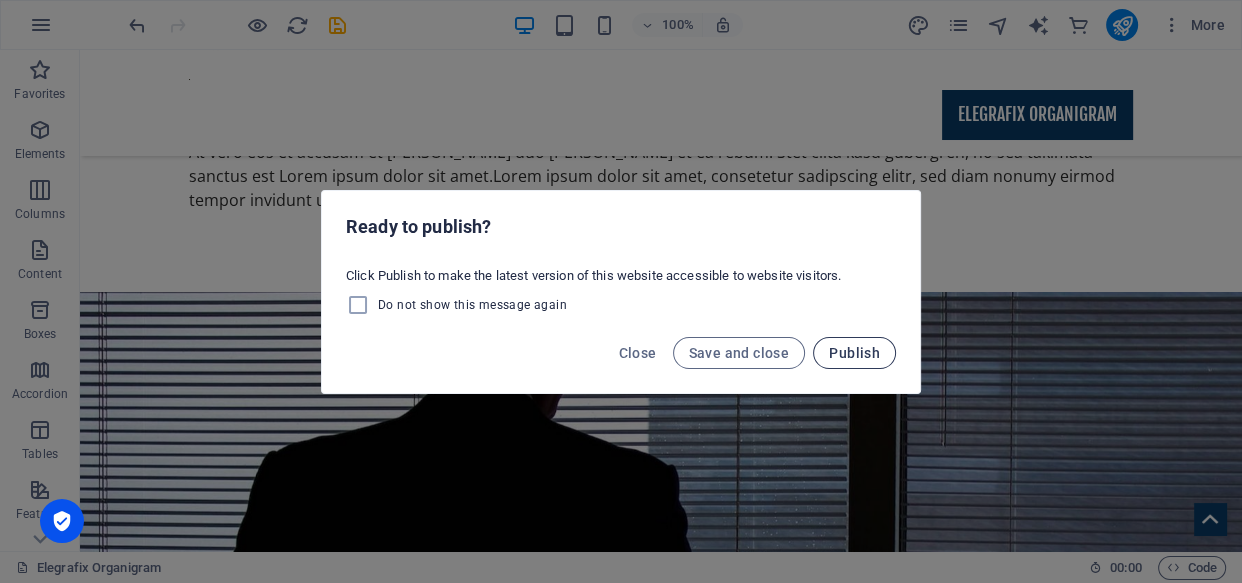 click on "Publish" at bounding box center [854, 353] 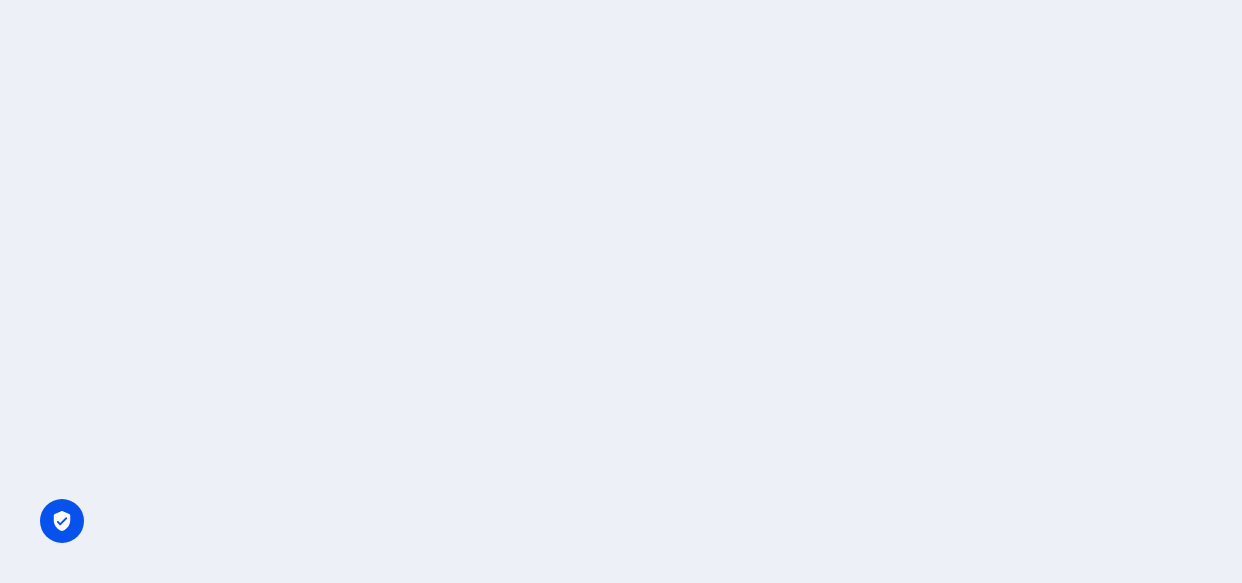 scroll, scrollTop: 0, scrollLeft: 0, axis: both 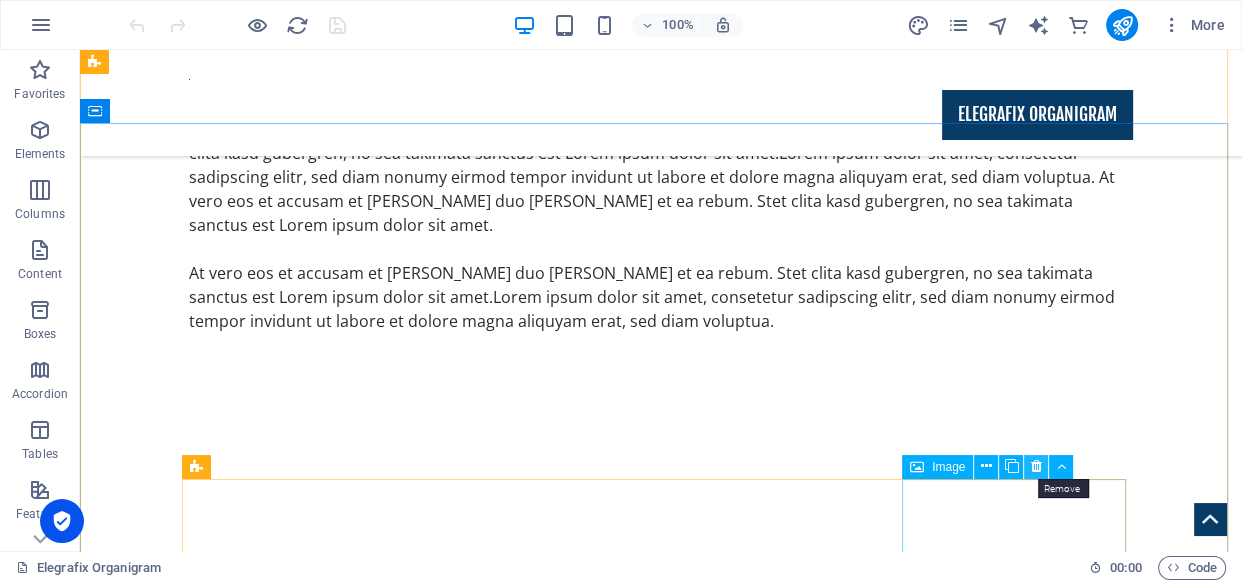 click at bounding box center [1036, 466] 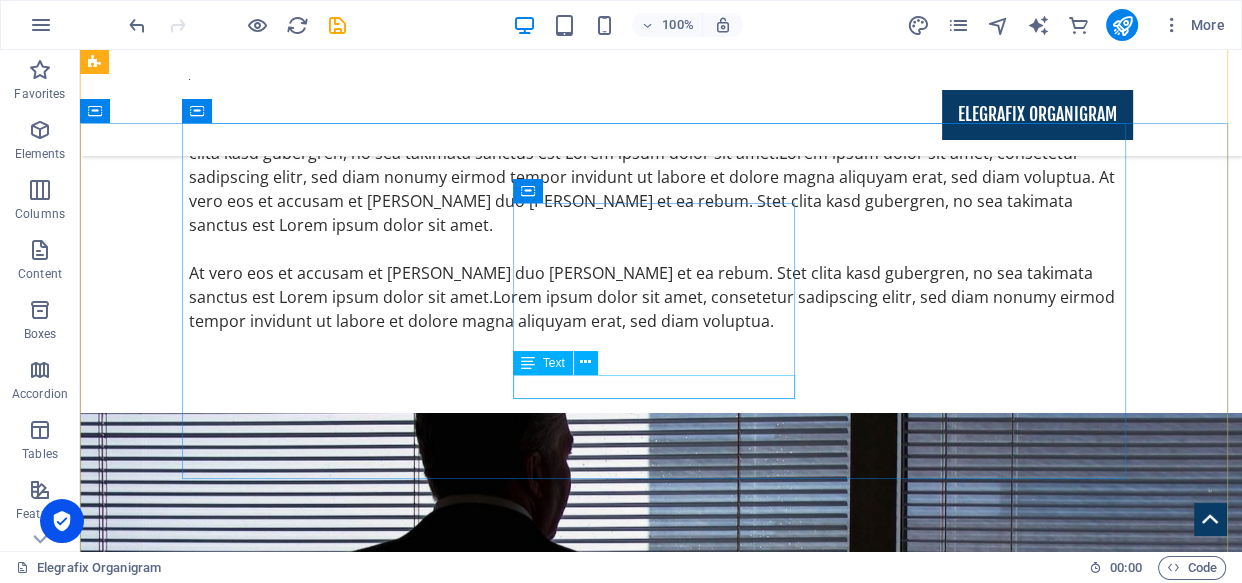 click on "Email:  [EMAIL_ADDRESS][DOMAIN_NAME]" at bounding box center (661, 3395) 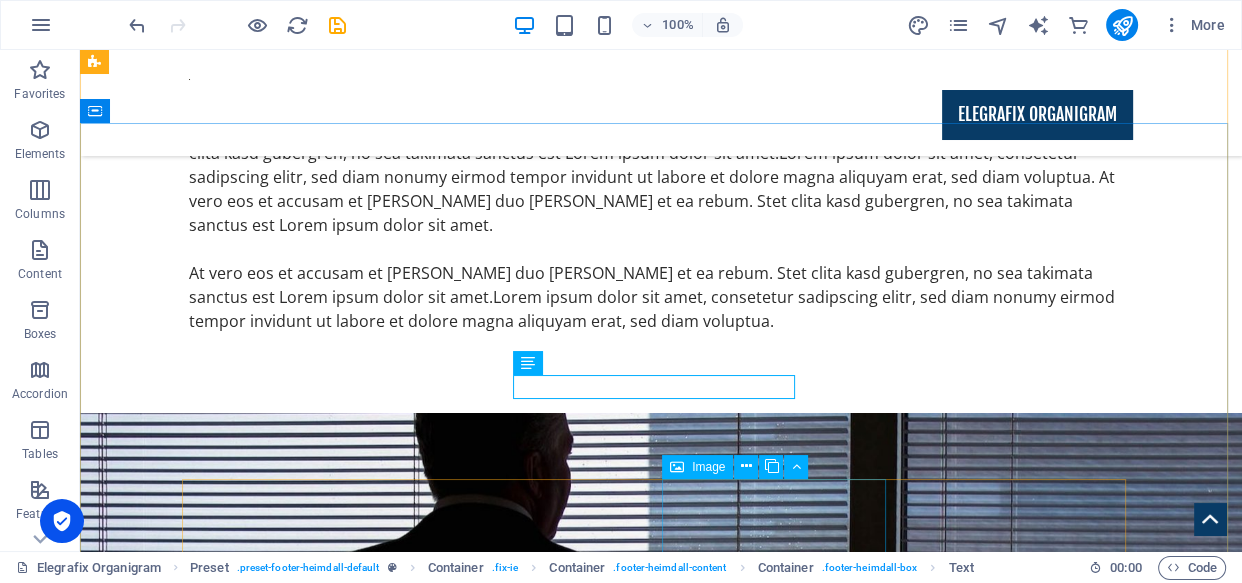 click at bounding box center (301, 3903) 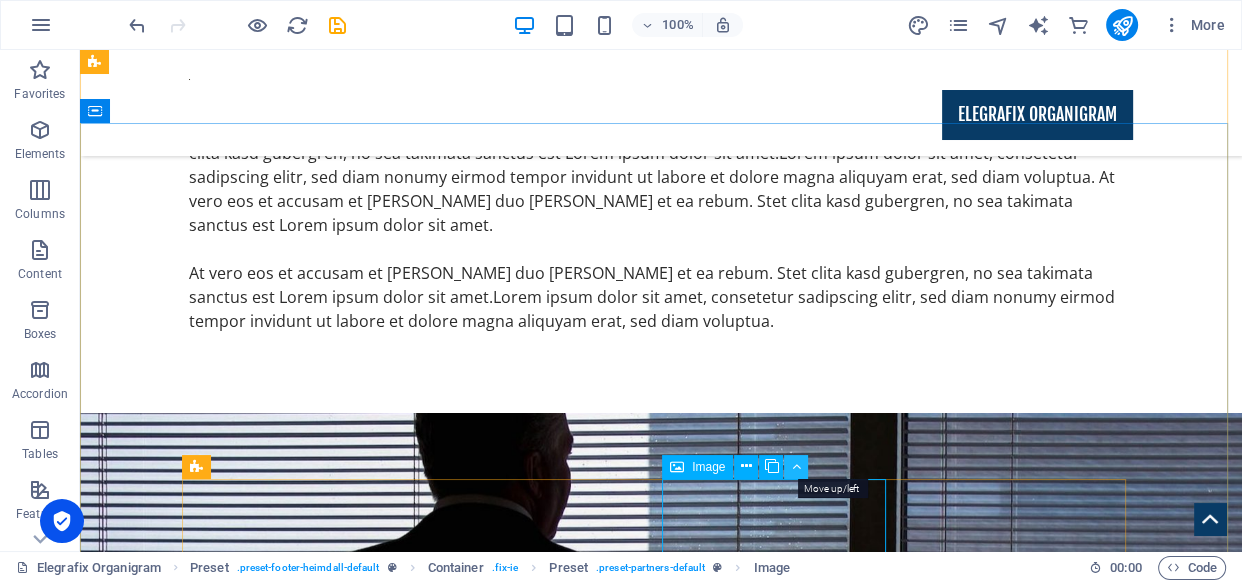 click at bounding box center [796, 466] 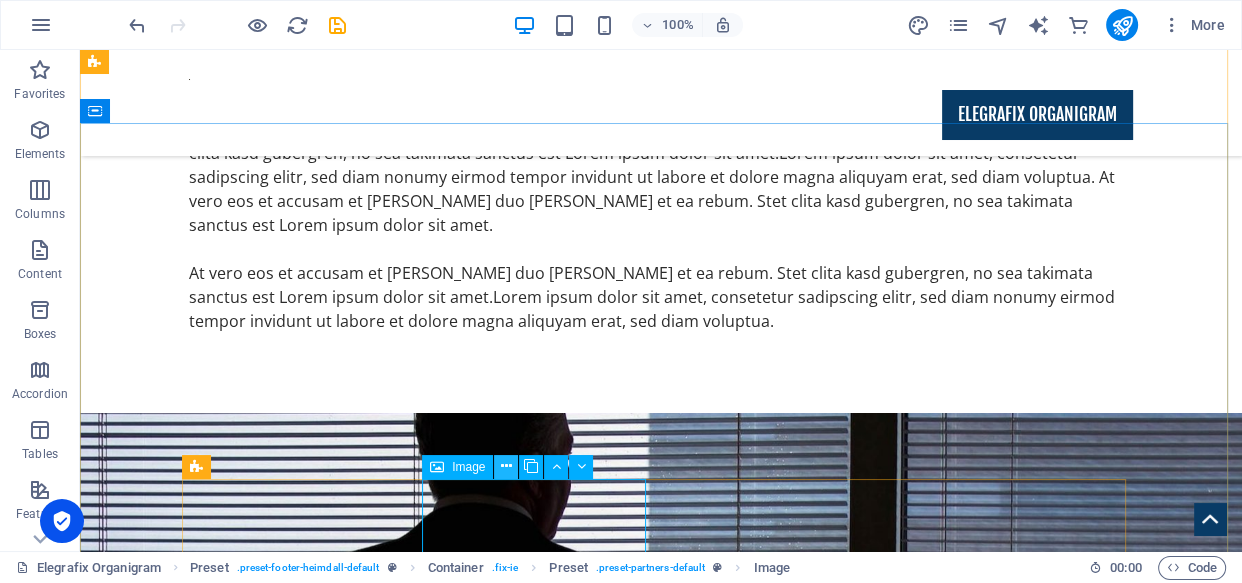 click at bounding box center [506, 466] 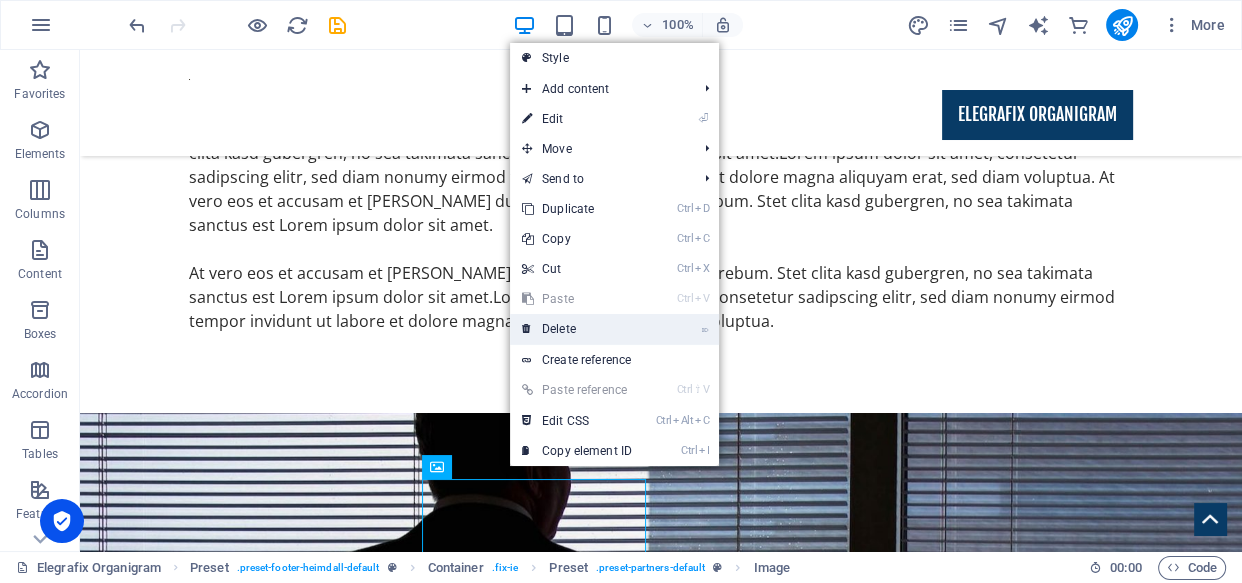 click on "⌦  Delete" at bounding box center [577, 329] 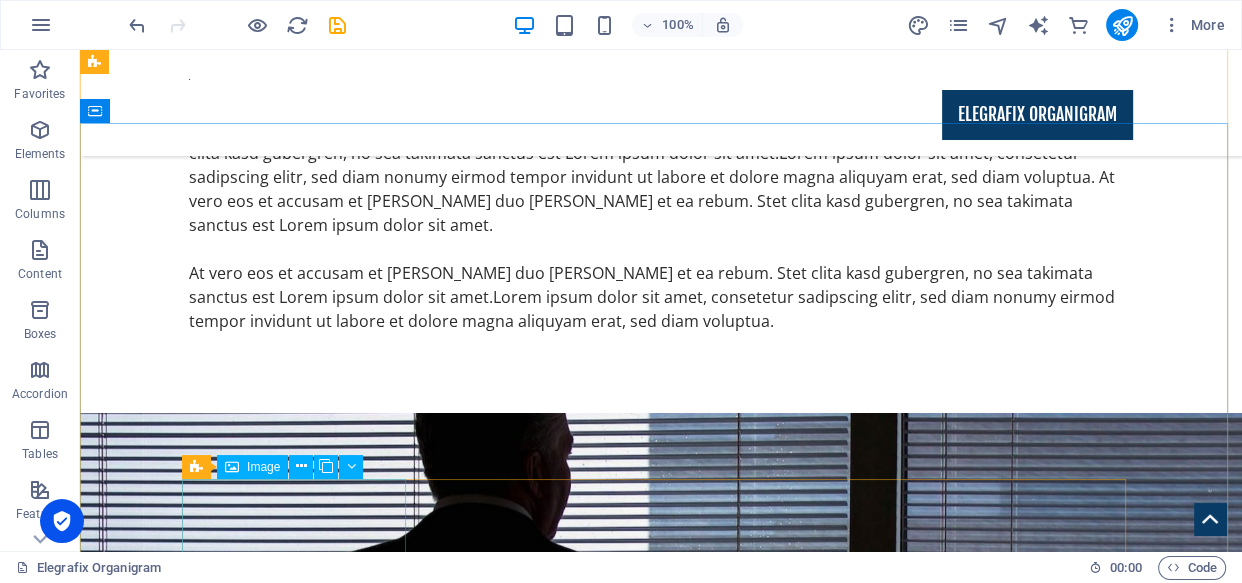 click at bounding box center [301, 3628] 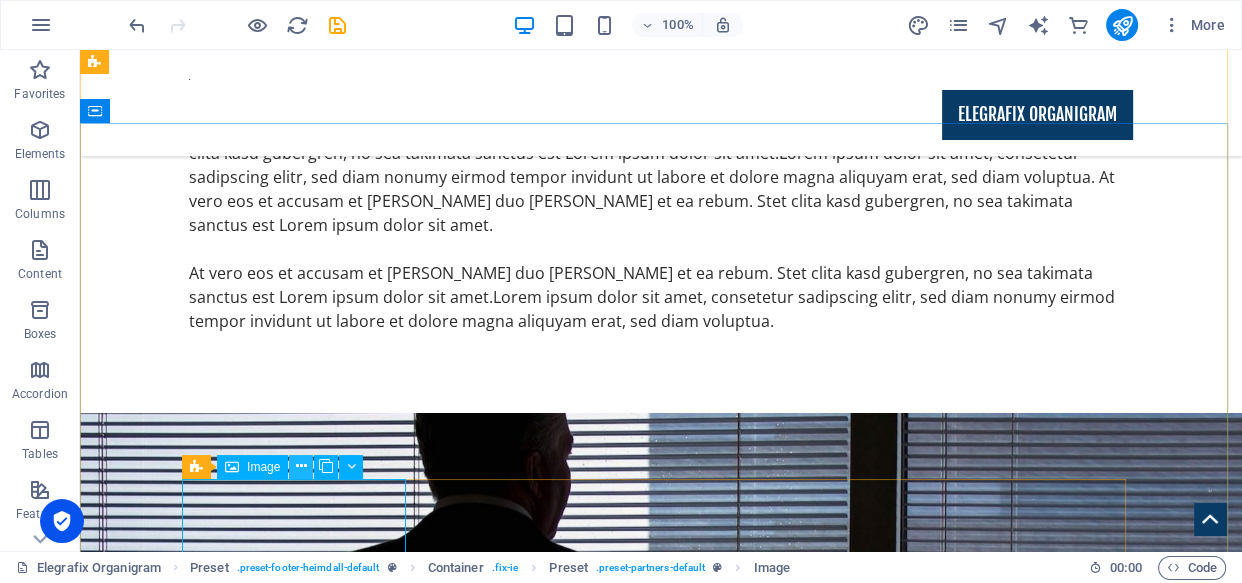 click at bounding box center (301, 466) 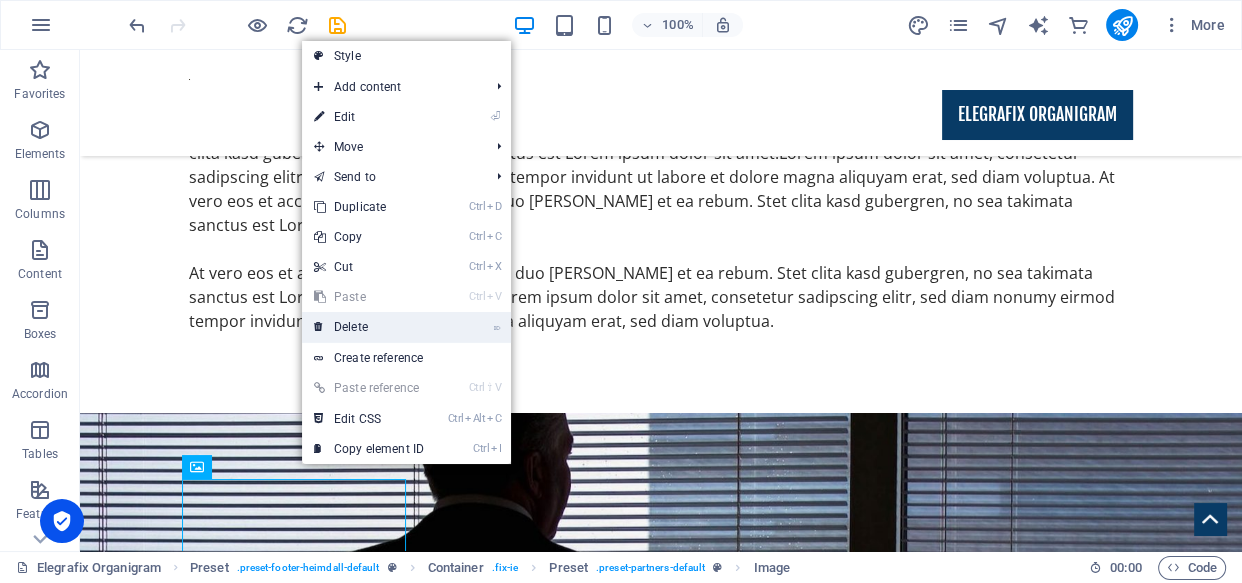 click on "⌦  Delete" at bounding box center (369, 327) 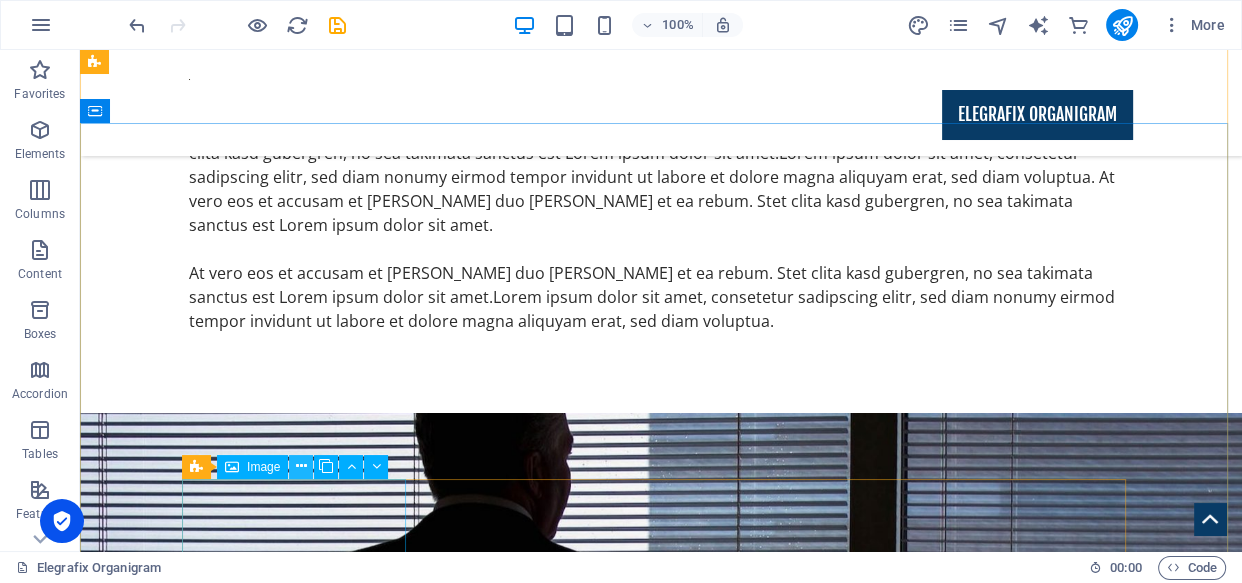 click at bounding box center [301, 466] 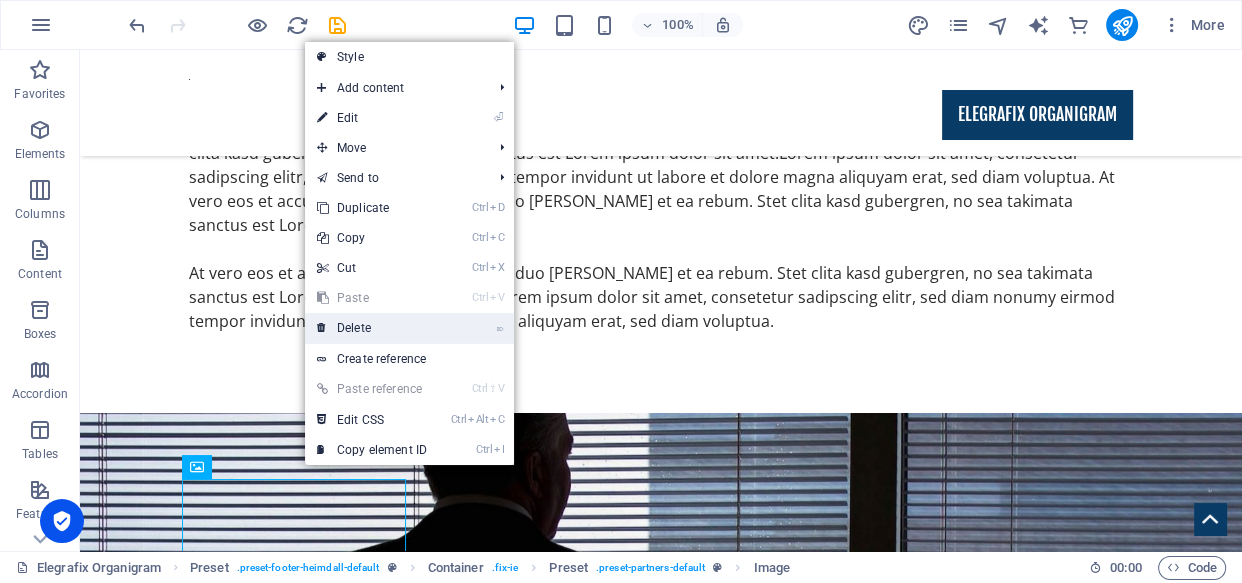 click on "⌦  Delete" 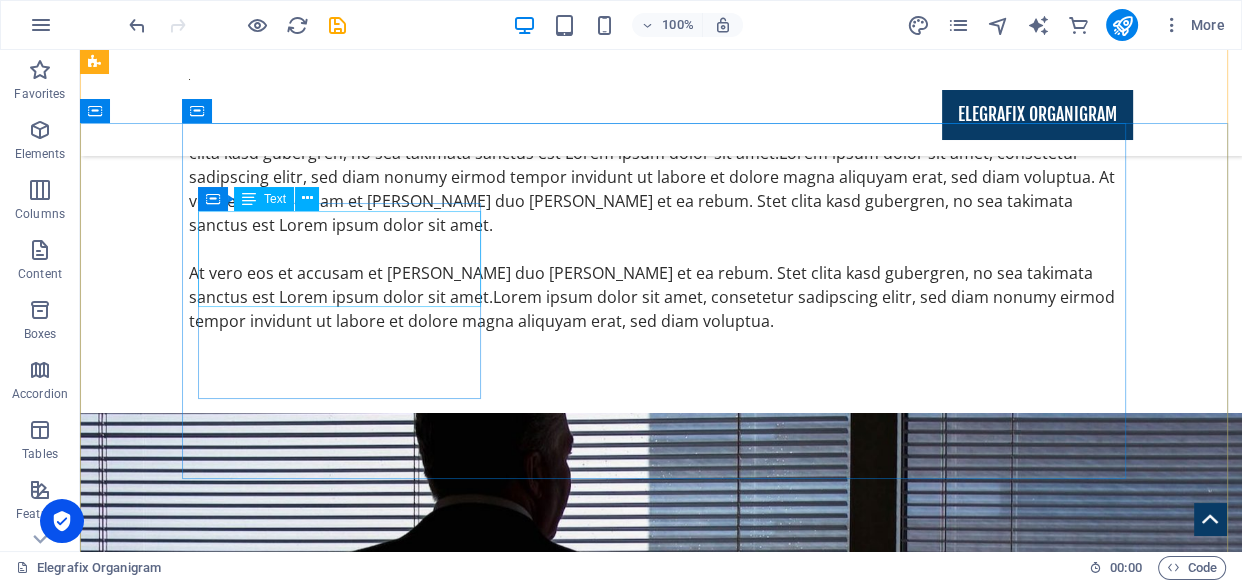 click on "Massa dignissim nibh. Sapien rutrum. Gravida faucibus felis etiam nostra nisl est, pulvinar, sagittis dignissim tempor praesent molestie." 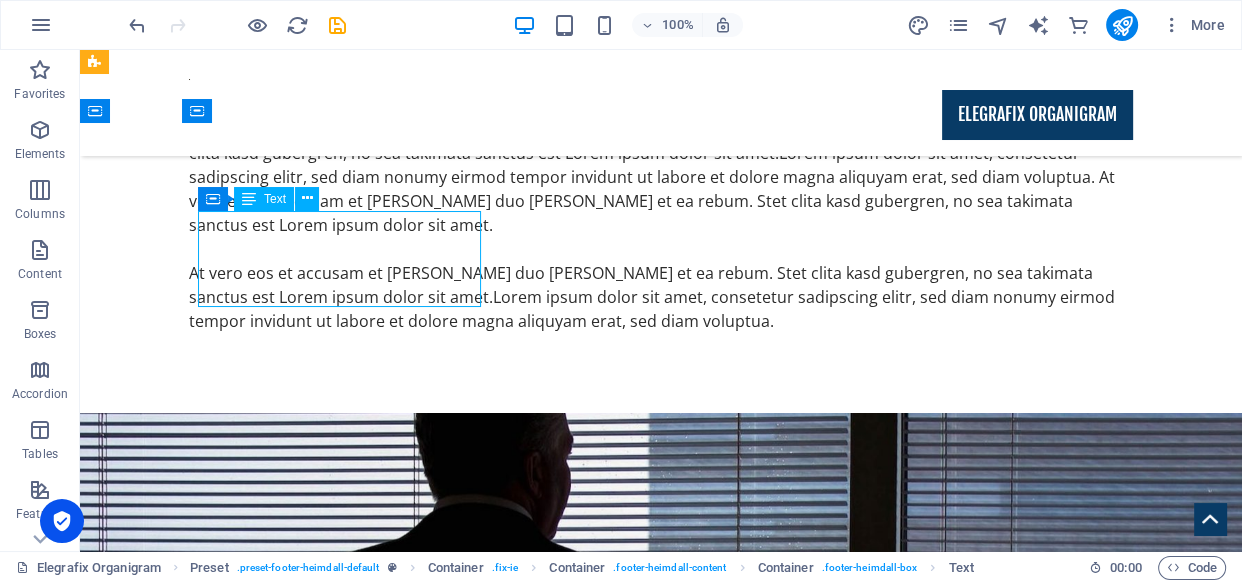 click on "Massa dignissim nibh. Sapien rutrum. Gravida faucibus felis etiam nostra nisl est, pulvinar, sagittis dignissim tempor praesent molestie." 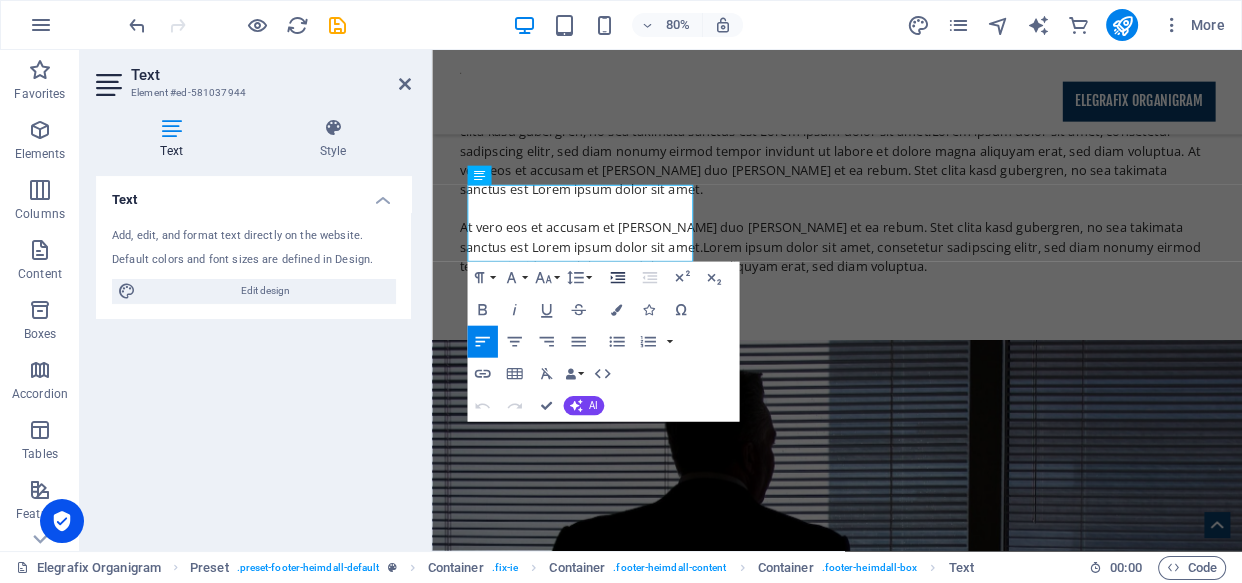 scroll, scrollTop: 2270, scrollLeft: 0, axis: vertical 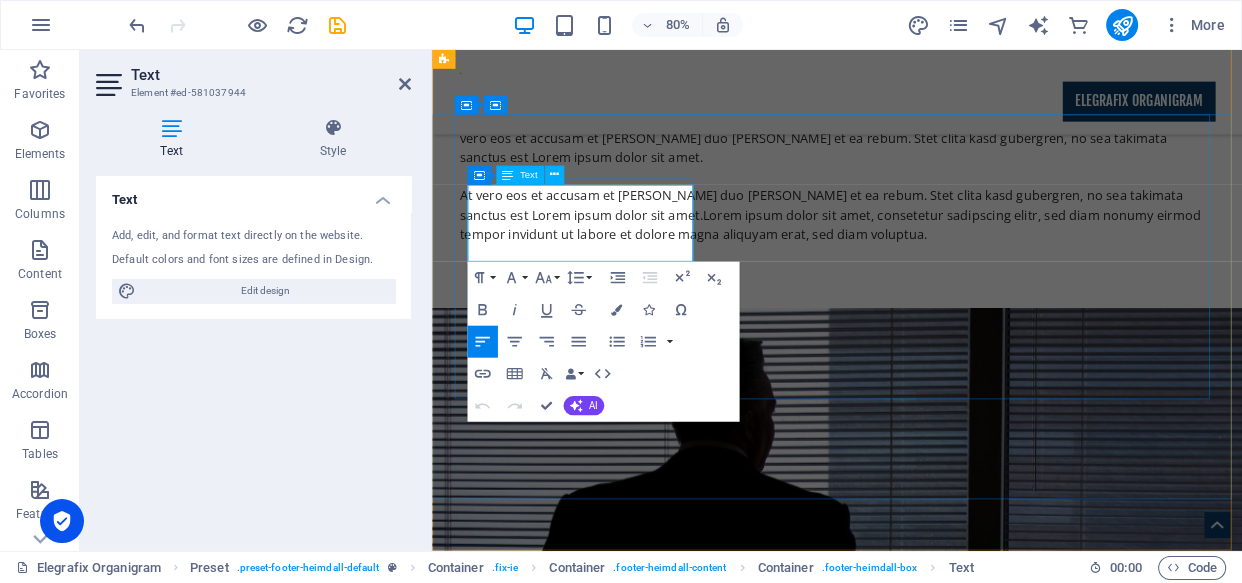 click on "Massa dignissim nibh. Sapien rutrum. Gravida faucibus felis etiam nostra nisl est, pulvinar, sagittis dignissim tempor praesent molestie." 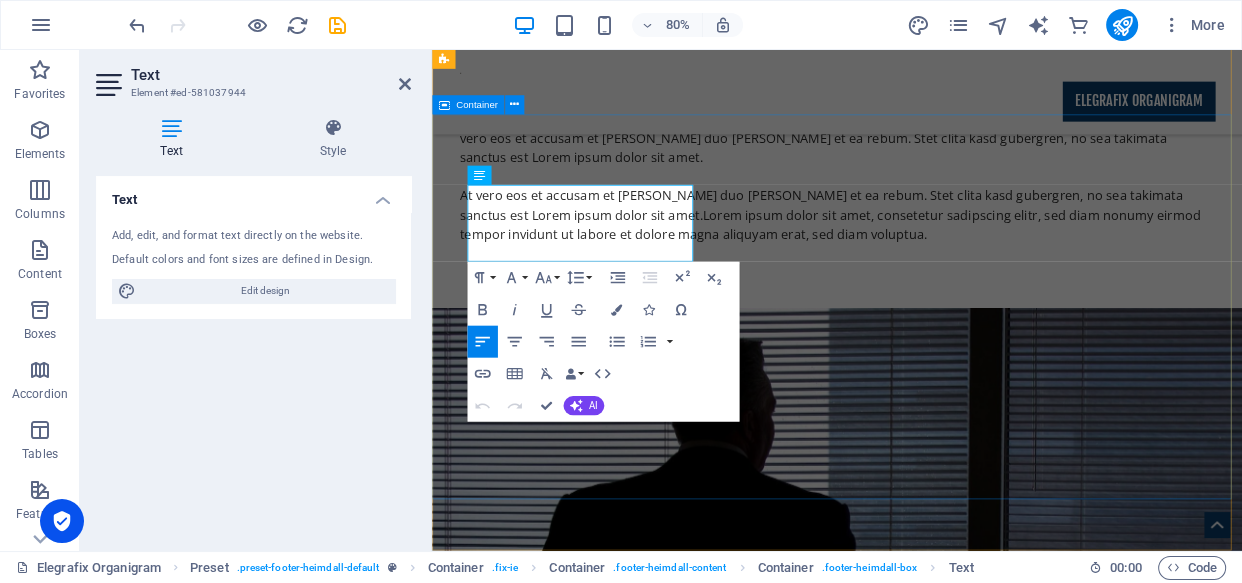 drag, startPoint x: 247, startPoint y: 251, endPoint x: 14, endPoint y: 193, distance: 240.1104 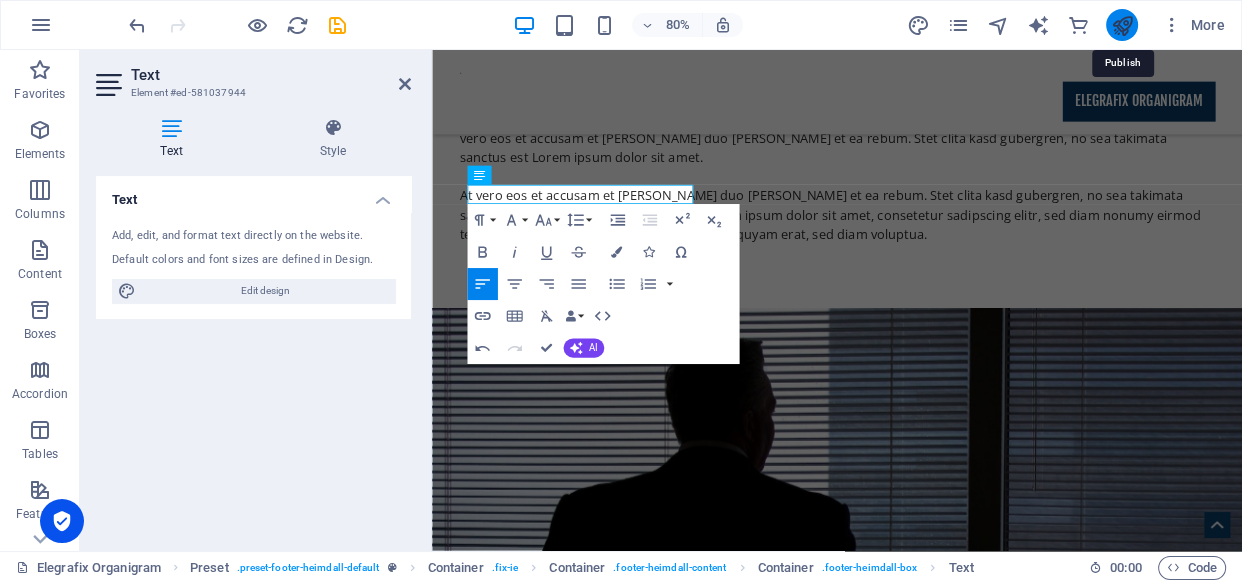 click 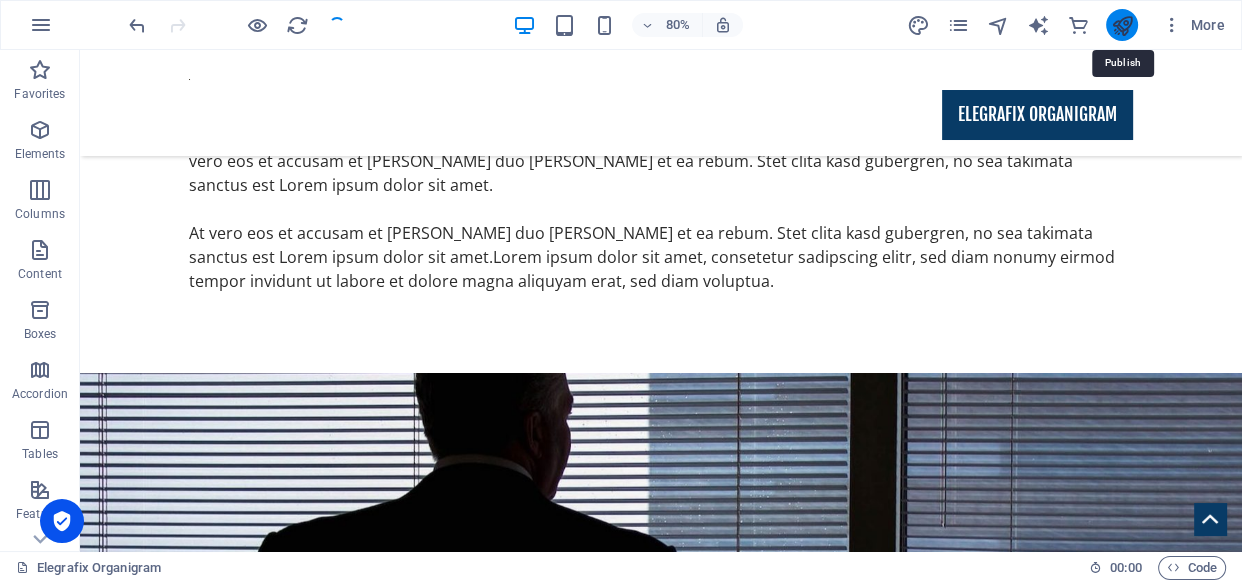 scroll, scrollTop: 2222, scrollLeft: 0, axis: vertical 